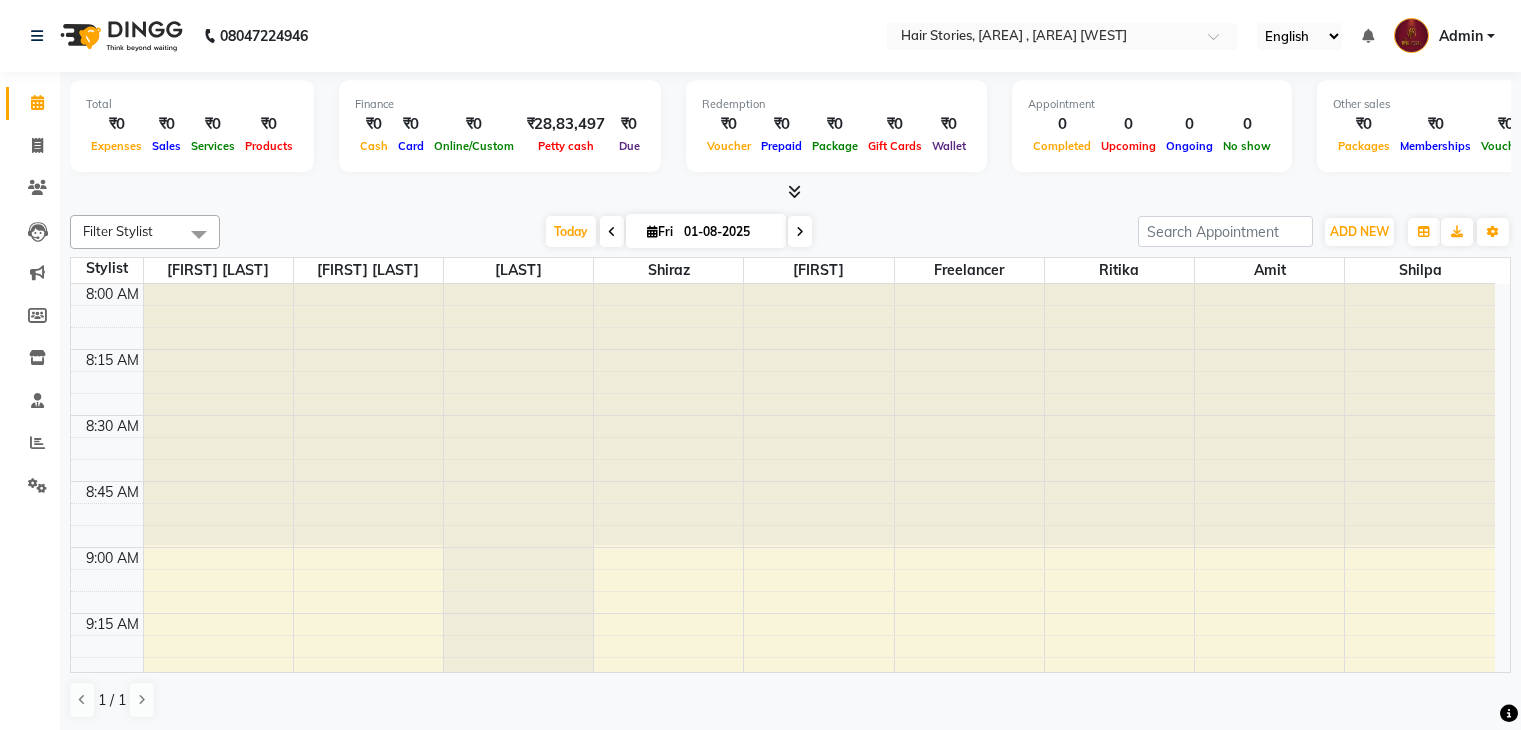 scroll, scrollTop: 0, scrollLeft: 0, axis: both 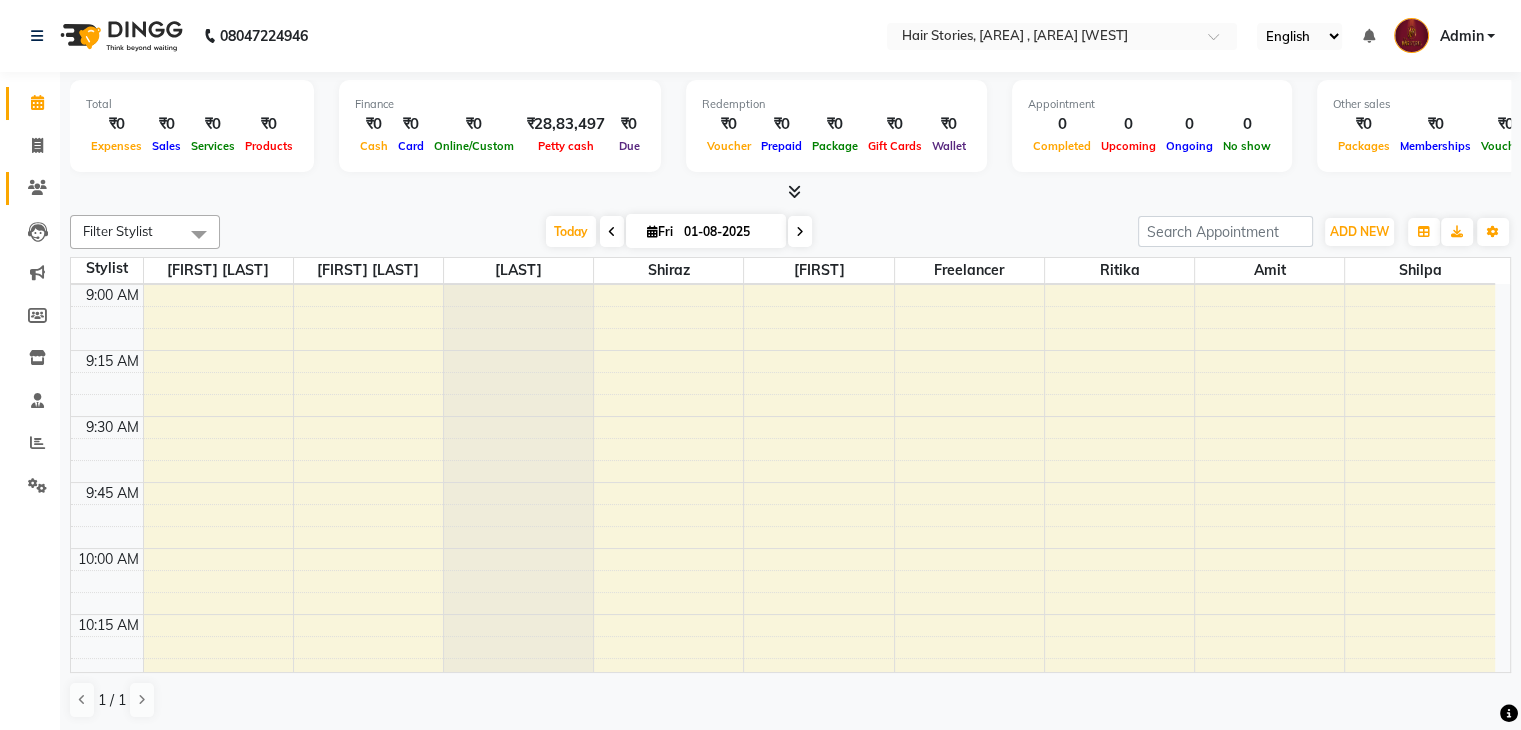 click 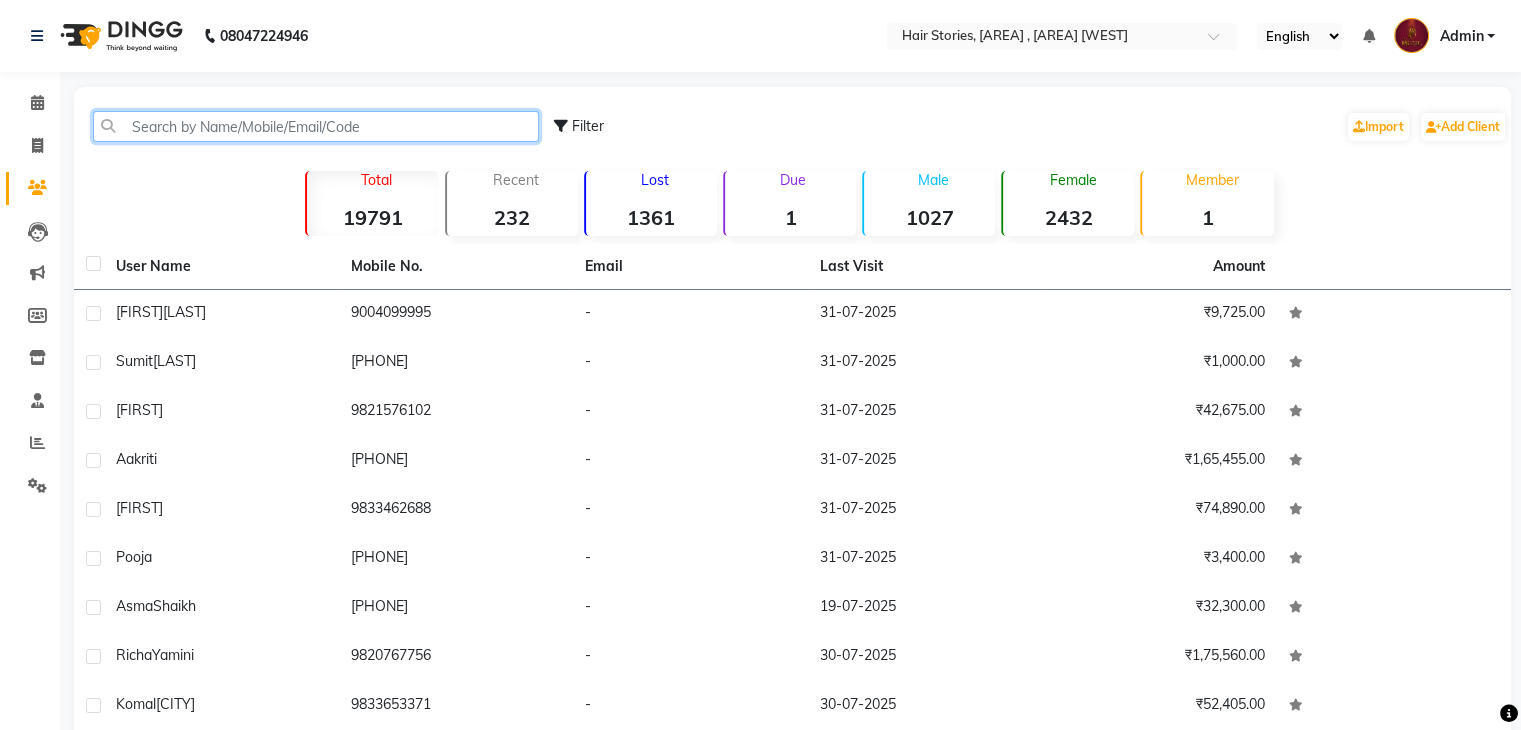 click 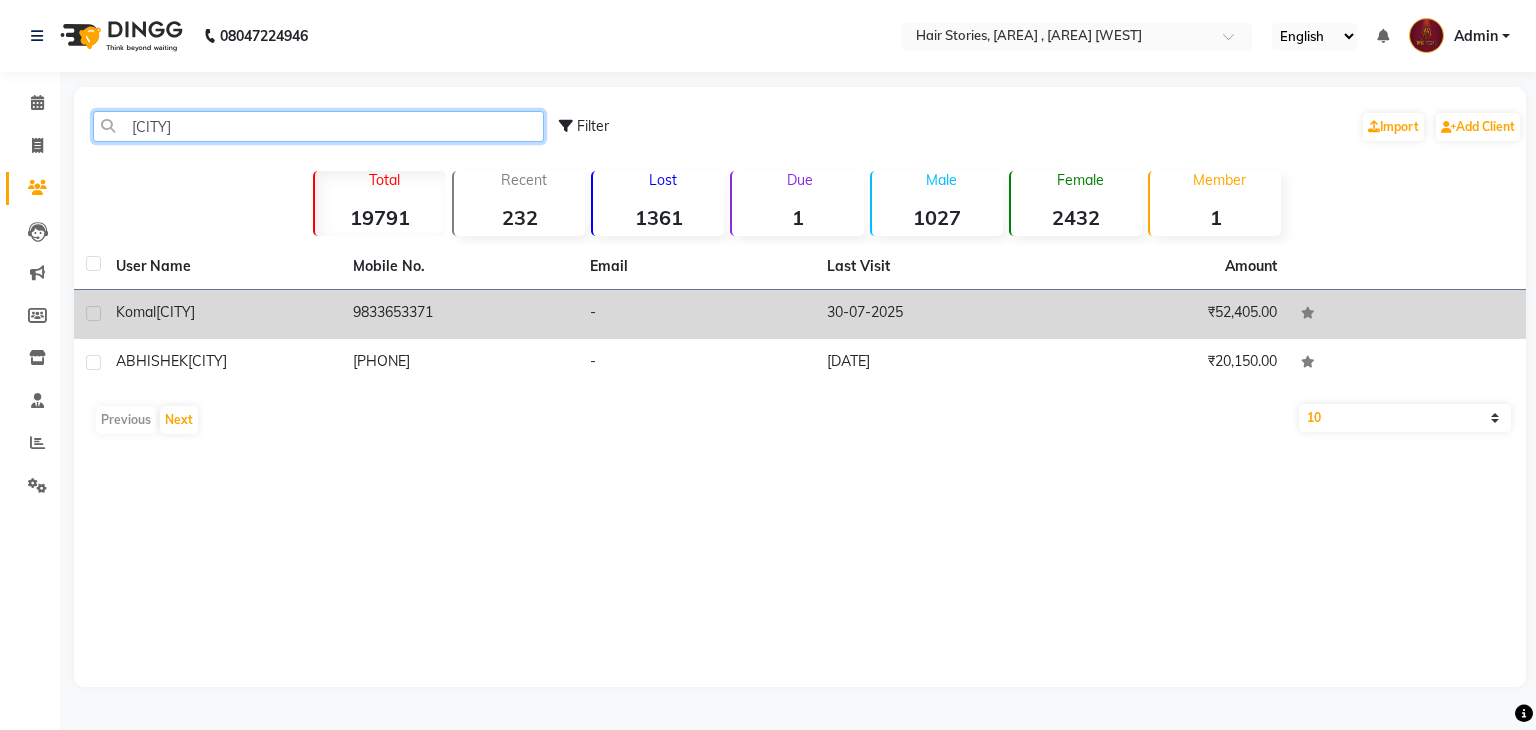 type on "[LAST]" 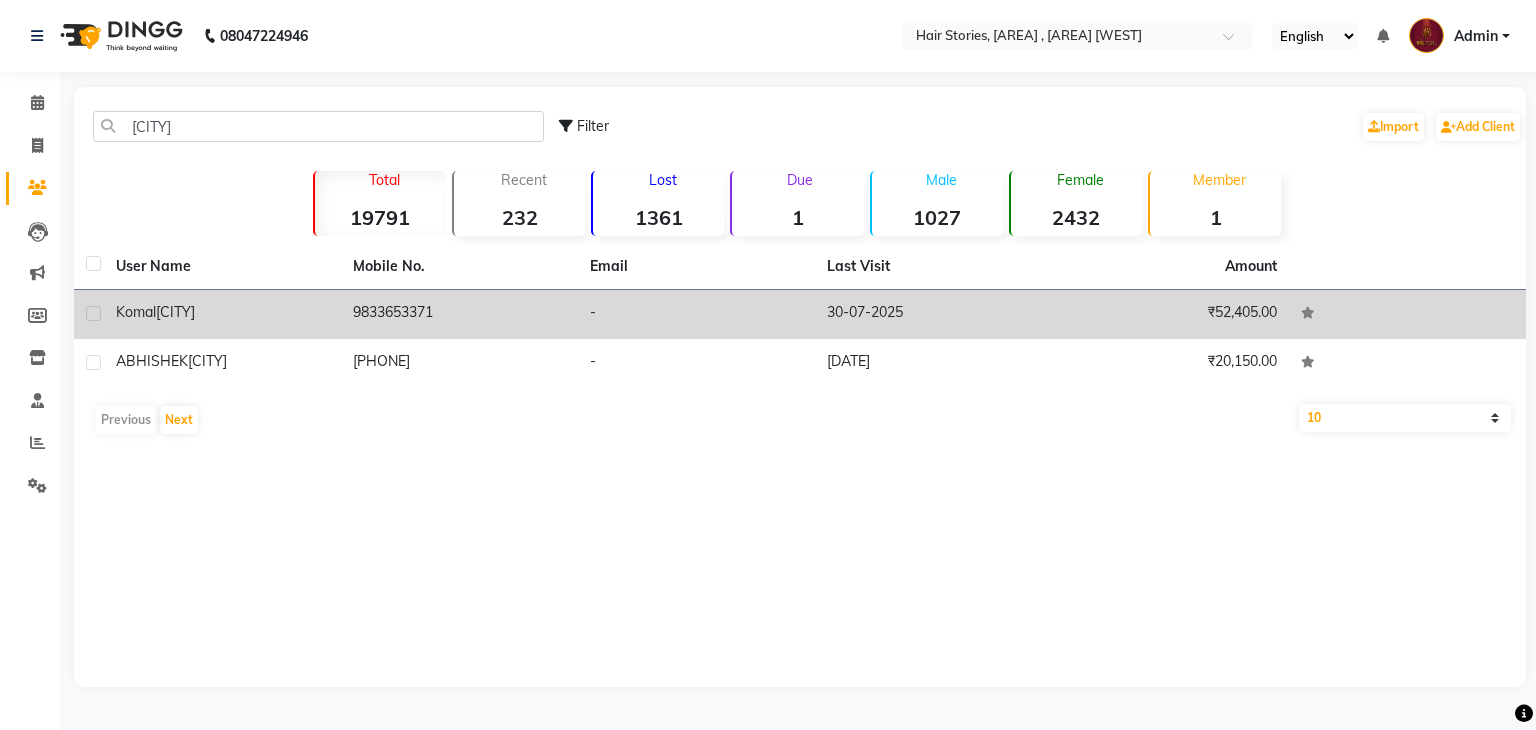 click on "Name: [FIRST] [LAST]" 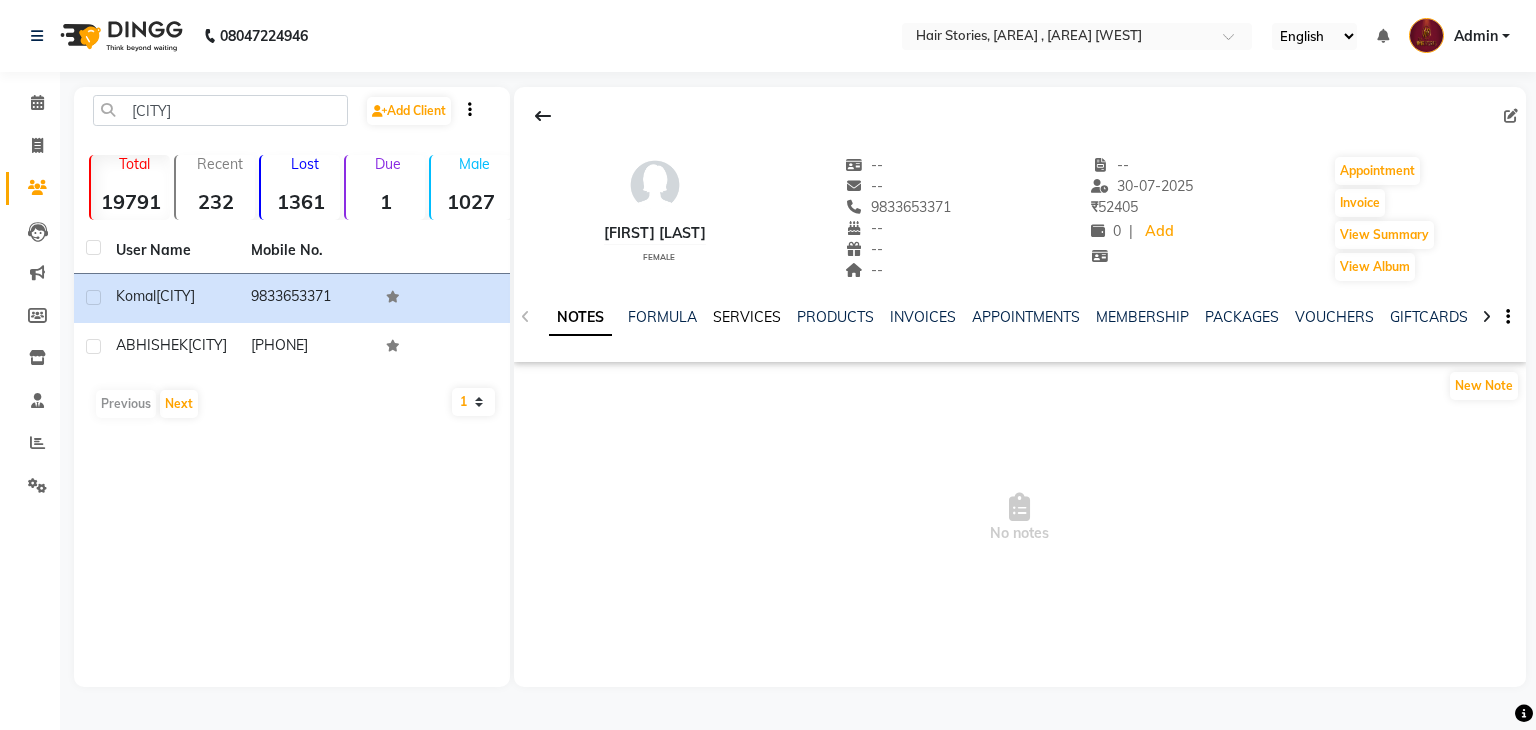 click on "SERVICES" 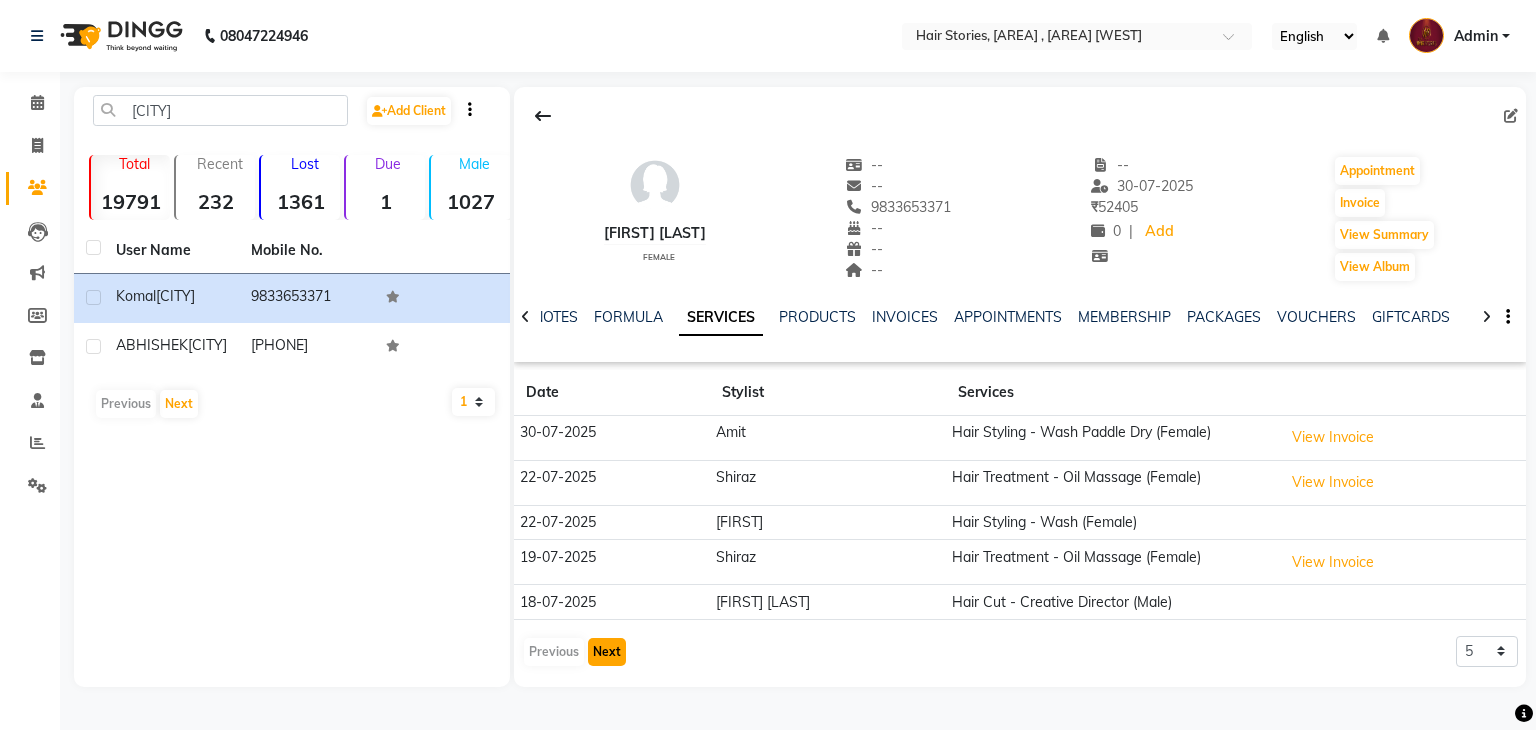 click on "Next" 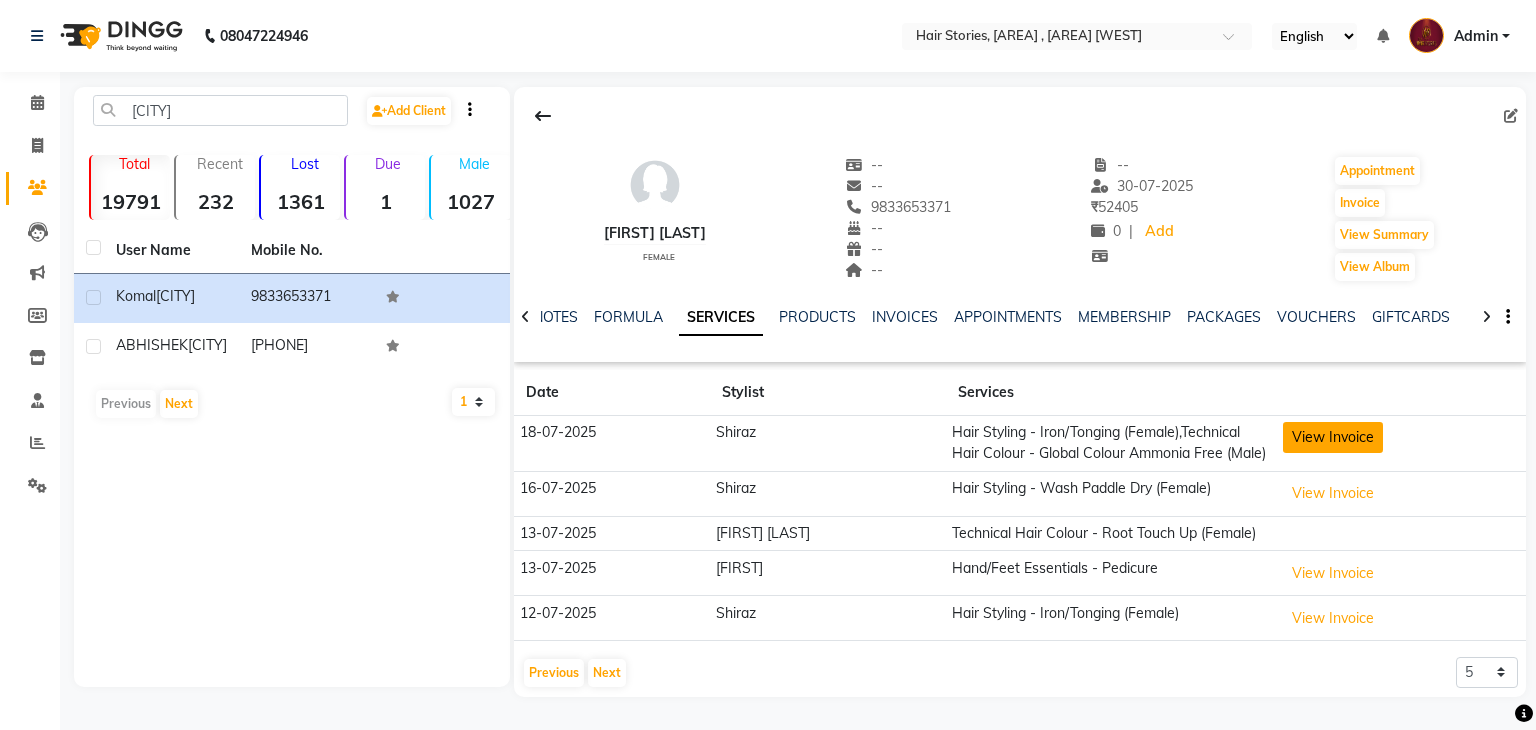 click on "View Invoice" 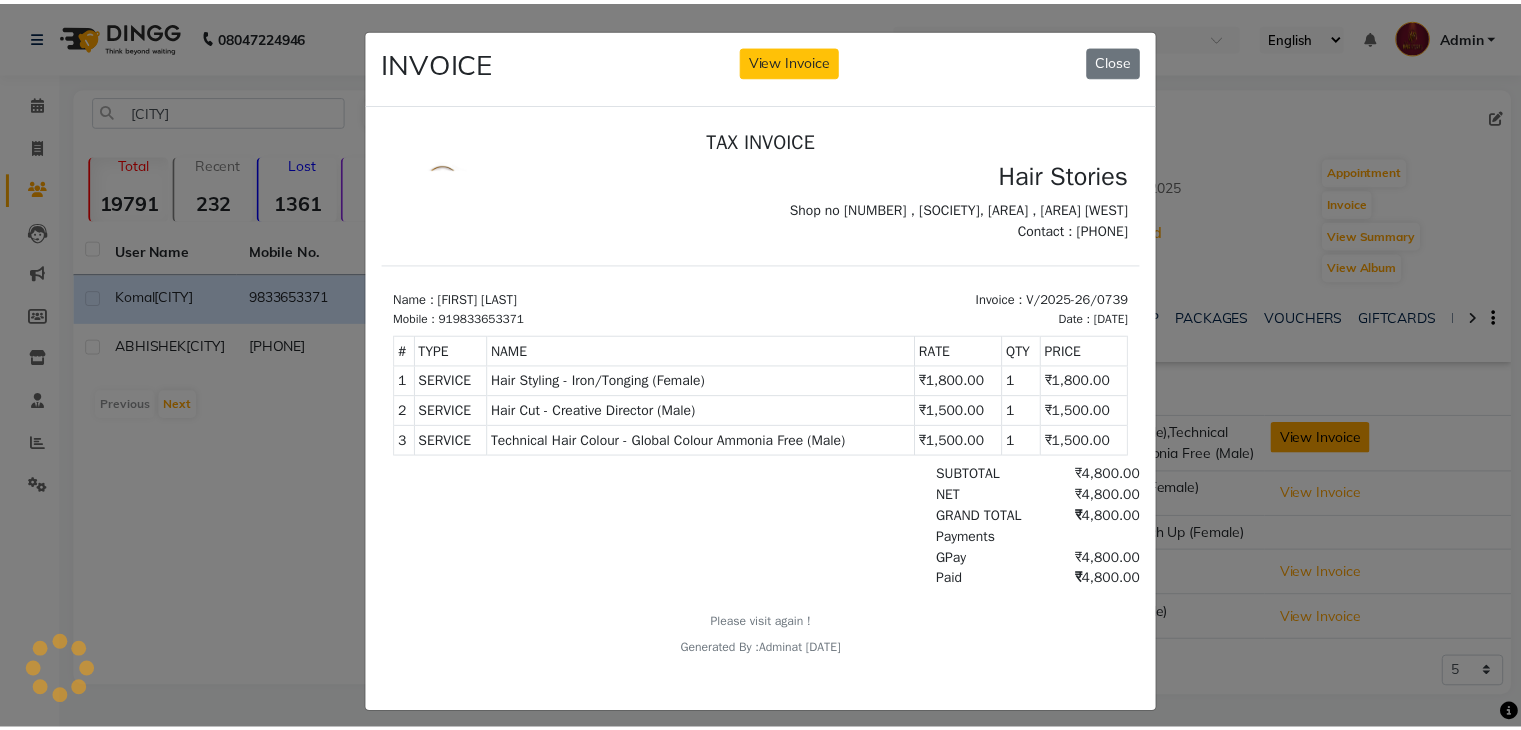 scroll, scrollTop: 0, scrollLeft: 0, axis: both 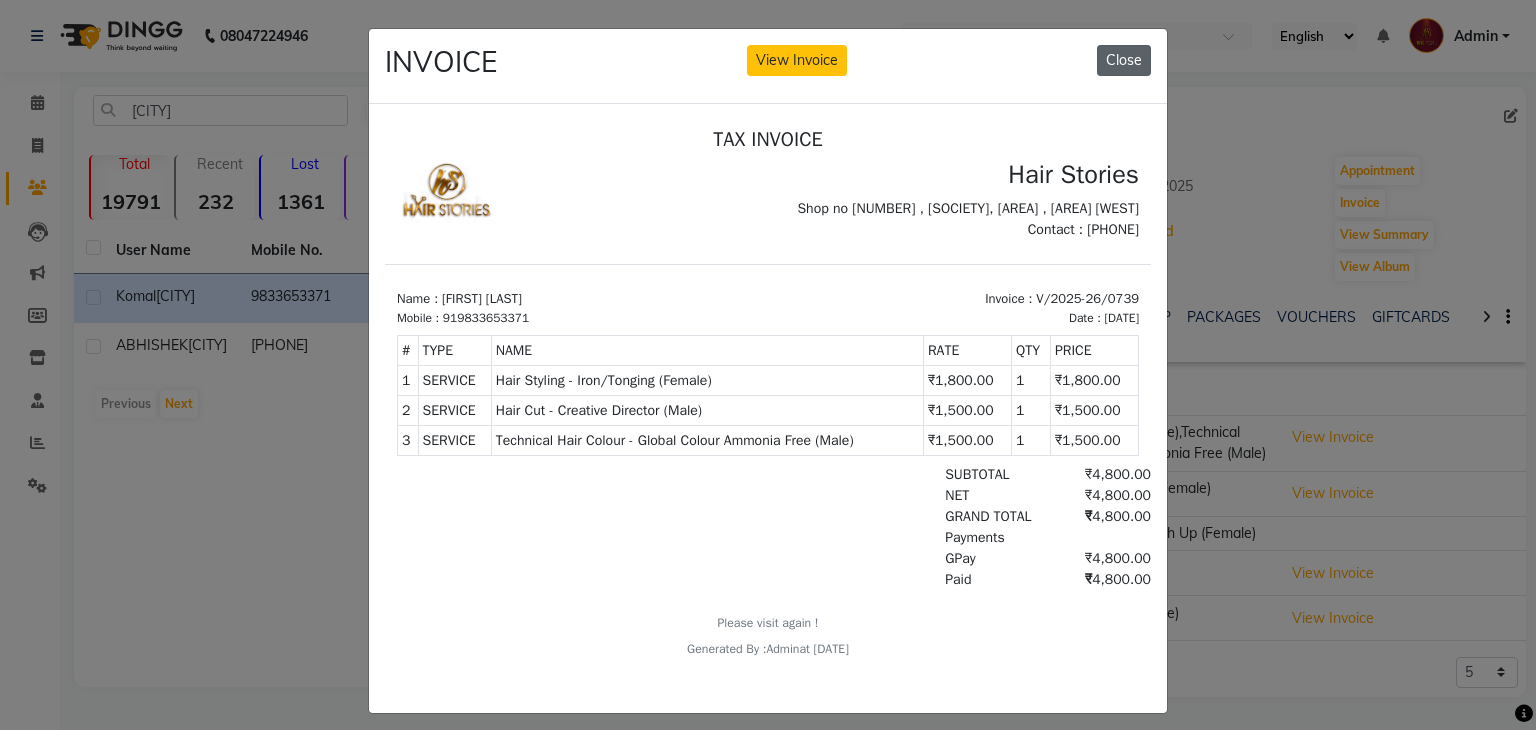 click on "Close" 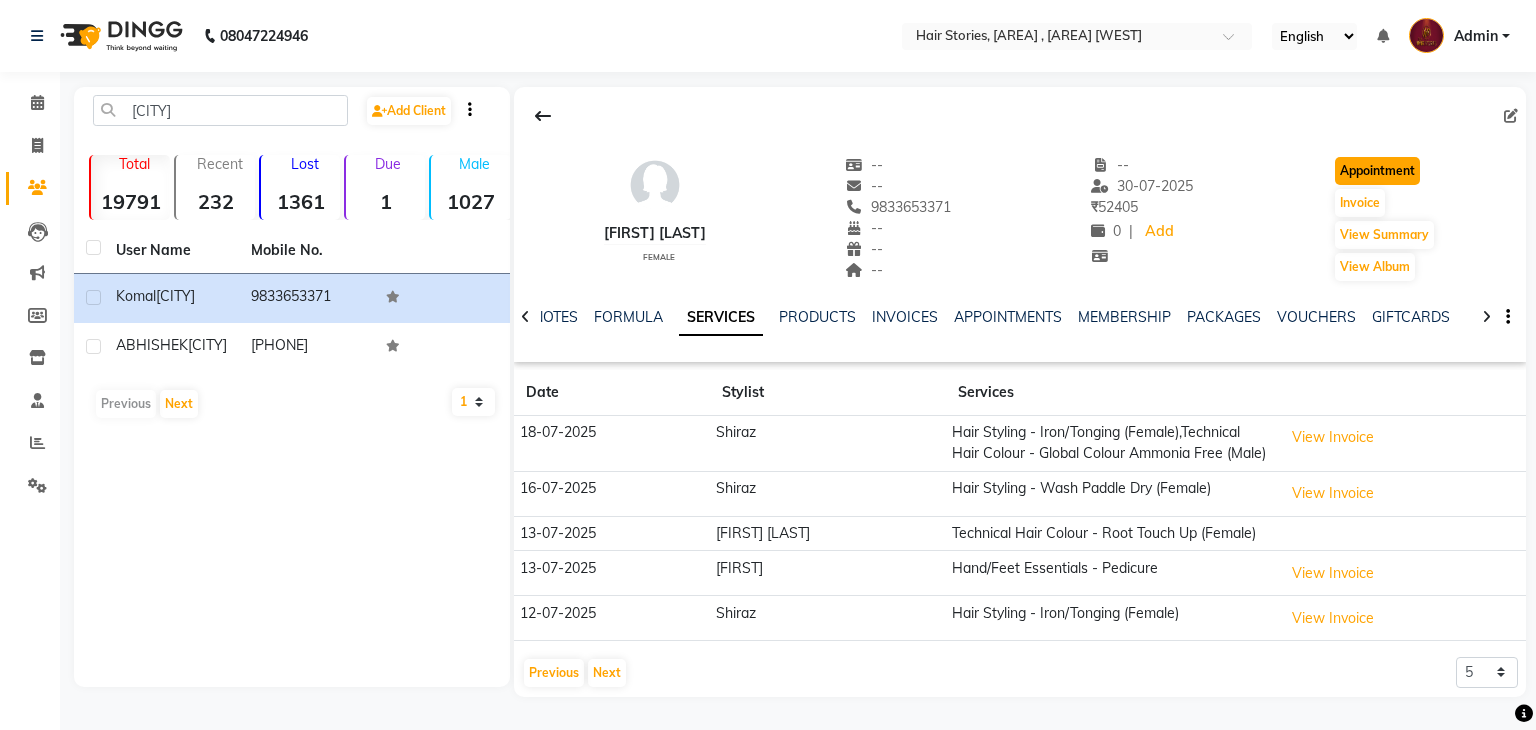click on "Appointment" 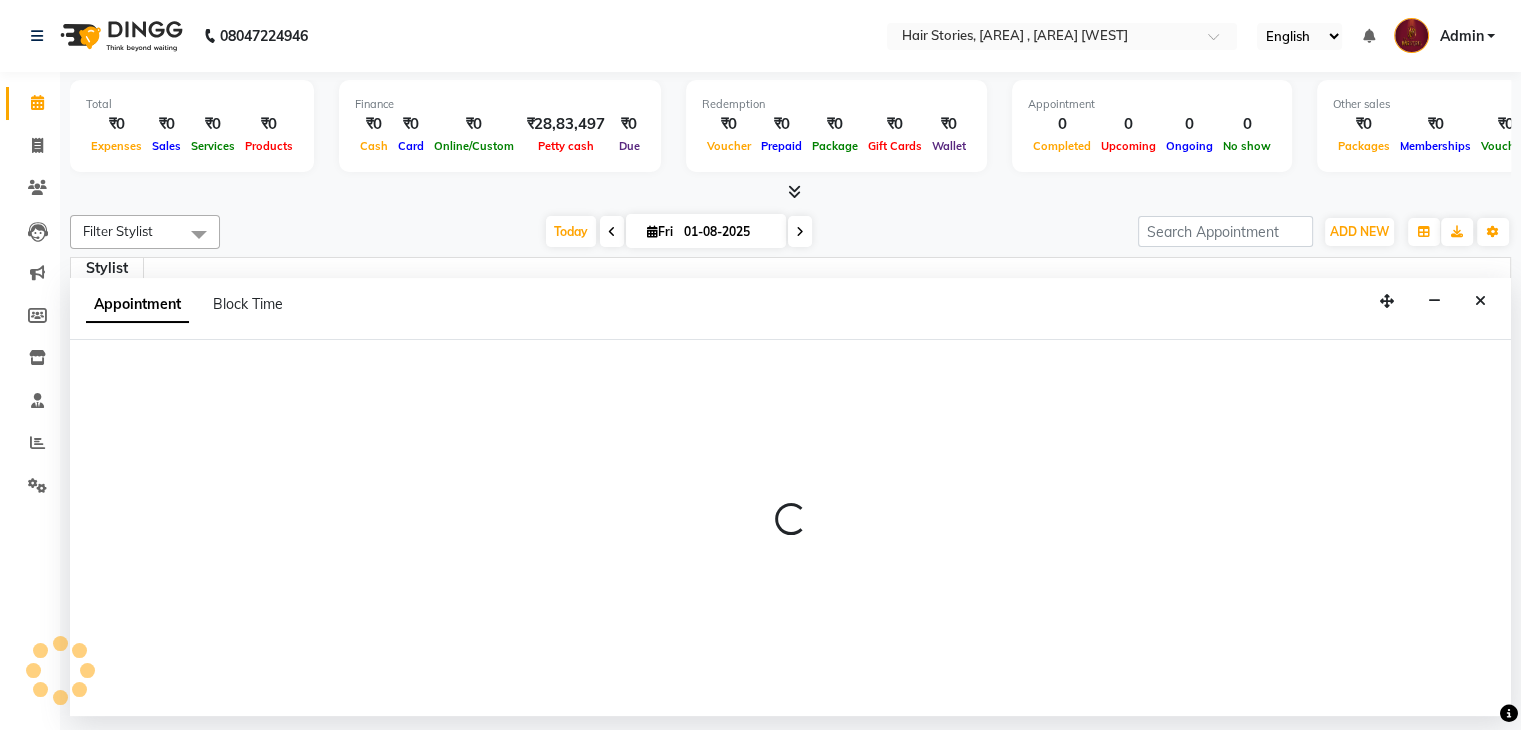 scroll, scrollTop: 1, scrollLeft: 0, axis: vertical 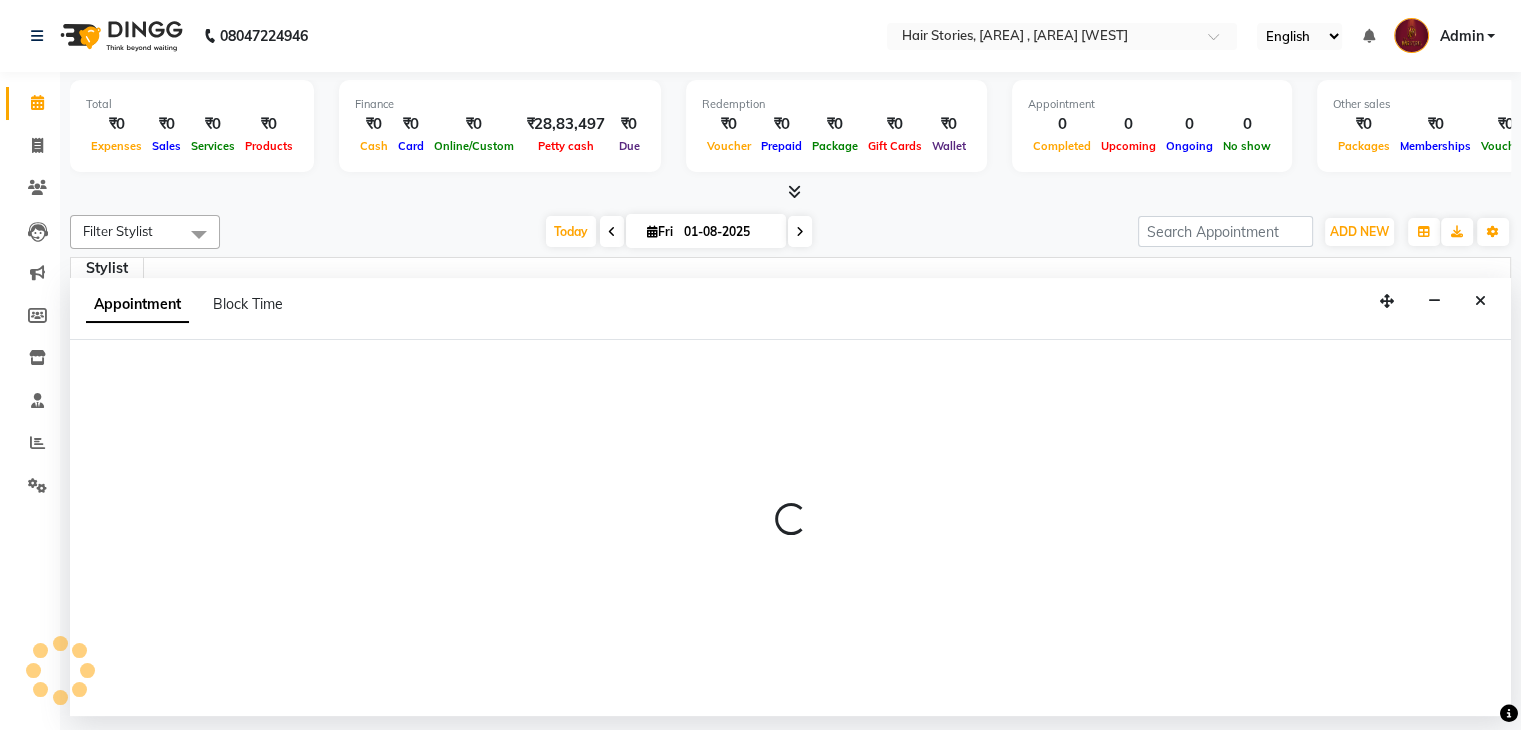 select on "tentative" 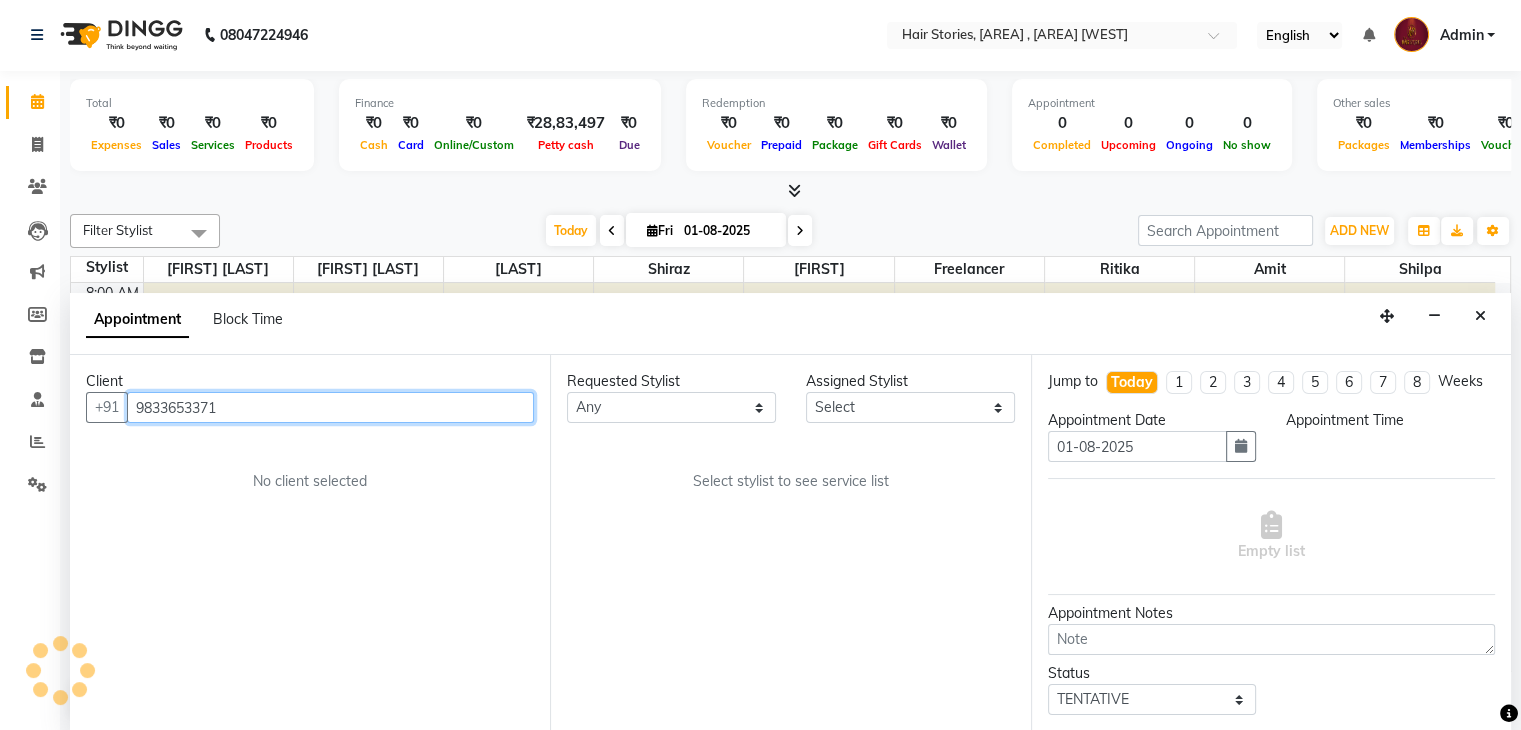 select on "540" 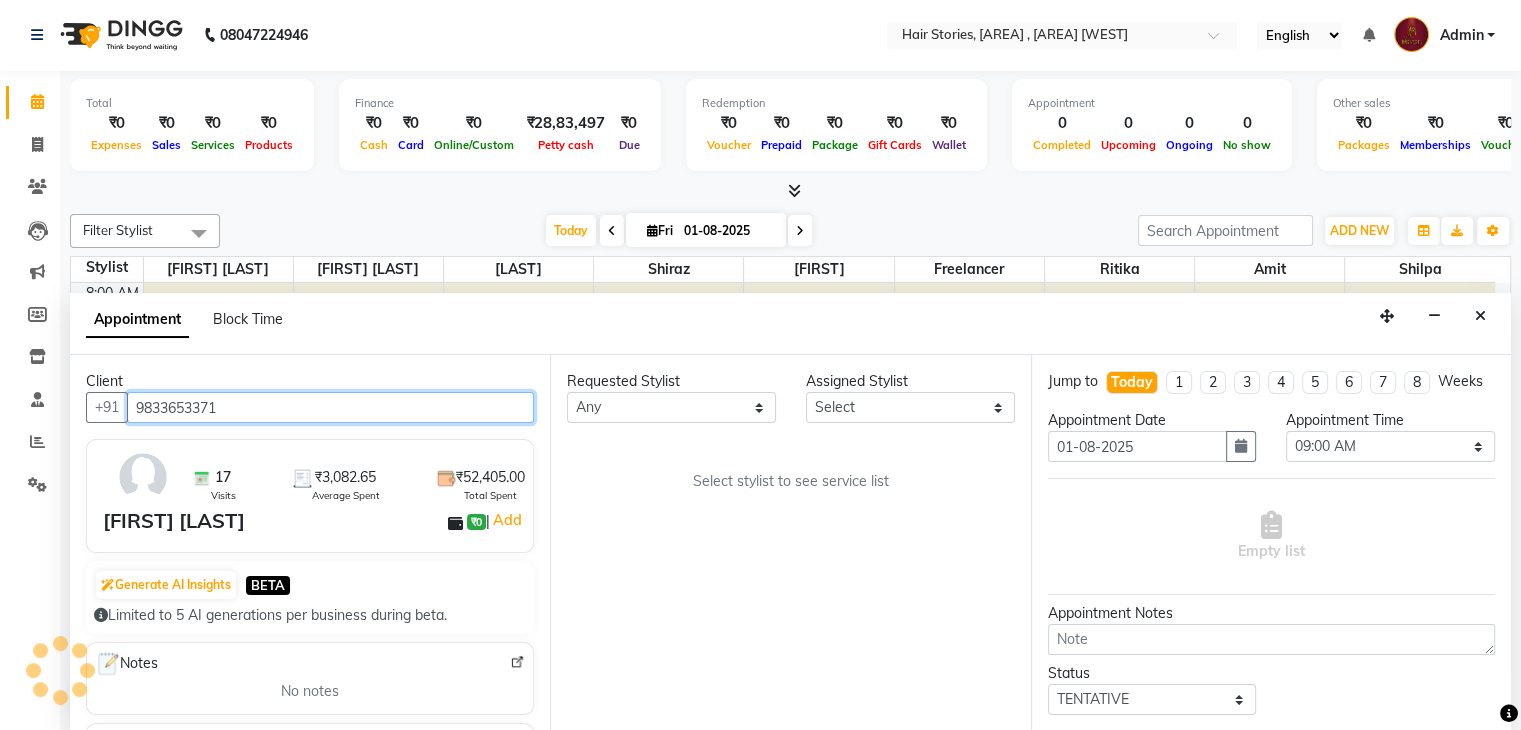 scroll, scrollTop: 2356, scrollLeft: 0, axis: vertical 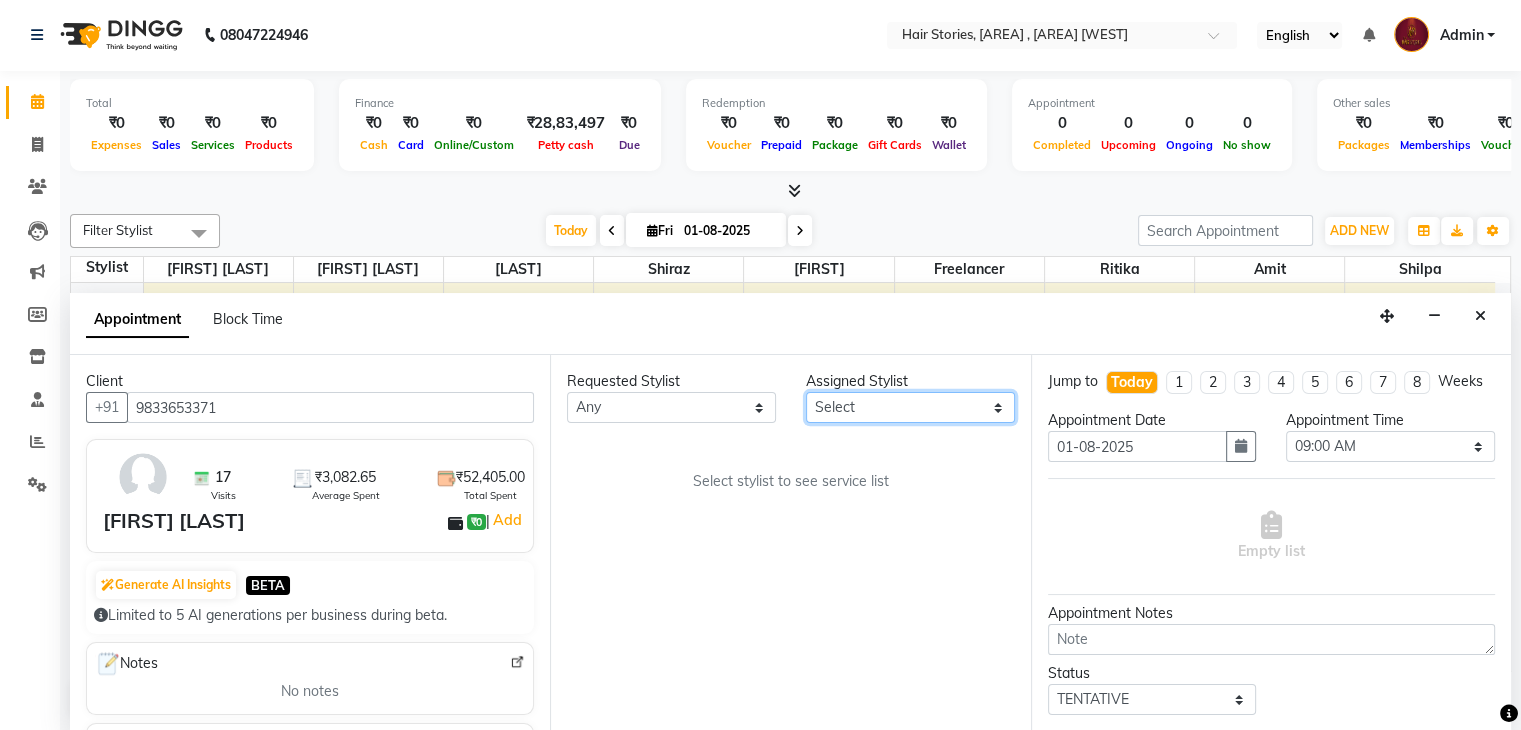 click on "Select [FIRST] [FIRST] [FIRST] [LAST] Freelancer [FIRST] [FIRST] [LAST] [FIRST] [FIRST] [FIRST]" at bounding box center (910, 407) 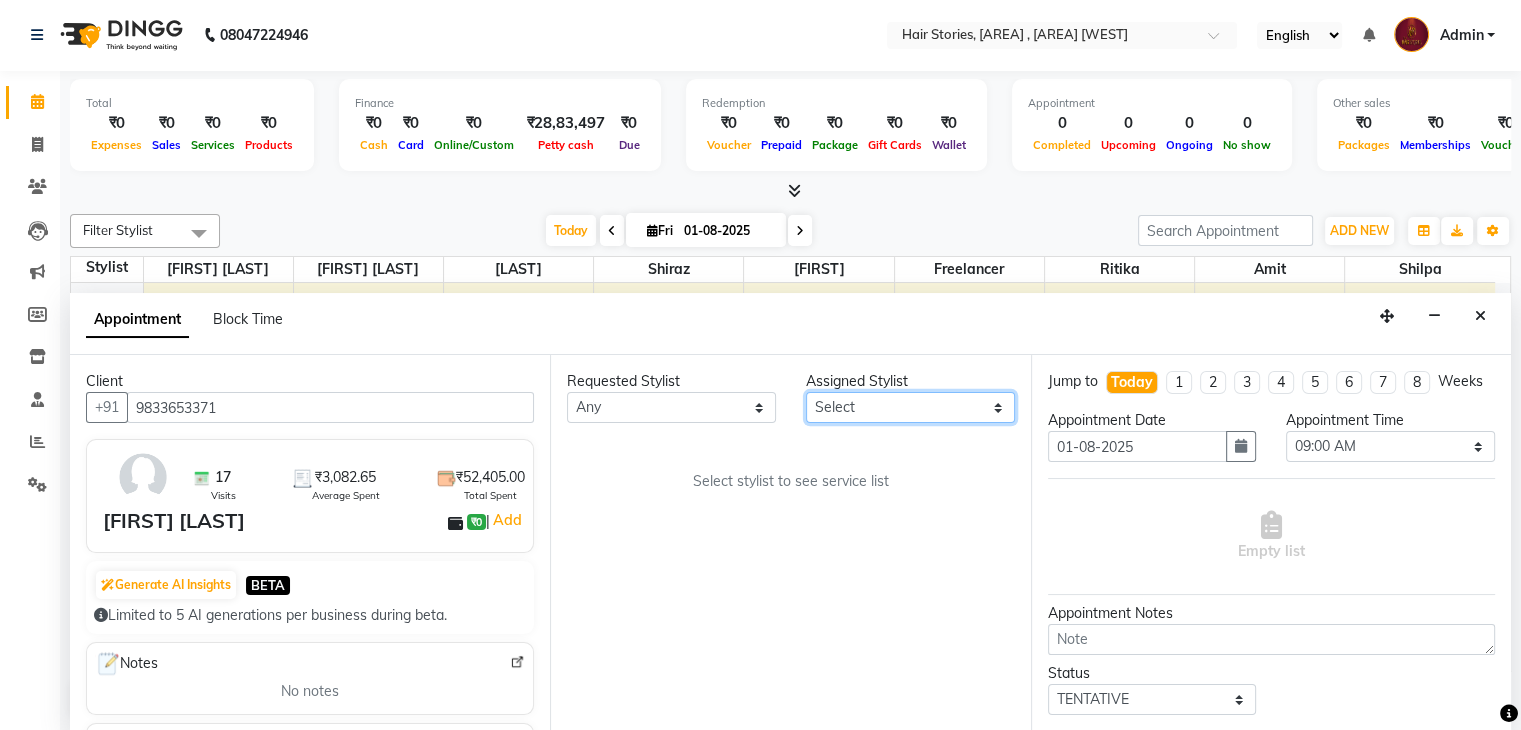 select on "87455" 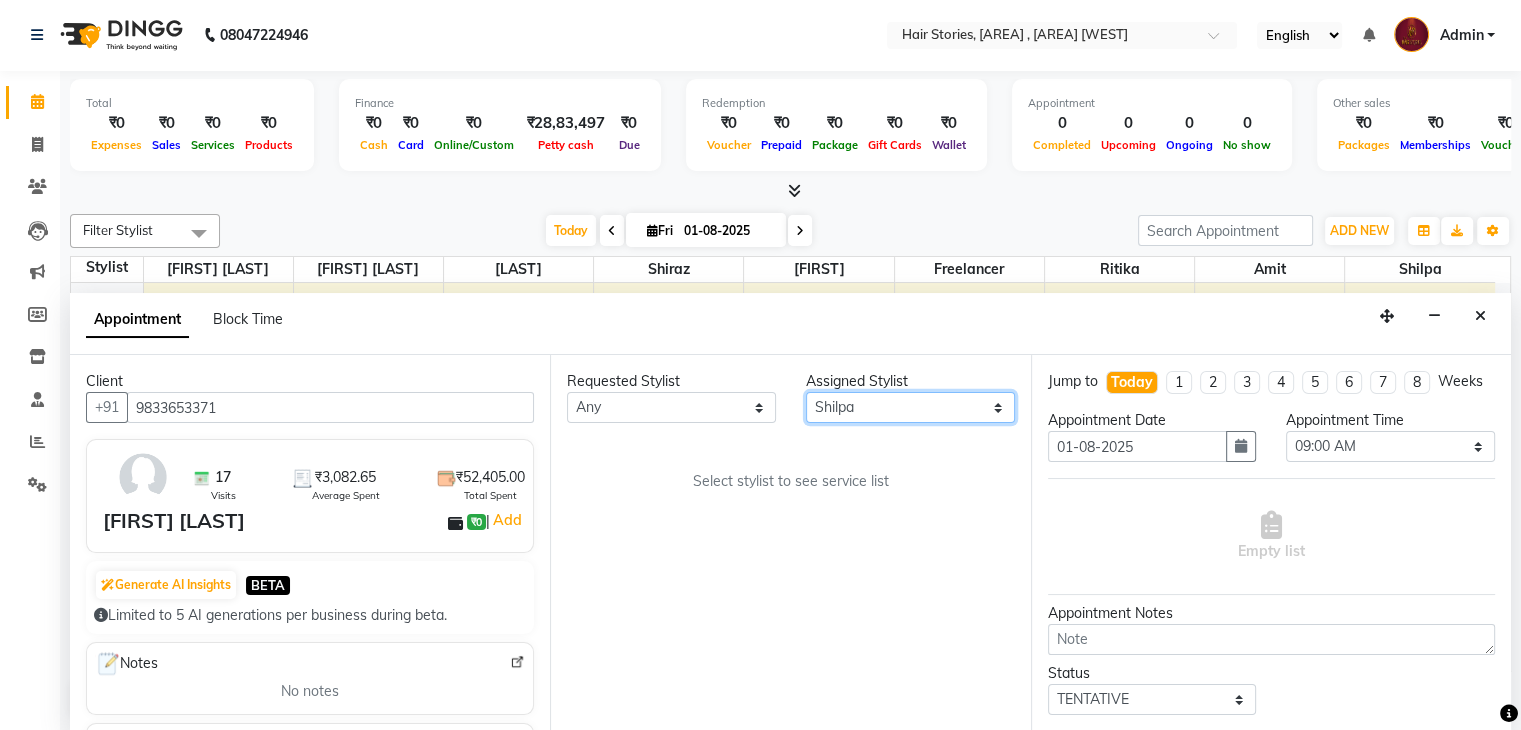 click on "Select [FIRST] [FIRST] [FIRST] [LAST] Freelancer [FIRST] [FIRST] [LAST] [FIRST] [FIRST] [FIRST]" at bounding box center (910, 407) 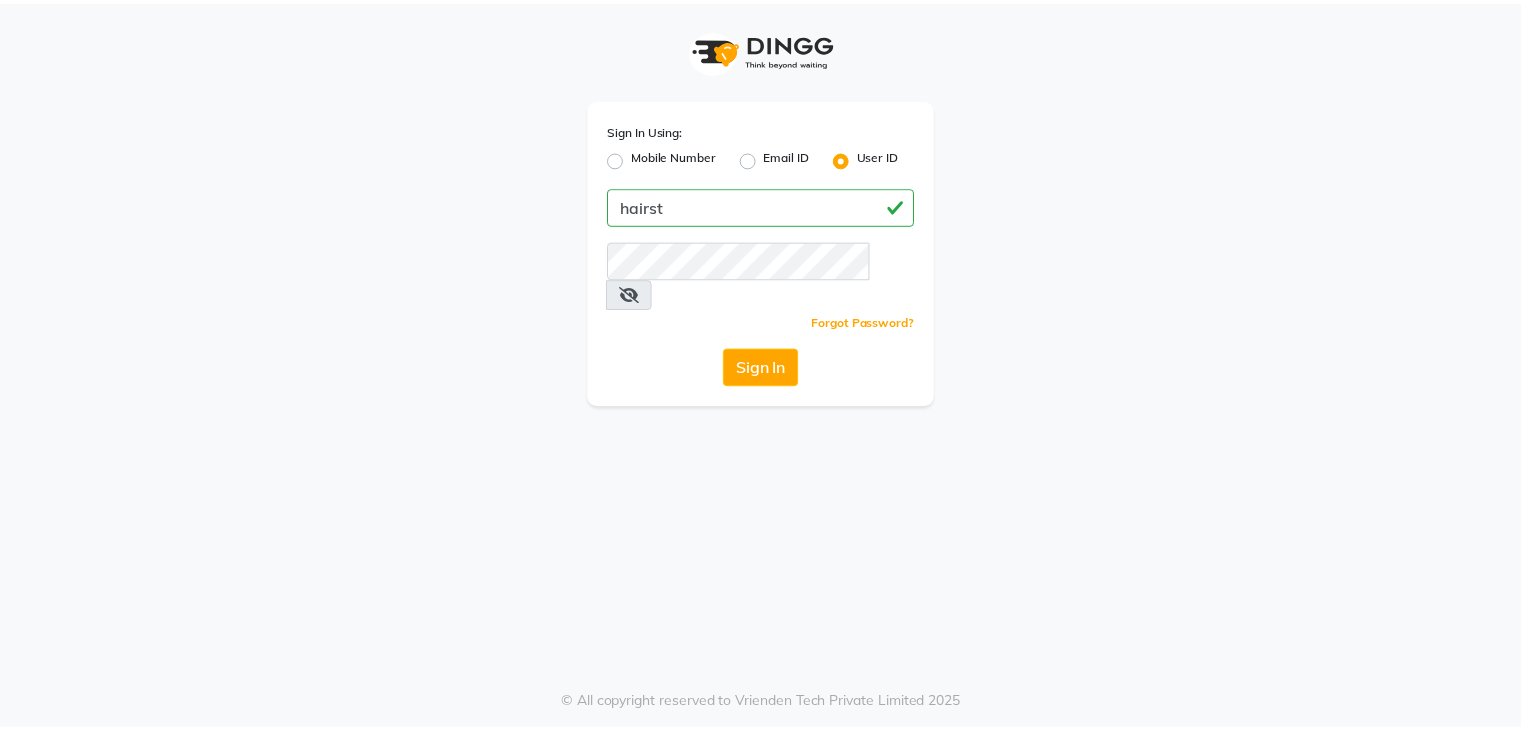 scroll, scrollTop: 0, scrollLeft: 0, axis: both 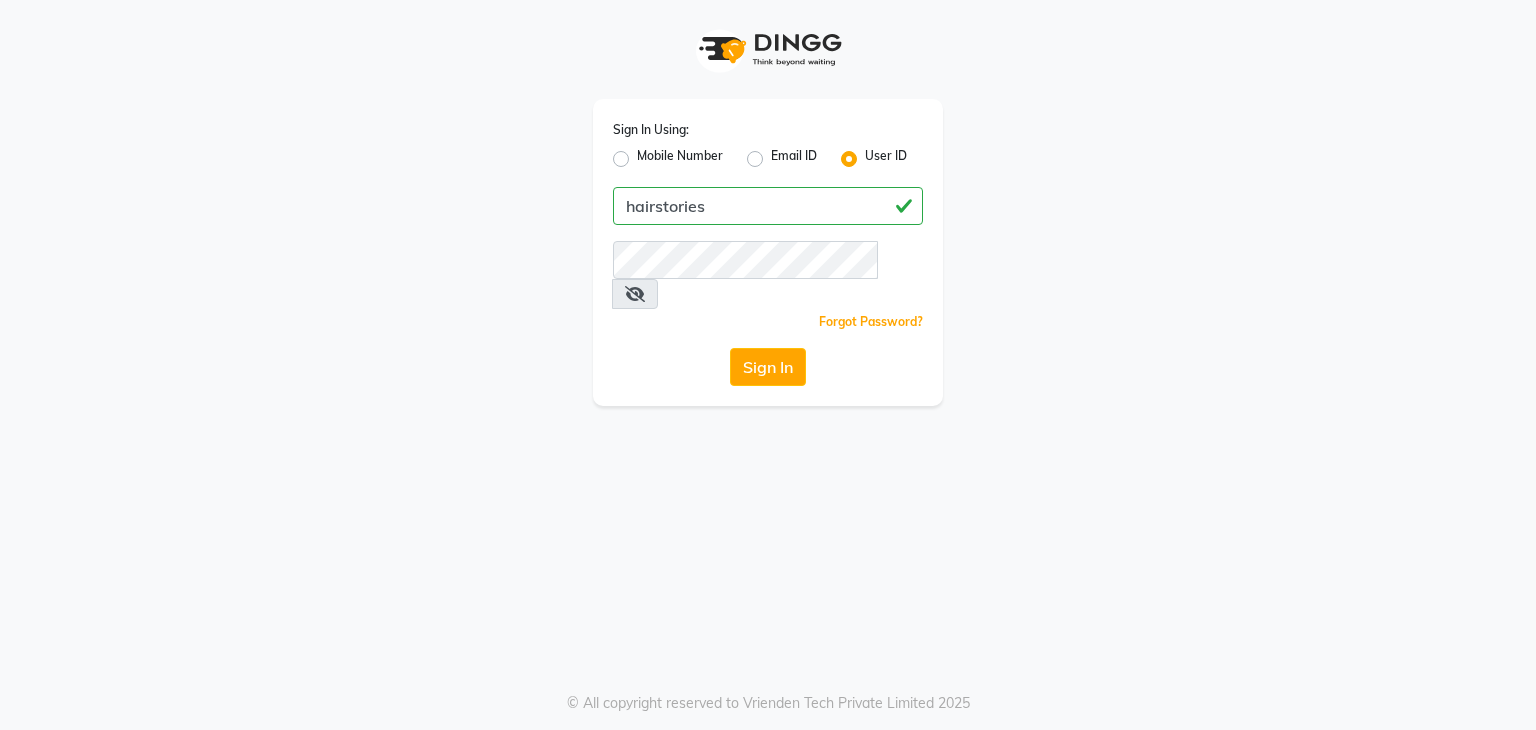 type on "hairstories" 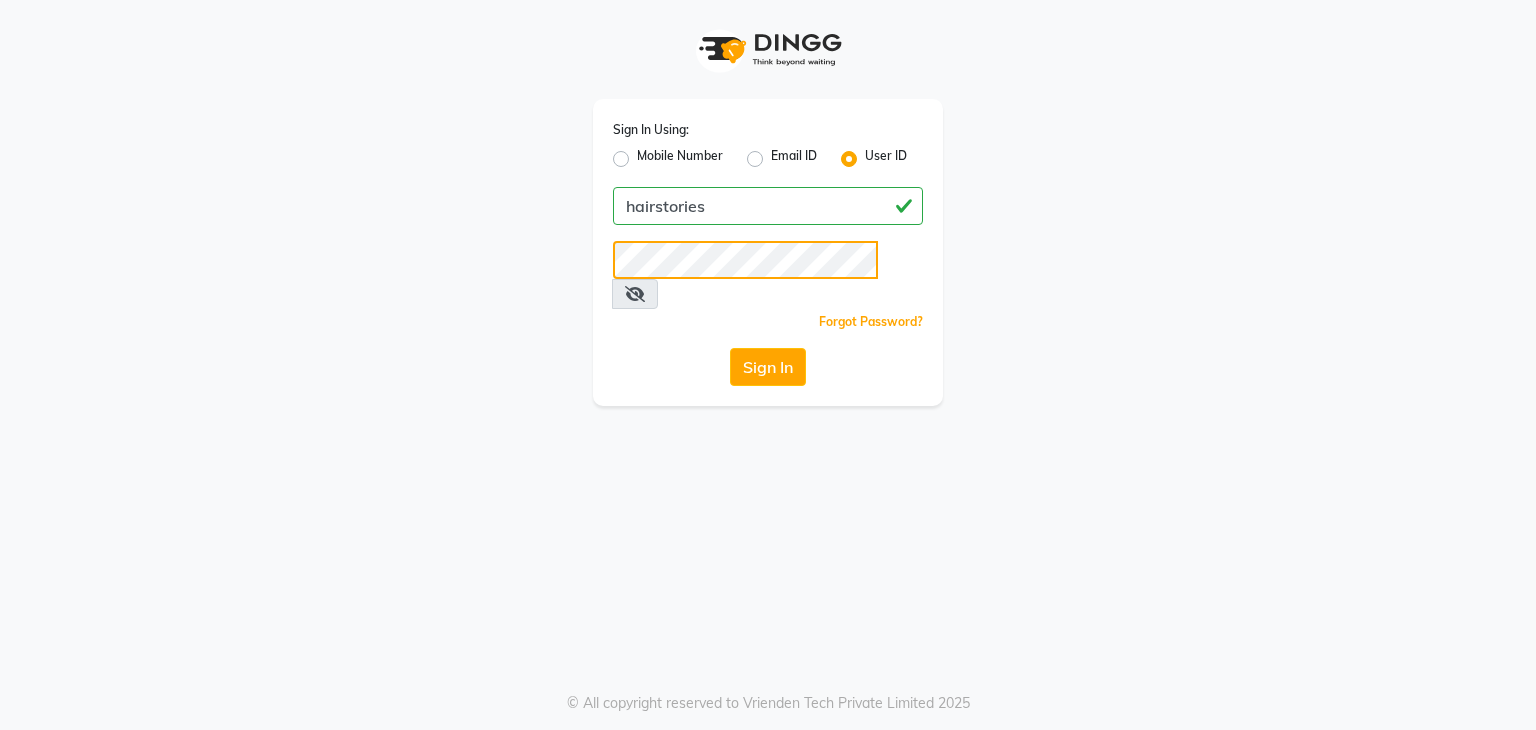 click on "Sign In" 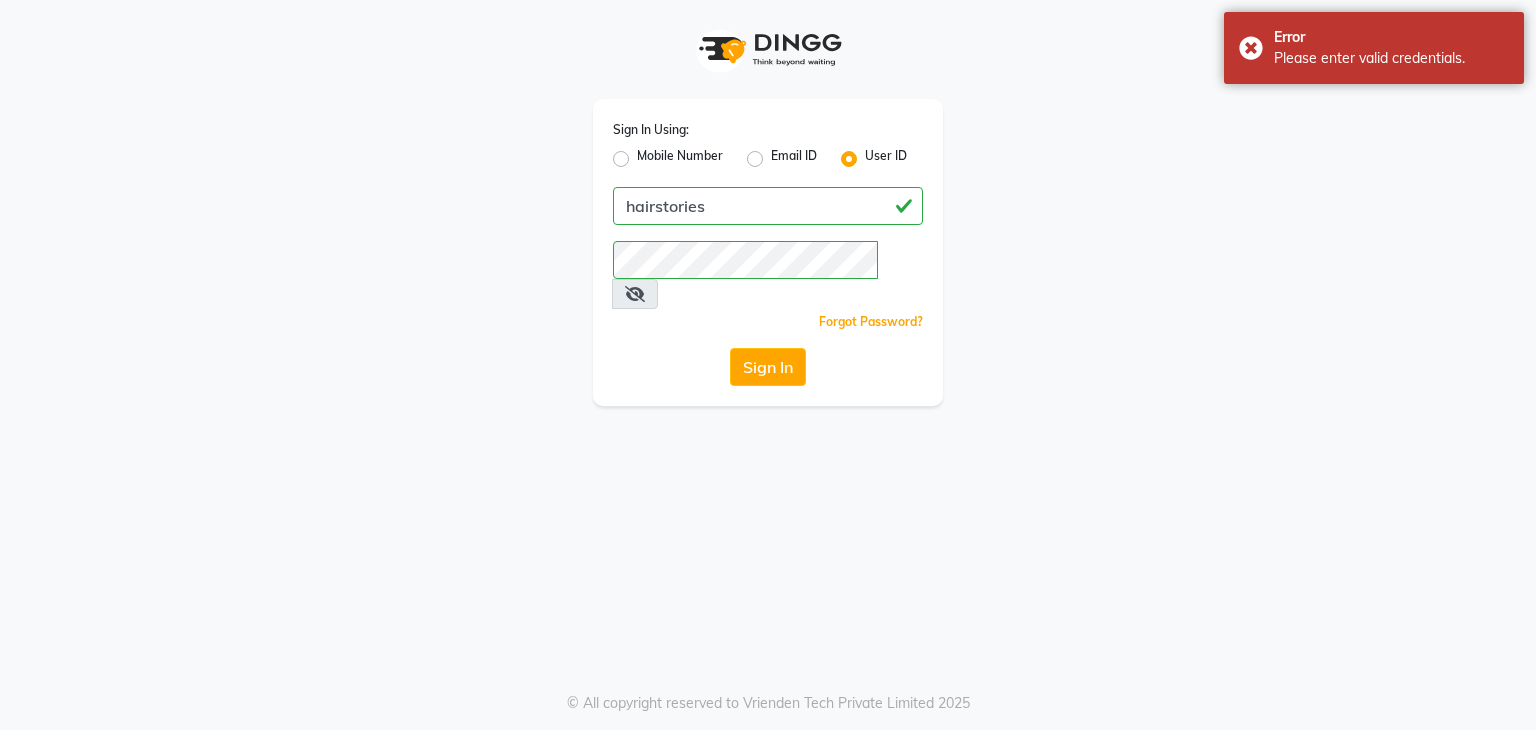 click at bounding box center [635, 294] 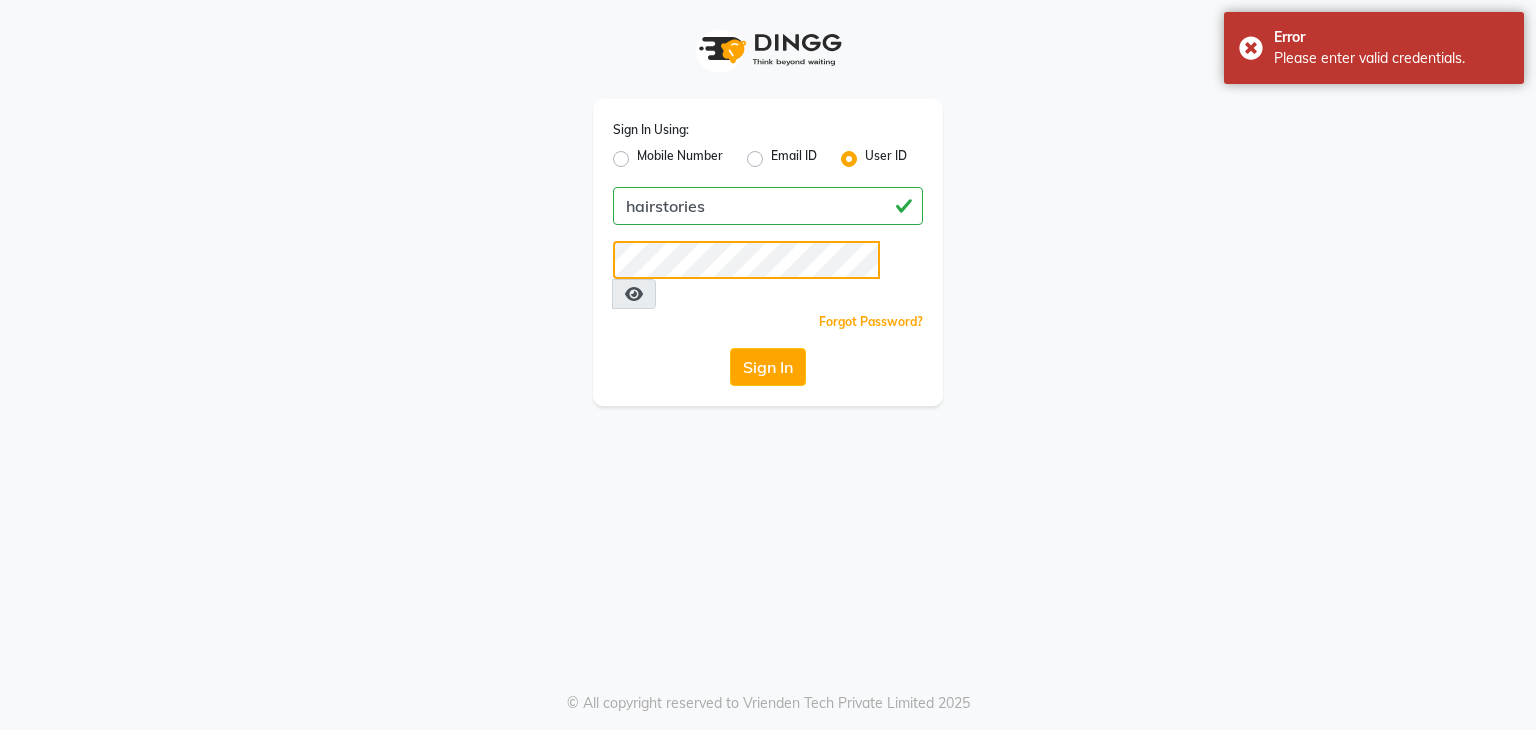 click on "Sign In" 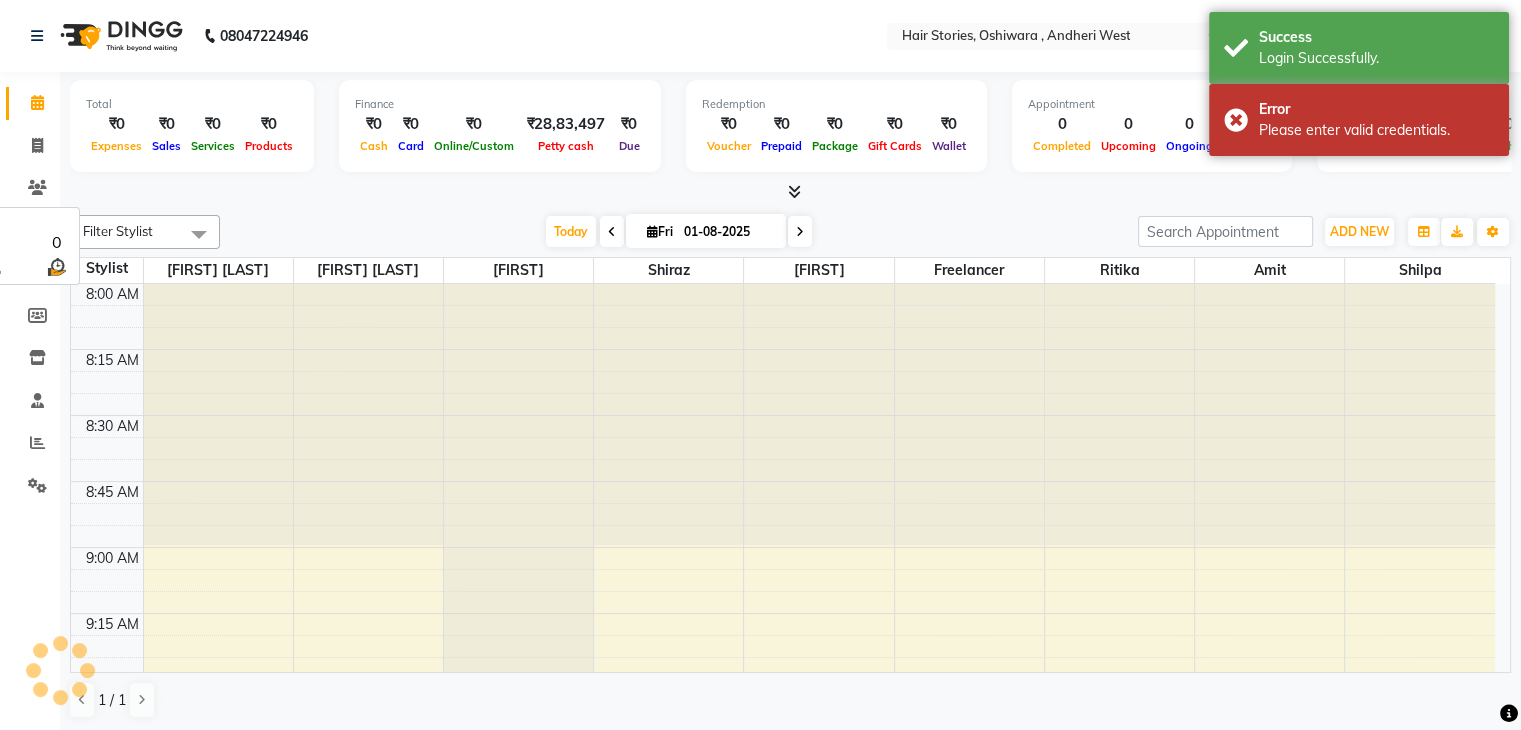 scroll, scrollTop: 0, scrollLeft: 0, axis: both 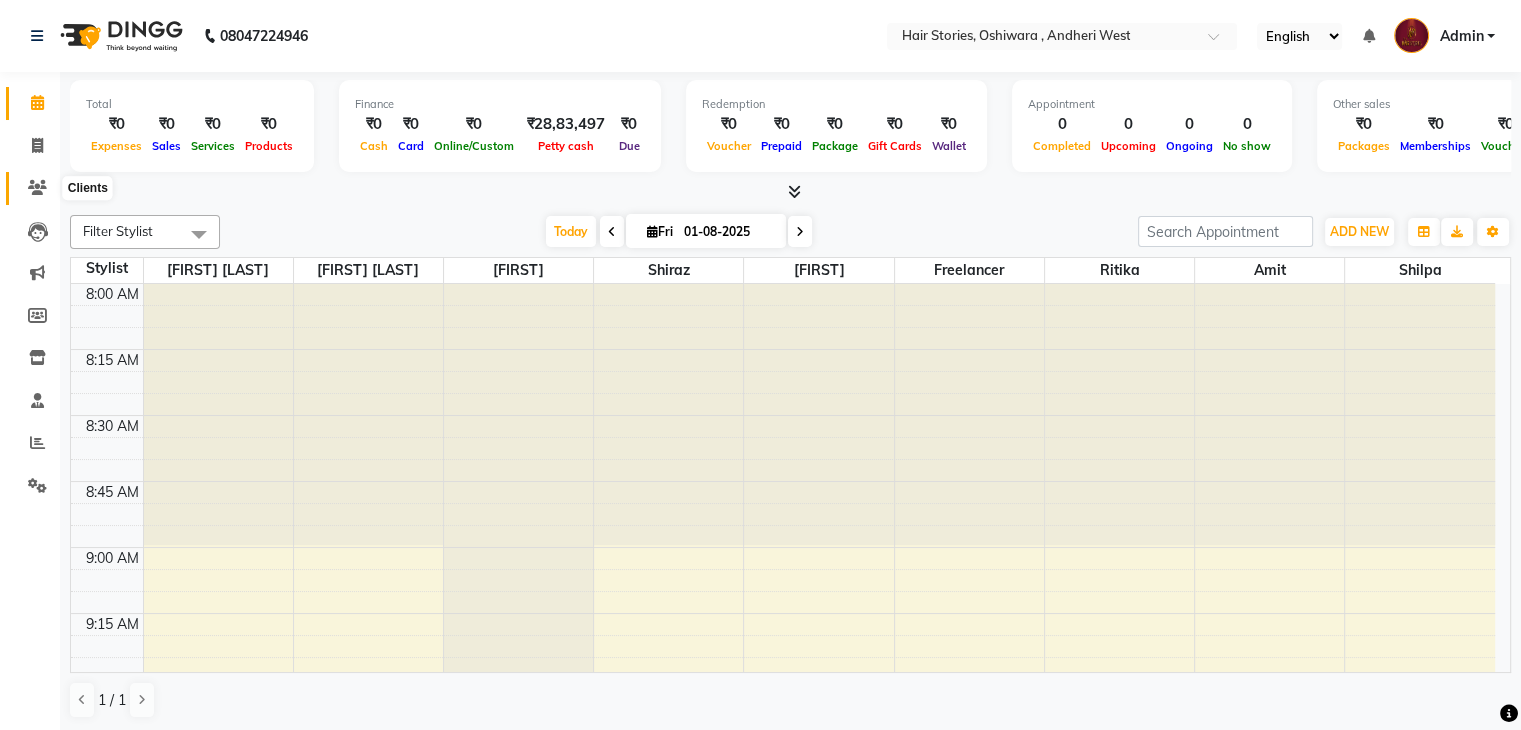 click 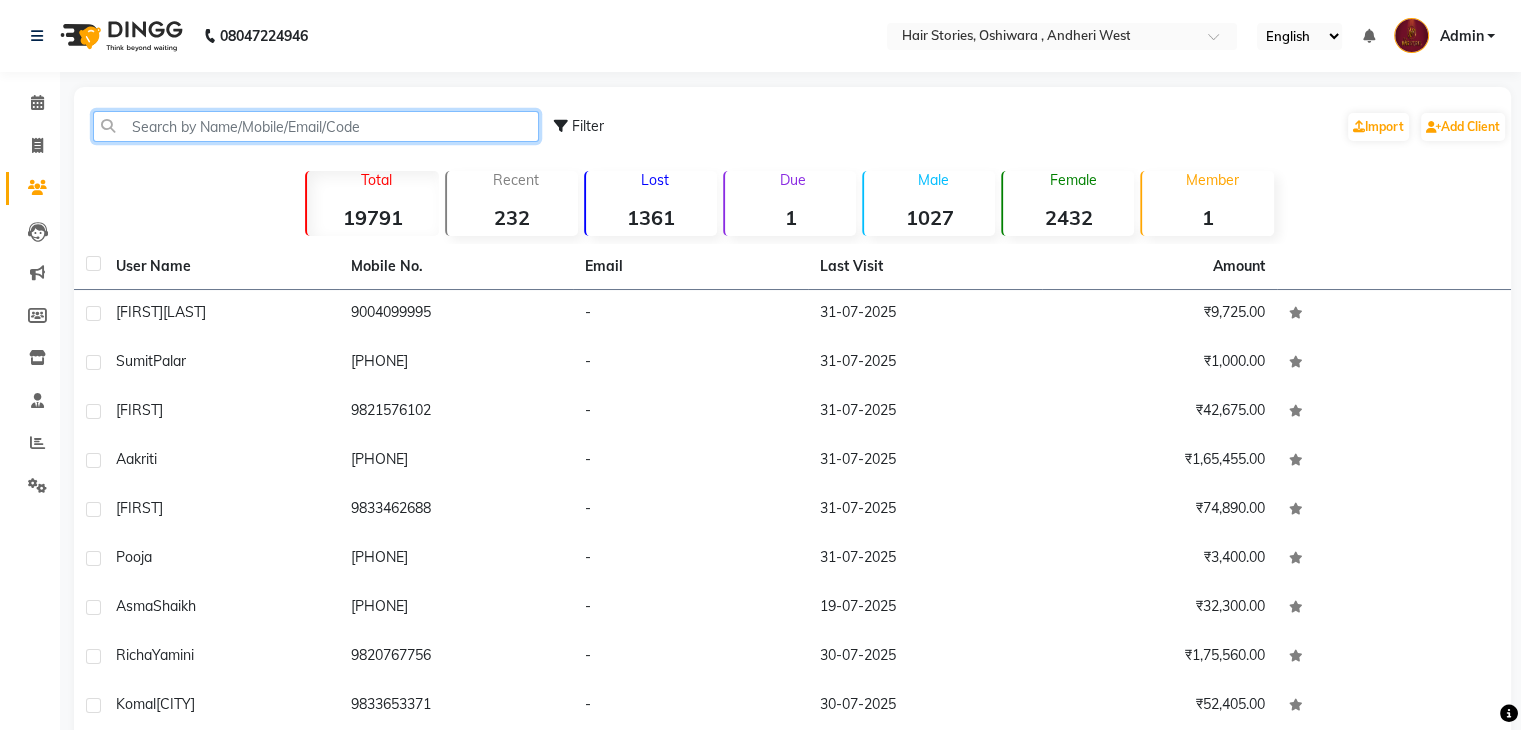 click 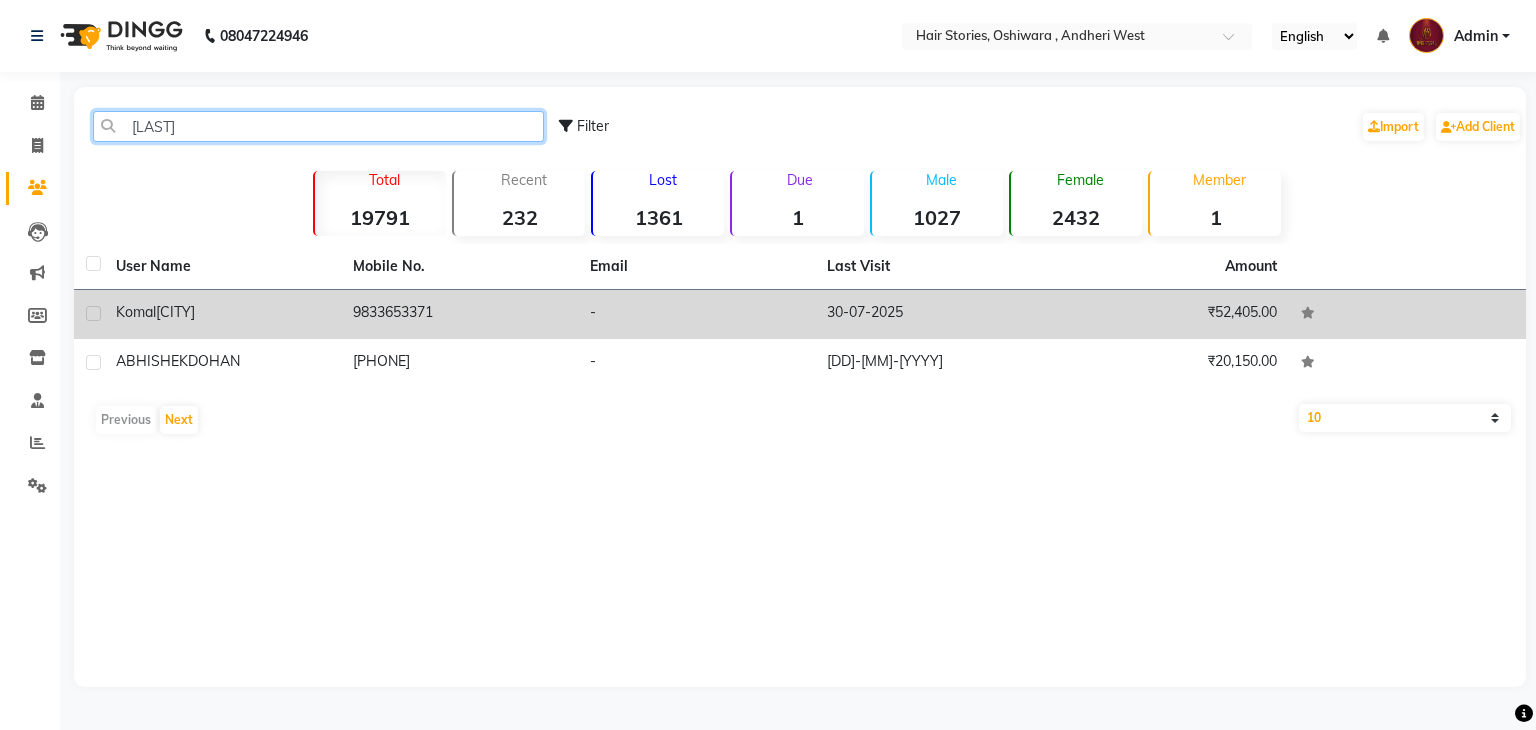type on "[LAST]" 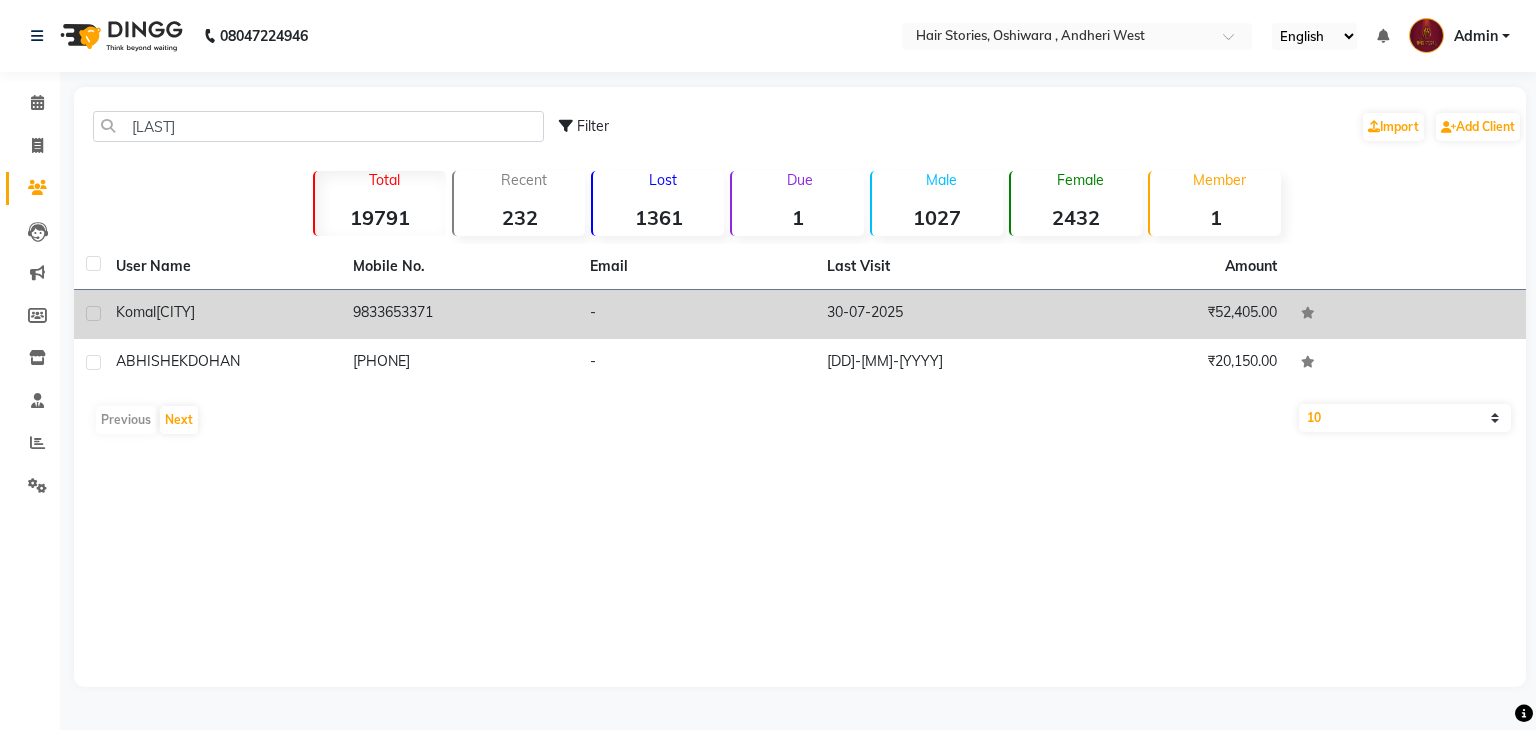 click on "Name: [FIRST] [LAST]" 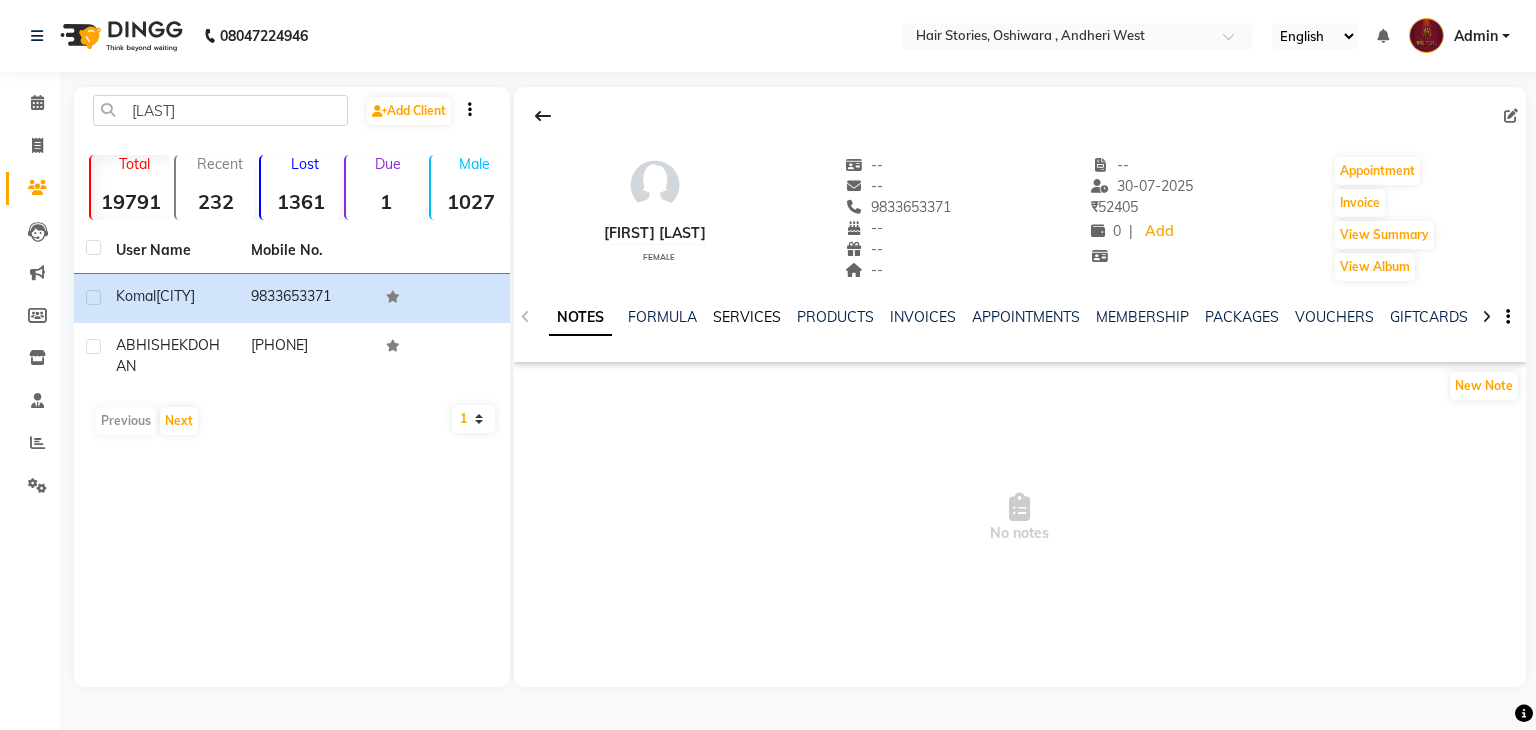 click on "SERVICES" 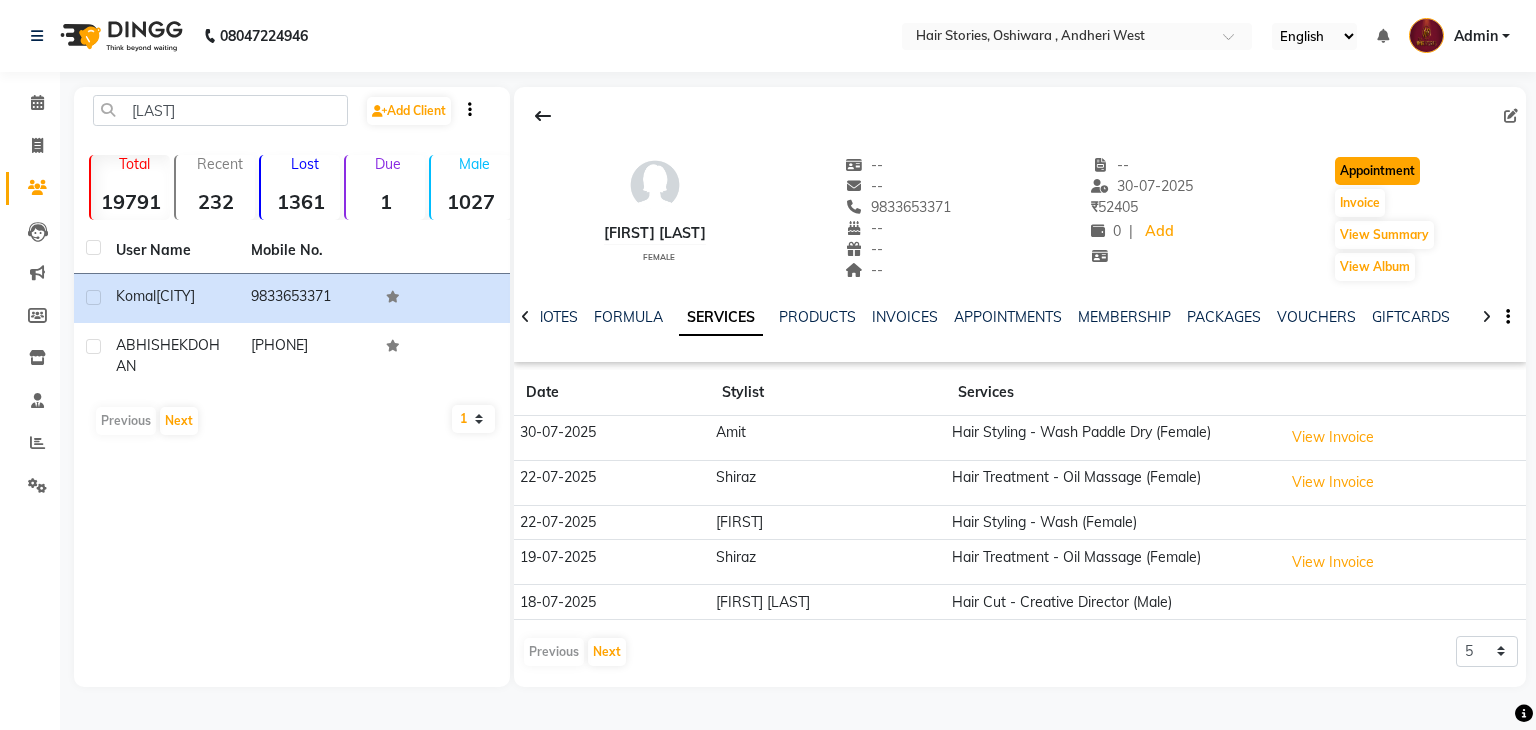 click on "Appointment" 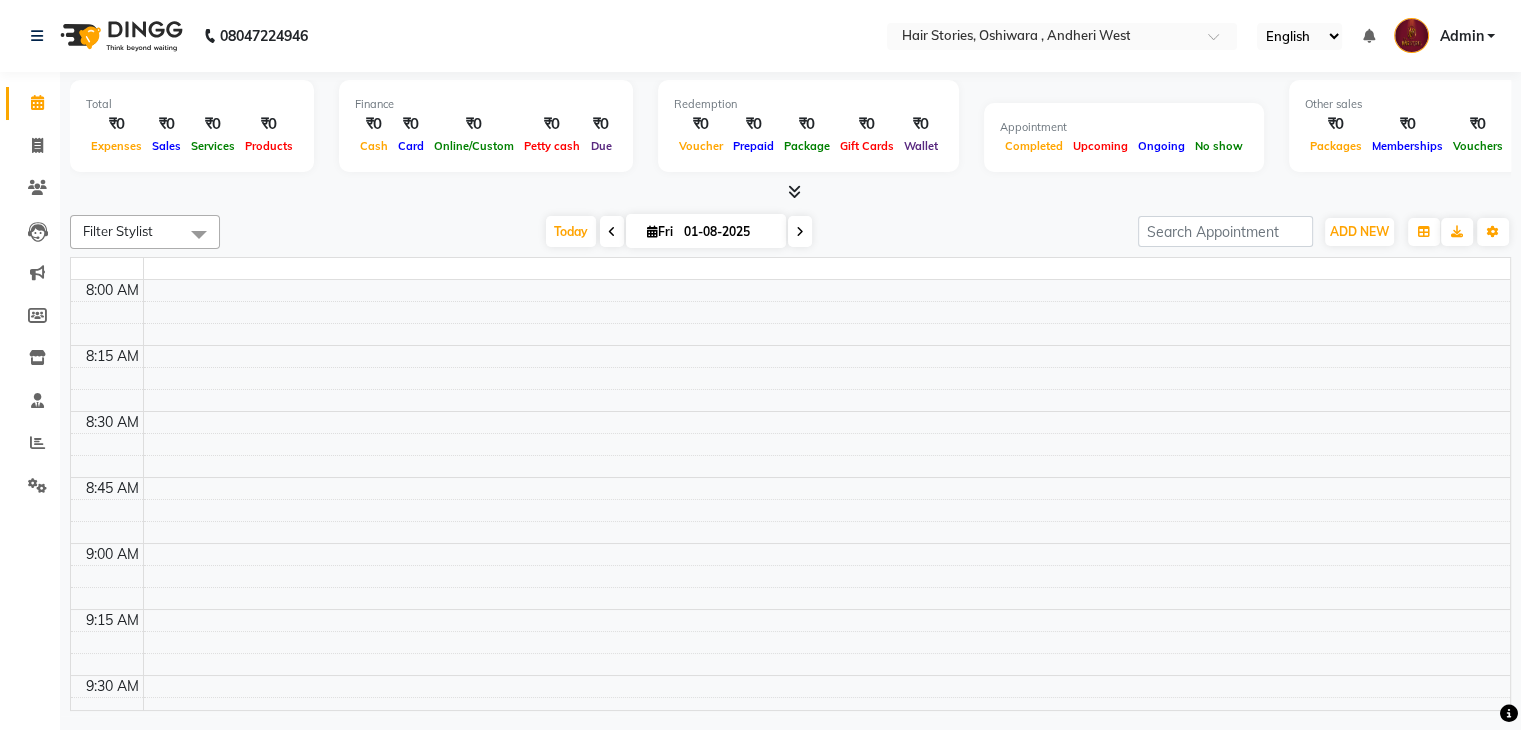 scroll, scrollTop: 0, scrollLeft: 0, axis: both 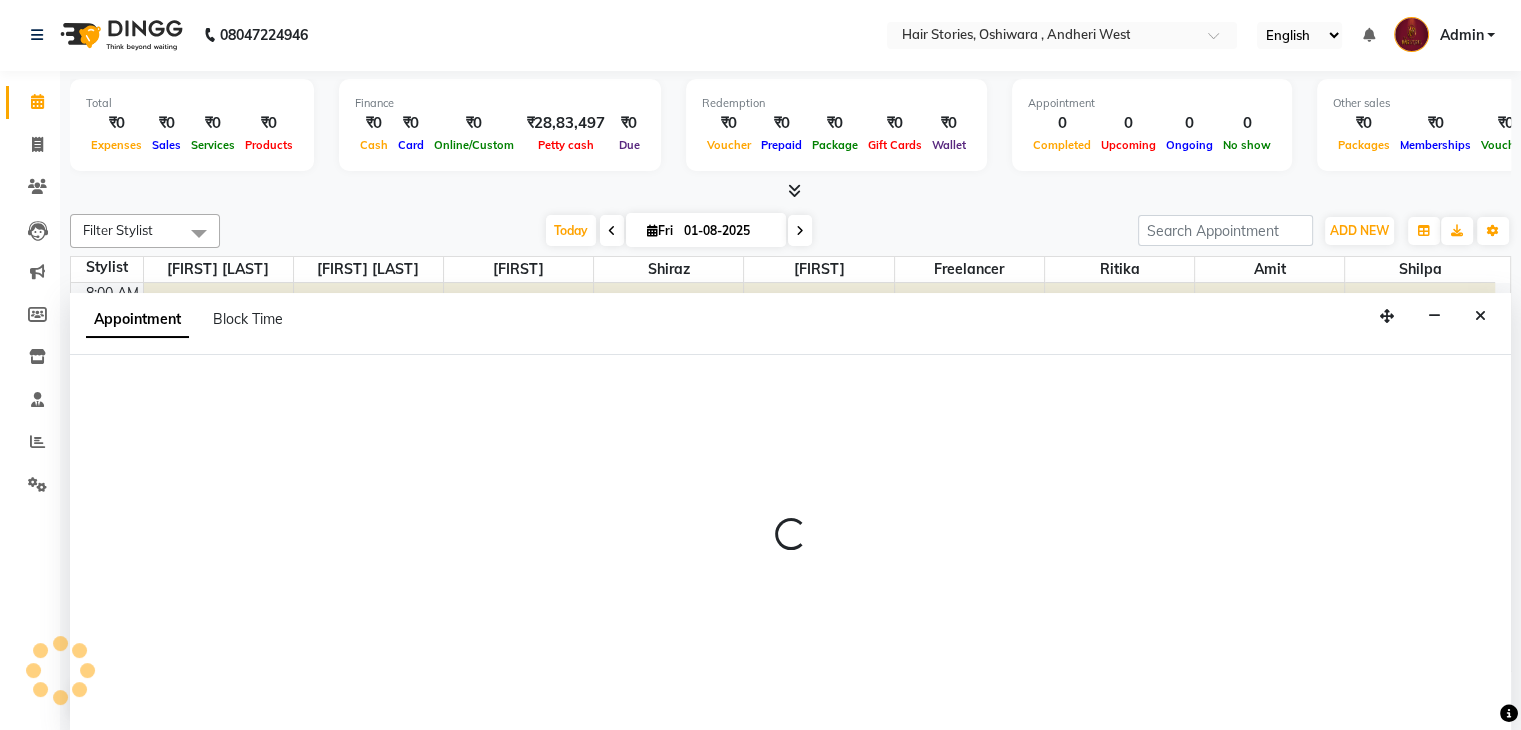 select on "tentative" 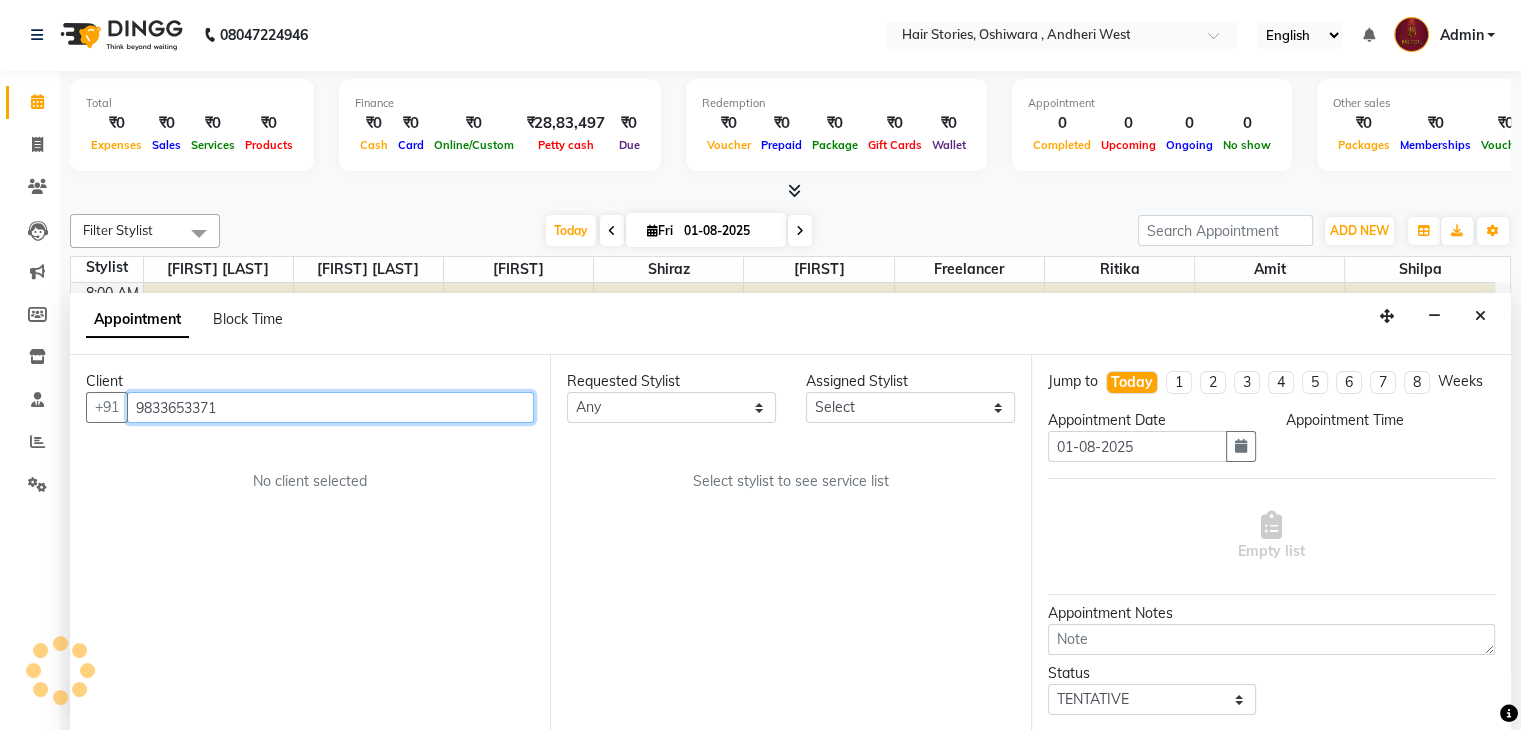 select on "540" 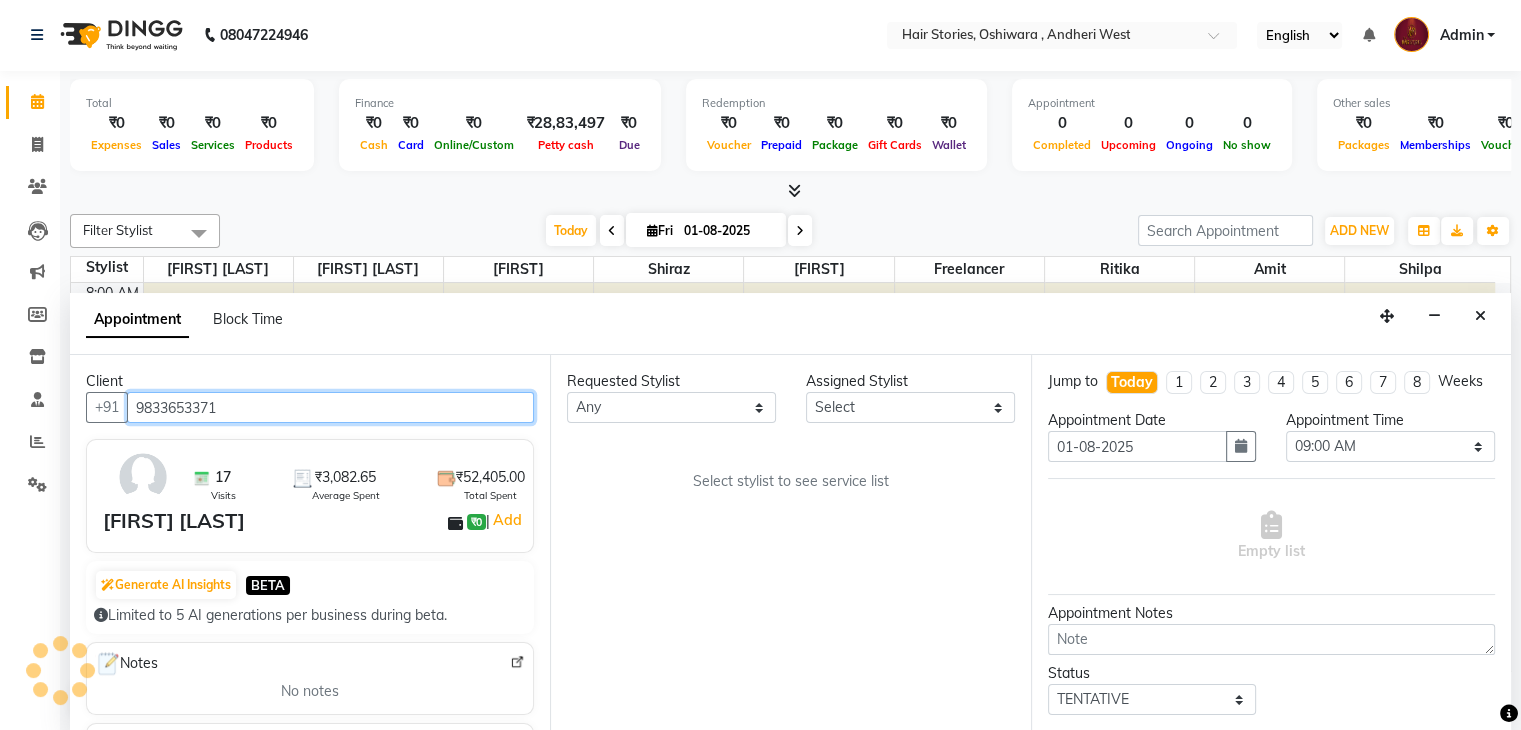scroll, scrollTop: 2356, scrollLeft: 0, axis: vertical 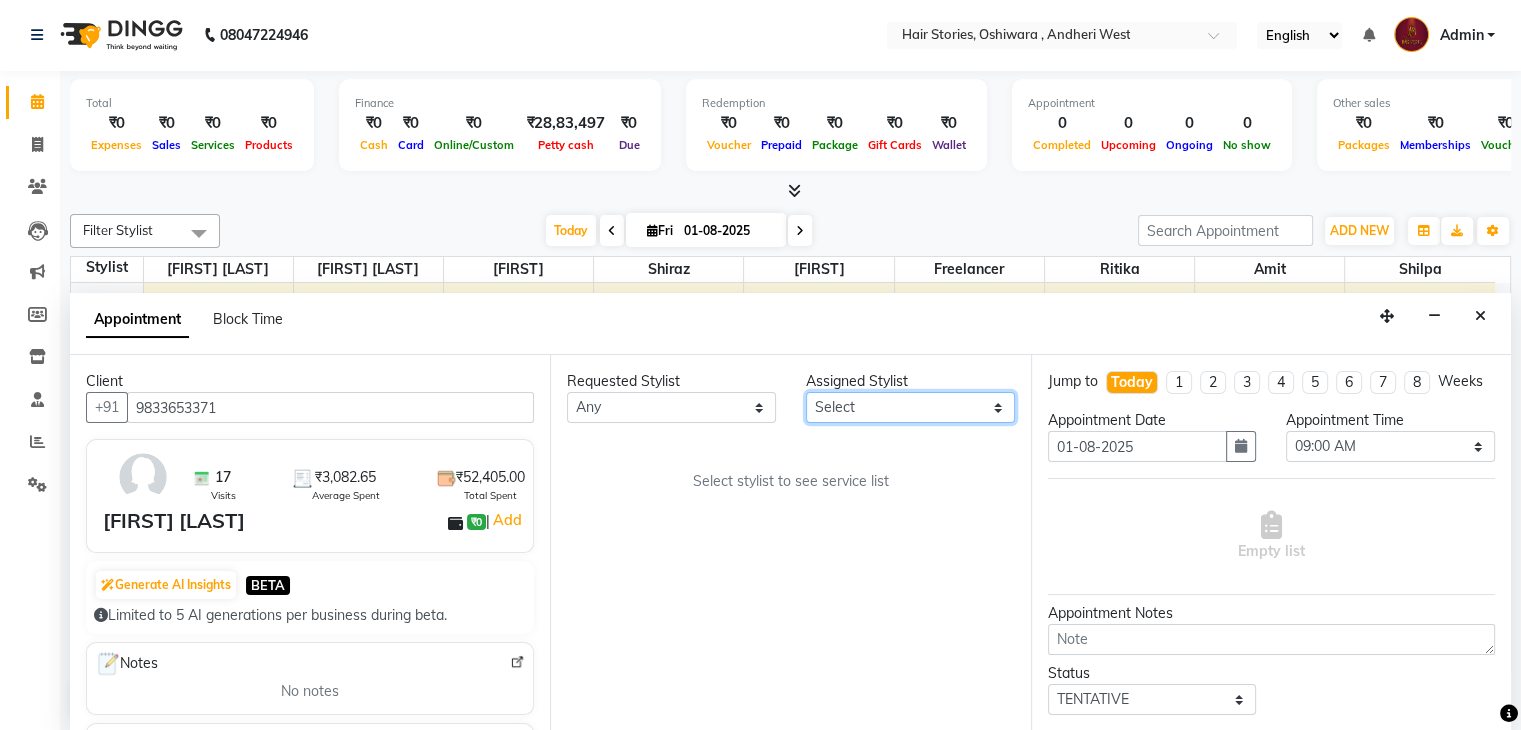 click on "Select [FIRST] [FIRST] [FIRST] [LAST] Freelancer [FIRST] [FIRST] [LAST] [FIRST] [FIRST] [FIRST]" at bounding box center (910, 407) 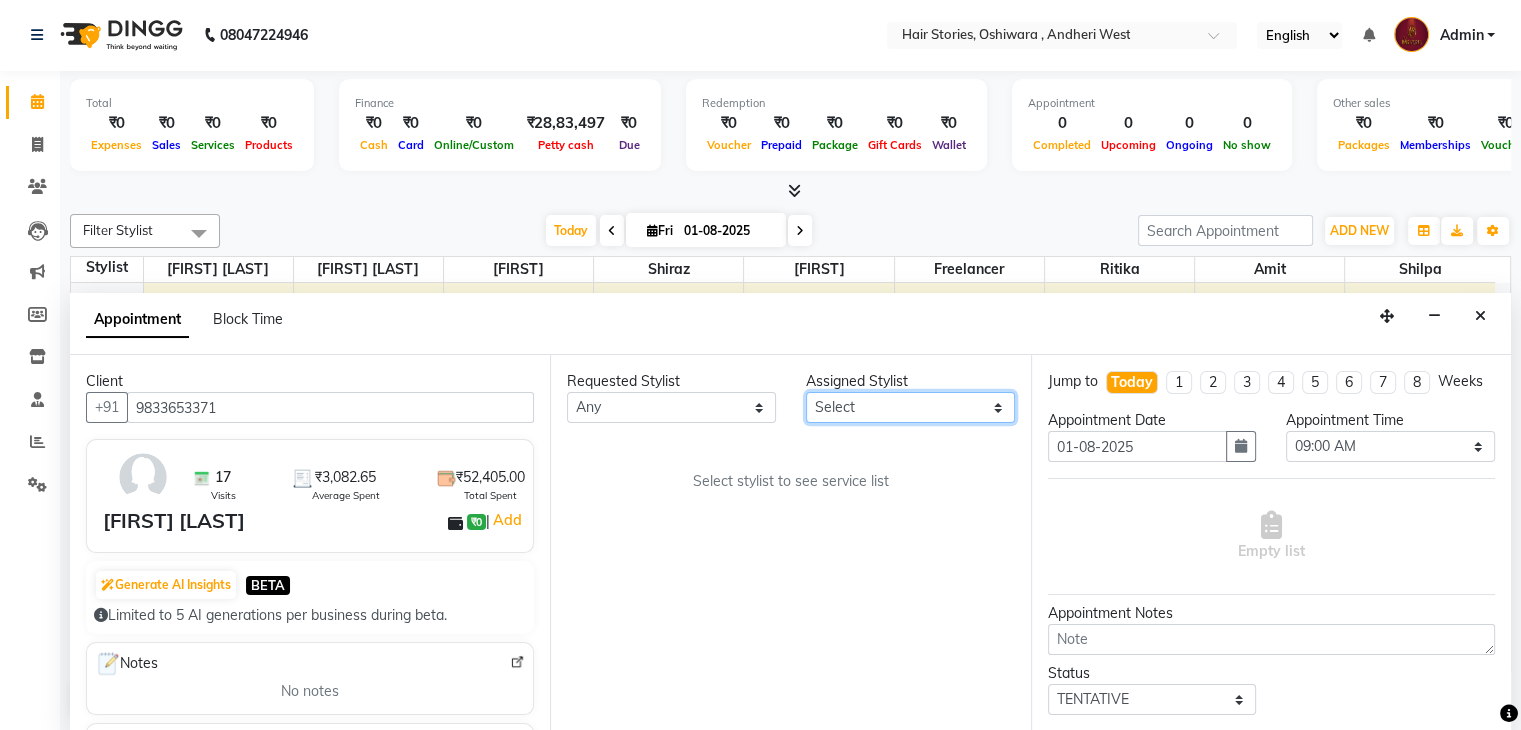 select on "87455" 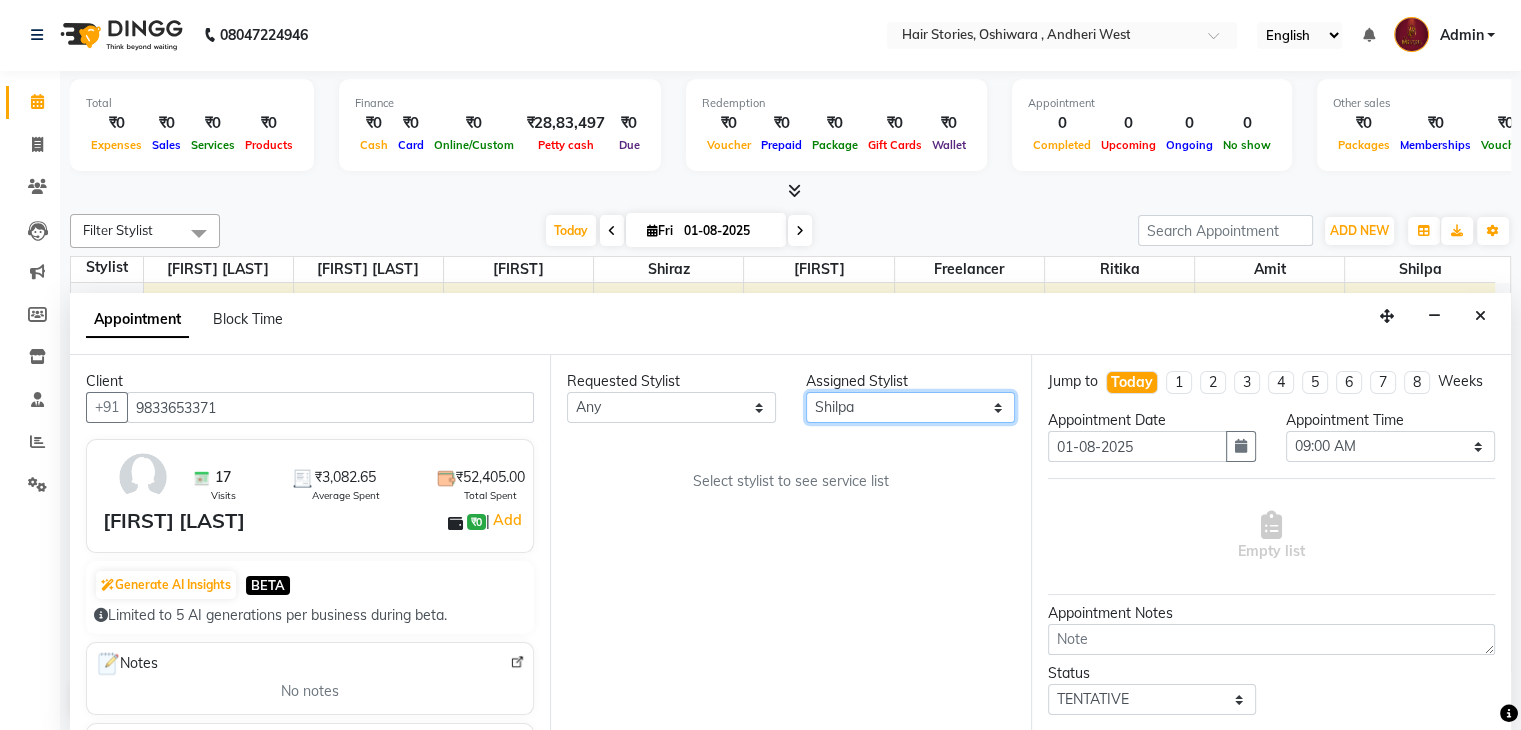 click on "Select [FIRST] [FIRST] [FIRST] [LAST] Freelancer [FIRST] [FIRST] [LAST] [FIRST] [FIRST] [FIRST]" at bounding box center (910, 407) 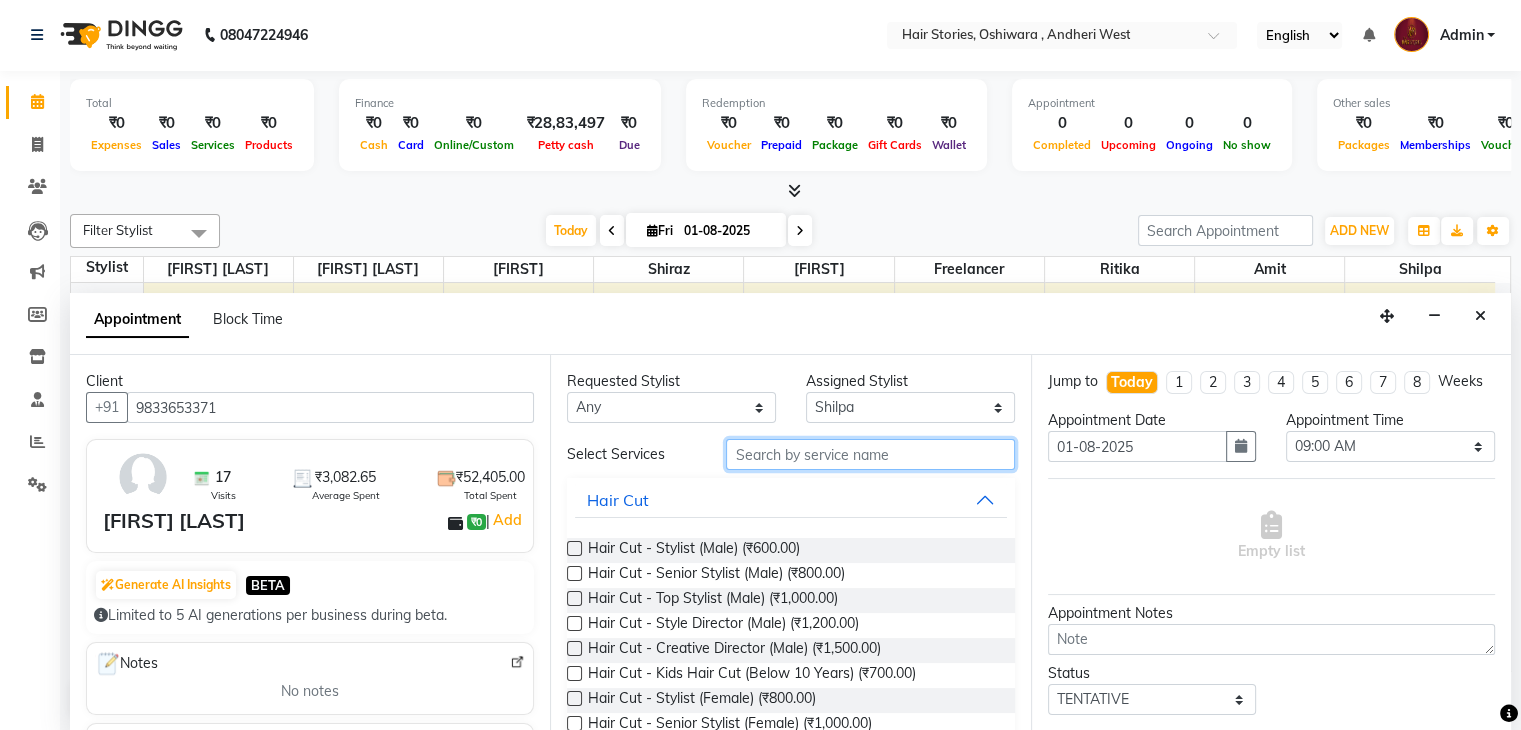 click at bounding box center (870, 454) 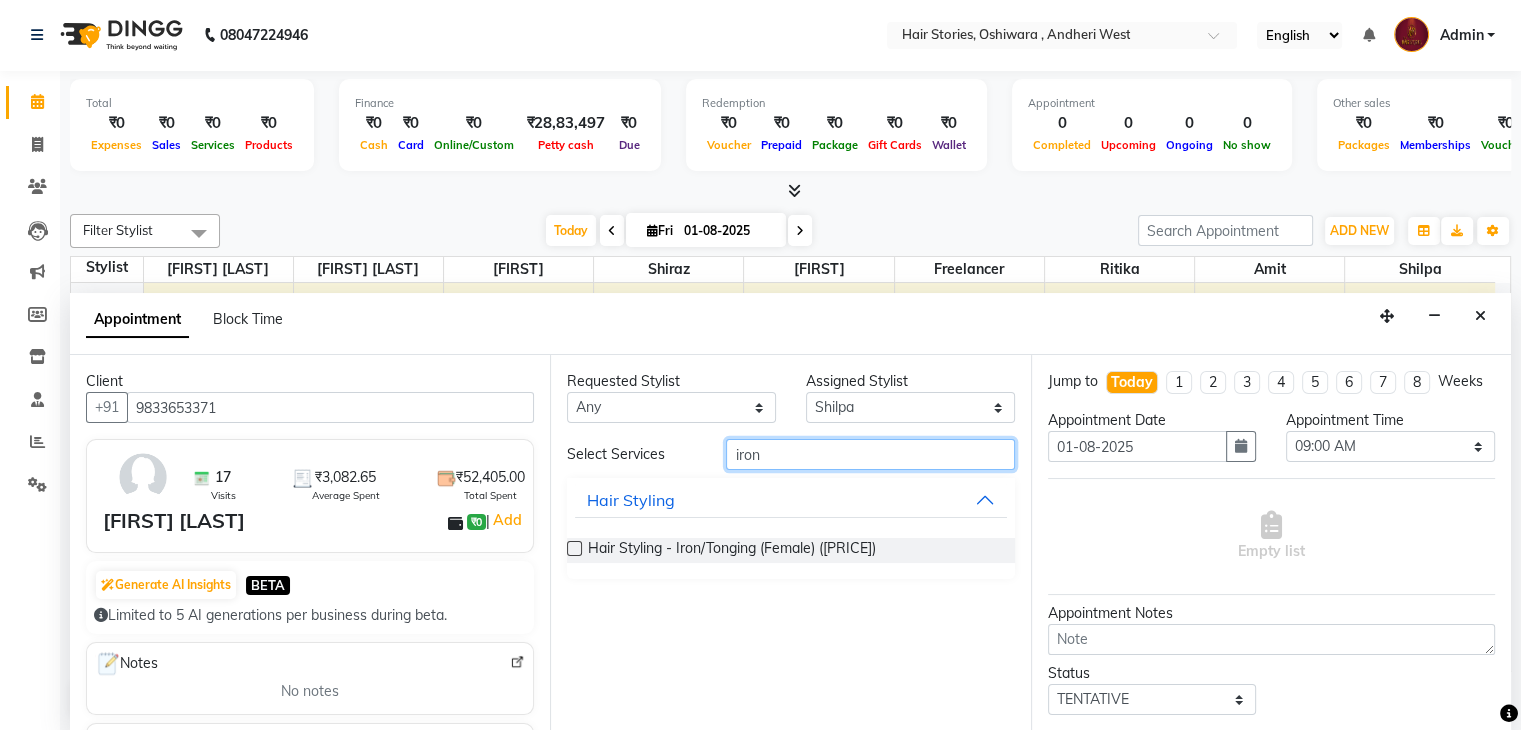 type on "iron" 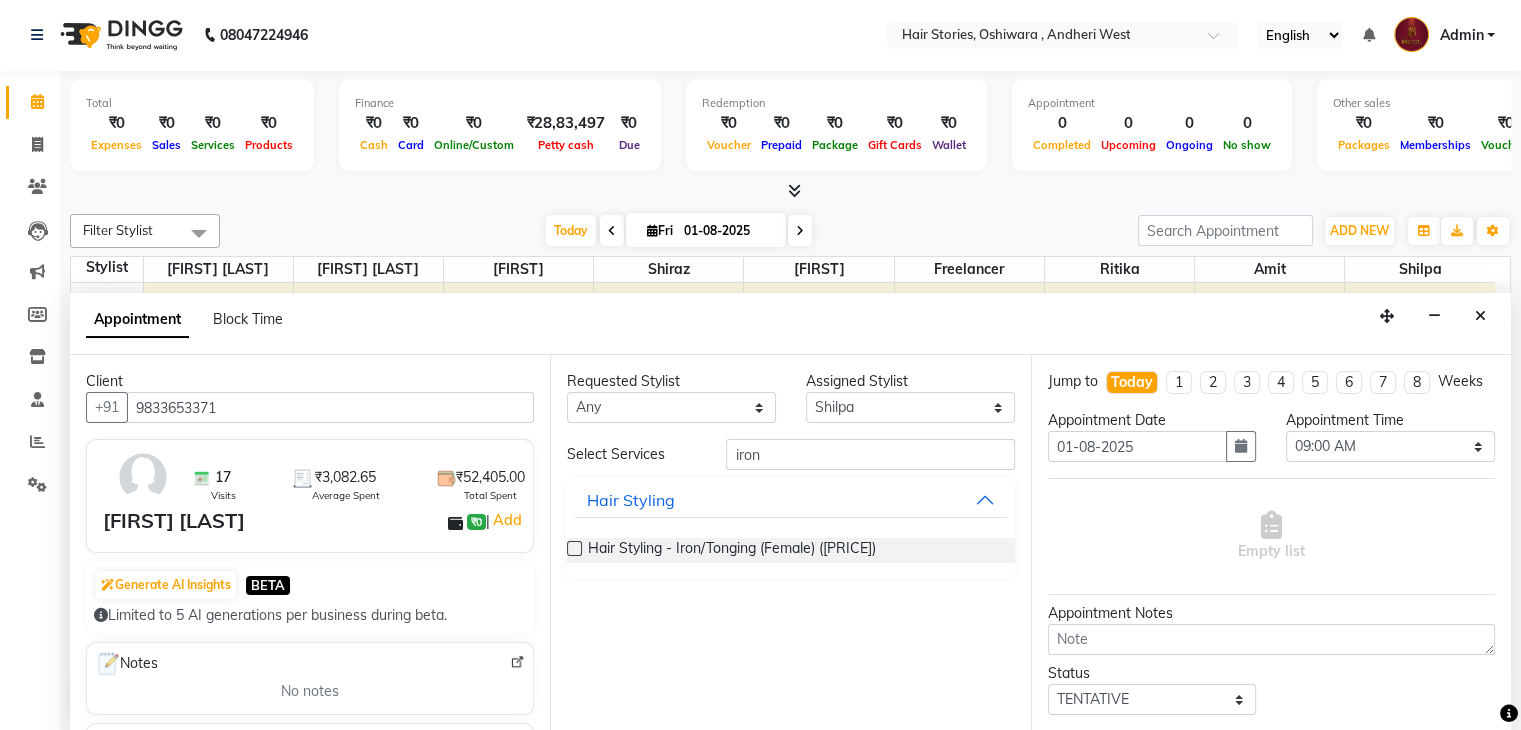 click at bounding box center (574, 548) 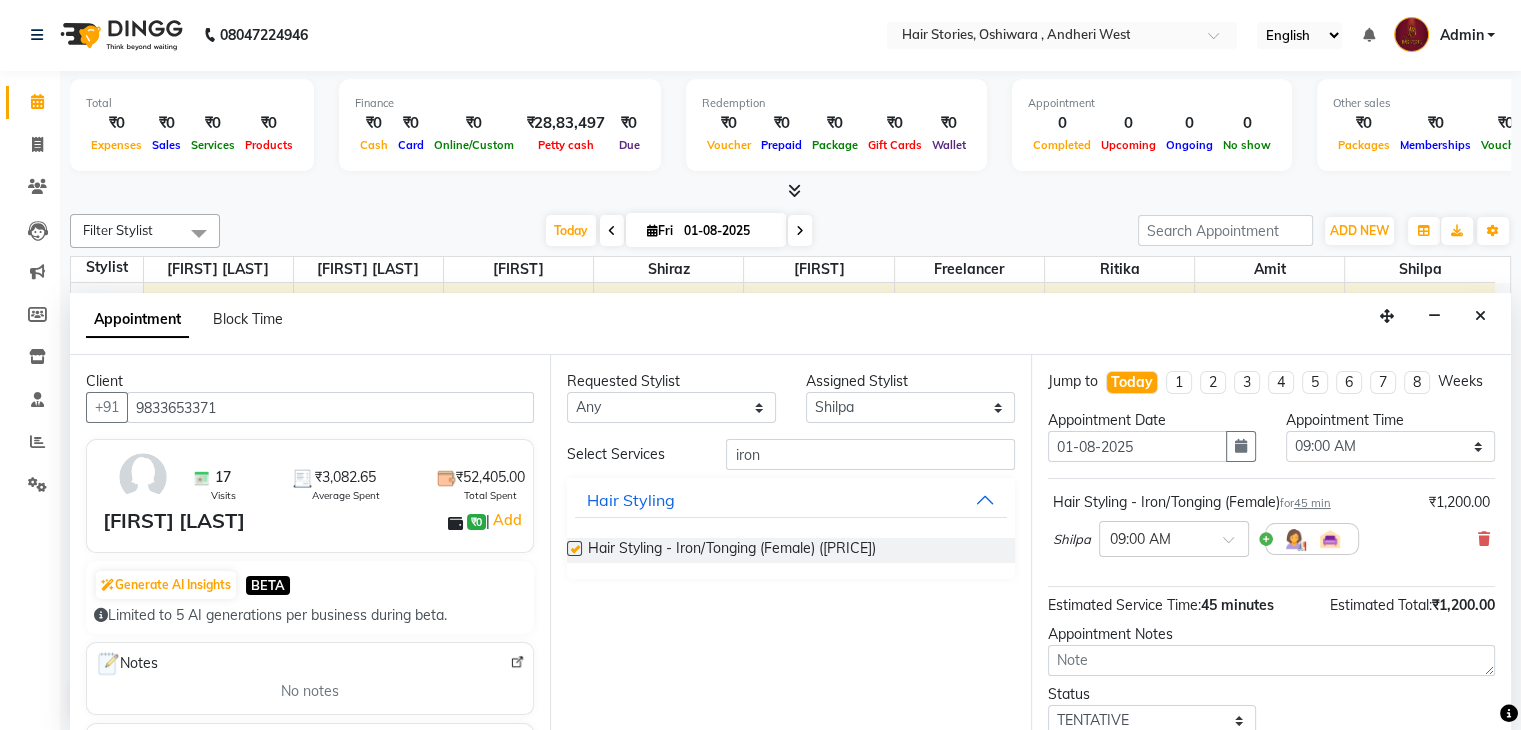 checkbox on "false" 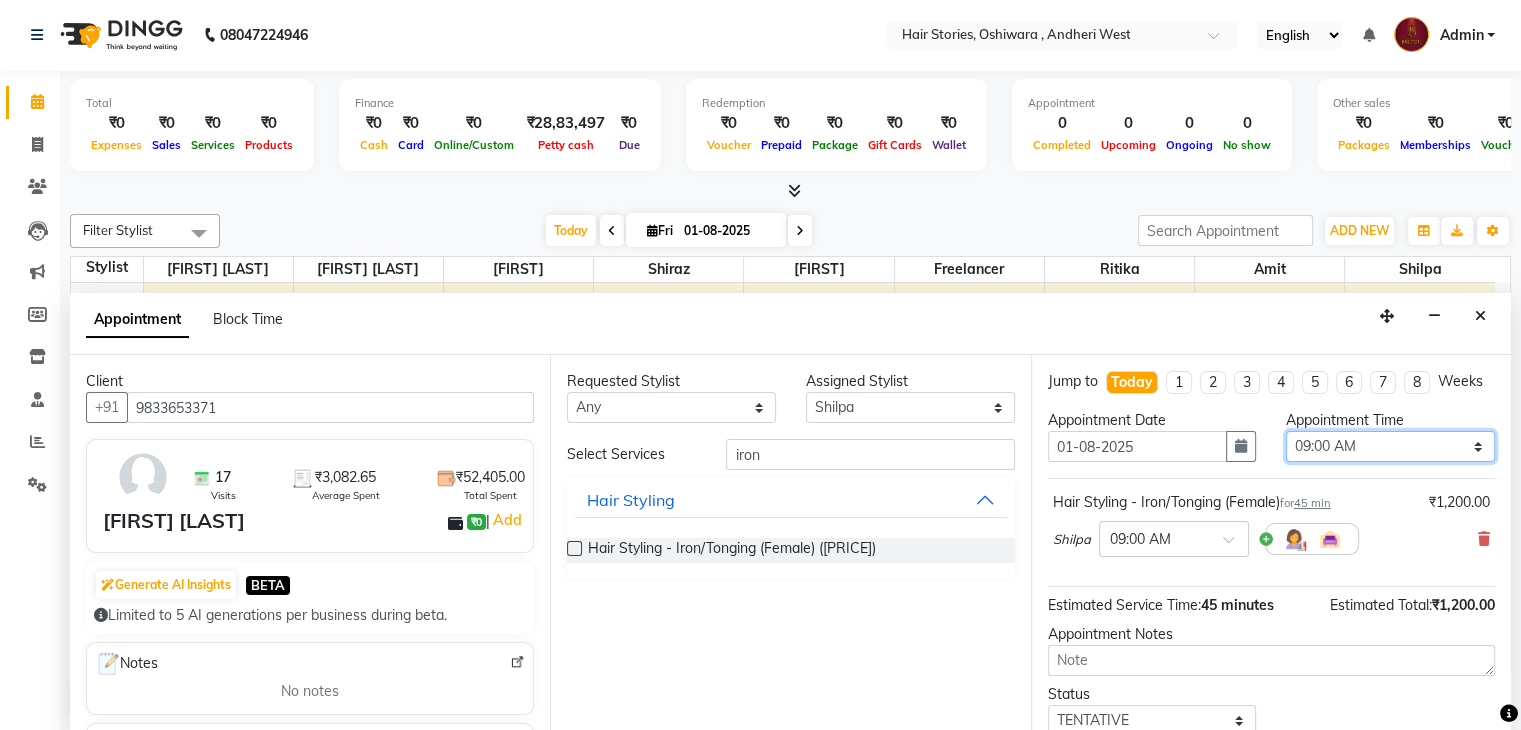 click on "Select 09:00 AM 09:15 AM 09:30 AM 09:45 AM 10:00 AM 10:15 AM 10:30 AM 10:45 AM 11:00 AM 11:15 AM 11:30 AM 11:45 AM 12:00 PM 12:15 PM 12:30 PM 12:45 PM 01:00 PM 01:15 PM 01:30 PM 01:45 PM 02:00 PM 02:15 PM 02:30 PM 02:45 PM 03:00 PM 03:15 PM 03:30 PM 03:45 PM 04:00 PM 04:15 PM 04:30 PM 04:45 PM 05:00 PM 05:15 PM 05:30 PM 05:45 PM 06:00 PM 06:15 PM 06:30 PM 06:45 PM 07:00 PM 07:15 PM 07:30 PM 07:45 PM 08:00 PM 08:15 PM 08:30 PM 08:45 PM 09:00 PM 09:15 PM 09:30 PM 09:45 PM 10:00 PM 10:15 PM 10:30 PM" at bounding box center (1390, 446) 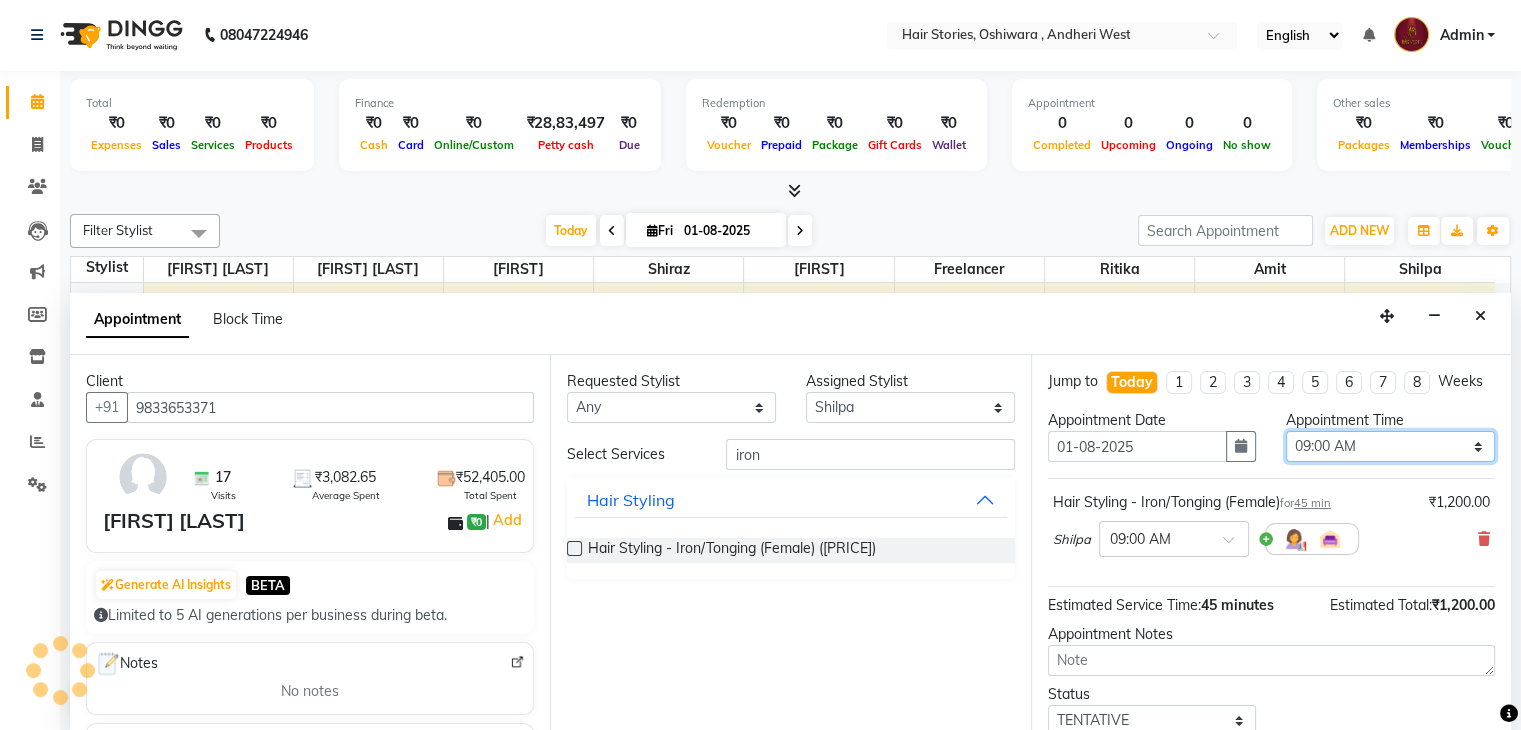 select on "1050" 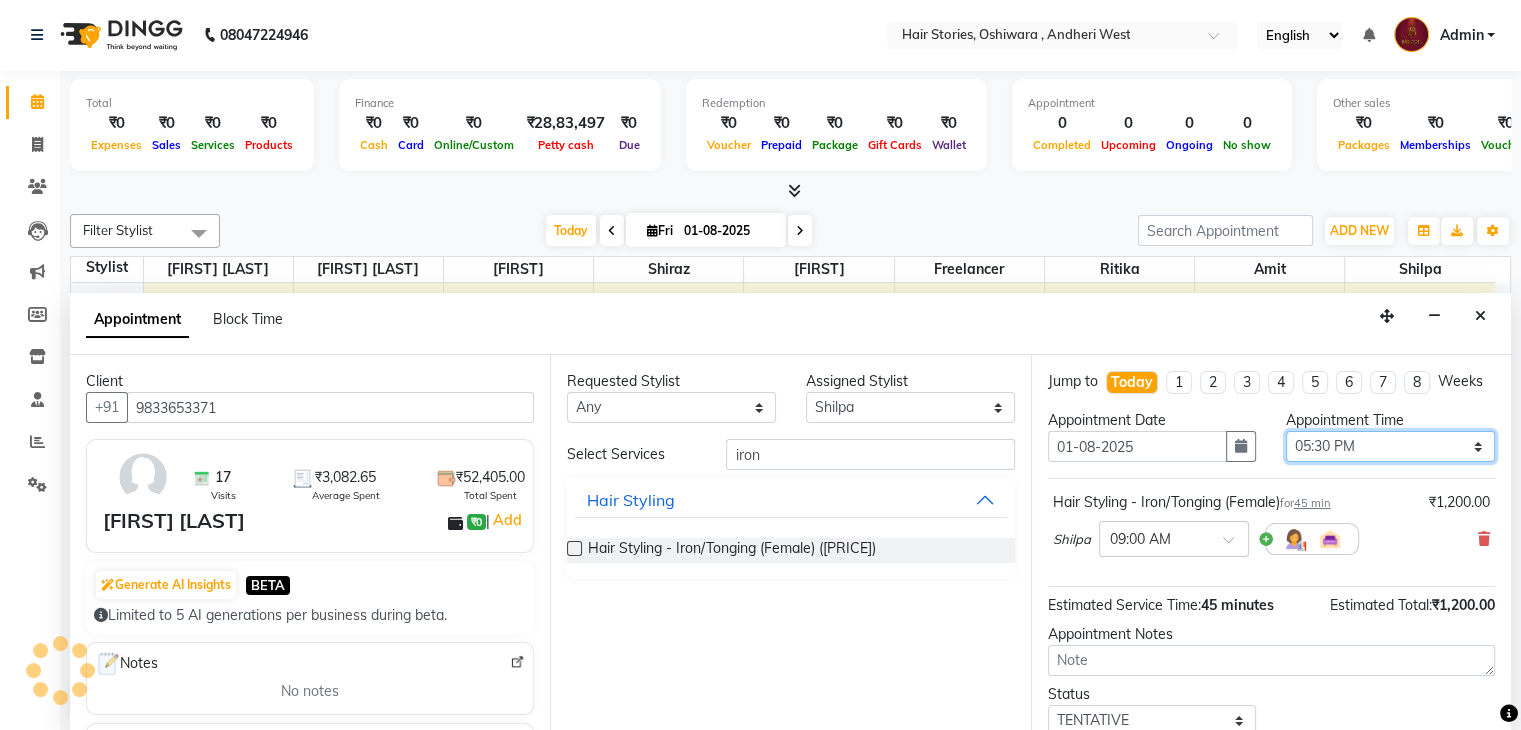 click on "Select 09:00 AM 09:15 AM 09:30 AM 09:45 AM 10:00 AM 10:15 AM 10:30 AM 10:45 AM 11:00 AM 11:15 AM 11:30 AM 11:45 AM 12:00 PM 12:15 PM 12:30 PM 12:45 PM 01:00 PM 01:15 PM 01:30 PM 01:45 PM 02:00 PM 02:15 PM 02:30 PM 02:45 PM 03:00 PM 03:15 PM 03:30 PM 03:45 PM 04:00 PM 04:15 PM 04:30 PM 04:45 PM 05:00 PM 05:15 PM 05:30 PM 05:45 PM 06:00 PM 06:15 PM 06:30 PM 06:45 PM 07:00 PM 07:15 PM 07:30 PM 07:45 PM 08:00 PM 08:15 PM 08:30 PM 08:45 PM 09:00 PM 09:15 PM 09:30 PM 09:45 PM 10:00 PM 10:15 PM 10:30 PM" at bounding box center (1390, 446) 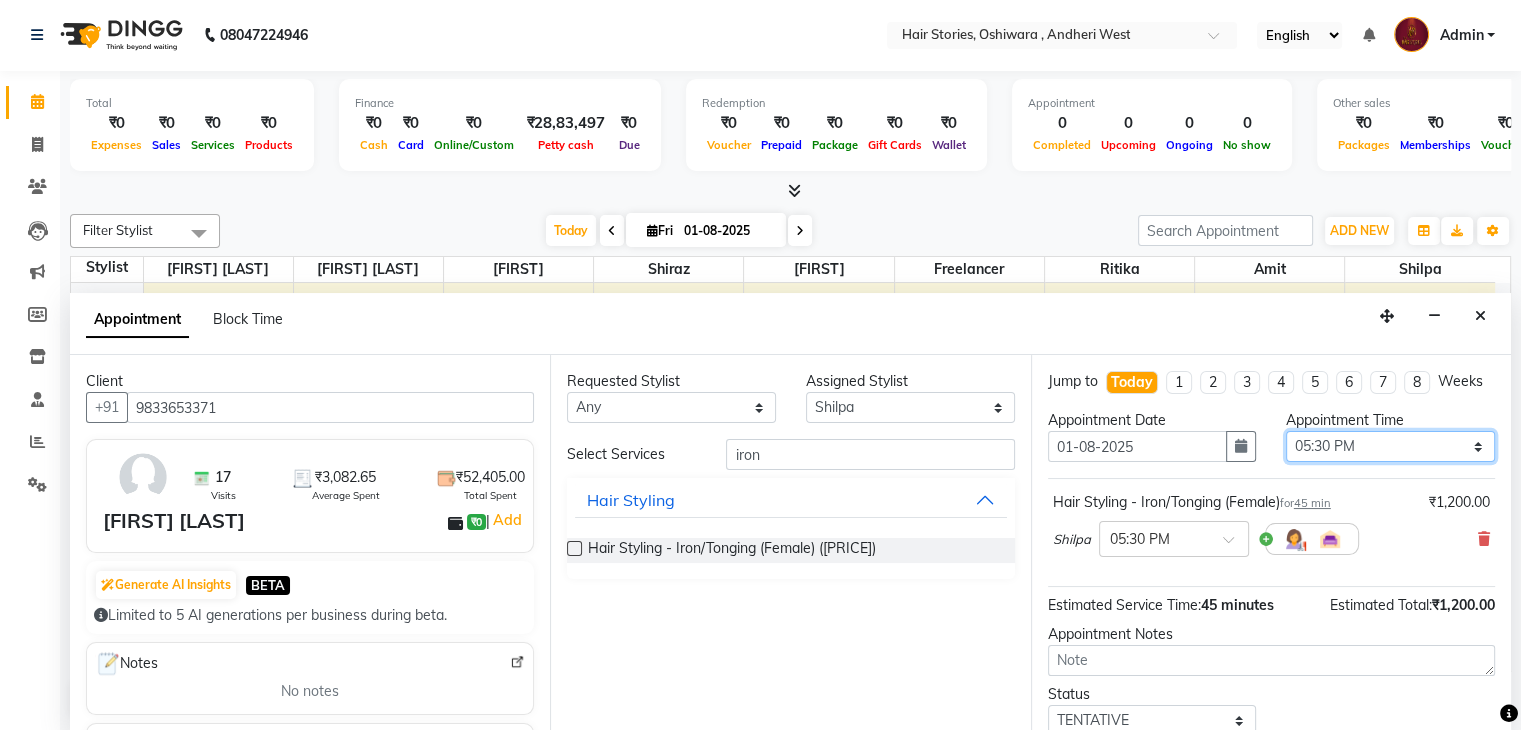 scroll, scrollTop: 149, scrollLeft: 0, axis: vertical 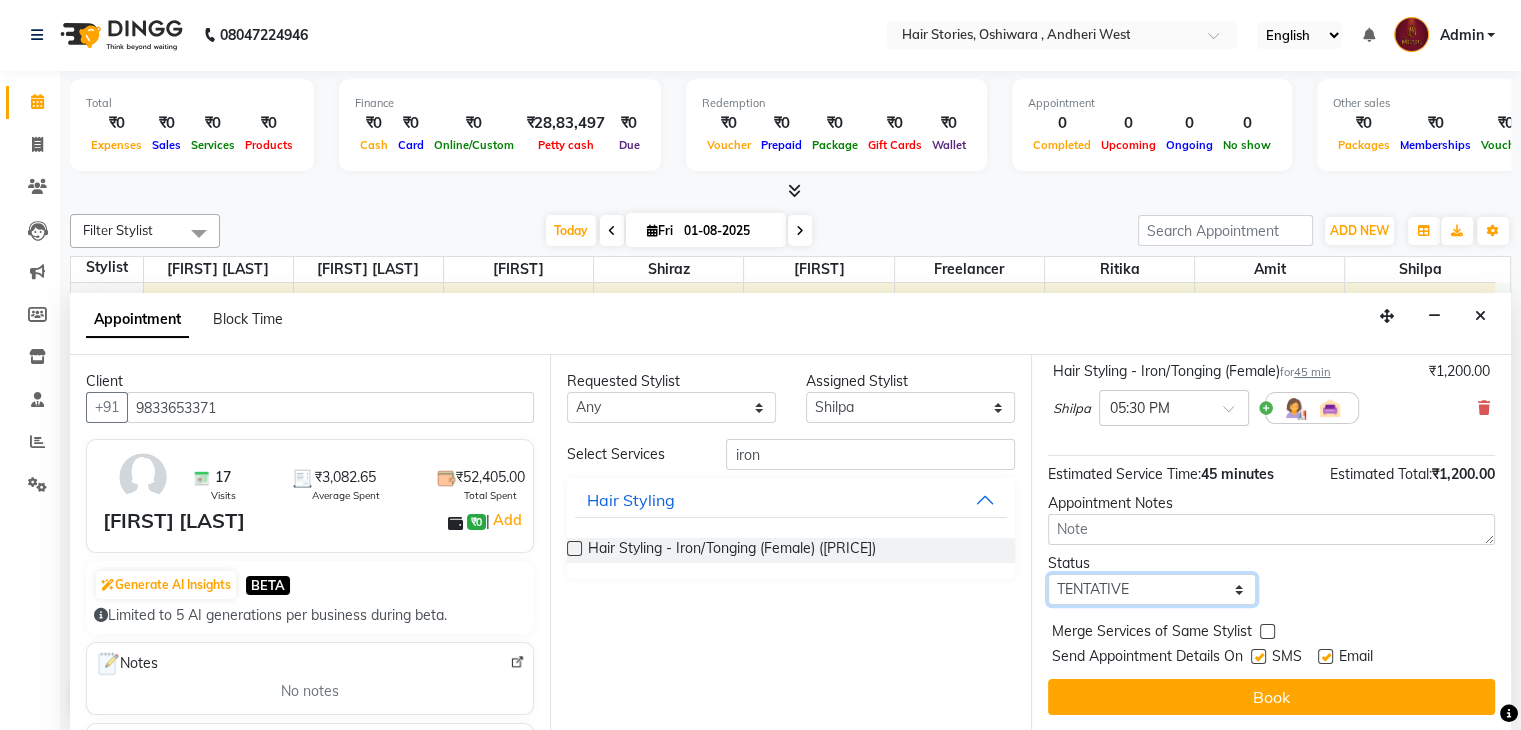 click on "Select TENTATIVE CONFIRM CHECK-IN UPCOMING" at bounding box center (1152, 589) 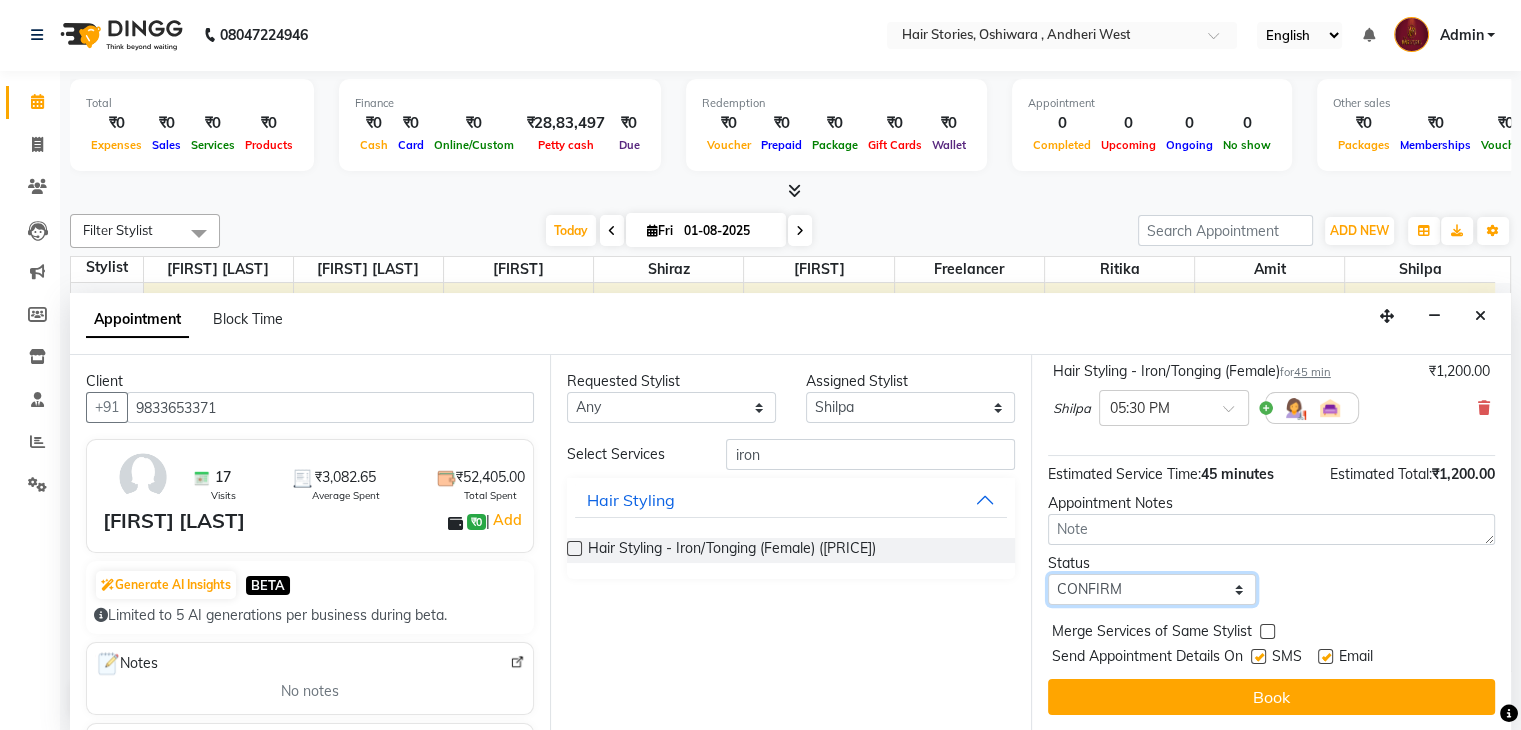 click on "Select TENTATIVE CONFIRM CHECK-IN UPCOMING" at bounding box center (1152, 589) 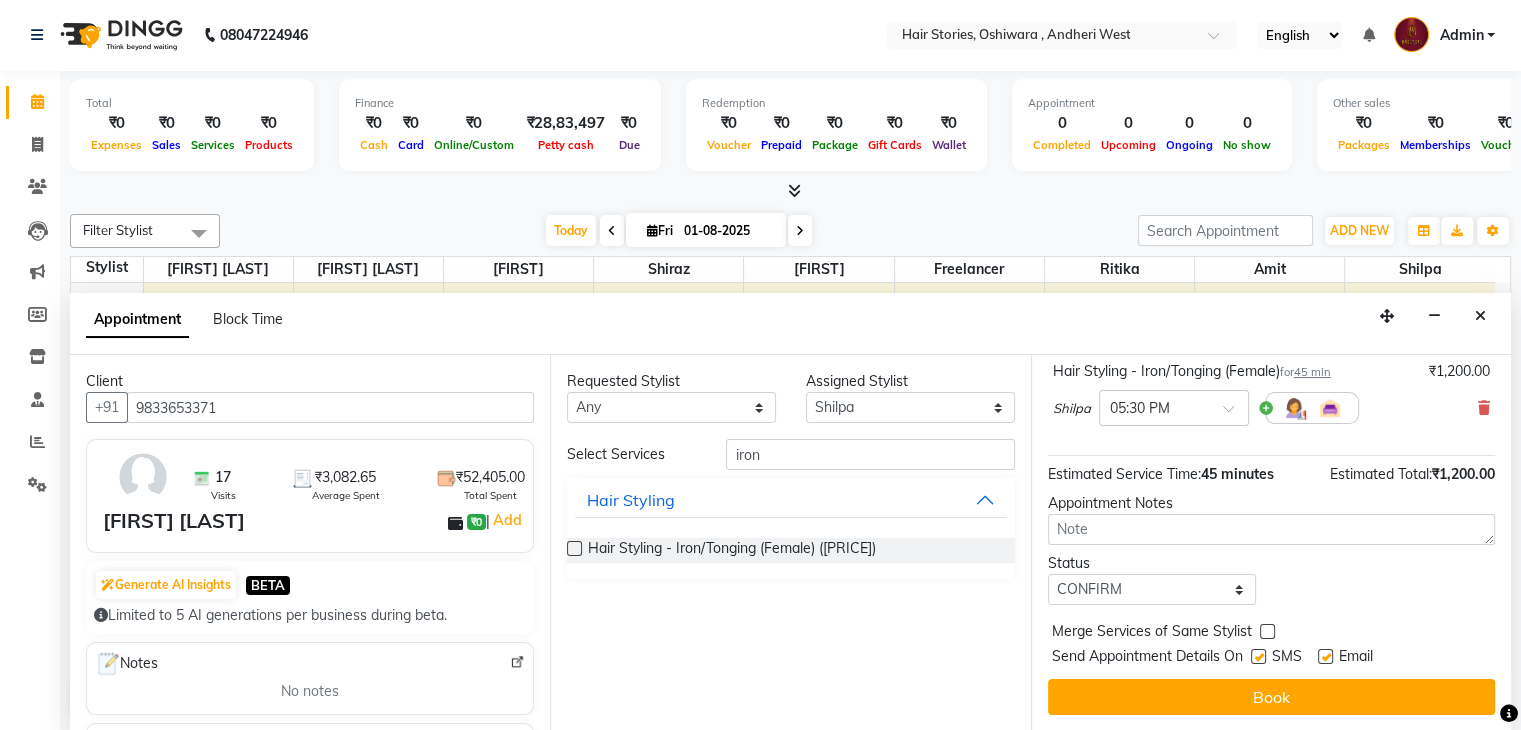 click on "Merge Services of Same Stylist" at bounding box center [1271, 633] 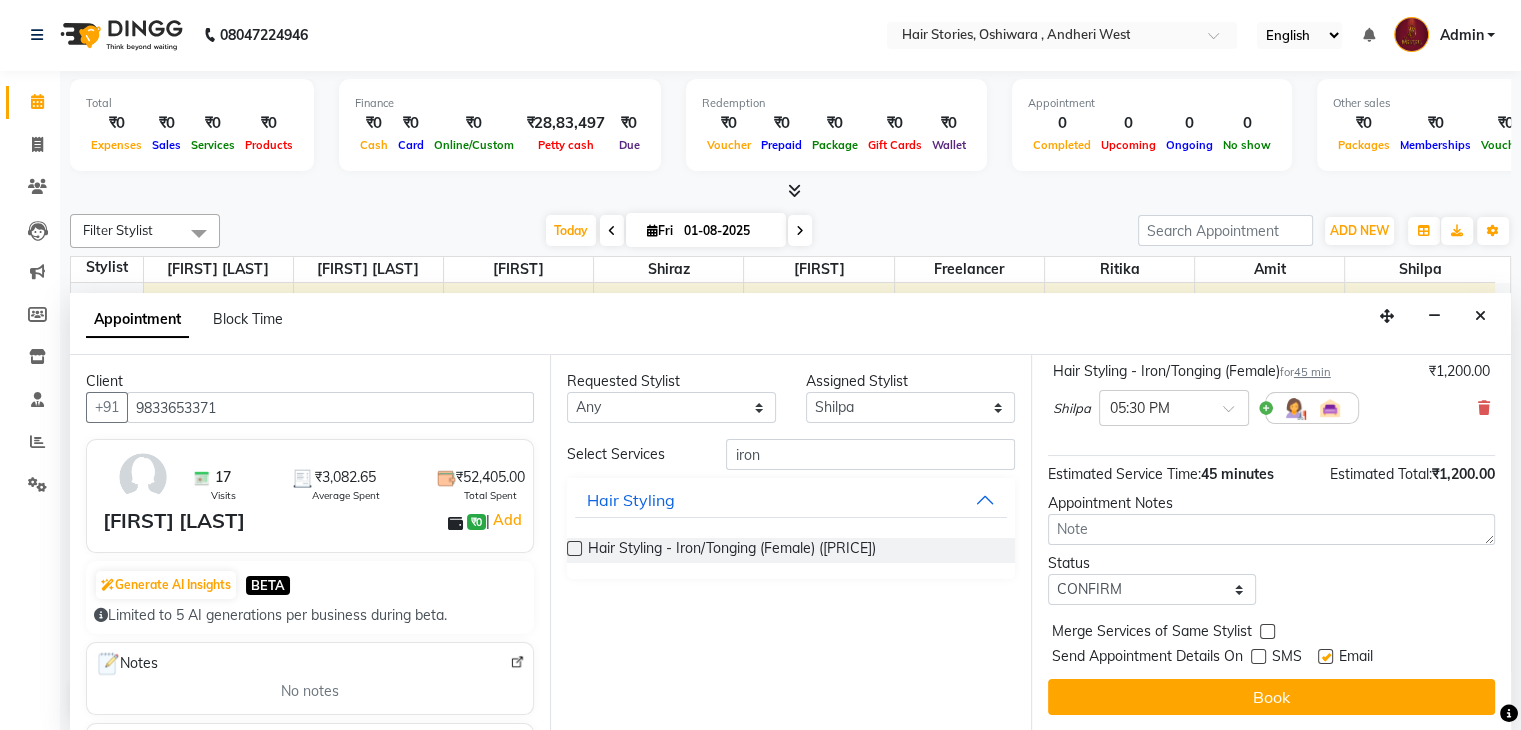 click at bounding box center [1325, 656] 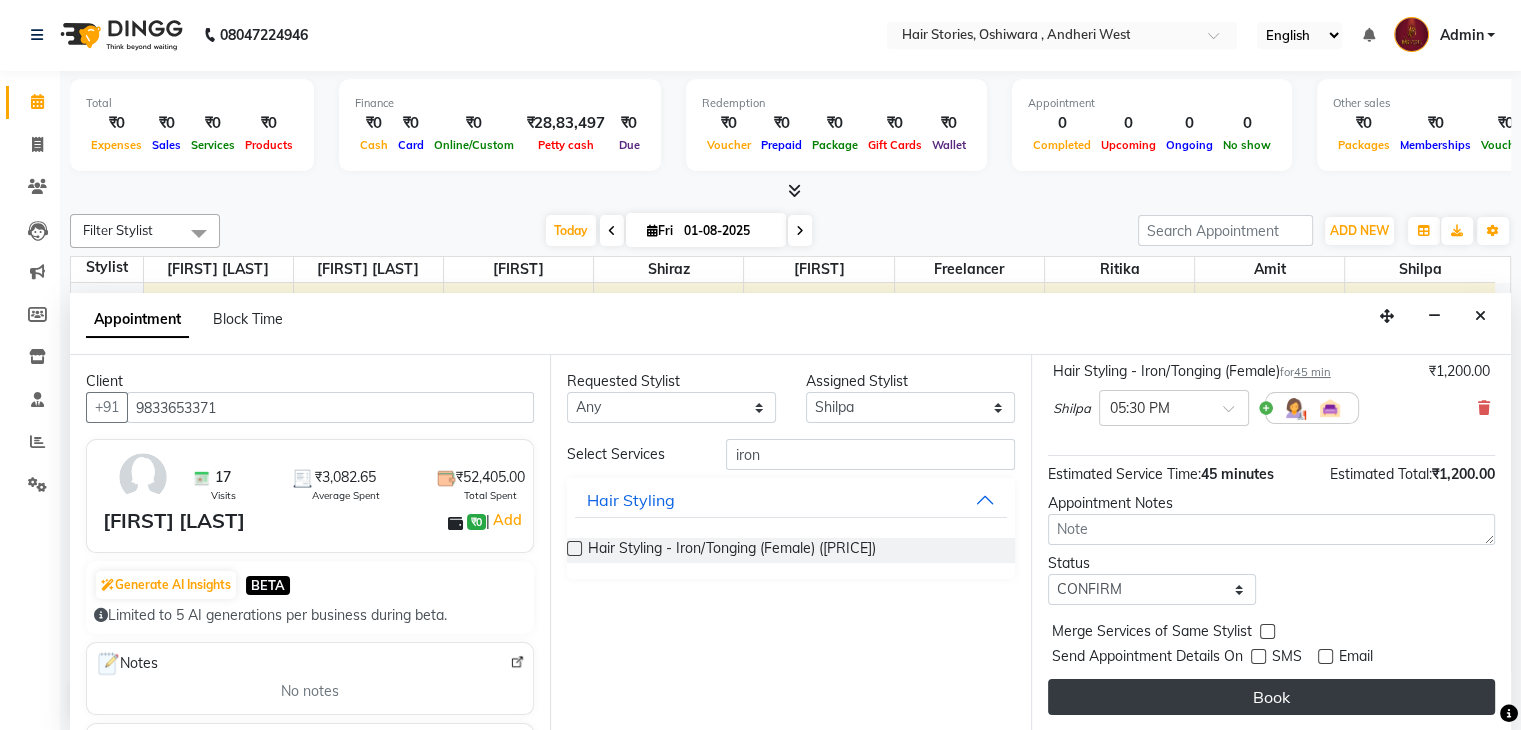 click on "Book" at bounding box center (1271, 697) 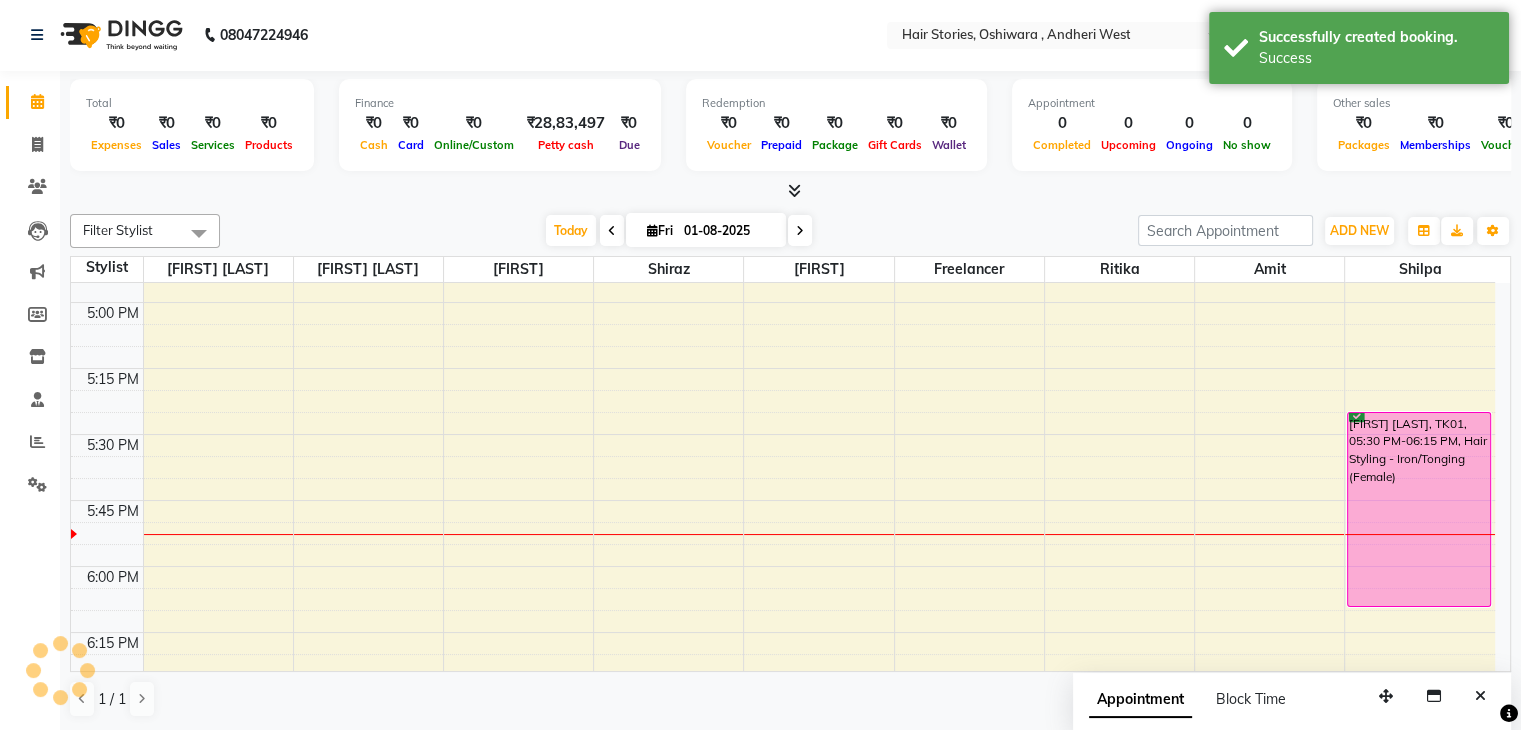 scroll, scrollTop: 0, scrollLeft: 0, axis: both 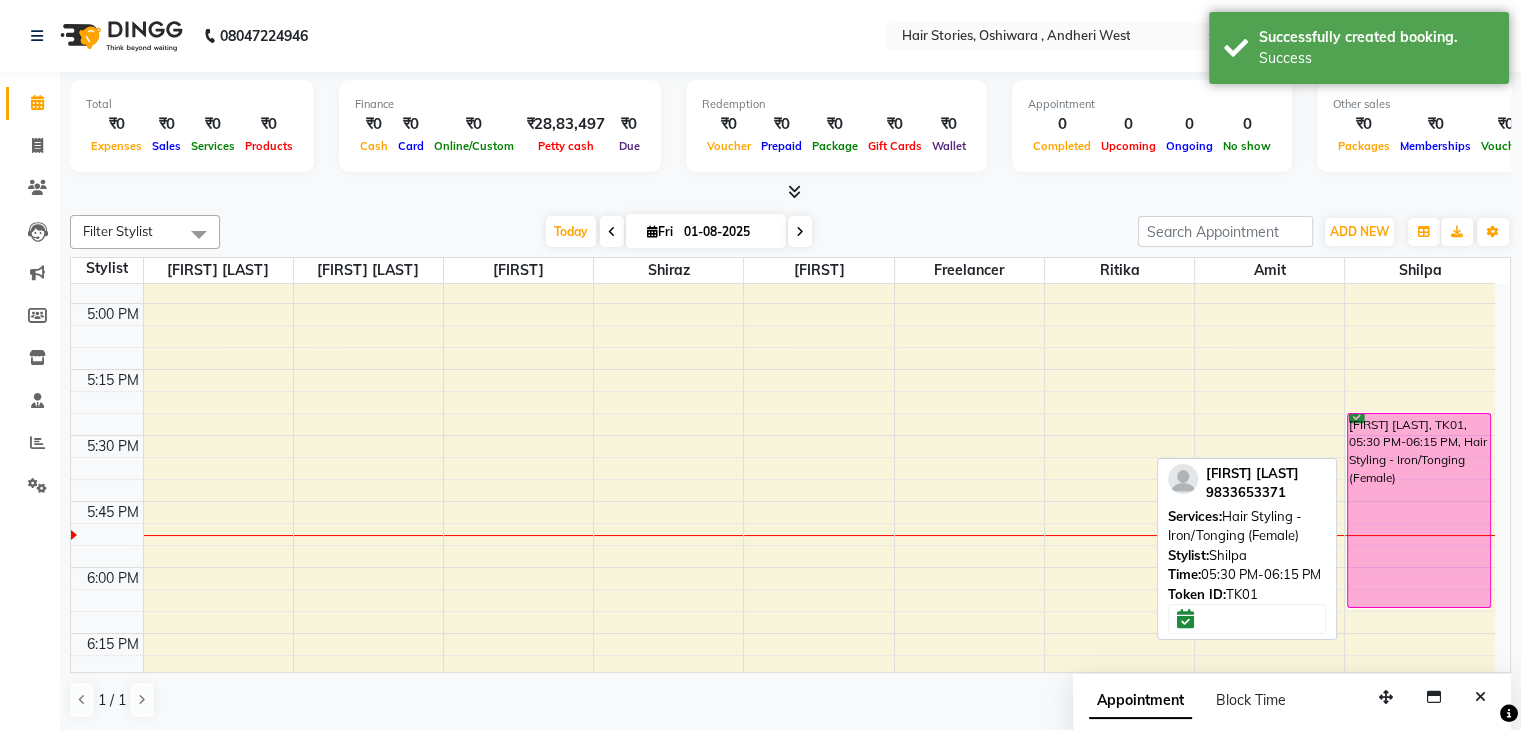 click on "[FIRST] [LAST], TK01, 05:30 PM-06:15 PM, Hair Styling - Iron/Tonging (Female)" at bounding box center (1419, 510) 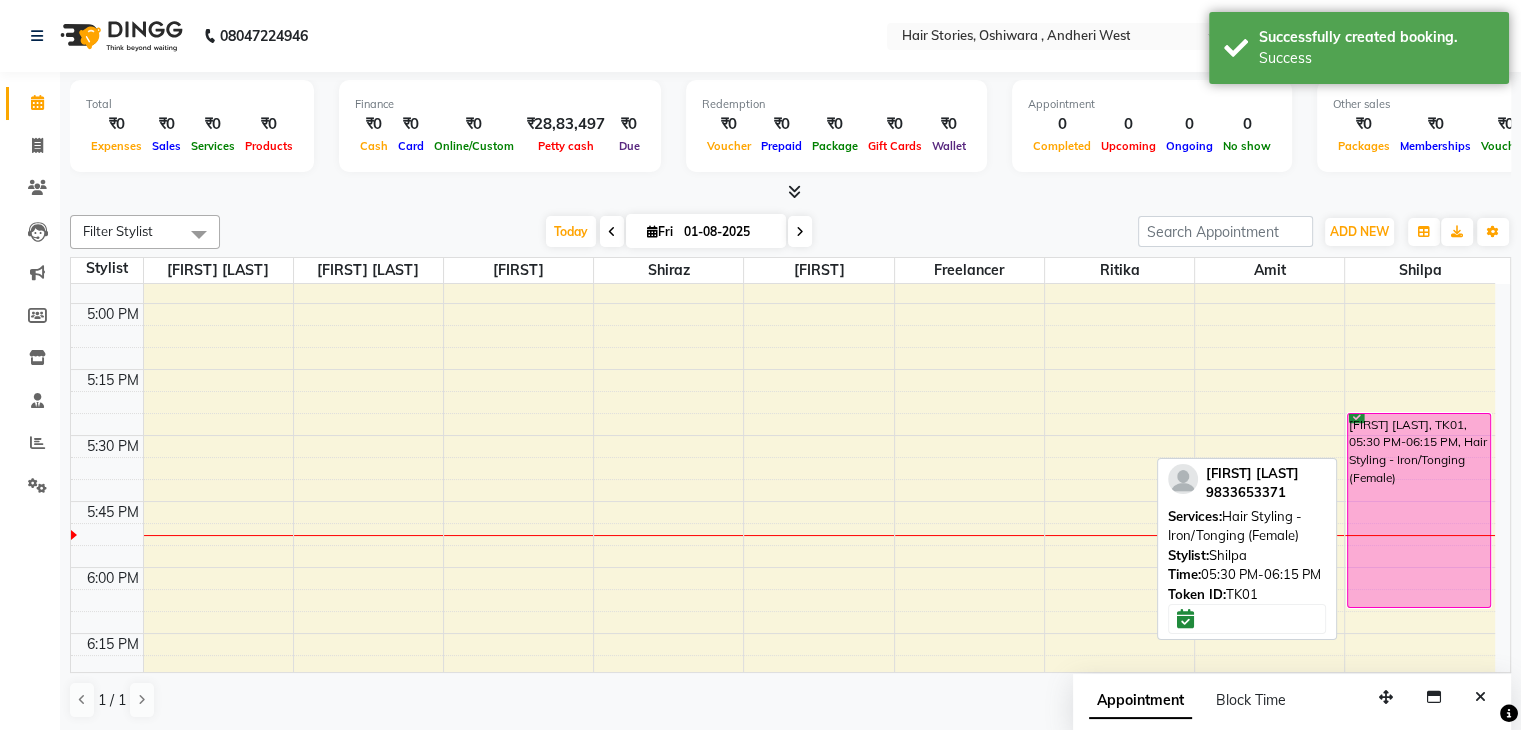 select on "6" 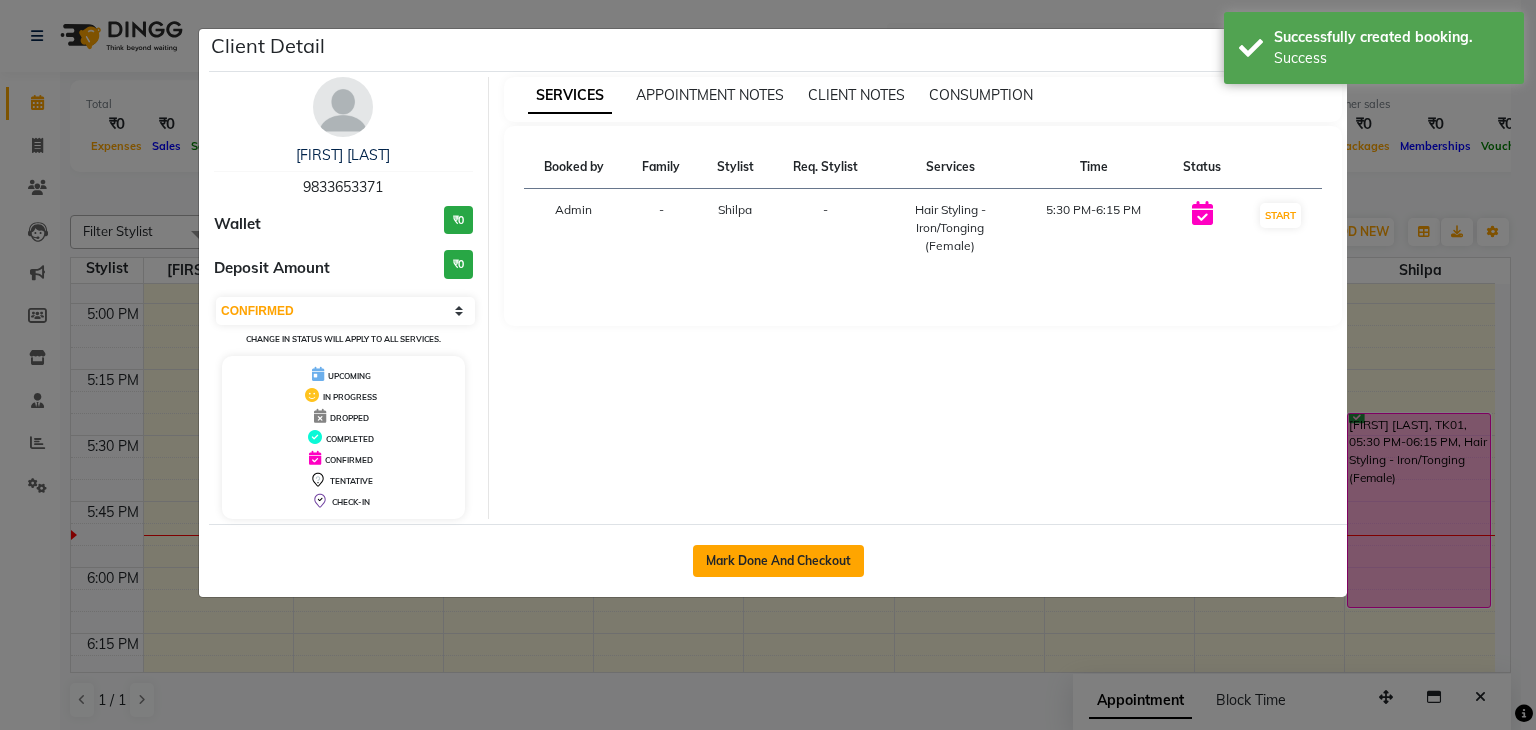 click on "Mark Done And Checkout" 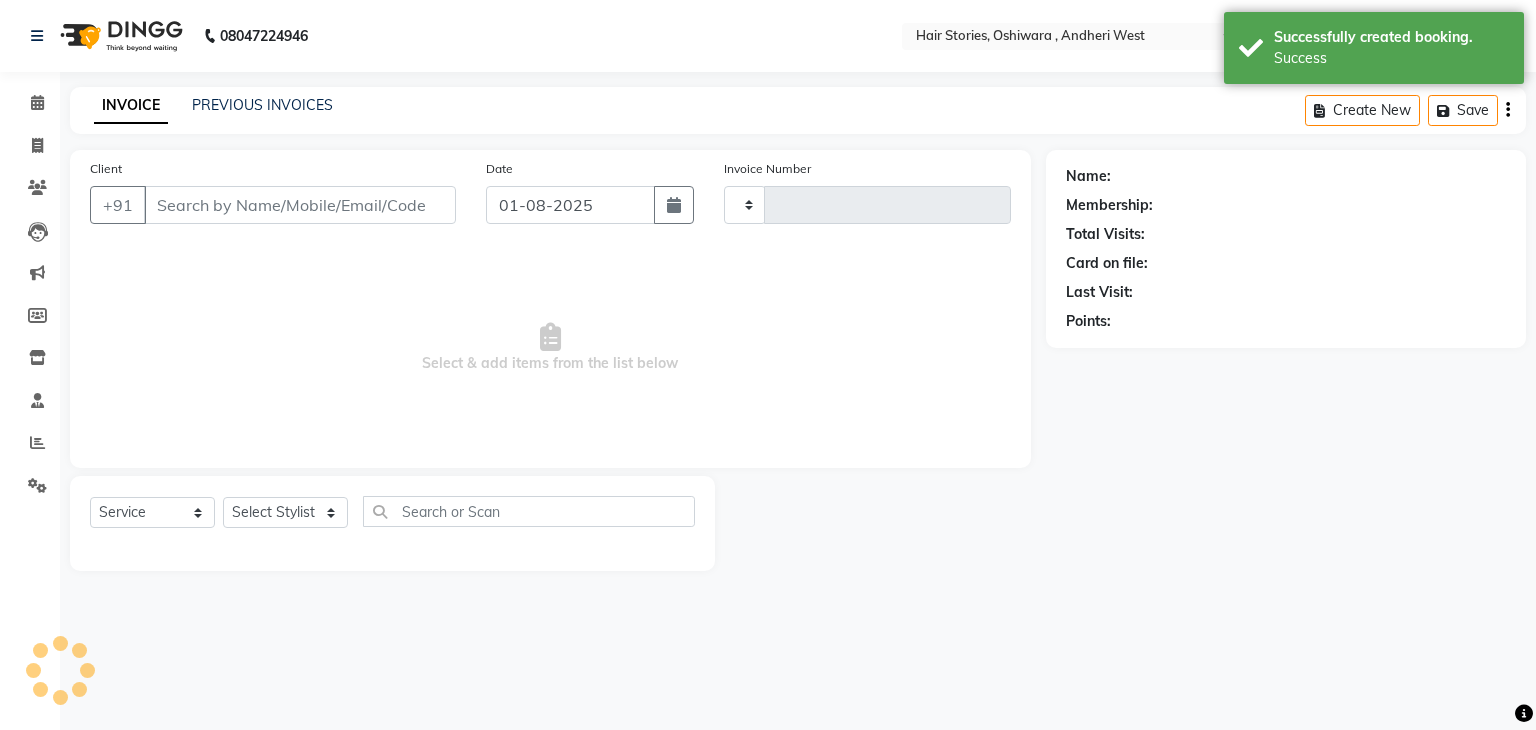 type on "0825" 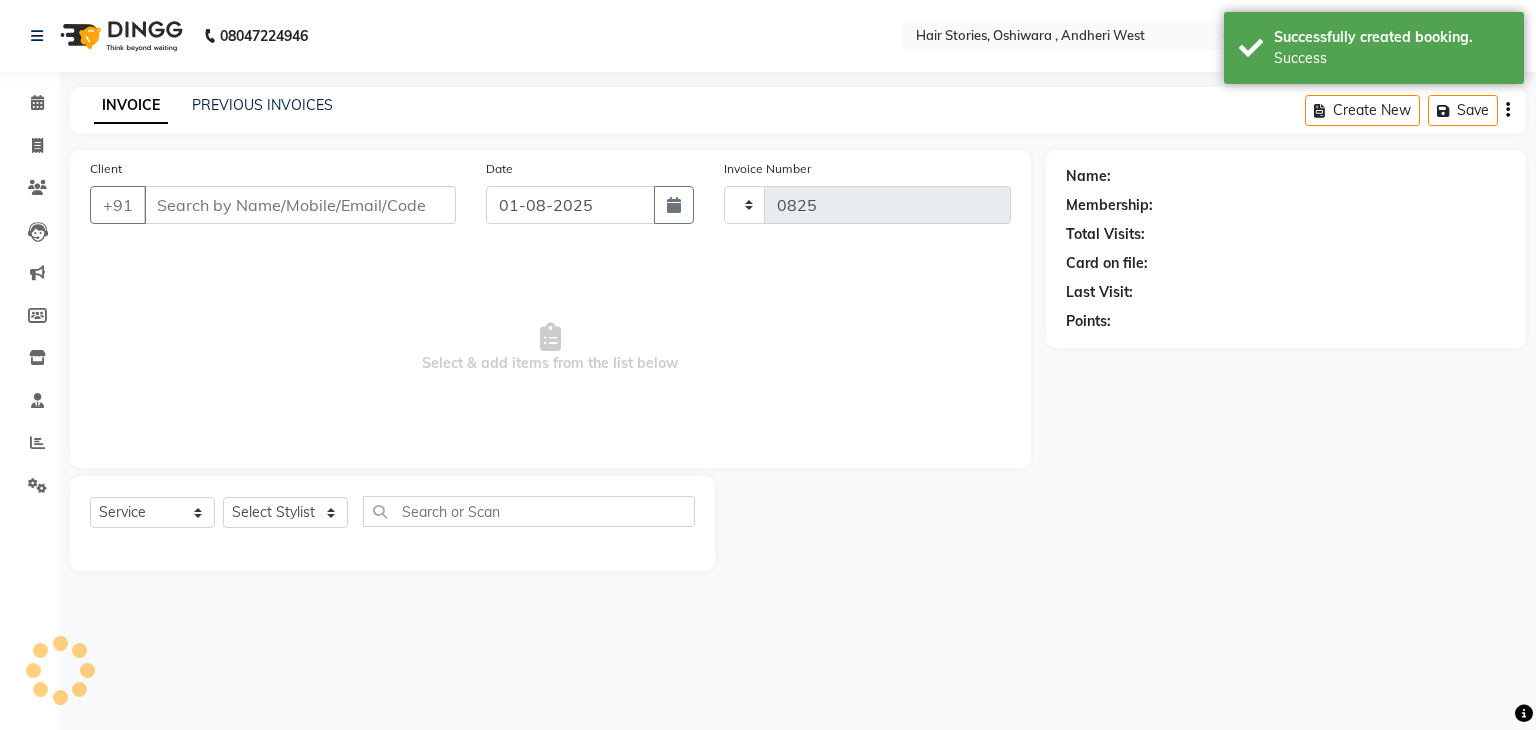 select on "550" 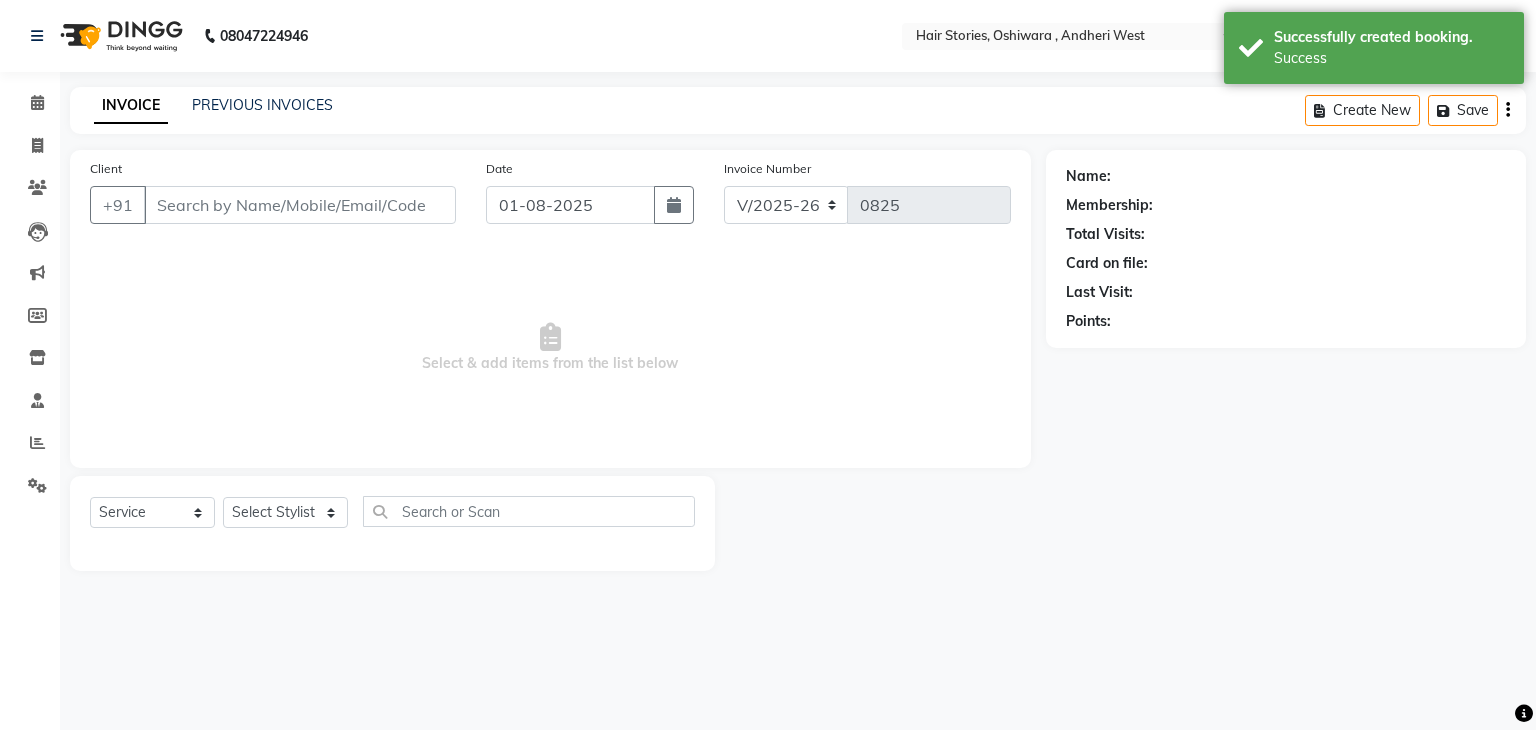 type on "9833653371" 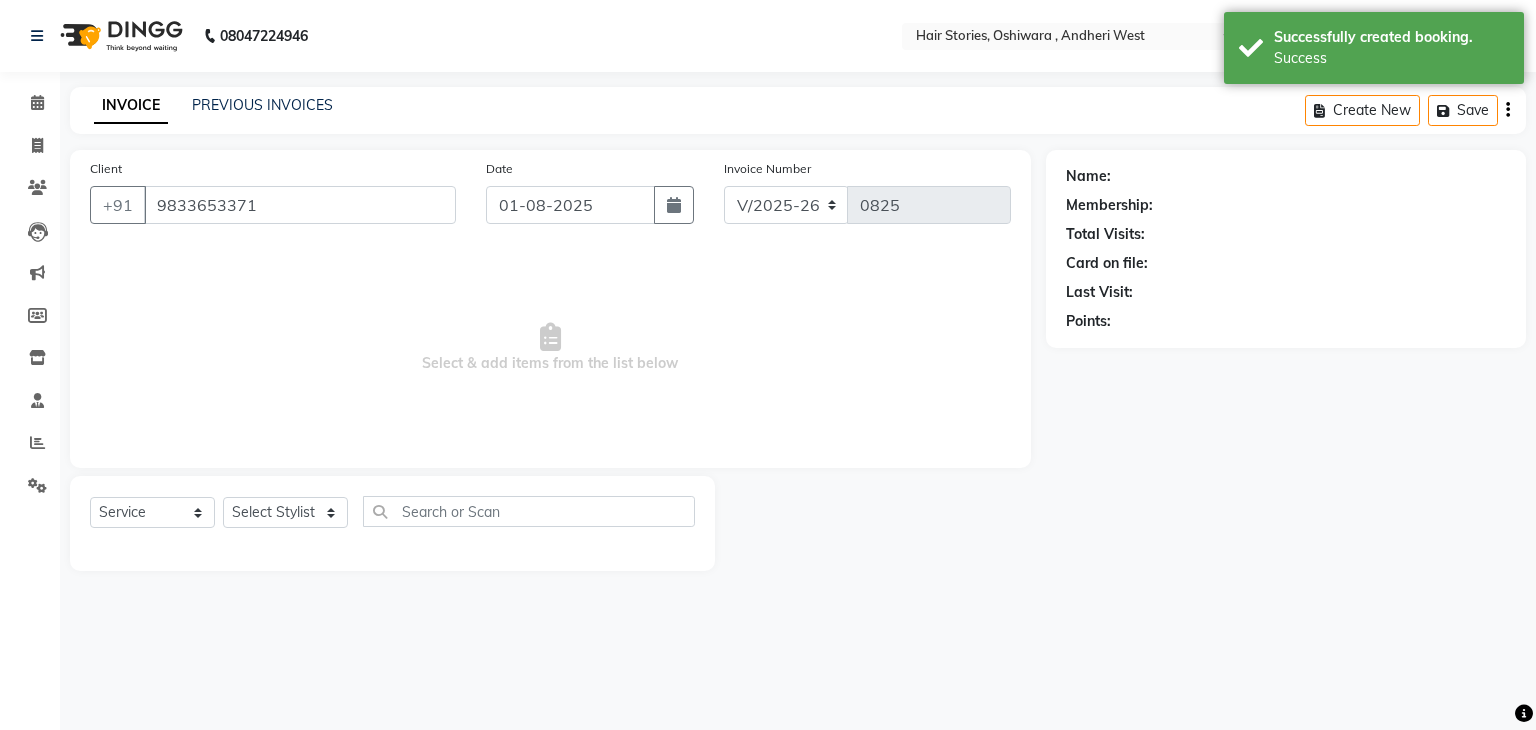 select on "87455" 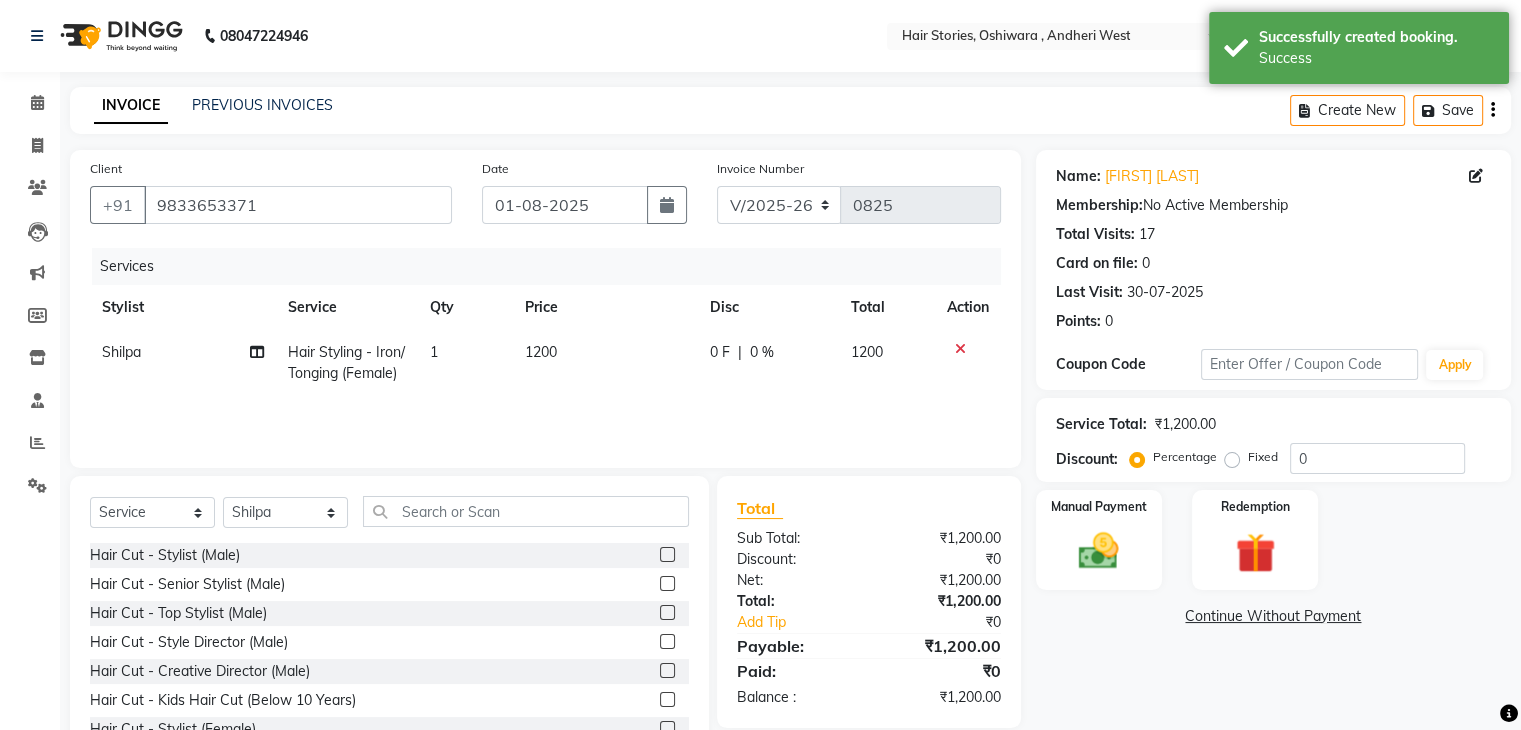 click on "1200" 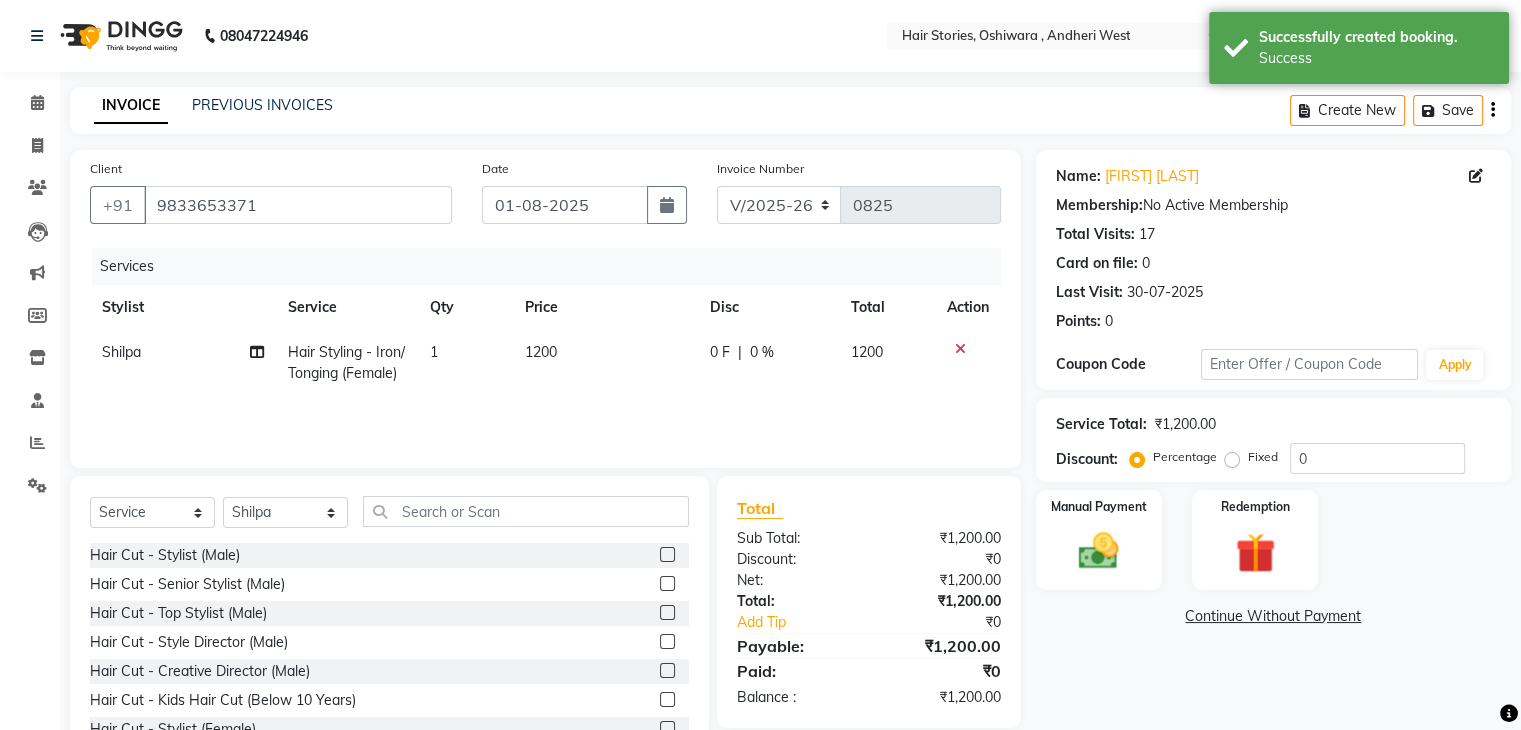 select on "87455" 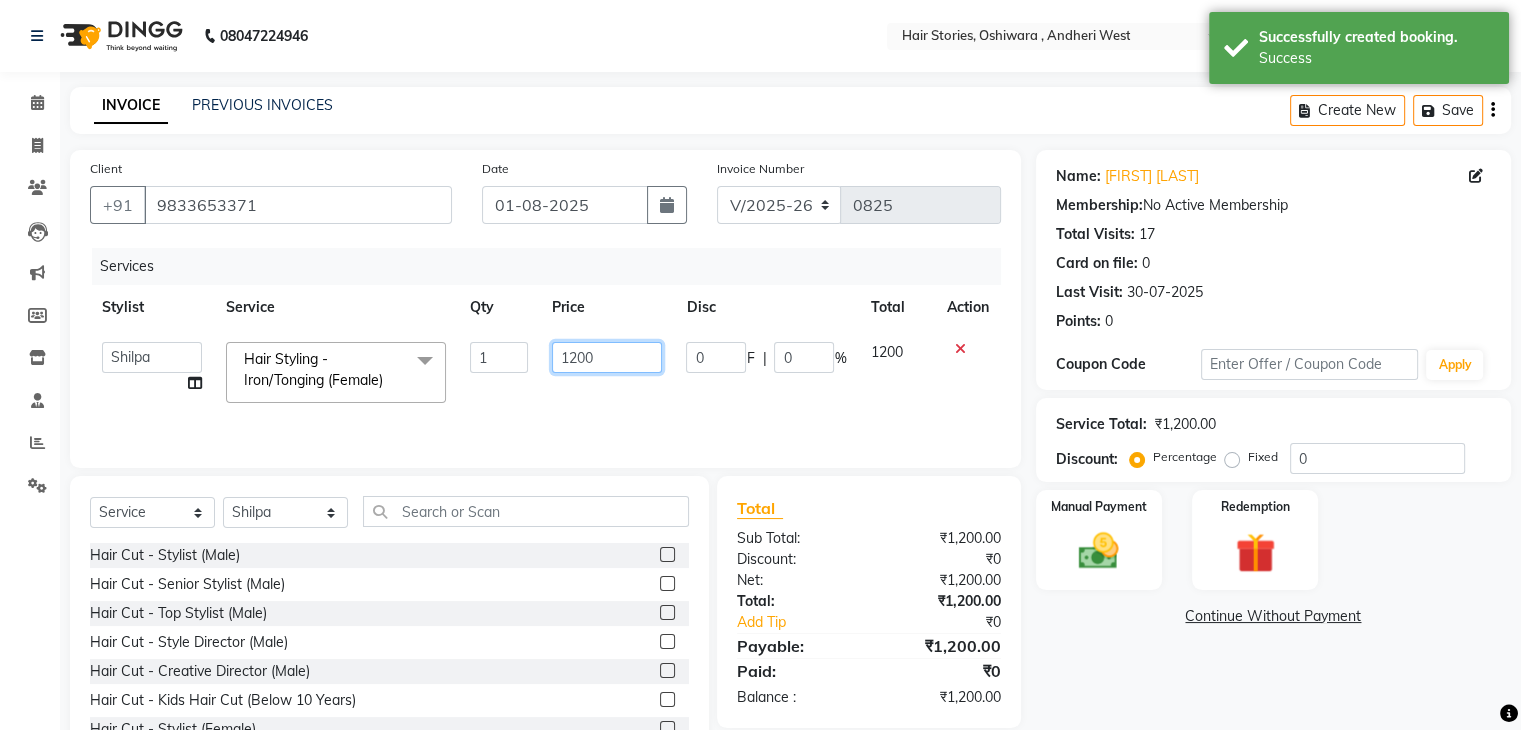 drag, startPoint x: 617, startPoint y: 353, endPoint x: 535, endPoint y: 354, distance: 82.006096 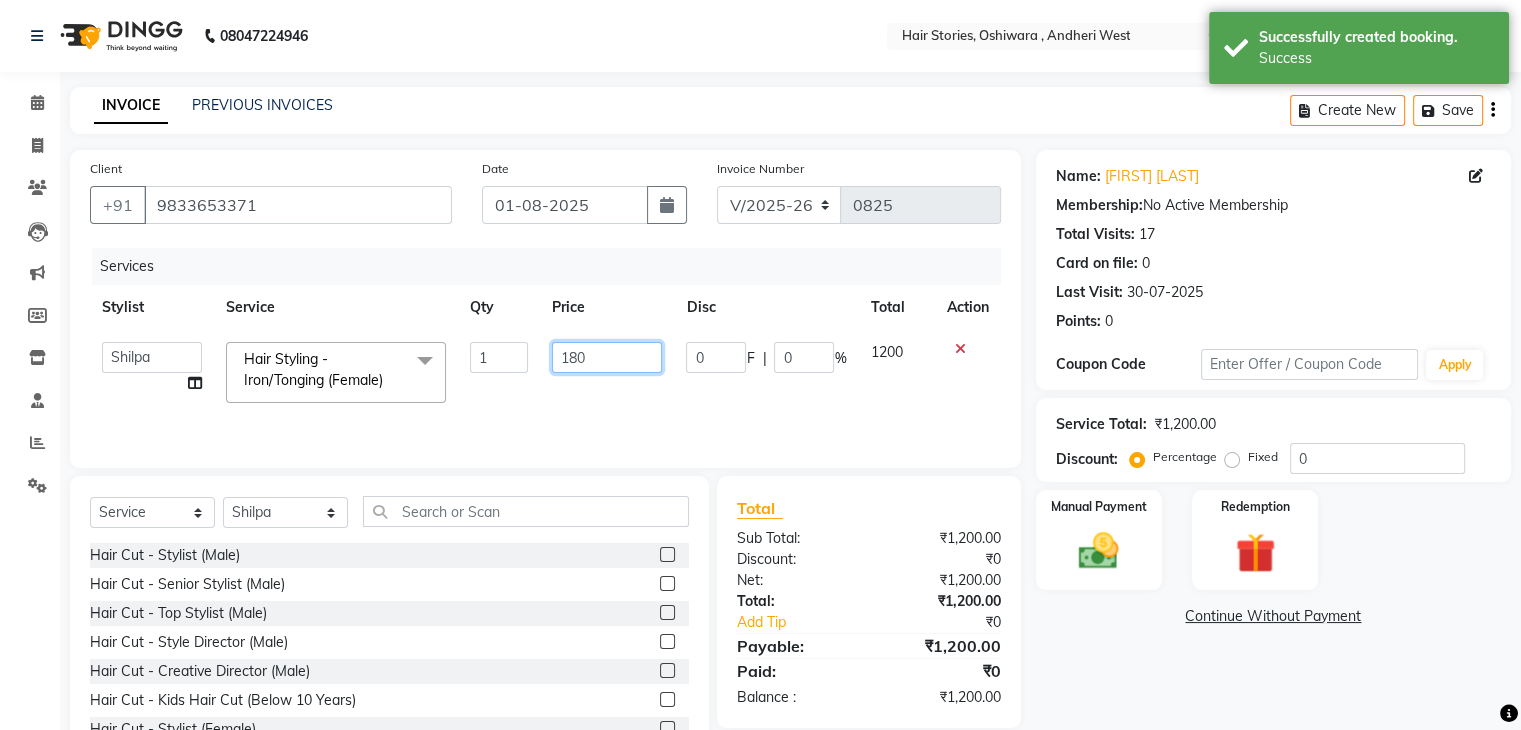 type on "1800" 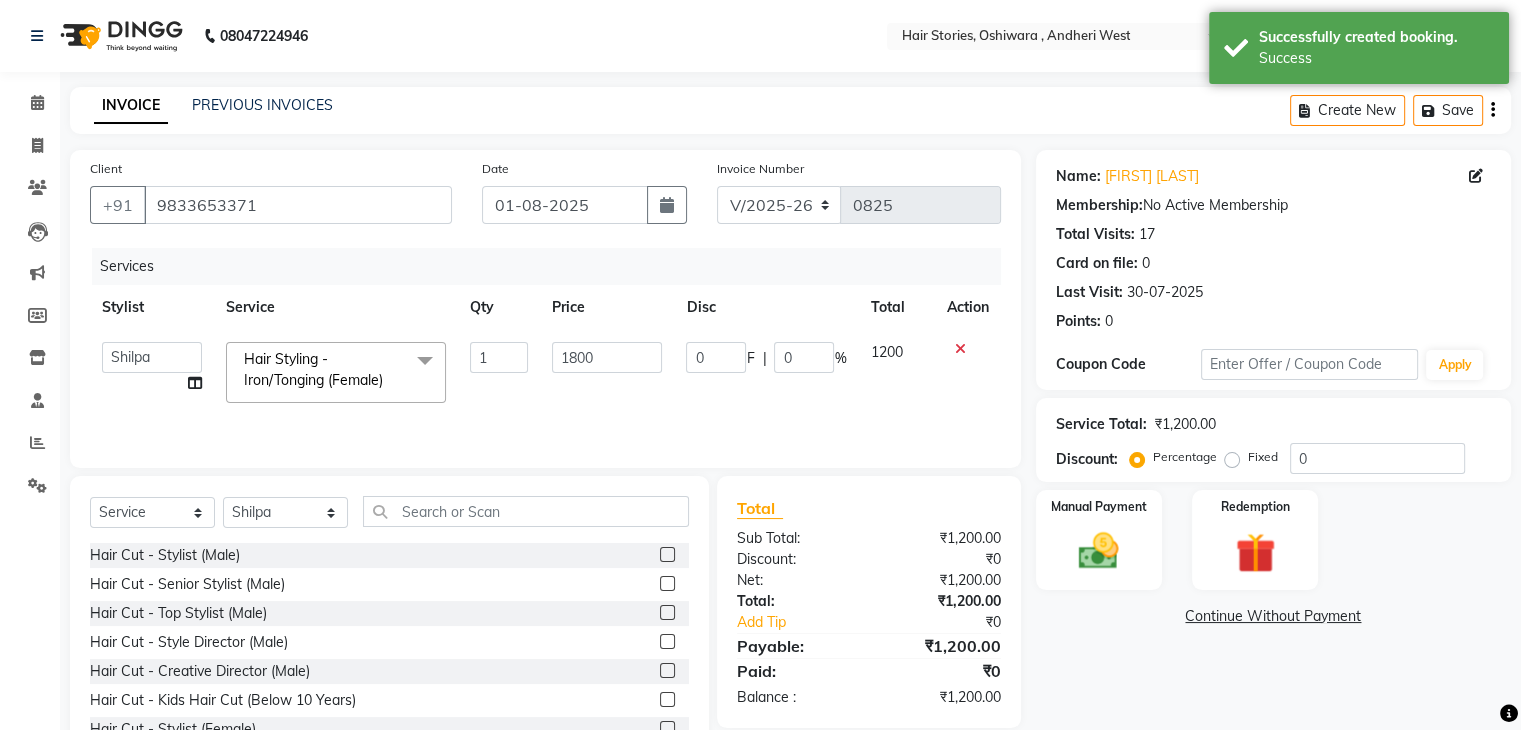 click on "Name: [FIRST] [LAST] Membership:  No Active Membership  Total Visits:  17 Card on file:  0 Last Visit:   [DATE] Points:   0  Coupon Code Apply Service Total:  ₹1,200.00  Discount:  Percentage   Fixed  0 Manual Payment Redemption  Continue Without Payment" 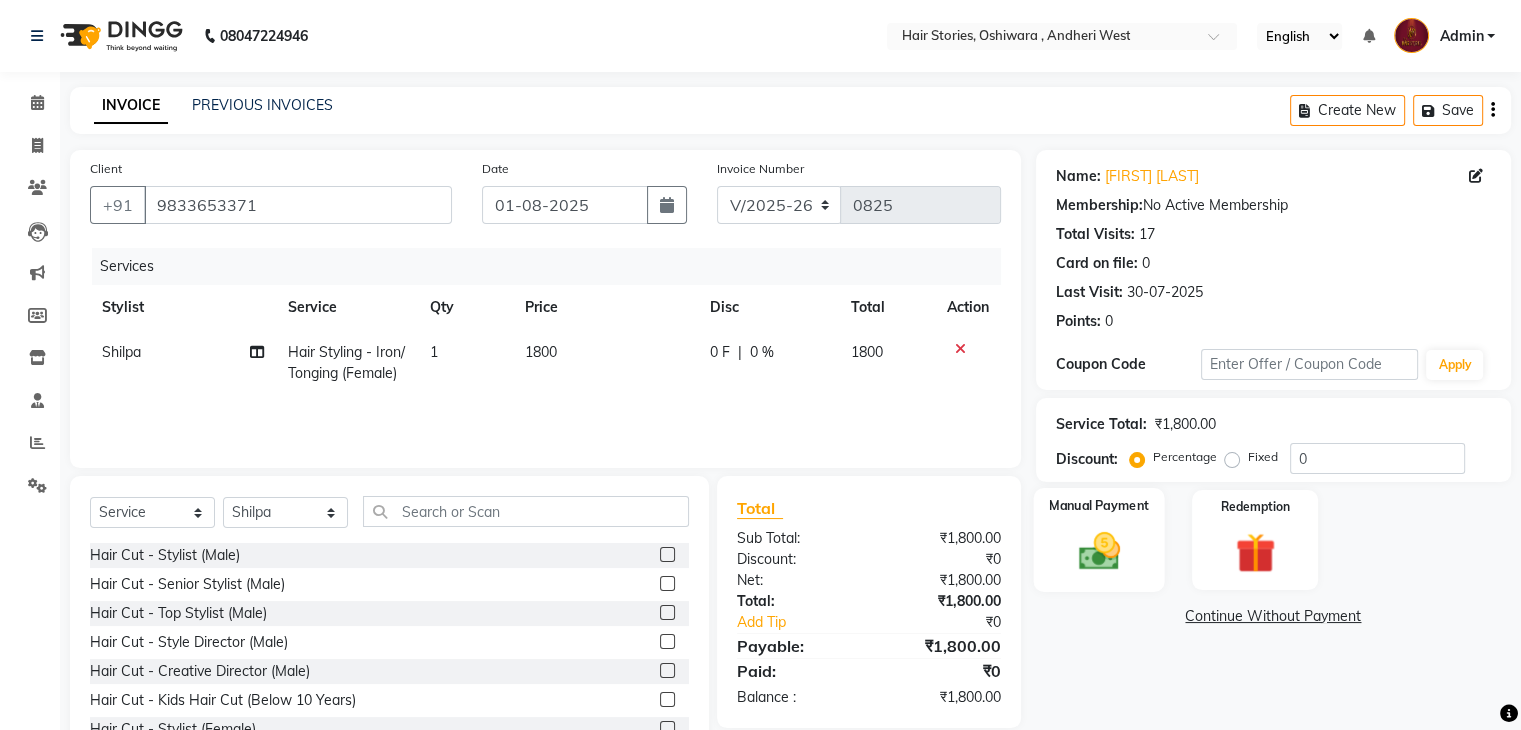 click on "Manual Payment" 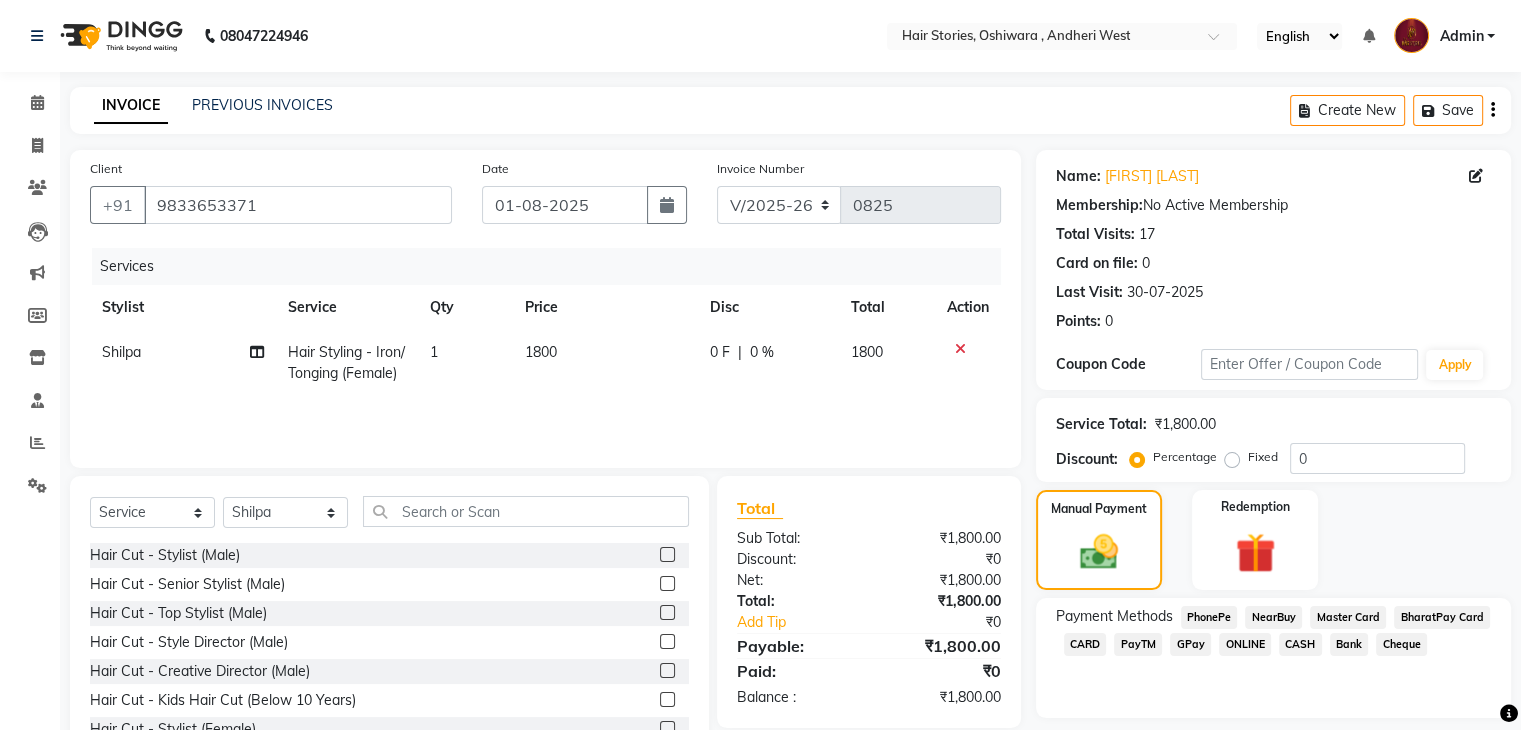 scroll, scrollTop: 72, scrollLeft: 0, axis: vertical 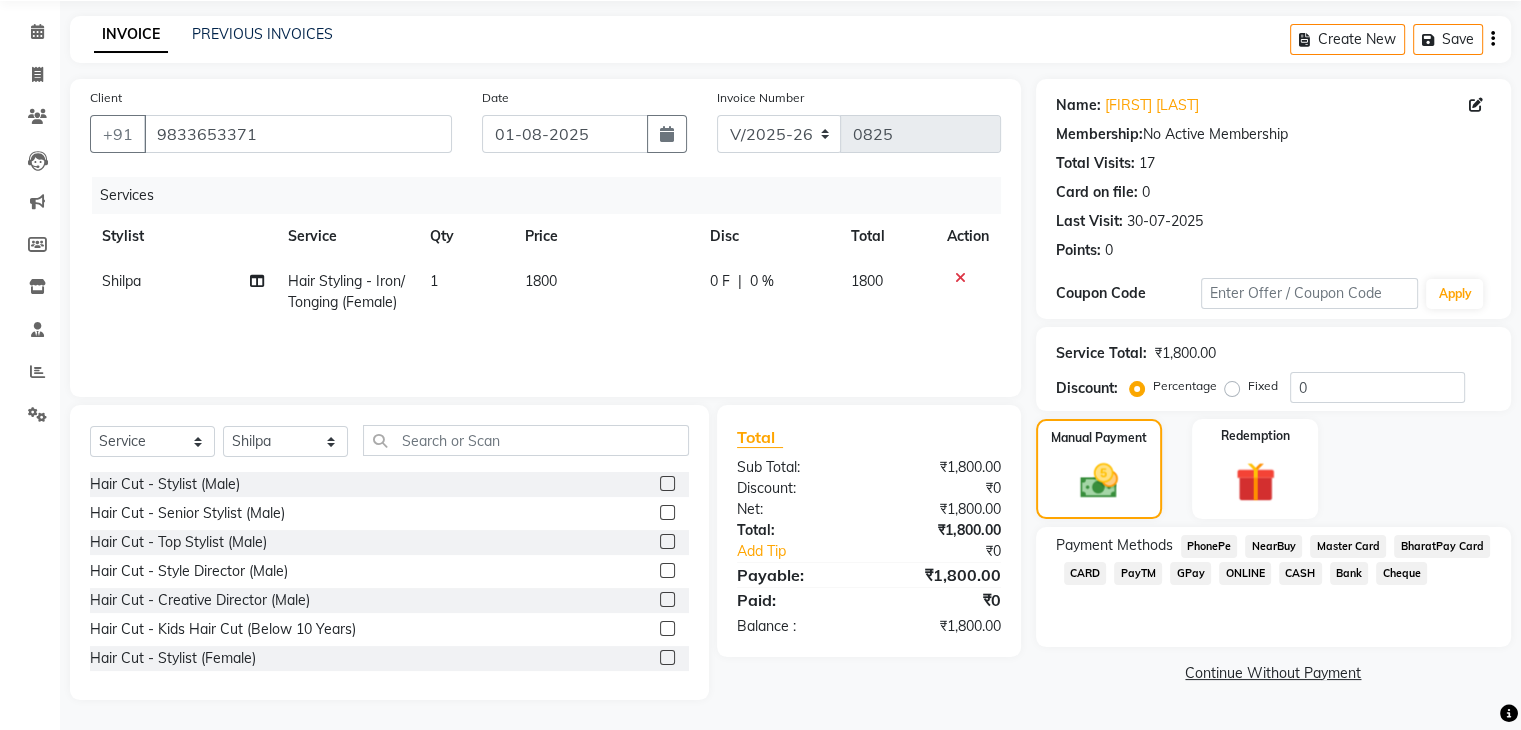 click on "GPay" 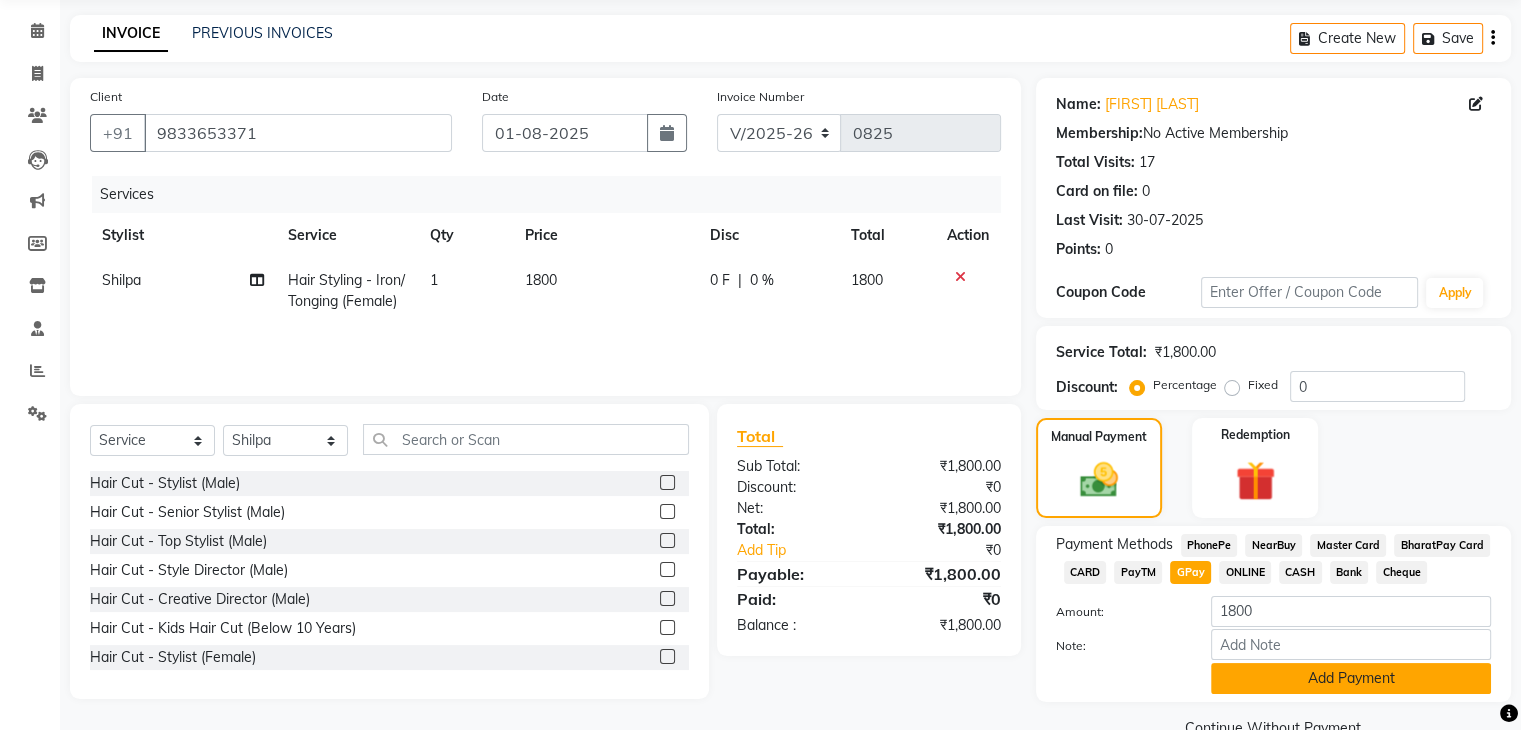 click on "Add Payment" 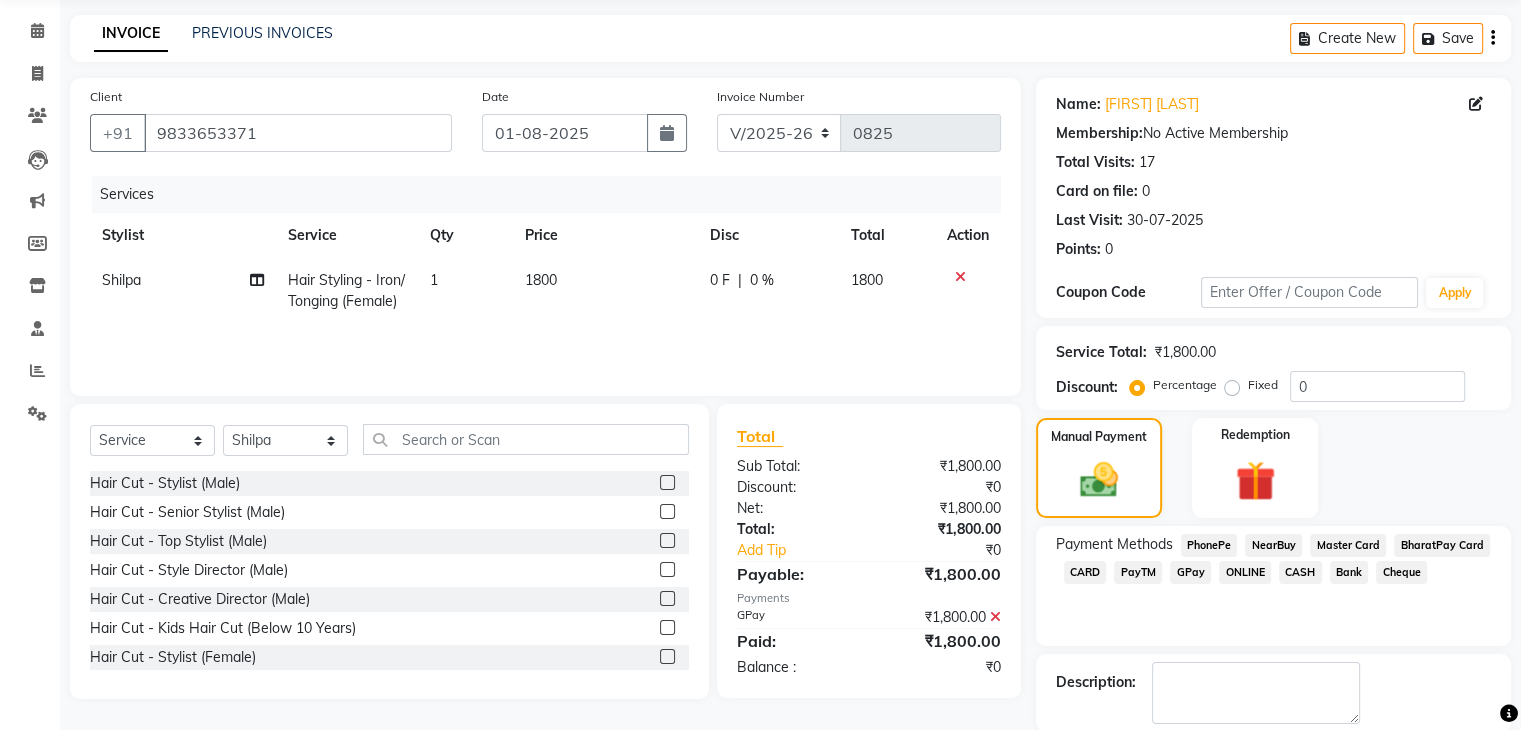 scroll, scrollTop: 171, scrollLeft: 0, axis: vertical 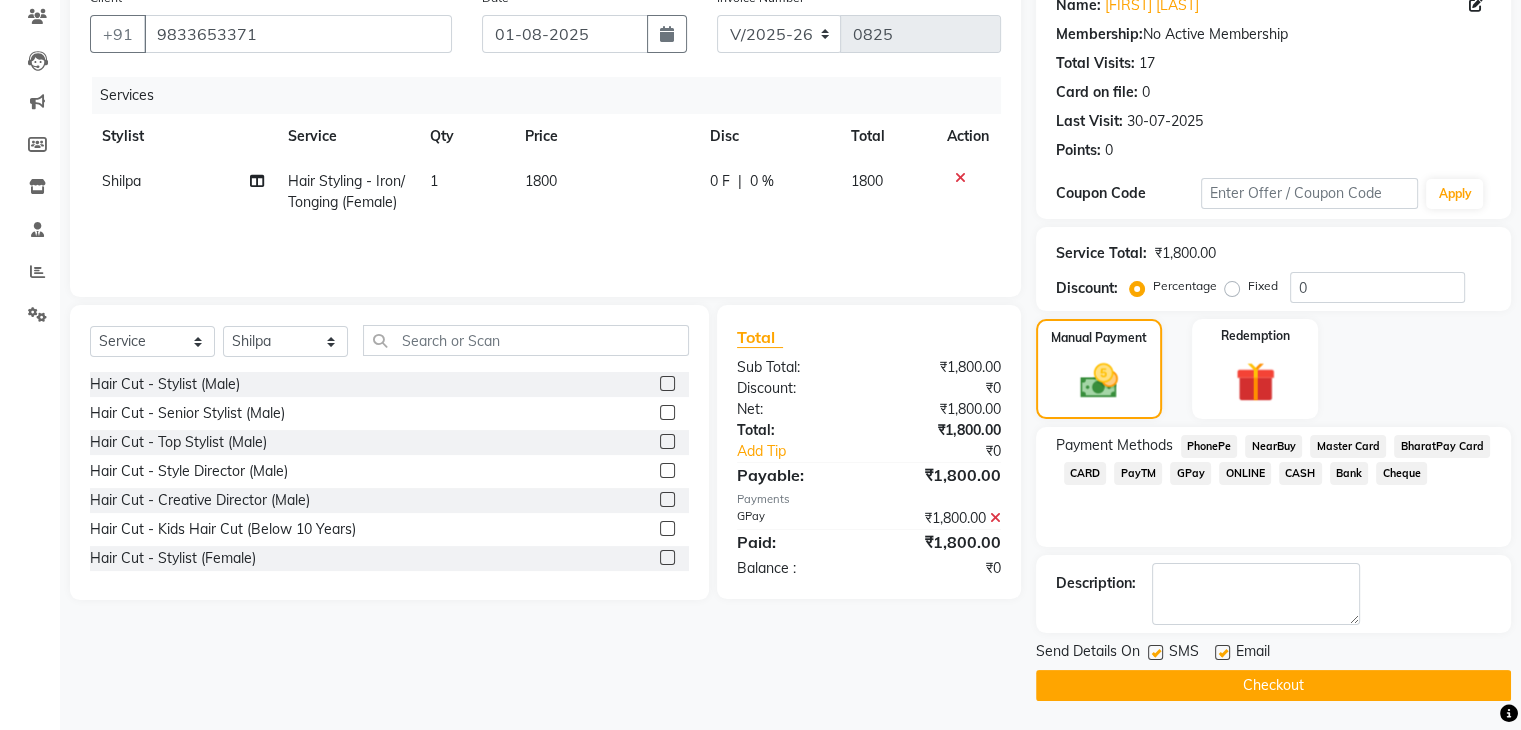 click on "SMS" 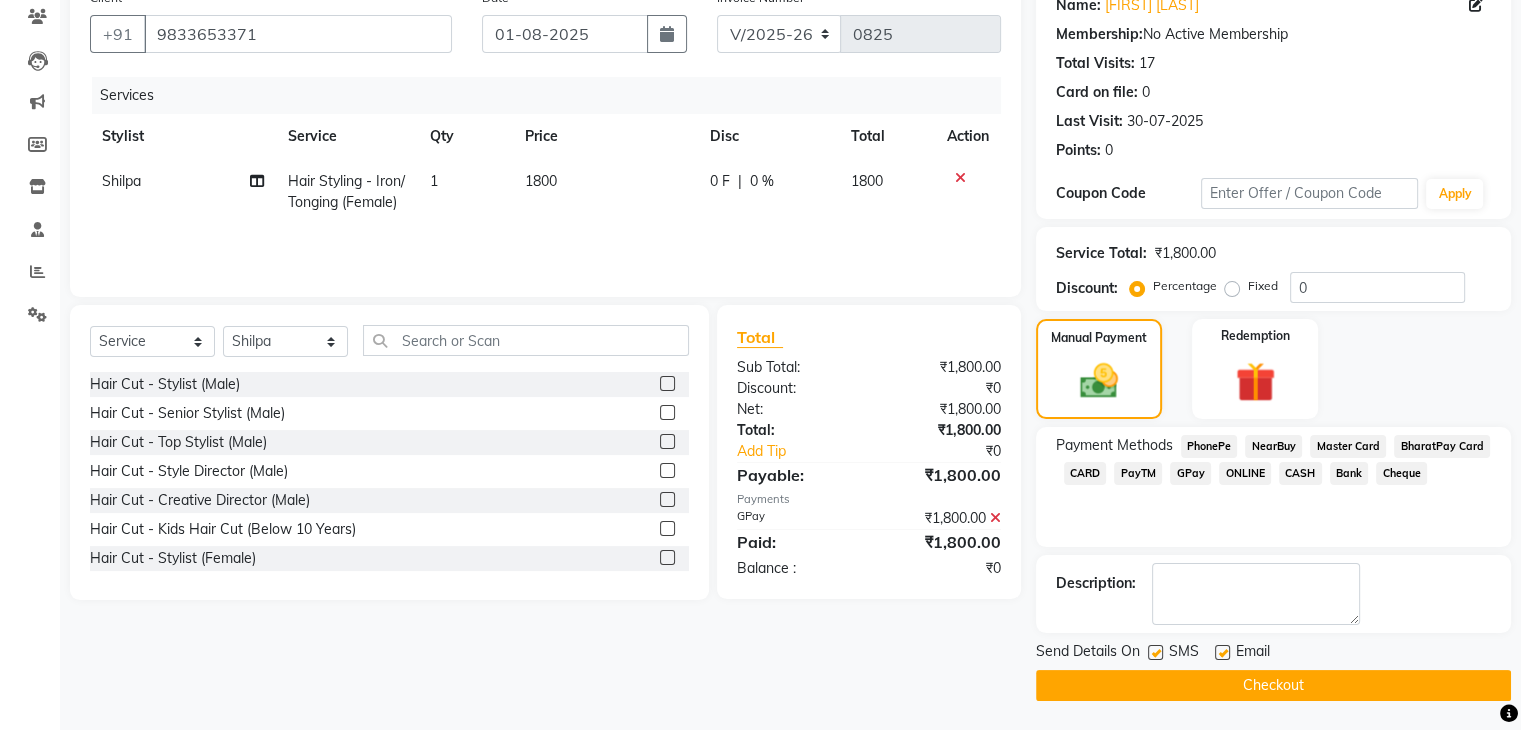 click on "Email" 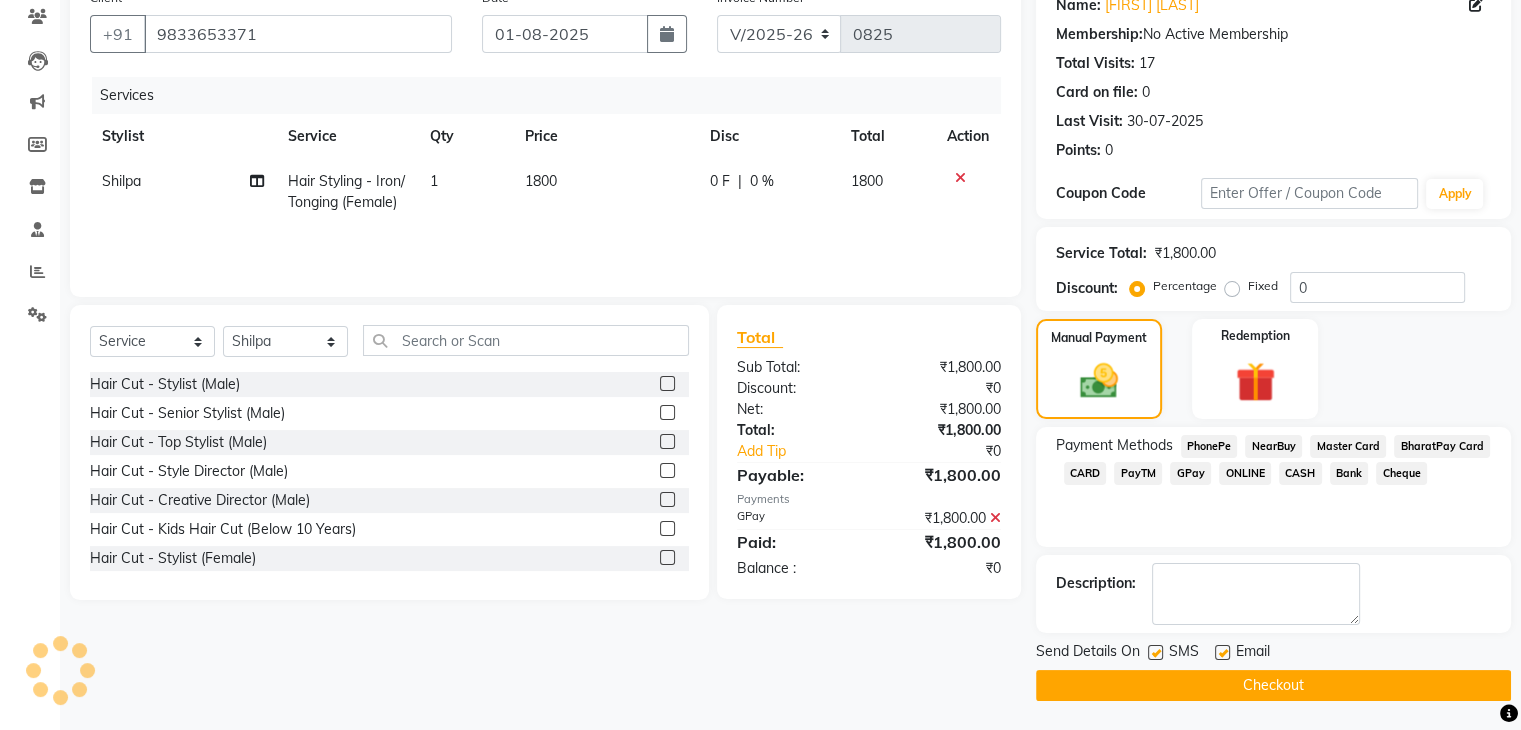 click 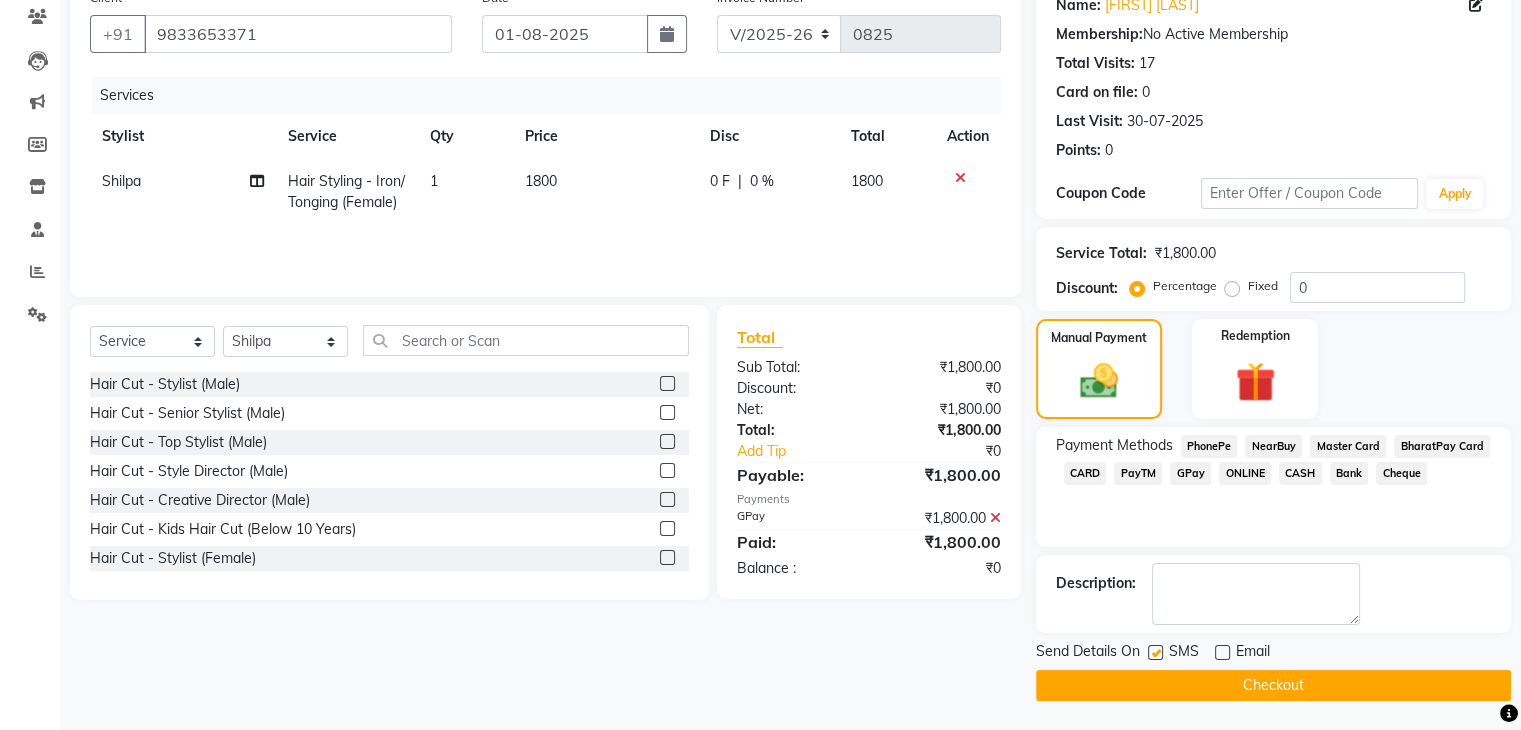 click 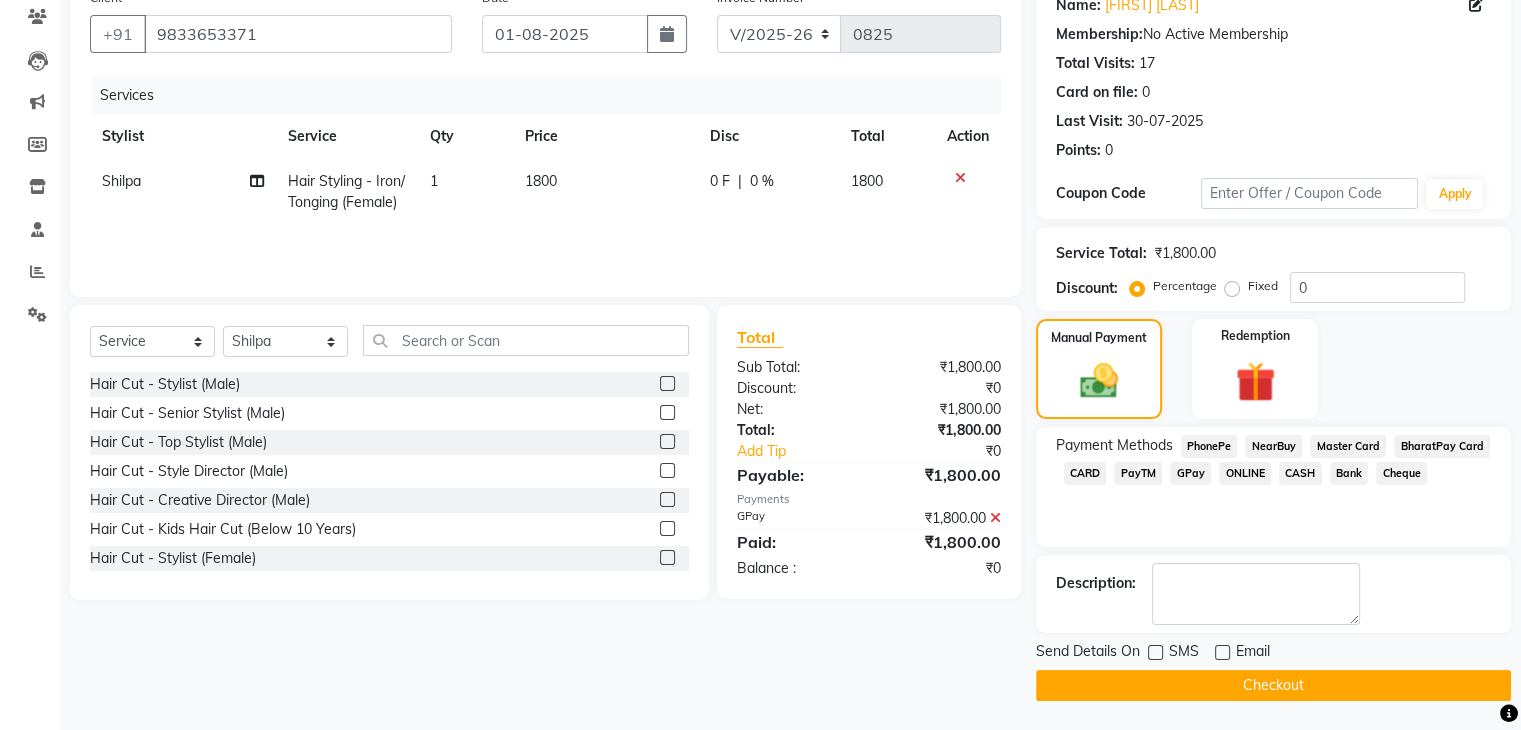 click on "Checkout" 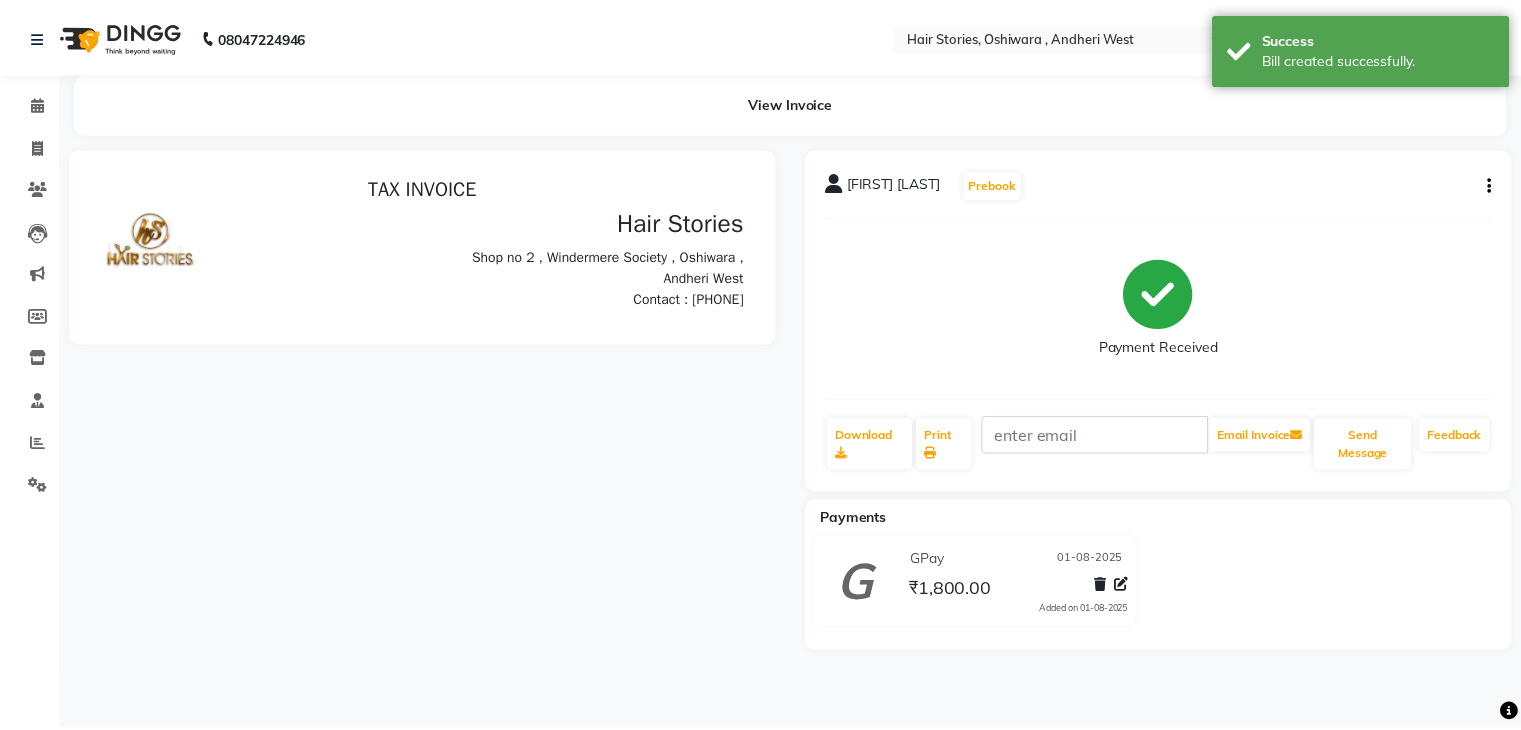 scroll, scrollTop: 0, scrollLeft: 0, axis: both 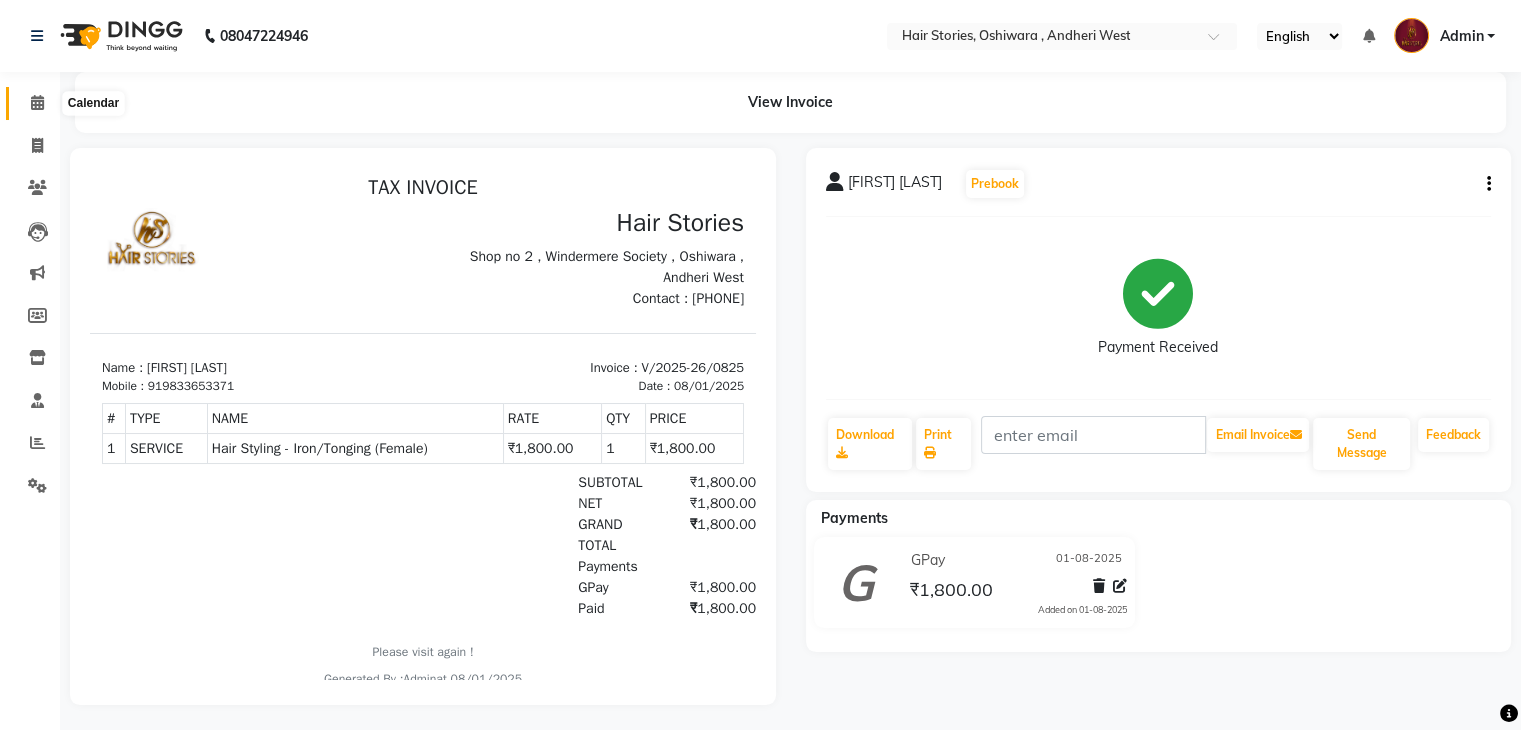 click 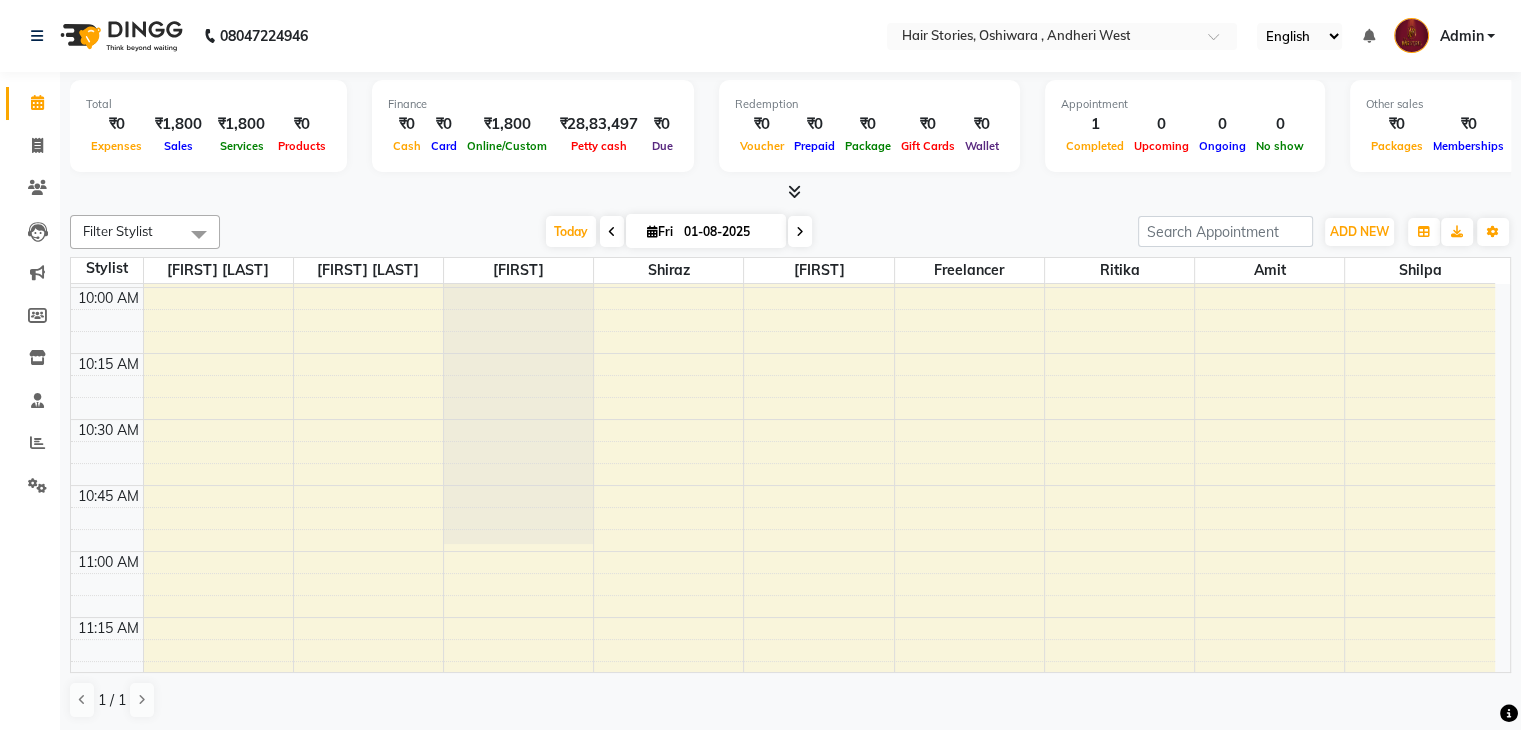 scroll, scrollTop: 533, scrollLeft: 0, axis: vertical 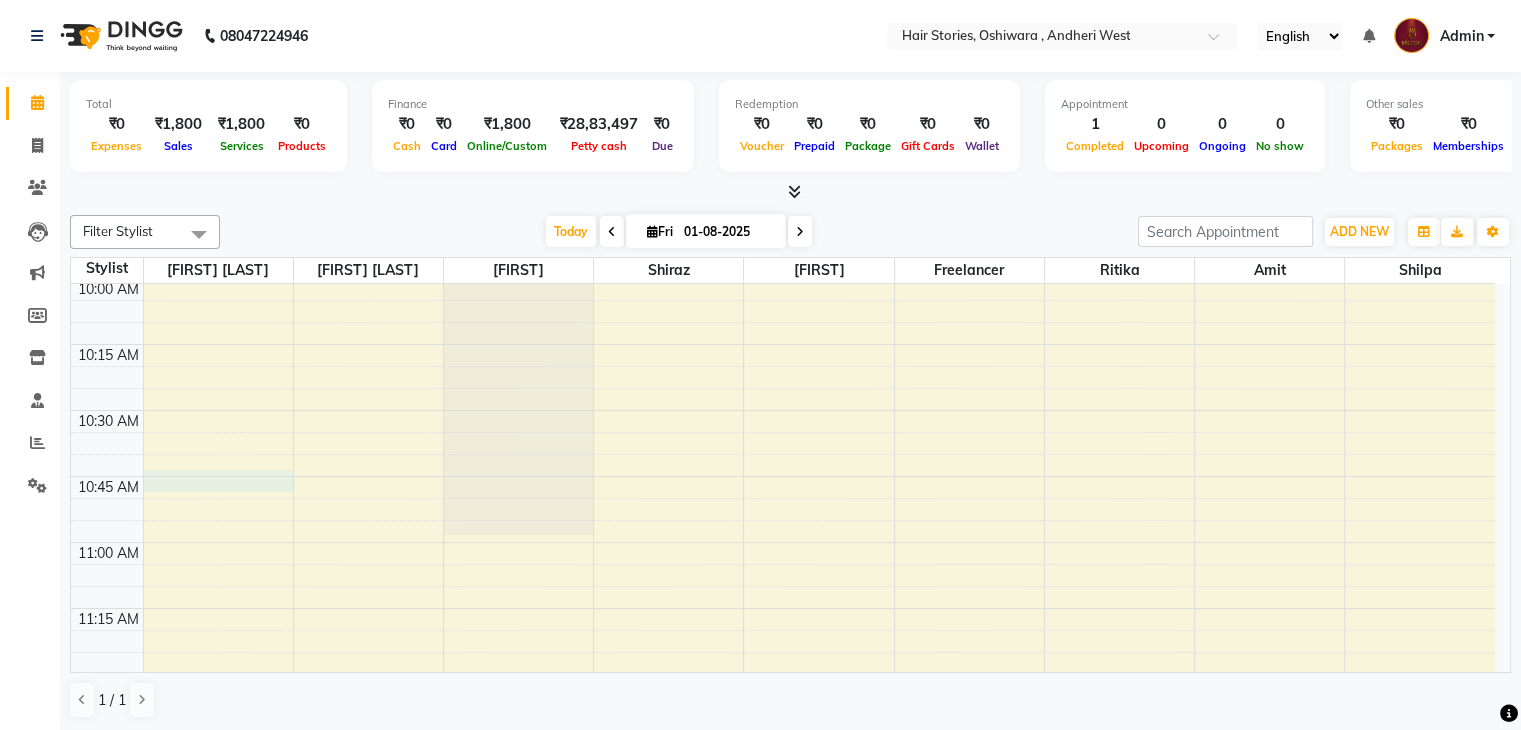 click on "[FIRST] [LAST], TK01, 05:30 PM-06:15 PM, Hair Styling - Iron/Tonging (Female)" at bounding box center (783, 1730) 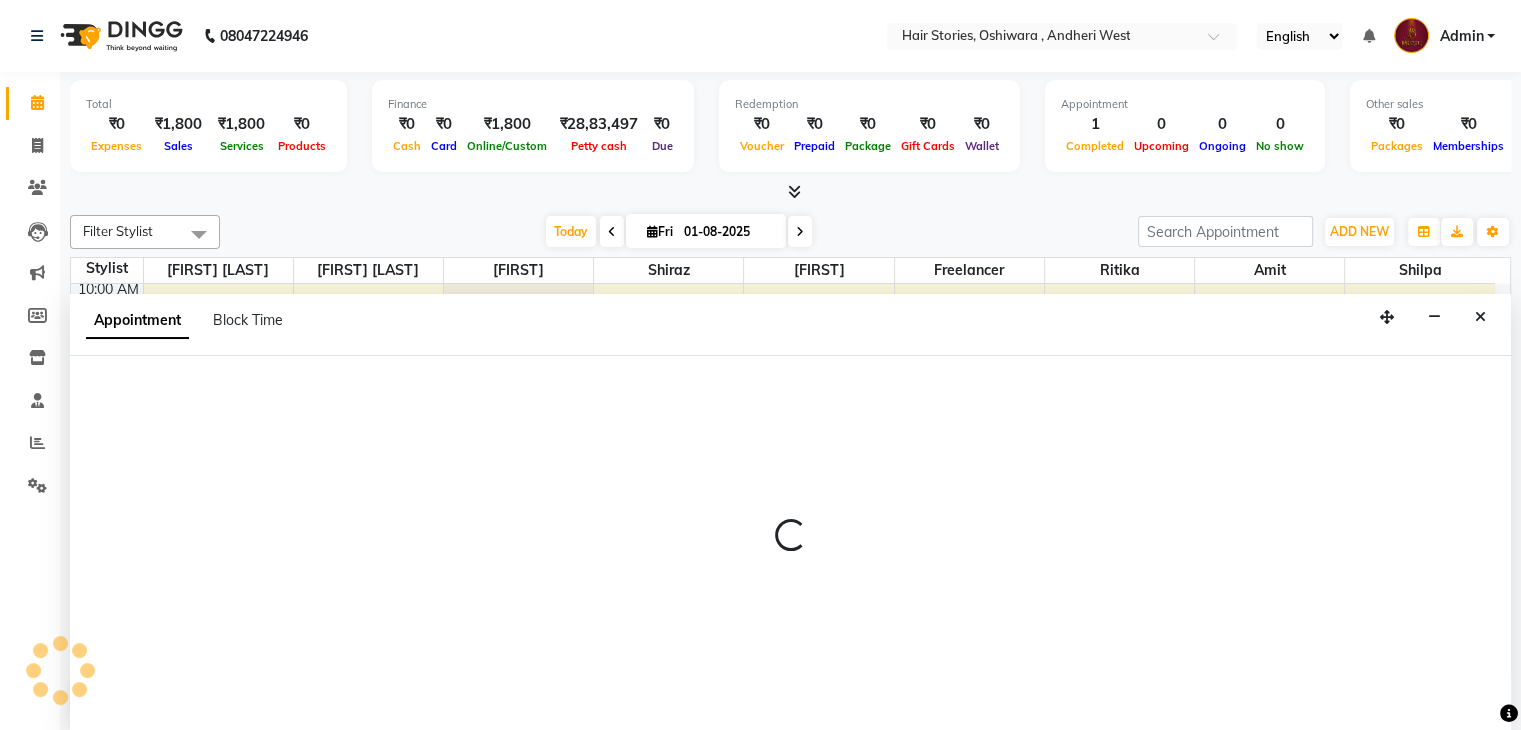 scroll, scrollTop: 1, scrollLeft: 0, axis: vertical 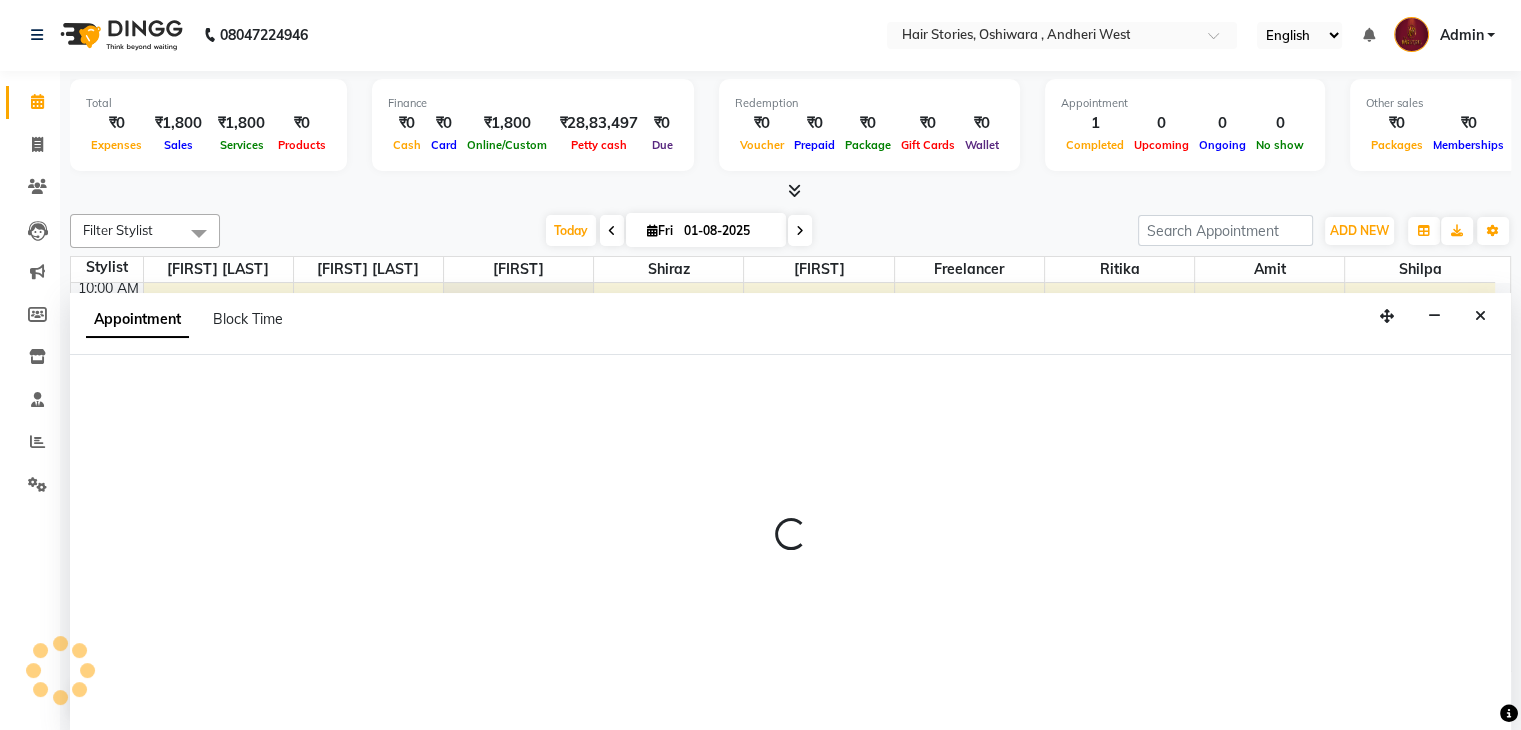 select on "7131" 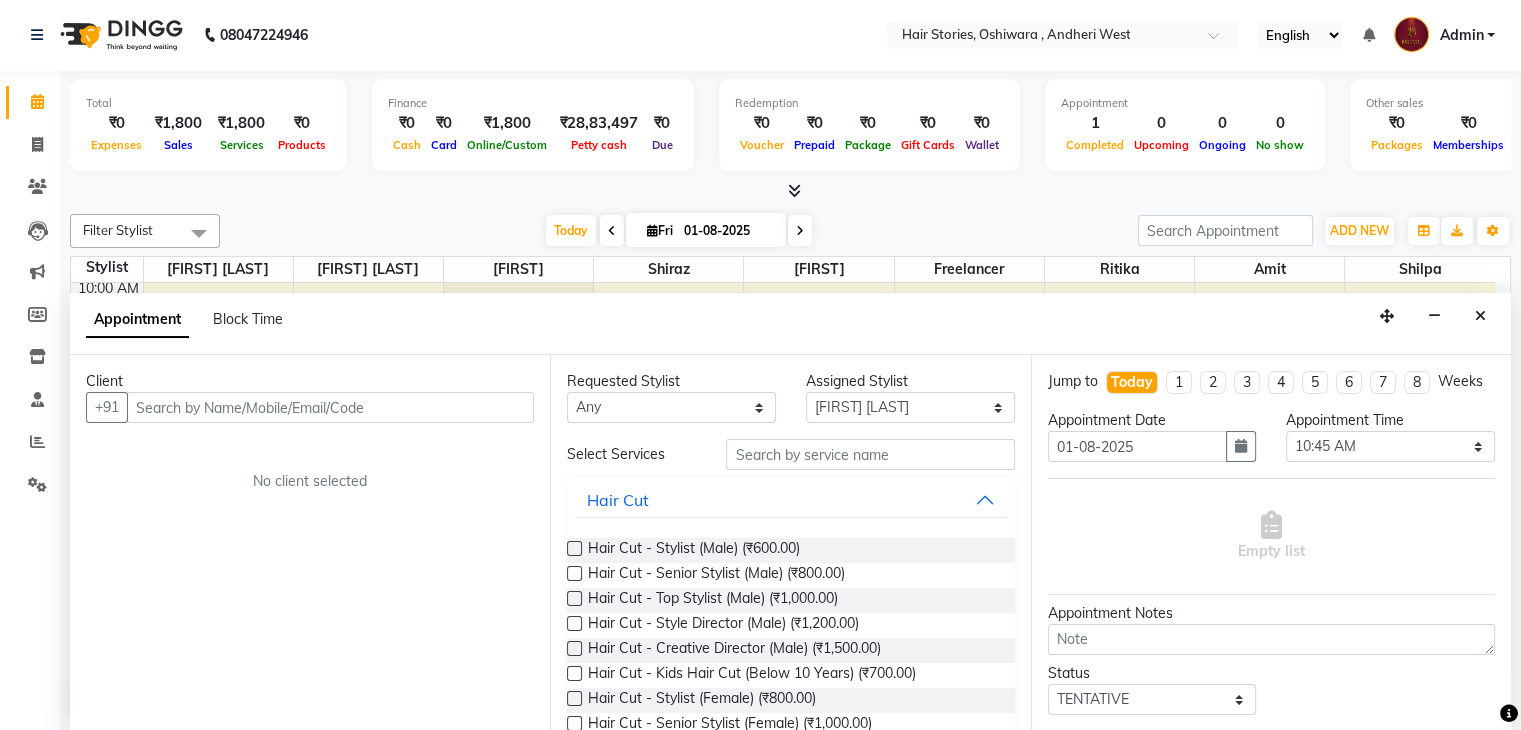 click at bounding box center (330, 407) 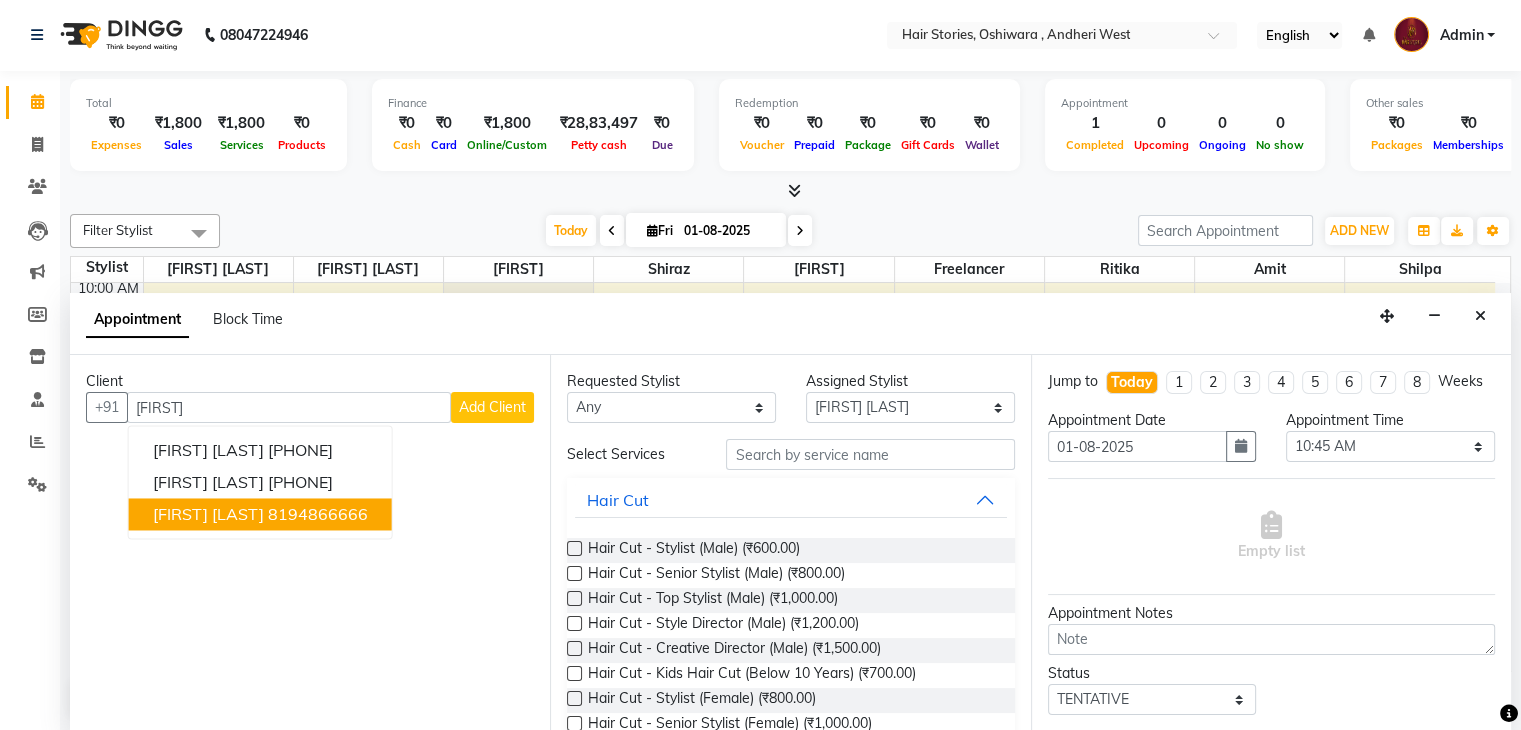 click on "[FIRST] [LAST]" at bounding box center [208, 515] 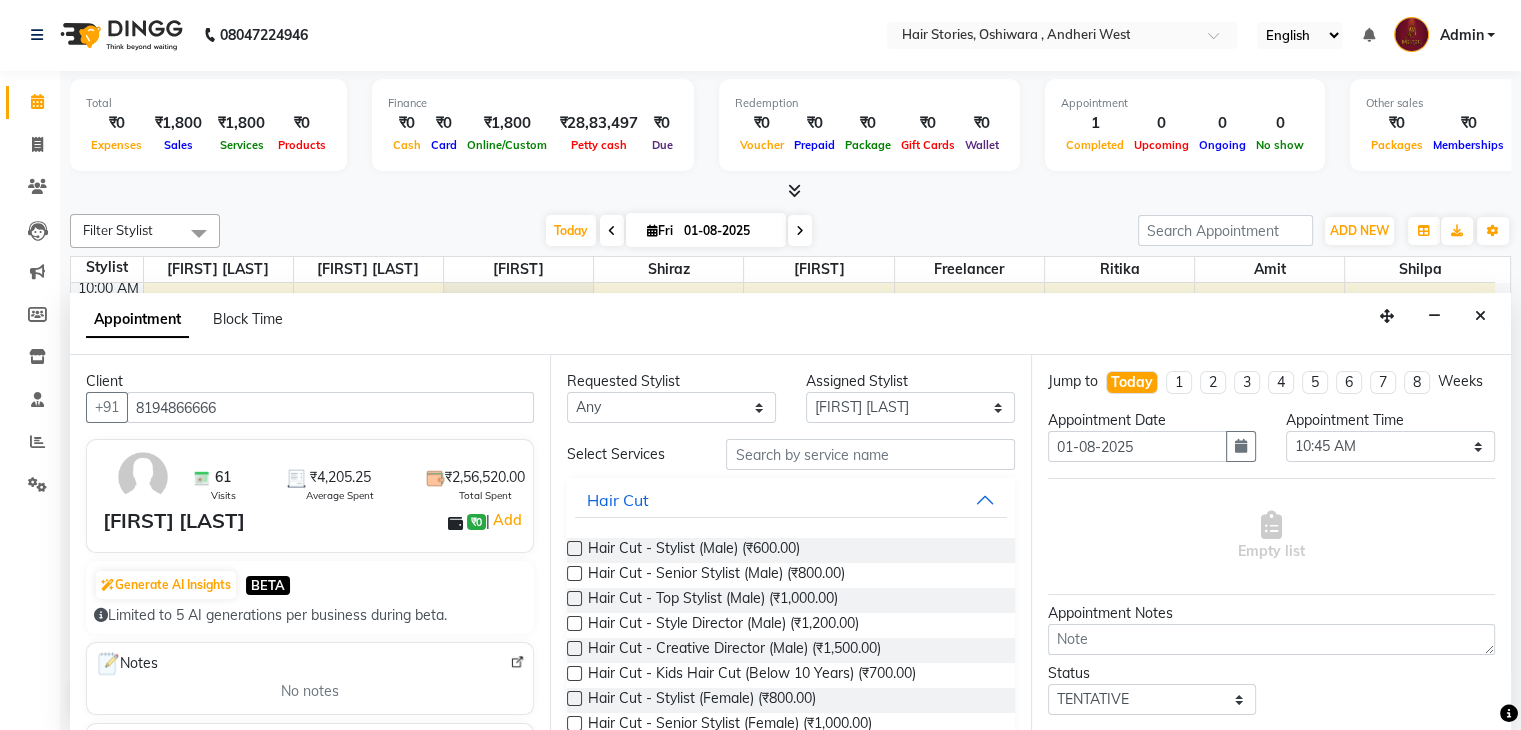 type on "8194866666" 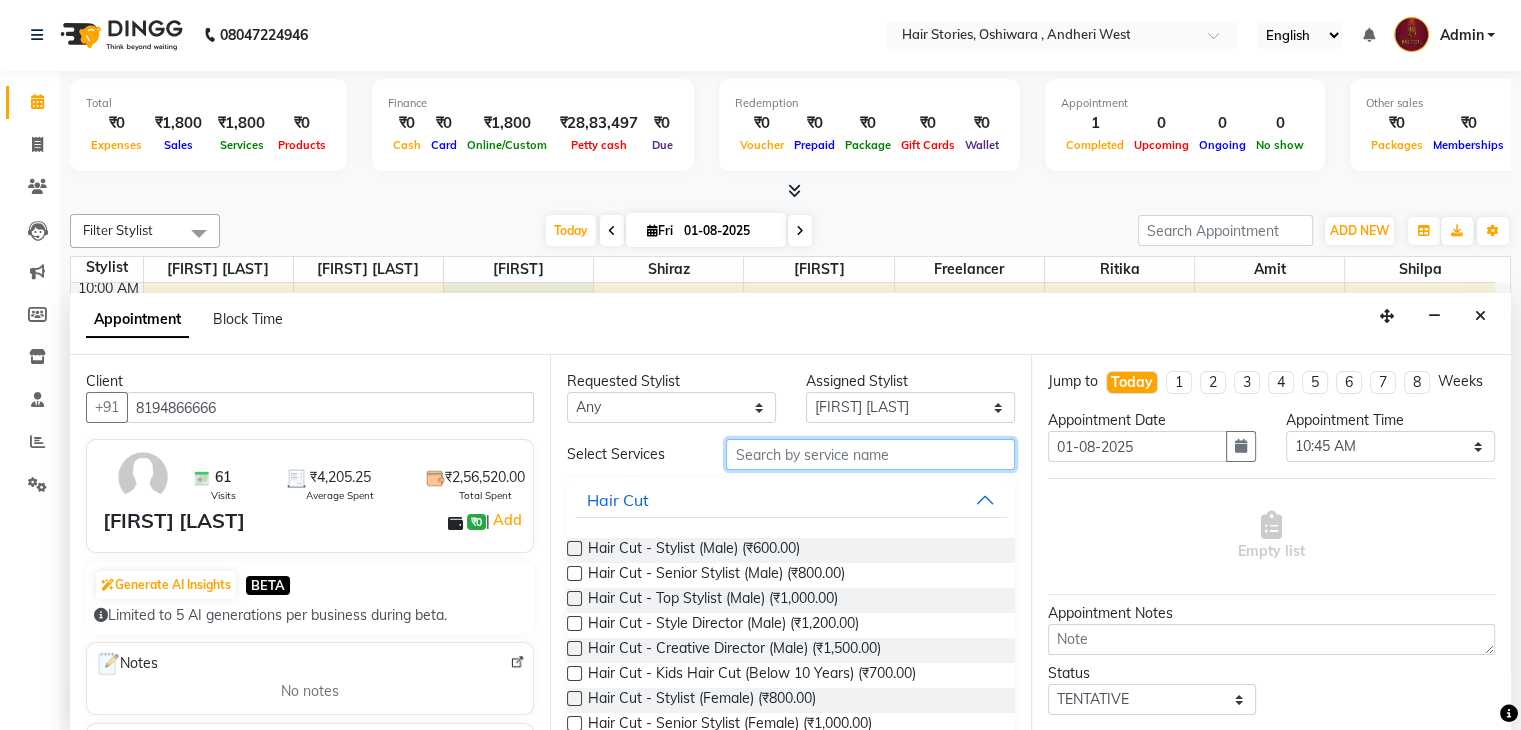 click at bounding box center (870, 454) 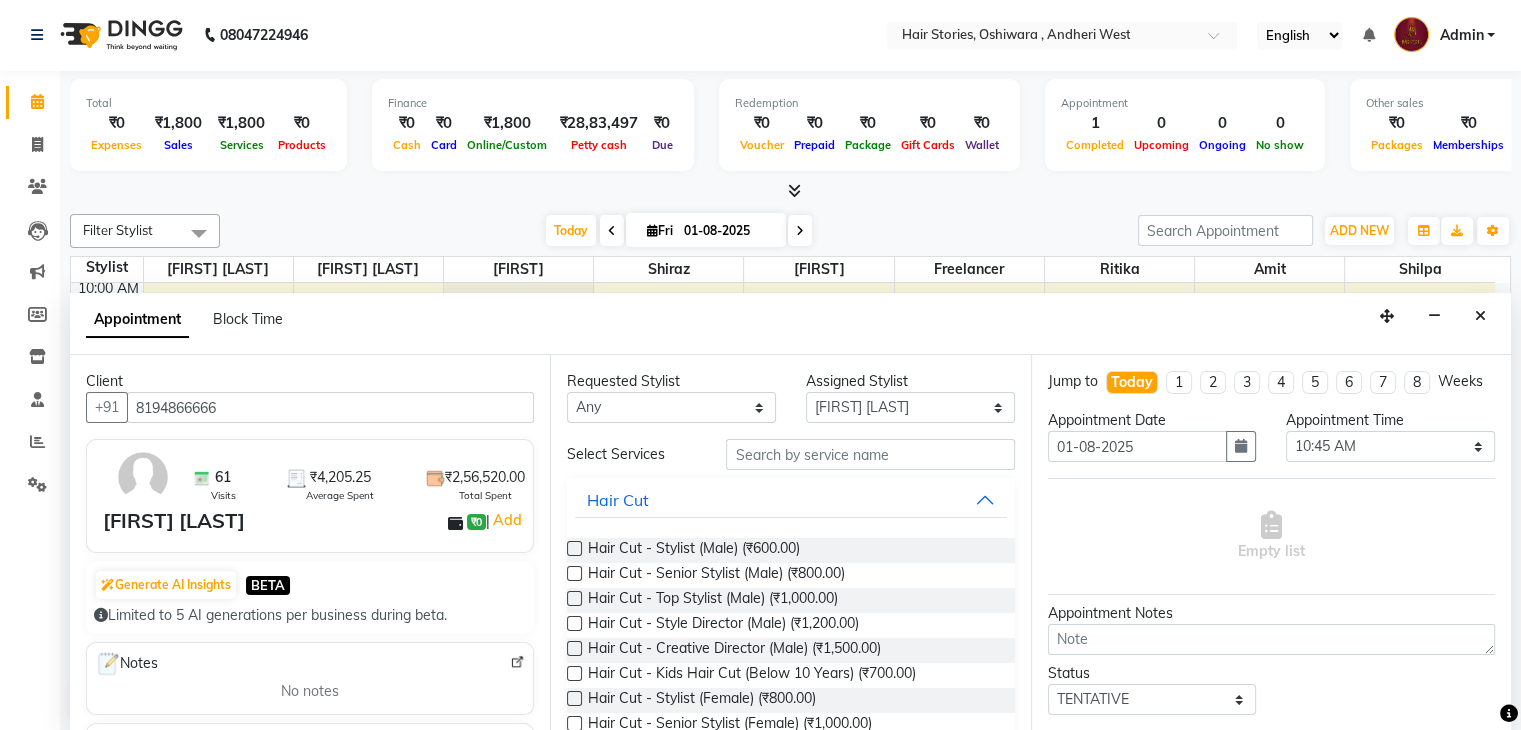 click at bounding box center (574, 648) 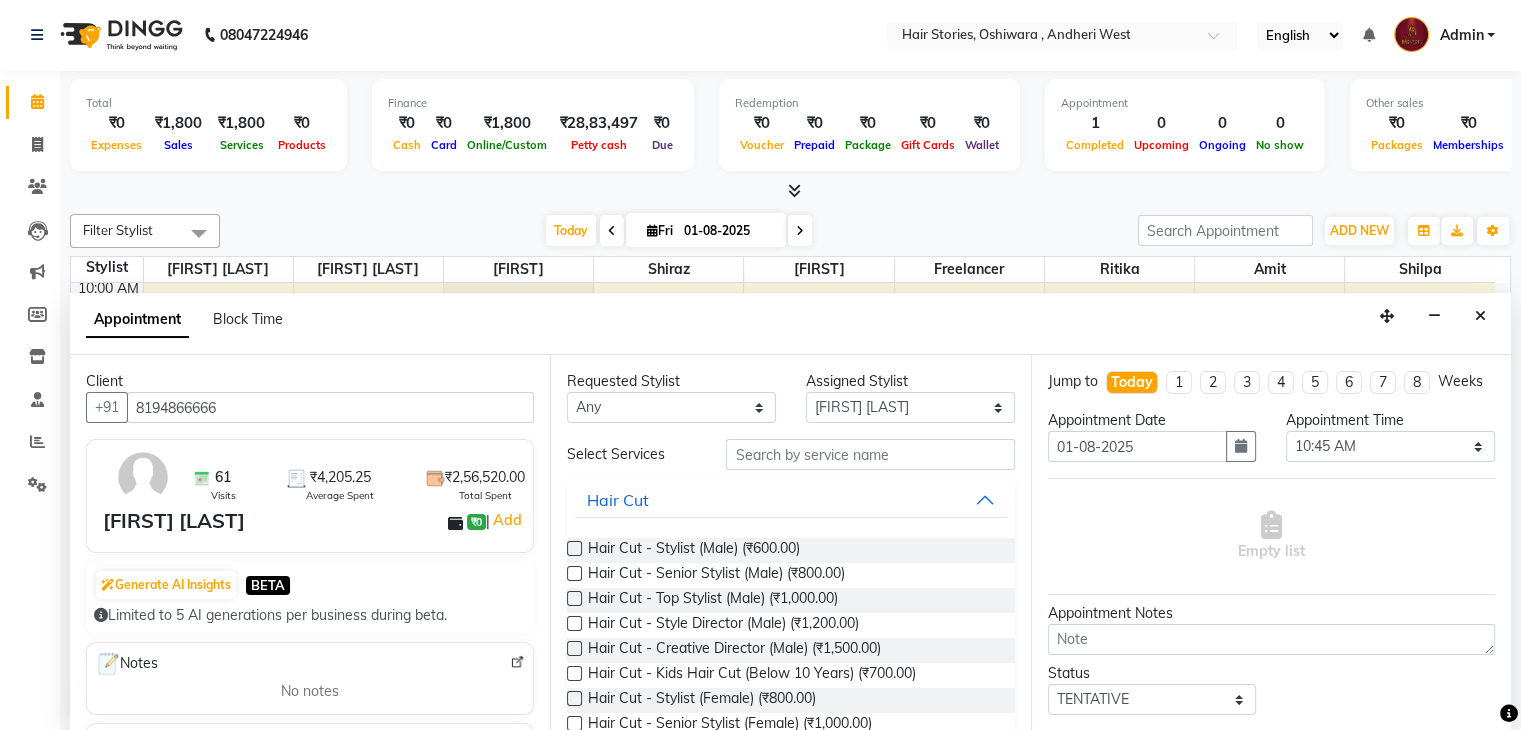 click at bounding box center [573, 650] 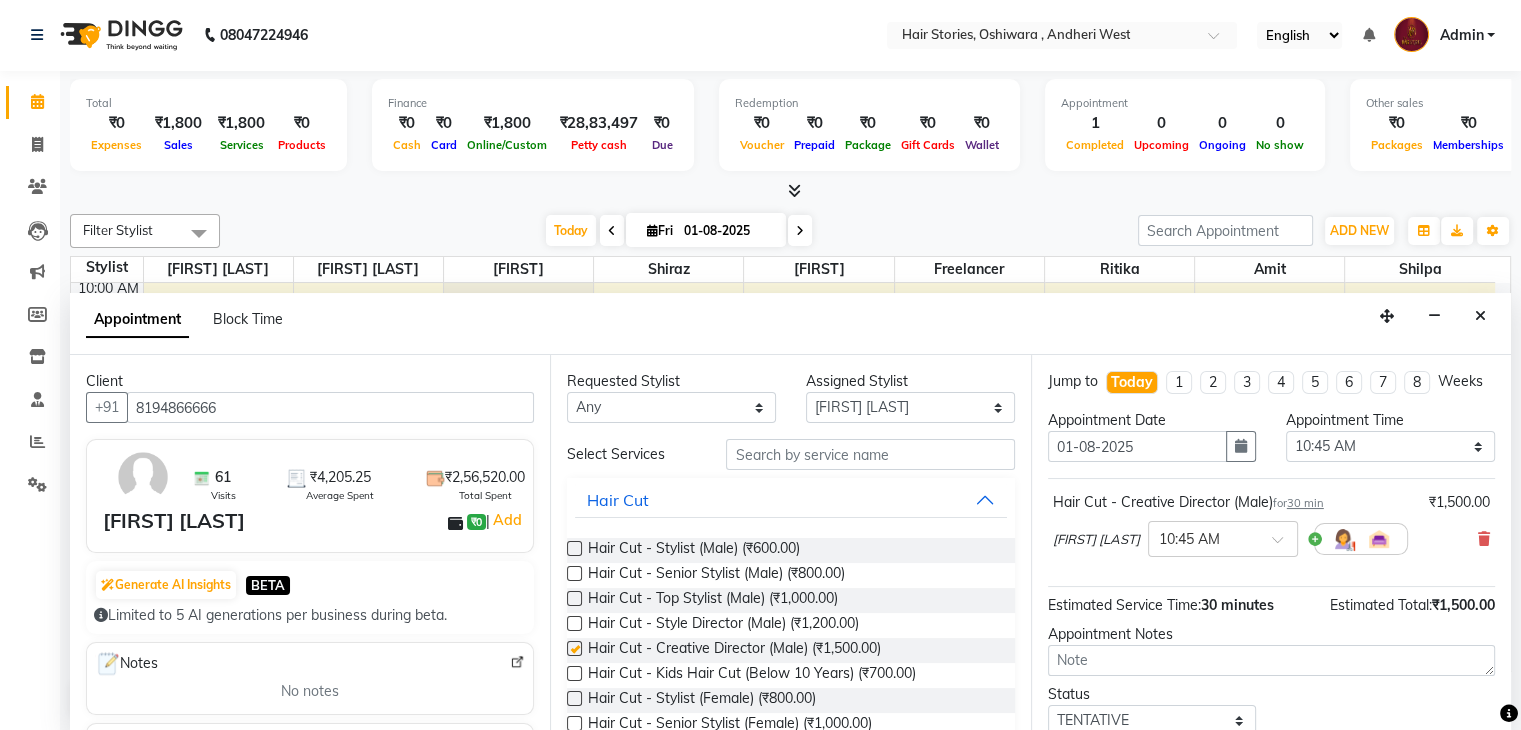 checkbox on "false" 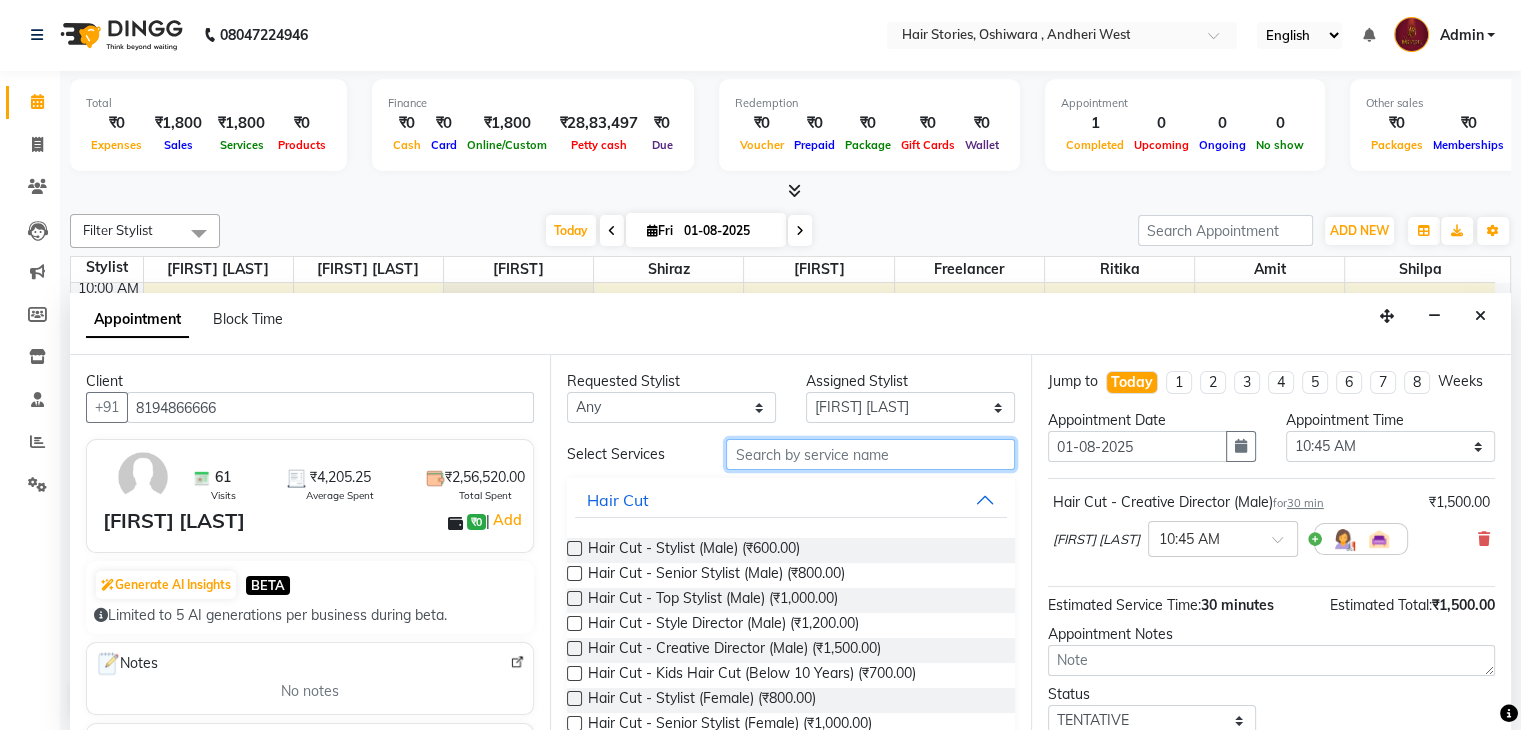 click at bounding box center (870, 454) 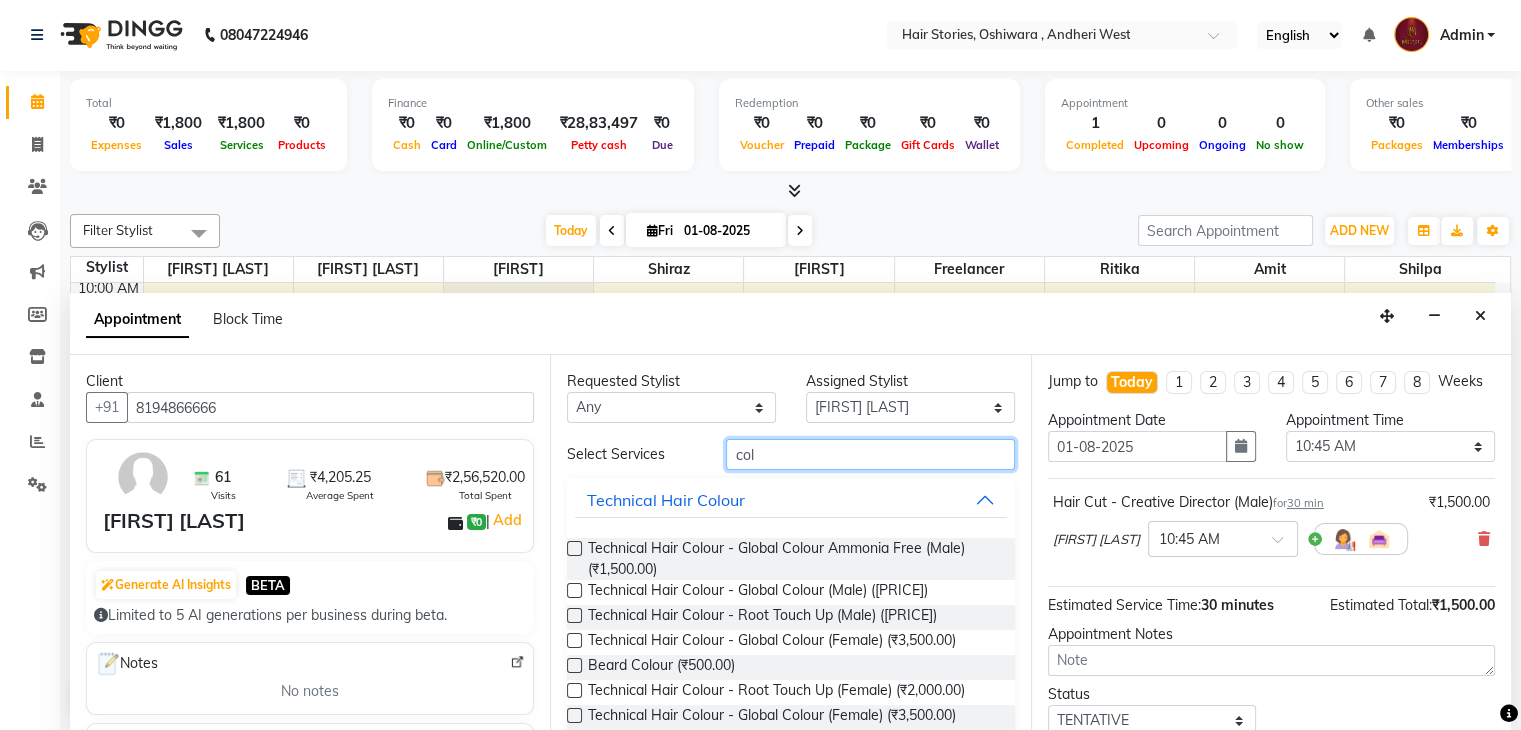 type on "col" 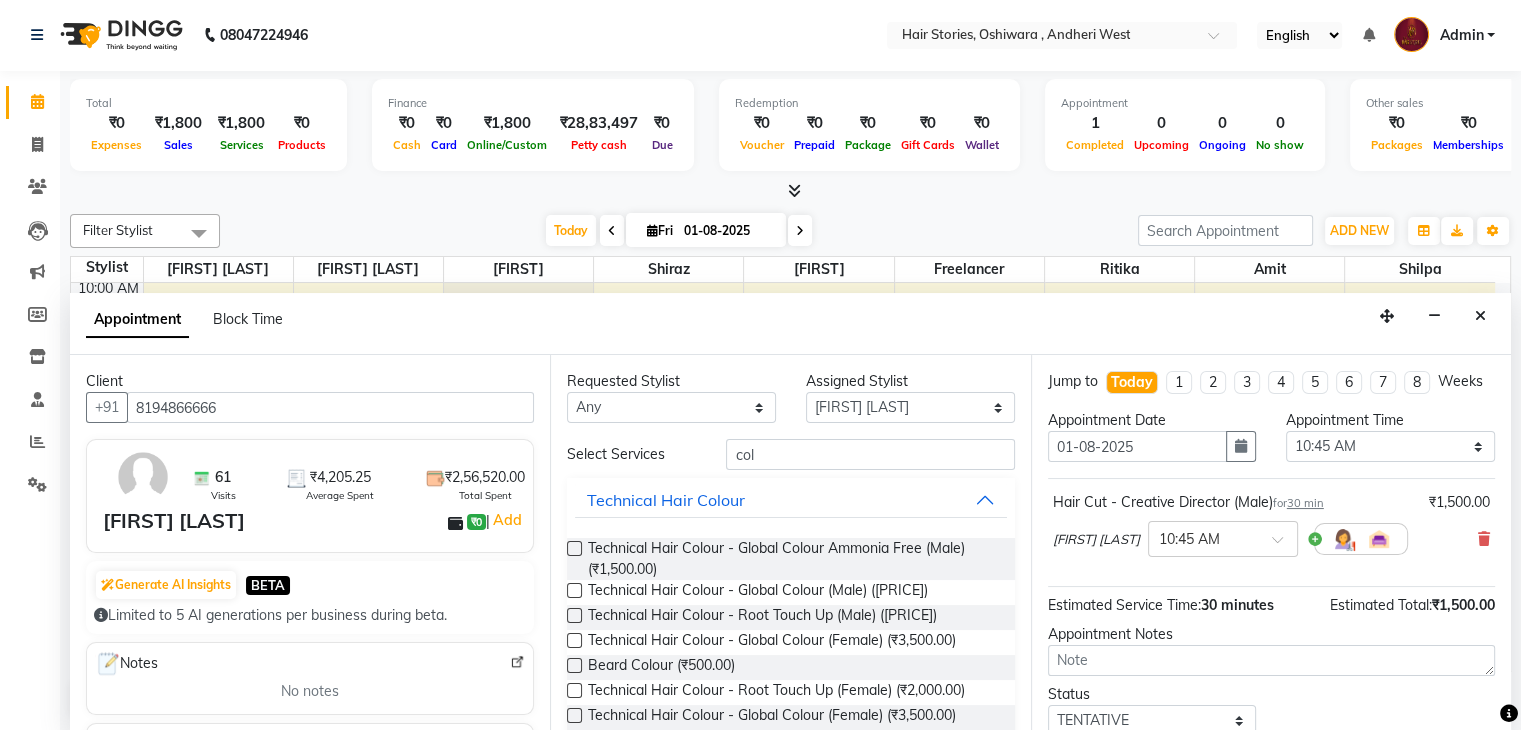 click at bounding box center [574, 548] 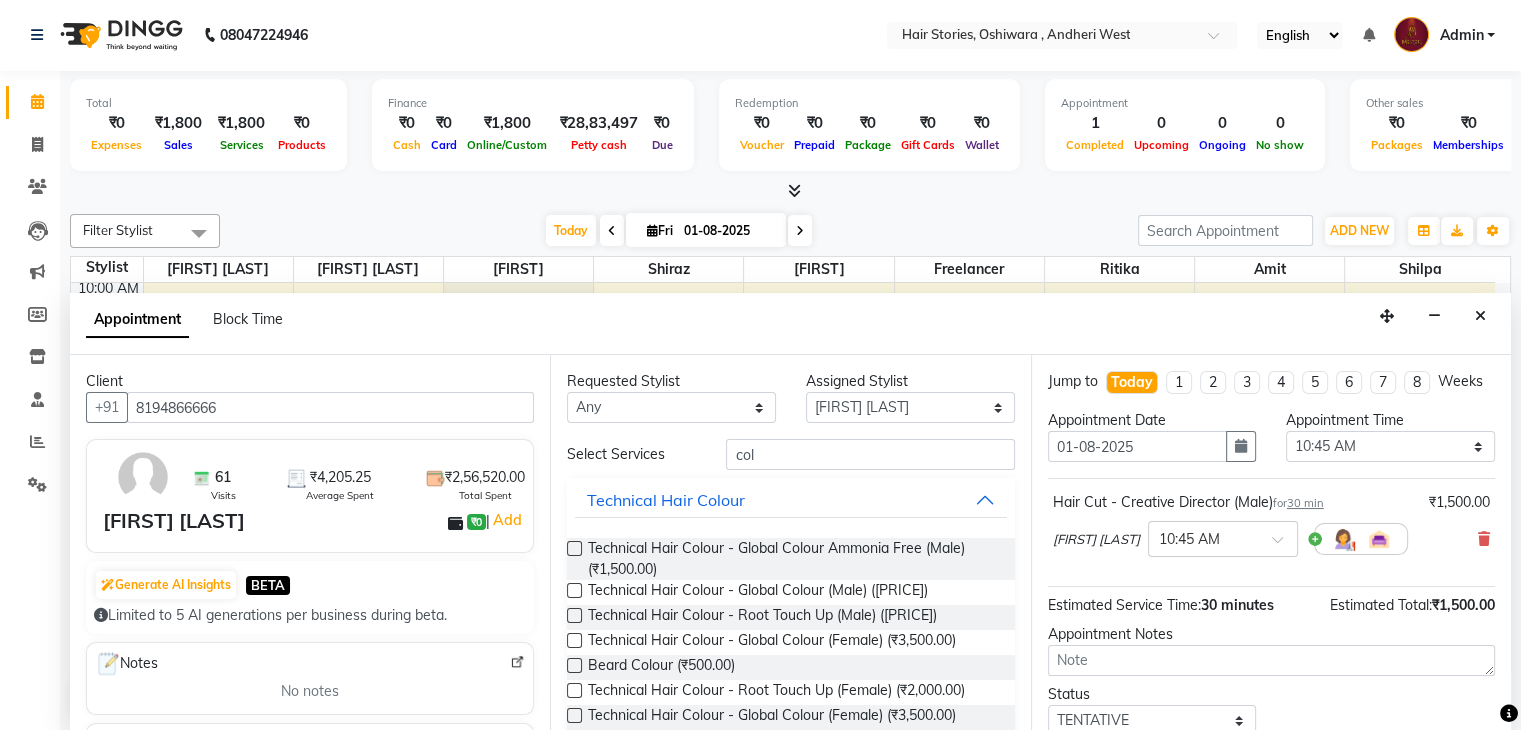 click at bounding box center [573, 550] 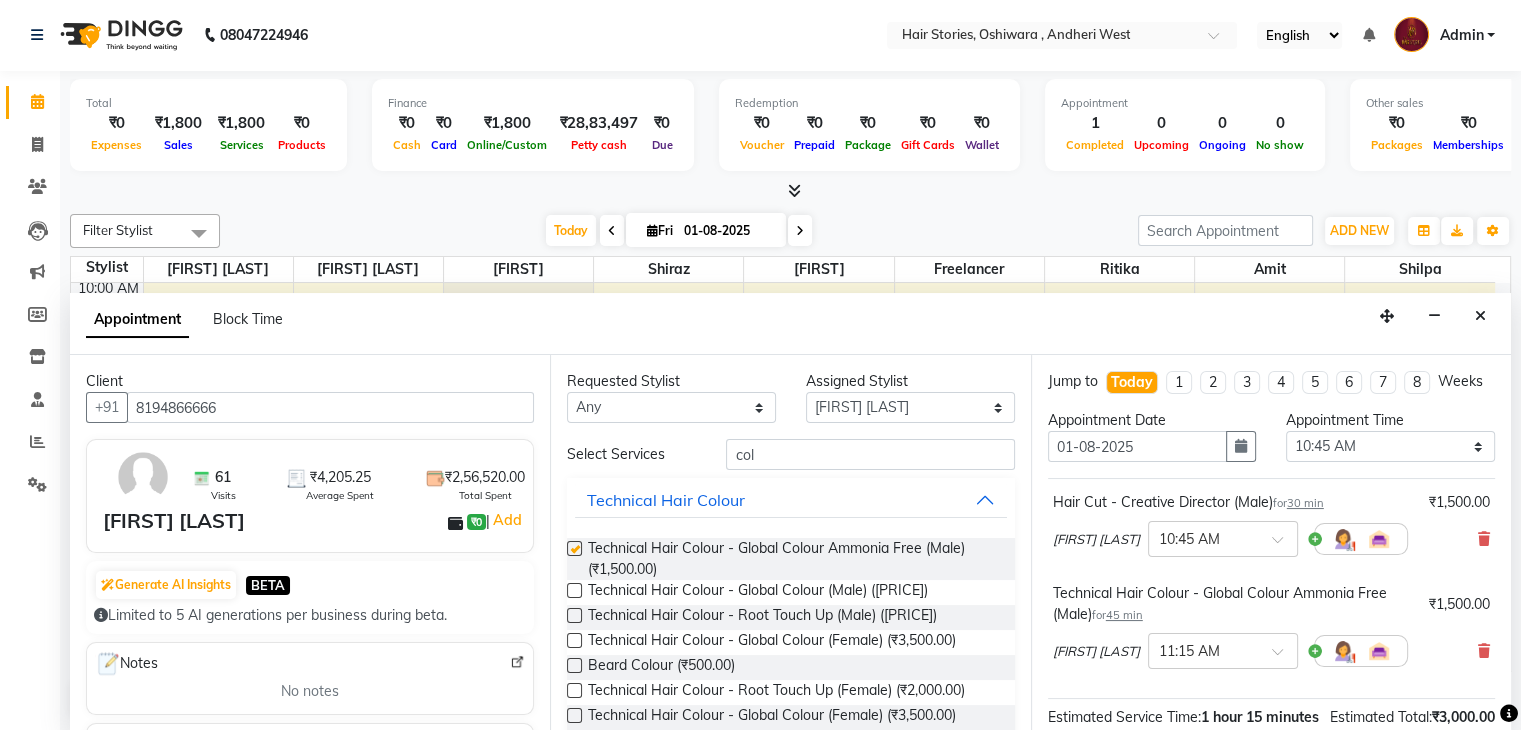 checkbox on "false" 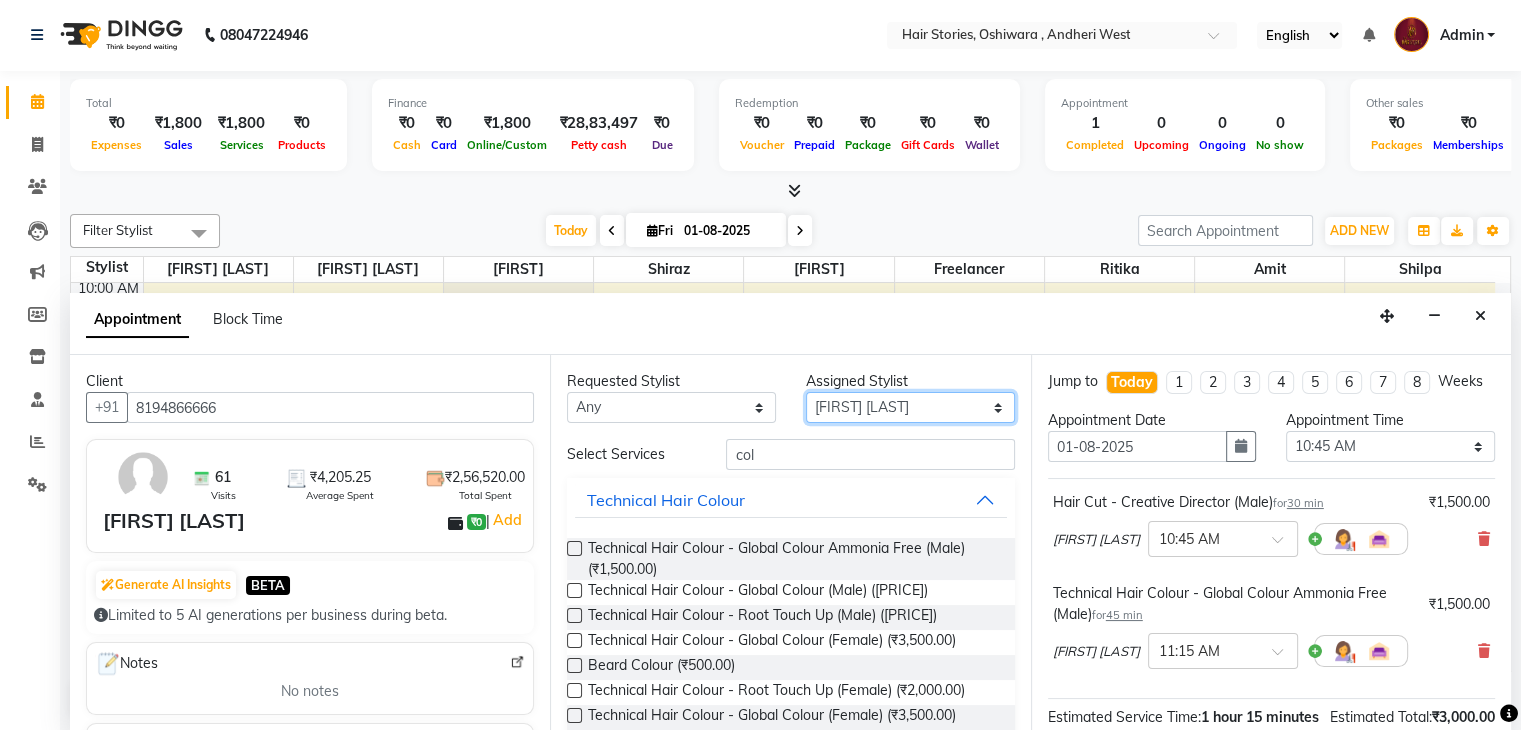 click on "Select [FIRST] [FIRST] [FIRST] [LAST] Freelancer [FIRST] [FIRST] [LAST] [FIRST] [FIRST] [FIRST]" at bounding box center (910, 407) 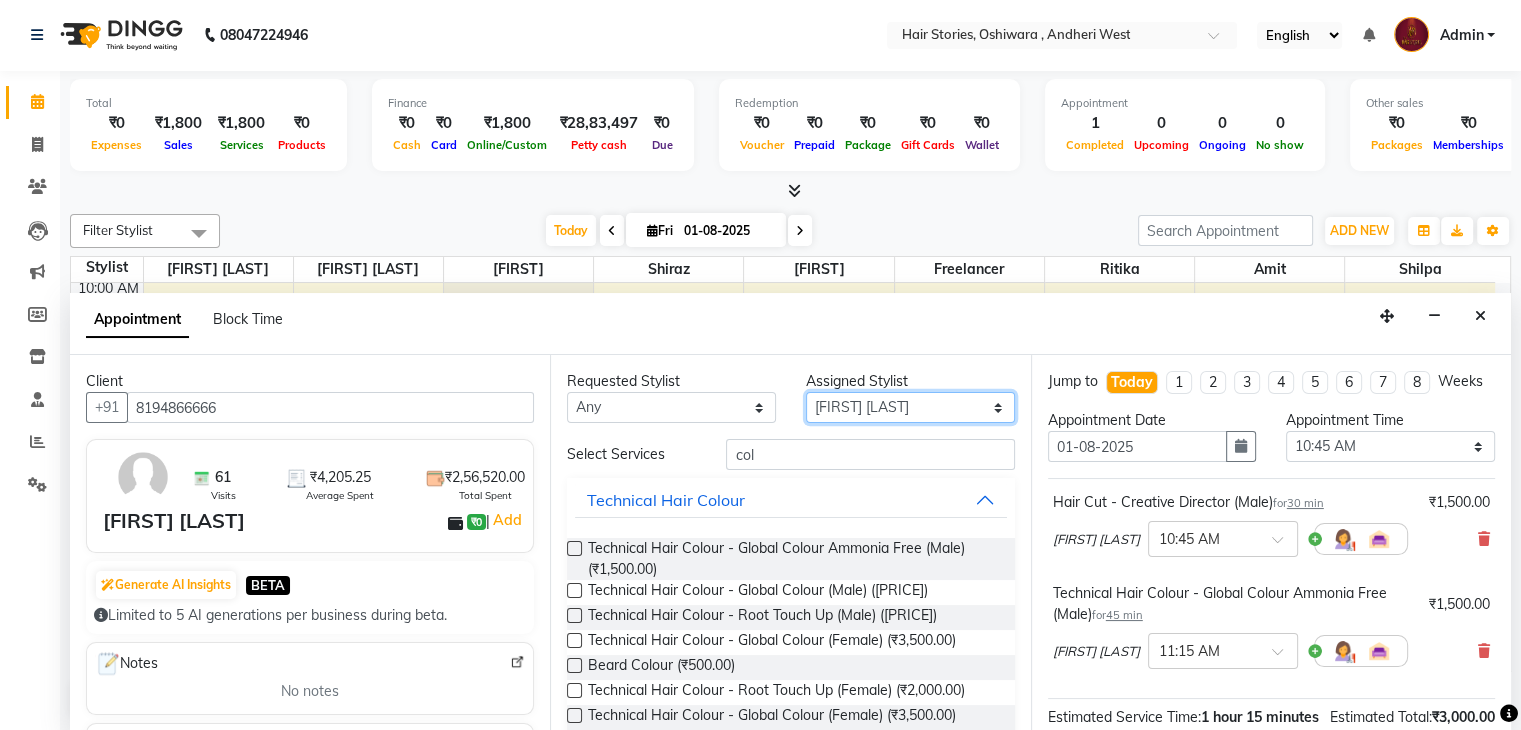 select on "[PHONE]" 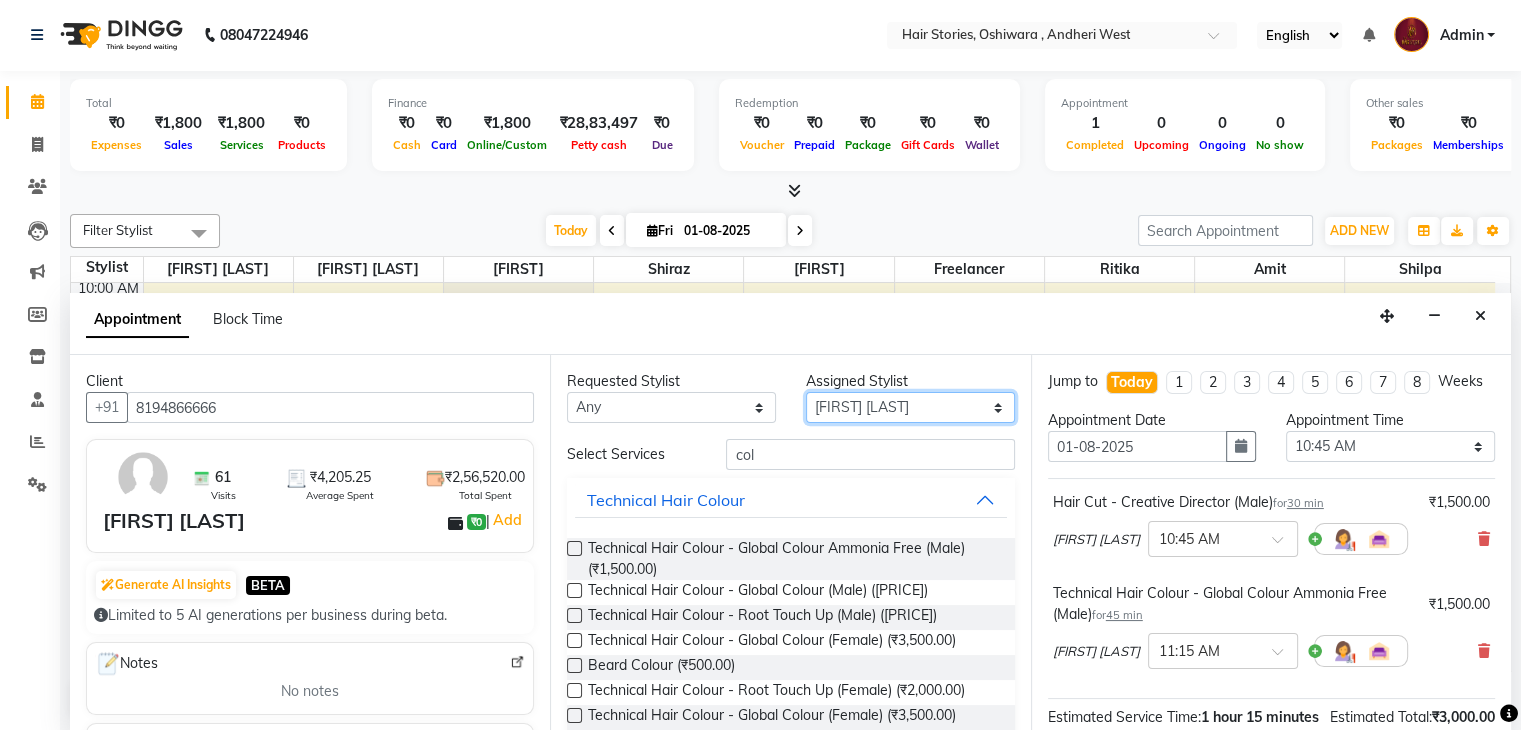 click on "Select [FIRST] [FIRST] [FIRST] [LAST] Freelancer [FIRST] [FIRST] [LAST] [FIRST] [FIRST] [FIRST]" at bounding box center [910, 407] 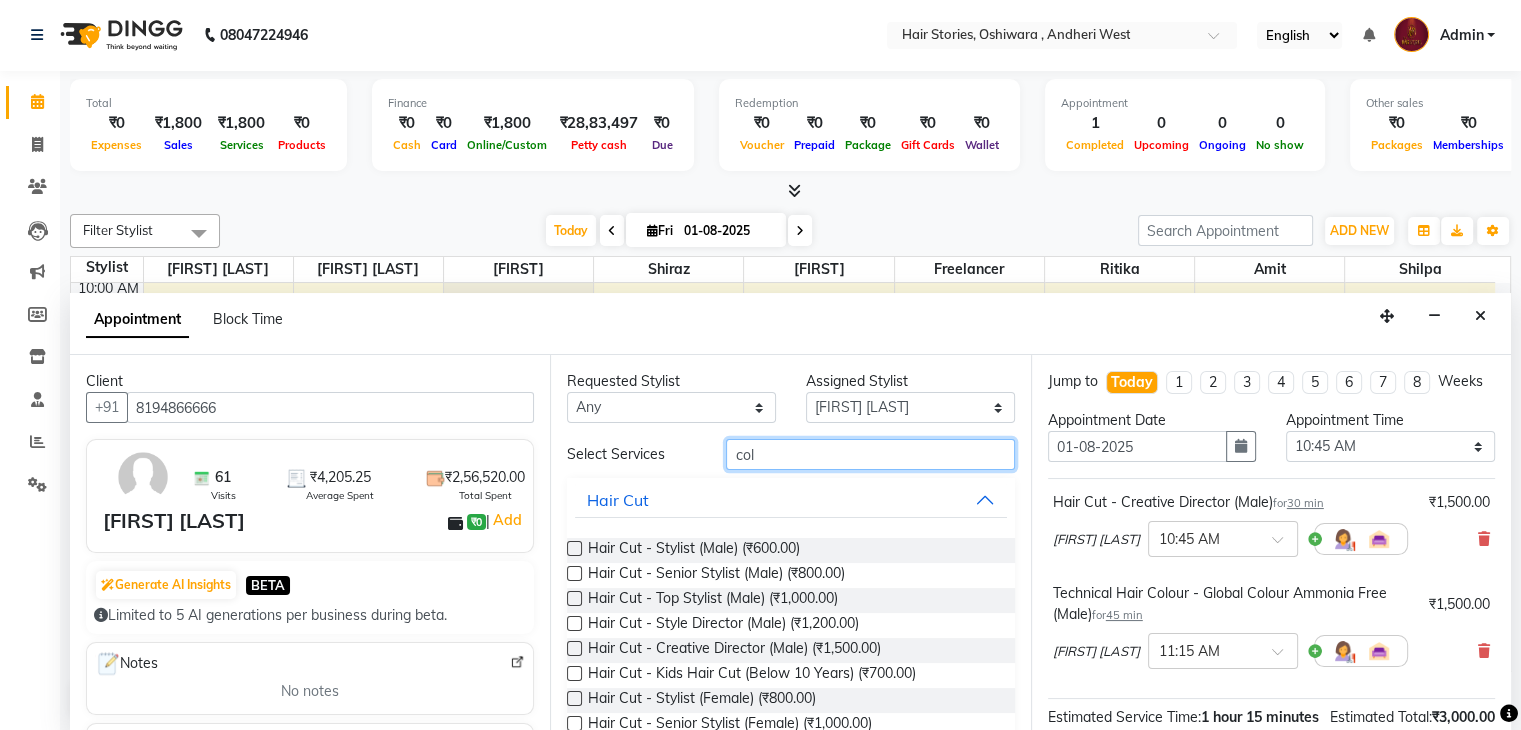 drag, startPoint x: 739, startPoint y: 457, endPoint x: 661, endPoint y: 450, distance: 78.31347 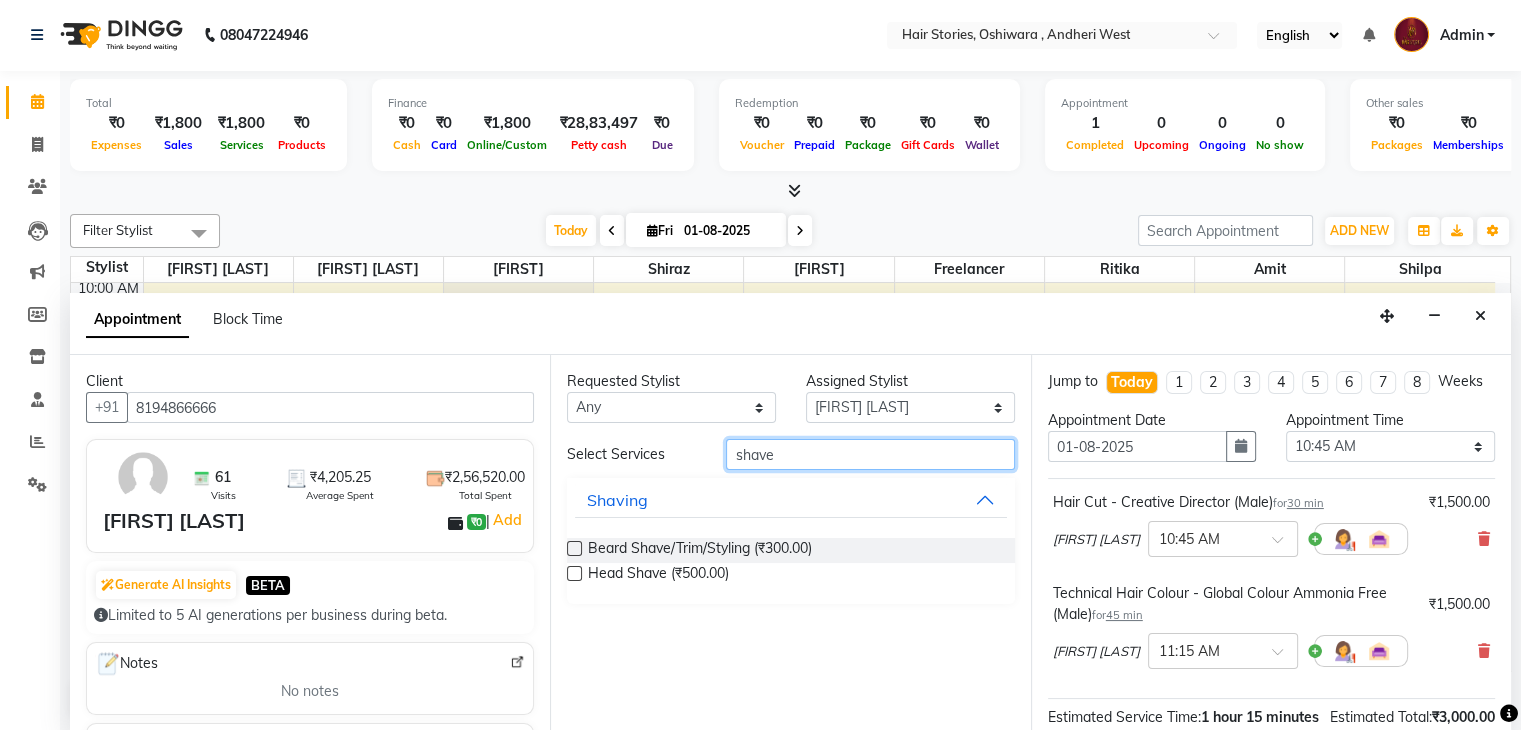 type on "shave" 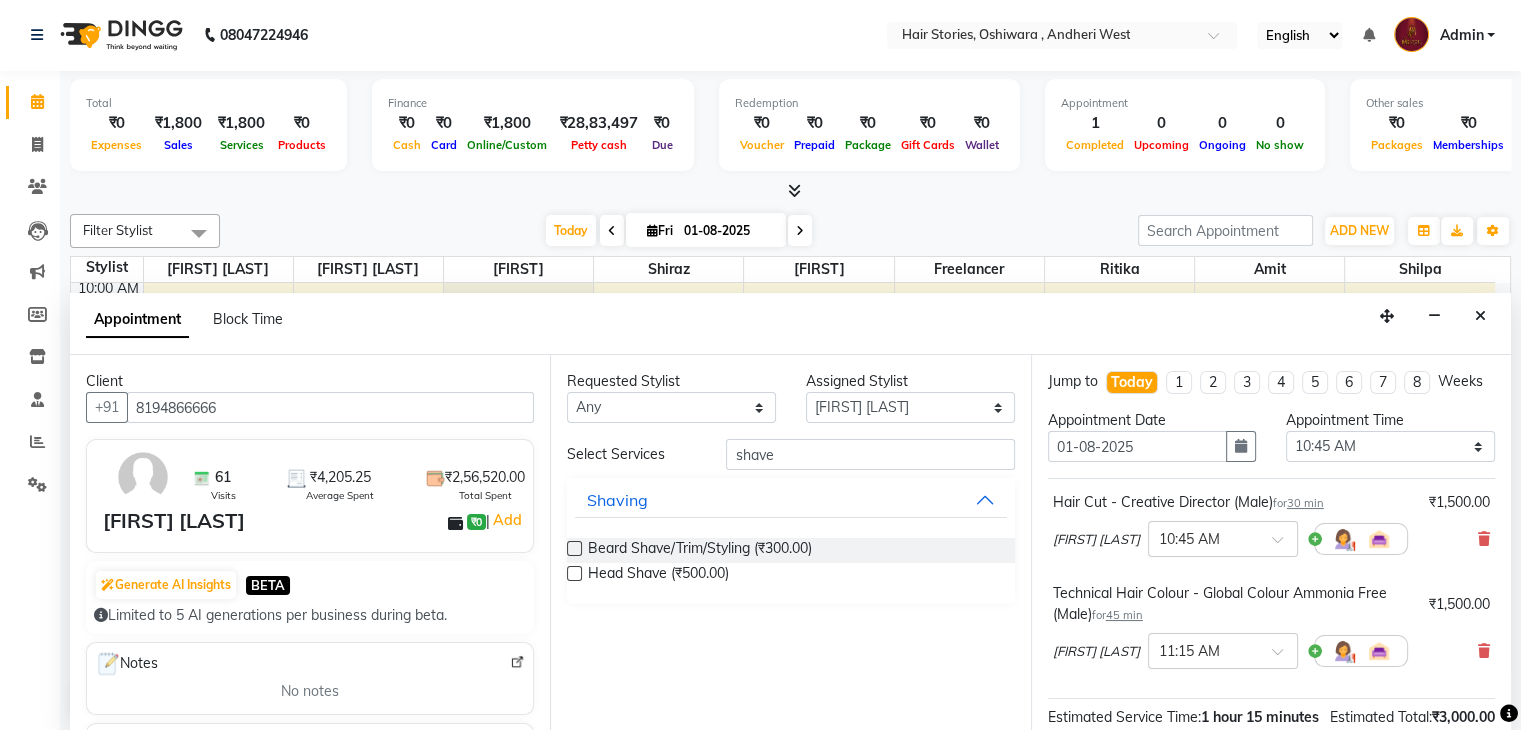 click at bounding box center (574, 548) 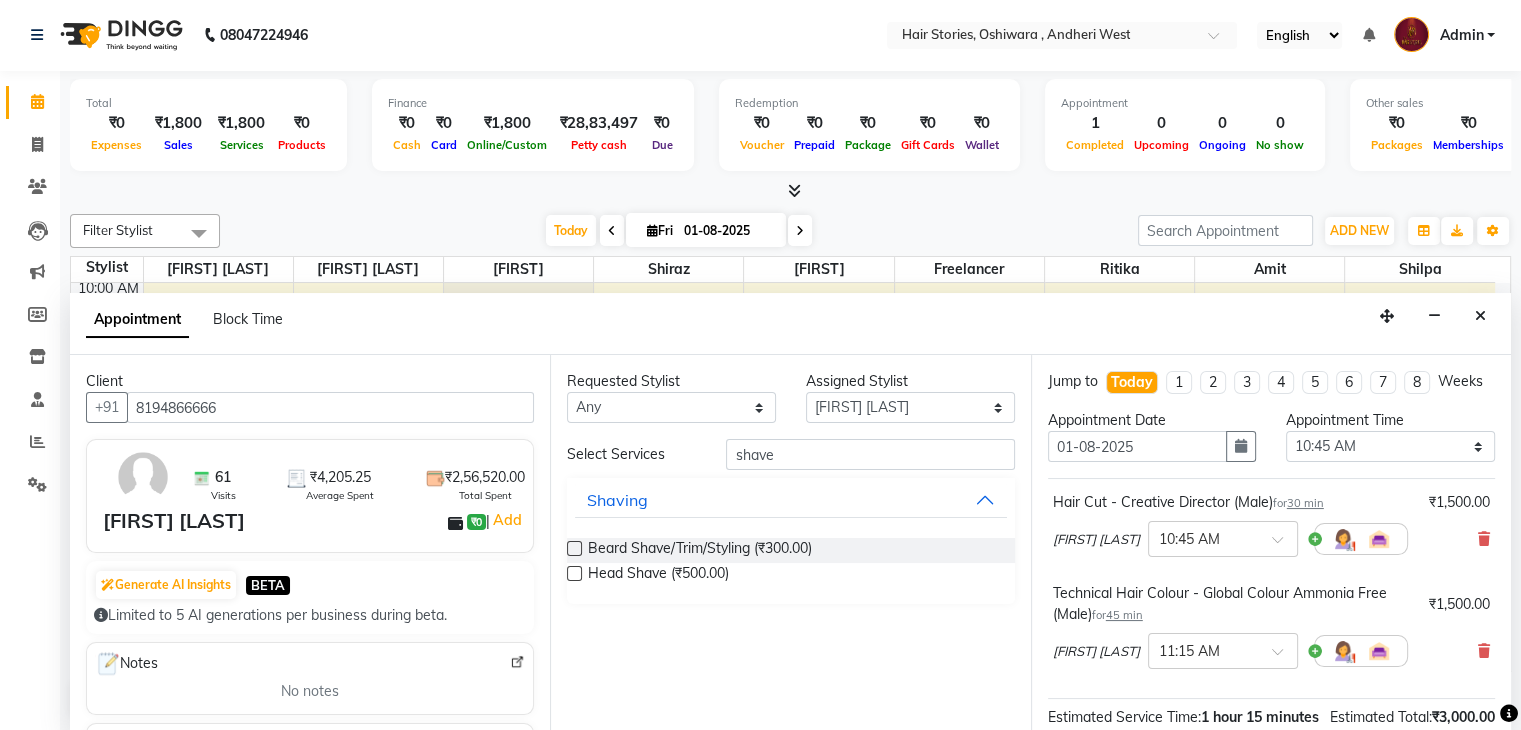 click at bounding box center [573, 550] 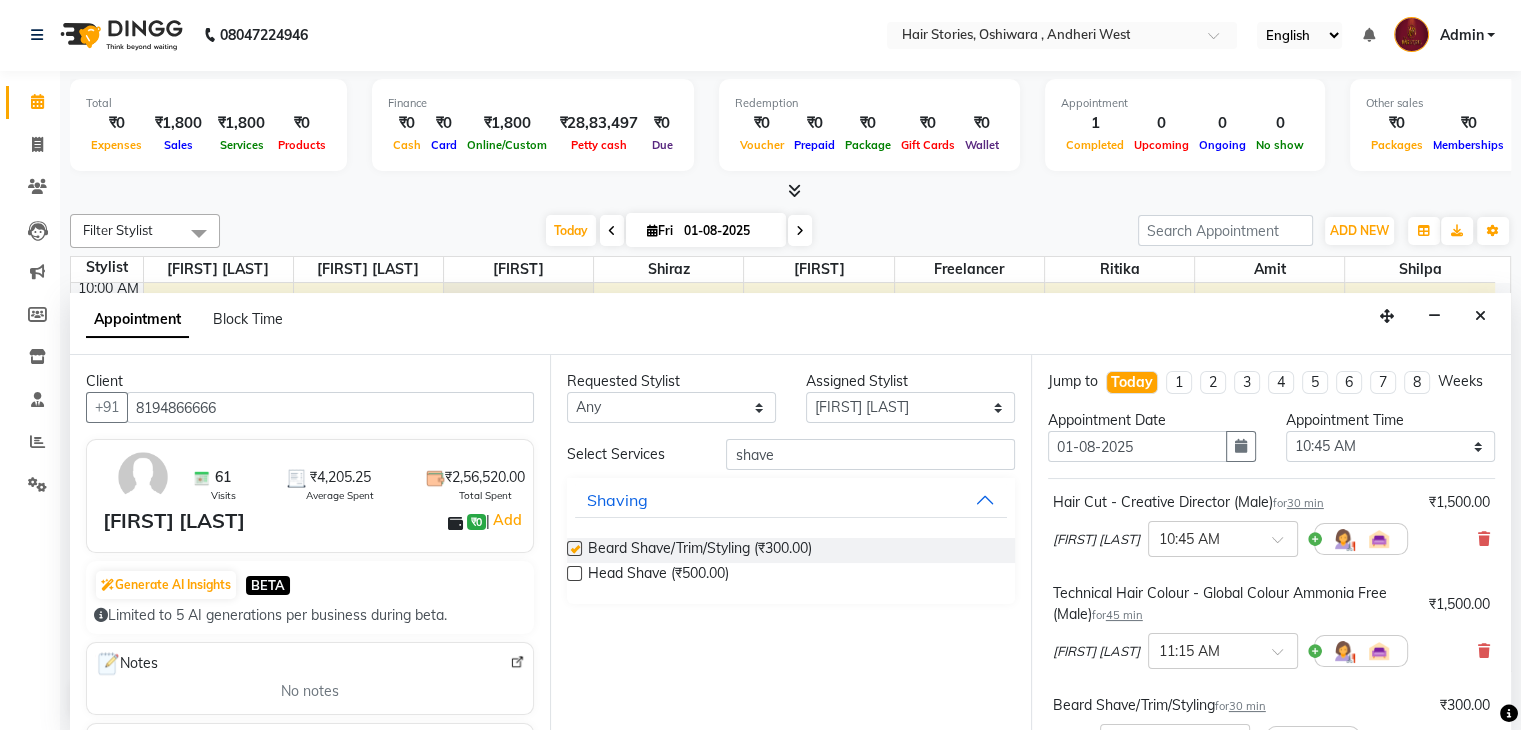checkbox on "false" 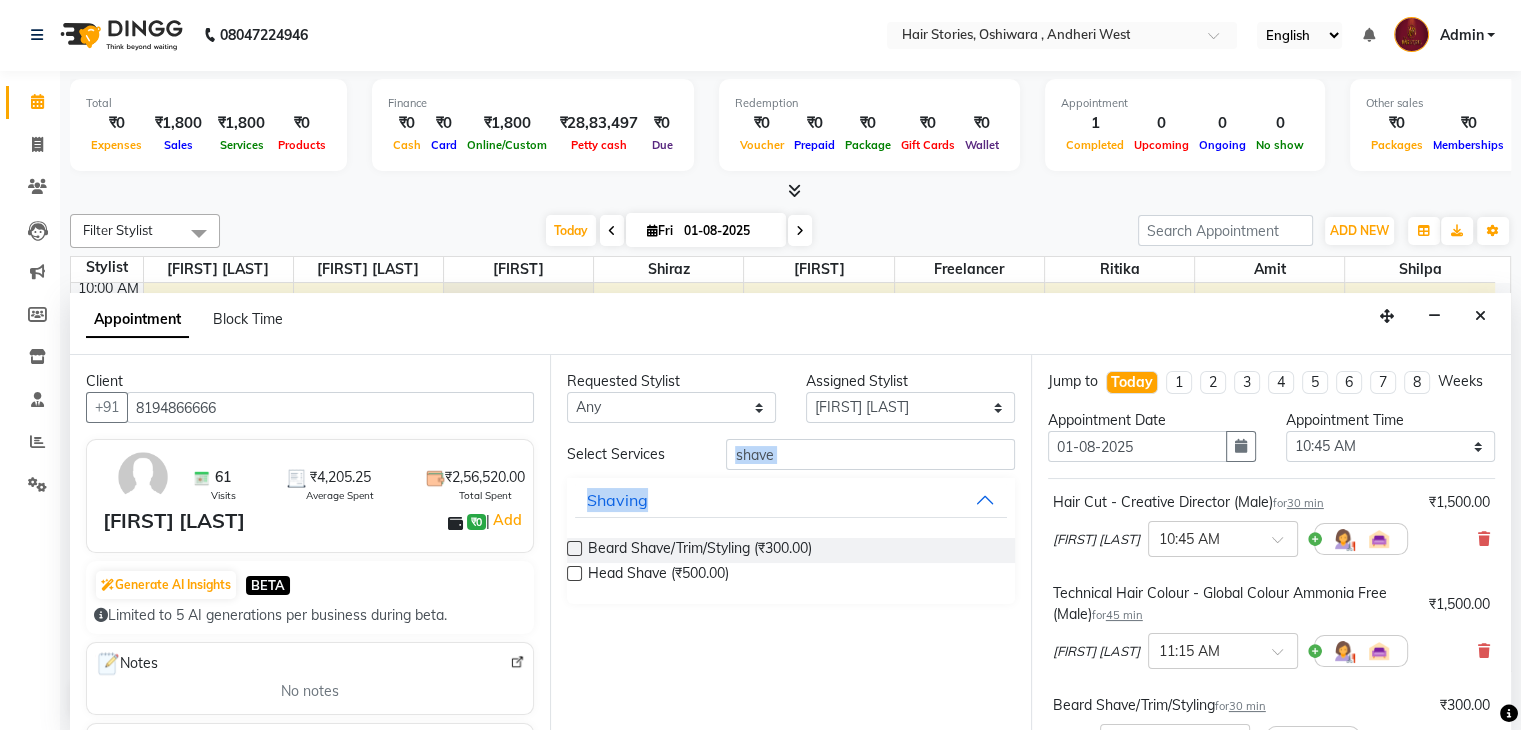 drag, startPoint x: 908, startPoint y: 475, endPoint x: 851, endPoint y: 457, distance: 59.77458 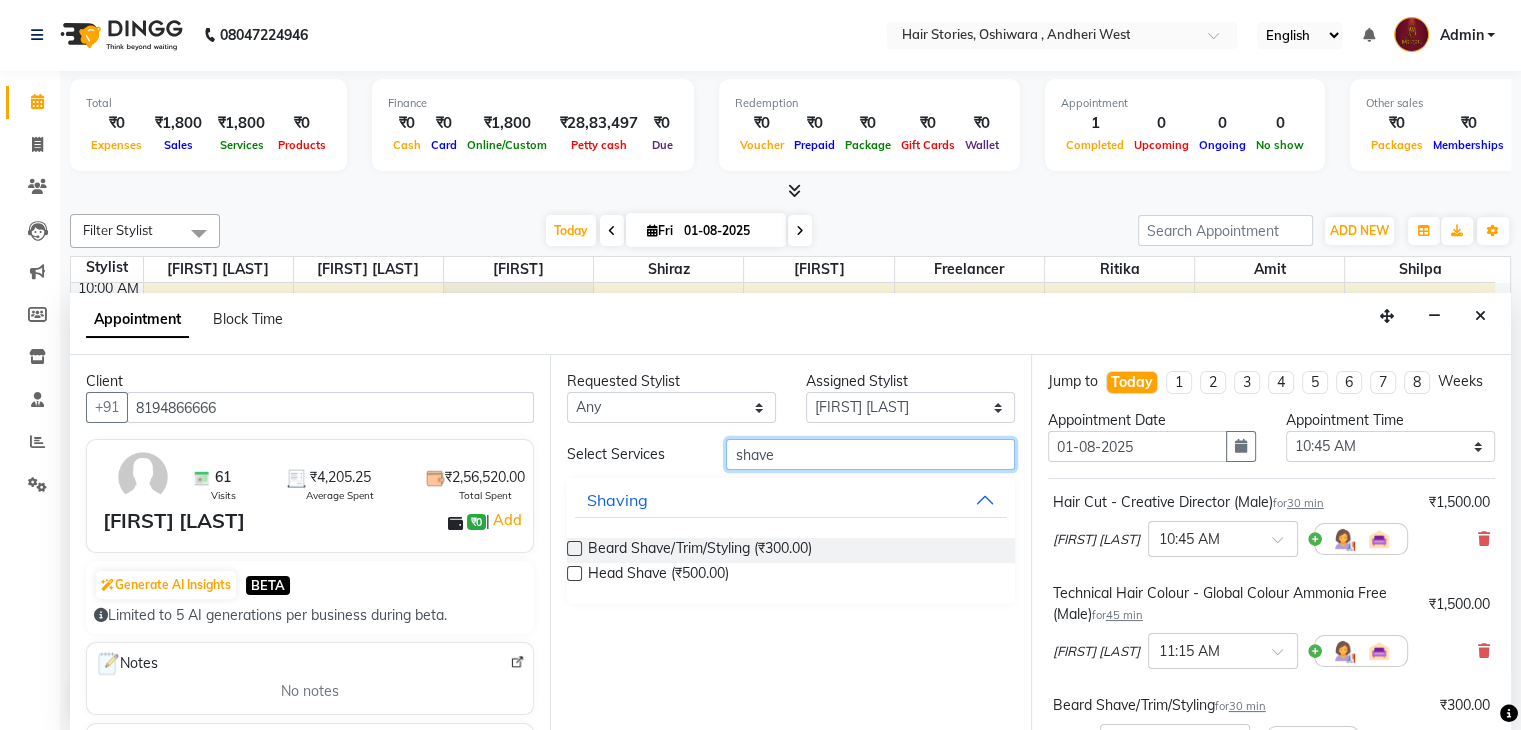drag, startPoint x: 851, startPoint y: 457, endPoint x: 701, endPoint y: 444, distance: 150.56229 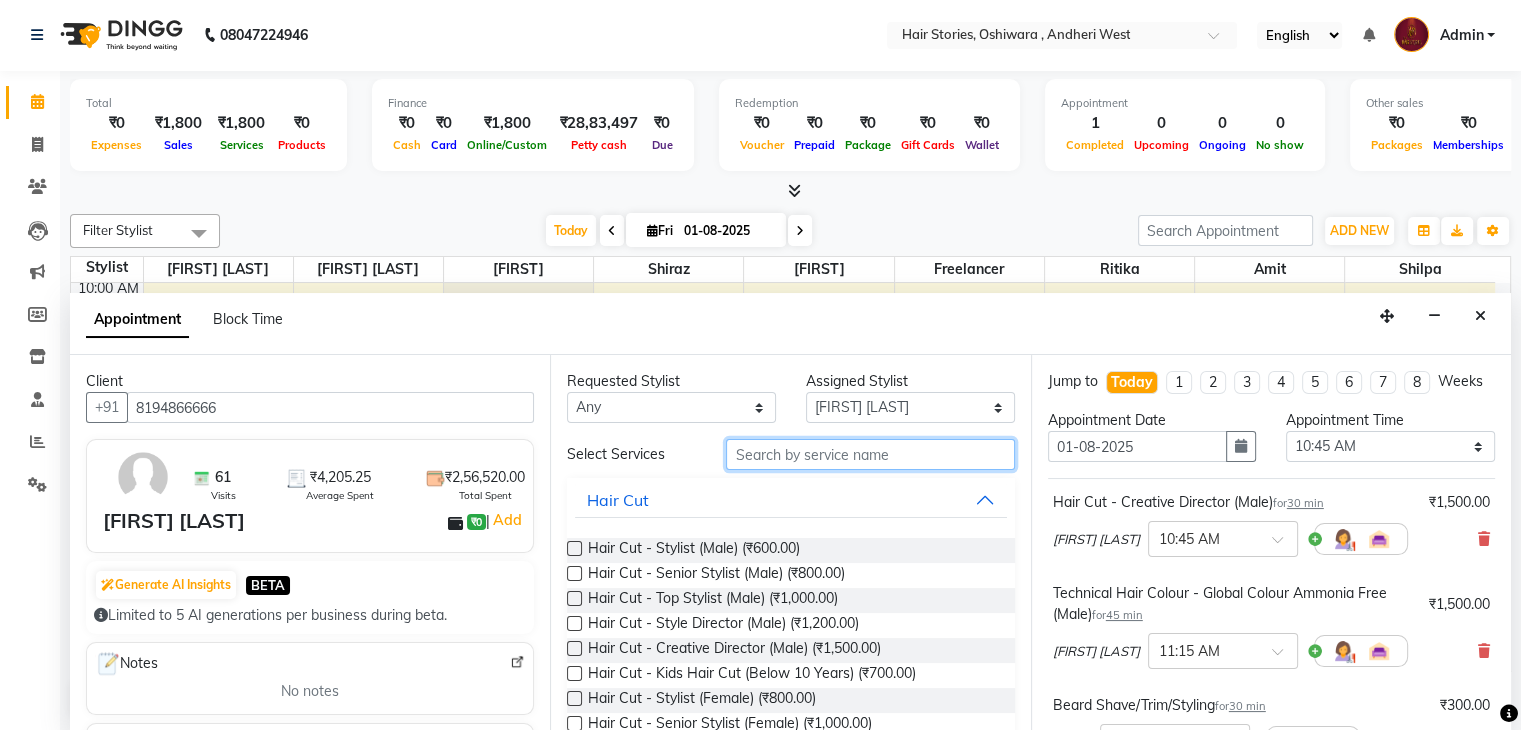 type 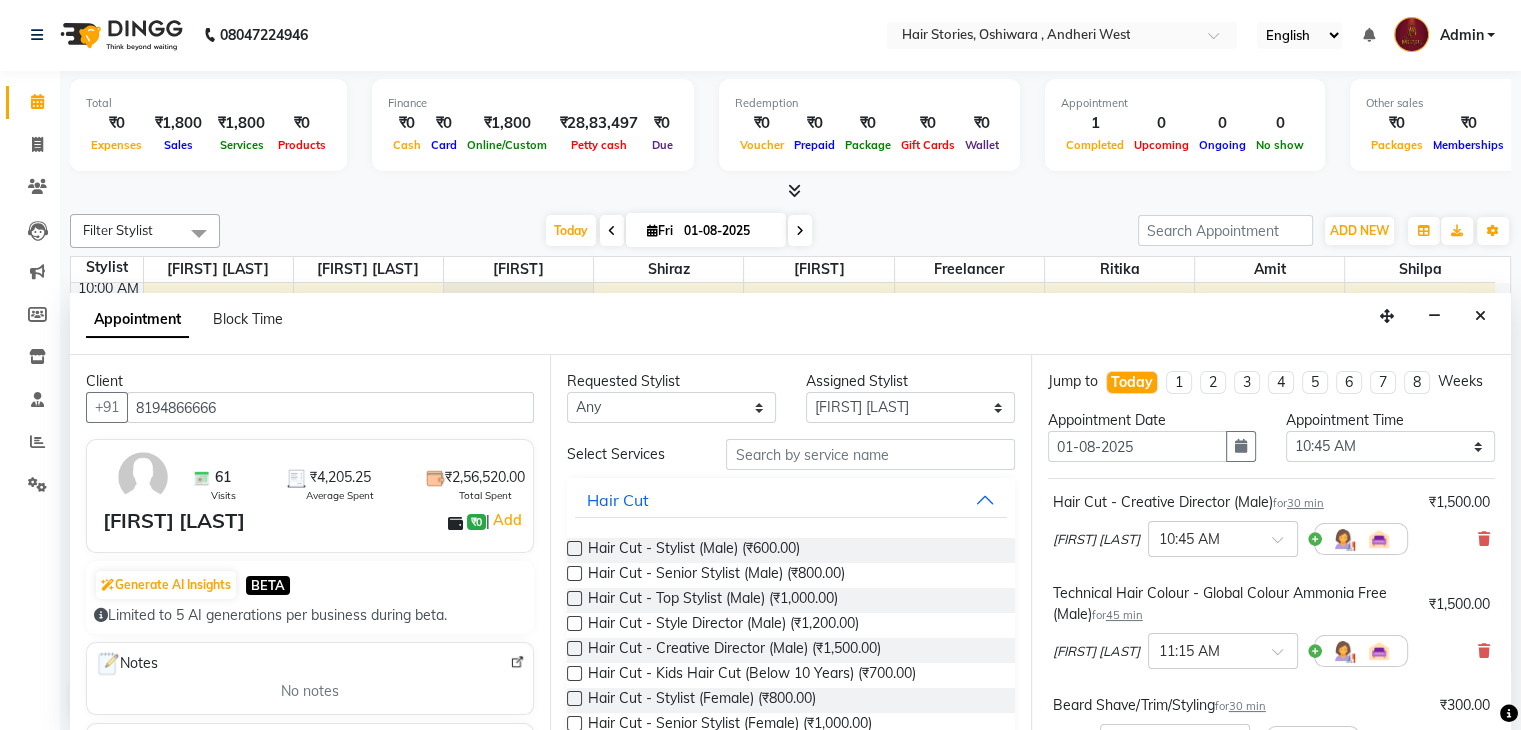 click at bounding box center (574, 598) 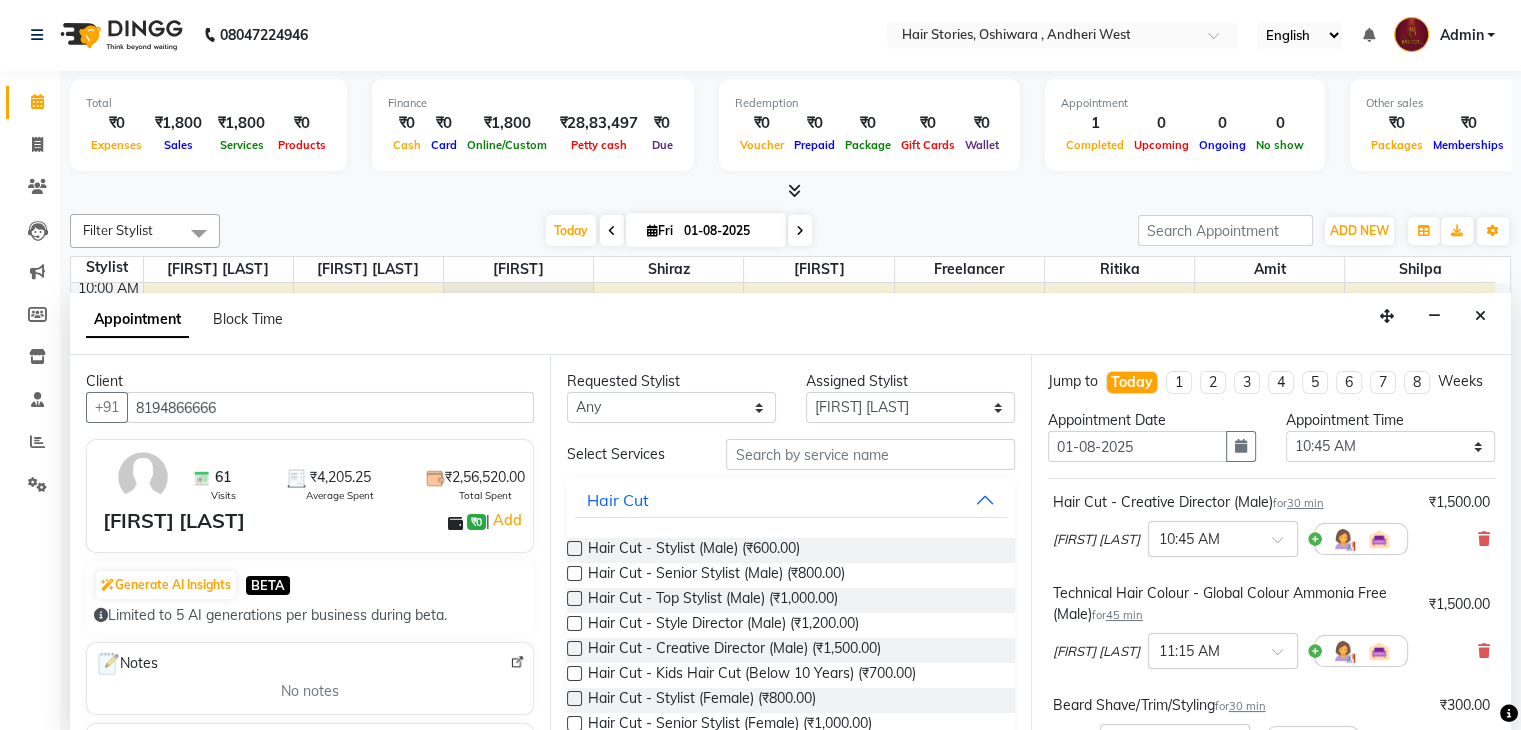 click at bounding box center (573, 600) 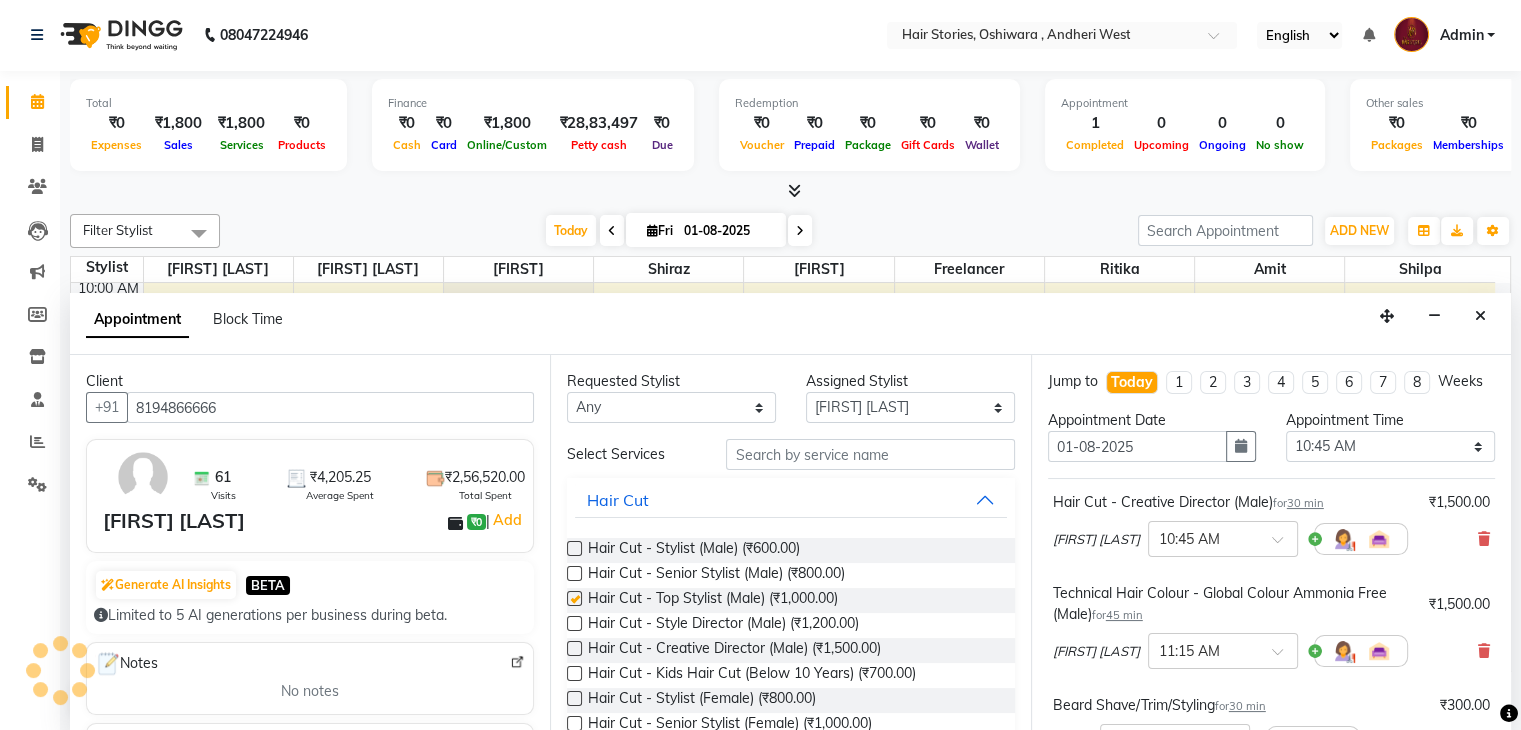 checkbox on "false" 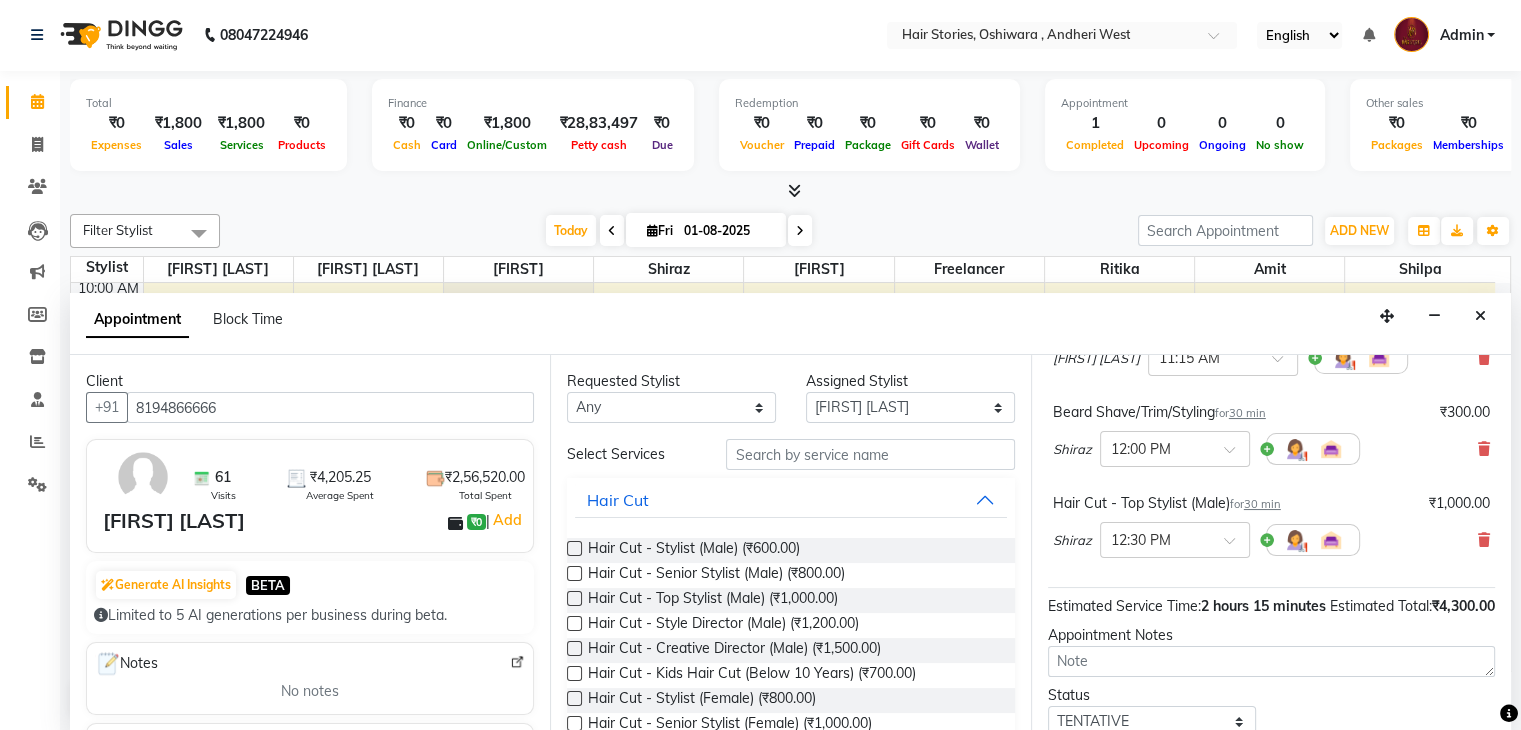 scroll, scrollTop: 464, scrollLeft: 0, axis: vertical 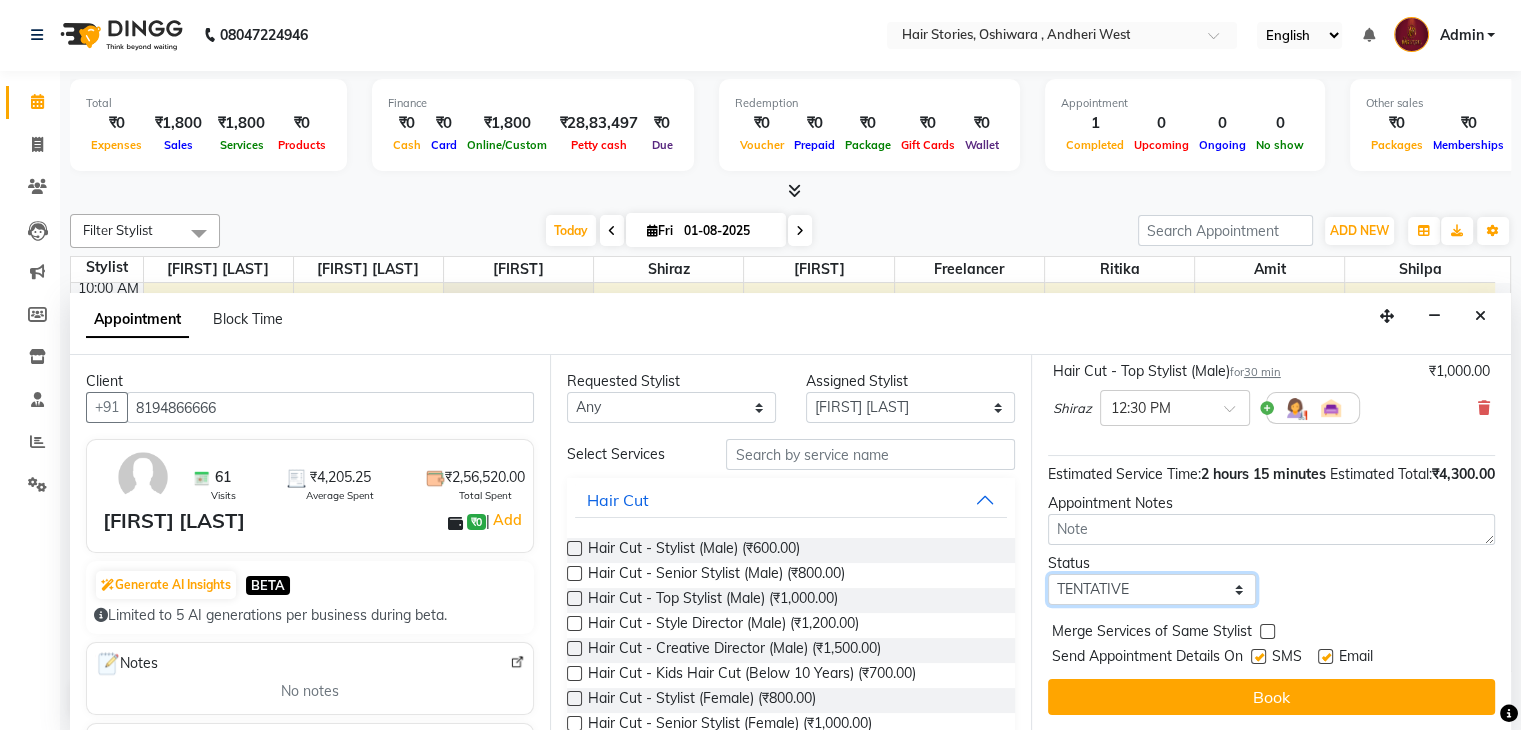 click on "Select TENTATIVE CONFIRM CHECK-IN UPCOMING" at bounding box center (1152, 589) 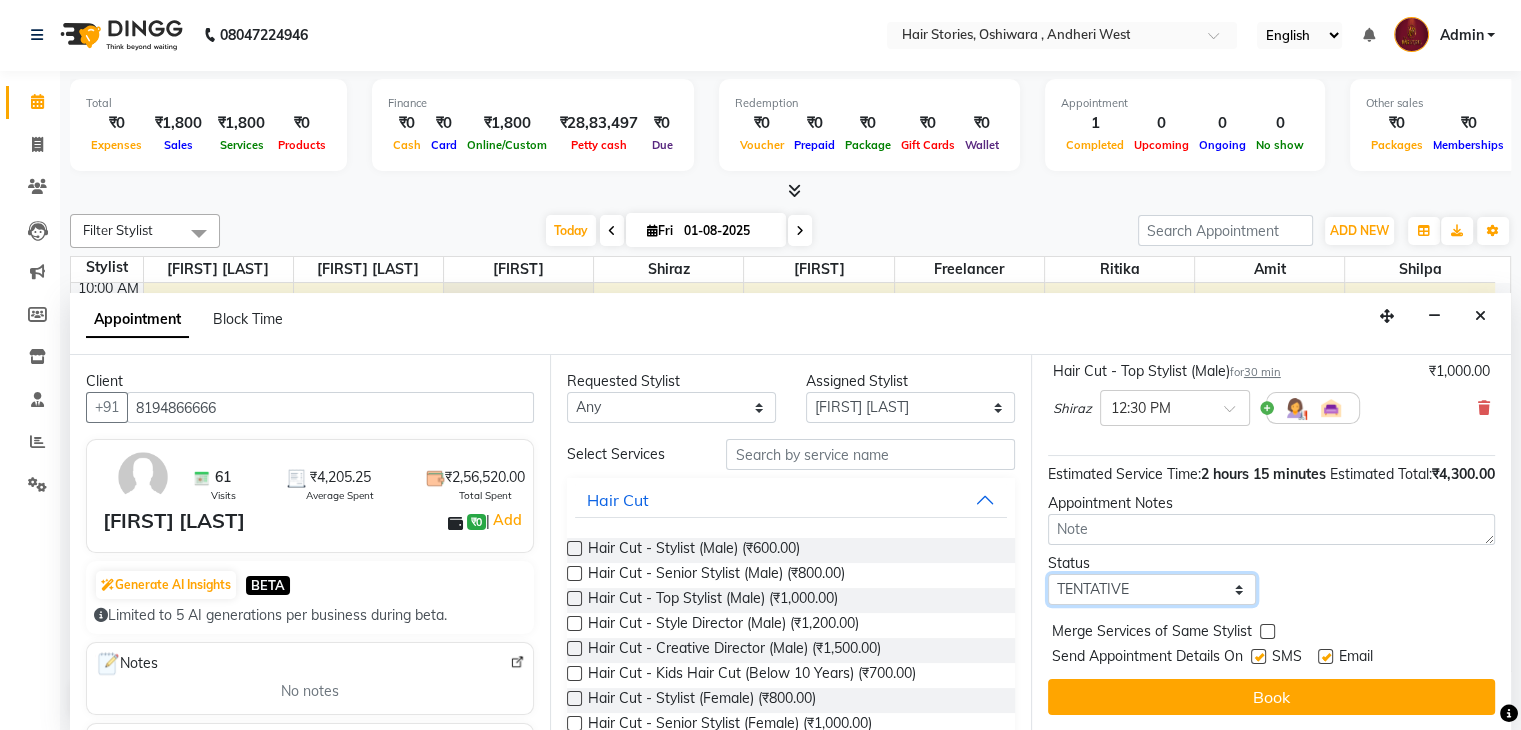 select on "confirm booking" 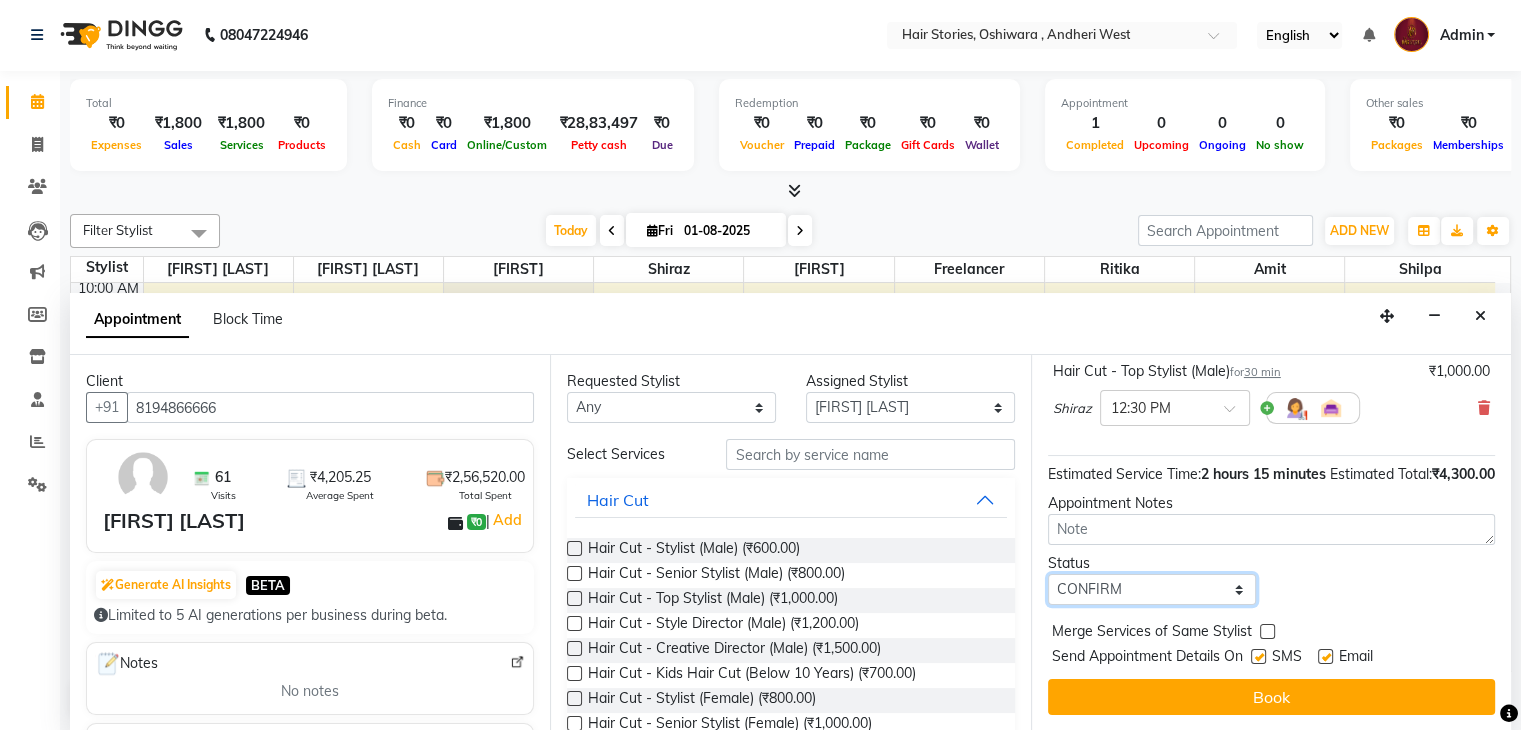 click on "Select TENTATIVE CONFIRM CHECK-IN UPCOMING" at bounding box center (1152, 589) 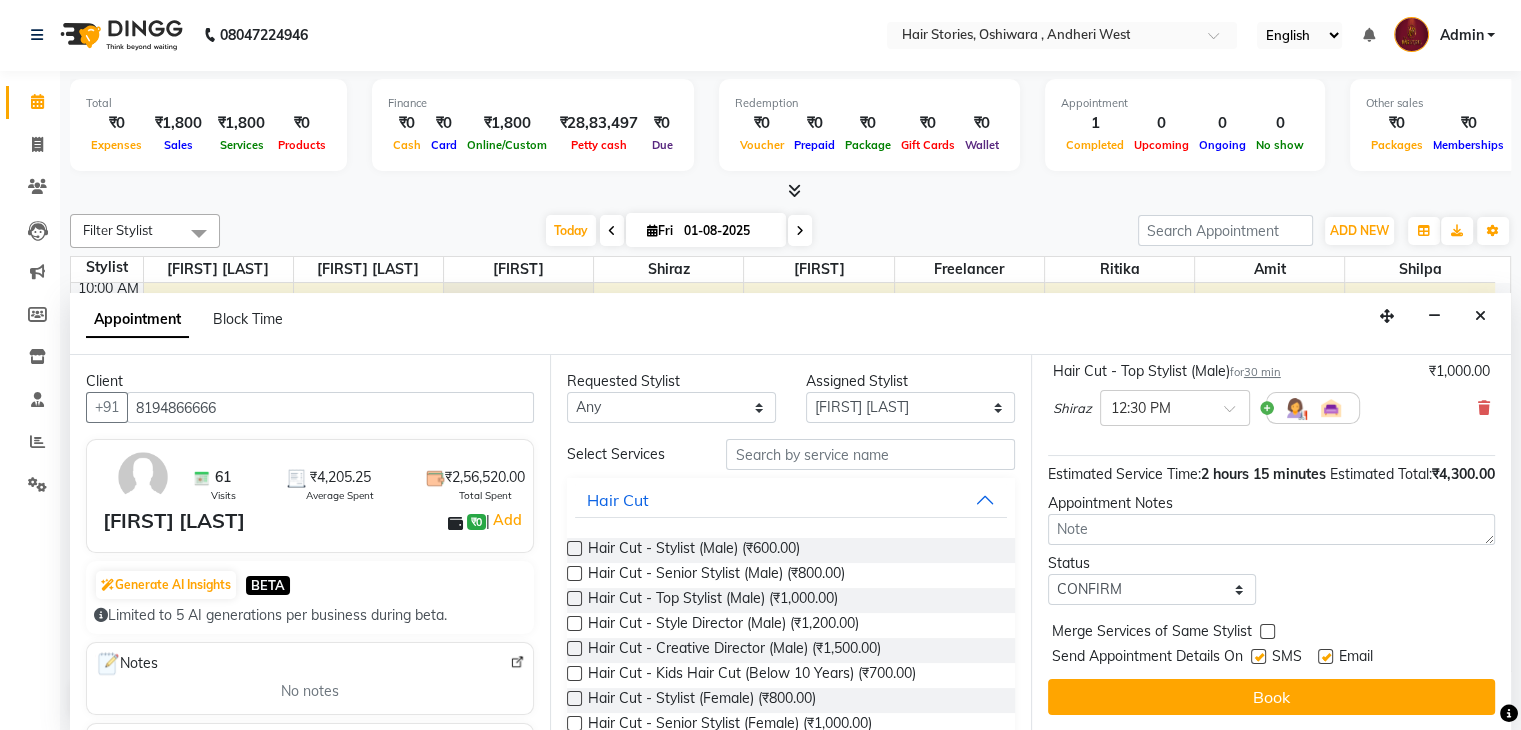 click at bounding box center (1258, 656) 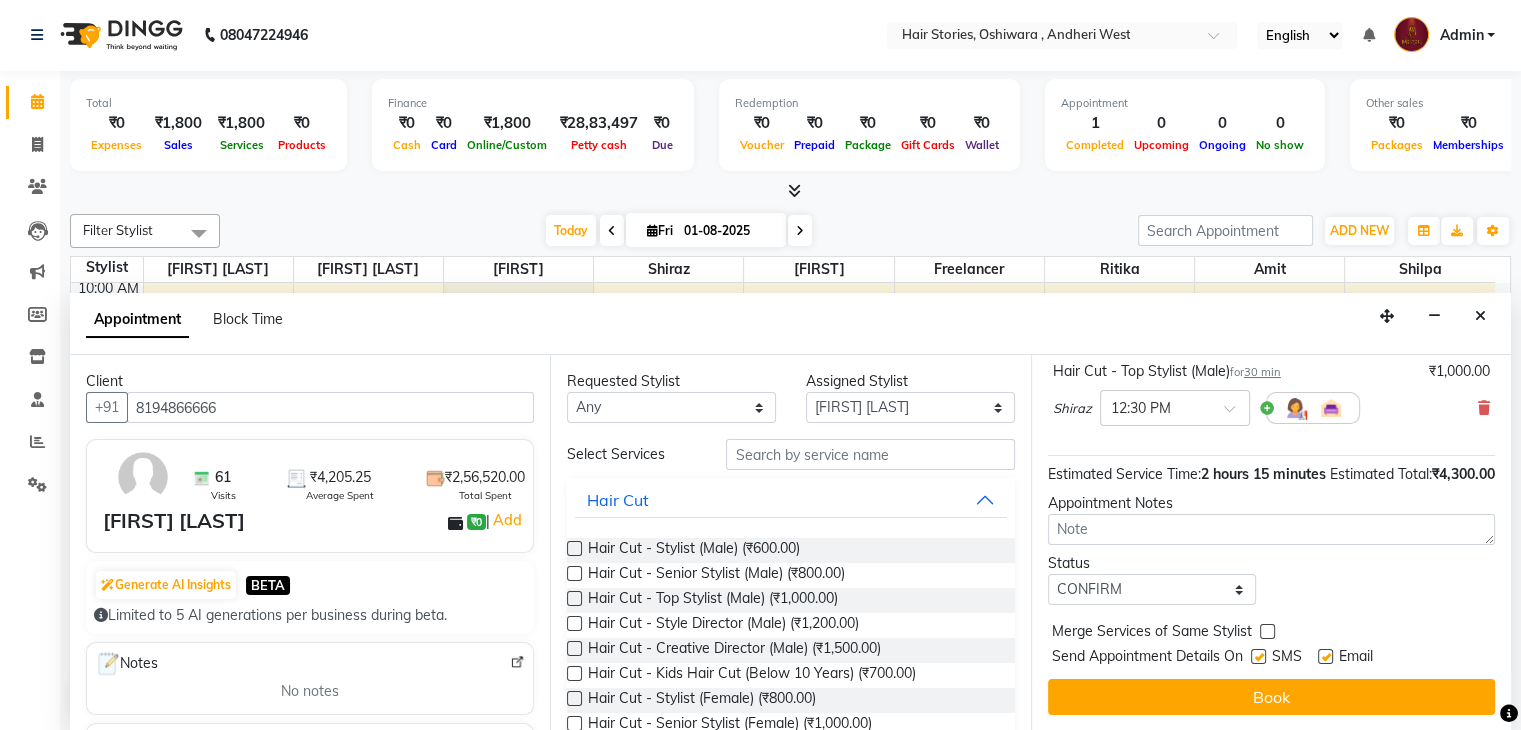 click at bounding box center [1257, 658] 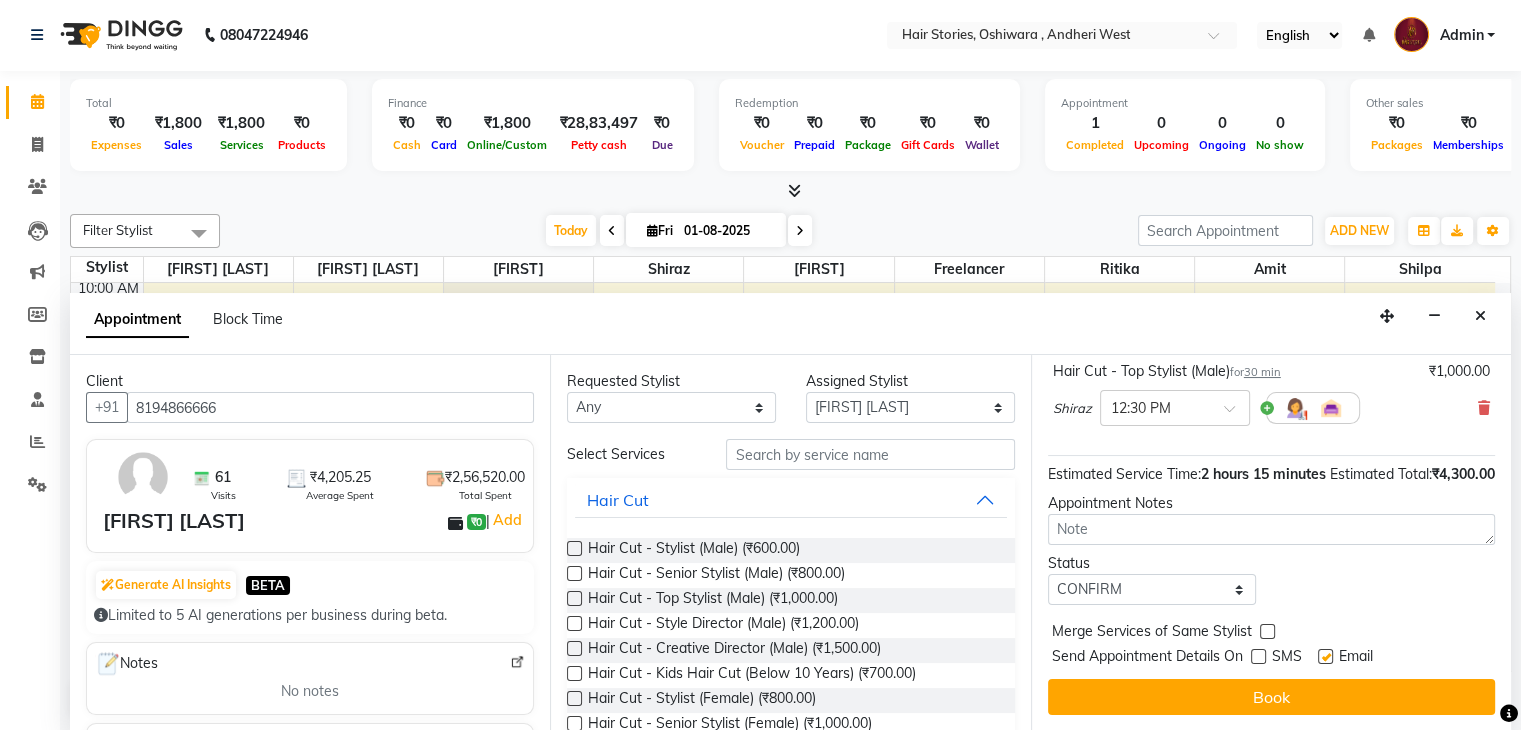 click at bounding box center (1325, 656) 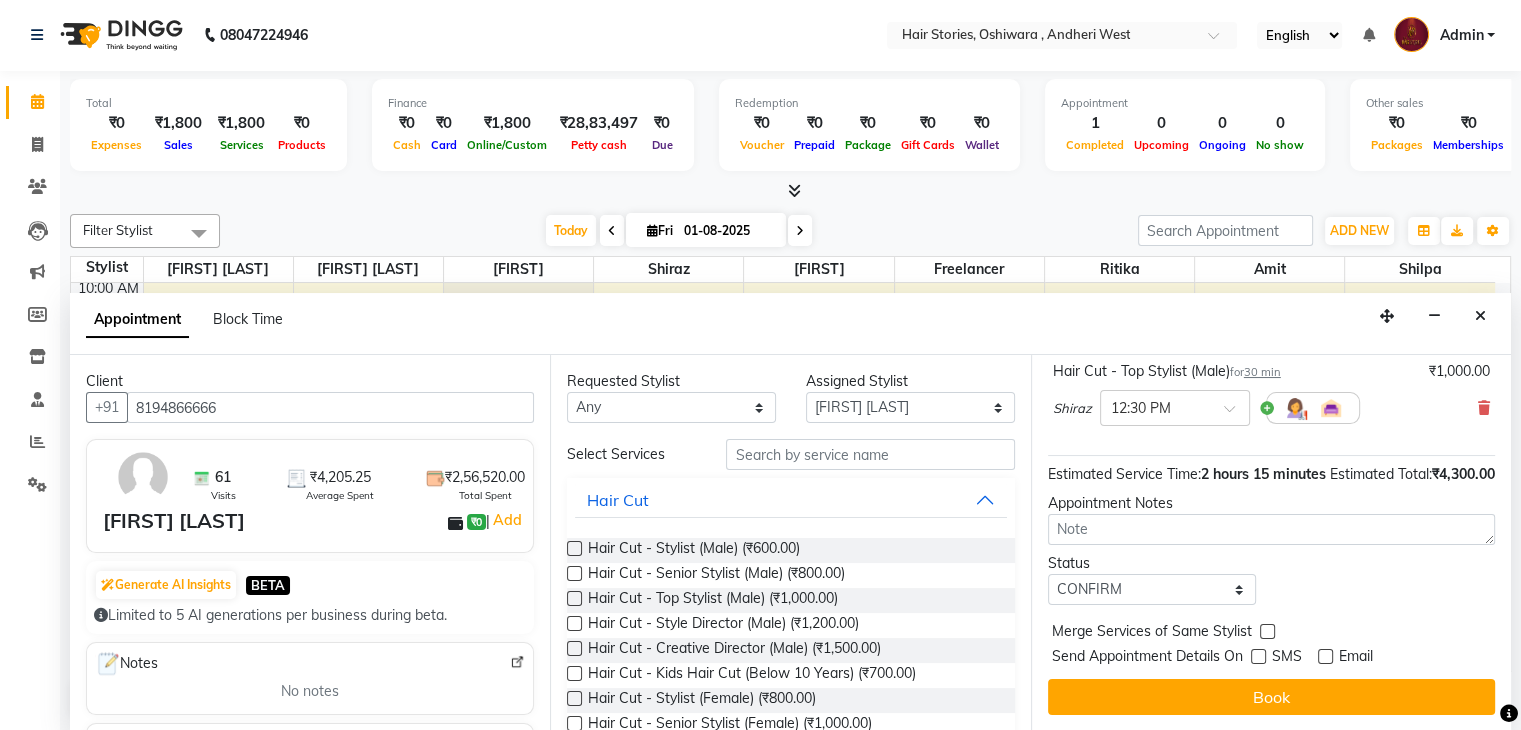 click on "Jump to Today 1 2 3 4 5 6 7 8 Weeks Appointment Date [DATE] Appointment Time Select 09:00 AM 09:15 AM 09:30 AM 09:45 AM 10:00 AM 10:15 AM 10:30 AM 10:45 AM 11:00 AM 11:15 AM 11:30 AM 11:45 AM 12:00 PM 12:15 PM 12:30 PM 12:45 PM 01:00 PM 01:15 PM 01:30 PM 01:45 PM 02:00 PM 02:15 PM 02:30 PM 02:45 PM 03:00 PM 03:15 PM 03:30 PM 03:45 PM 04:00 PM 04:15 PM 04:30 PM 04:45 PM 05:00 PM 05:15 PM 05:30 PM 05:45 PM 06:00 PM 06:15 PM 06:30 PM 06:45 PM 07:00 PM 07:15 PM 07:30 PM 07:45 PM 08:00 PM 08:15 PM 08:30 PM 08:45 PM 09:00 PM 09:15 PM 09:30 PM 09:45 PM 10:00 PM 10:15 PM 10:30 PM 10:45 PM Hair Cut - Creative Director (Male)   for  30 min ₹1,500.00 [FIRST] [LAST] × 10:45 AM Technical Hair Colour - Global Colour Ammonia Free (Male)   for  45 min ₹1,500.00 [FIRST] [LAST] × 11:15 AM Beard Shave/Trim/Styling   for  30 min ₹300.00 [FIRST] × 12:00 PM Hair Cut - Top Stylist (Male)   for  30 min ₹1,000.00 [FIRST] × 12:30 PM Estimated Service Time:  2 hours 15 minutes Estimated Total:  ₹4,300.00 Appointment Notes Status Select" at bounding box center [1271, 543] 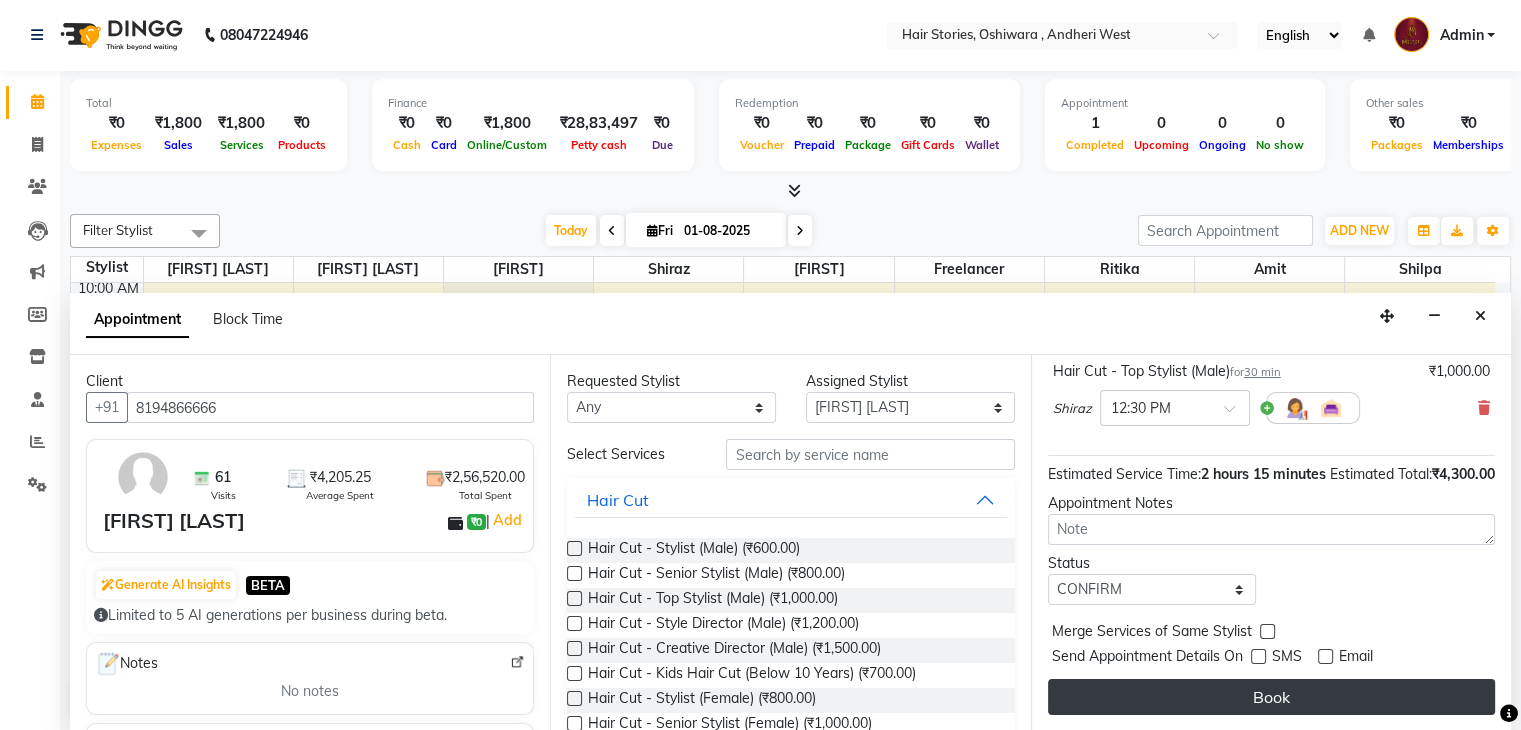 click on "Book" at bounding box center [1271, 697] 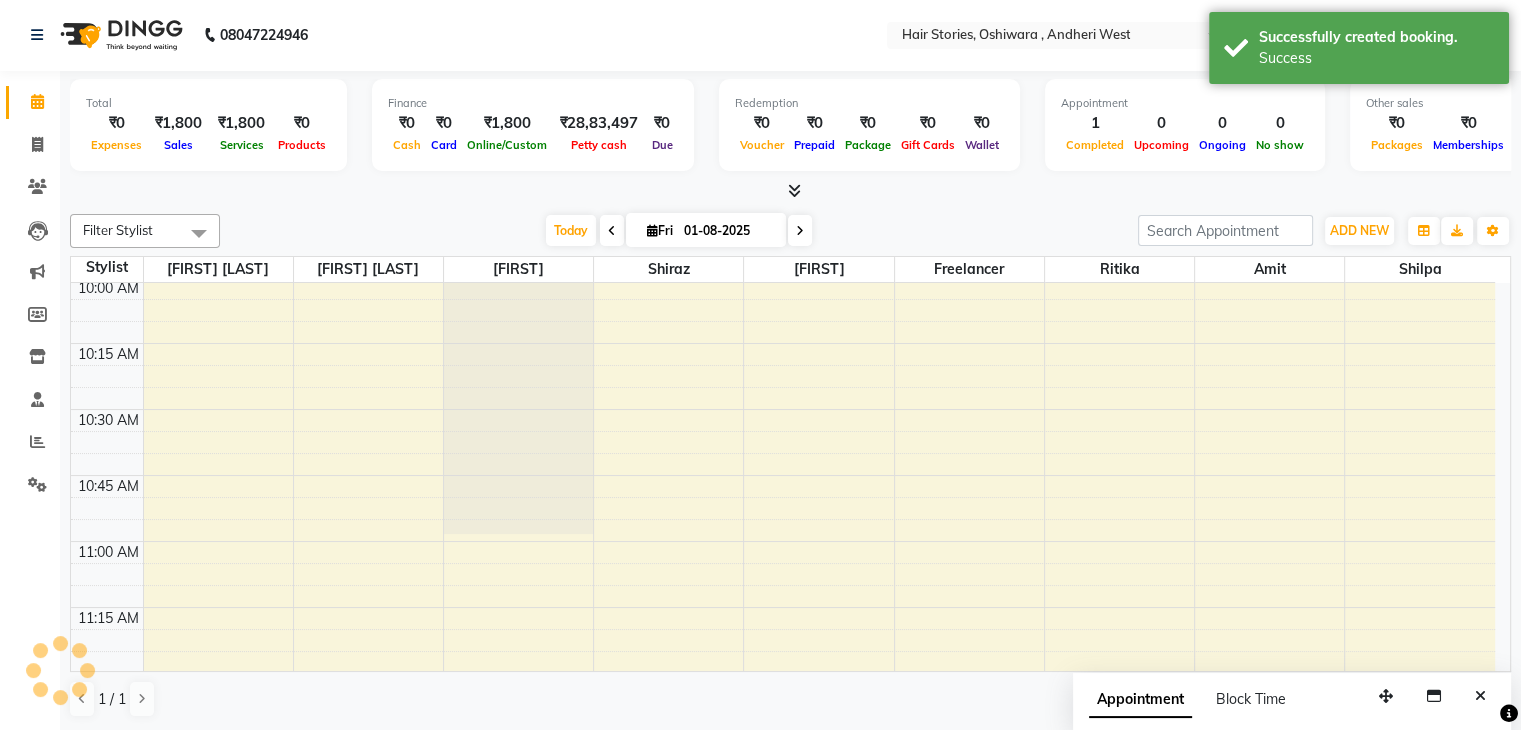 scroll, scrollTop: 0, scrollLeft: 0, axis: both 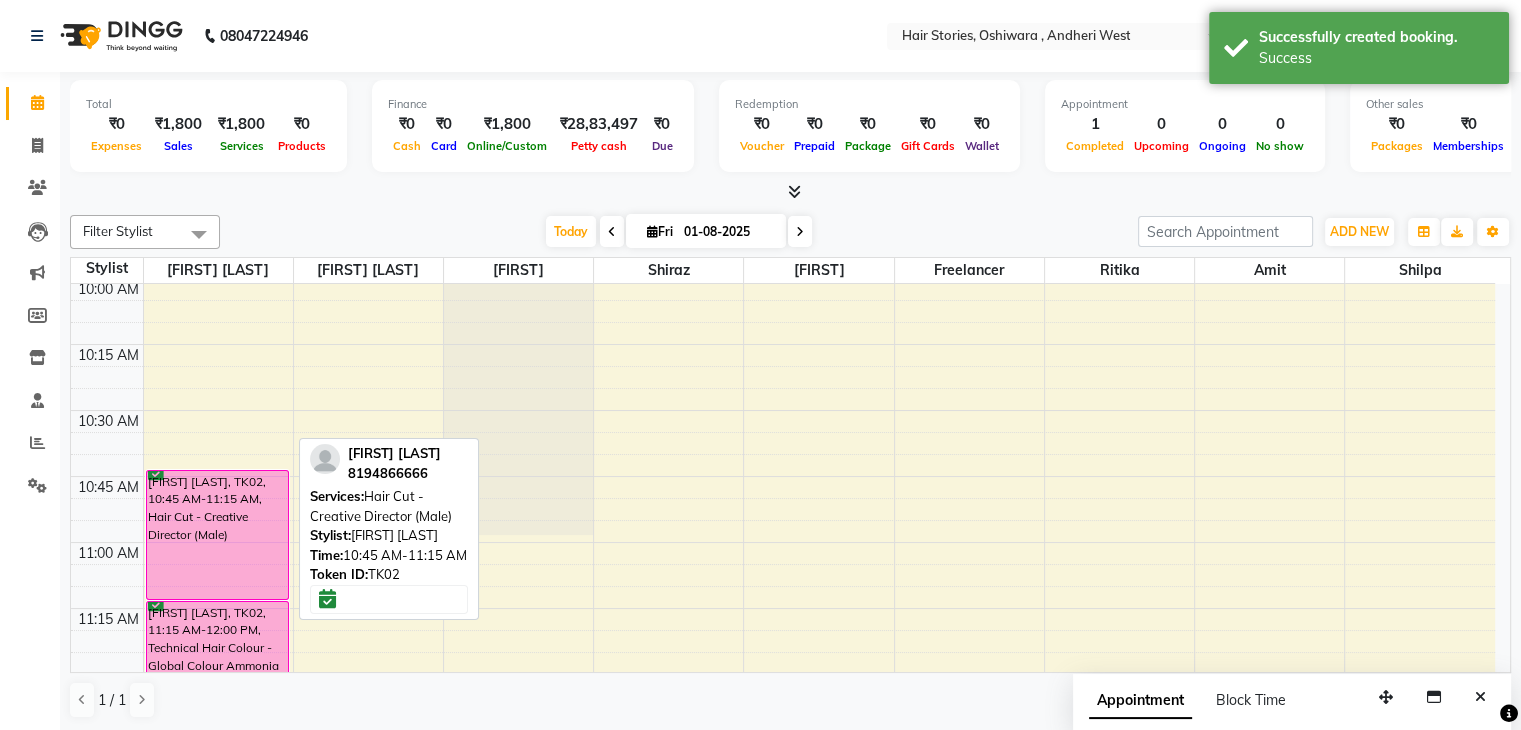 click on "[FIRST] [LAST], TK02, 10:45 AM-11:15 AM, Hair Cut - Creative Director (Male)" at bounding box center (218, 535) 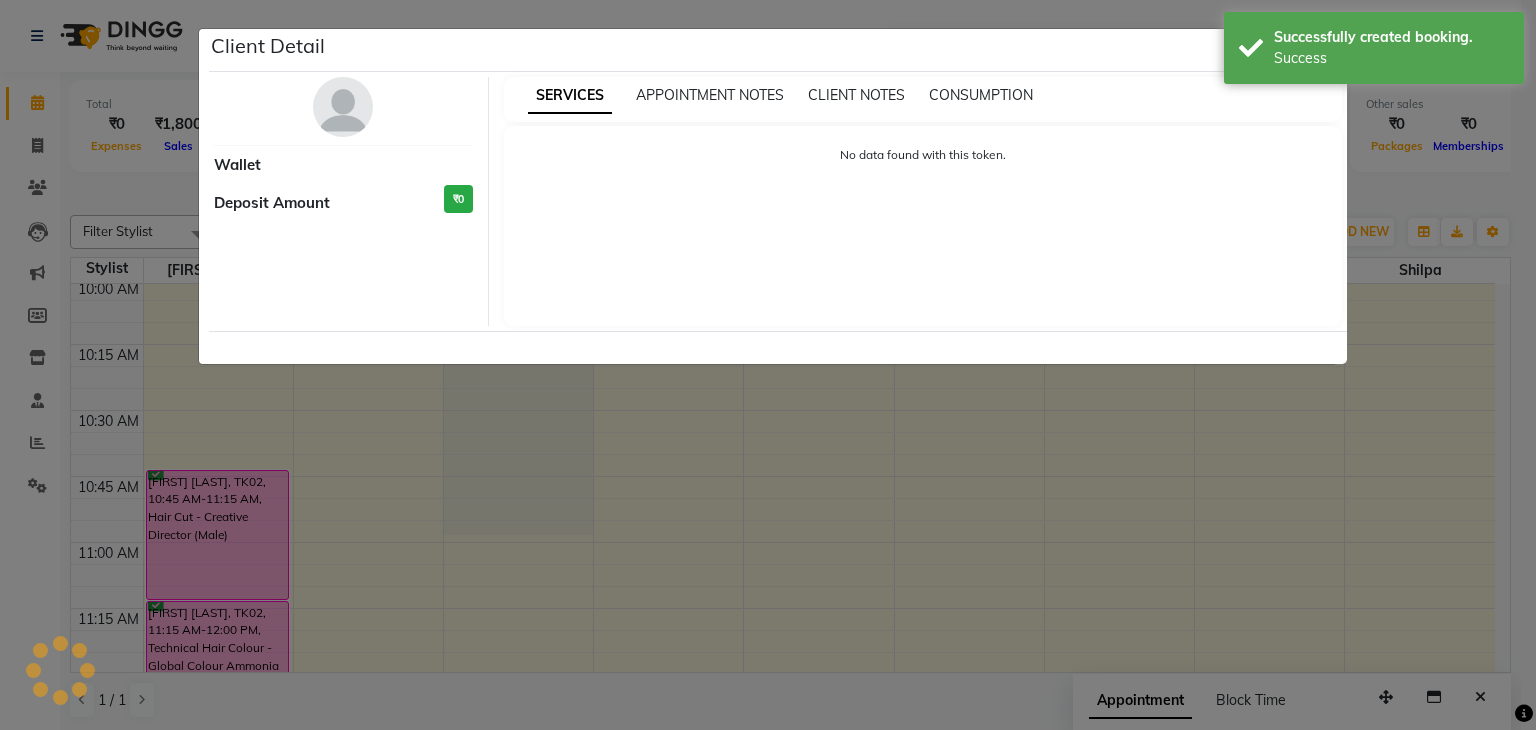 select on "6" 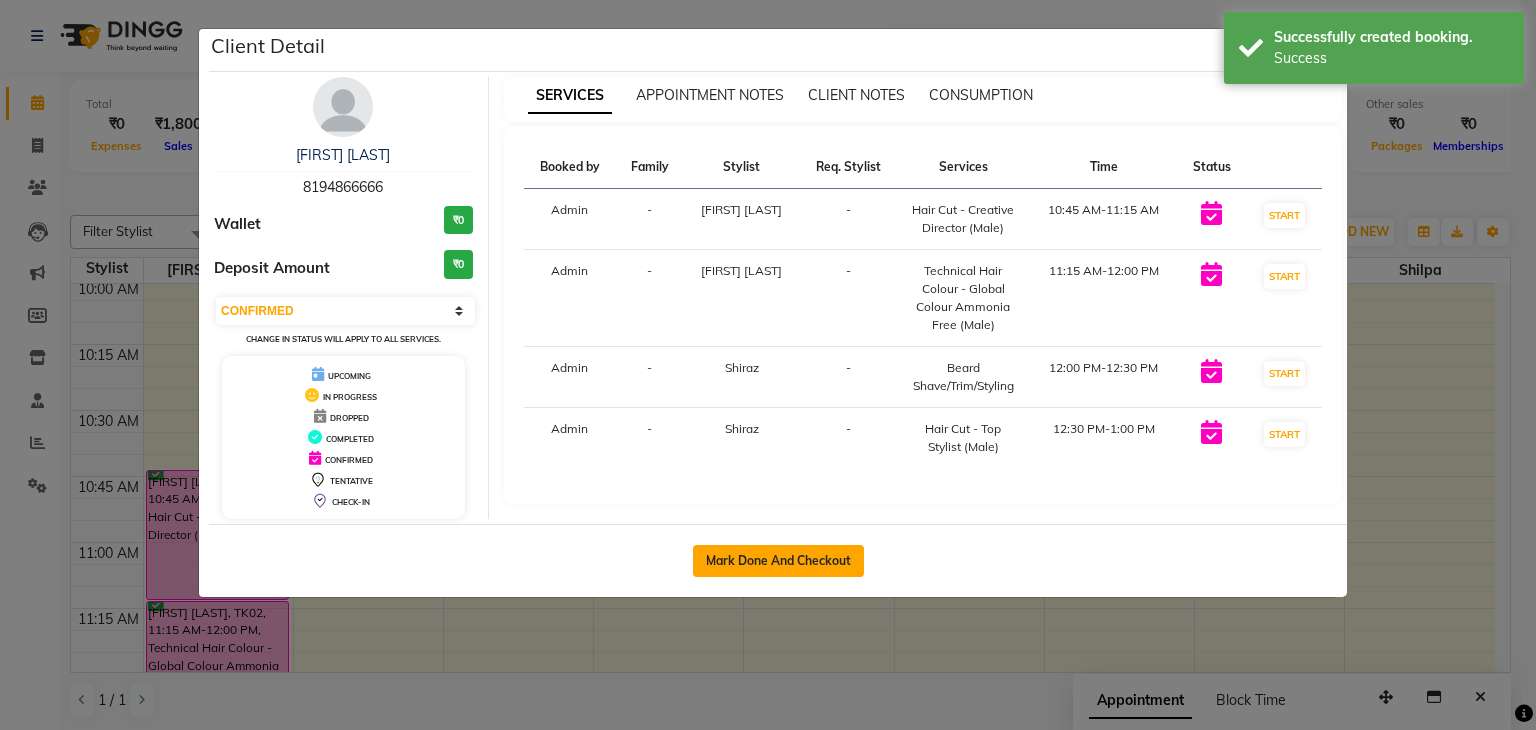 click on "Mark Done And Checkout" 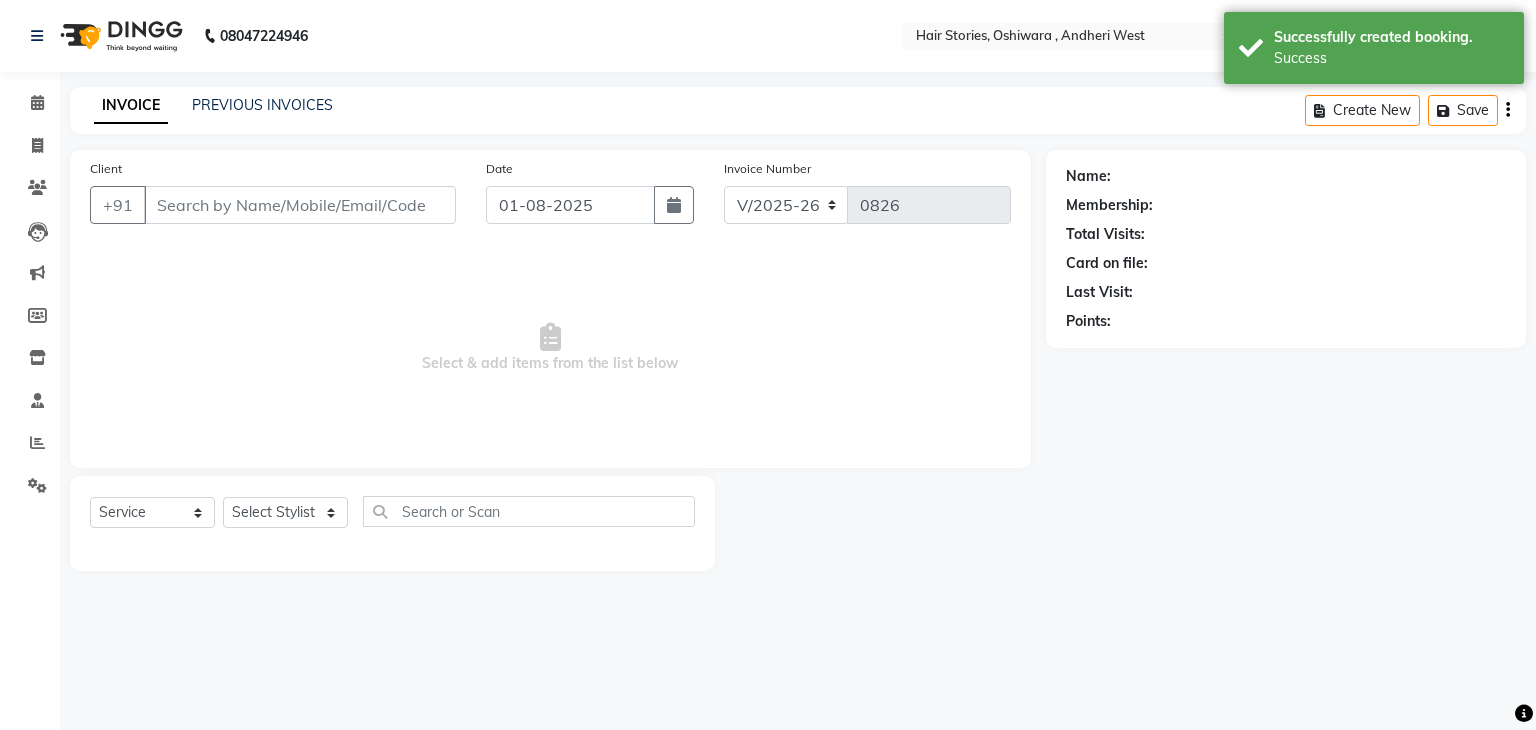 type on "8194866666" 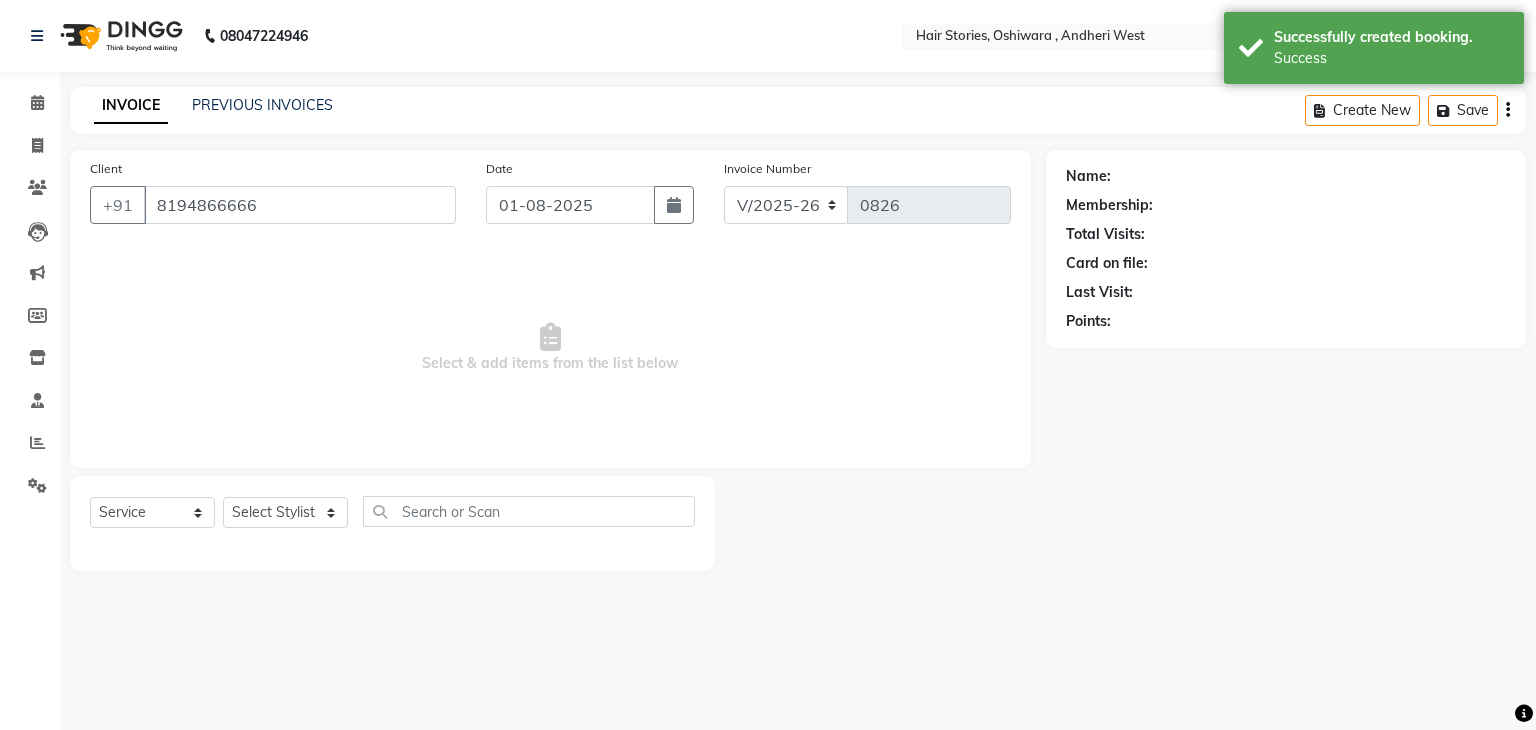 select on "[PHONE]" 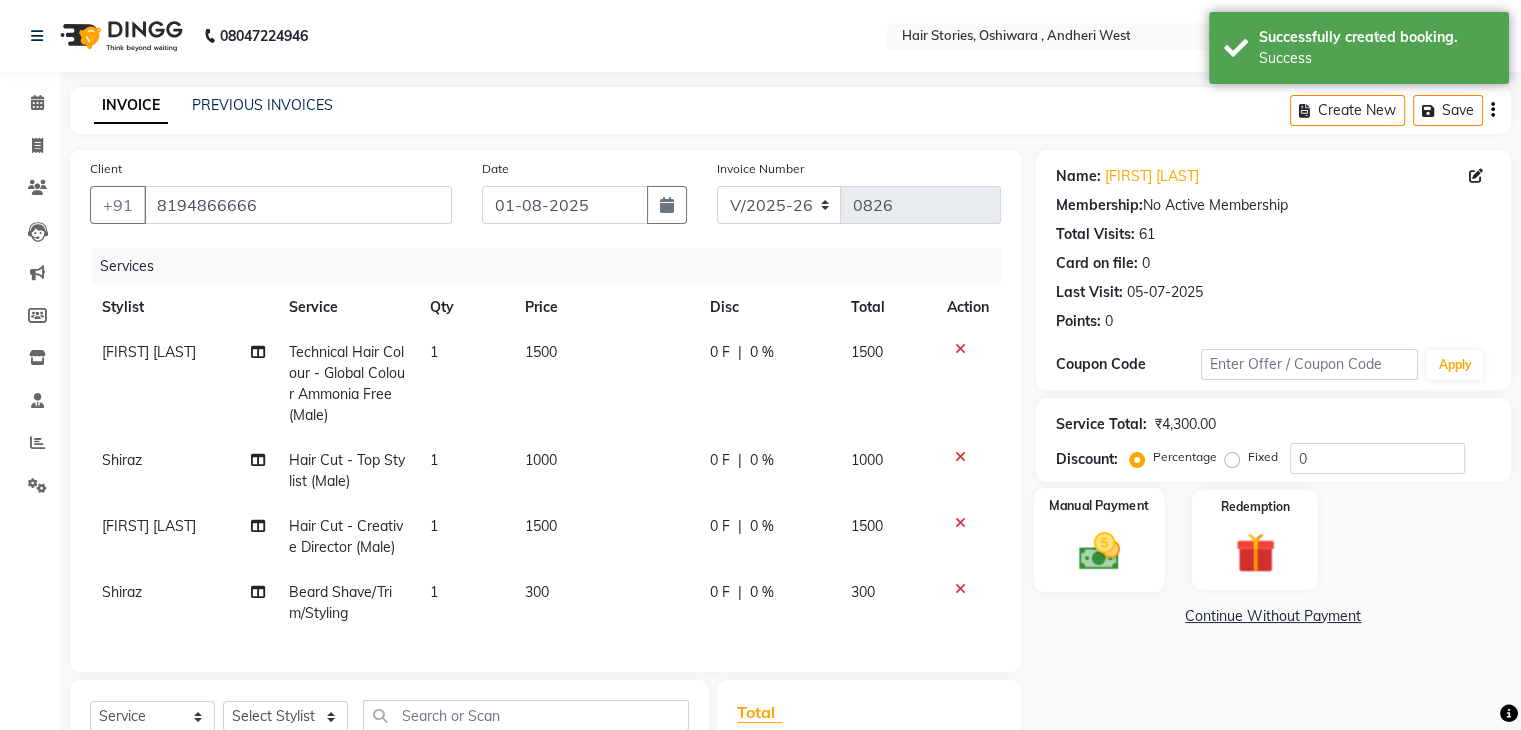 click on "Manual Payment" 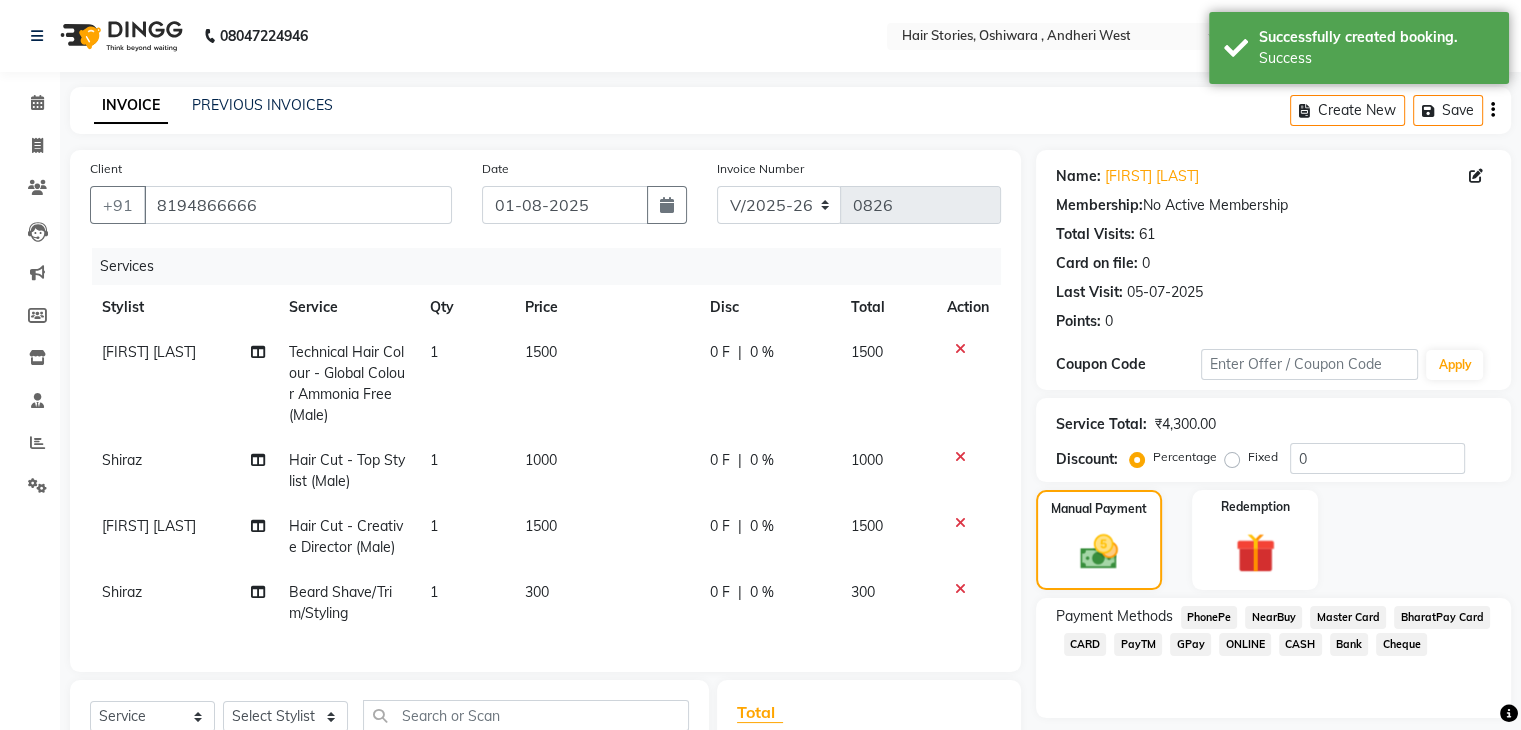 scroll, scrollTop: 291, scrollLeft: 0, axis: vertical 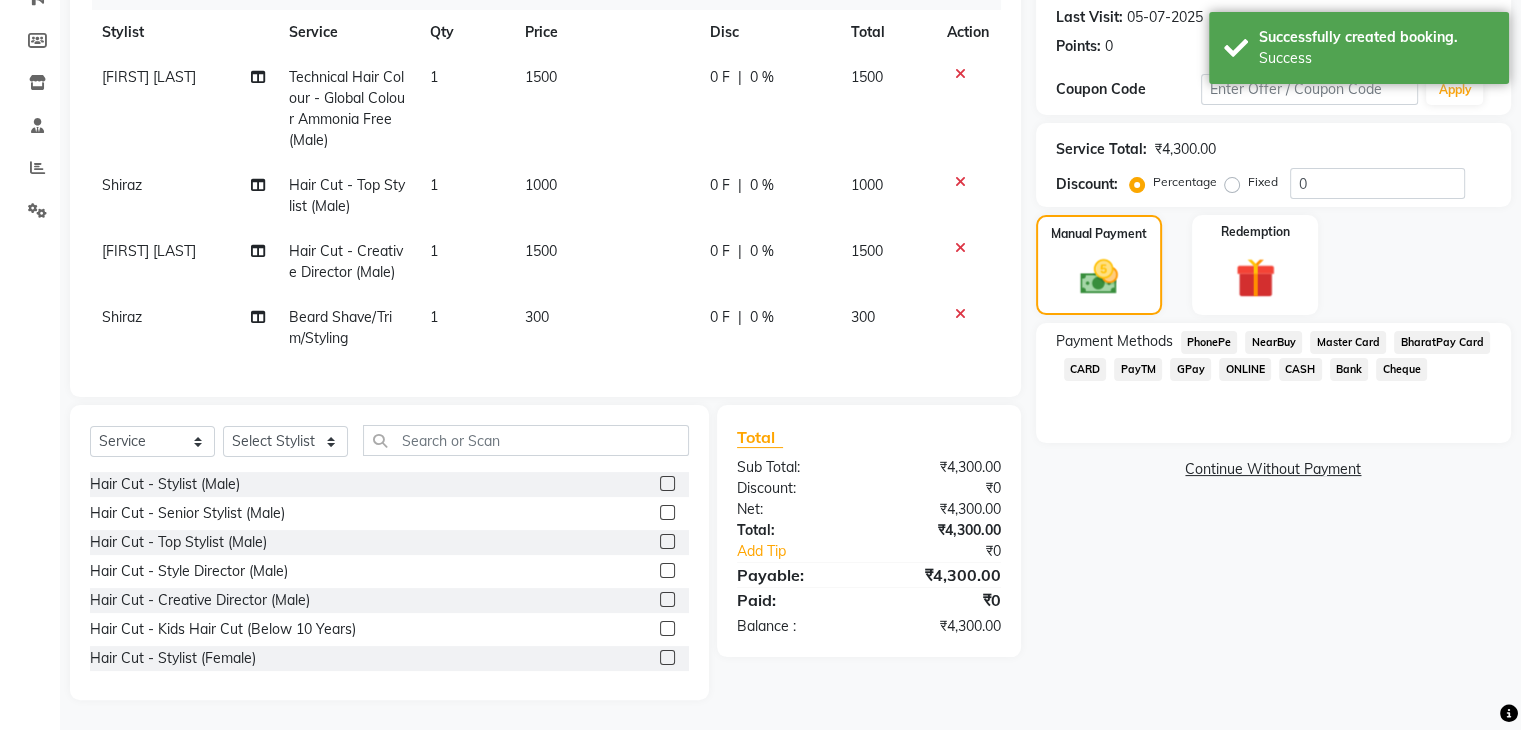 click on "CASH" 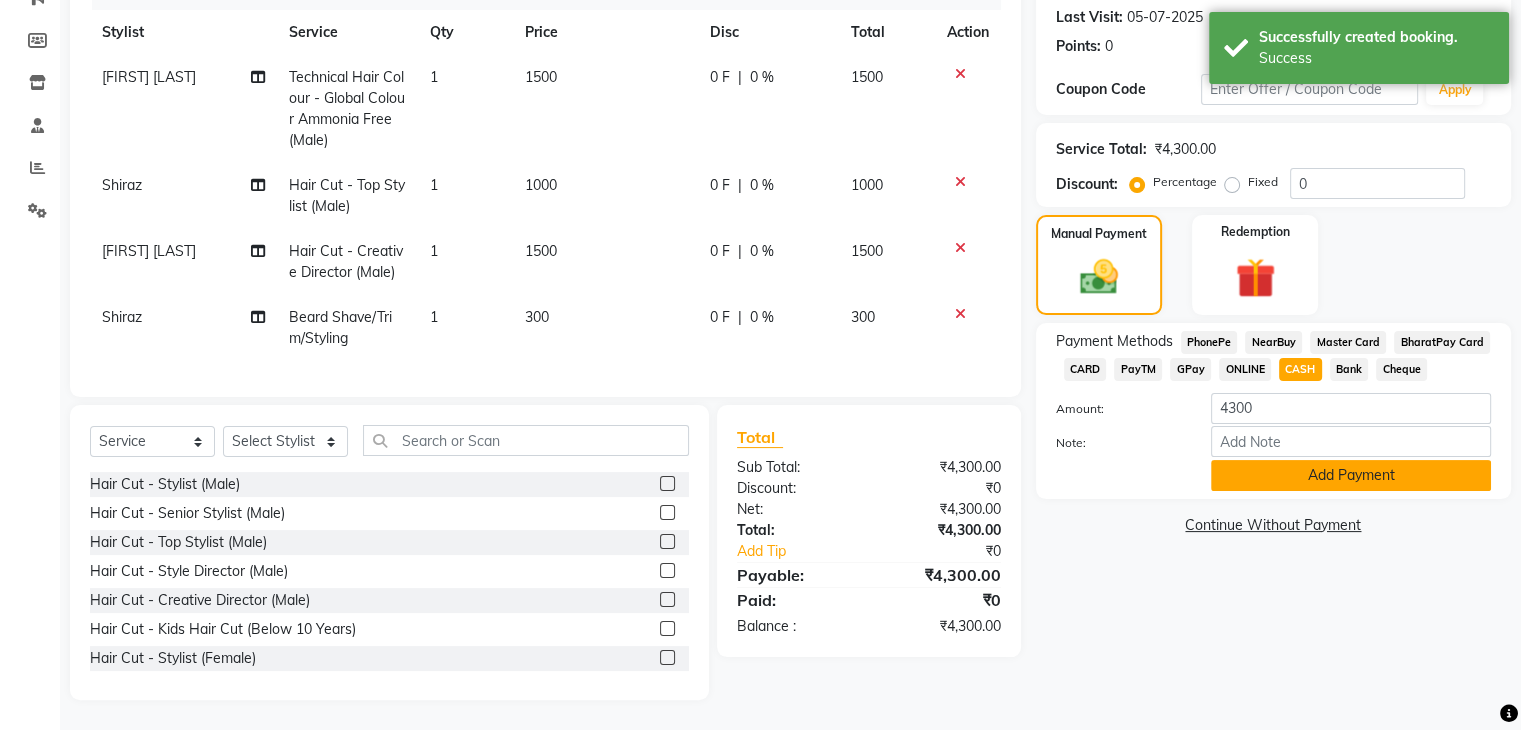 click on "Add Payment" 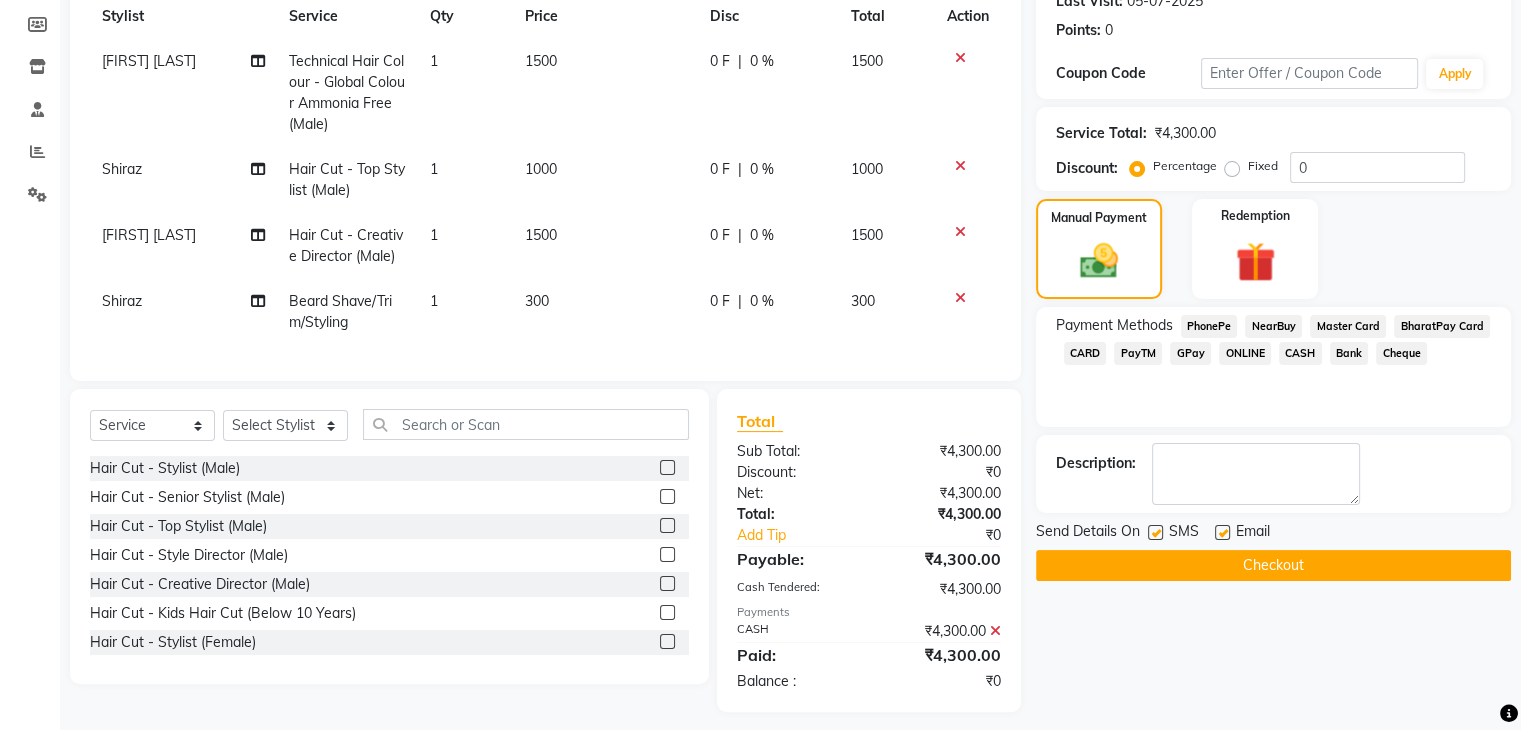 scroll, scrollTop: 319, scrollLeft: 0, axis: vertical 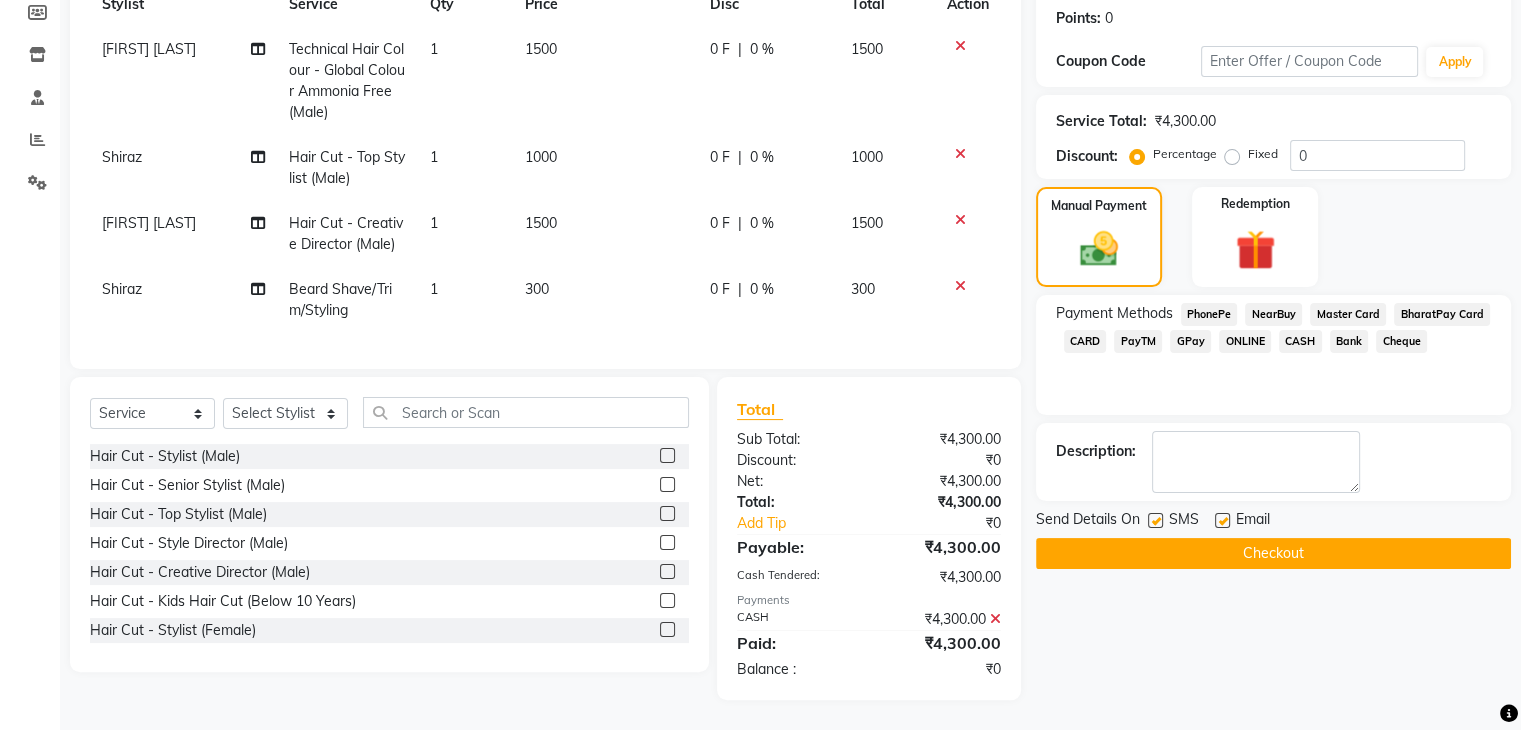 click 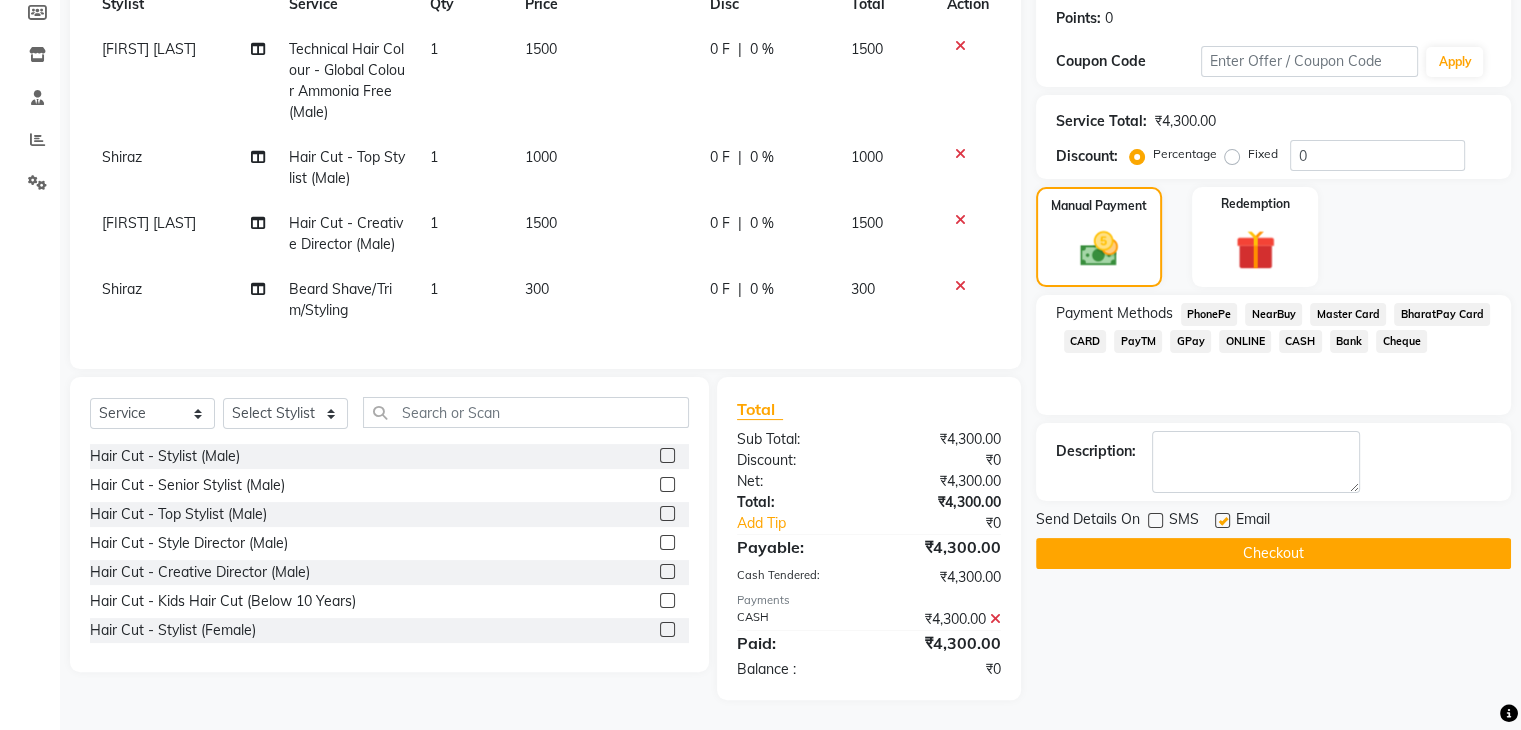 click 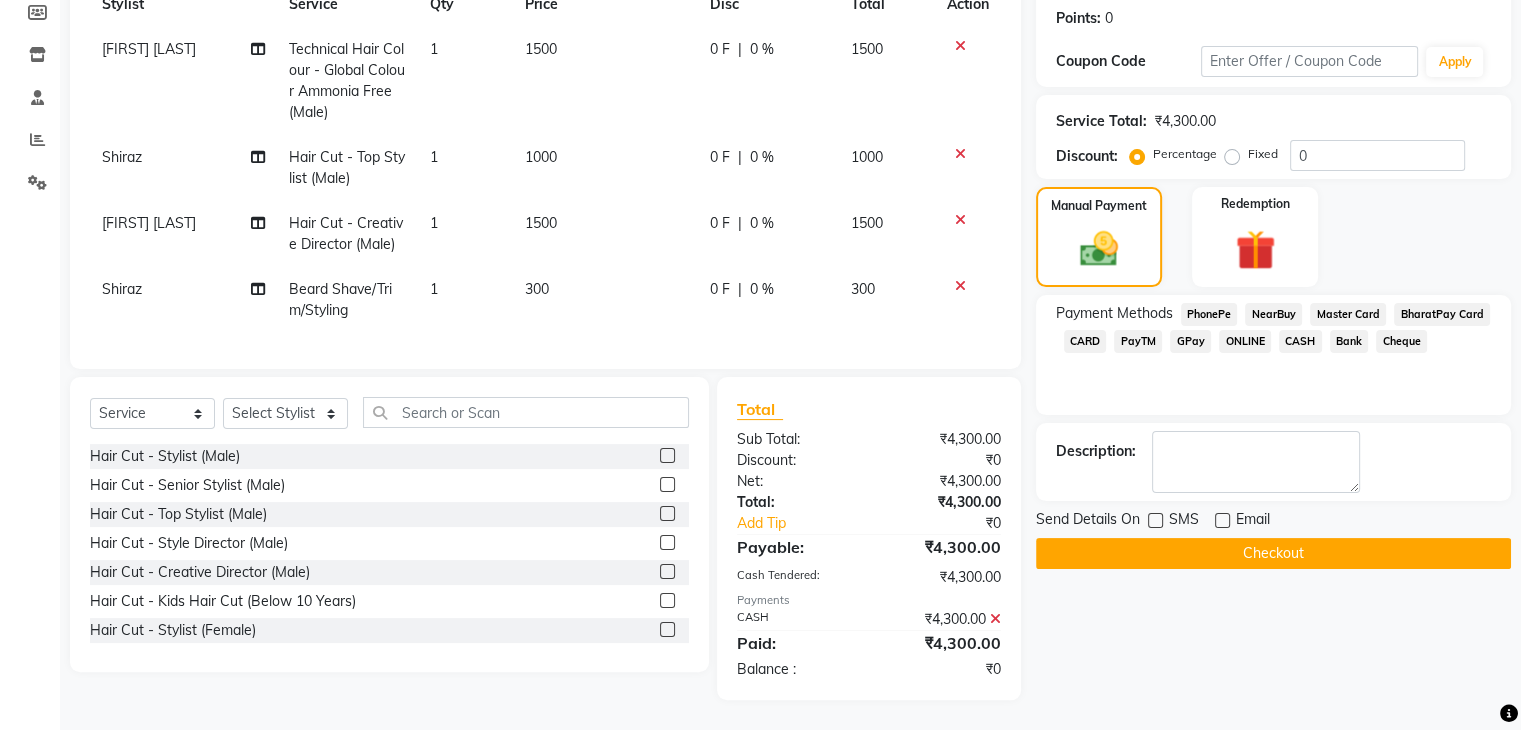 click on "Checkout" 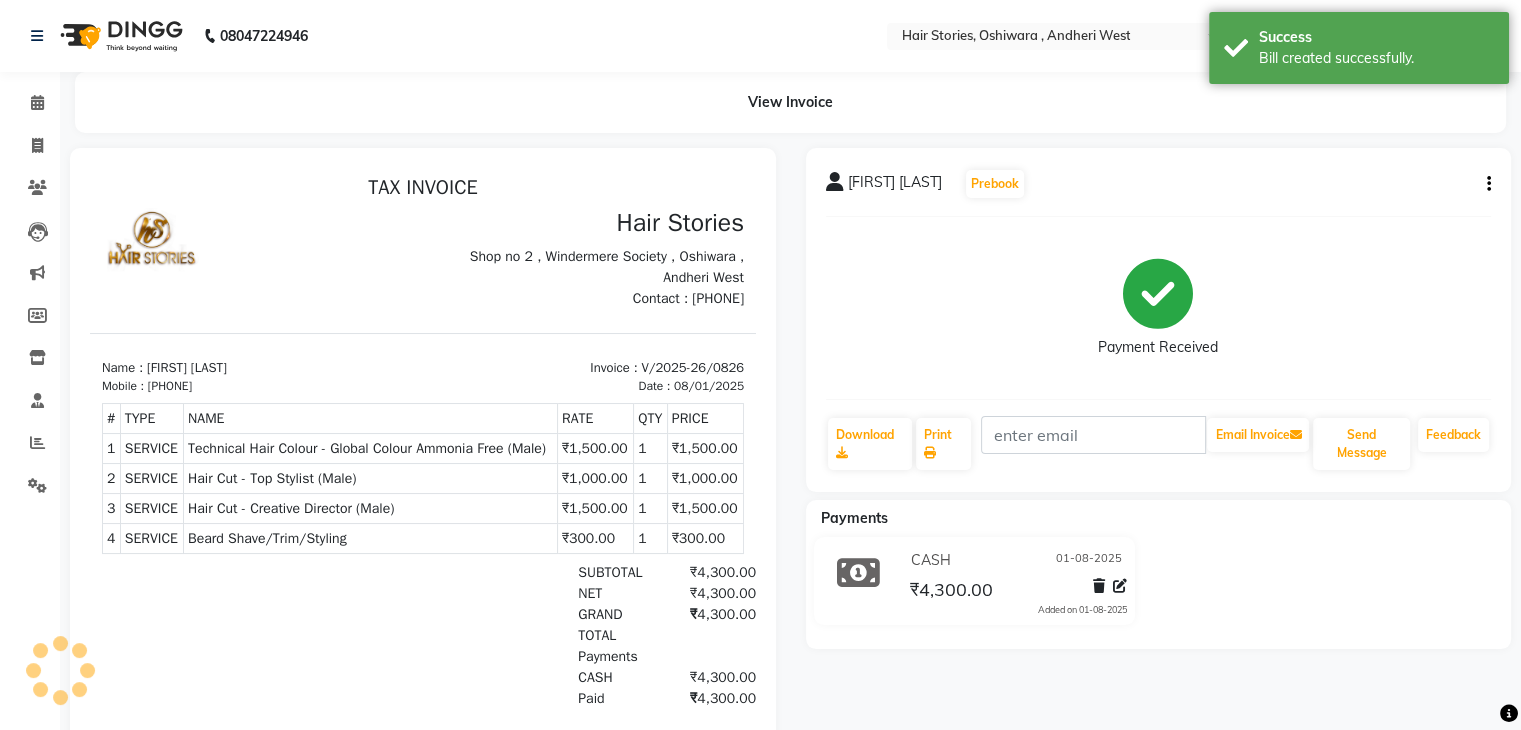 scroll, scrollTop: 0, scrollLeft: 0, axis: both 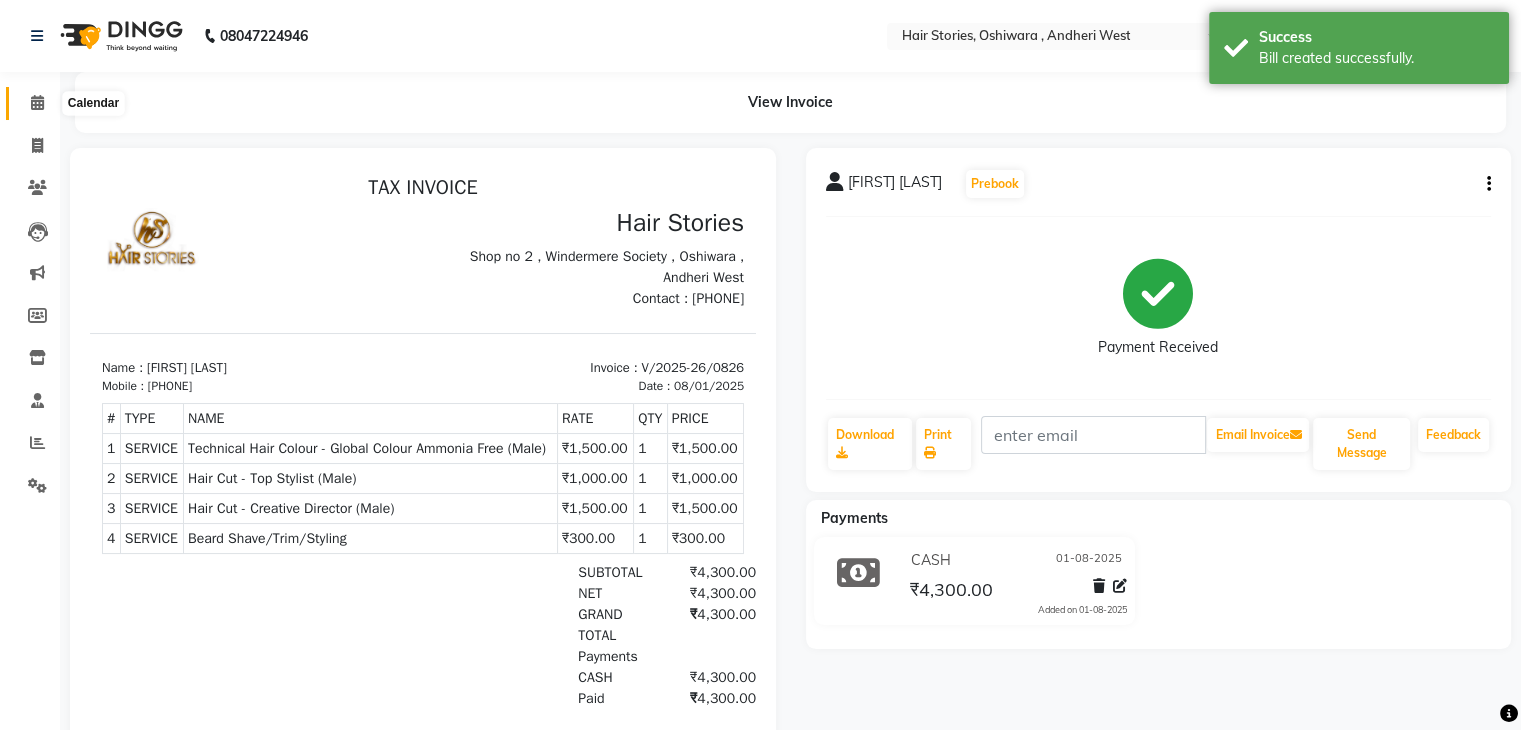 click 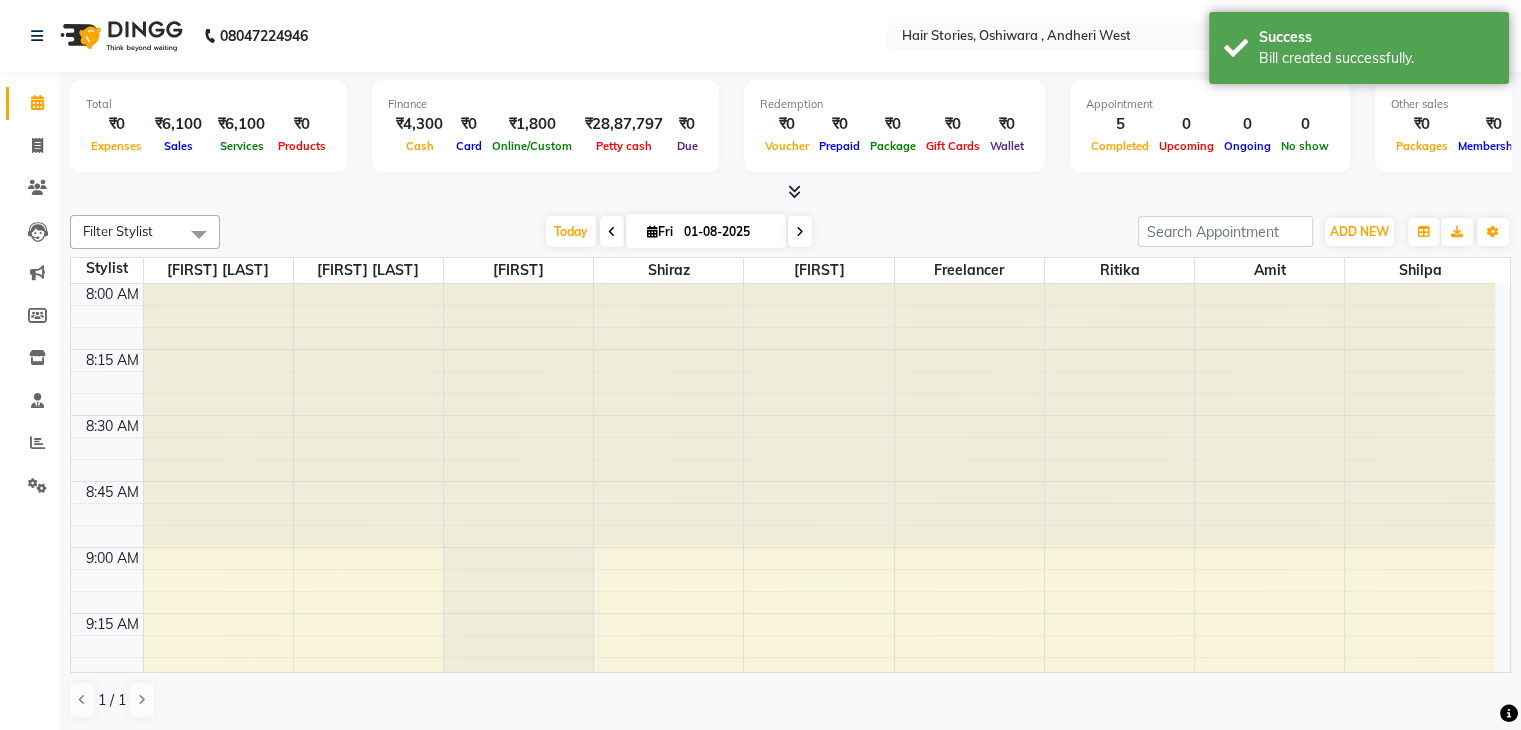 scroll, scrollTop: 2616, scrollLeft: 0, axis: vertical 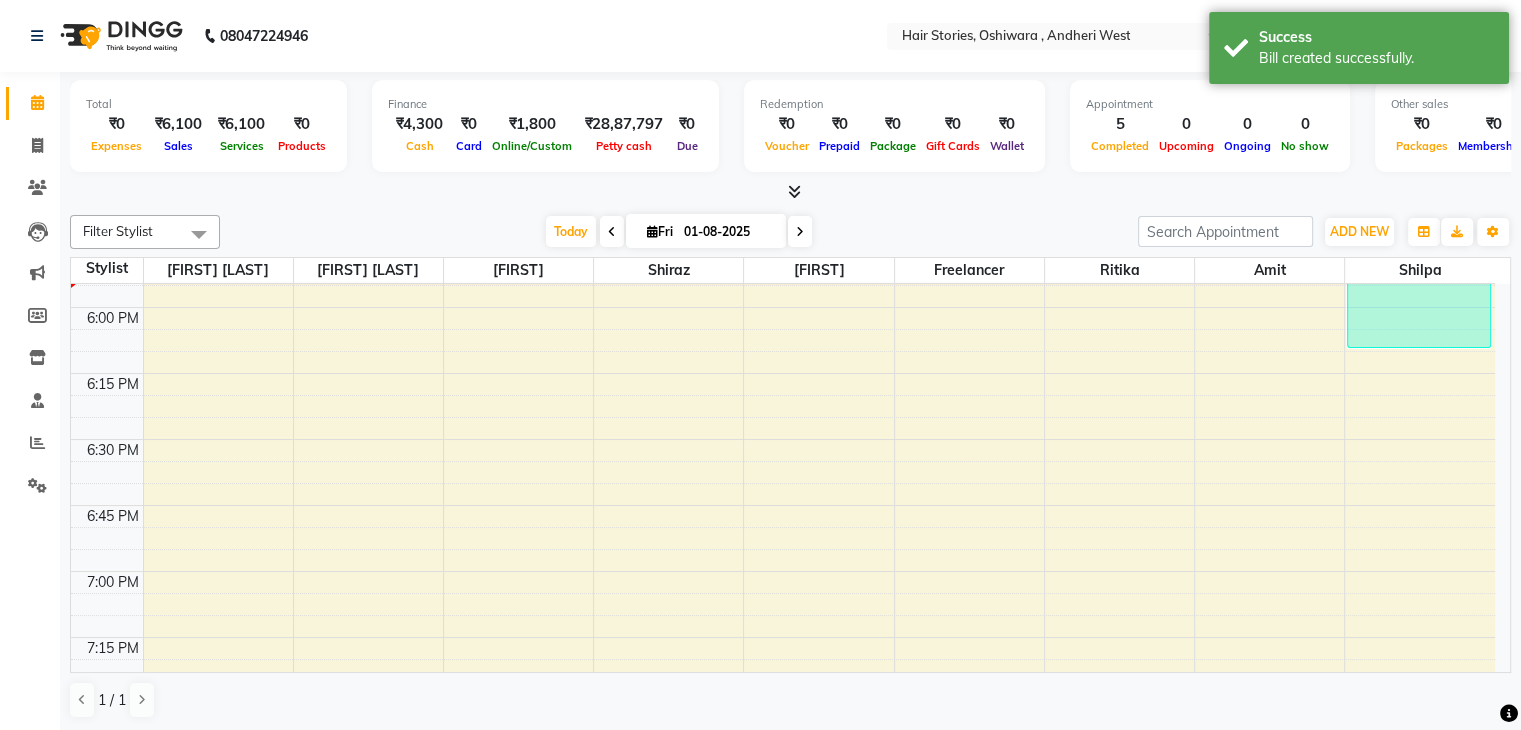 click at bounding box center [794, 191] 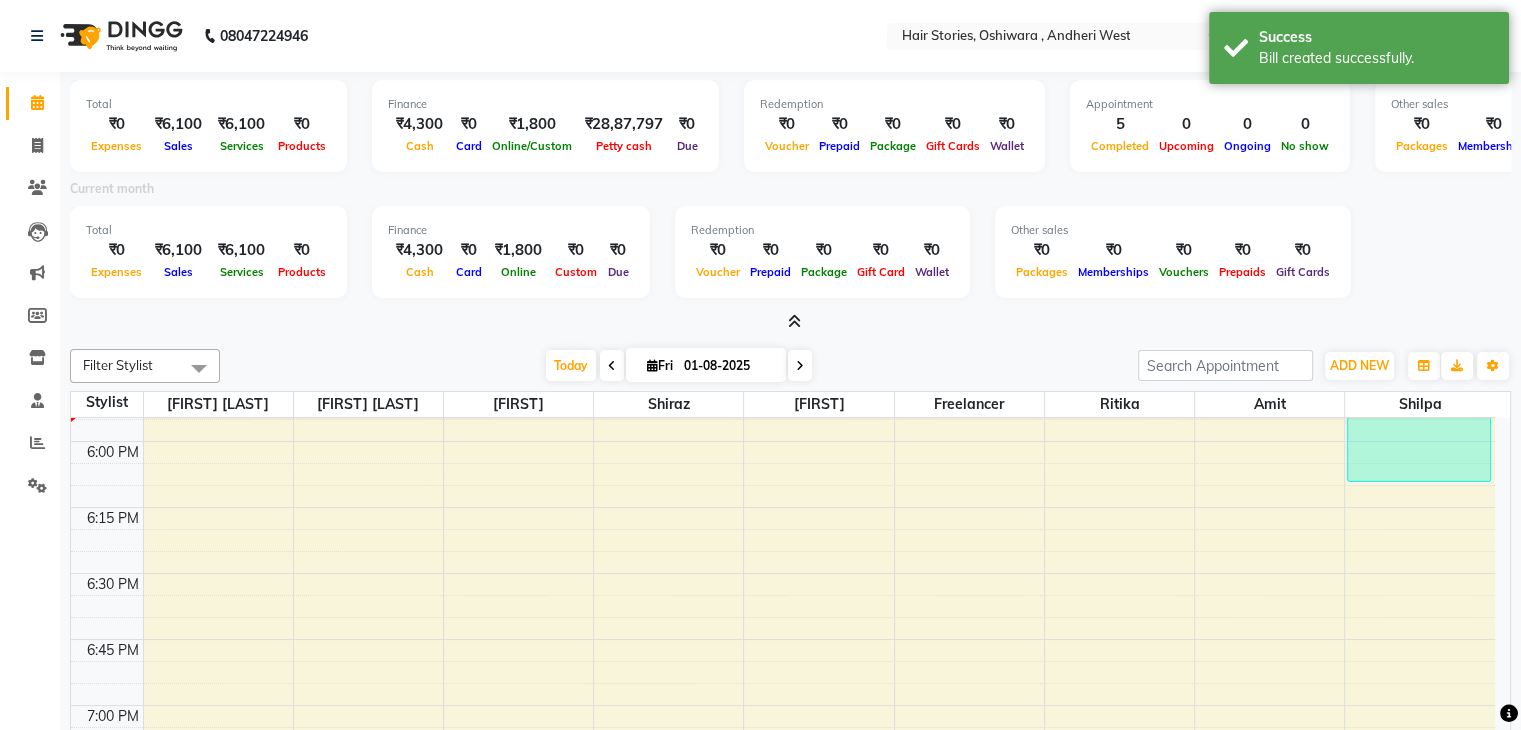 click at bounding box center [794, 321] 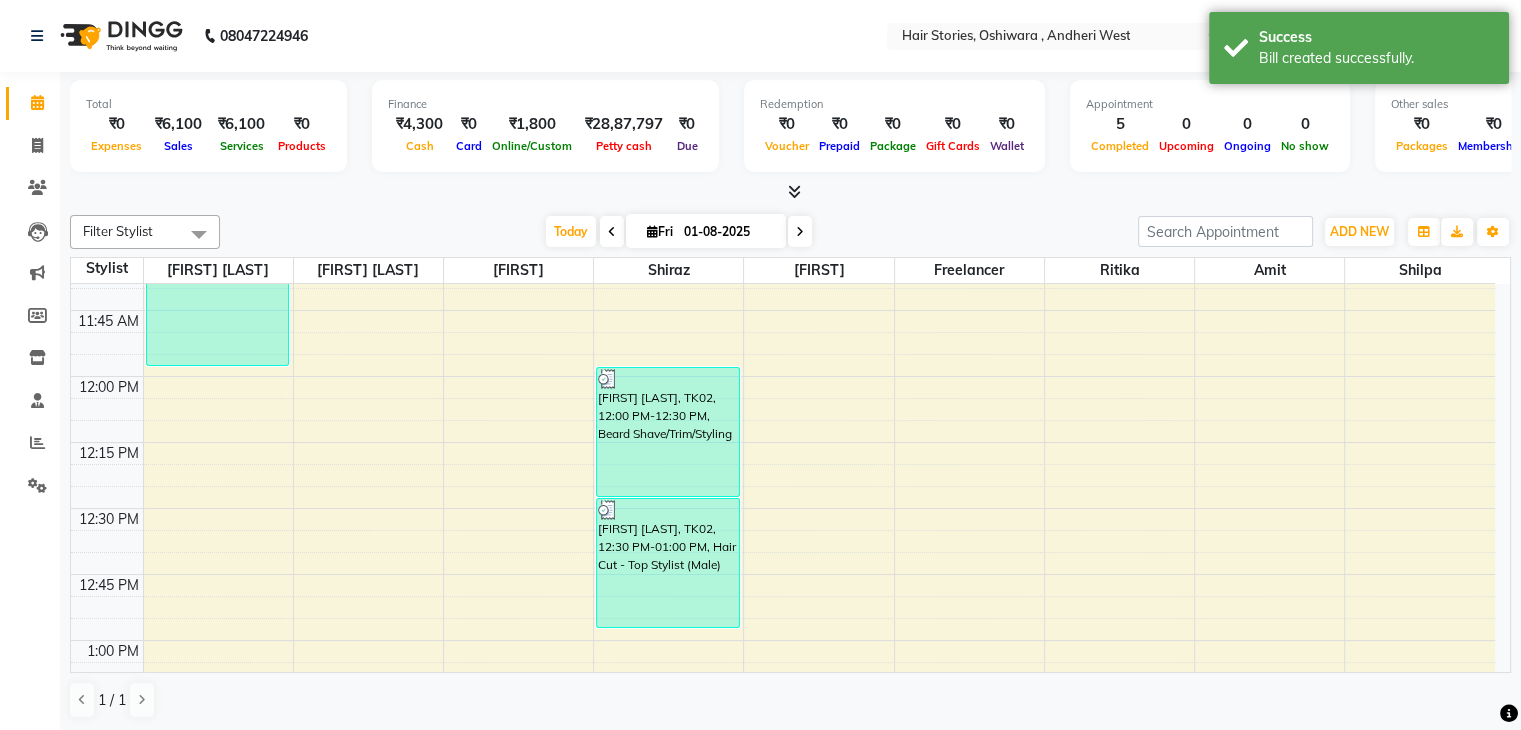 scroll, scrollTop: 954, scrollLeft: 0, axis: vertical 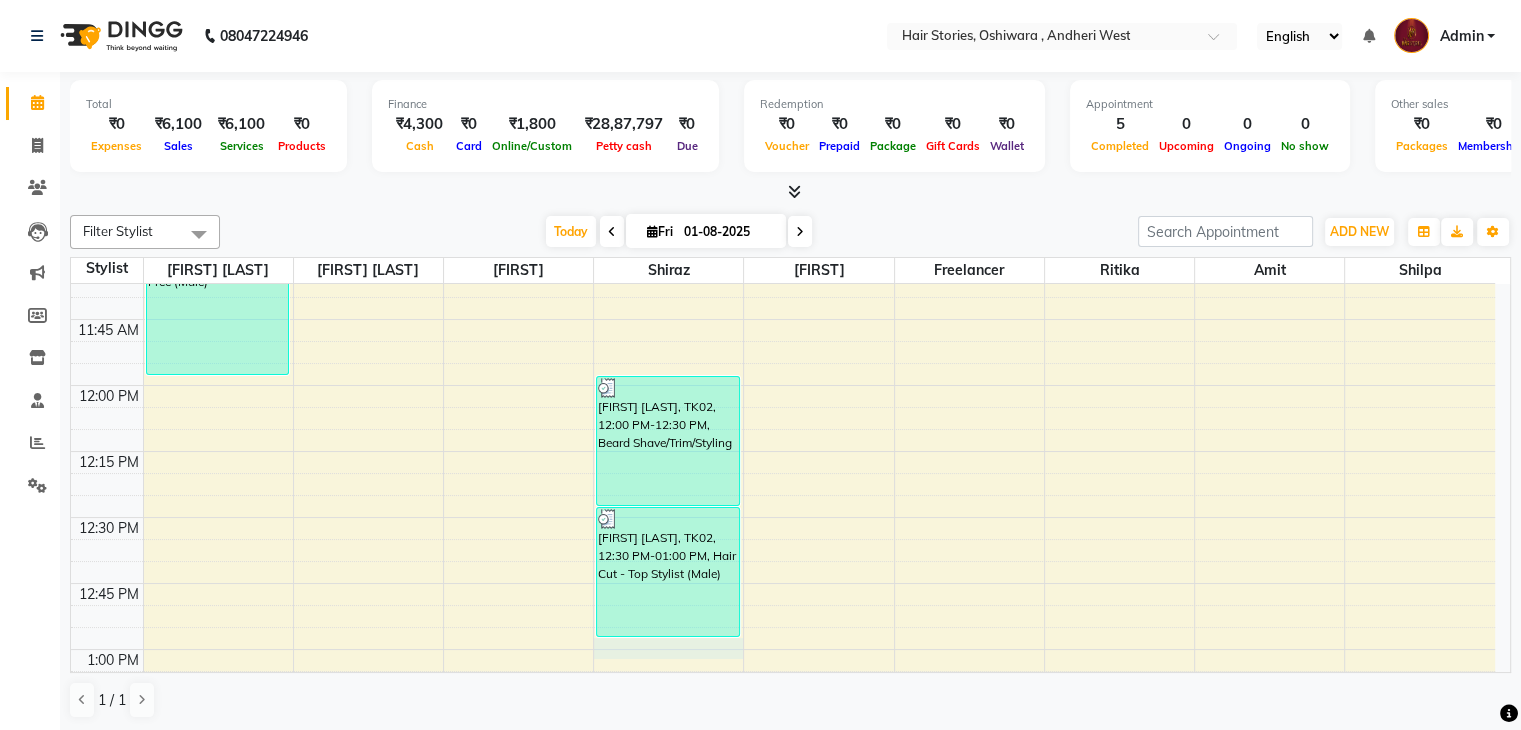 click on "8:00 AM 8:15 AM 8:30 AM 8:45 AM 9:00 AM 9:15 AM 9:30 AM 9:45 AM 10:00 AM 10:15 AM 10:30 AM 10:45 AM 11:00 AM 11:15 AM 11:30 AM 11:45 AM 12:00 PM 12:15 PM 12:30 PM 12:45 PM 1:00 PM 1:15 PM 1:30 PM 1:45 PM 2:00 PM 2:15 PM 2:30 PM 2:45 PM 3:00 PM 3:15 PM 3:30 PM 3:45 PM 4:00 PM 4:15 PM 4:30 PM 4:45 PM 5:00 PM 5:15 PM 5:30 PM 5:45 PM 6:00 PM 6:15 PM 6:30 PM 6:45 PM 7:00 PM 7:15 PM 7:30 PM 7:45 PM 8:00 PM 8:15 PM 8:30 PM 8:45 PM 9:00 PM 9:15 PM 9:30 PM 9:45 PM 10:00 PM 10:15 PM 10:30 PM 10:45 PM     [FIRST] [LAST], TK02, 10:45 AM-11:15 AM, Hair Cut - Creative Director (Male)     [FIRST] [LAST], TK02, 11:15 AM-12:00 PM, Technical Hair Colour - Global Colour Ammonia Free (Male)     [FIRST] [LAST], TK02, 12:00 PM-12:30 PM, Beard Shave/Trim/Styling     [FIRST] [LAST], TK02, 12:30 PM-01:00 PM, Hair Cut - Top Stylist (Male)     [FIRST] [LAST], TK01, 05:30 PM-06:15 PM, Hair Styling - Iron/Tonging (Female)" at bounding box center [783, 1309] 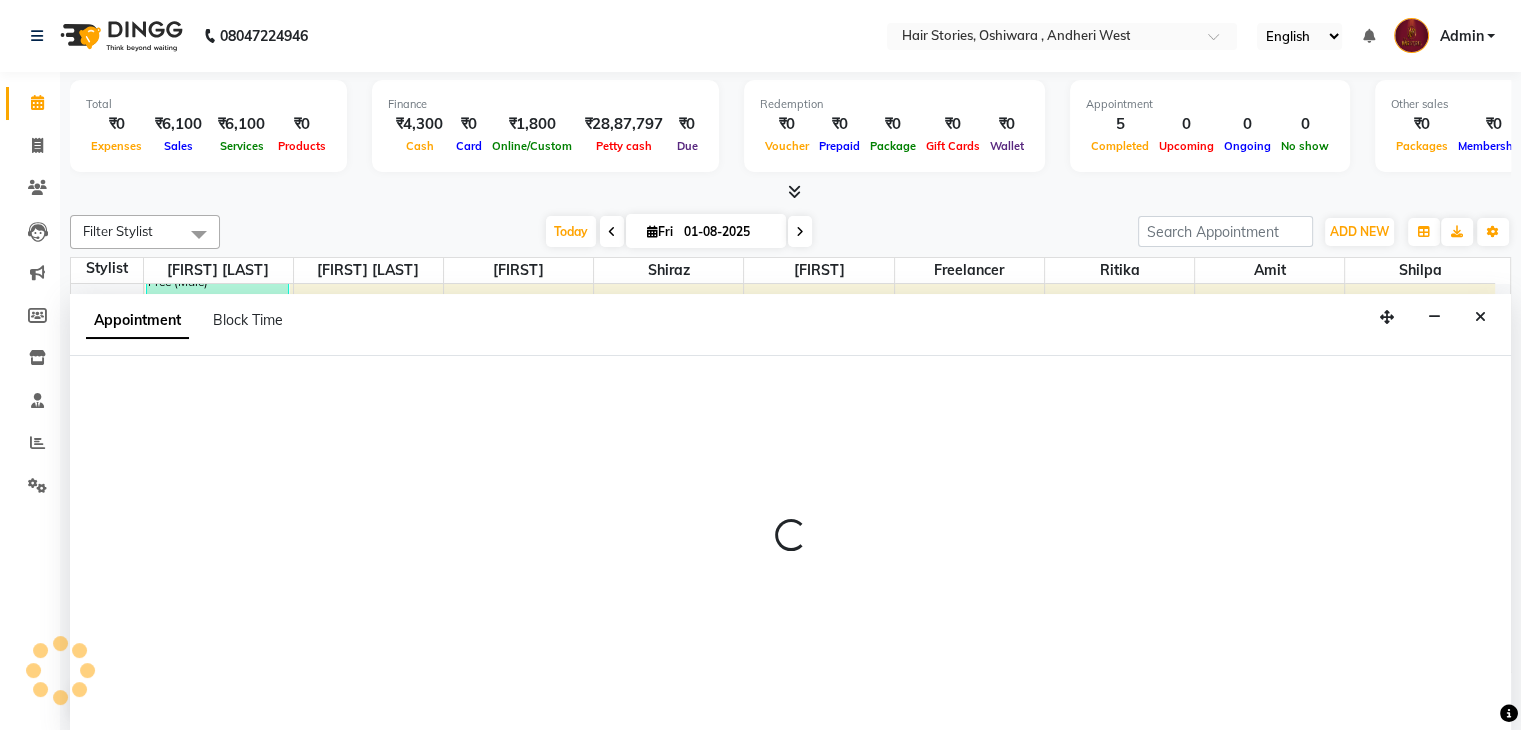 scroll, scrollTop: 1, scrollLeft: 0, axis: vertical 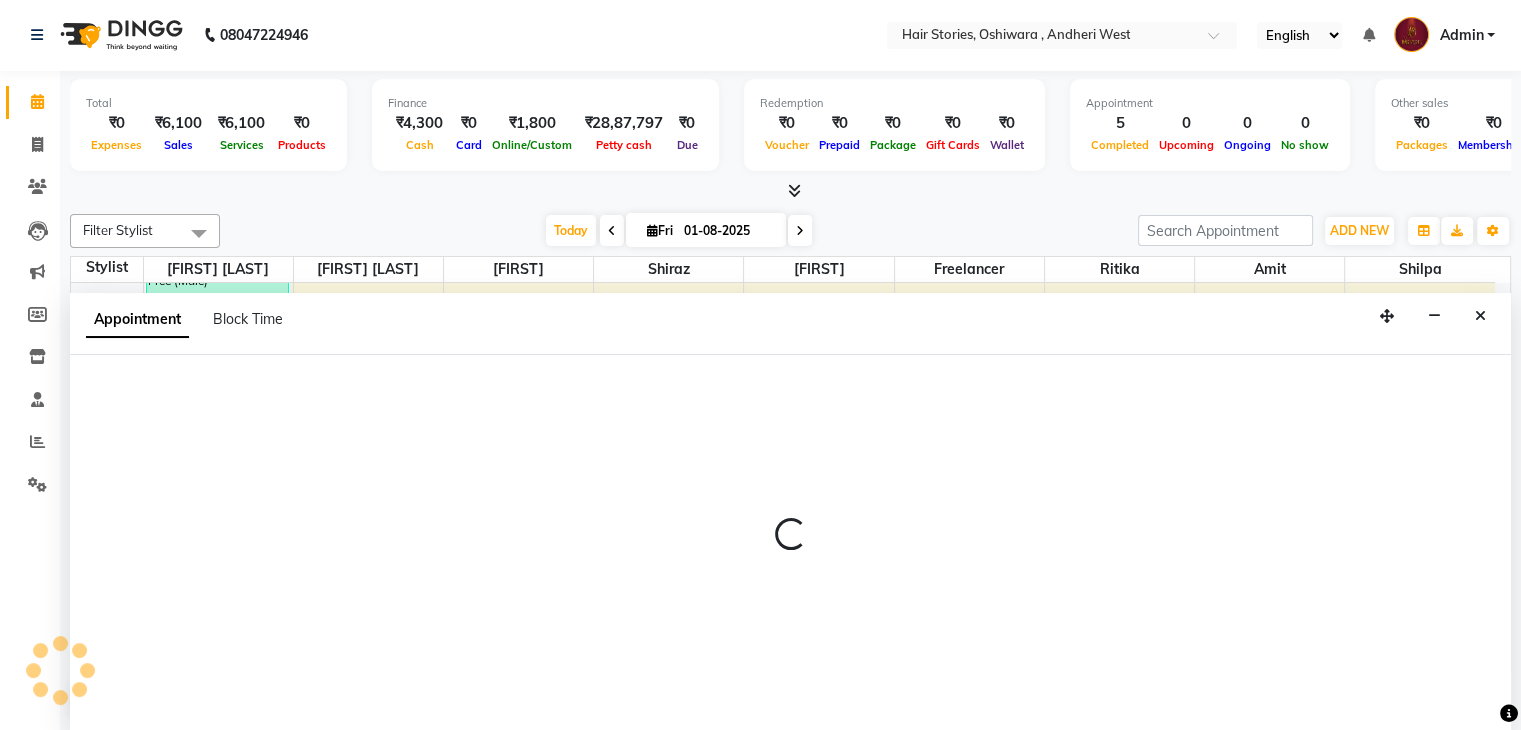 select on "[PHONE]" 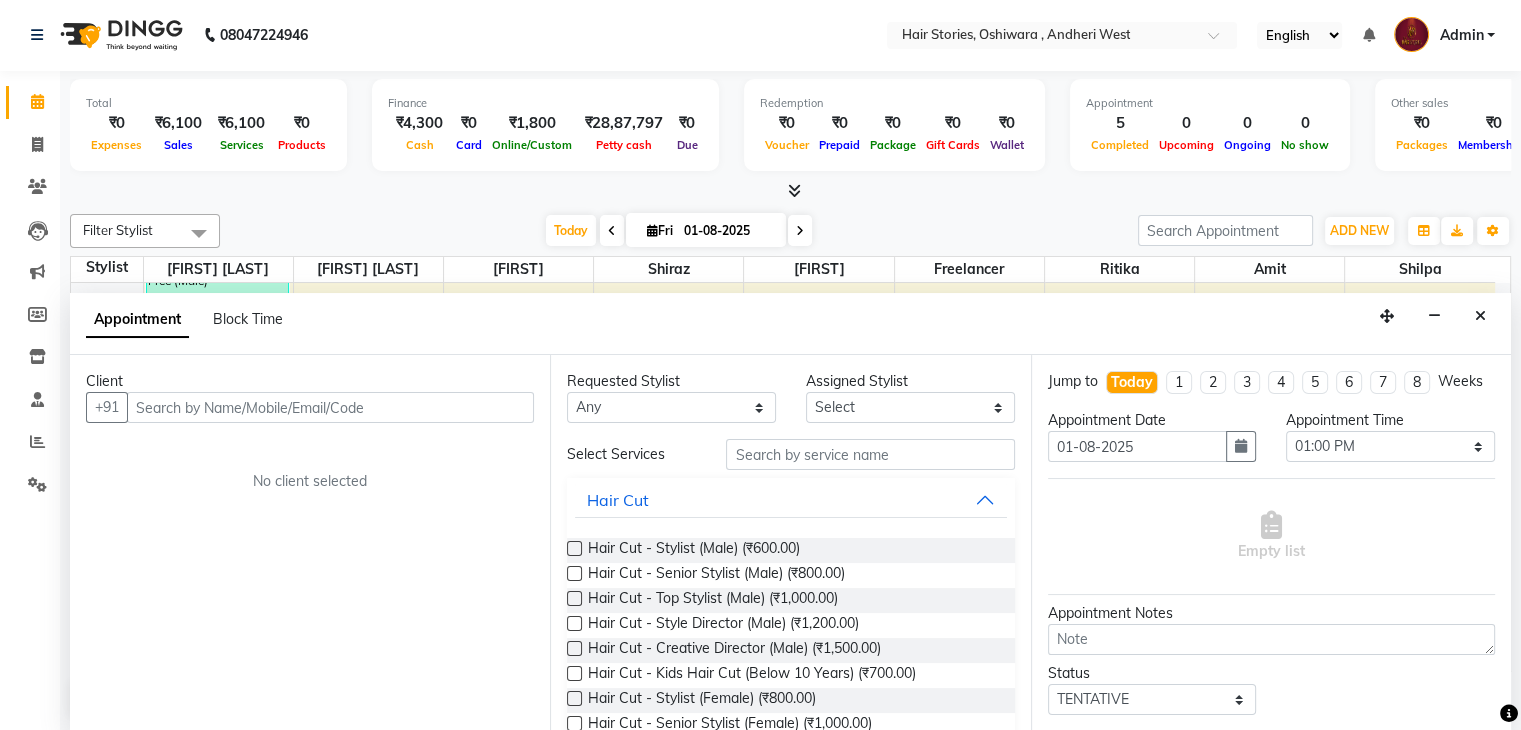 click at bounding box center (330, 407) 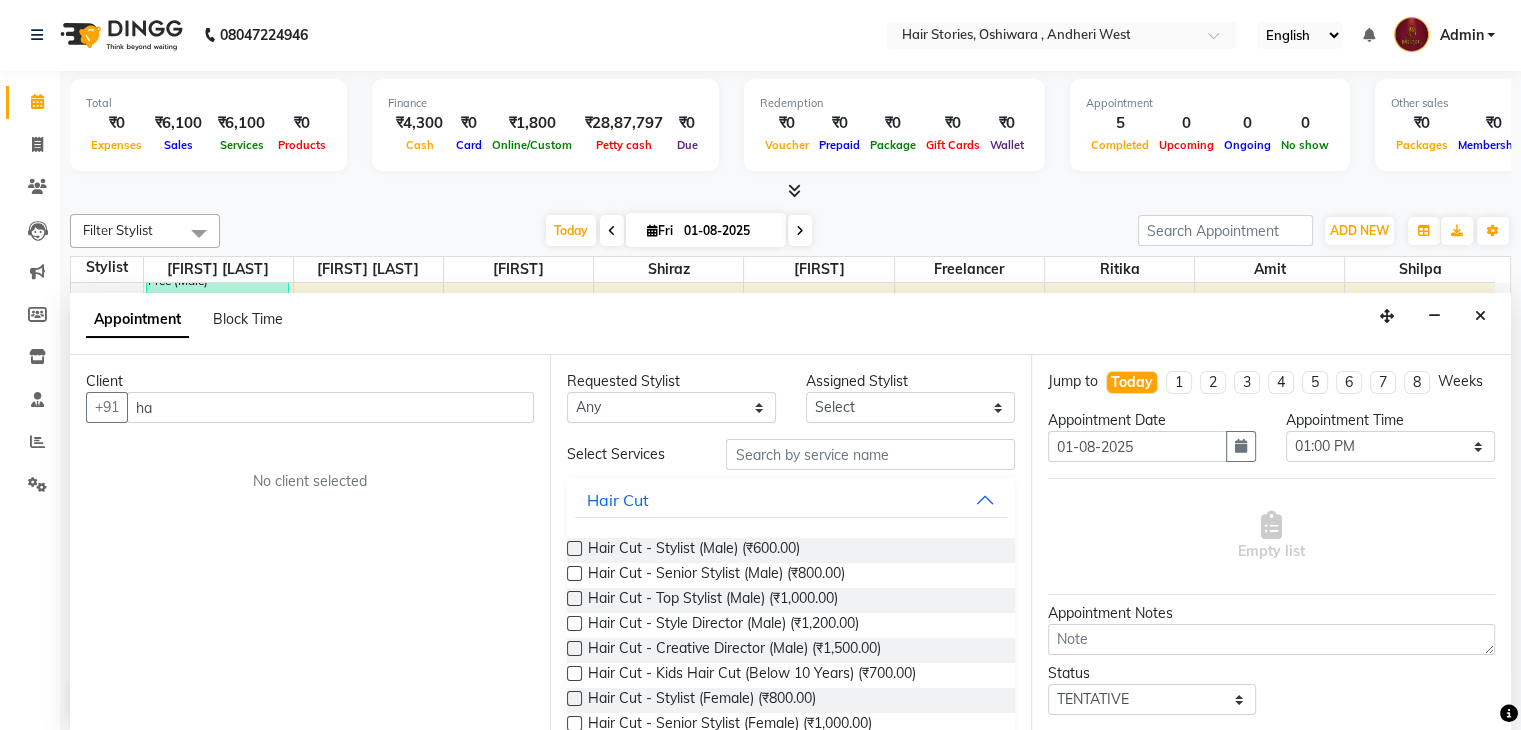 type on "h" 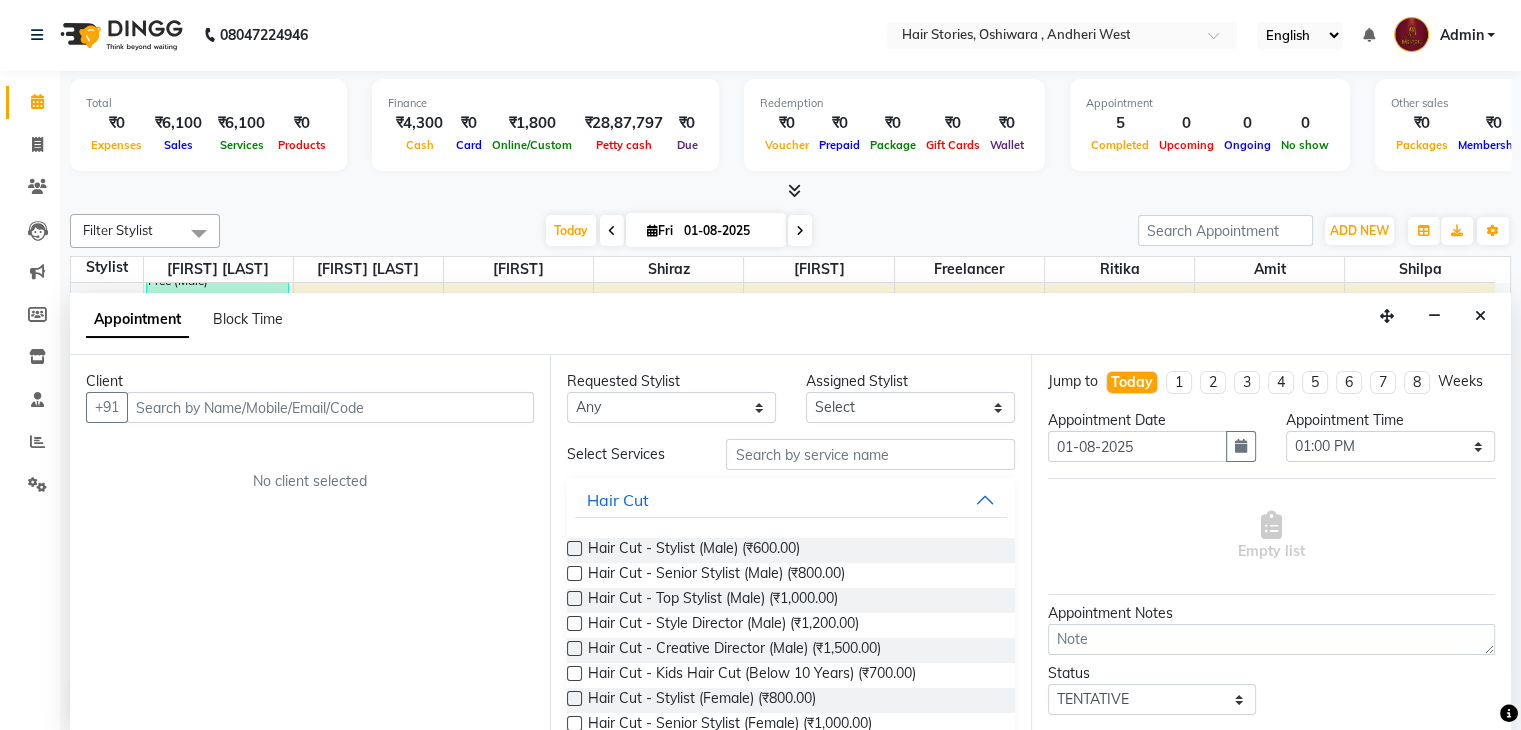 click at bounding box center (330, 407) 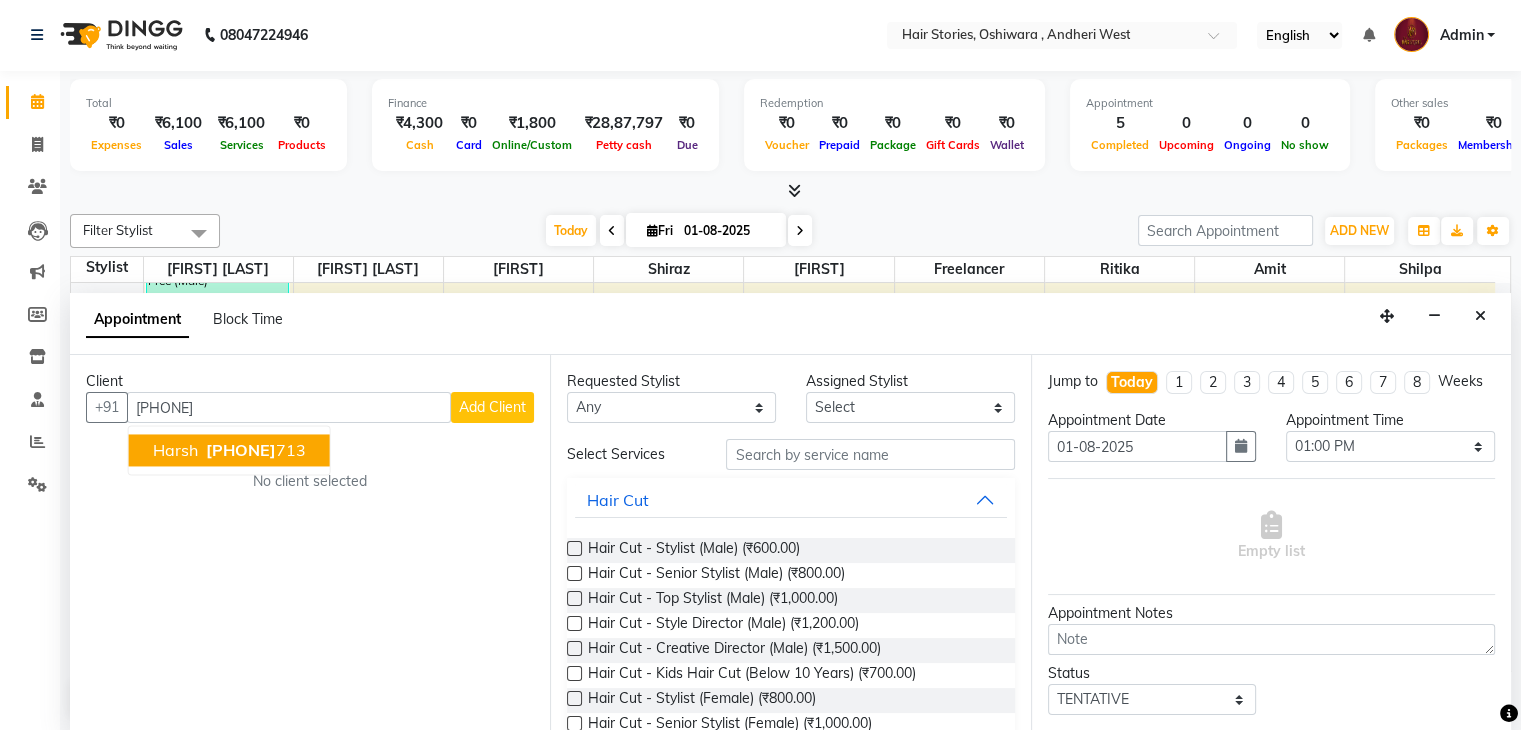 click on "[PHONE]" at bounding box center (254, 451) 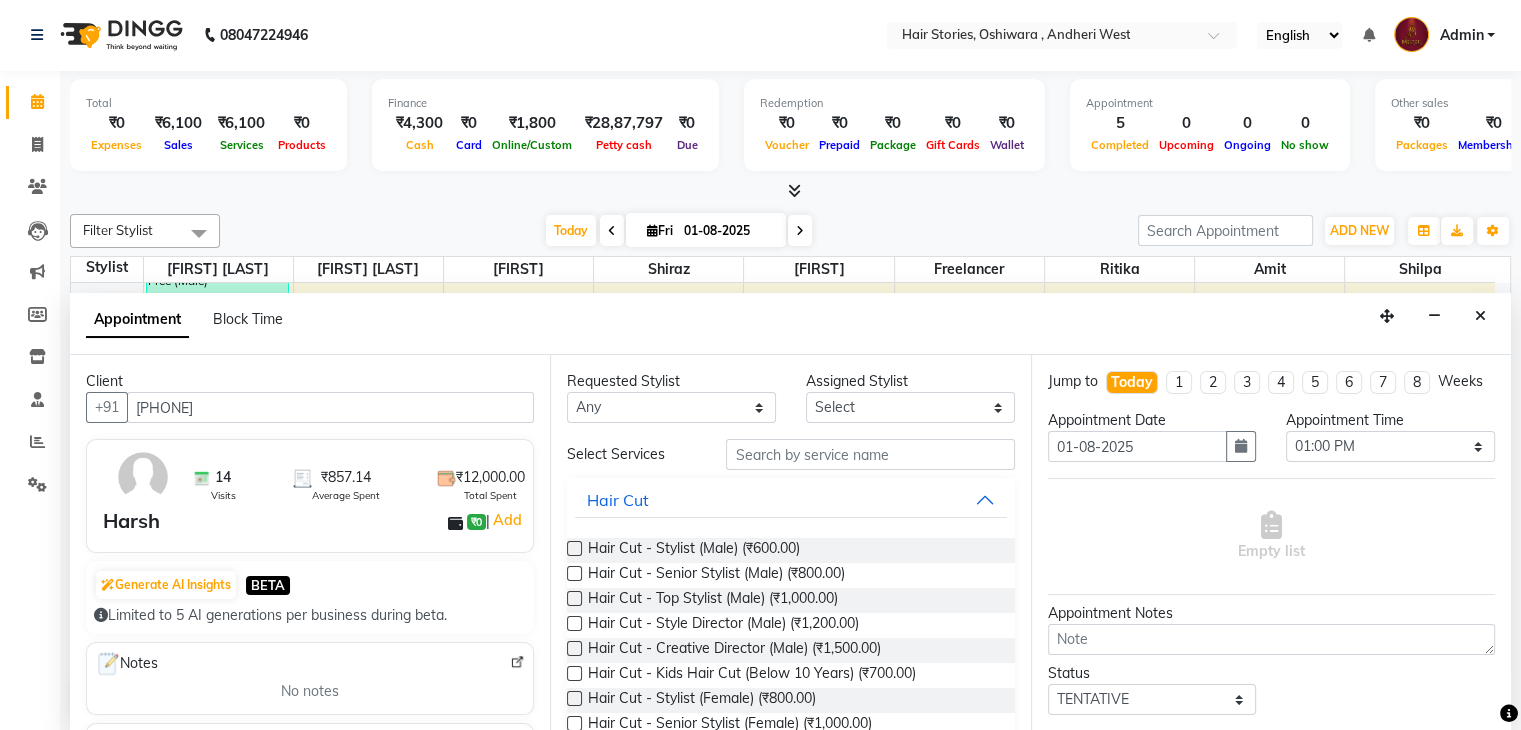 type on "[PHONE]" 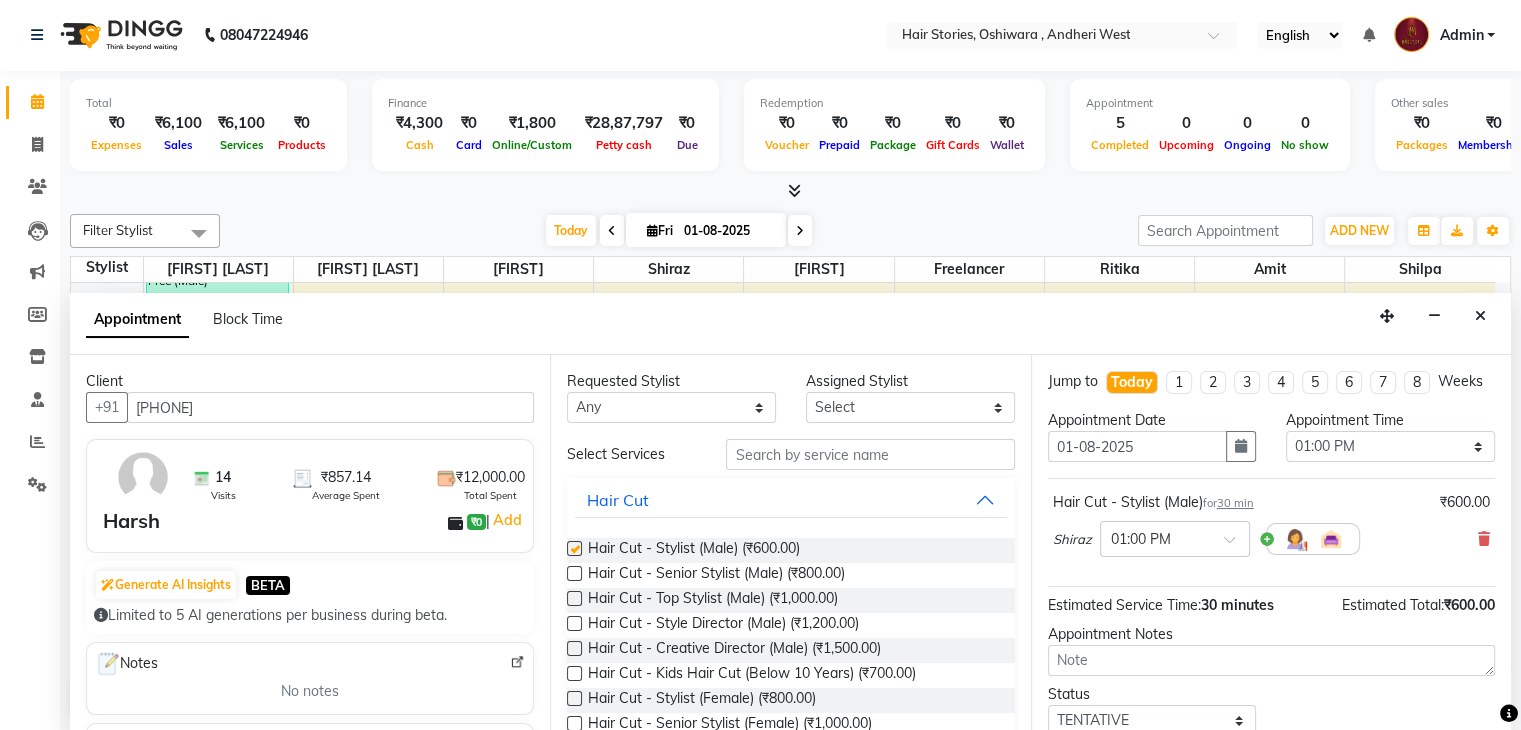 checkbox on "false" 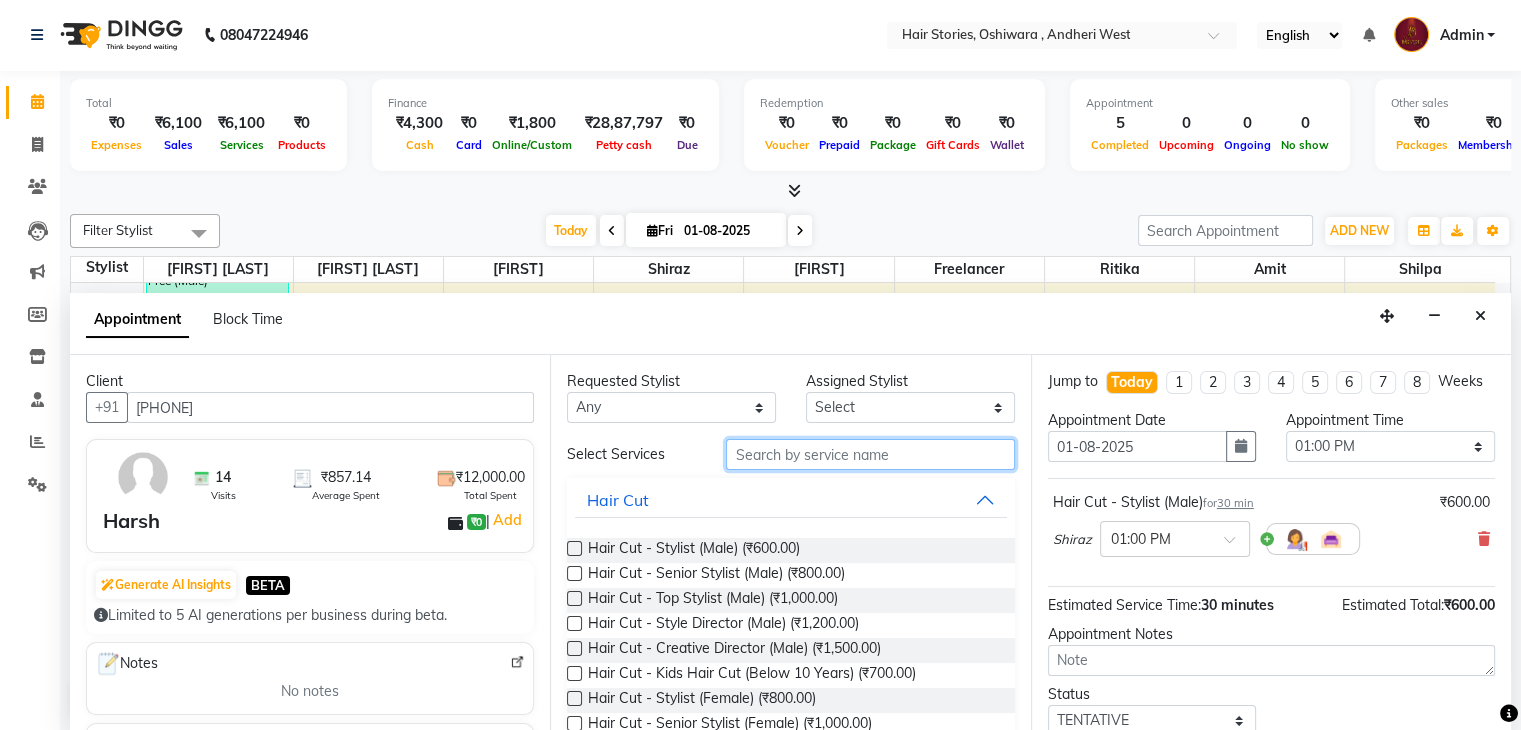 click at bounding box center (870, 454) 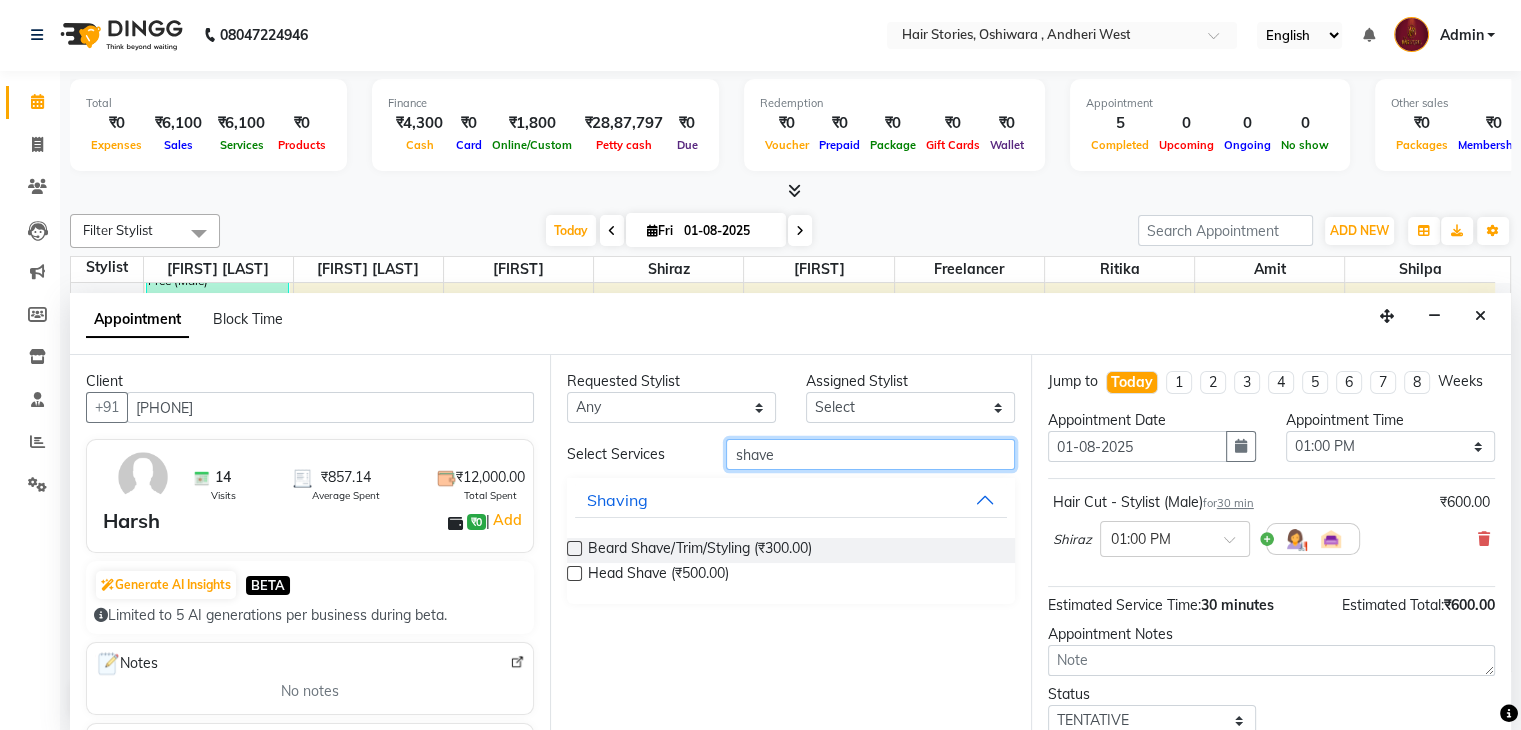 type on "shave" 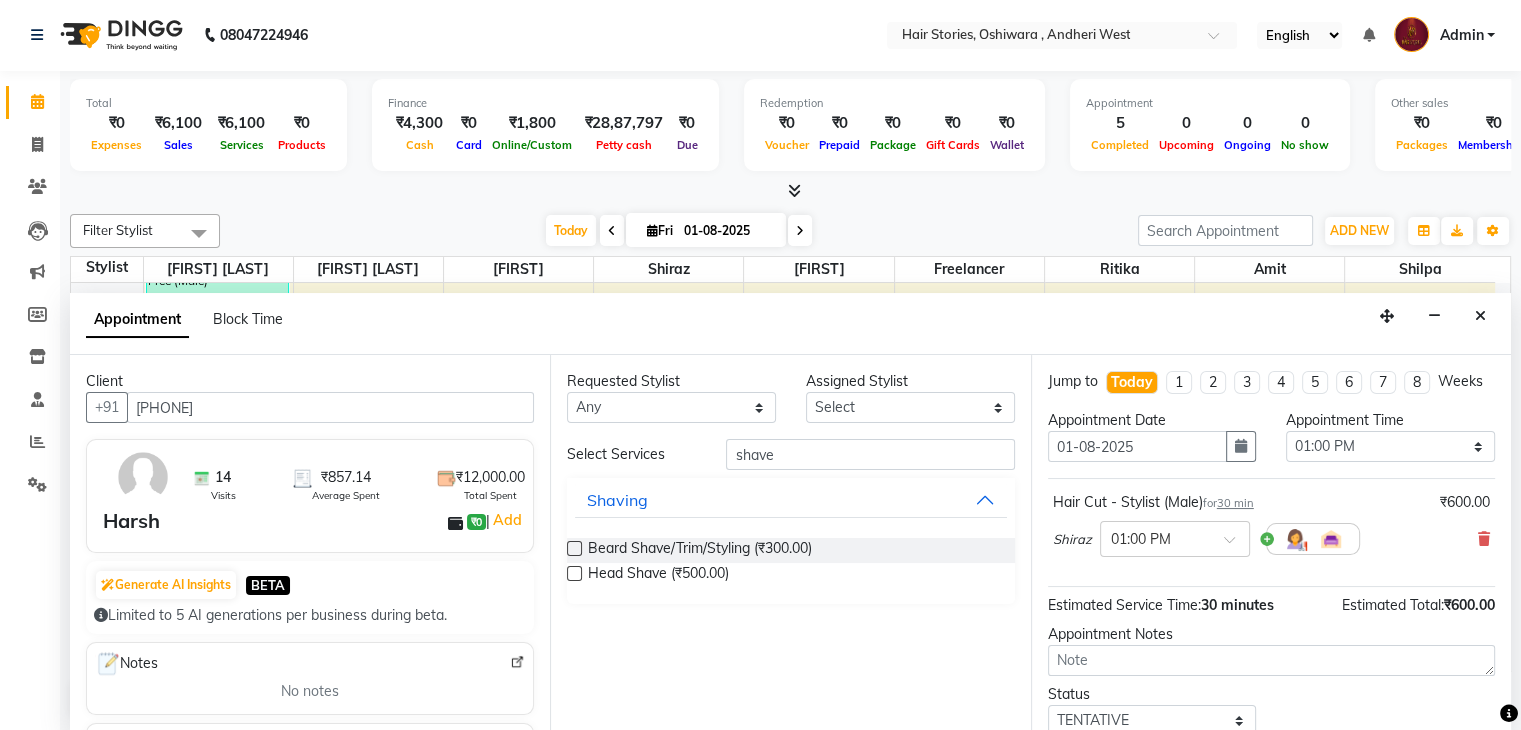 click at bounding box center [574, 548] 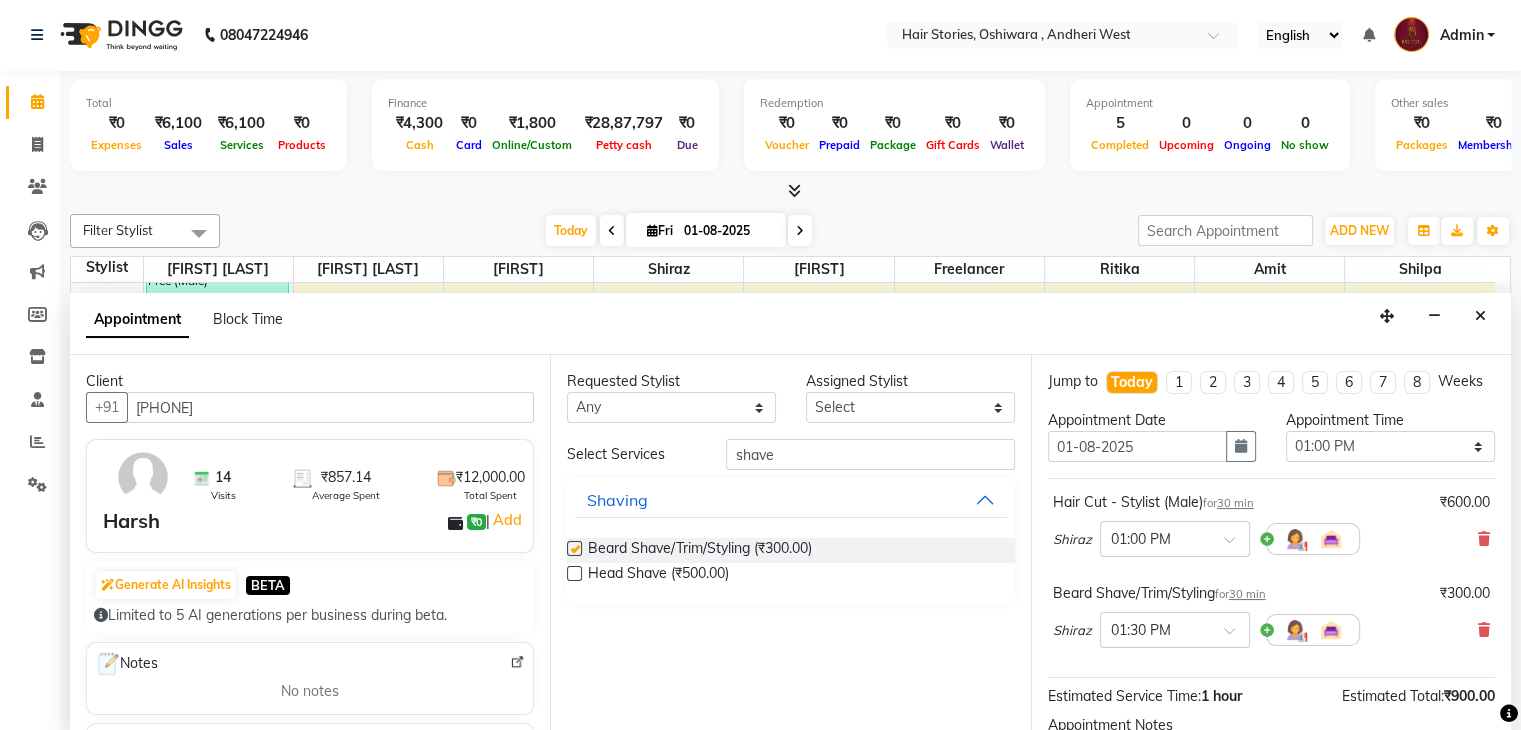 checkbox on "false" 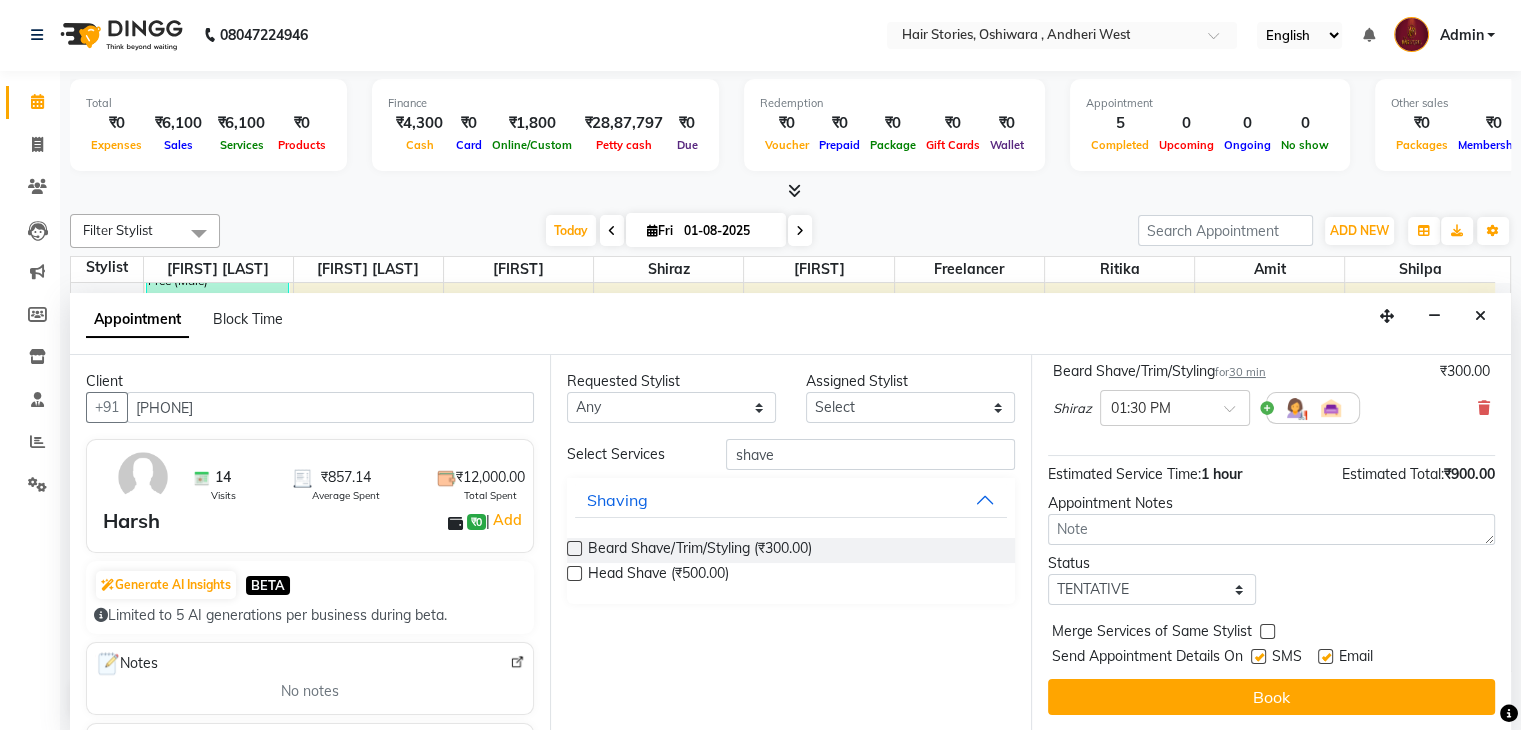 scroll, scrollTop: 240, scrollLeft: 0, axis: vertical 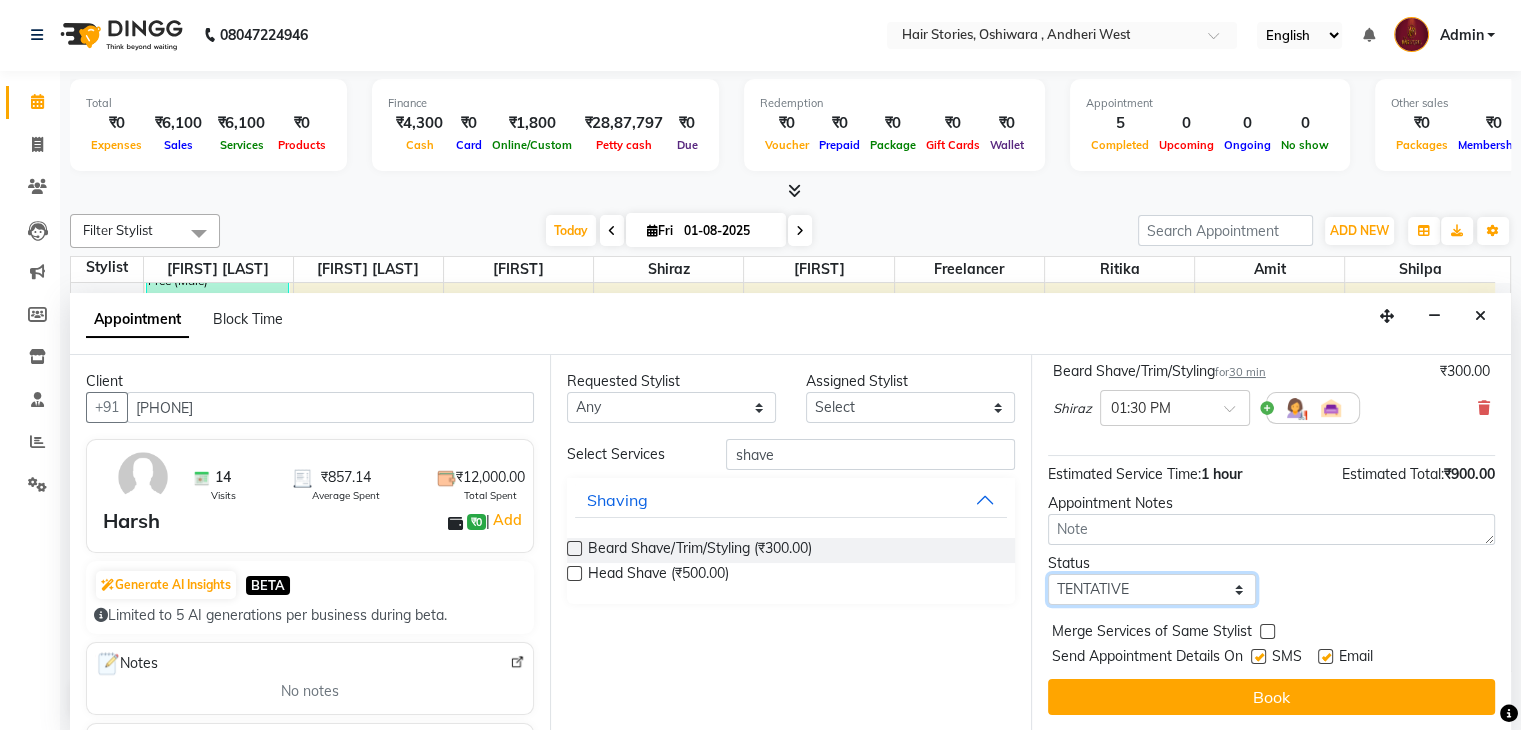 click on "Select TENTATIVE CONFIRM CHECK-IN UPCOMING" at bounding box center [1152, 589] 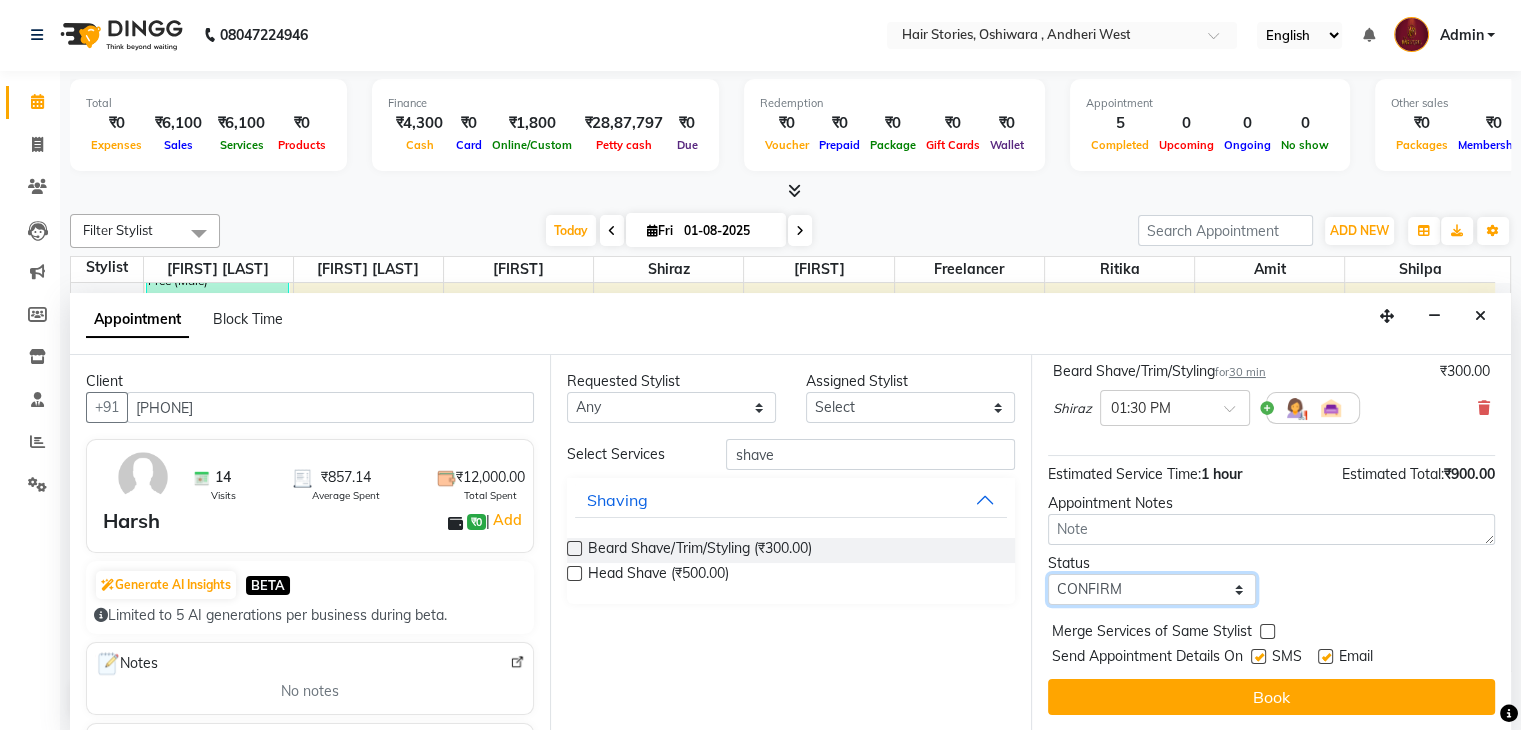 click on "Select TENTATIVE CONFIRM CHECK-IN UPCOMING" at bounding box center (1152, 589) 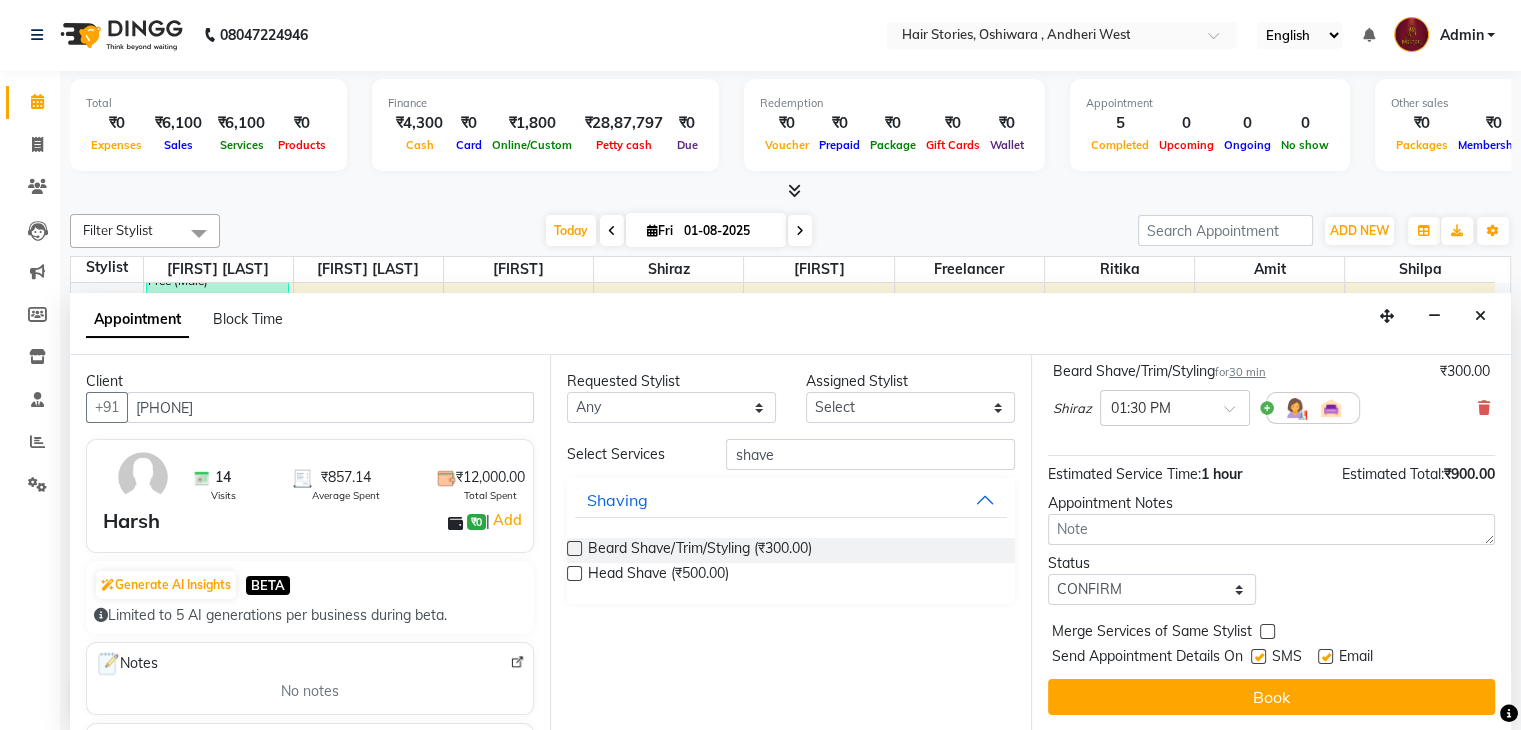 click at bounding box center [1258, 656] 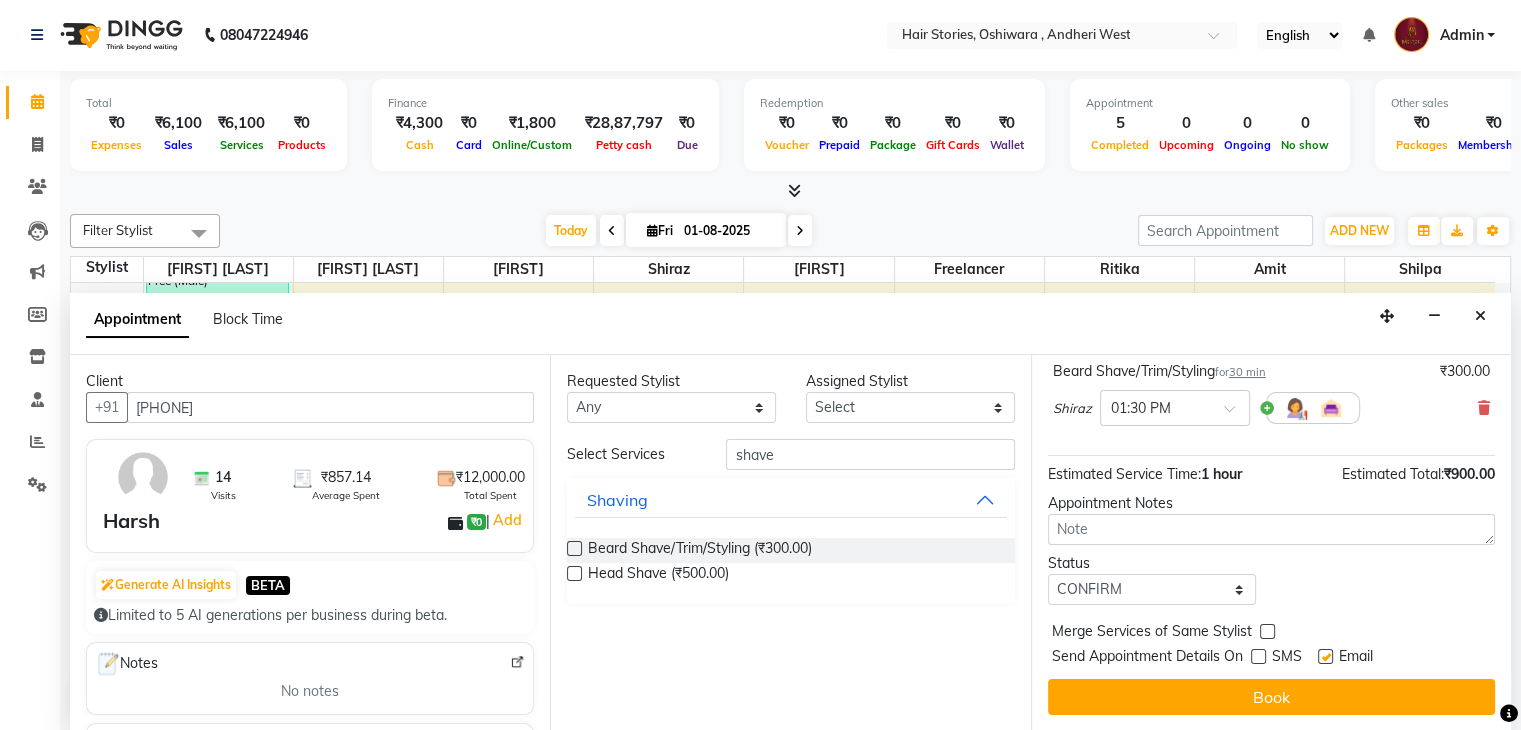 click at bounding box center [1325, 656] 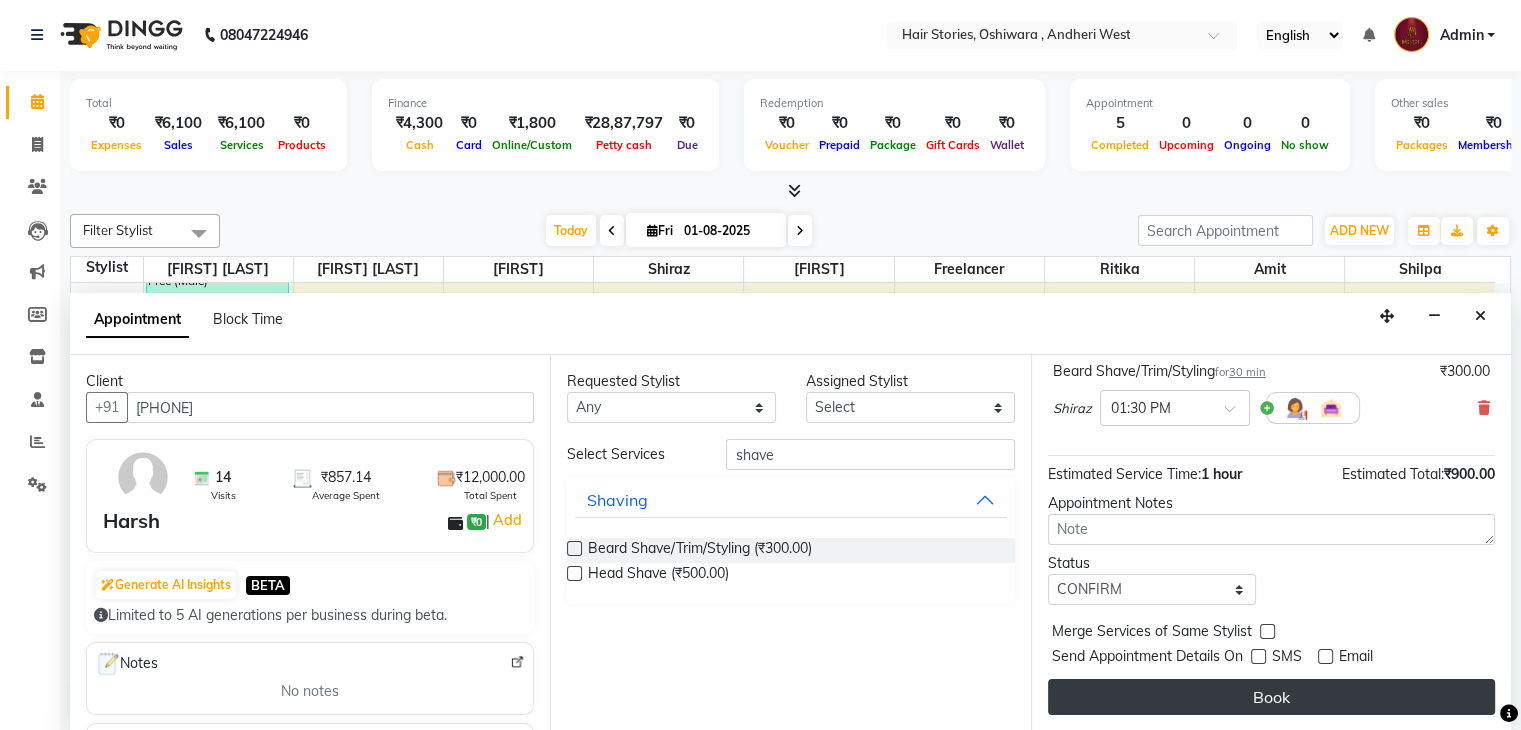 click on "Book" at bounding box center (1271, 697) 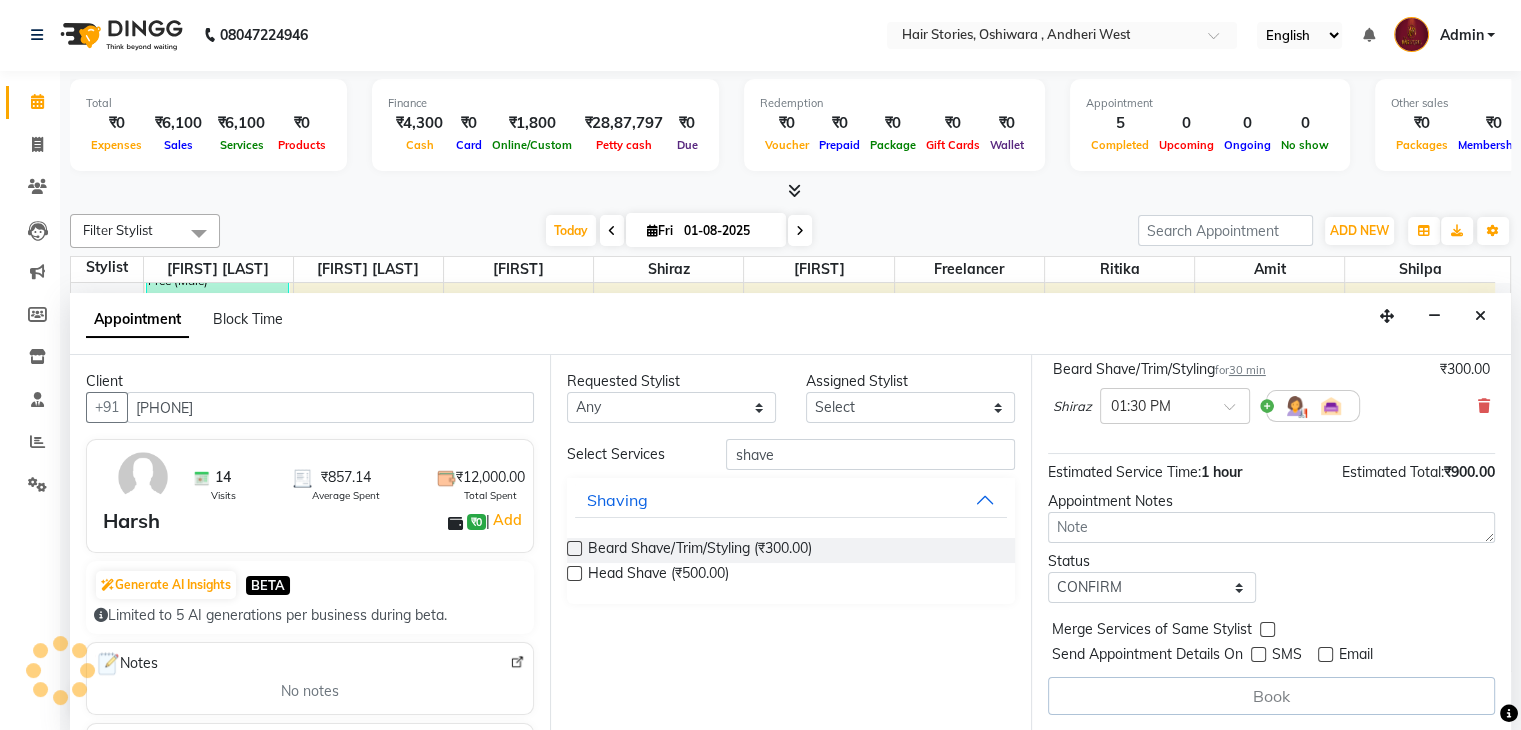 scroll, scrollTop: 0, scrollLeft: 0, axis: both 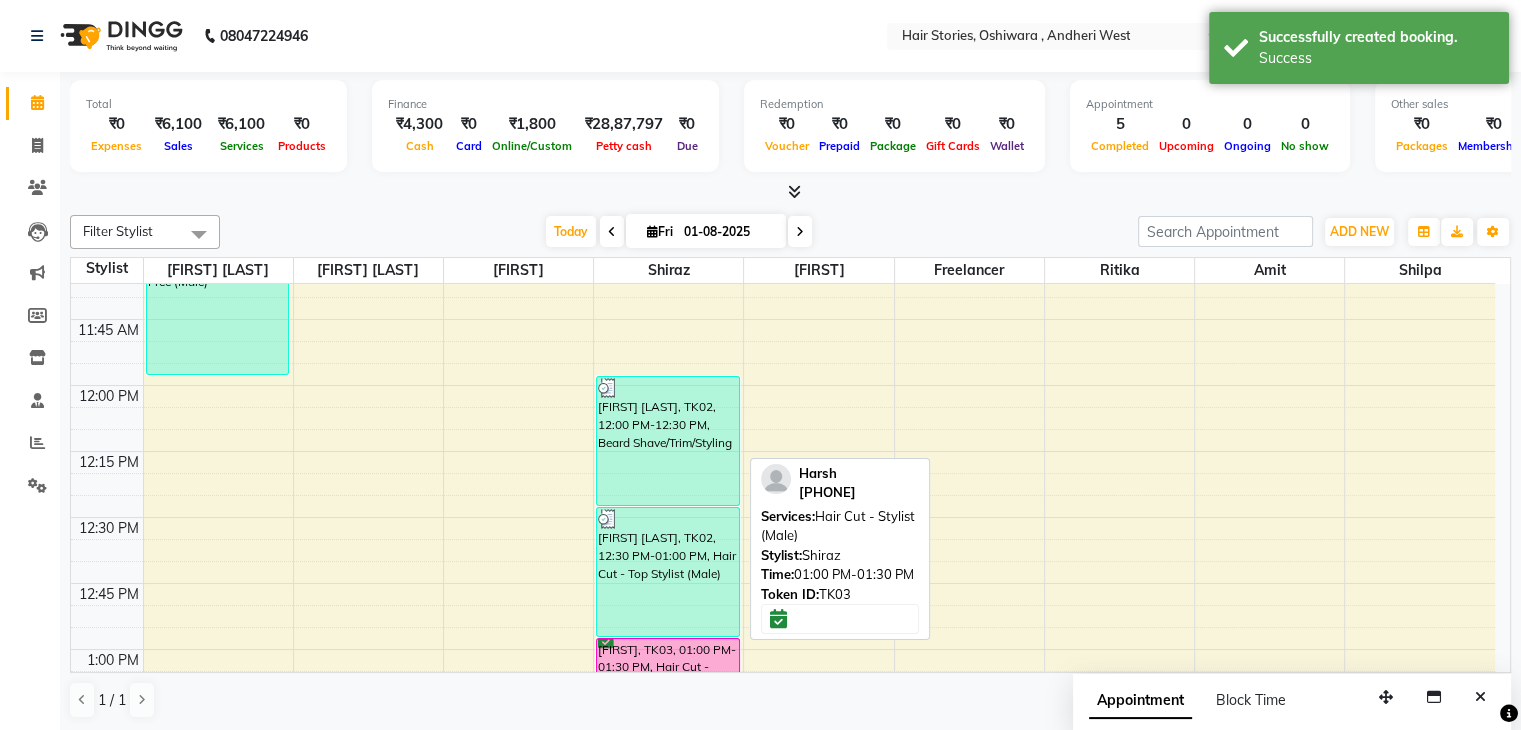 click on "[FIRST], TK03, 01:00 PM-01:30 PM, Hair Cut - Stylist (Male)" at bounding box center (668, 702) 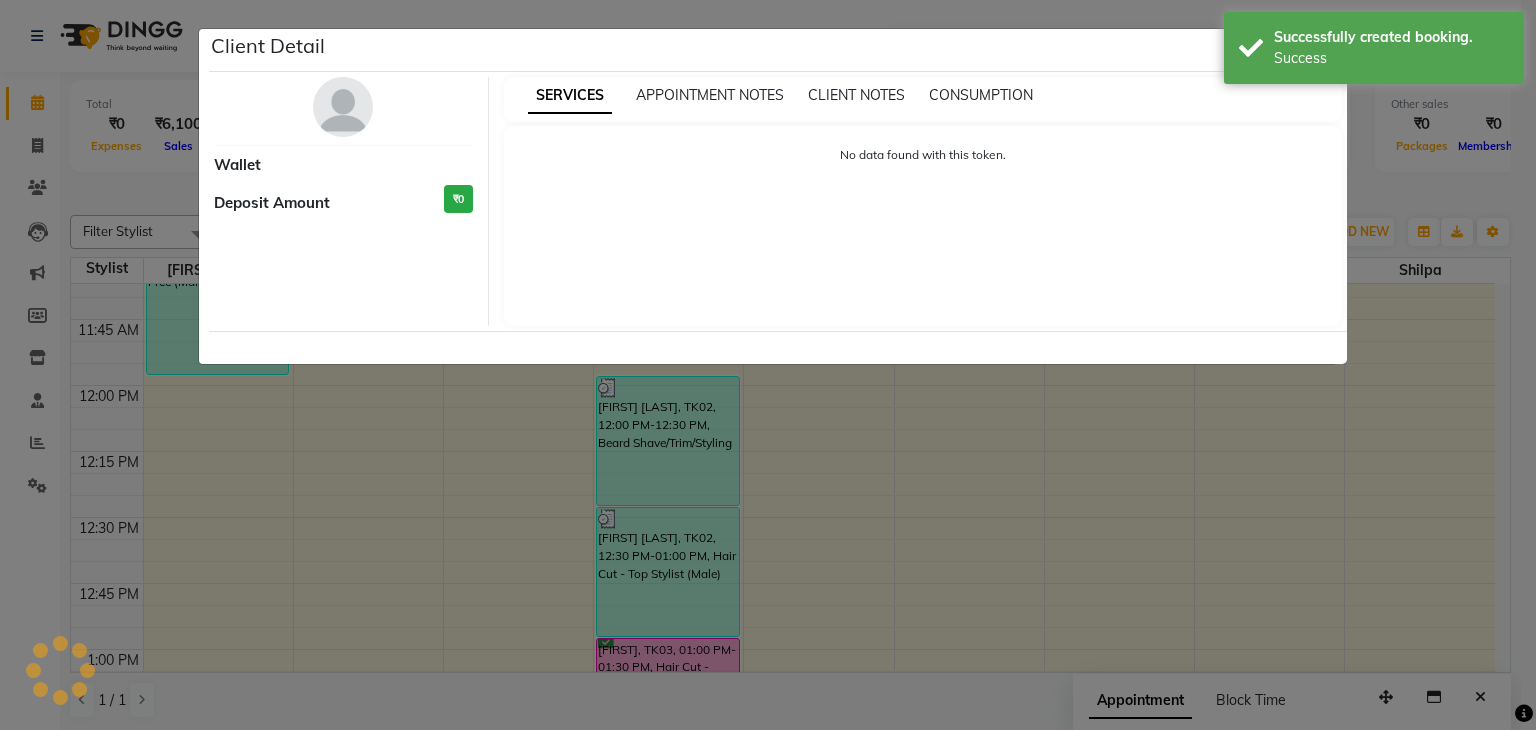 select on "6" 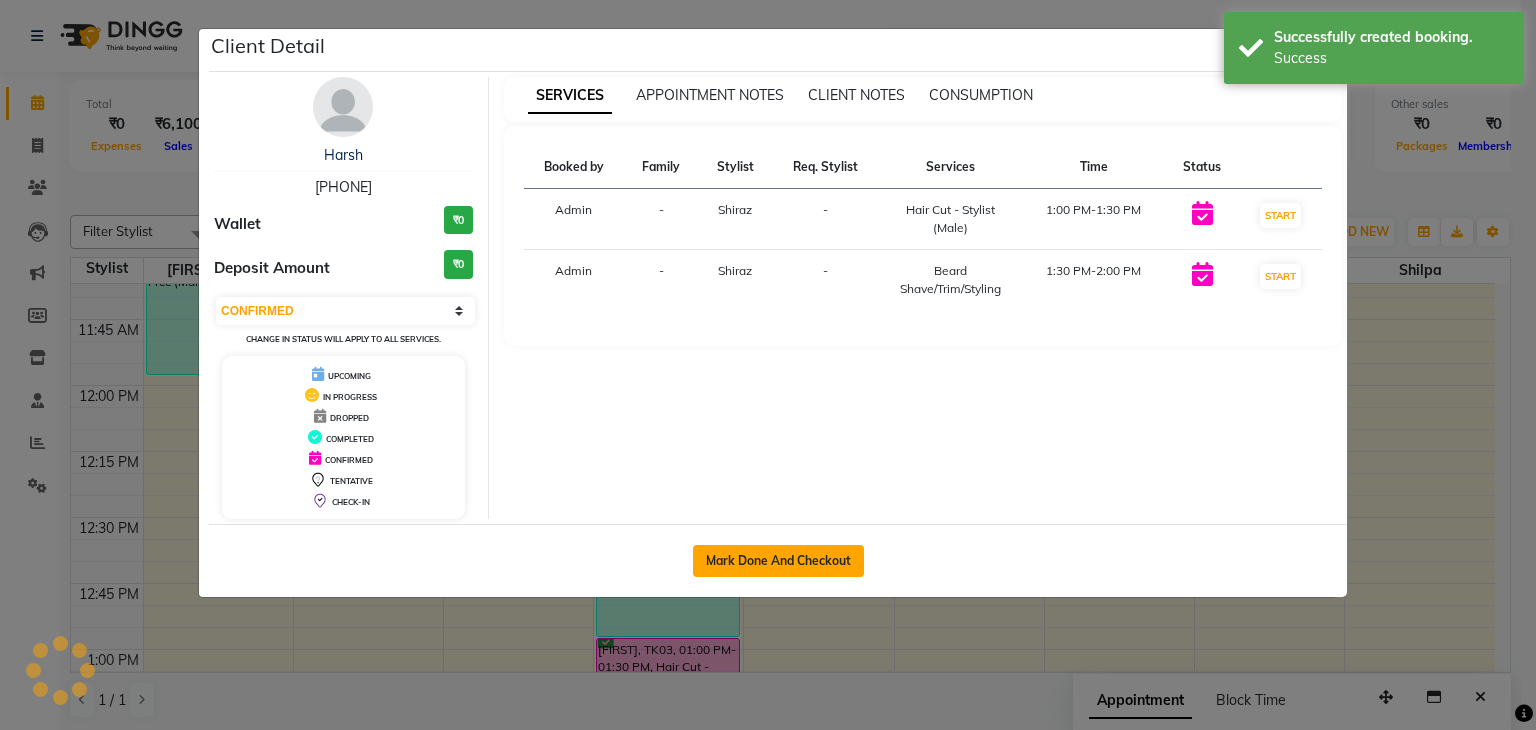 click on "Mark Done And Checkout" 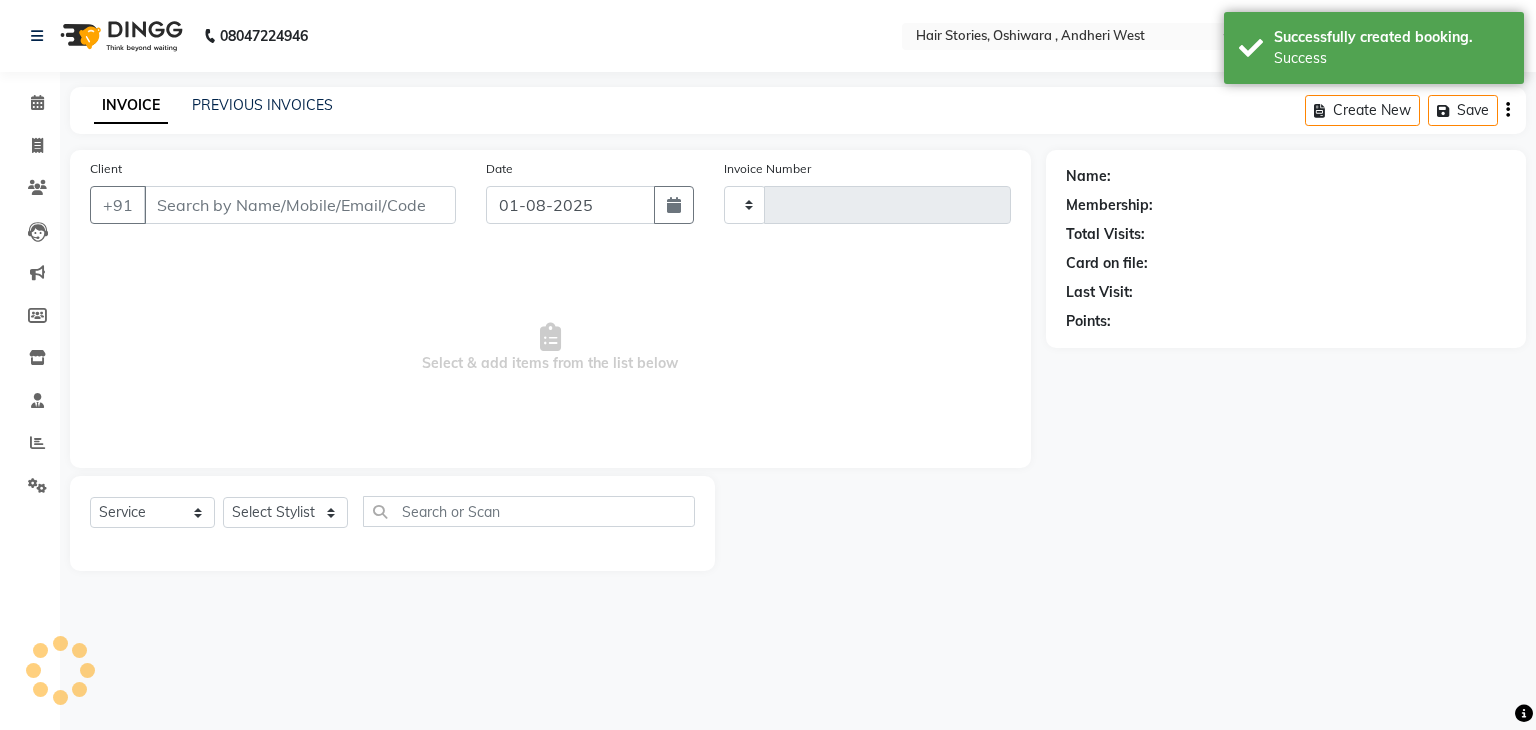 type on "[PHONE]" 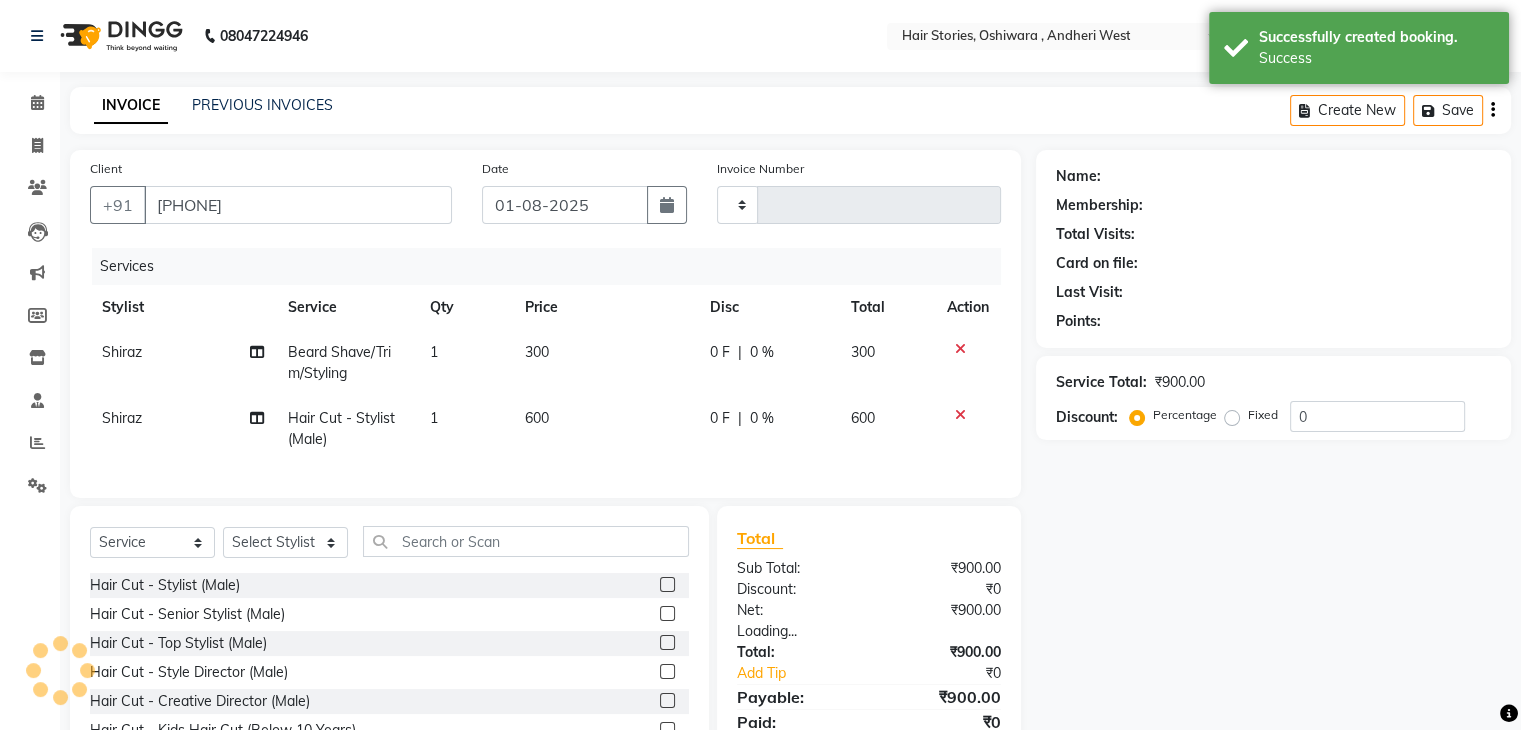 type on "0827" 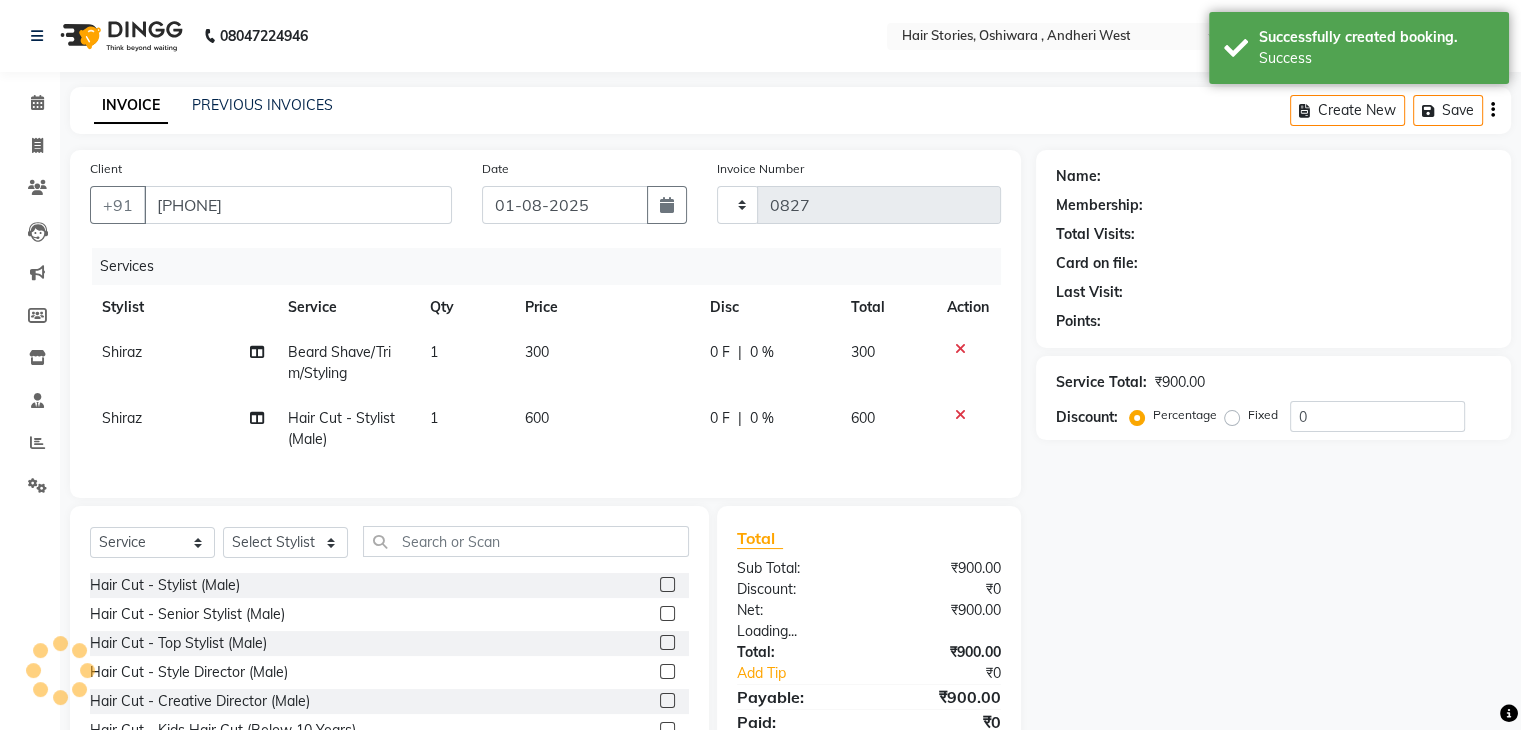 select on "550" 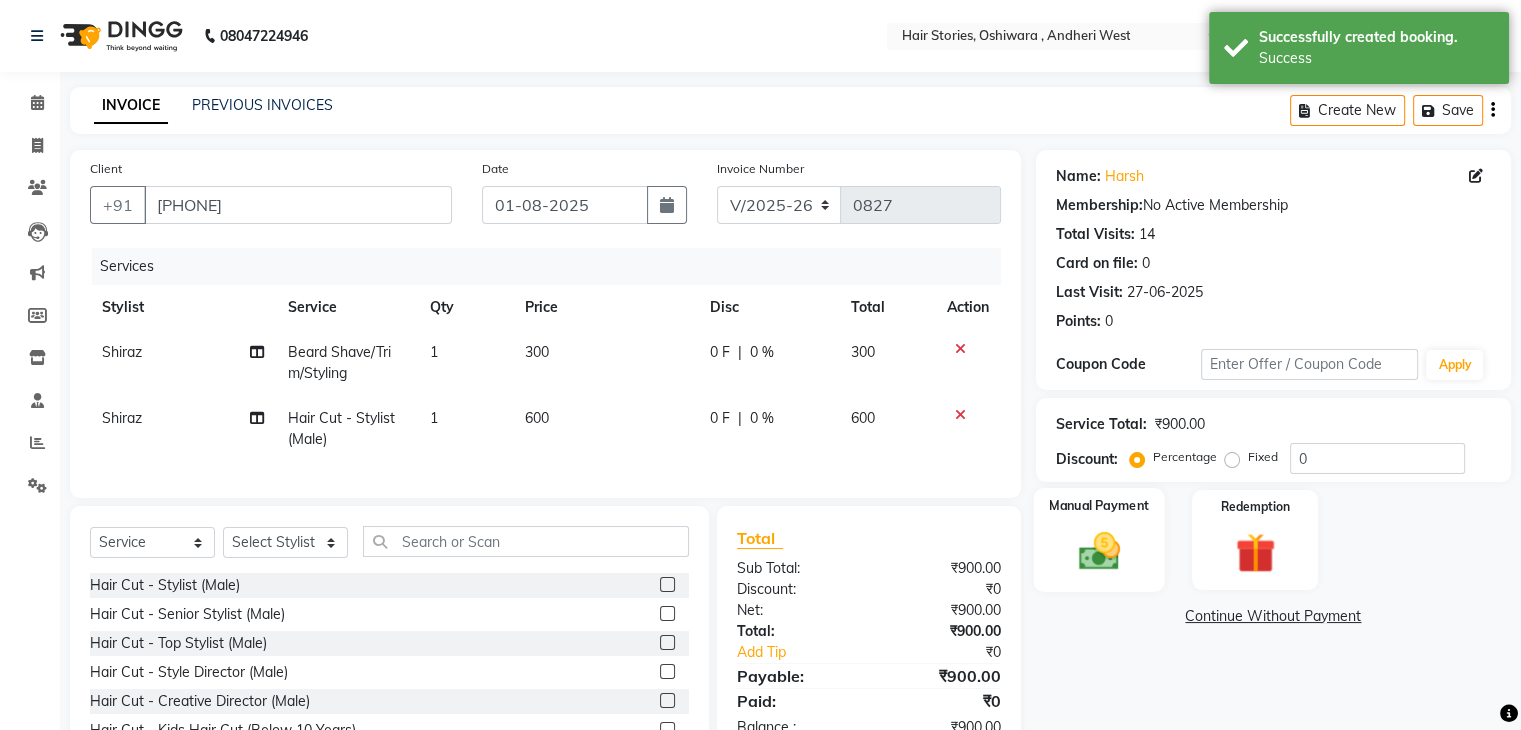 click 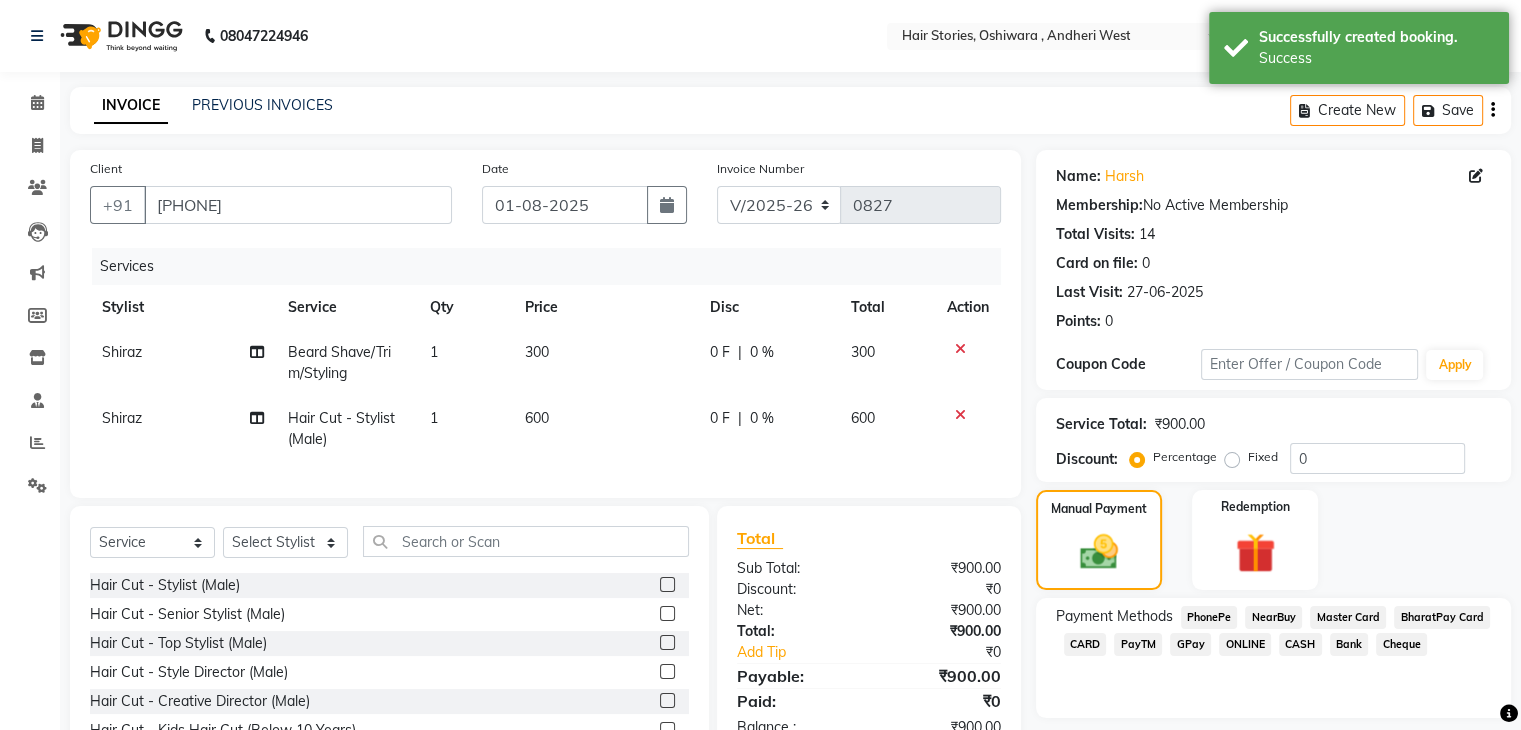 scroll, scrollTop: 117, scrollLeft: 0, axis: vertical 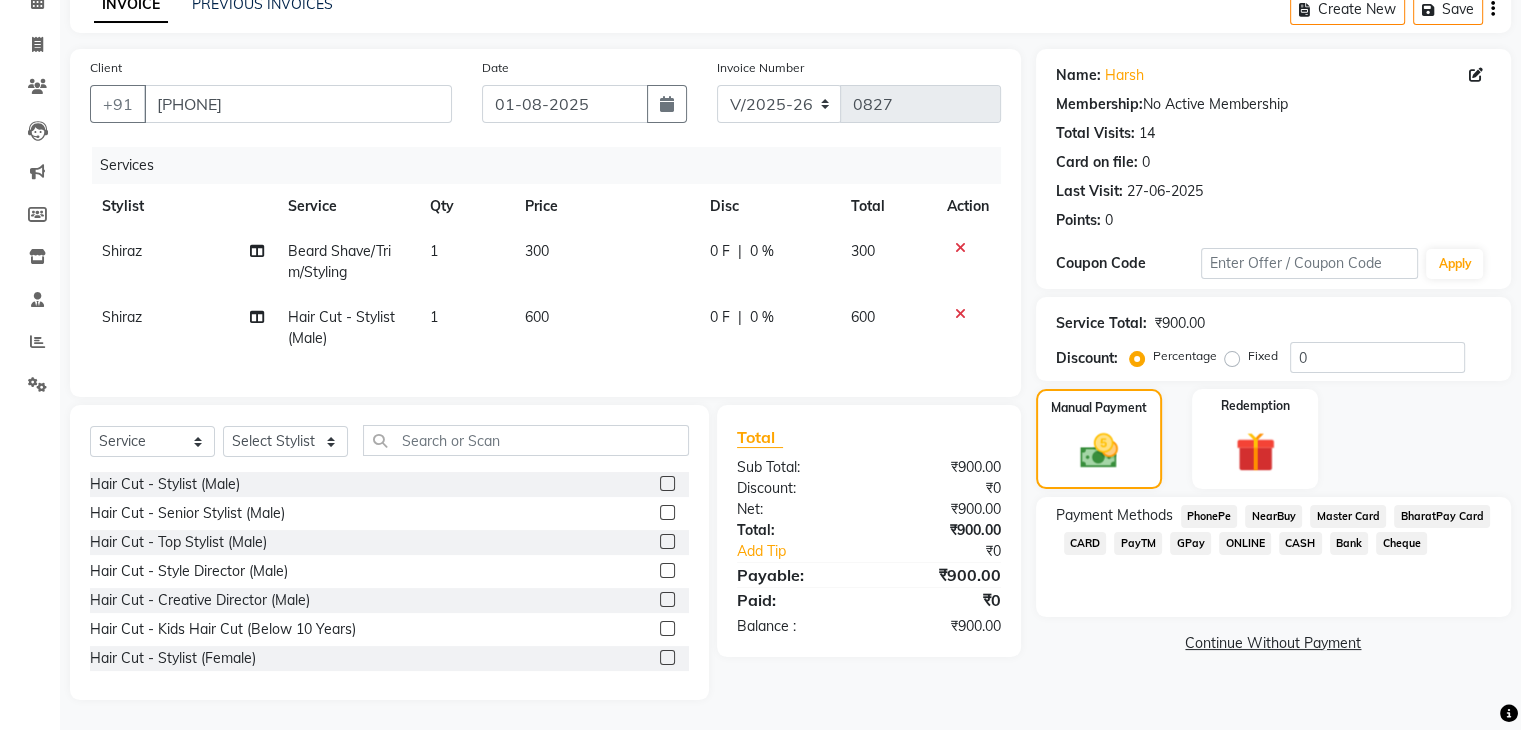 click on "GPay" 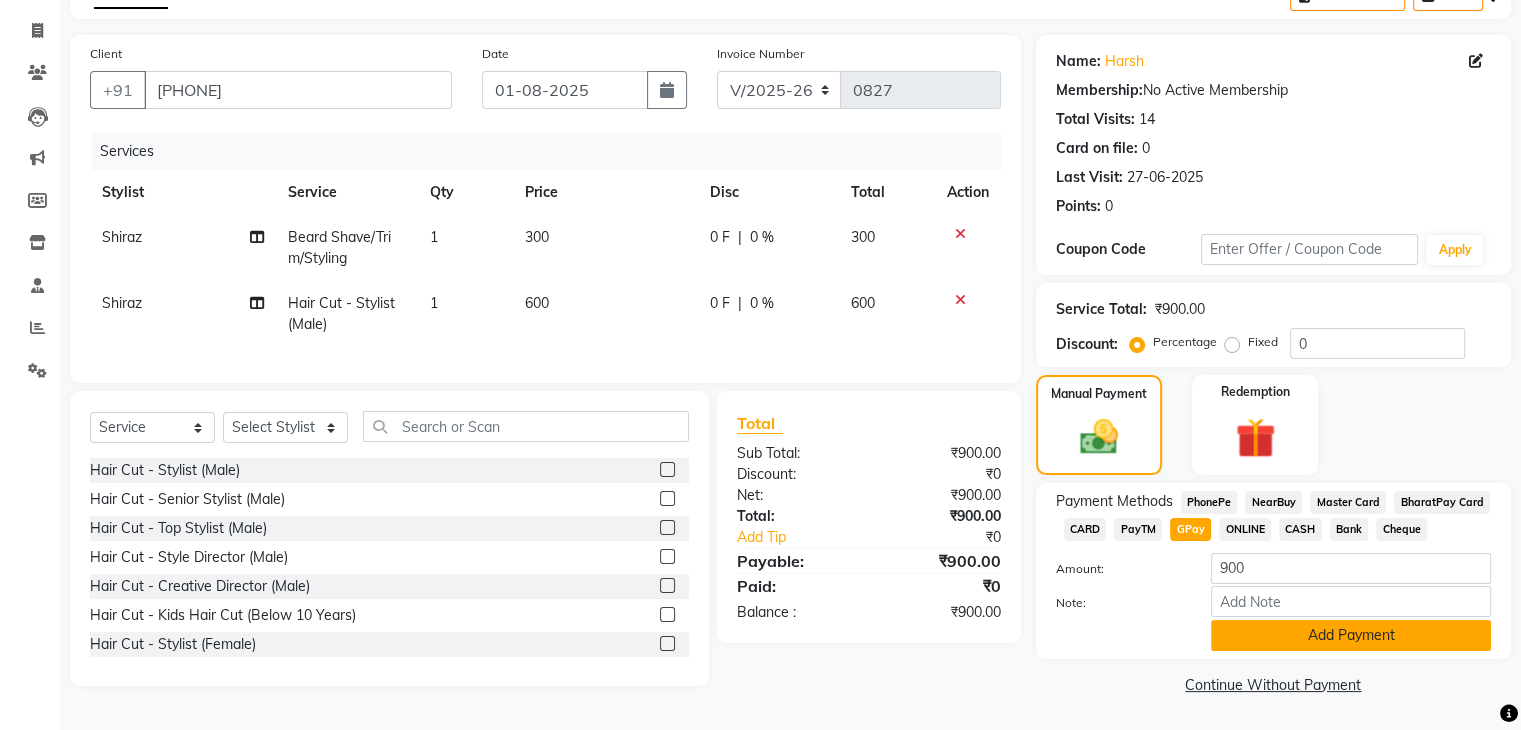 click on "Add Payment" 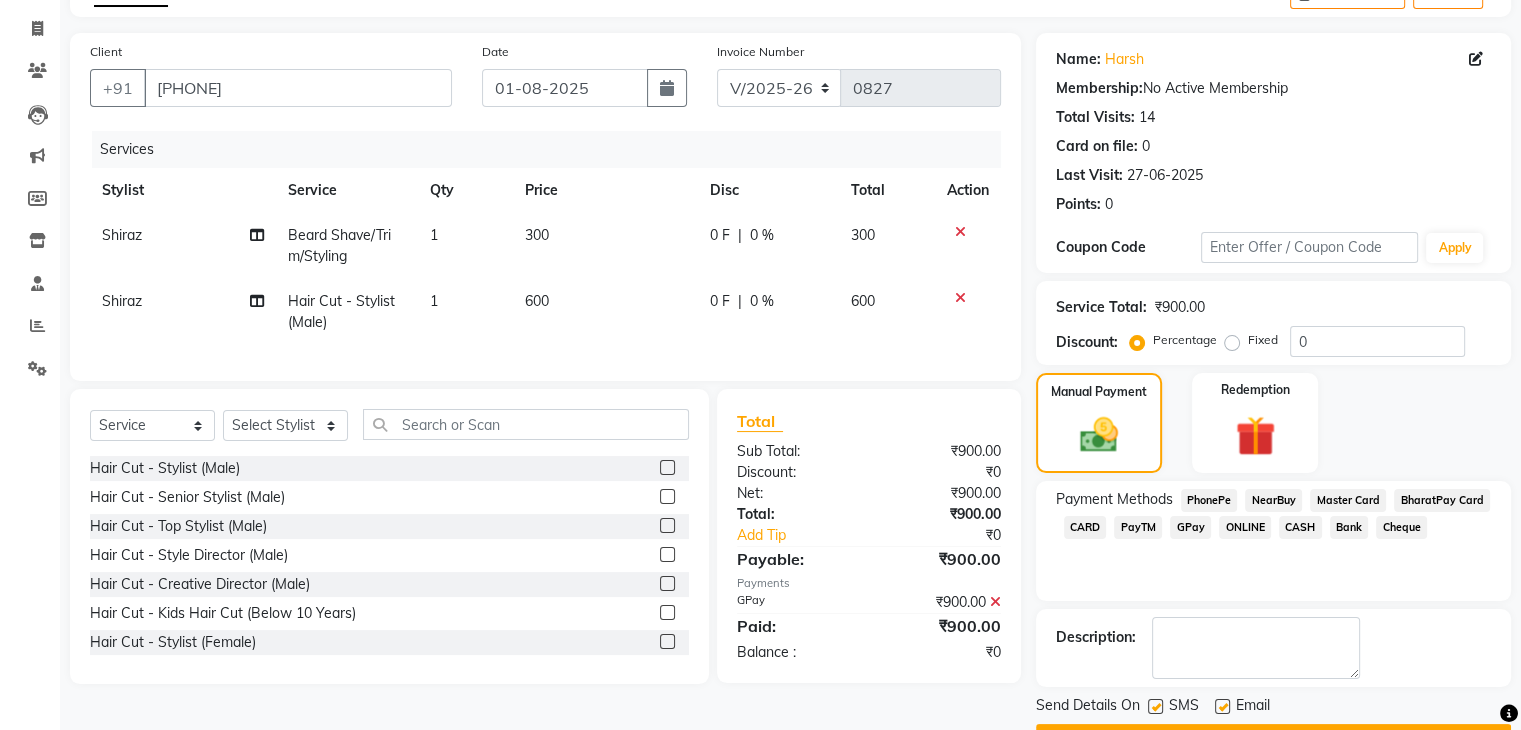 scroll, scrollTop: 171, scrollLeft: 0, axis: vertical 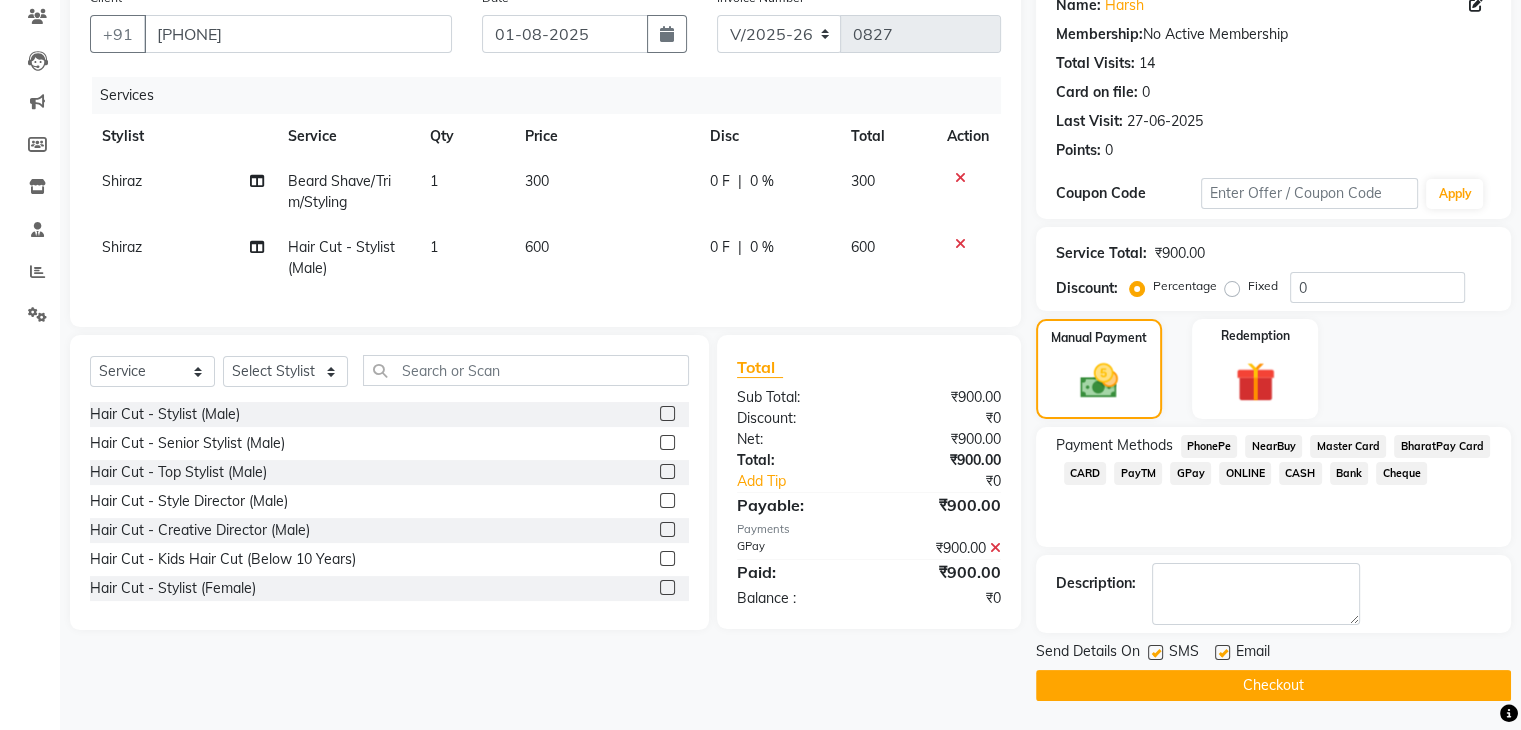click 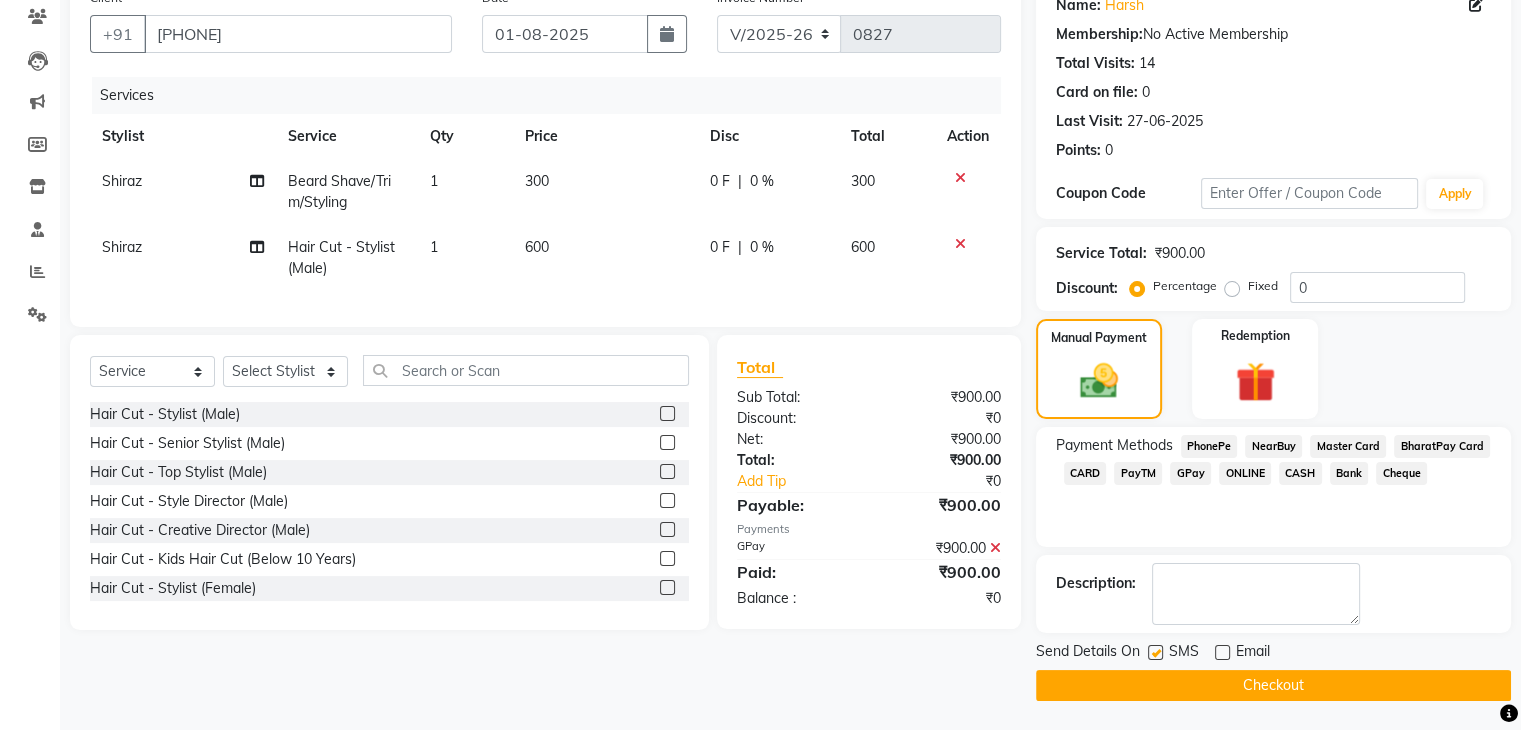 click 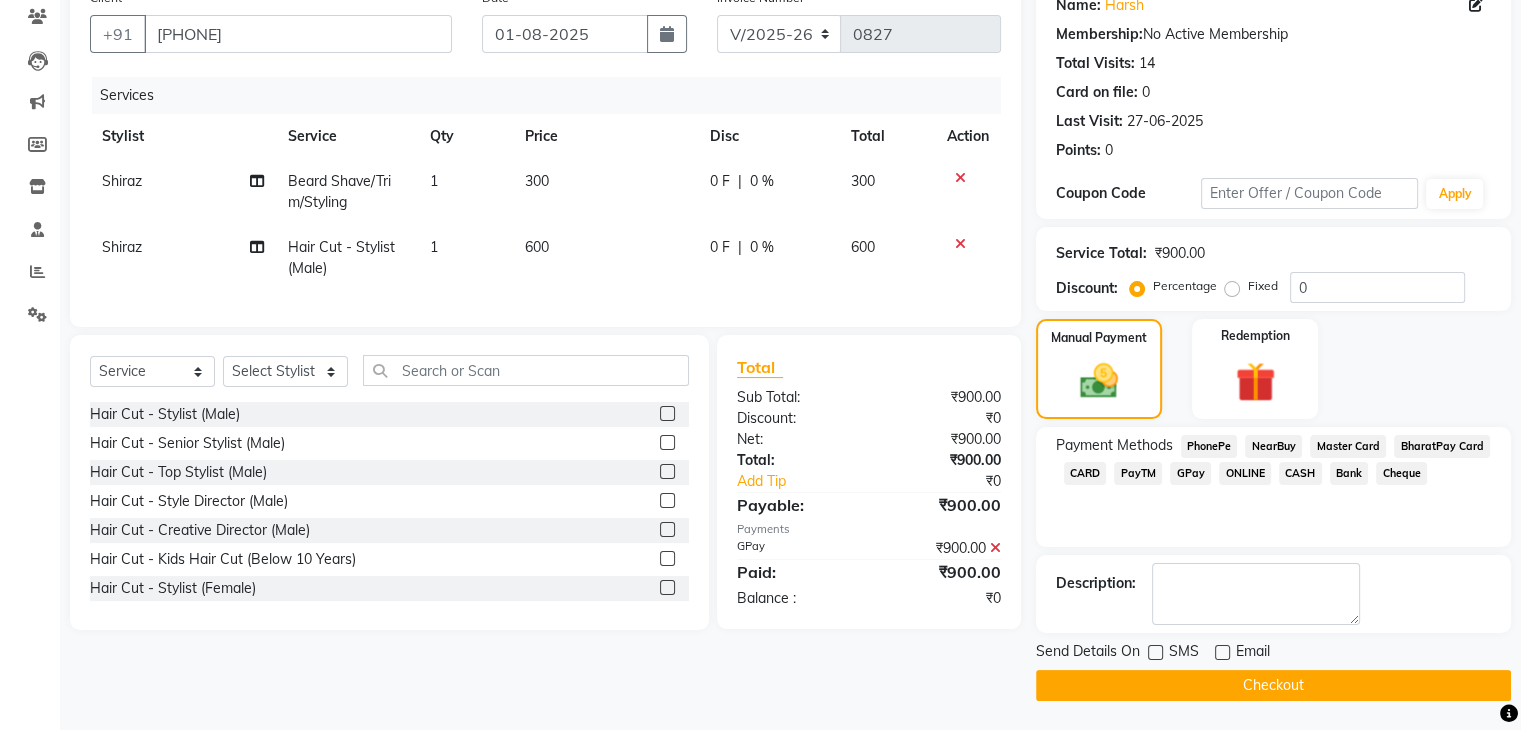 click on "Checkout" 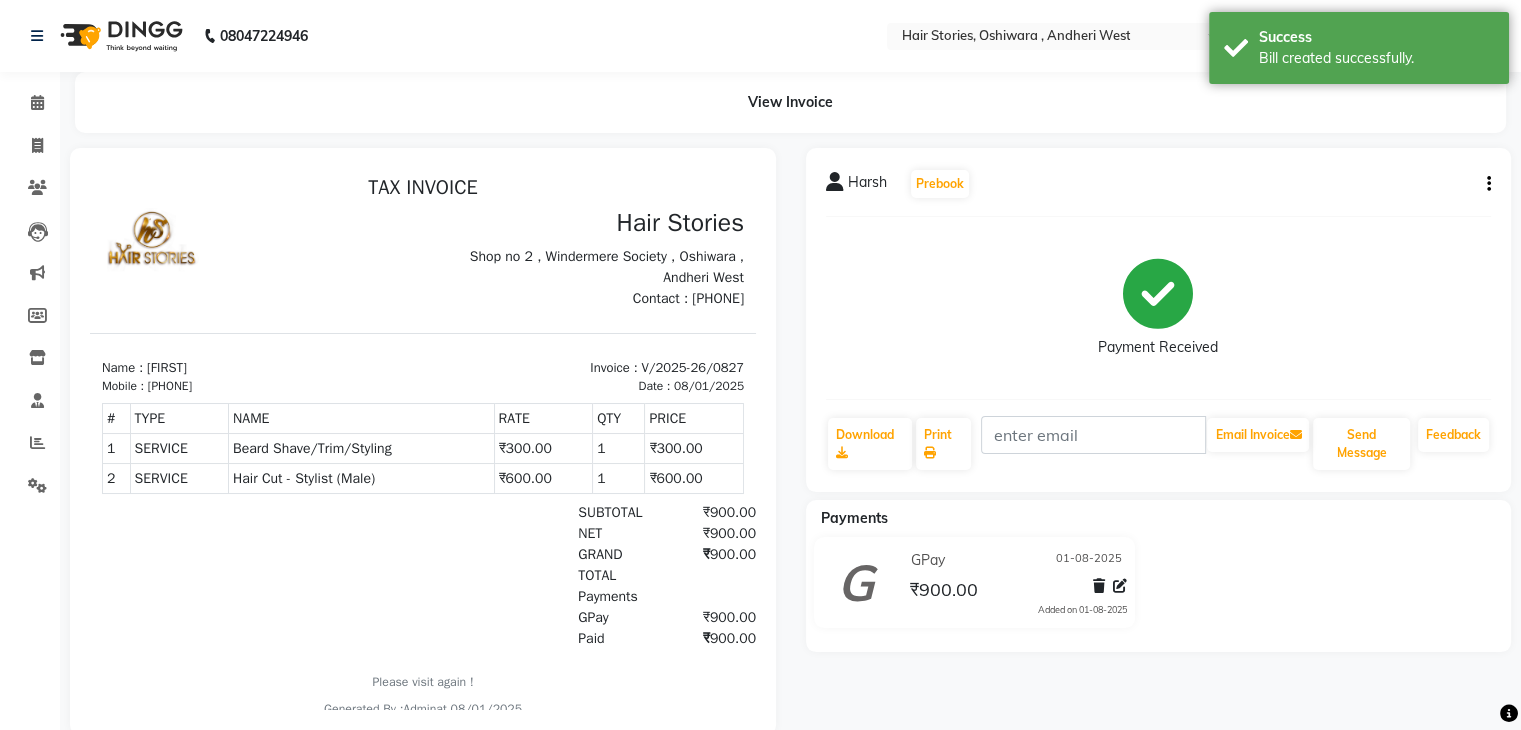scroll, scrollTop: 0, scrollLeft: 0, axis: both 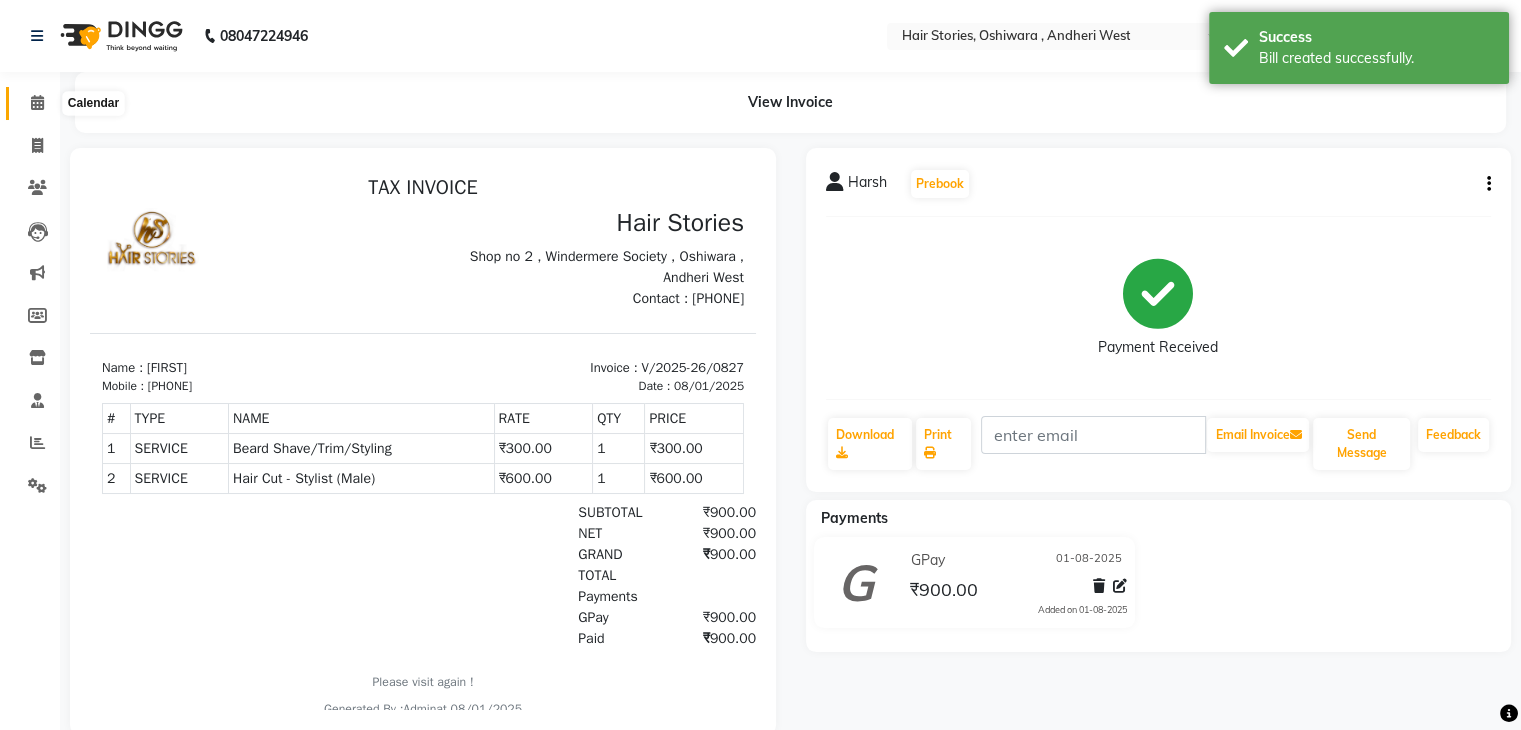 click 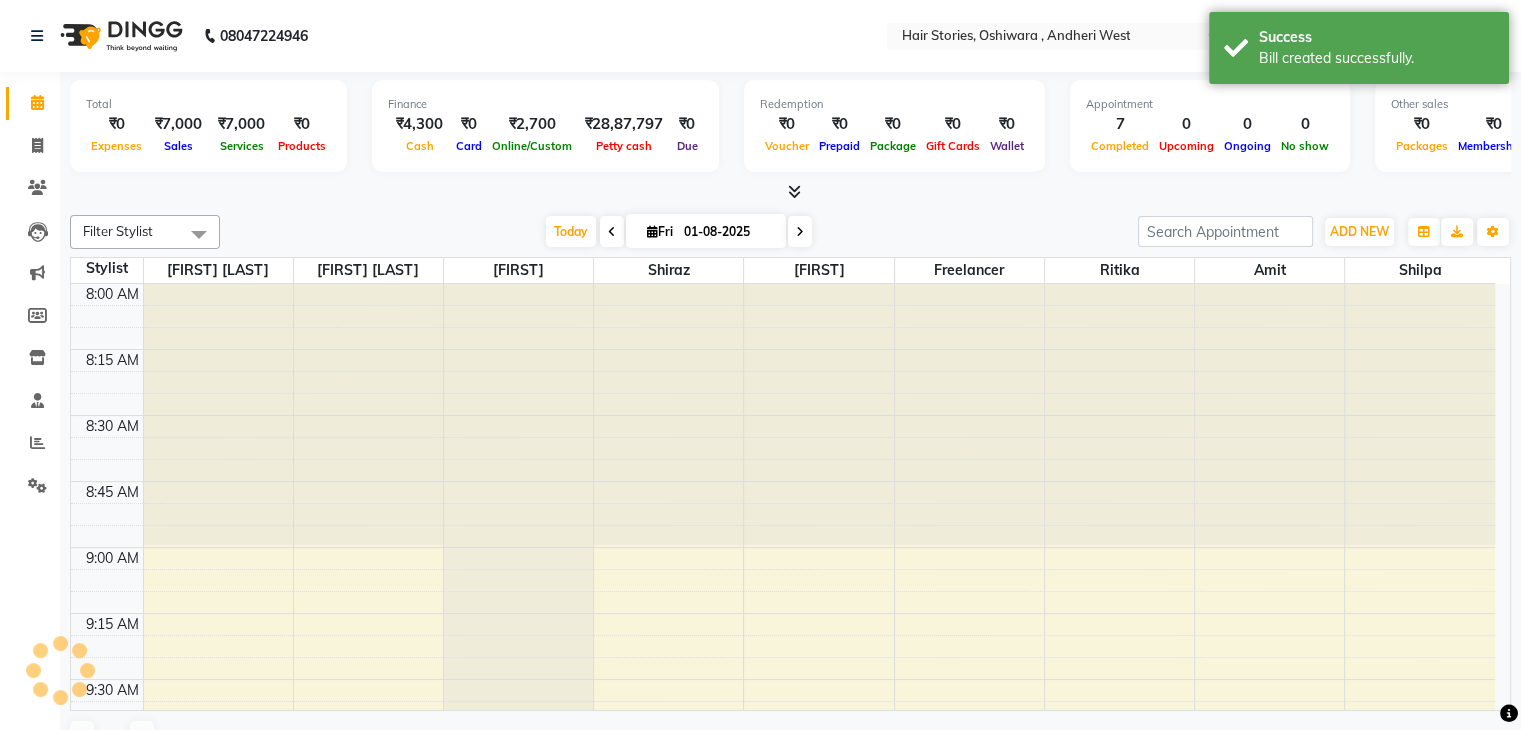 scroll, scrollTop: 2616, scrollLeft: 0, axis: vertical 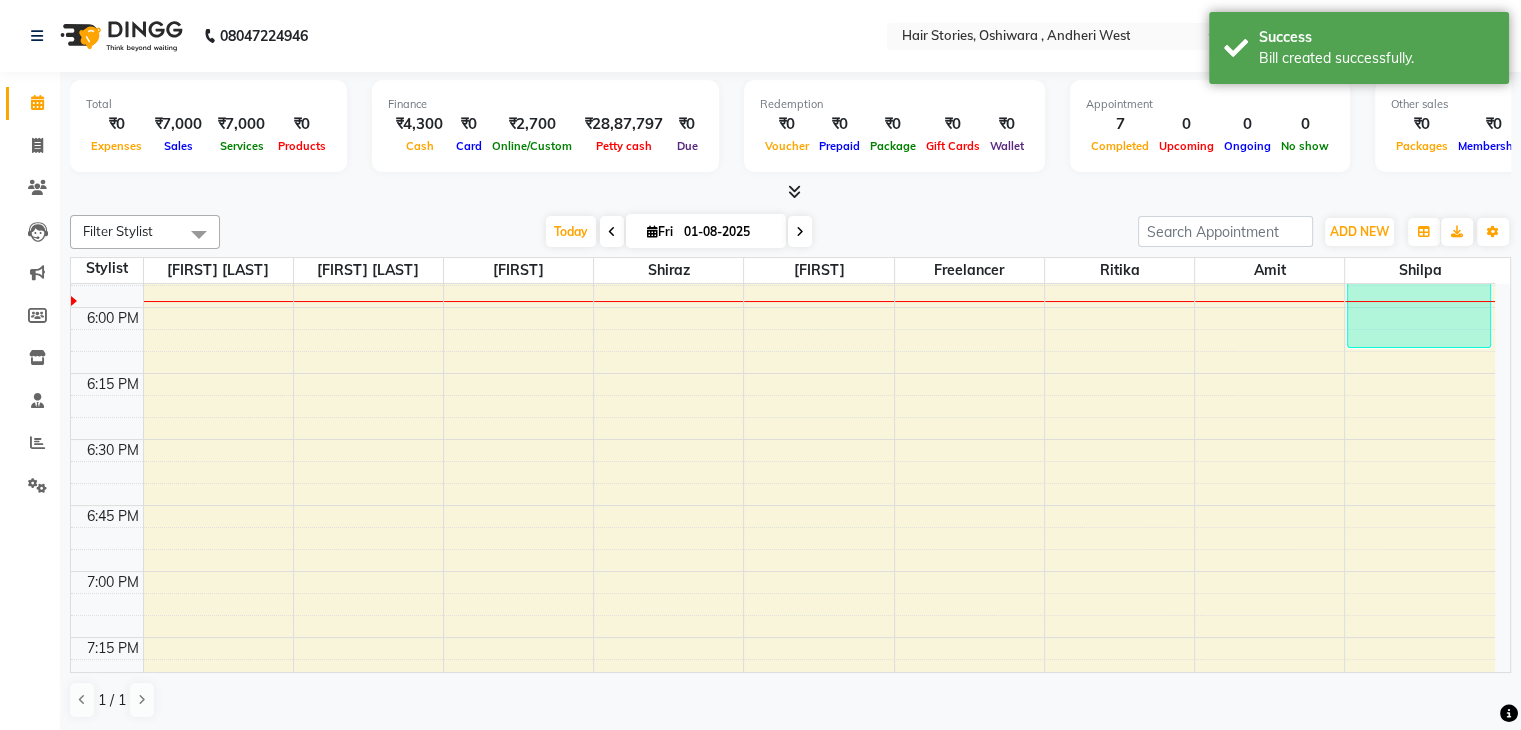 click at bounding box center [794, 191] 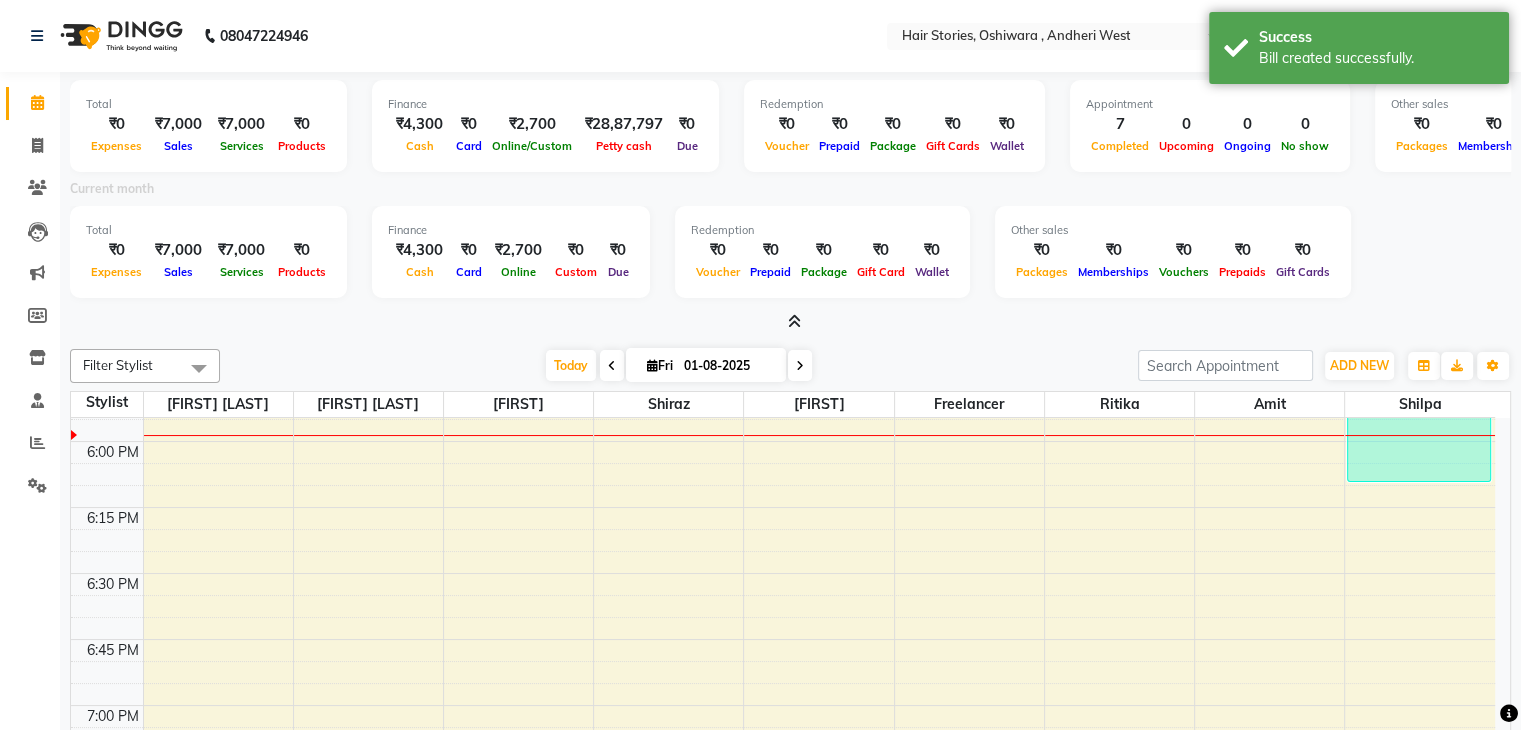 scroll, scrollTop: 136, scrollLeft: 0, axis: vertical 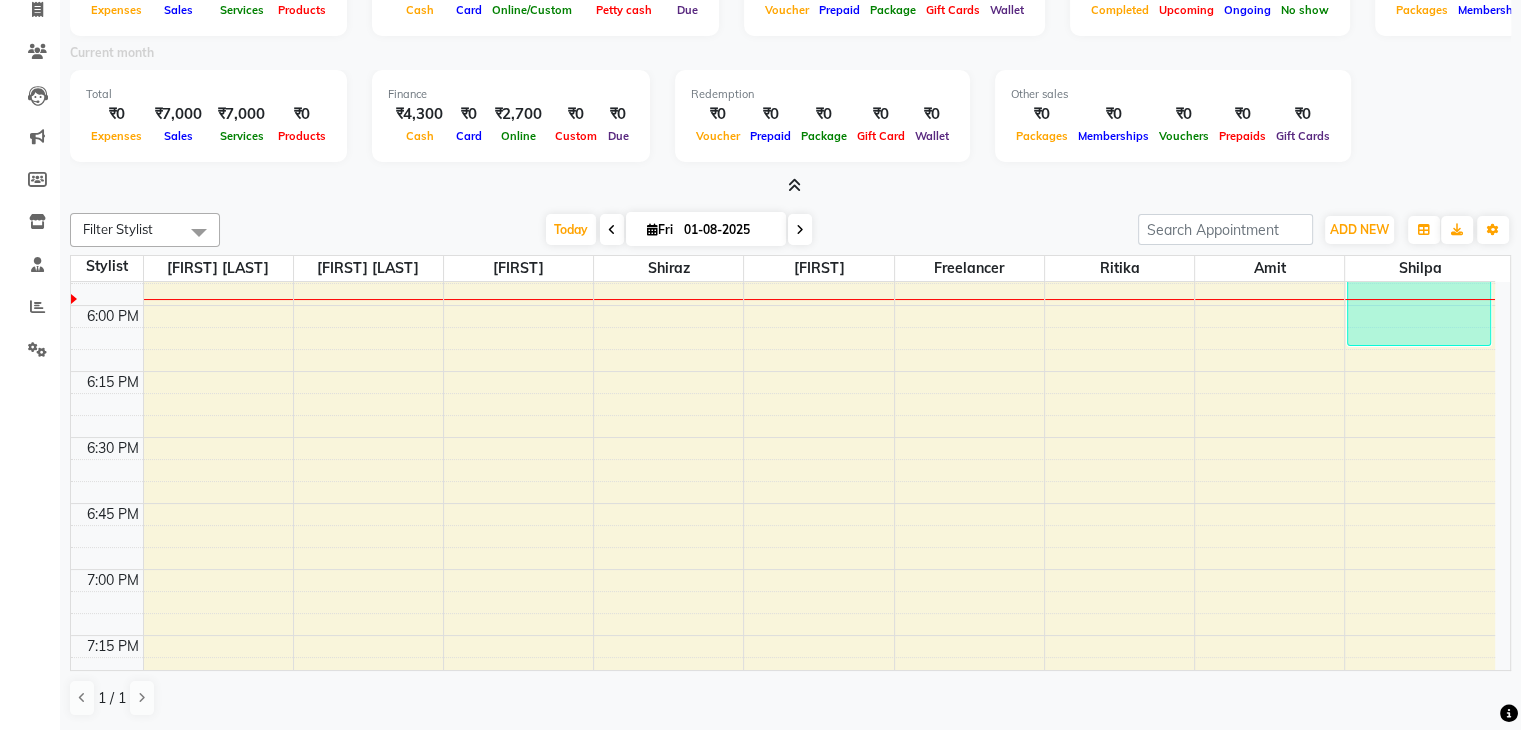 click at bounding box center [794, 185] 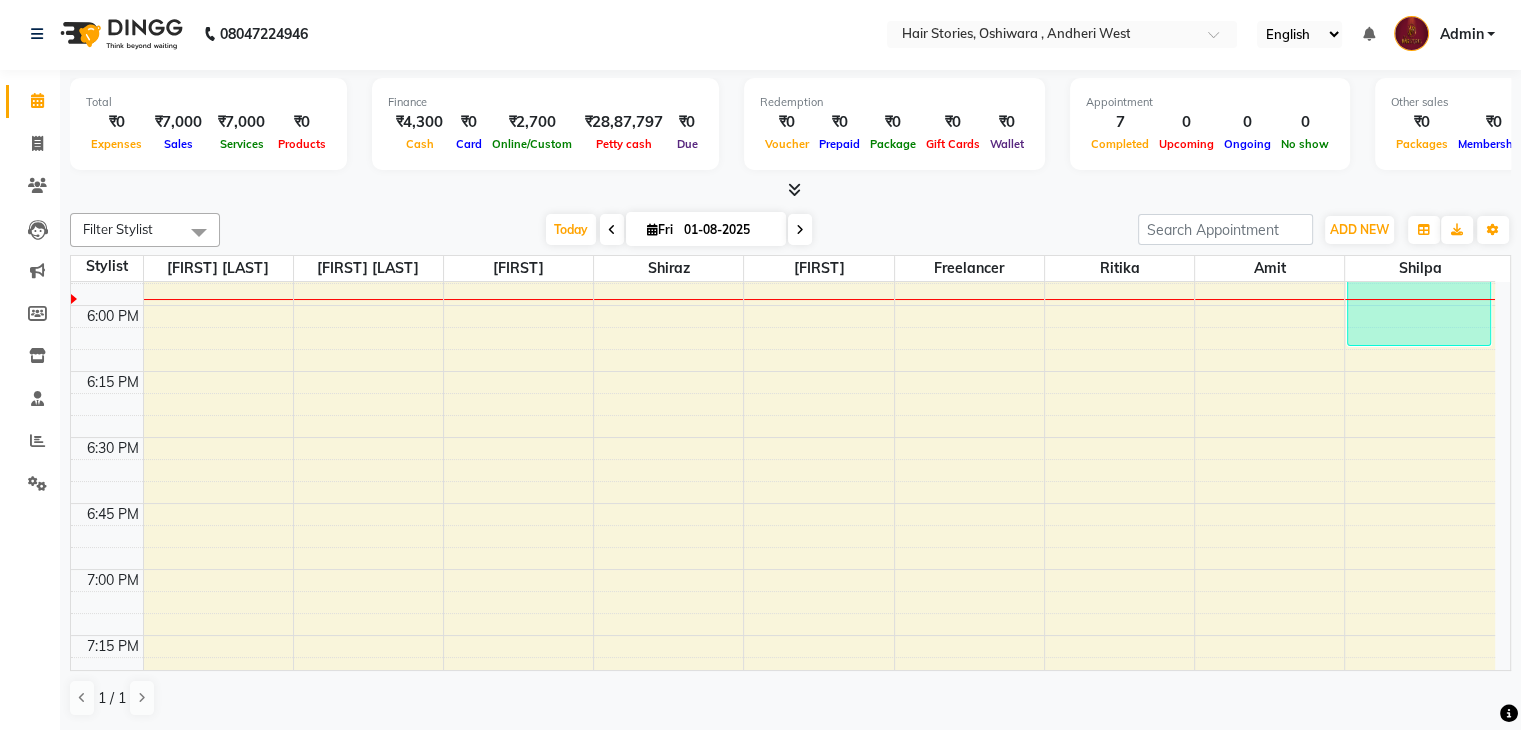 scroll, scrollTop: 1, scrollLeft: 0, axis: vertical 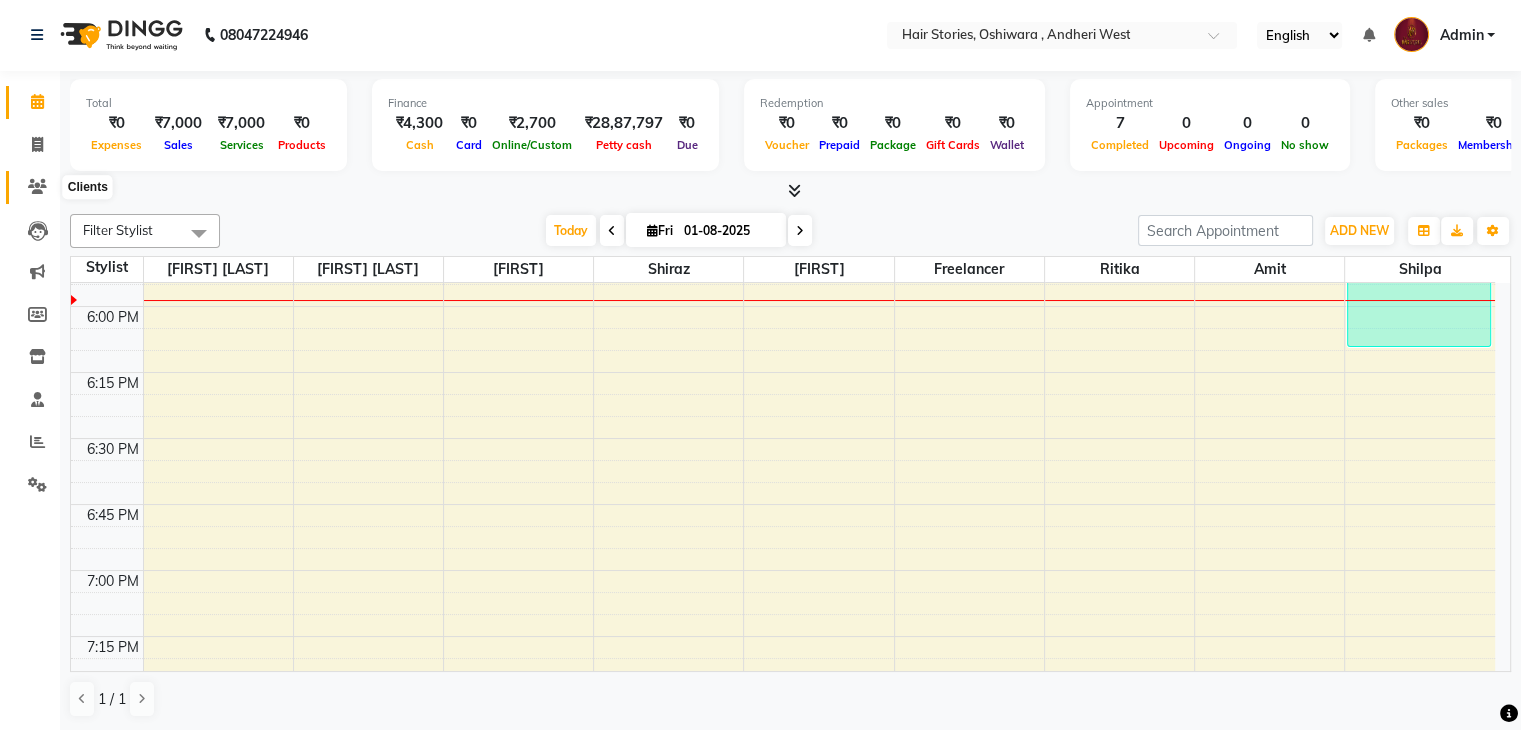 click 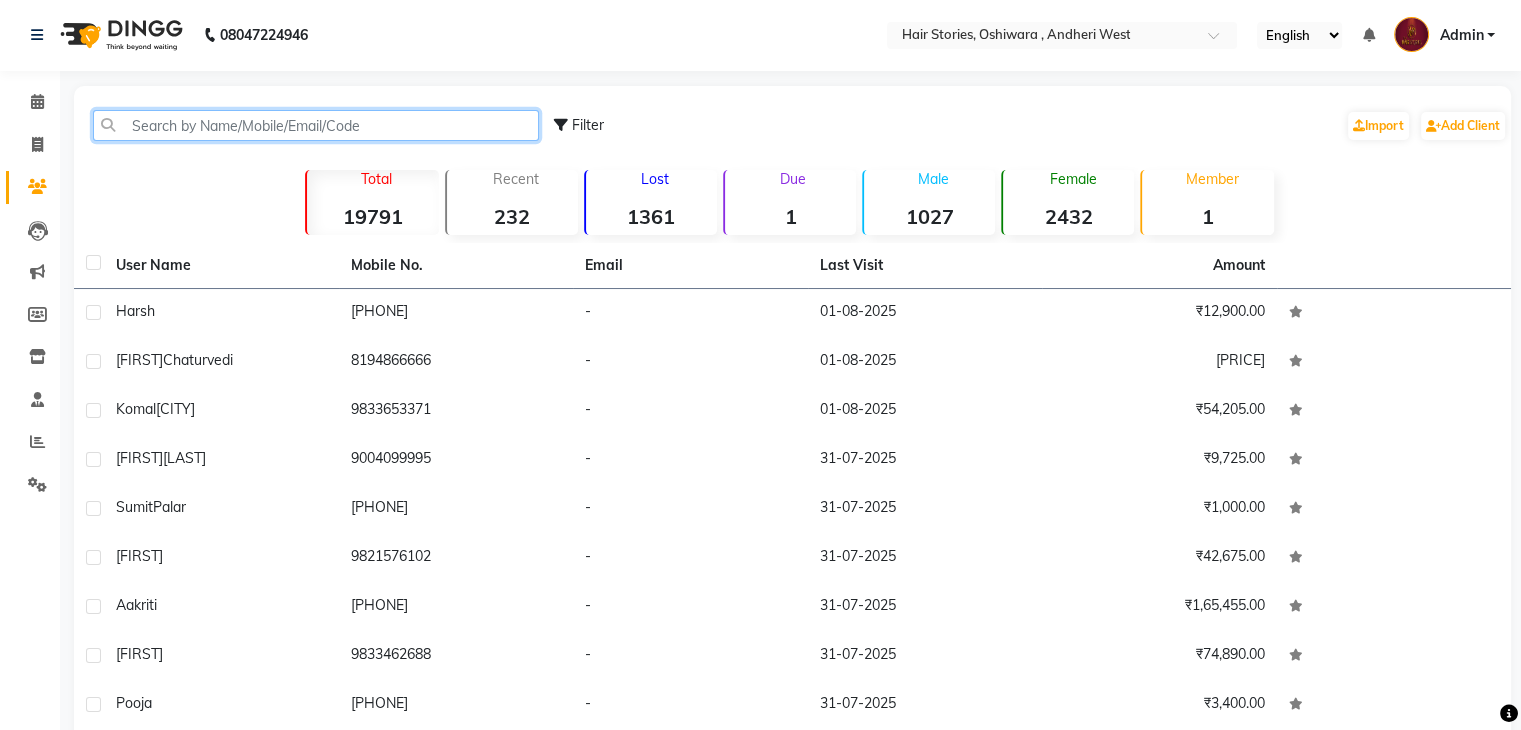 click 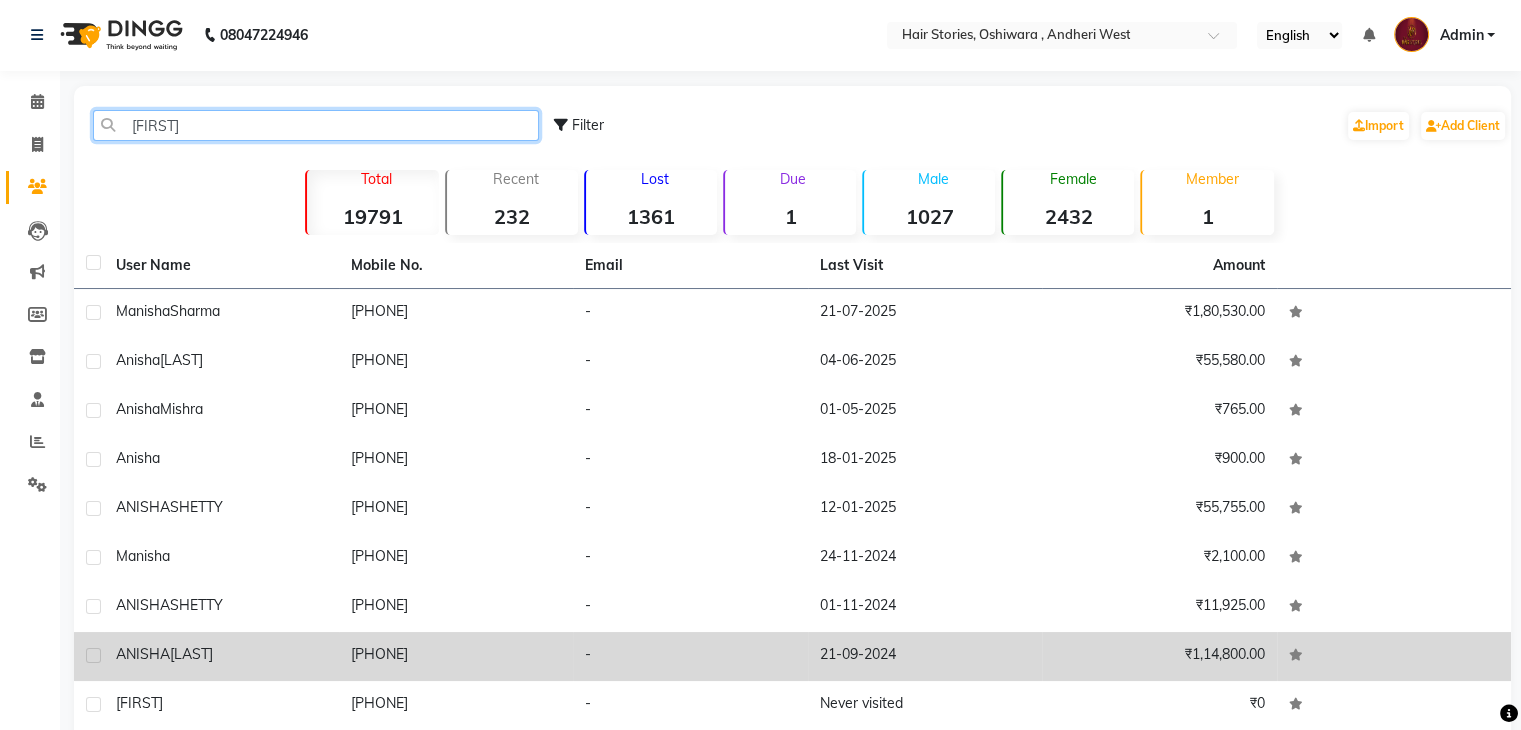 type on "[FIRST]" 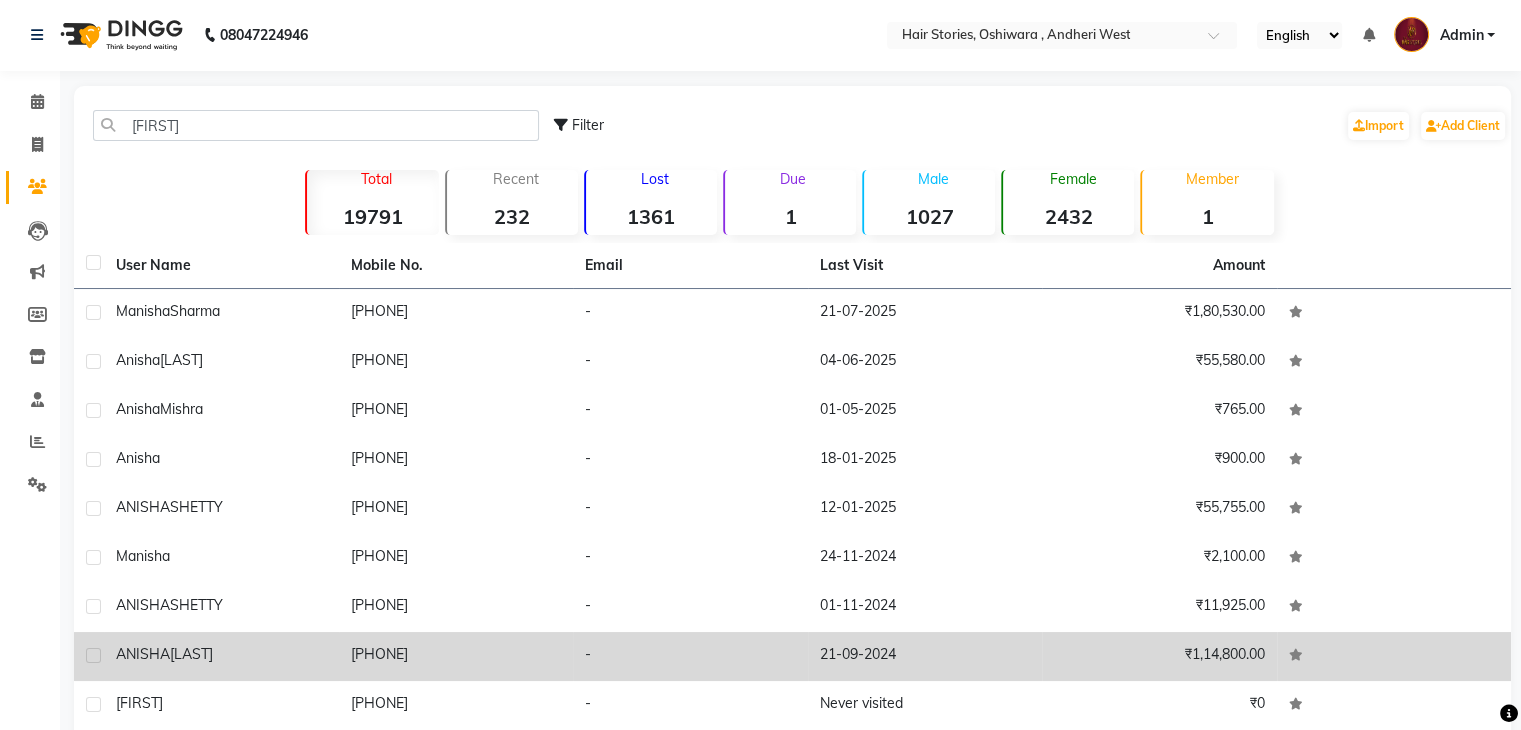 click on "[LAST]" 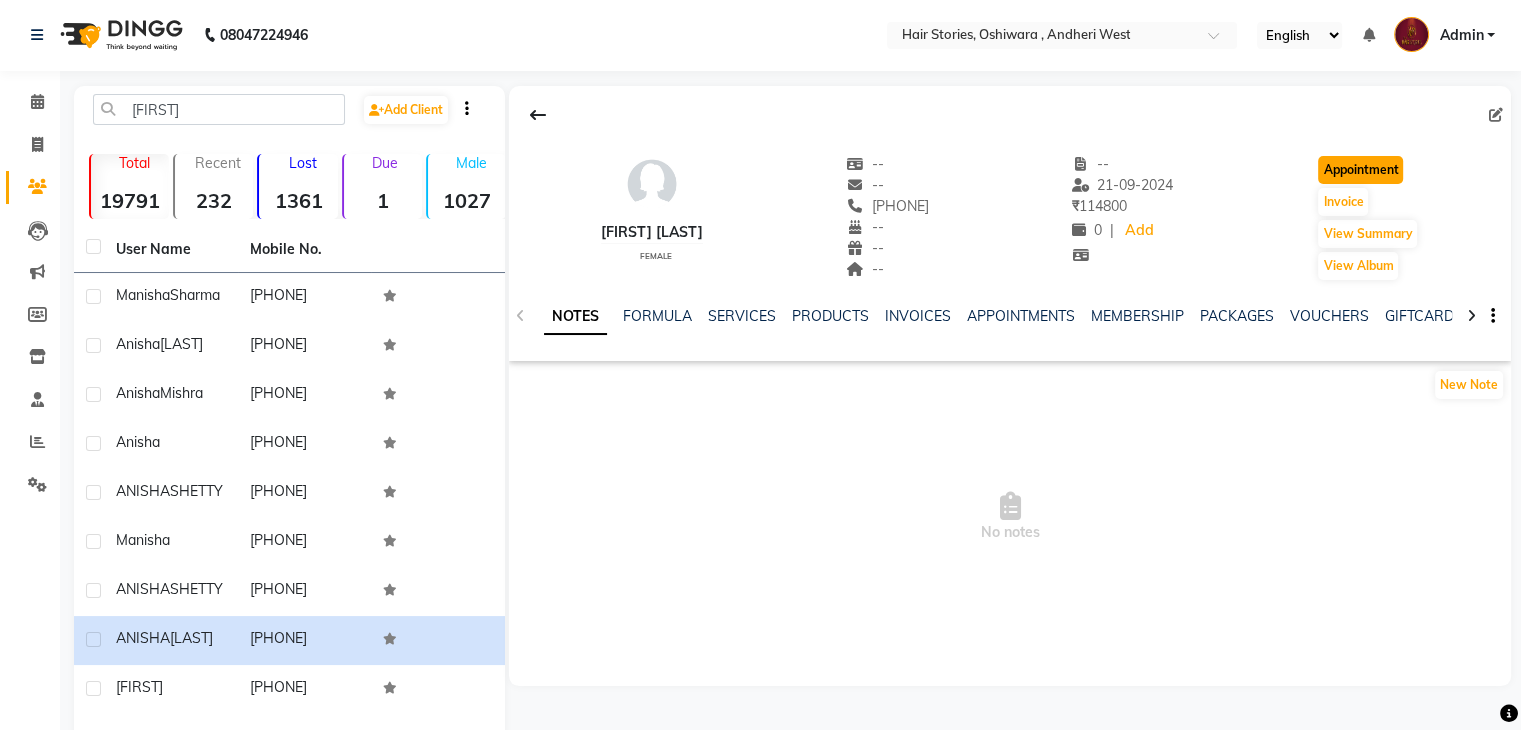 click on "Appointment" 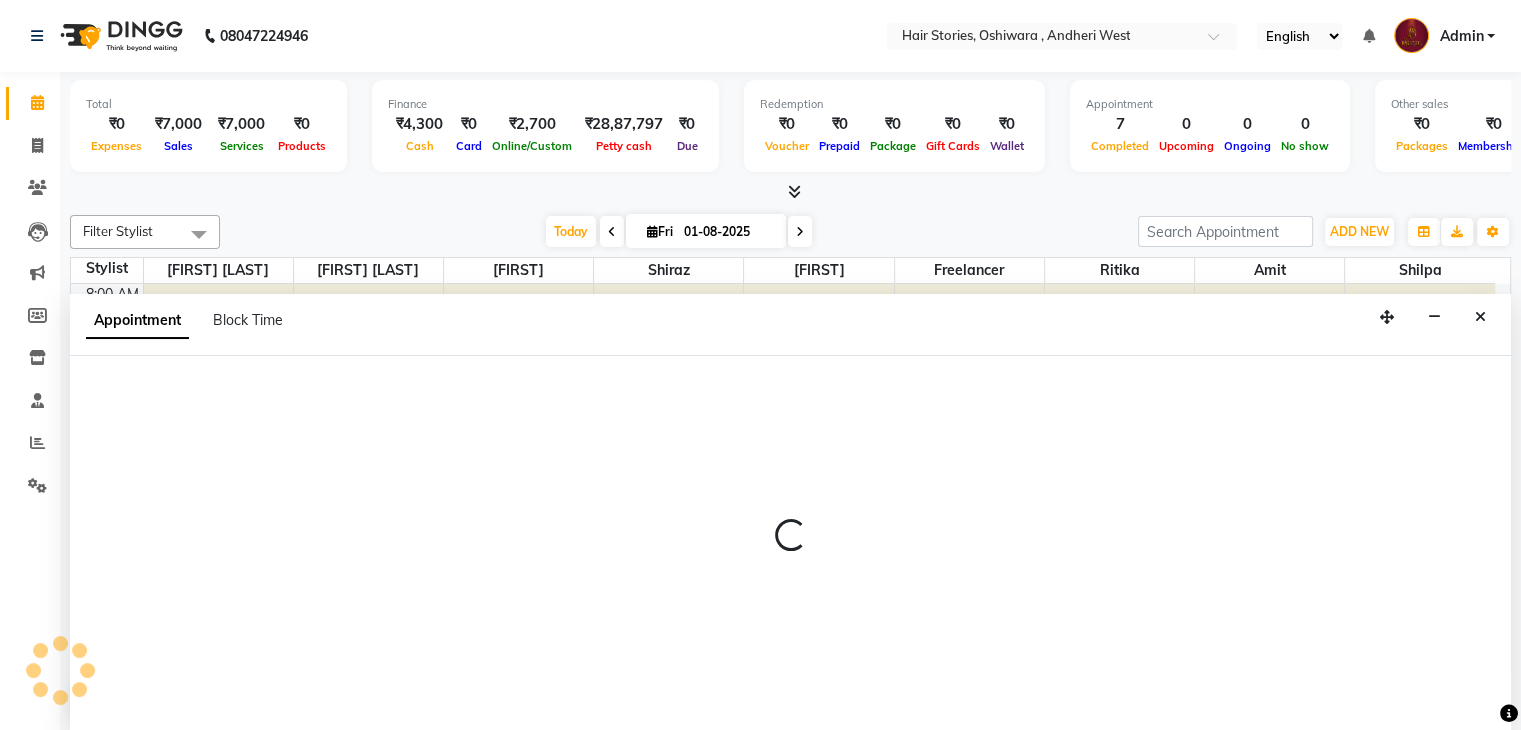 scroll, scrollTop: 1, scrollLeft: 0, axis: vertical 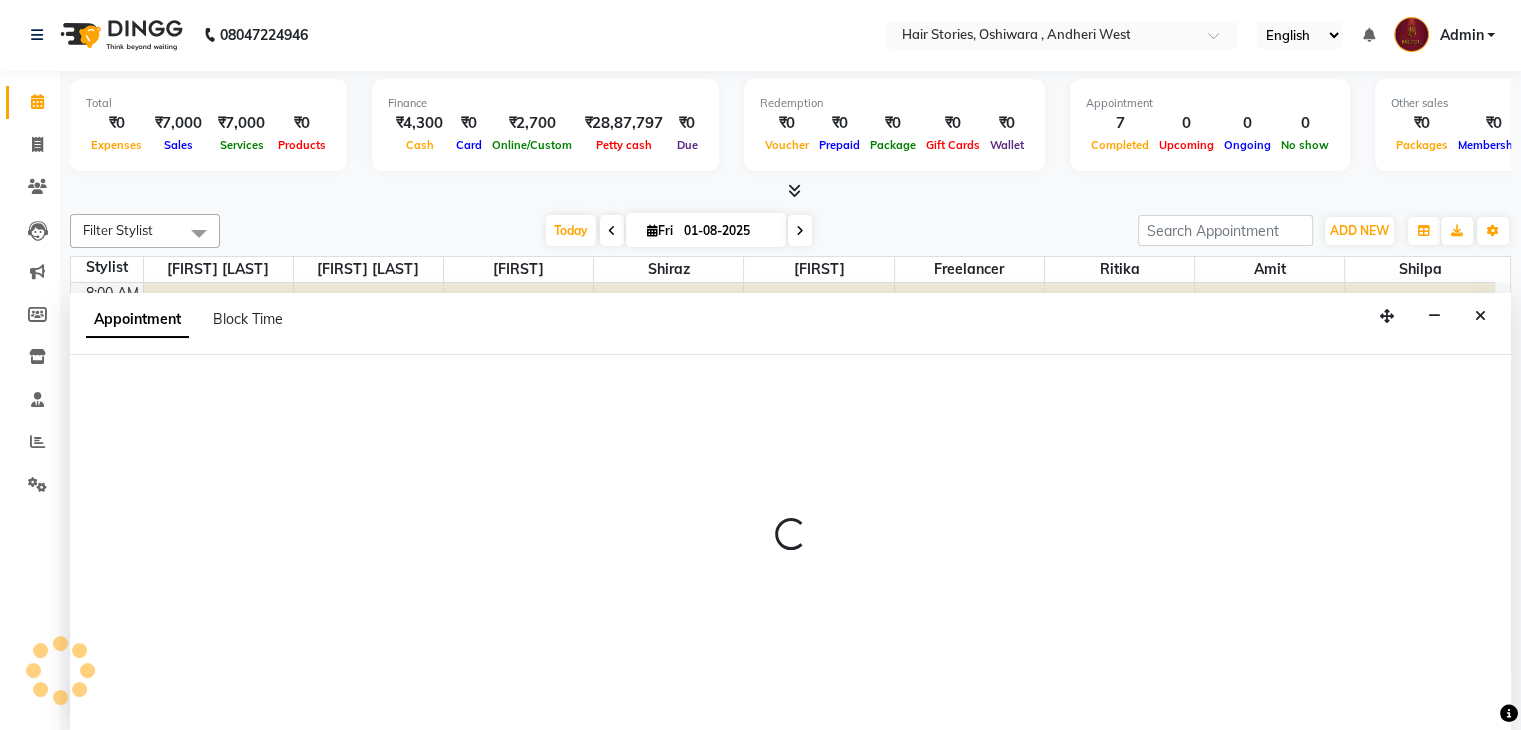 select on "540" 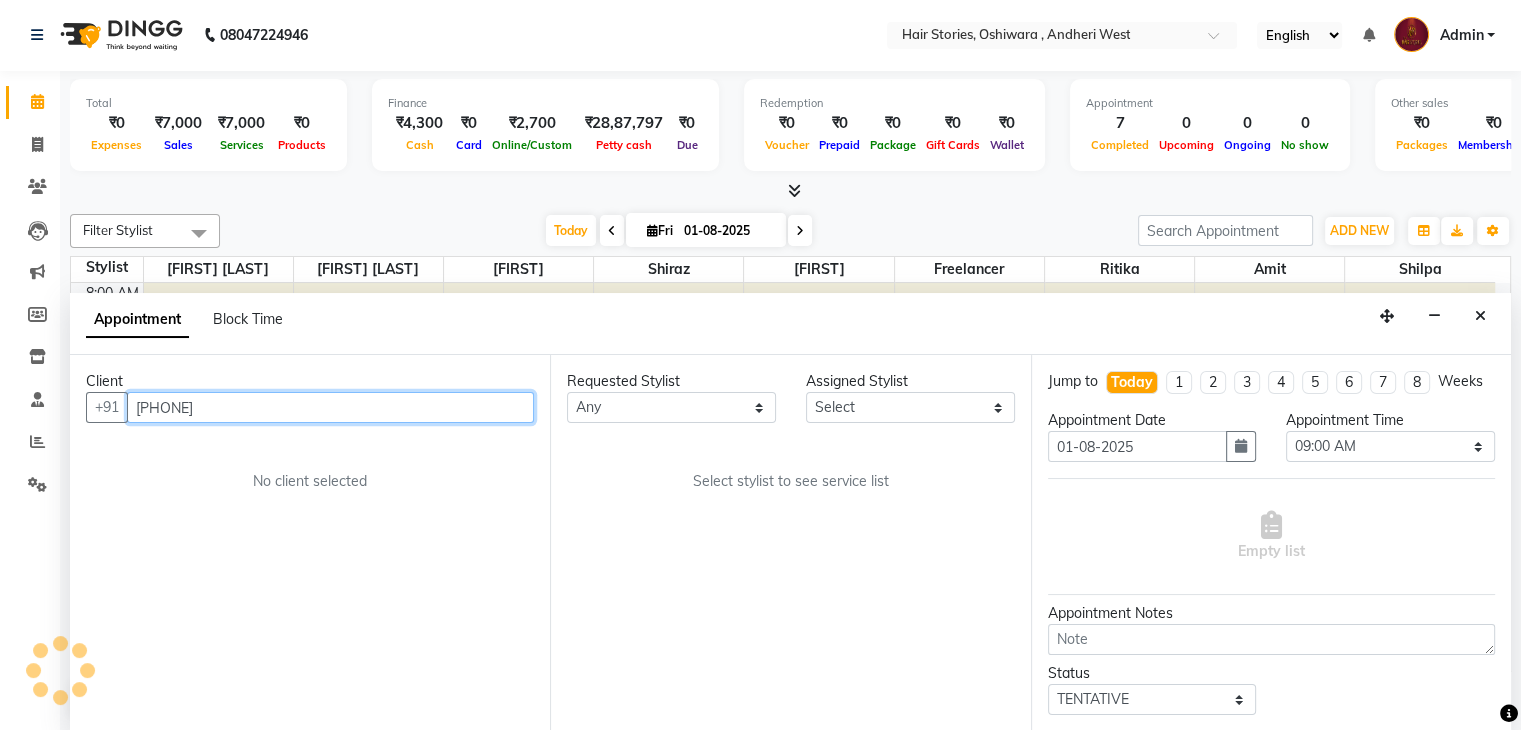 scroll, scrollTop: 2616, scrollLeft: 0, axis: vertical 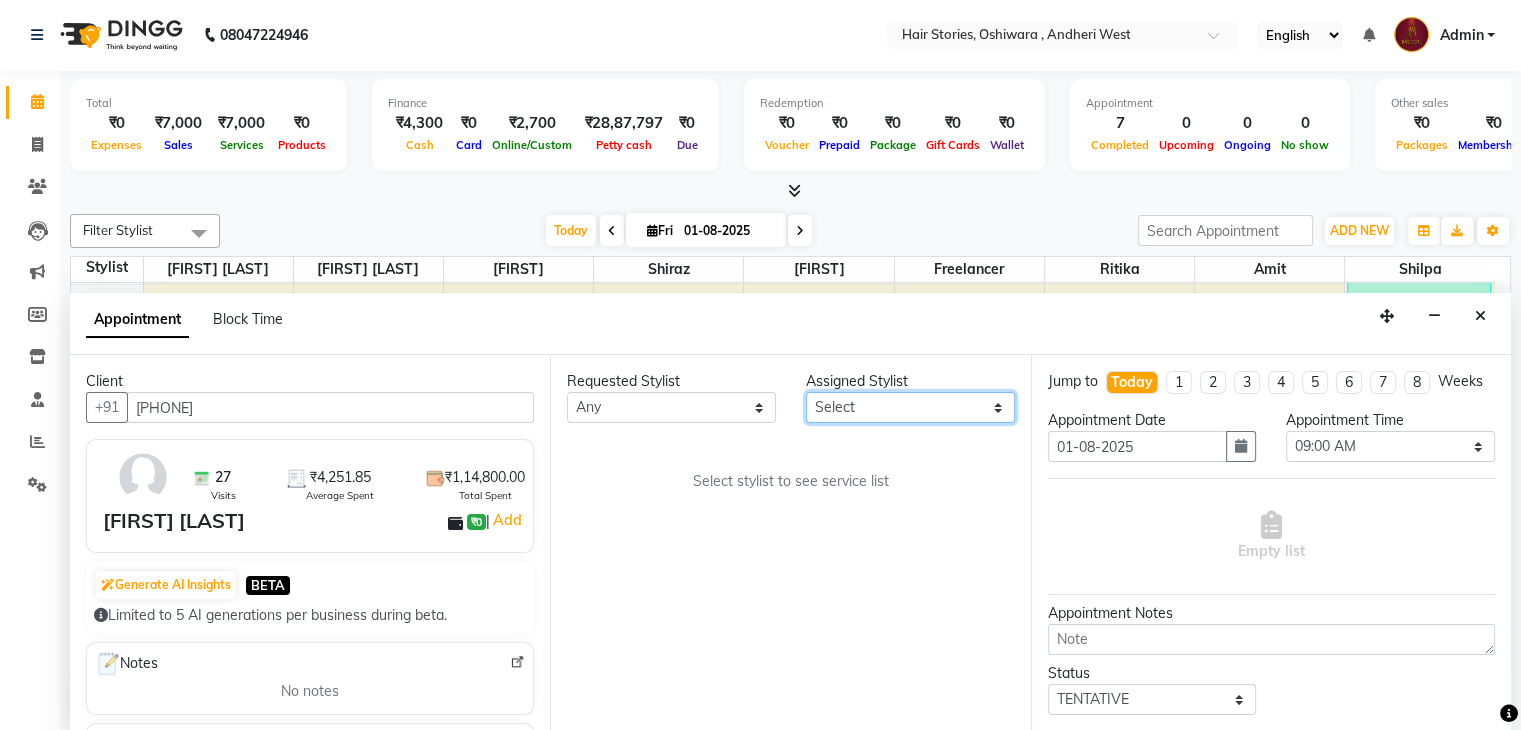 click on "Select [FIRST] [FIRST] [FIRST] [LAST] Freelancer [FIRST] [FIRST] [LAST] [FIRST] [FIRST] [FIRST]" at bounding box center [910, 407] 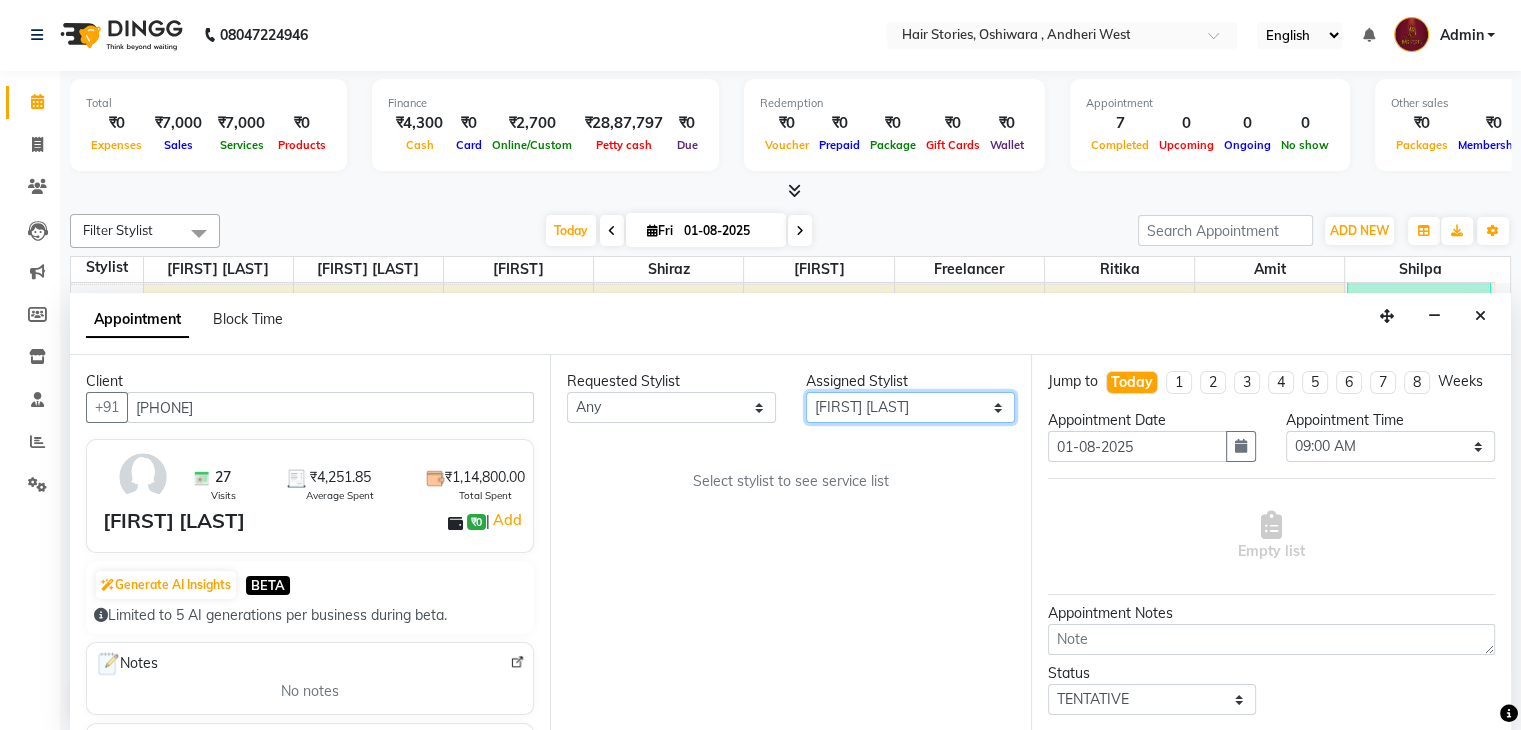 click on "Select [FIRST] [FIRST] [FIRST] [LAST] Freelancer [FIRST] [FIRST] [LAST] [FIRST] [FIRST] [FIRST]" at bounding box center (910, 407) 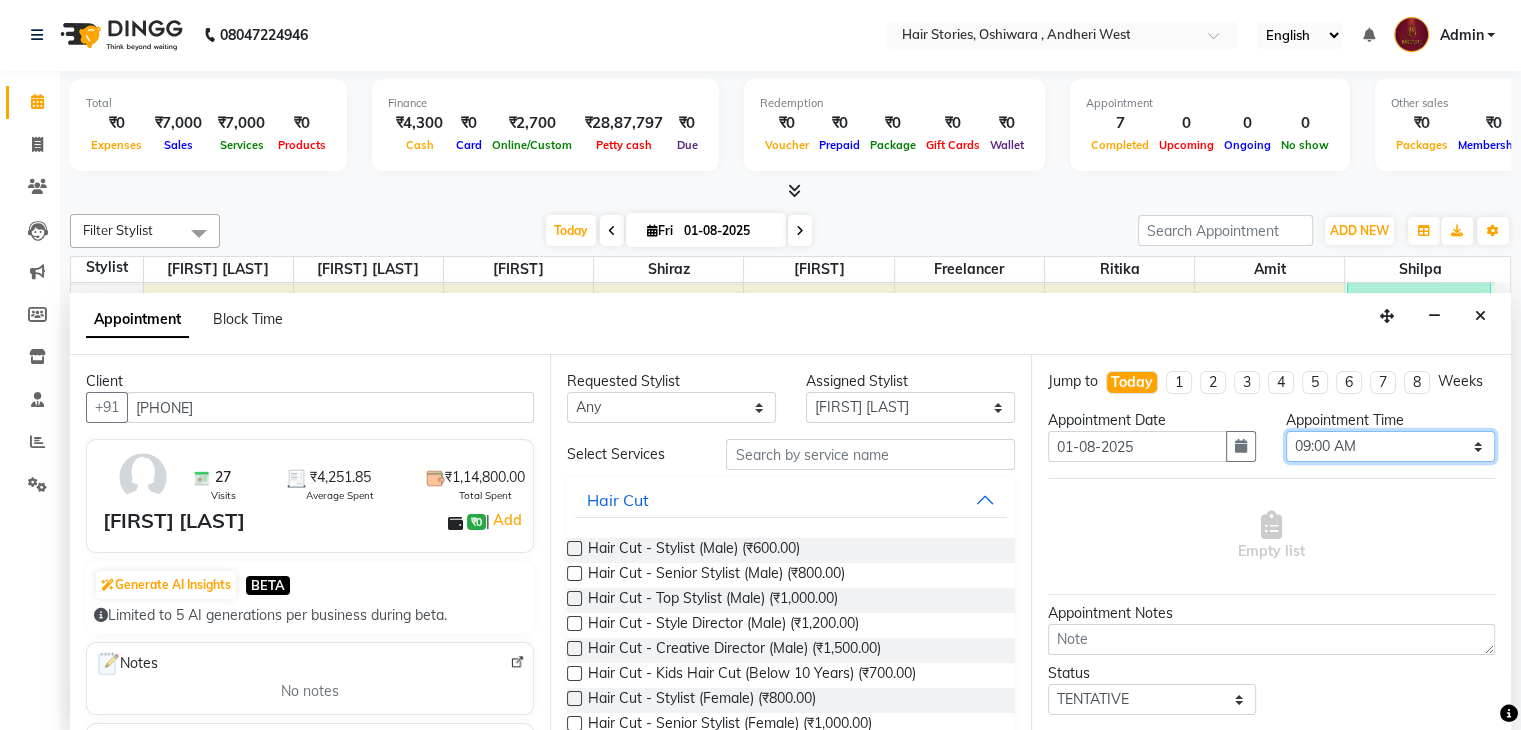 click on "Select 09:00 AM 09:15 AM 09:30 AM 09:45 AM 10:00 AM 10:15 AM 10:30 AM 10:45 AM 11:00 AM 11:15 AM 11:30 AM 11:45 AM 12:00 PM 12:15 PM 12:30 PM 12:45 PM 01:00 PM 01:15 PM 01:30 PM 01:45 PM 02:00 PM 02:15 PM 02:30 PM 02:45 PM 03:00 PM 03:15 PM 03:30 PM 03:45 PM 04:00 PM 04:15 PM 04:30 PM 04:45 PM 05:00 PM 05:15 PM 05:30 PM 05:45 PM 06:00 PM 06:15 PM 06:30 PM 06:45 PM 07:00 PM 07:15 PM 07:30 PM 07:45 PM 08:00 PM 08:15 PM 08:30 PM 08:45 PM 09:00 PM 09:15 PM 09:30 PM 09:45 PM 10:00 PM 10:15 PM 10:30 PM" at bounding box center [1390, 446] 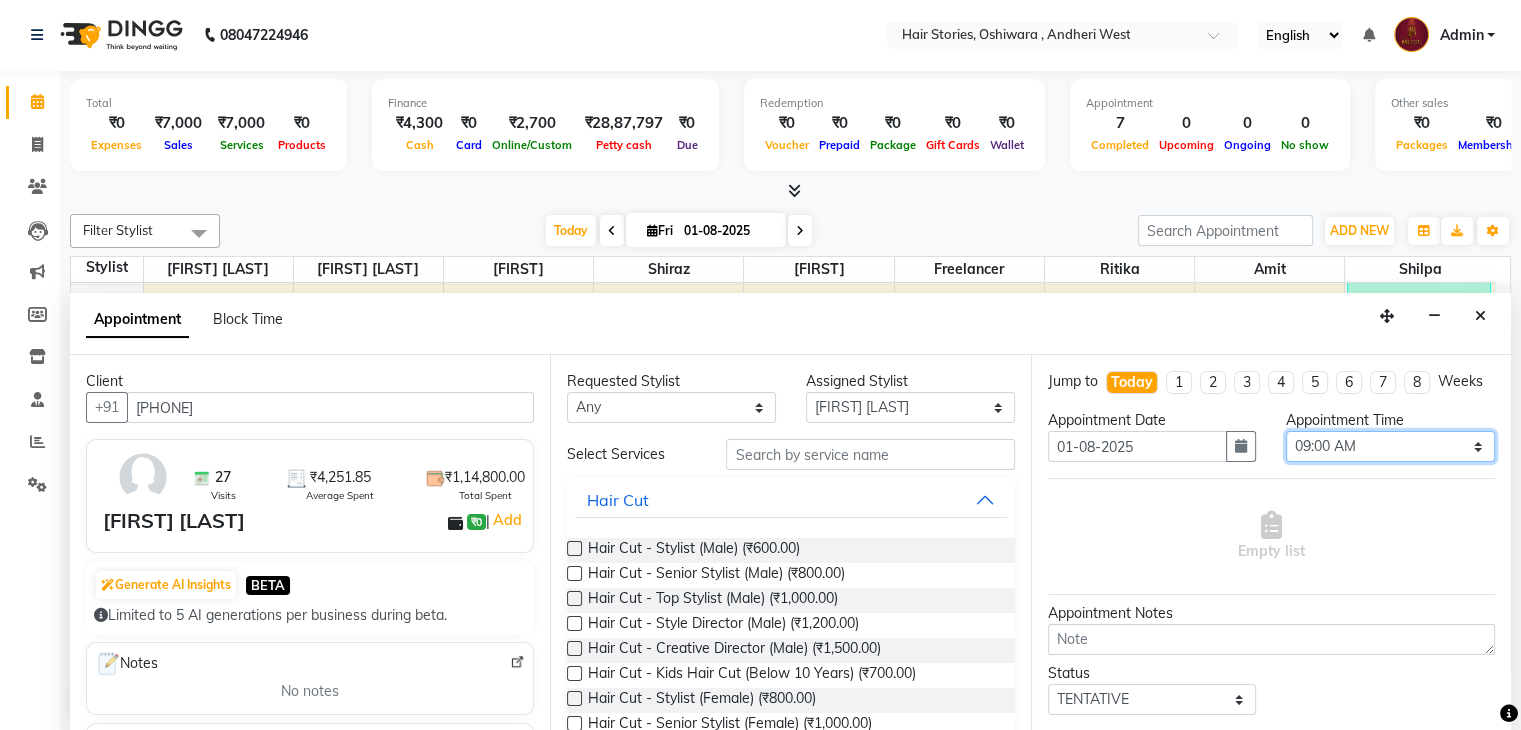 select on "840" 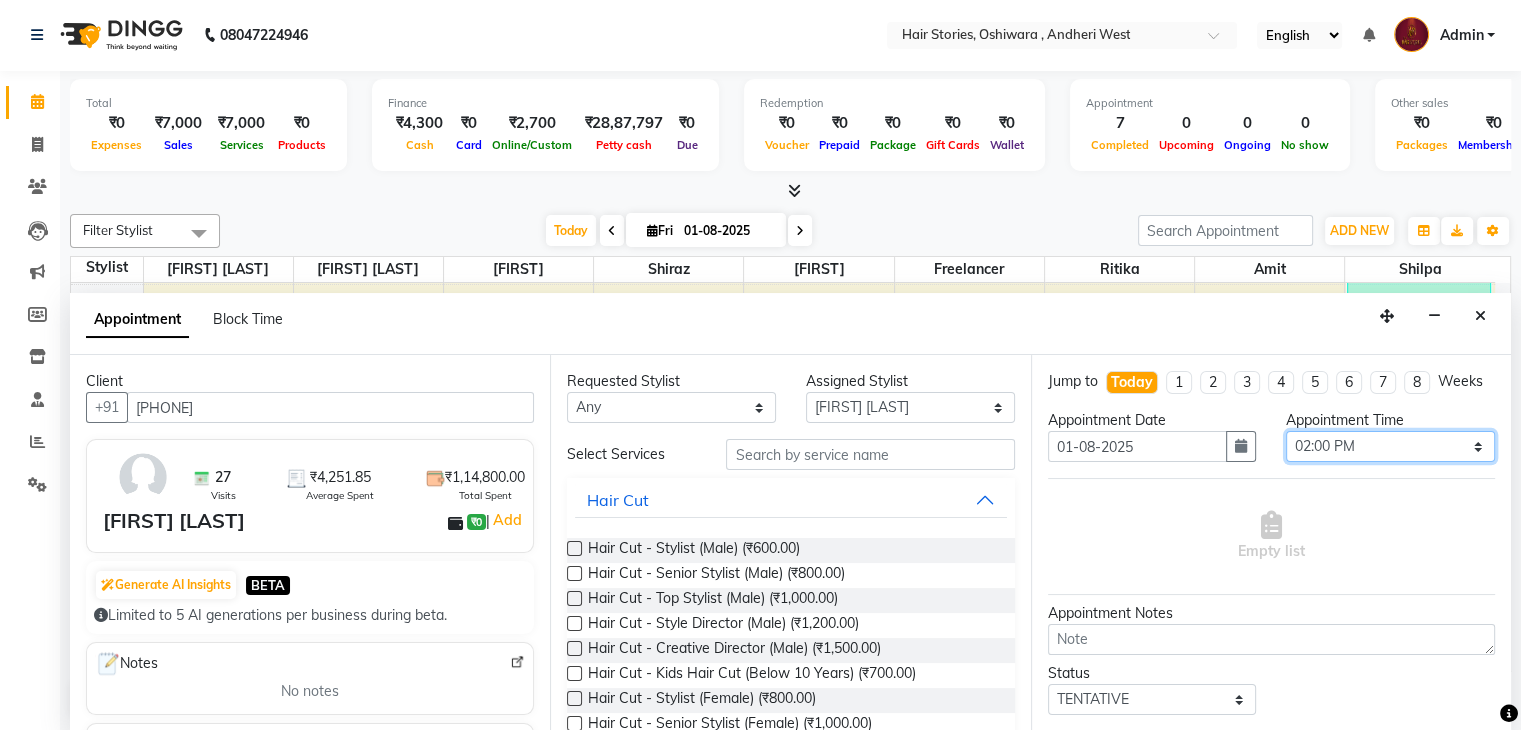 click on "Select 09:00 AM 09:15 AM 09:30 AM 09:45 AM 10:00 AM 10:15 AM 10:30 AM 10:45 AM 11:00 AM 11:15 AM 11:30 AM 11:45 AM 12:00 PM 12:15 PM 12:30 PM 12:45 PM 01:00 PM 01:15 PM 01:30 PM 01:45 PM 02:00 PM 02:15 PM 02:30 PM 02:45 PM 03:00 PM 03:15 PM 03:30 PM 03:45 PM 04:00 PM 04:15 PM 04:30 PM 04:45 PM 05:00 PM 05:15 PM 05:30 PM 05:45 PM 06:00 PM 06:15 PM 06:30 PM 06:45 PM 07:00 PM 07:15 PM 07:30 PM 07:45 PM 08:00 PM 08:15 PM 08:30 PM 08:45 PM 09:00 PM 09:15 PM 09:30 PM 09:45 PM 10:00 PM 10:15 PM 10:30 PM" at bounding box center [1390, 446] 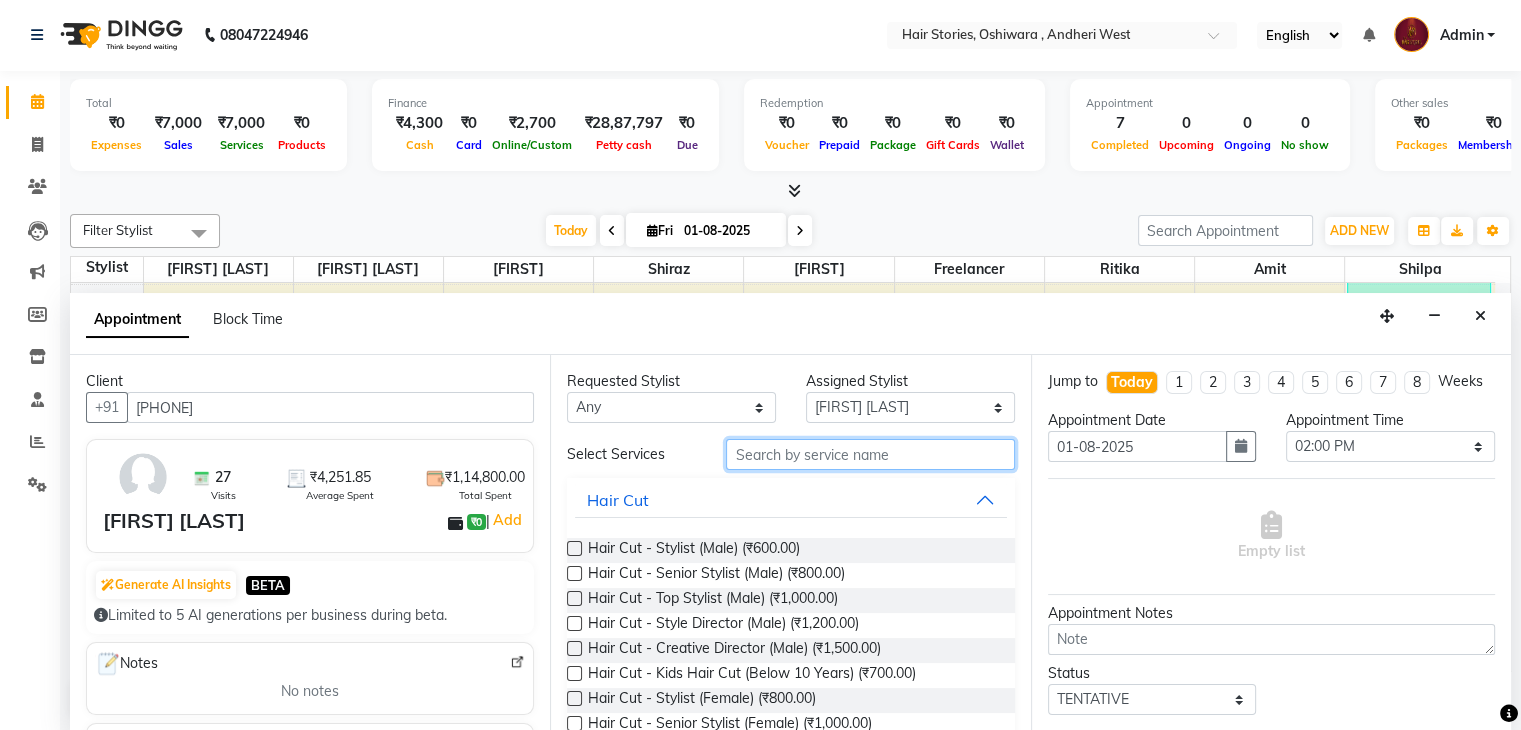 click at bounding box center (870, 454) 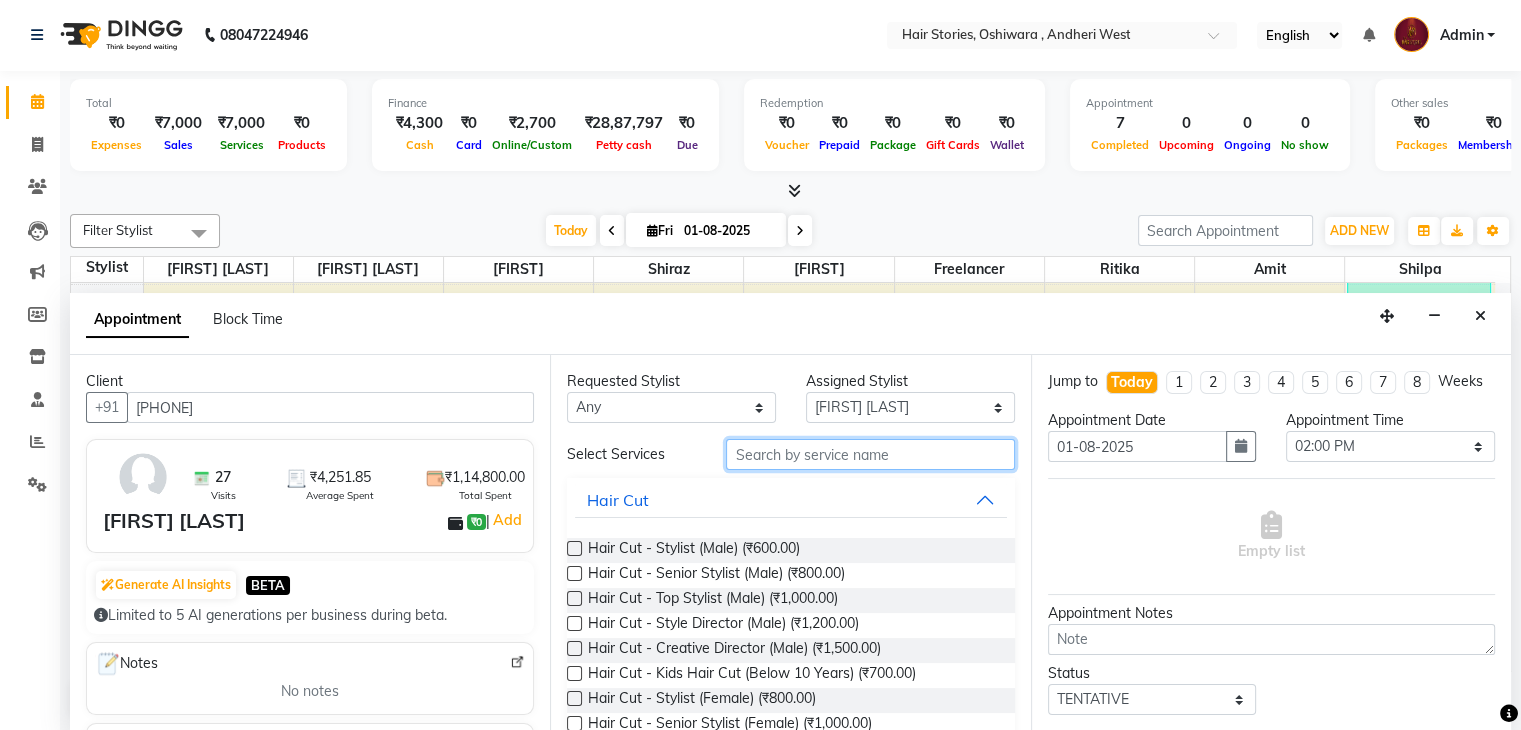 type on "c" 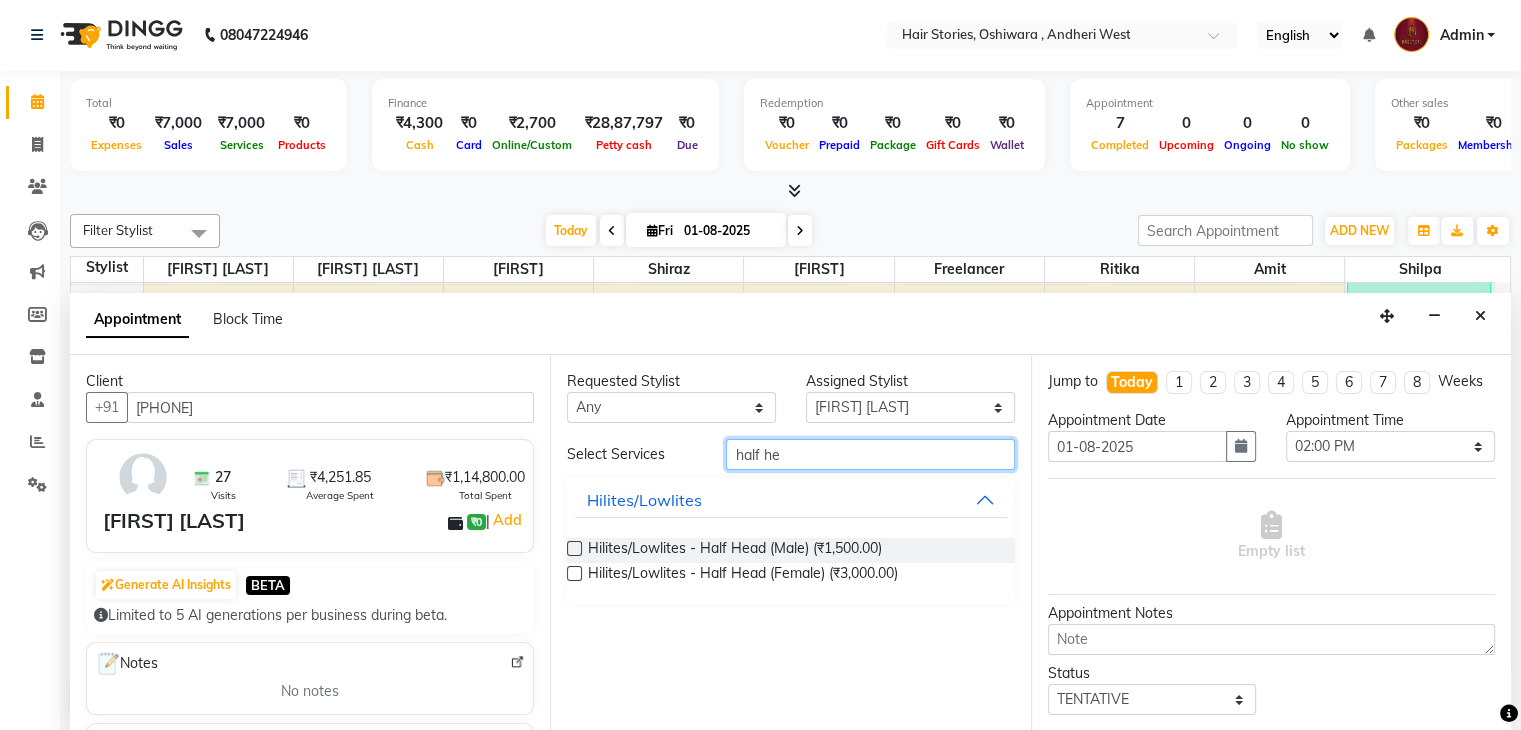 type on "half he" 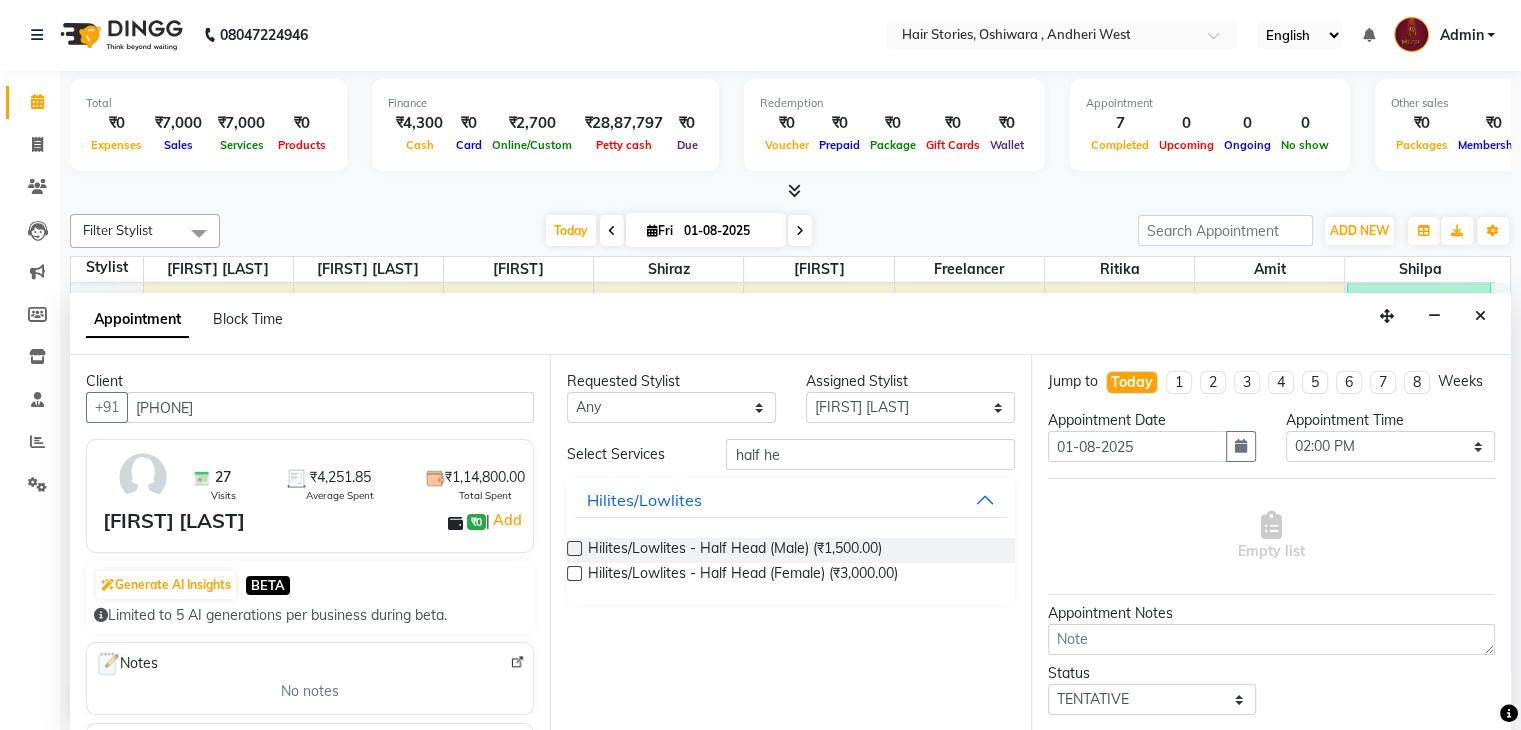 click at bounding box center (574, 573) 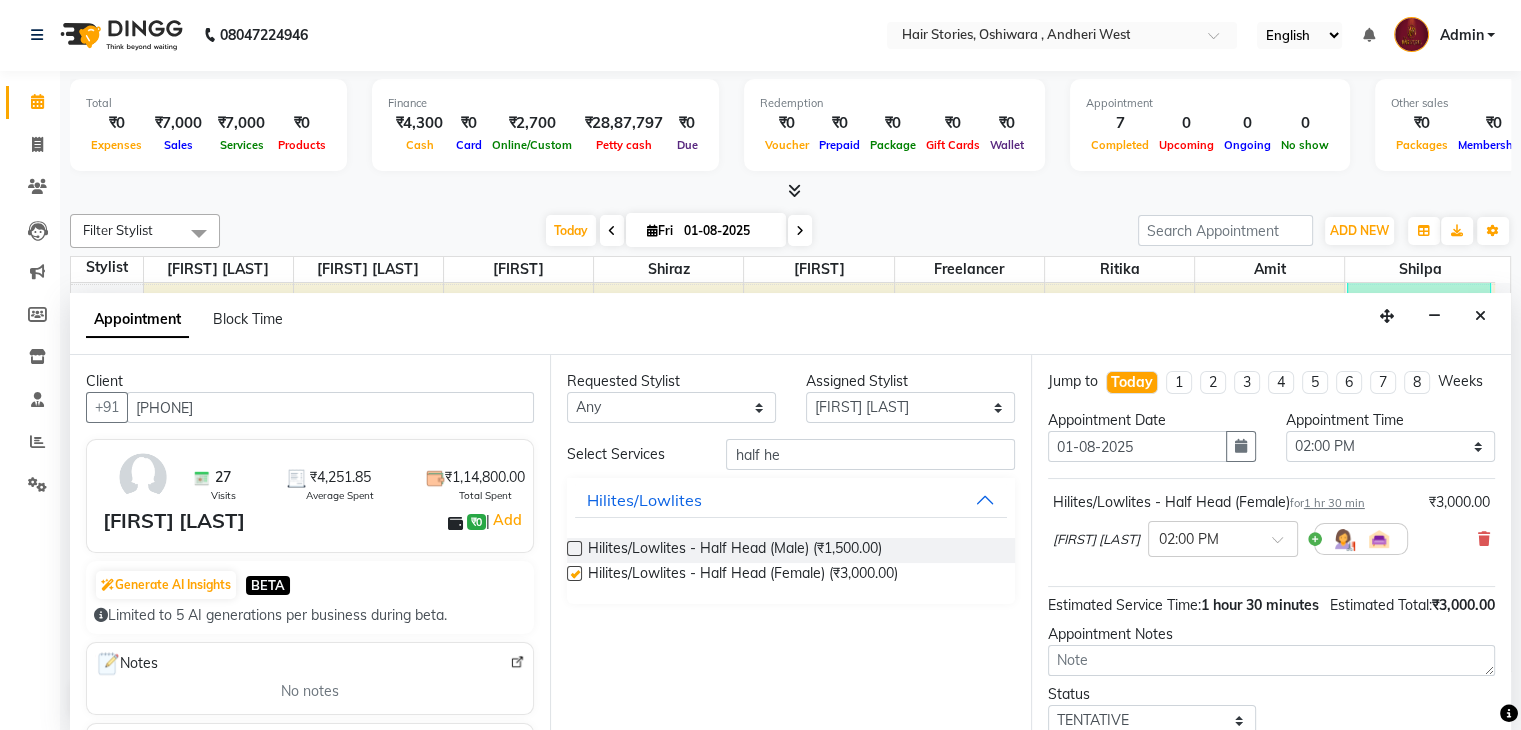 checkbox on "false" 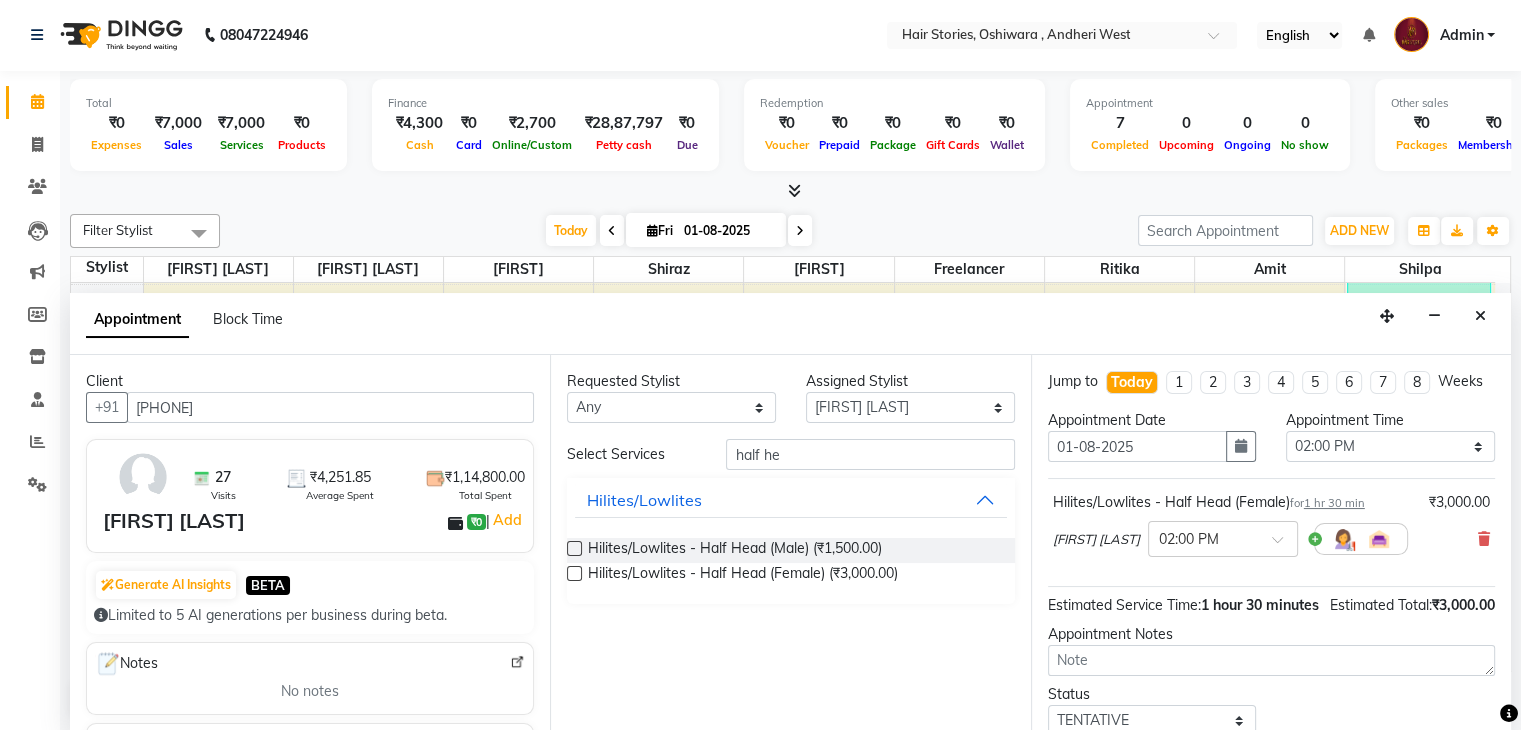 scroll, scrollTop: 170, scrollLeft: 0, axis: vertical 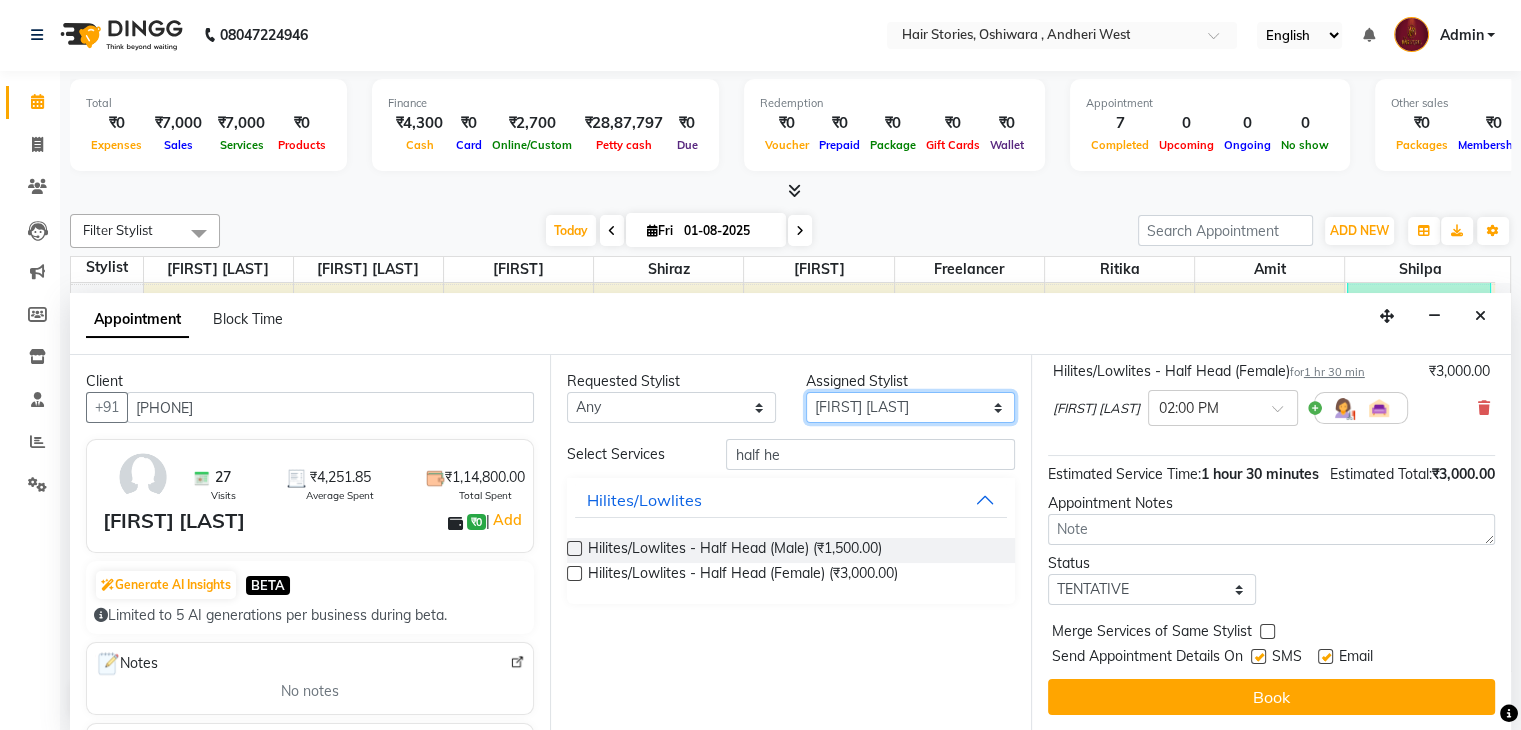 click on "Select [FIRST] [FIRST] [FIRST] [LAST] Freelancer [FIRST] [FIRST] [LAST] [FIRST] [FIRST] [FIRST]" at bounding box center [910, 407] 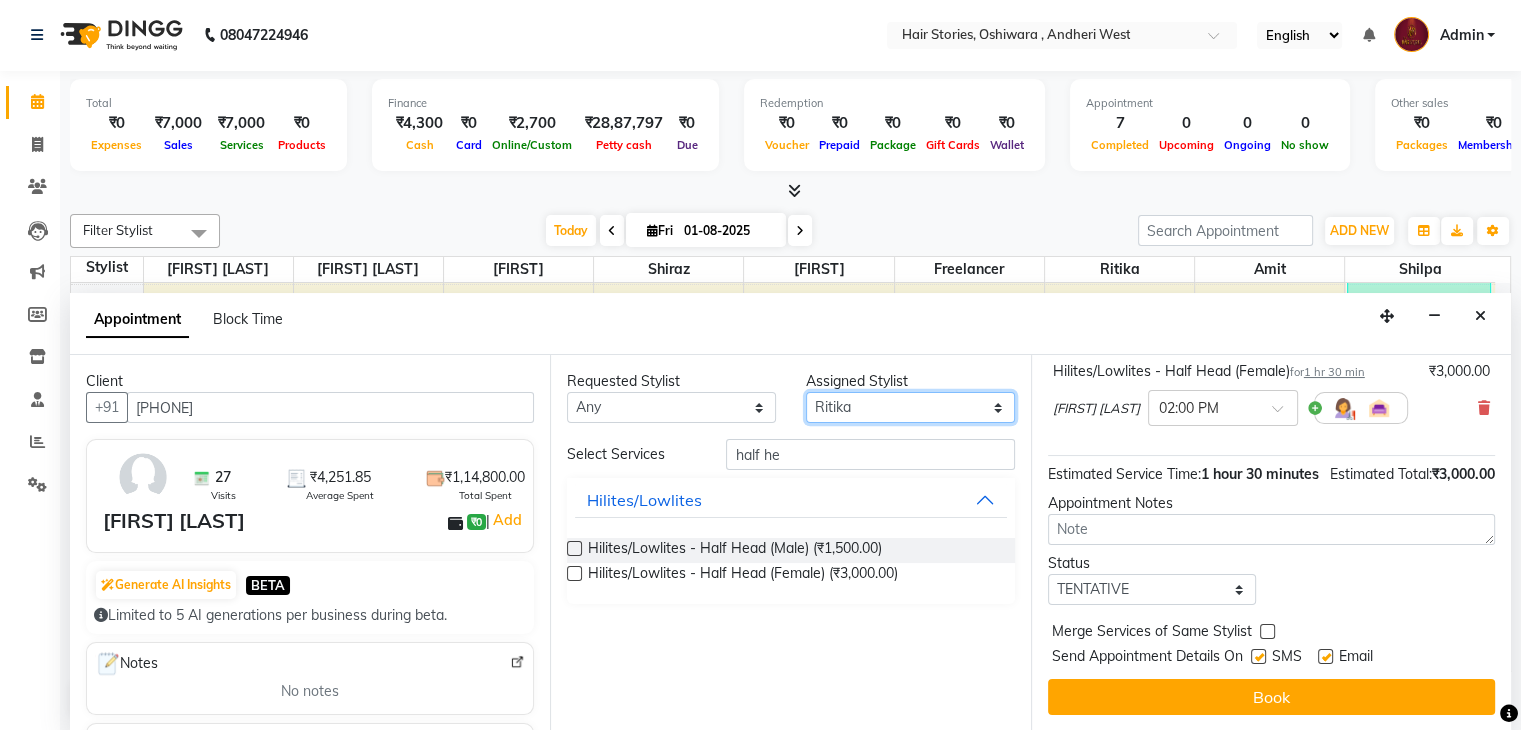 click on "Select [FIRST] [FIRST] [FIRST] [LAST] Freelancer [FIRST] [FIRST] [LAST] [FIRST] [FIRST] [FIRST]" at bounding box center (910, 407) 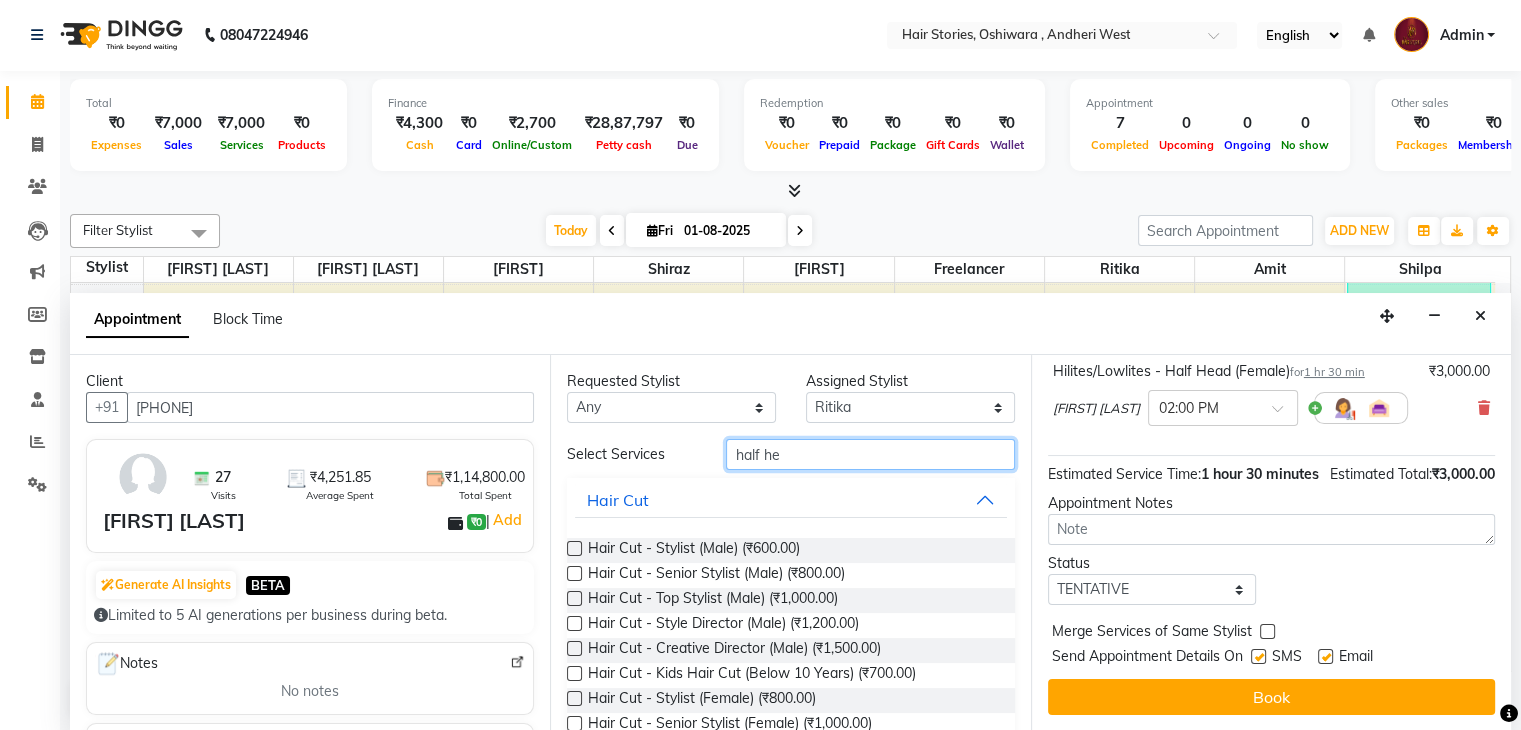 drag, startPoint x: 780, startPoint y: 456, endPoint x: 609, endPoint y: 506, distance: 178.16003 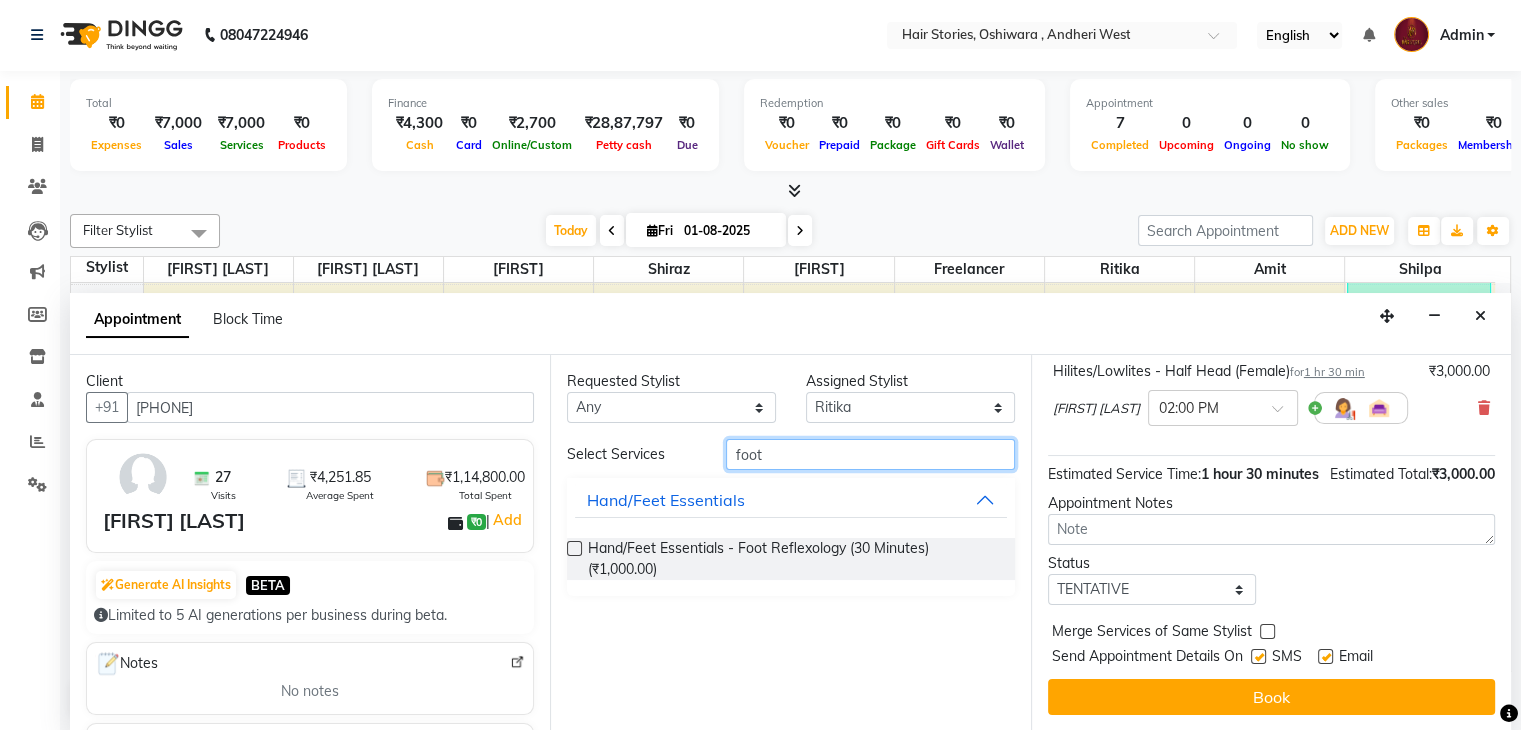 type on "foot" 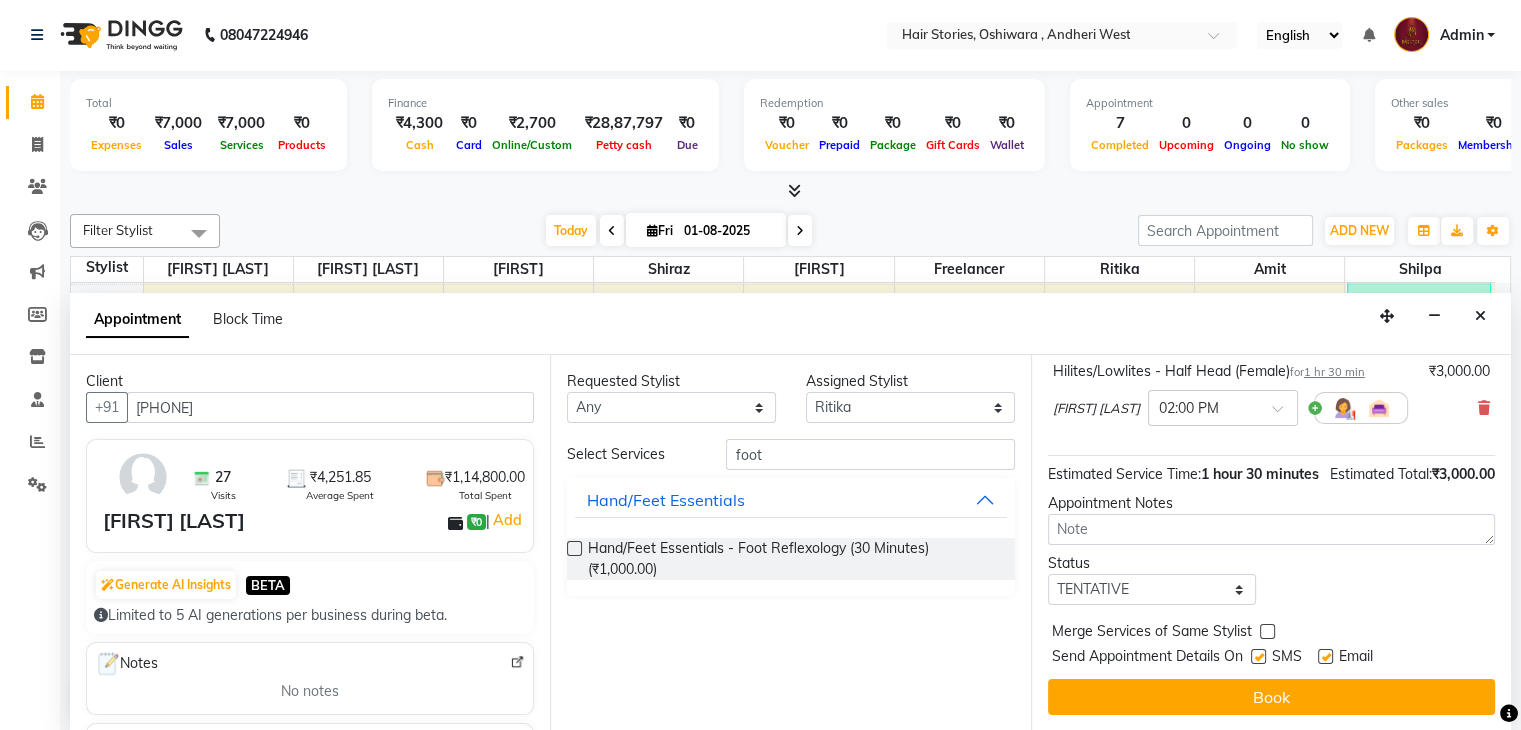 click at bounding box center (574, 548) 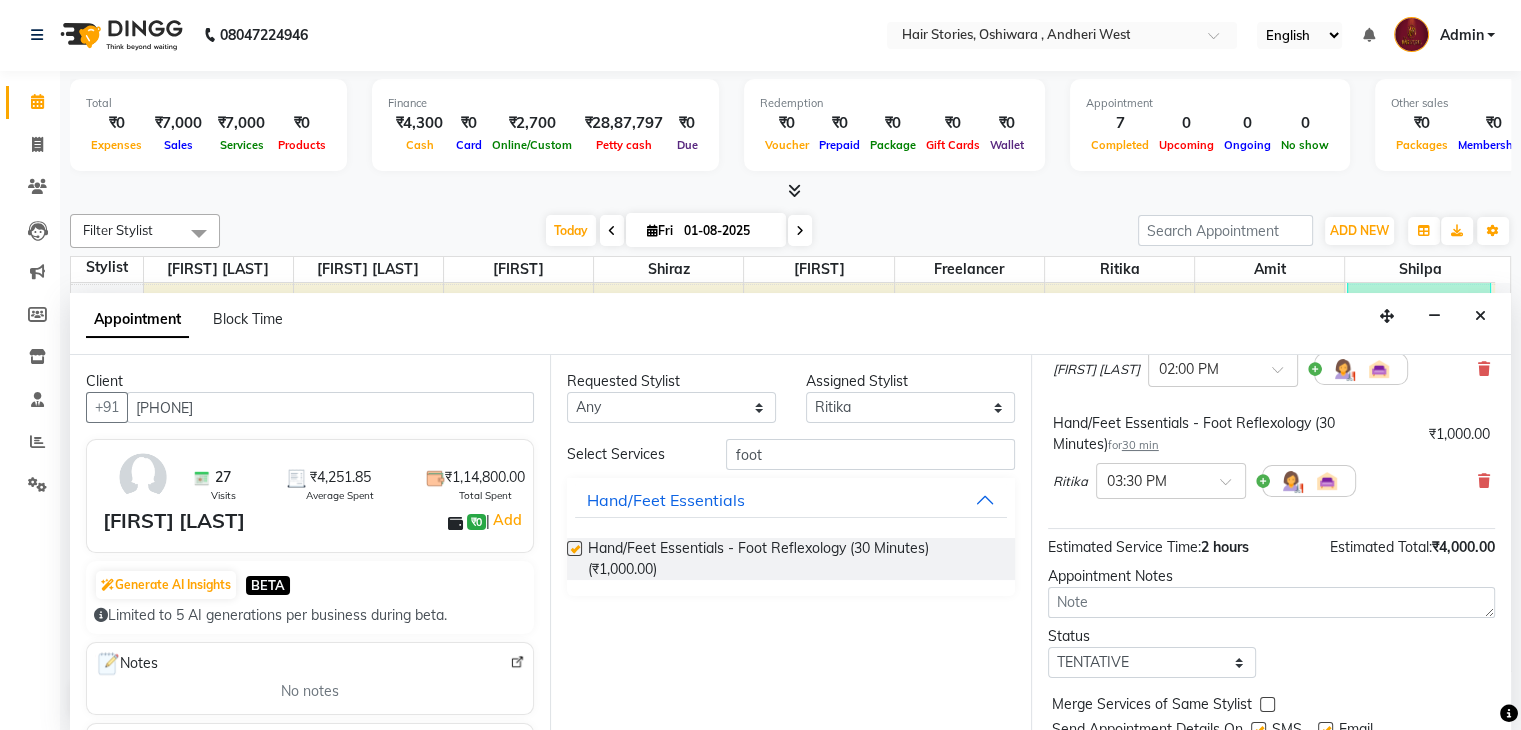 checkbox on "false" 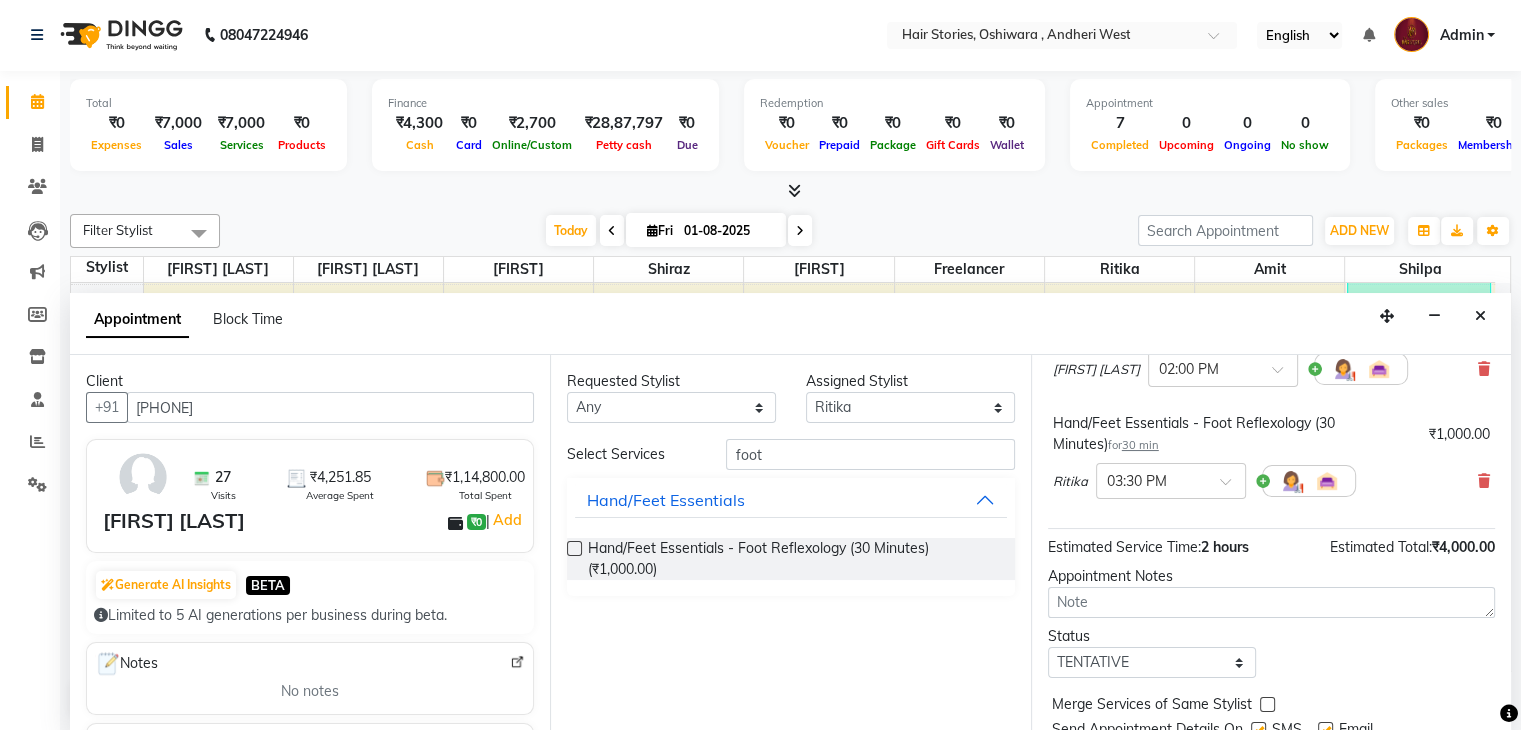 scroll, scrollTop: 261, scrollLeft: 0, axis: vertical 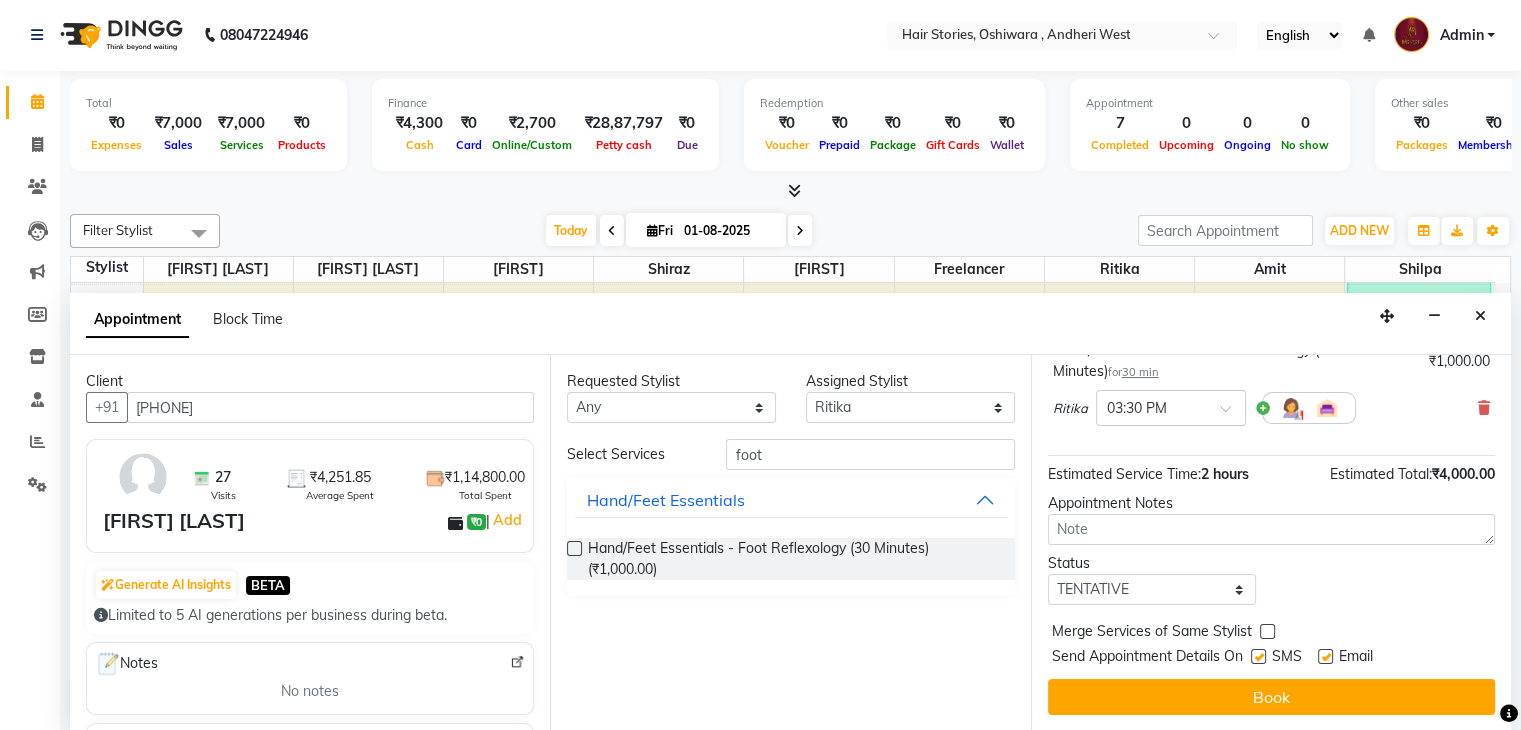 click on "Status" at bounding box center [1152, 563] 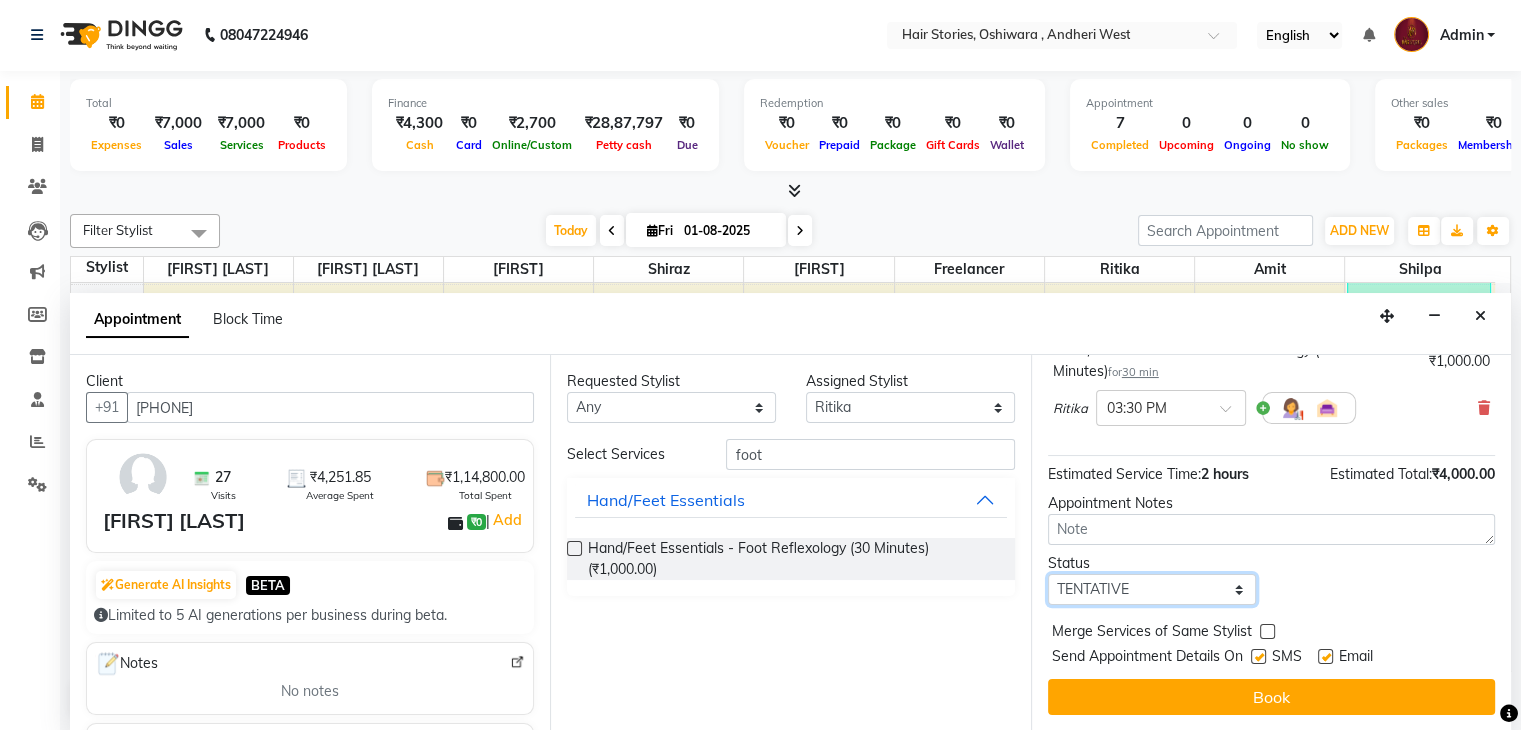 click on "Select TENTATIVE CONFIRM CHECK-IN UPCOMING" at bounding box center [1152, 589] 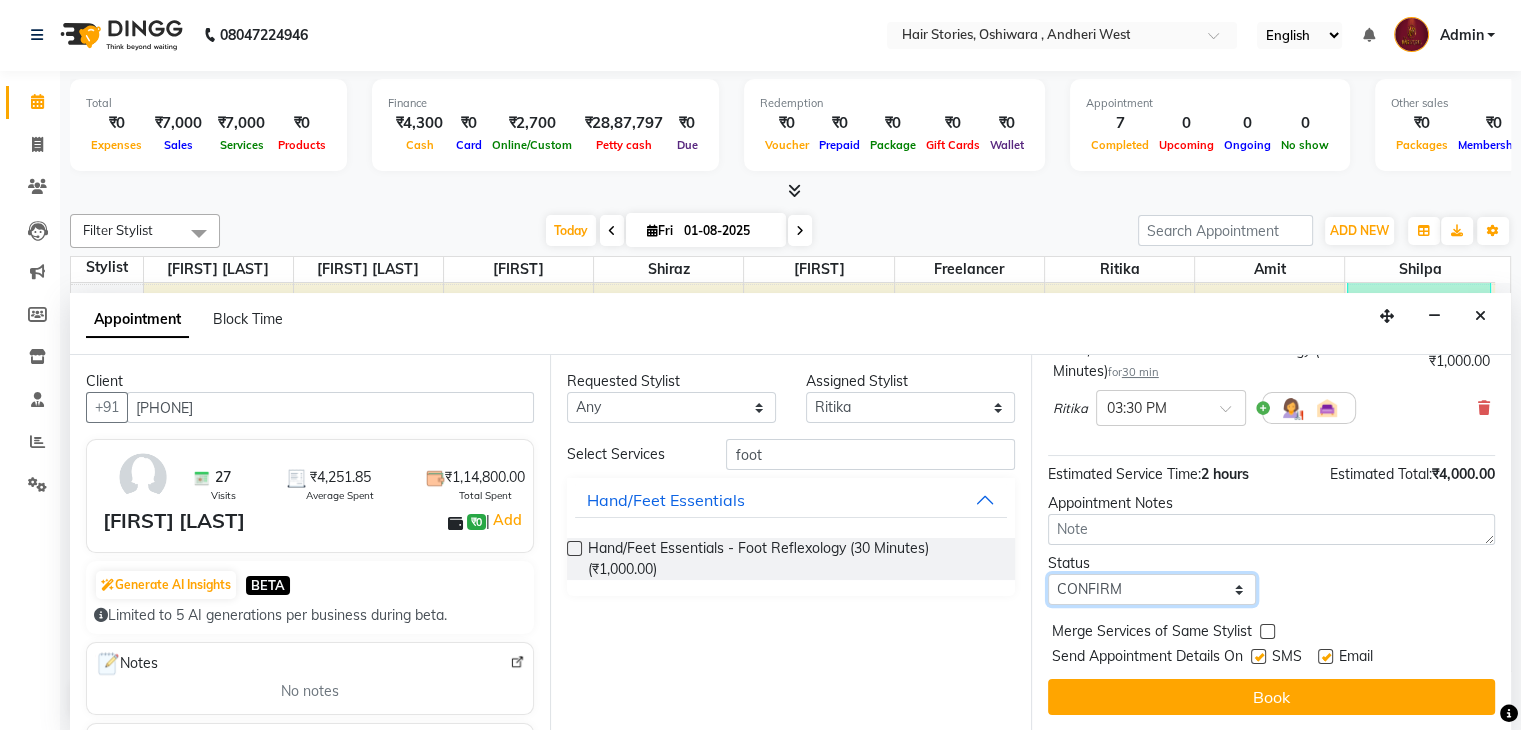 click on "Select TENTATIVE CONFIRM CHECK-IN UPCOMING" at bounding box center [1152, 589] 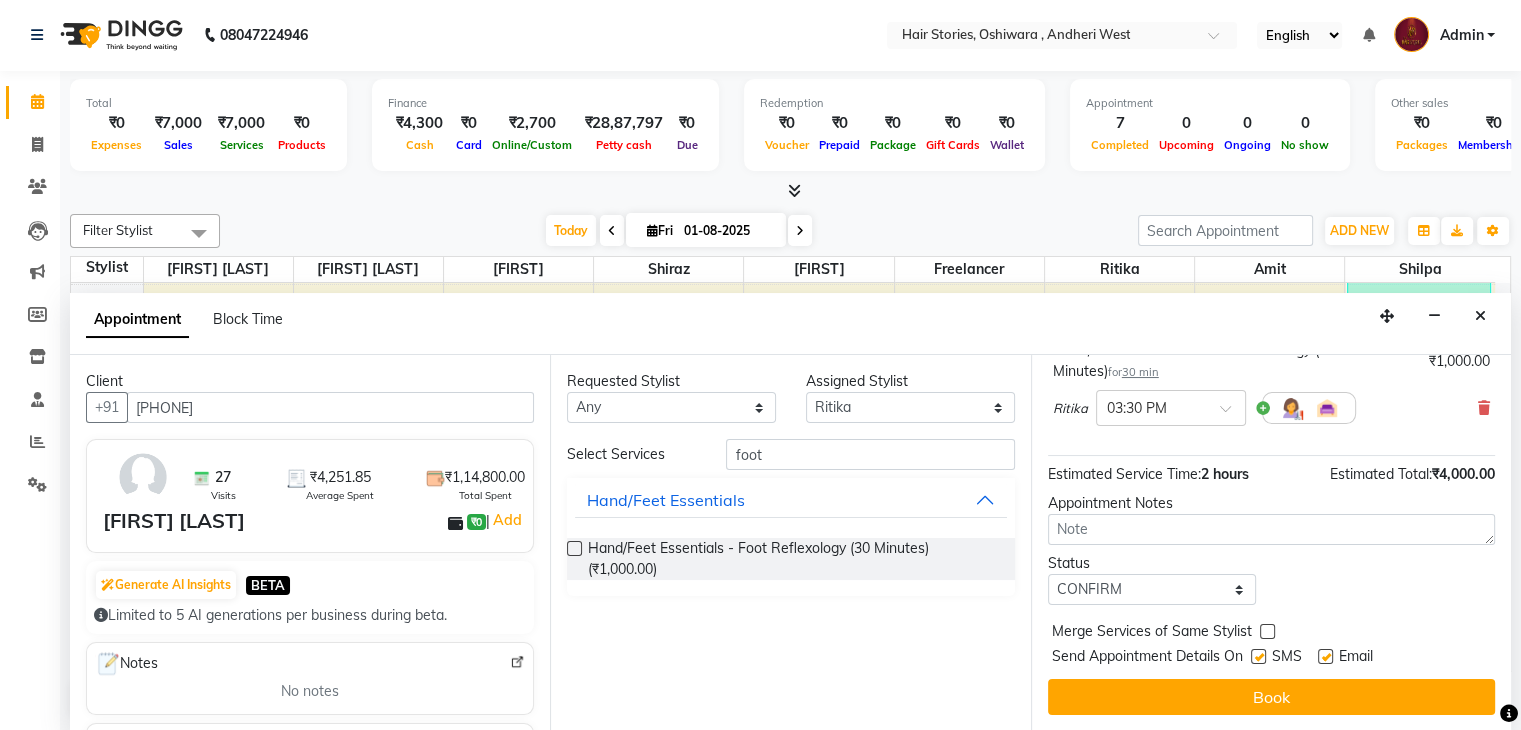 click at bounding box center (1258, 656) 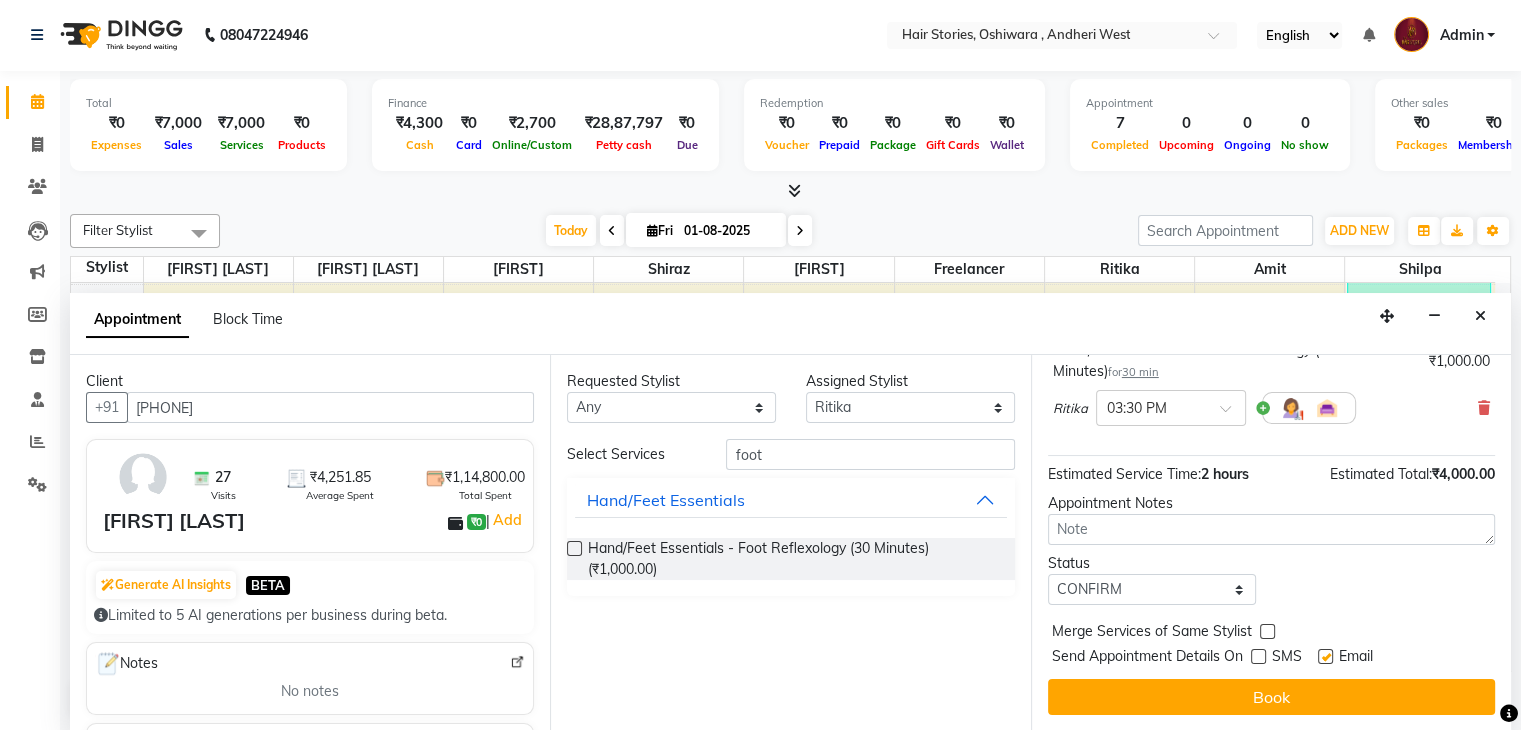click at bounding box center (1325, 656) 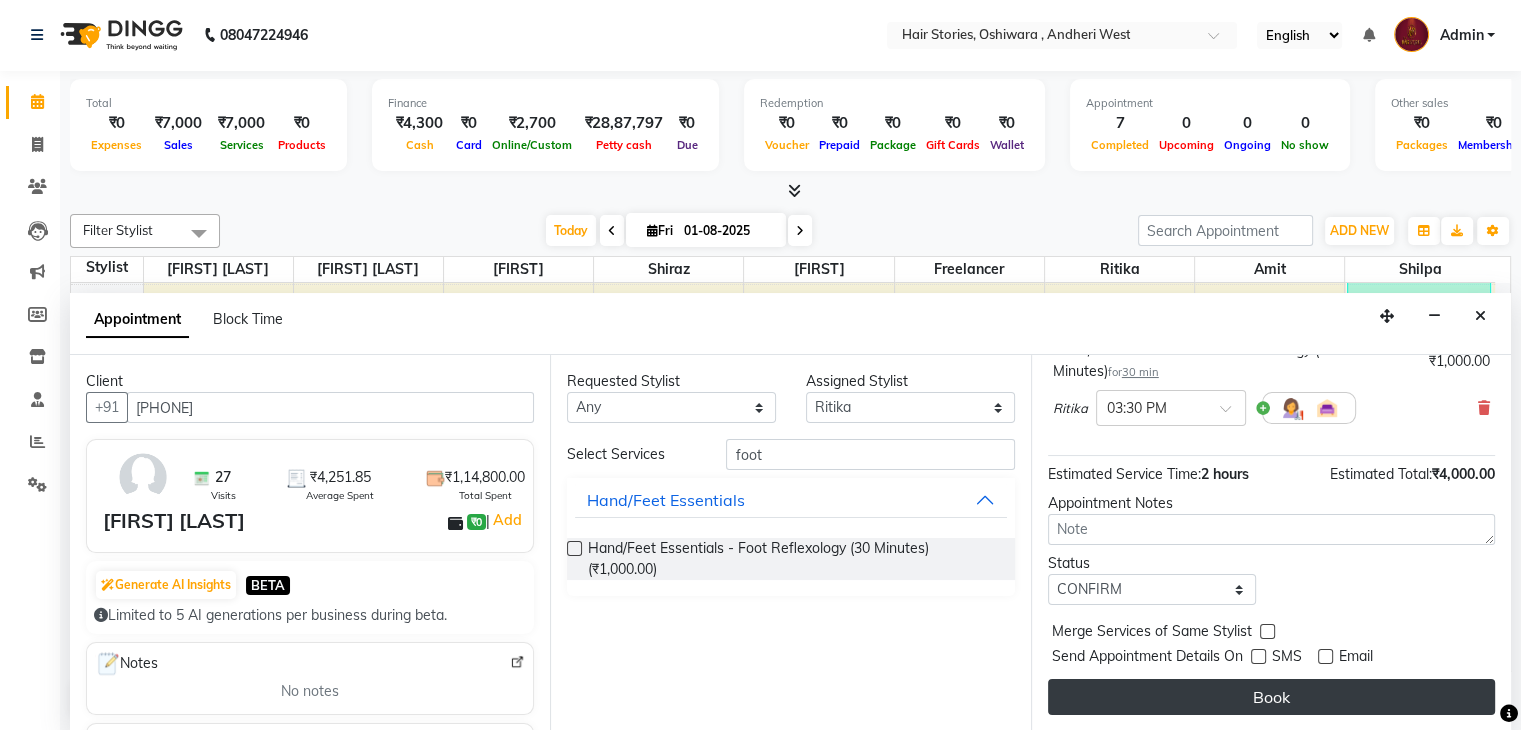click on "Book" at bounding box center (1271, 697) 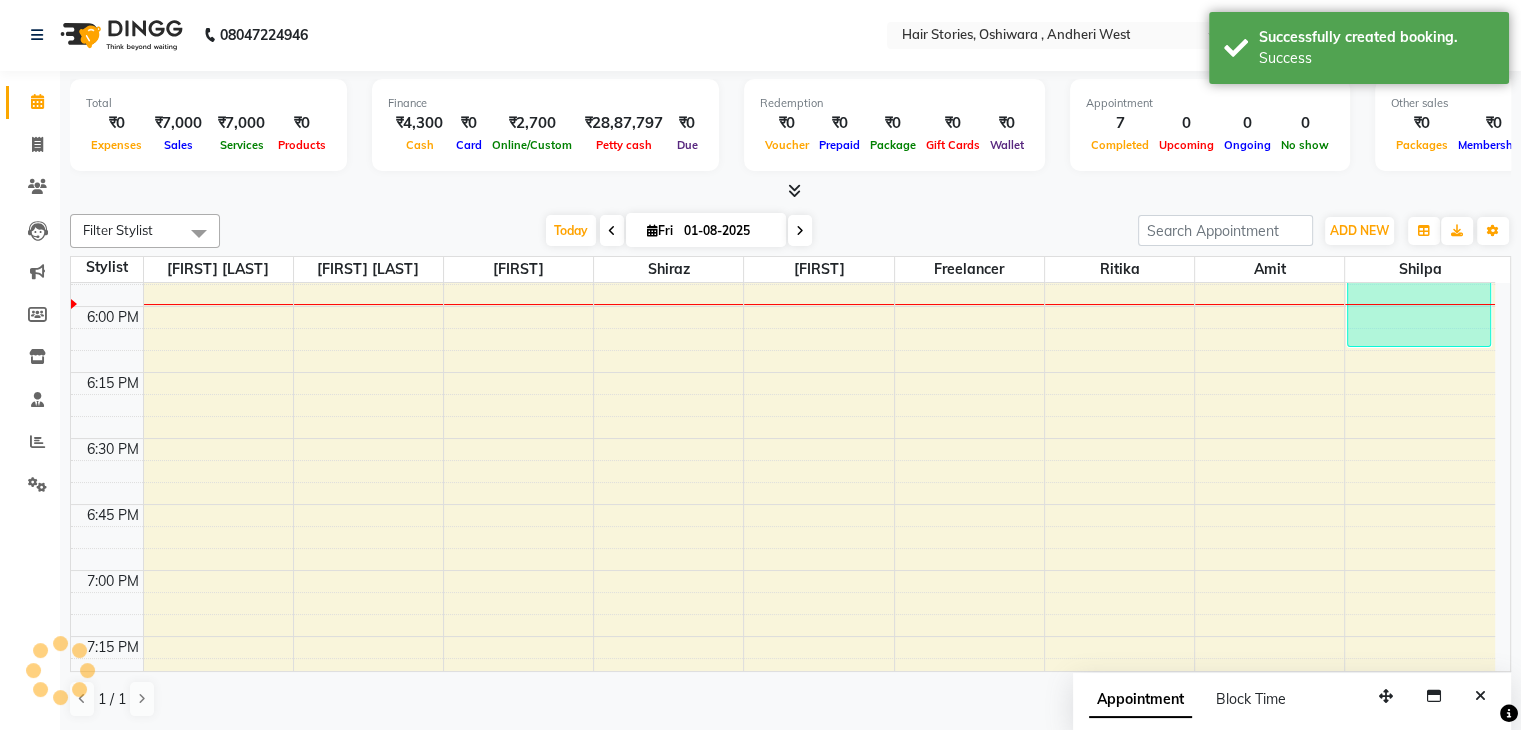 scroll, scrollTop: 0, scrollLeft: 0, axis: both 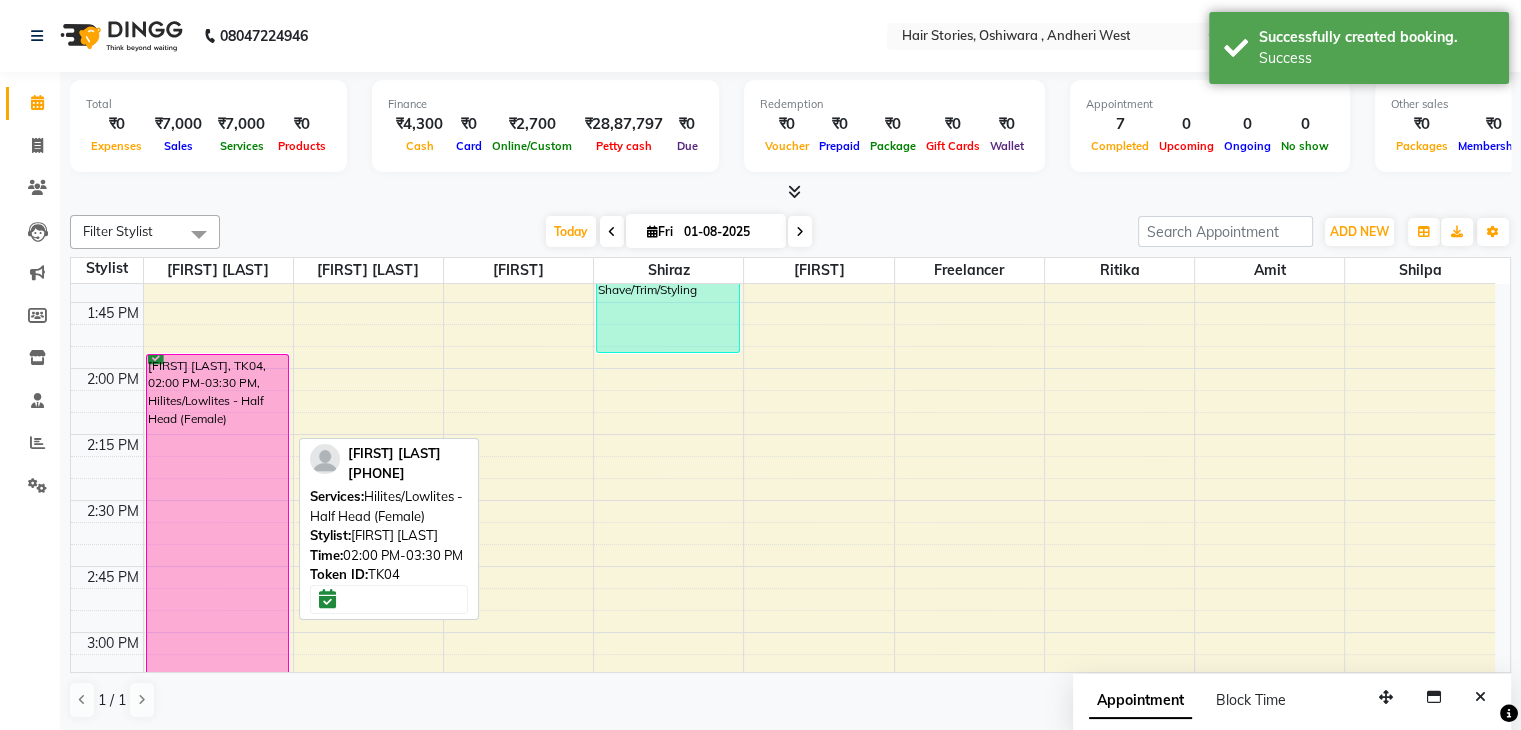 click on "[FIRST] [LAST], TK04, 02:00 PM-03:30 PM, Hilites/Lowlites - Half Head (Female)" at bounding box center (218, 550) 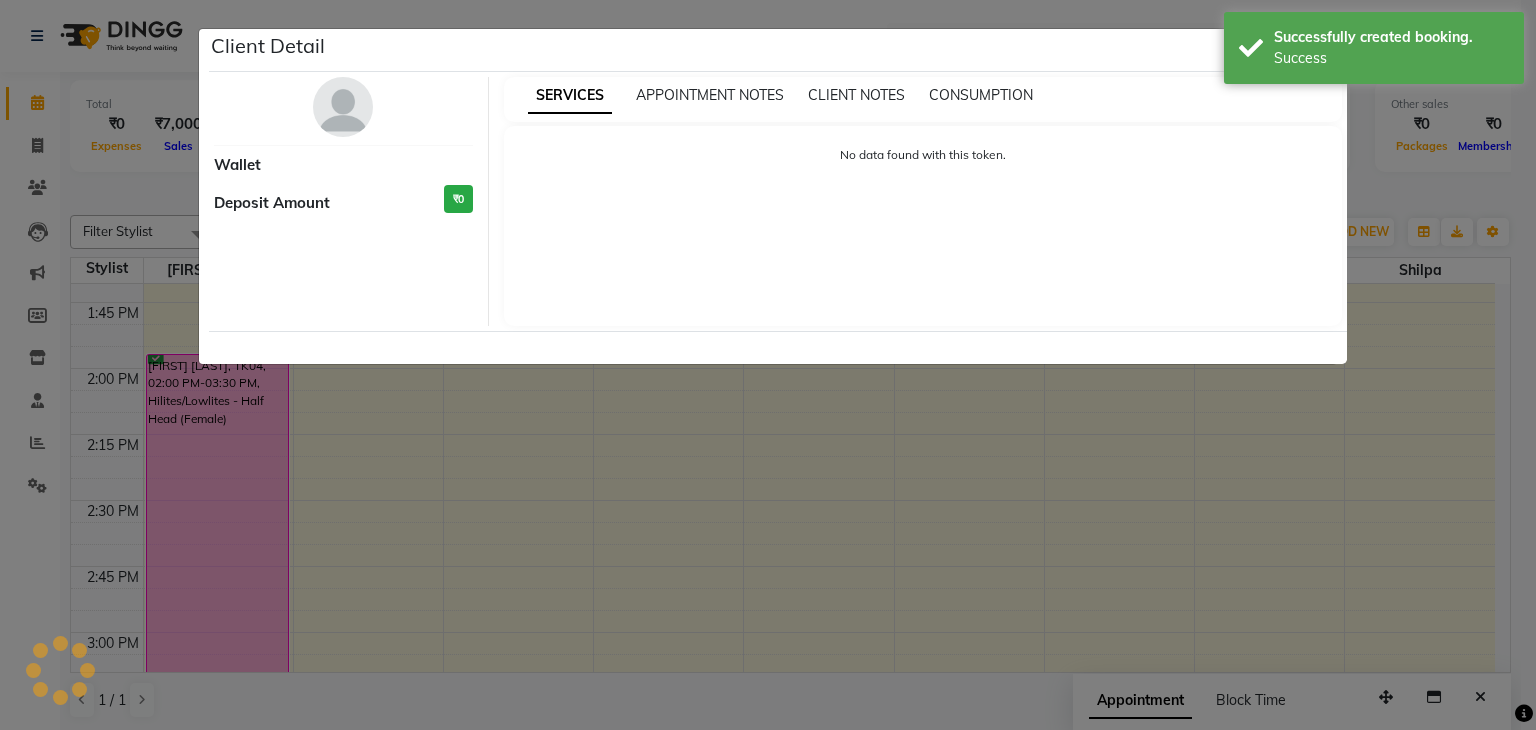 select on "6" 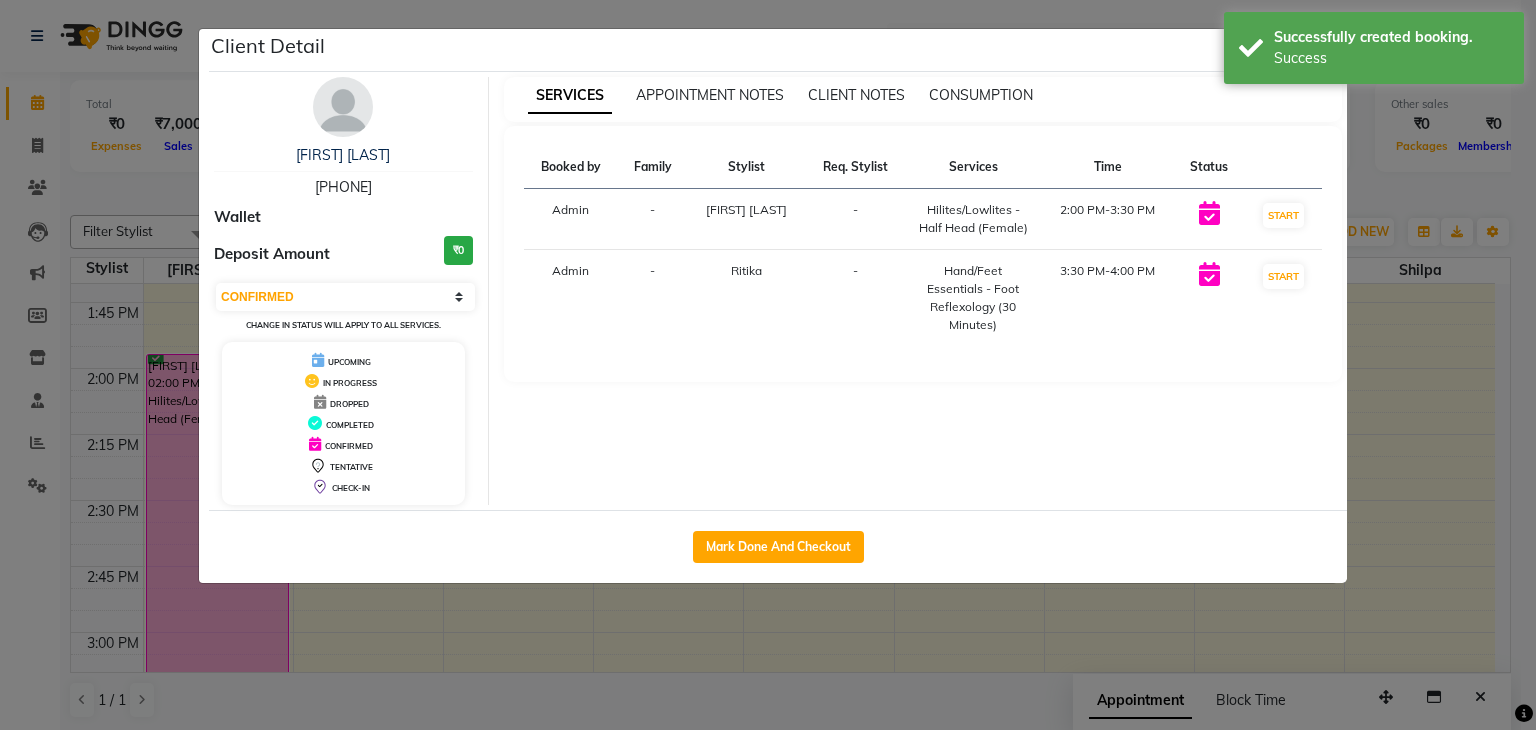 click on "Mark Done And Checkout" 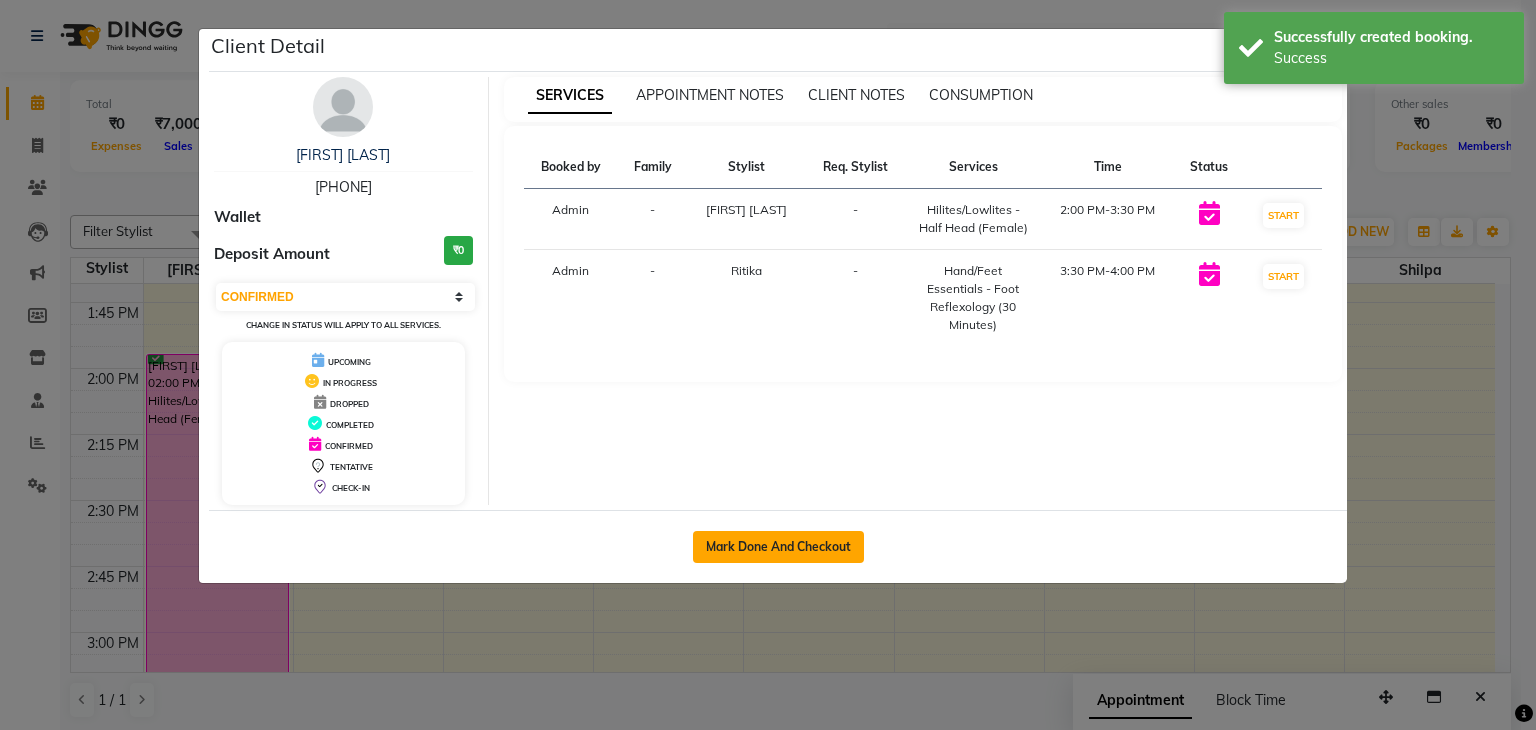 click on "Mark Done And Checkout" 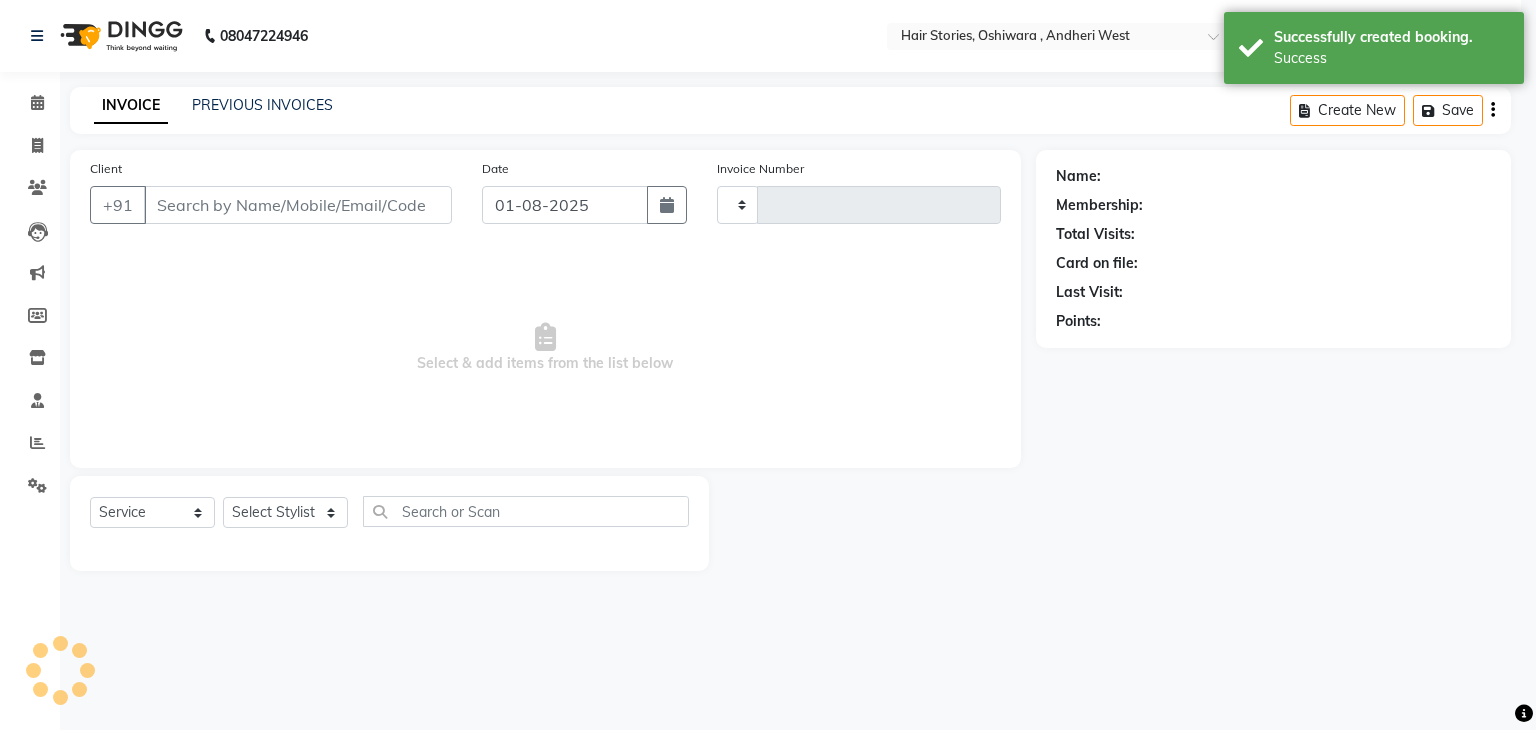 type on "0828" 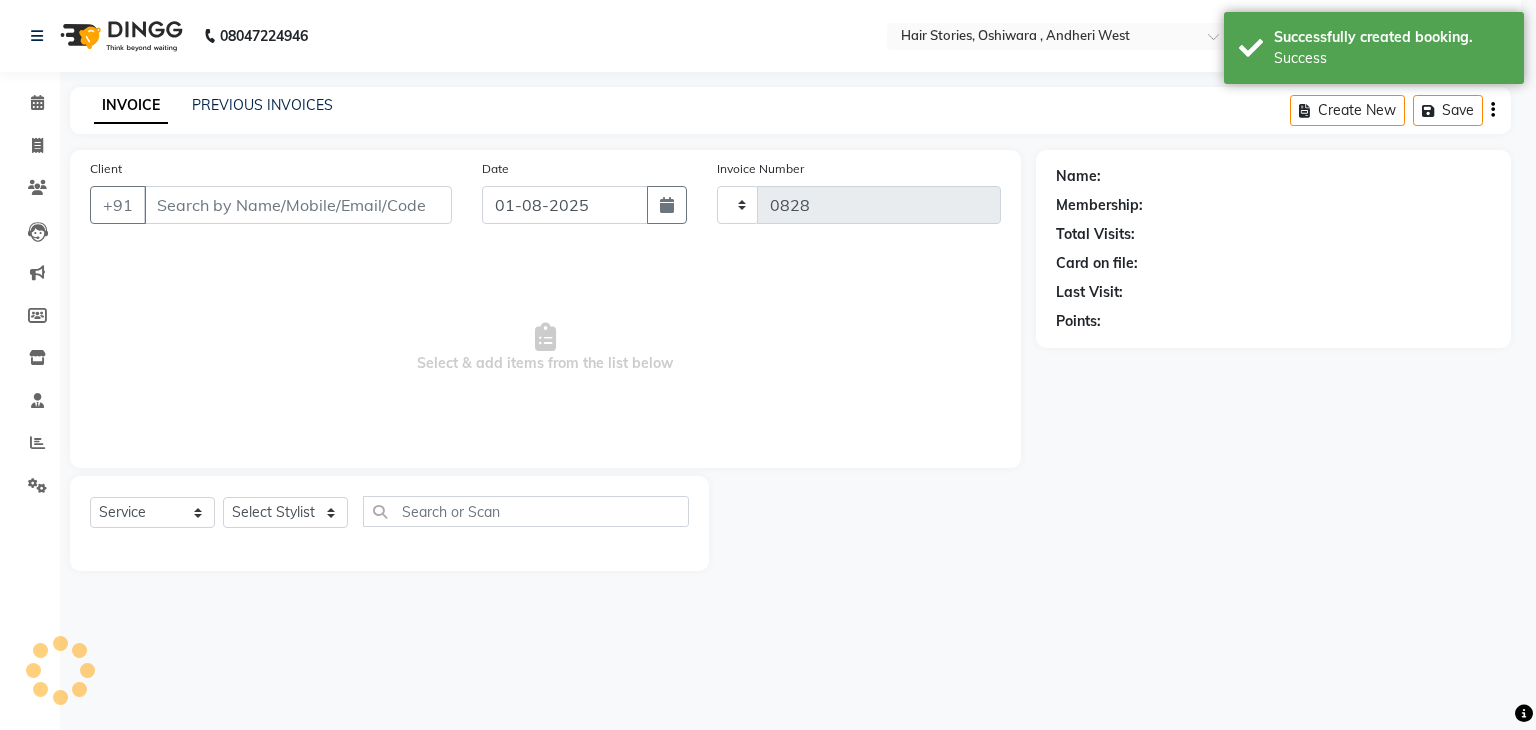 select on "550" 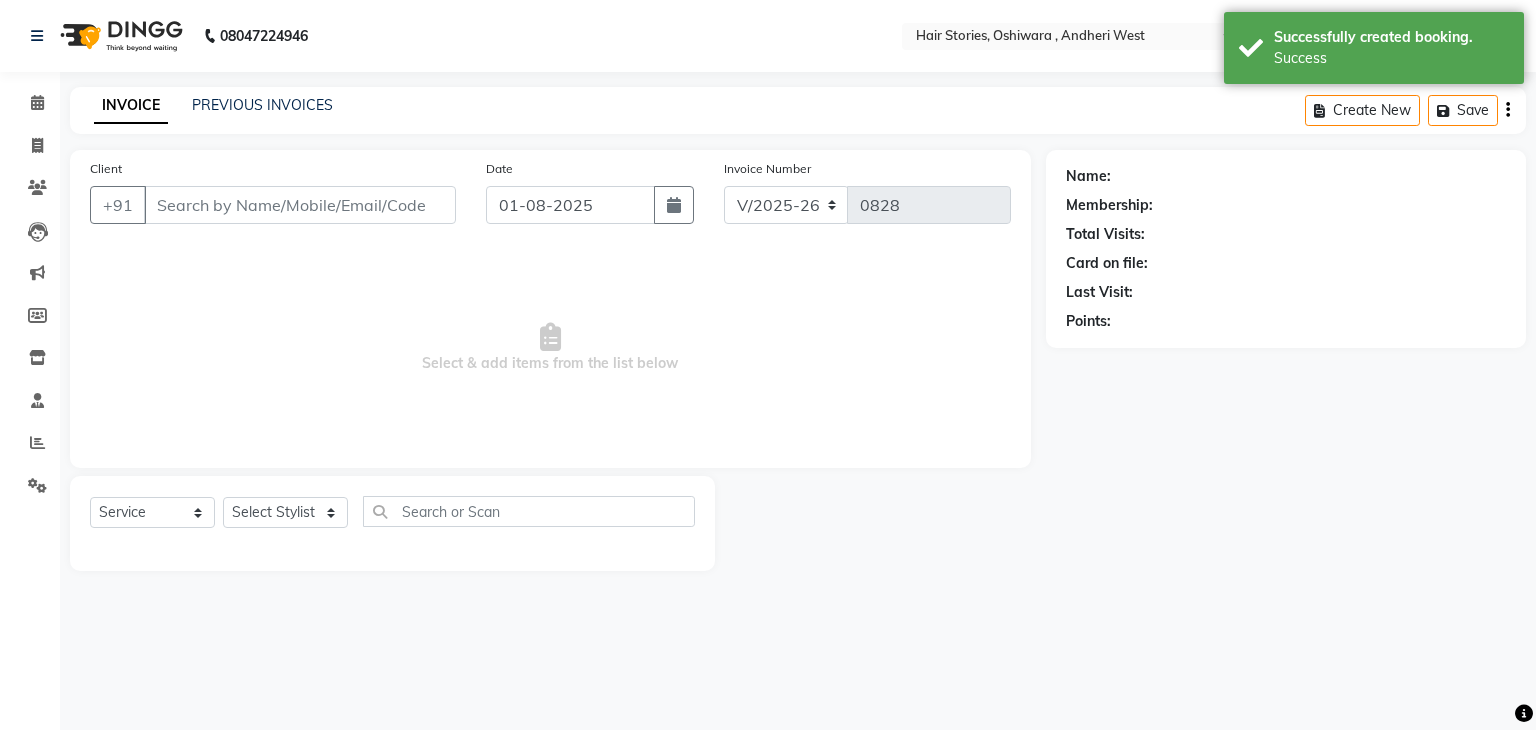 type on "[PHONE]" 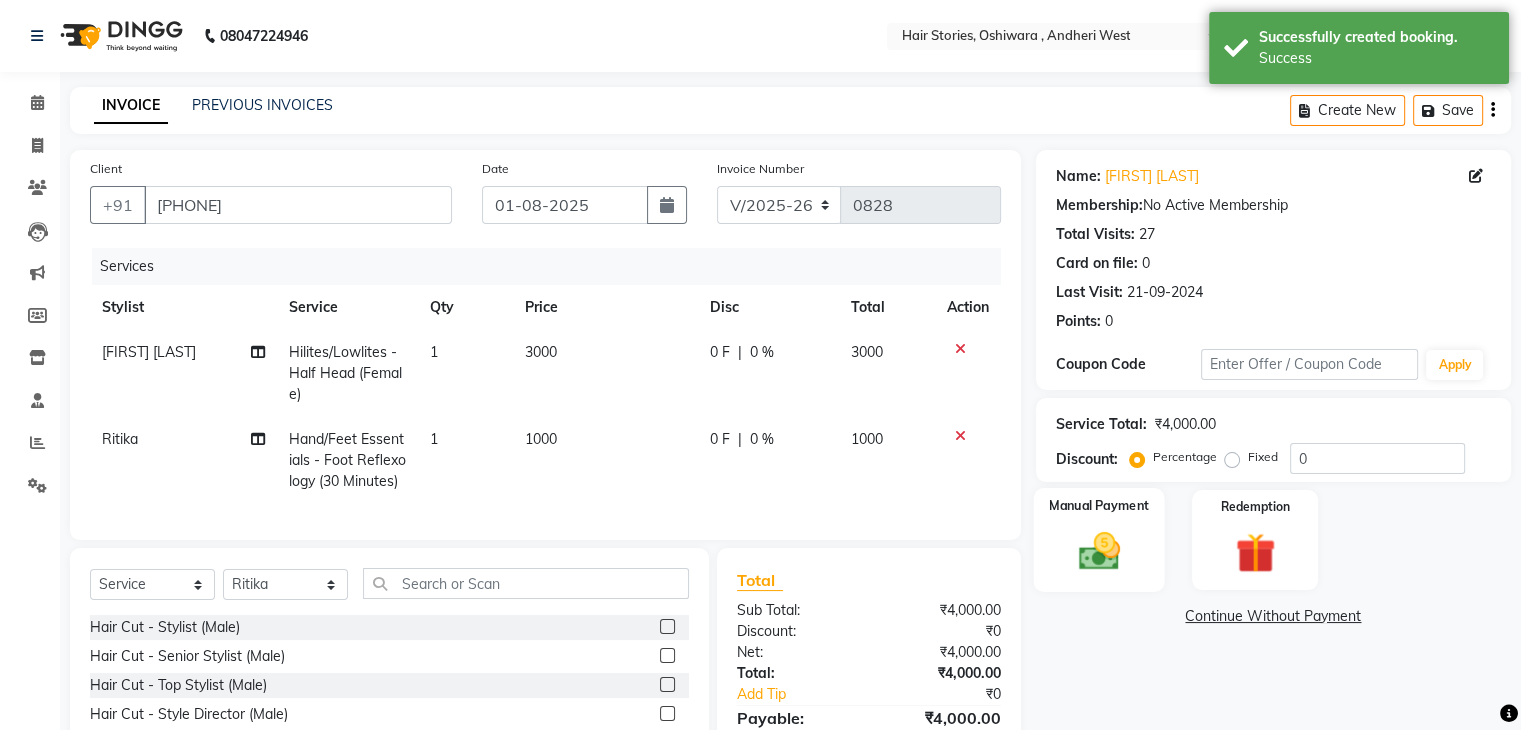 click 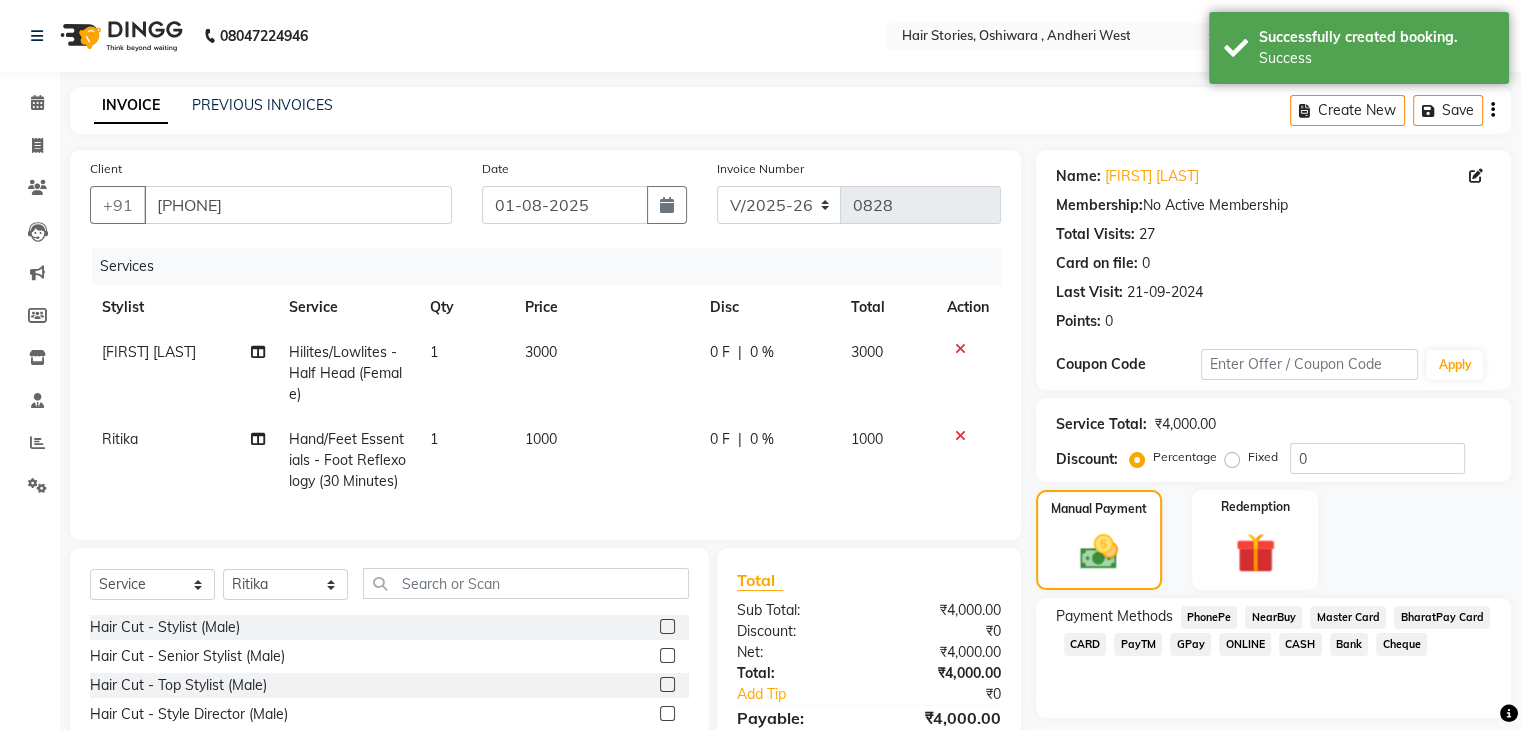 scroll, scrollTop: 159, scrollLeft: 0, axis: vertical 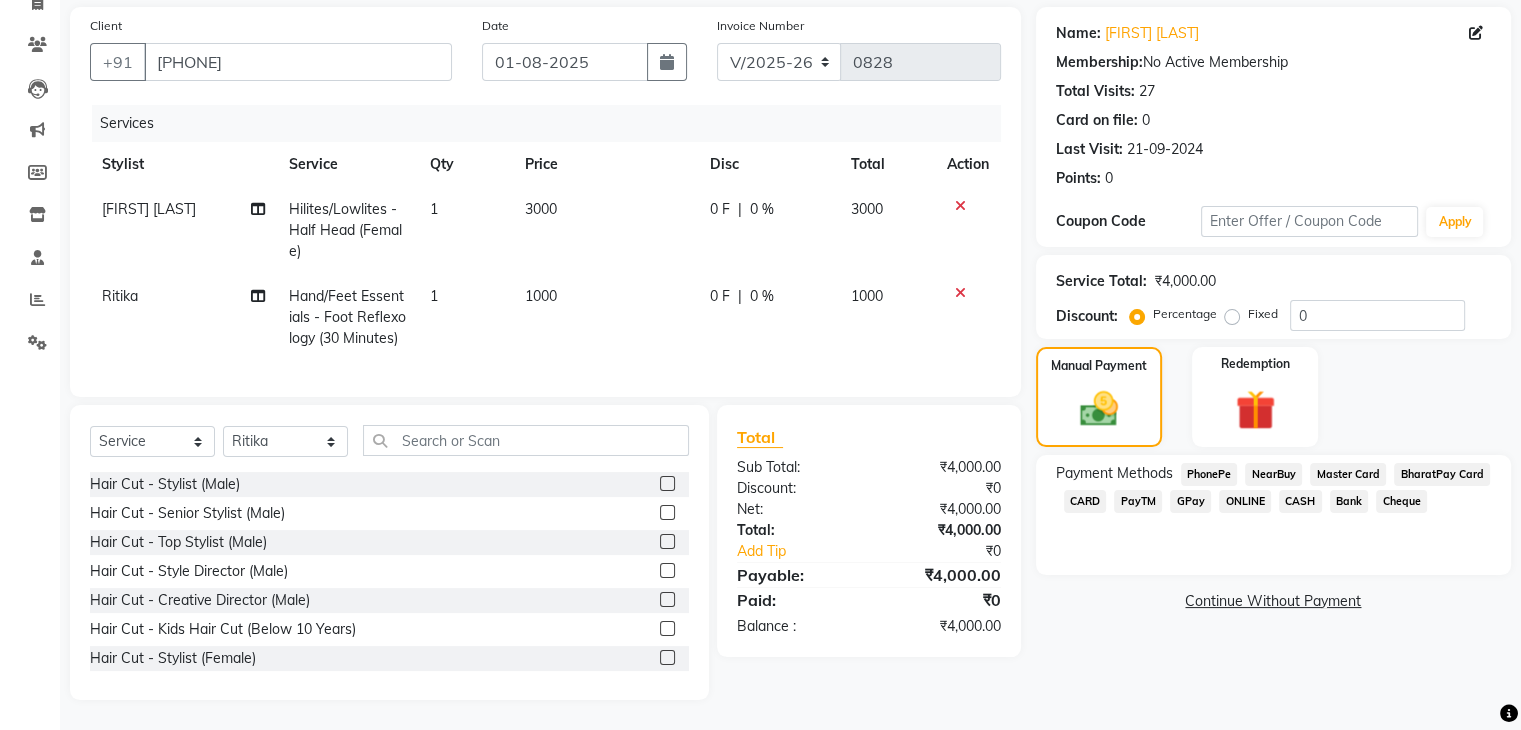click on "CASH" 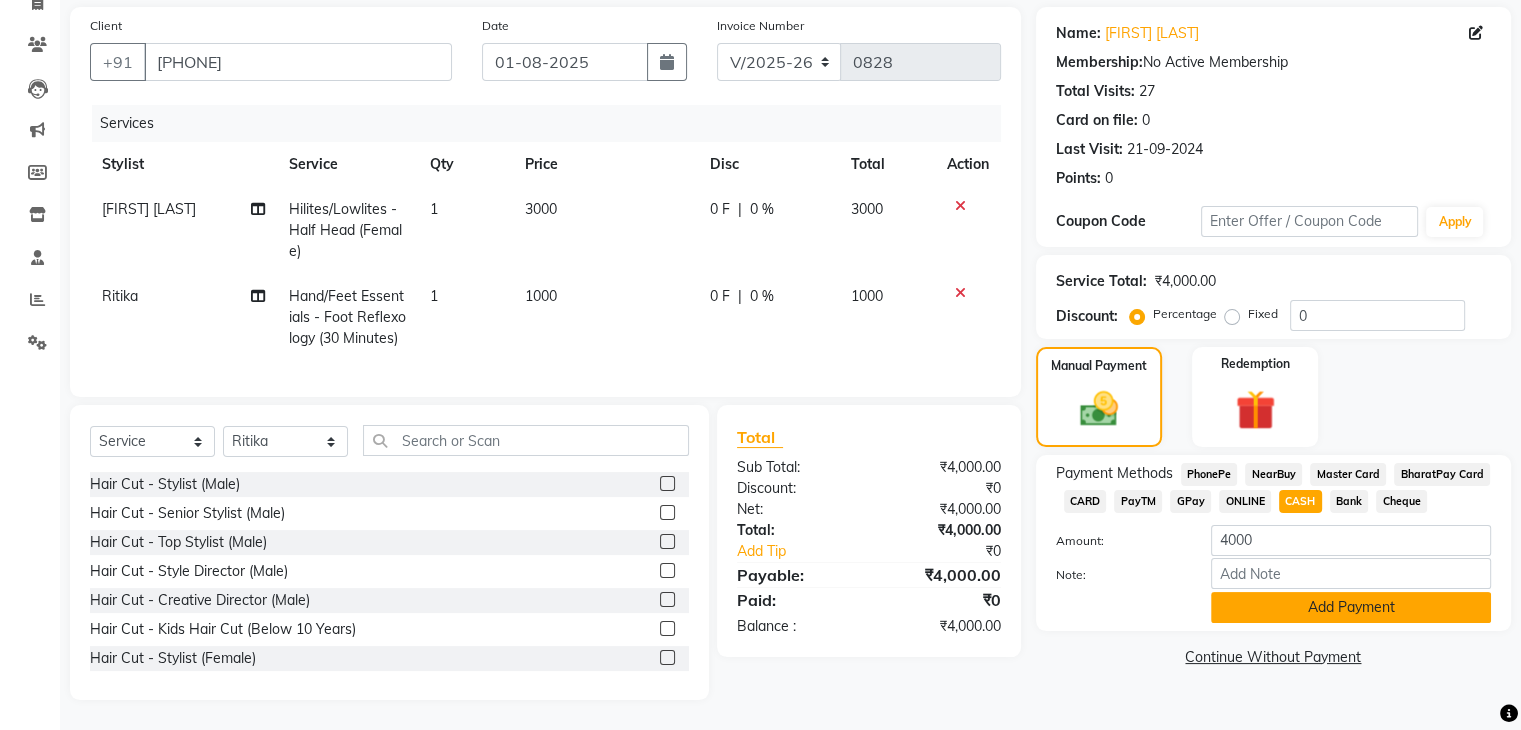 click on "Add Payment" 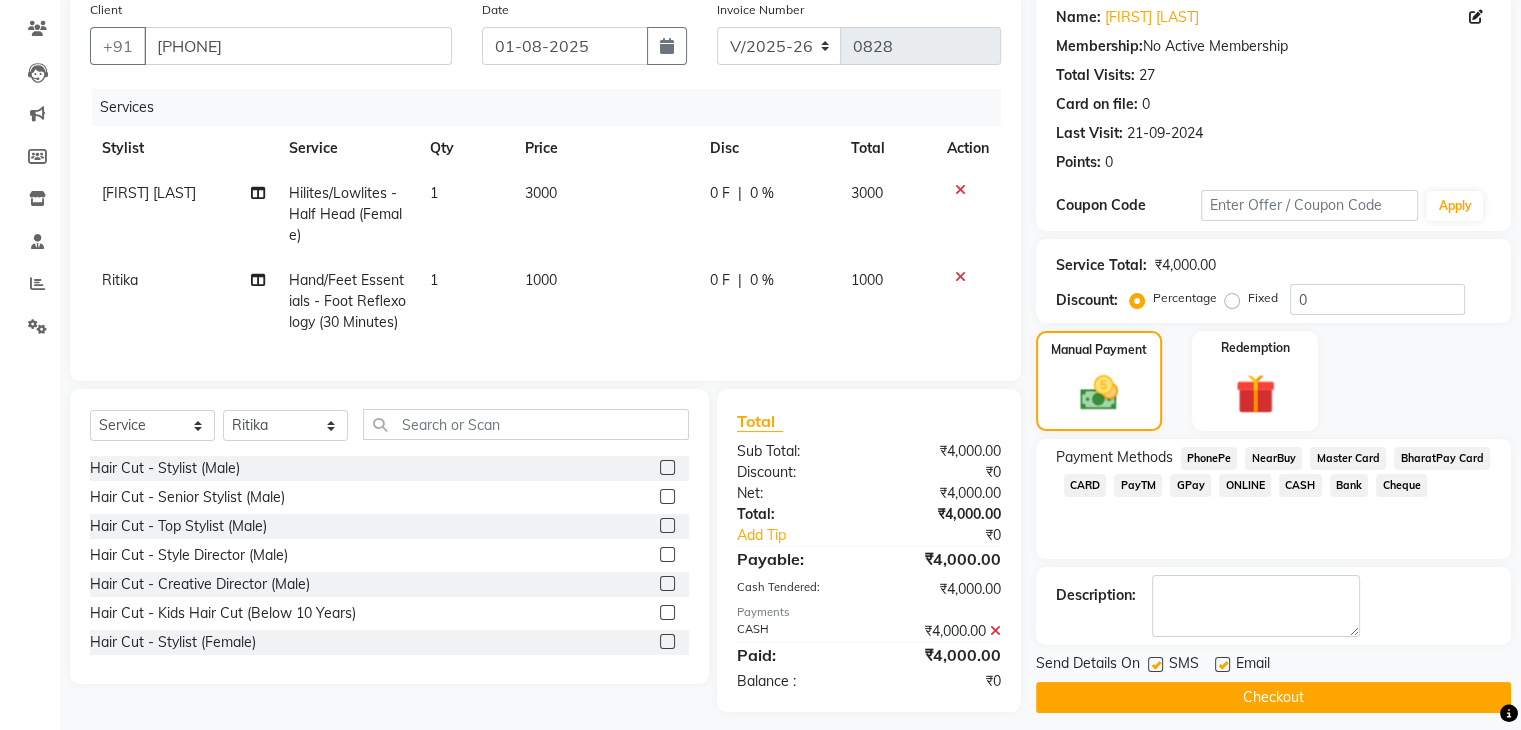 scroll, scrollTop: 187, scrollLeft: 0, axis: vertical 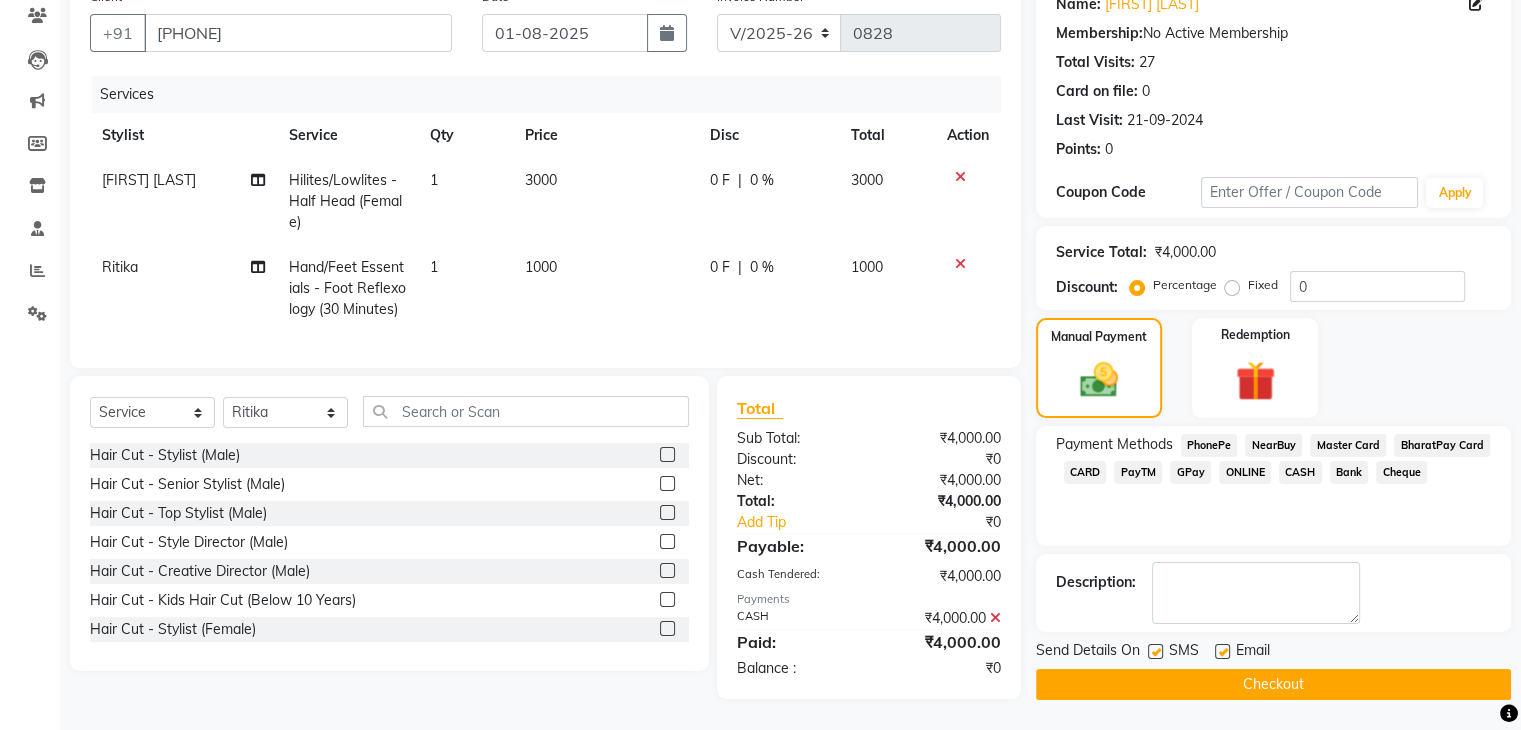 click 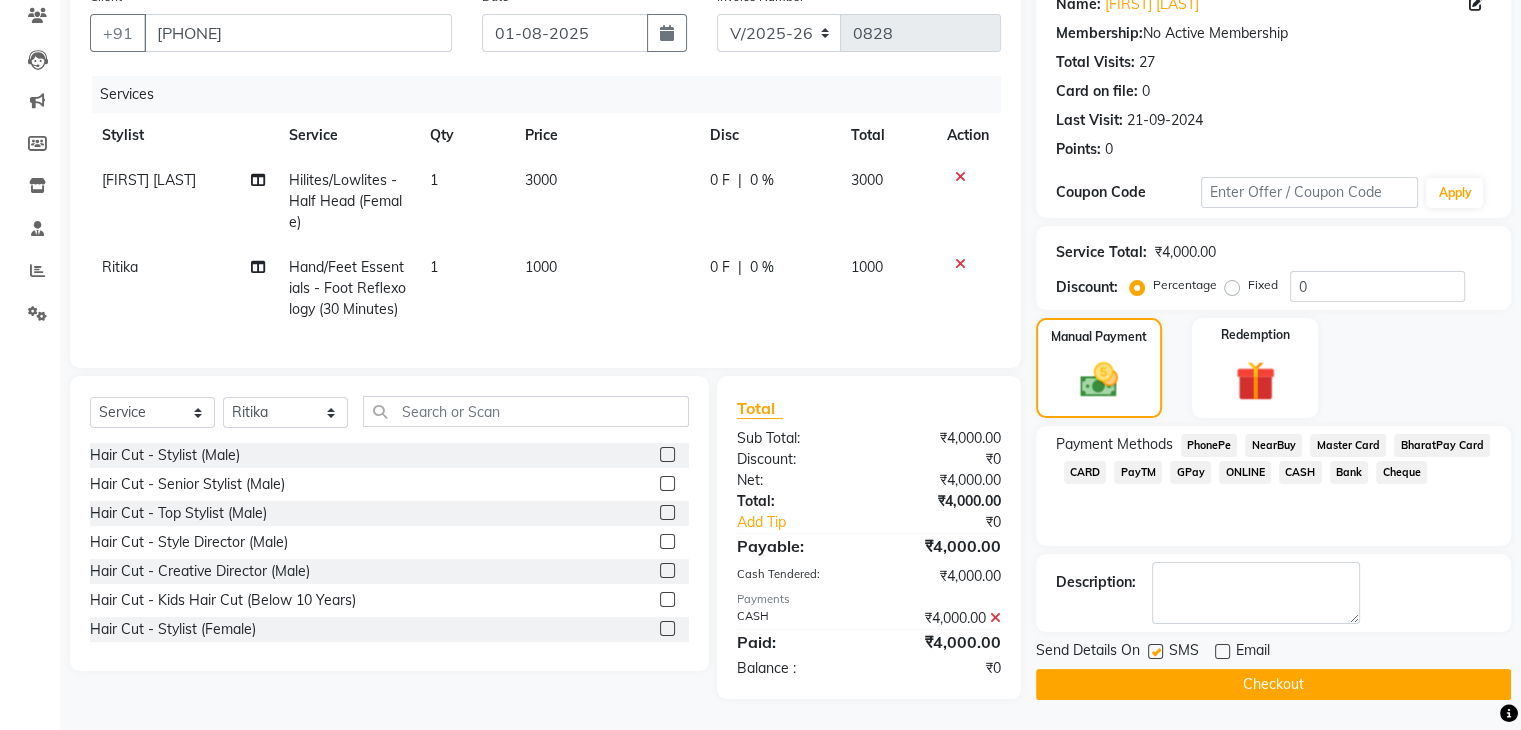 click 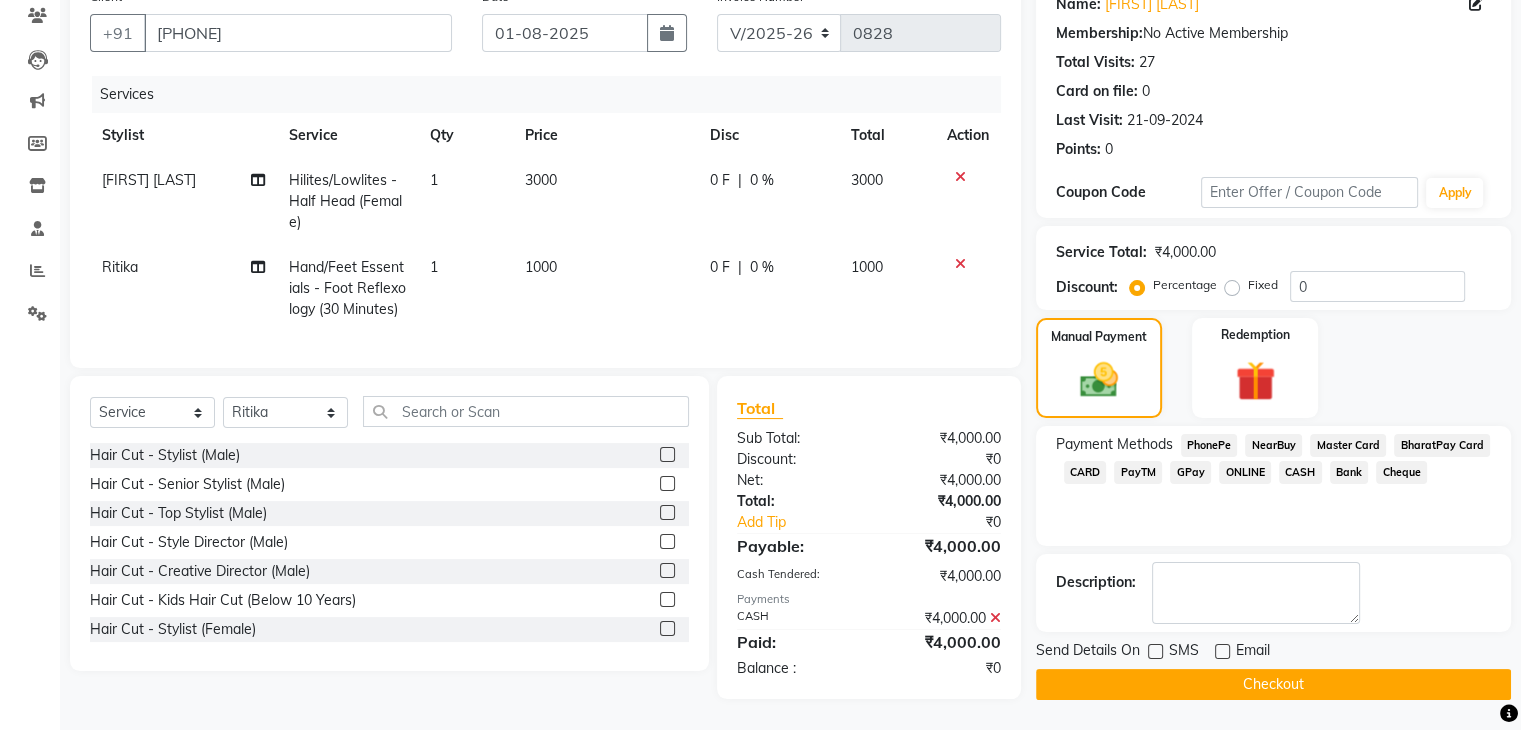 click on "Checkout" 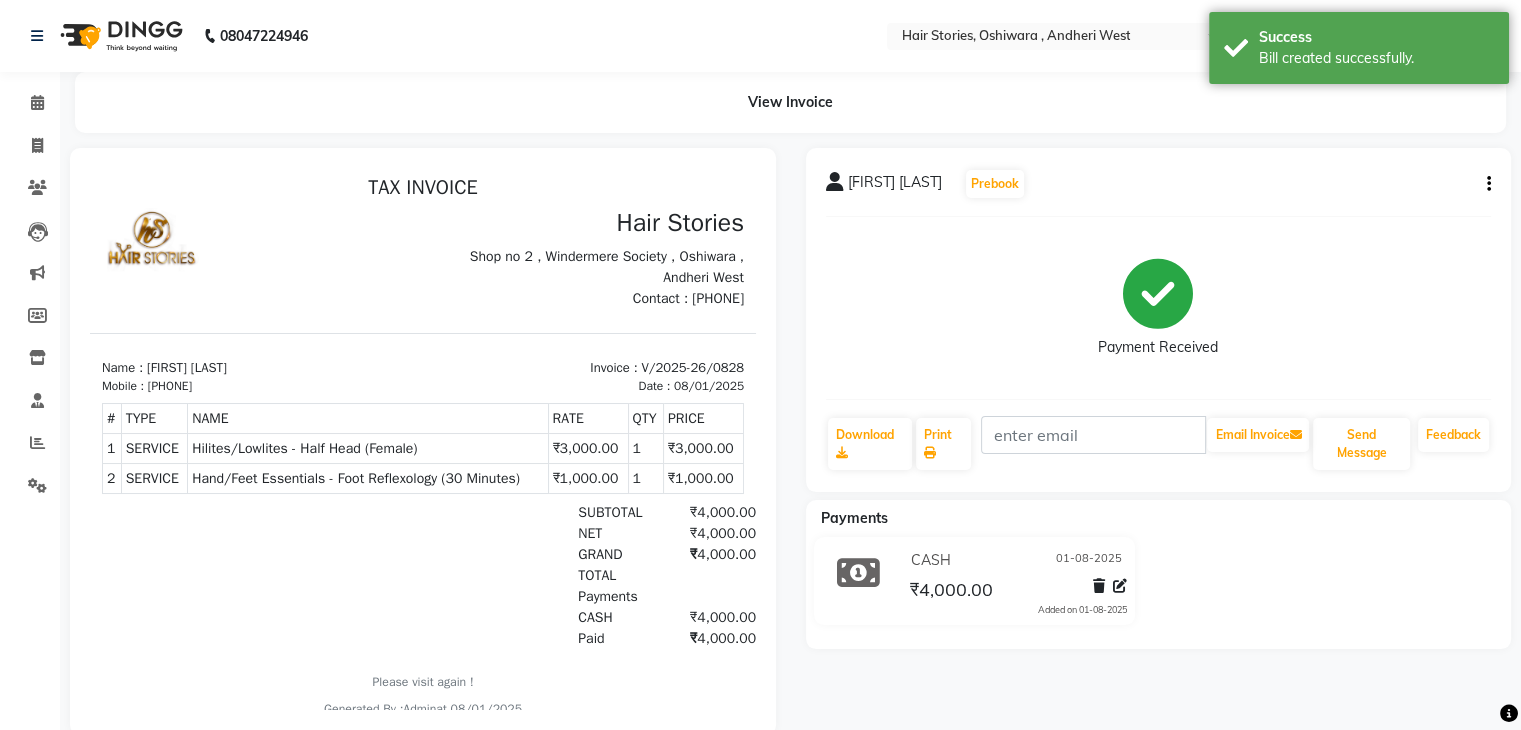 scroll, scrollTop: 0, scrollLeft: 0, axis: both 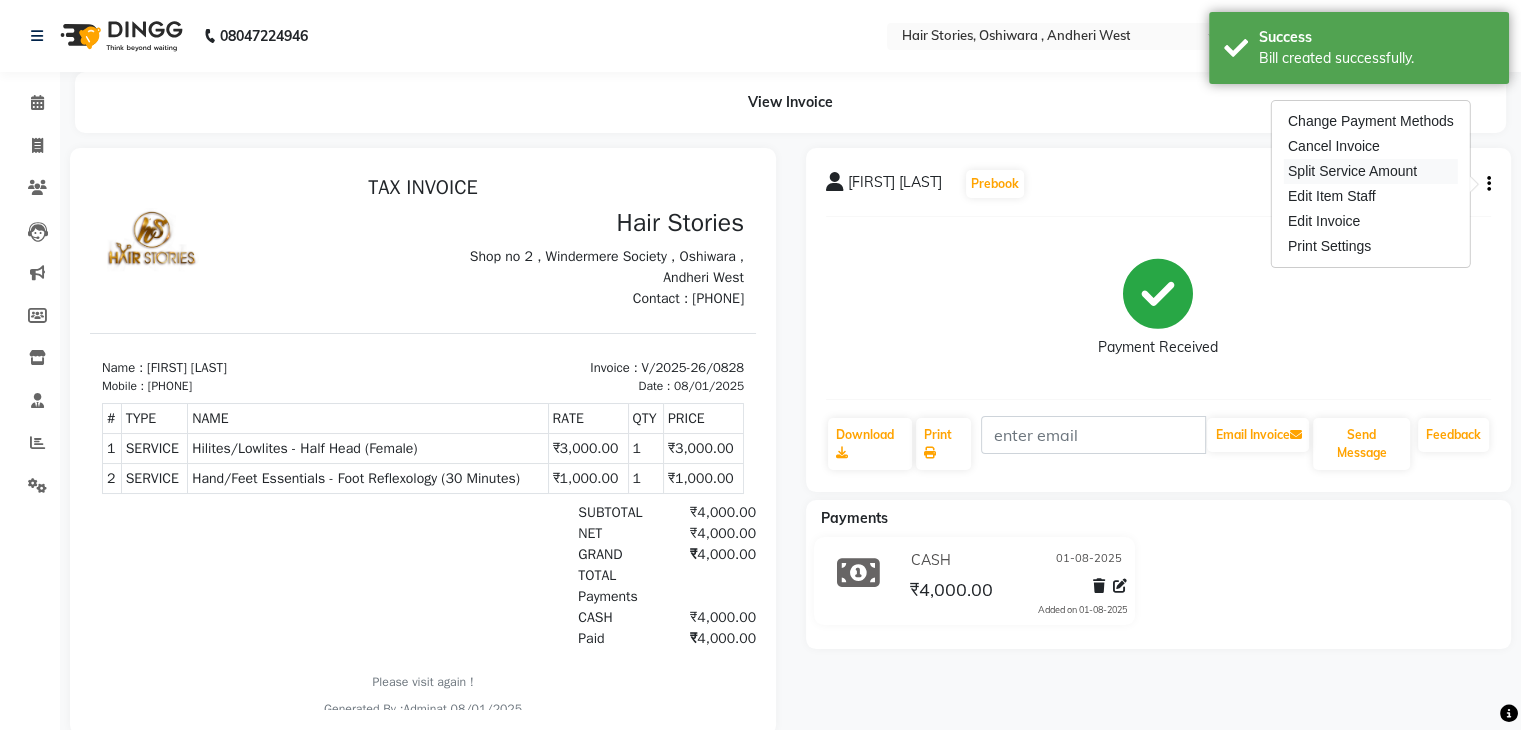 click on "Split Service Amount" at bounding box center [1371, 171] 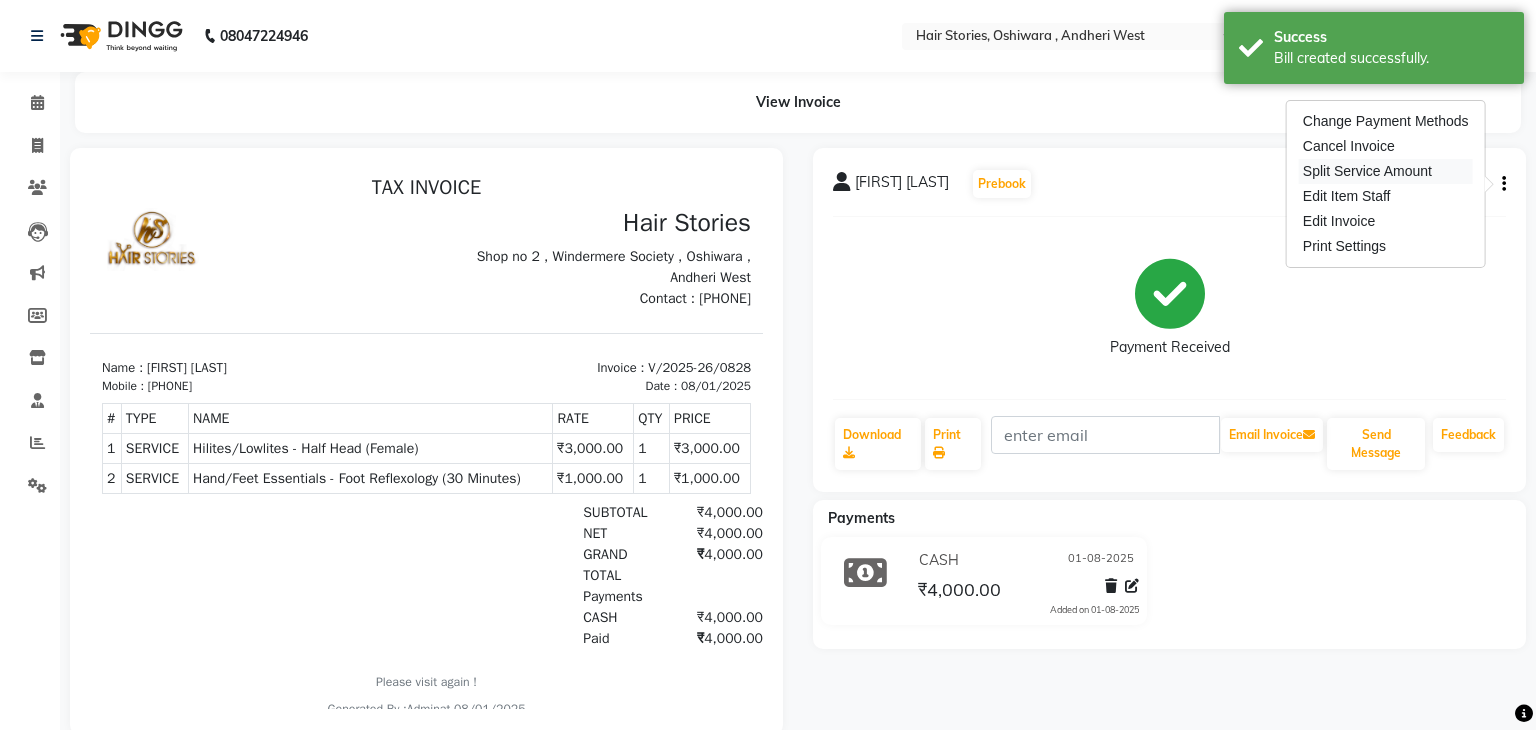 select on "7131" 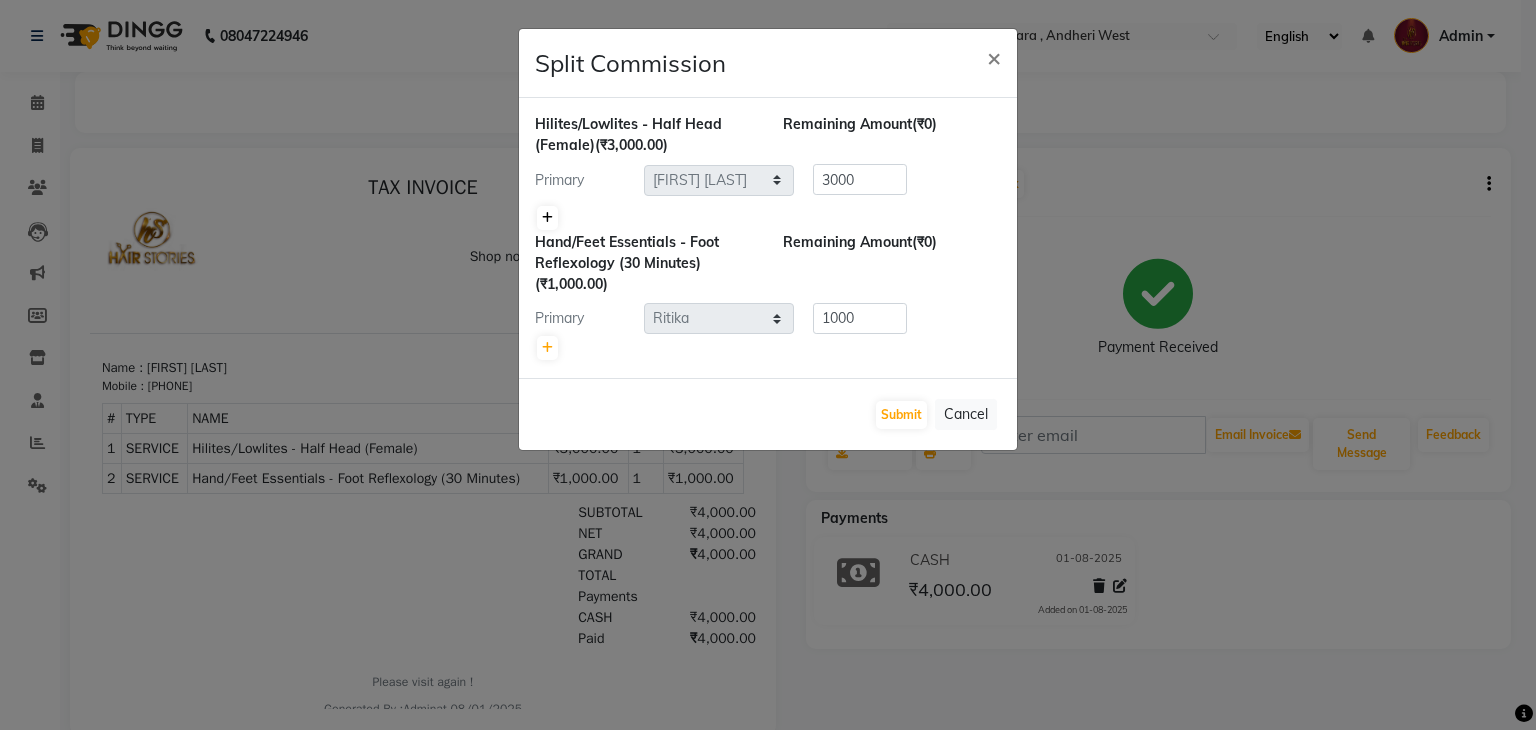 click 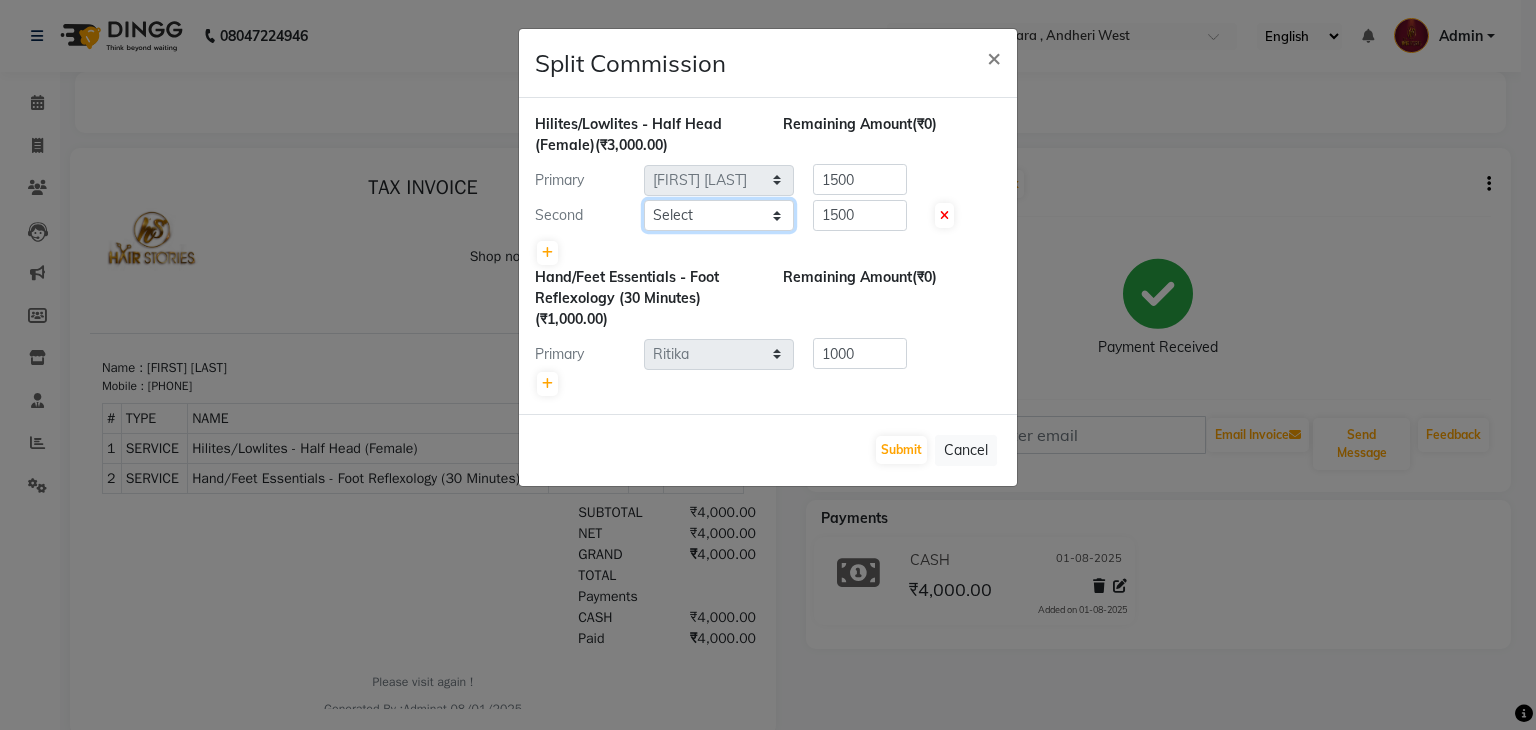 click on "Select  [FIRST]   [FIRST]   [FIRST] [LAST]   Freelancer   [FIRST]   [FIRST] [LAST]   [FIRST]   [FIRST]   [FIRST]" 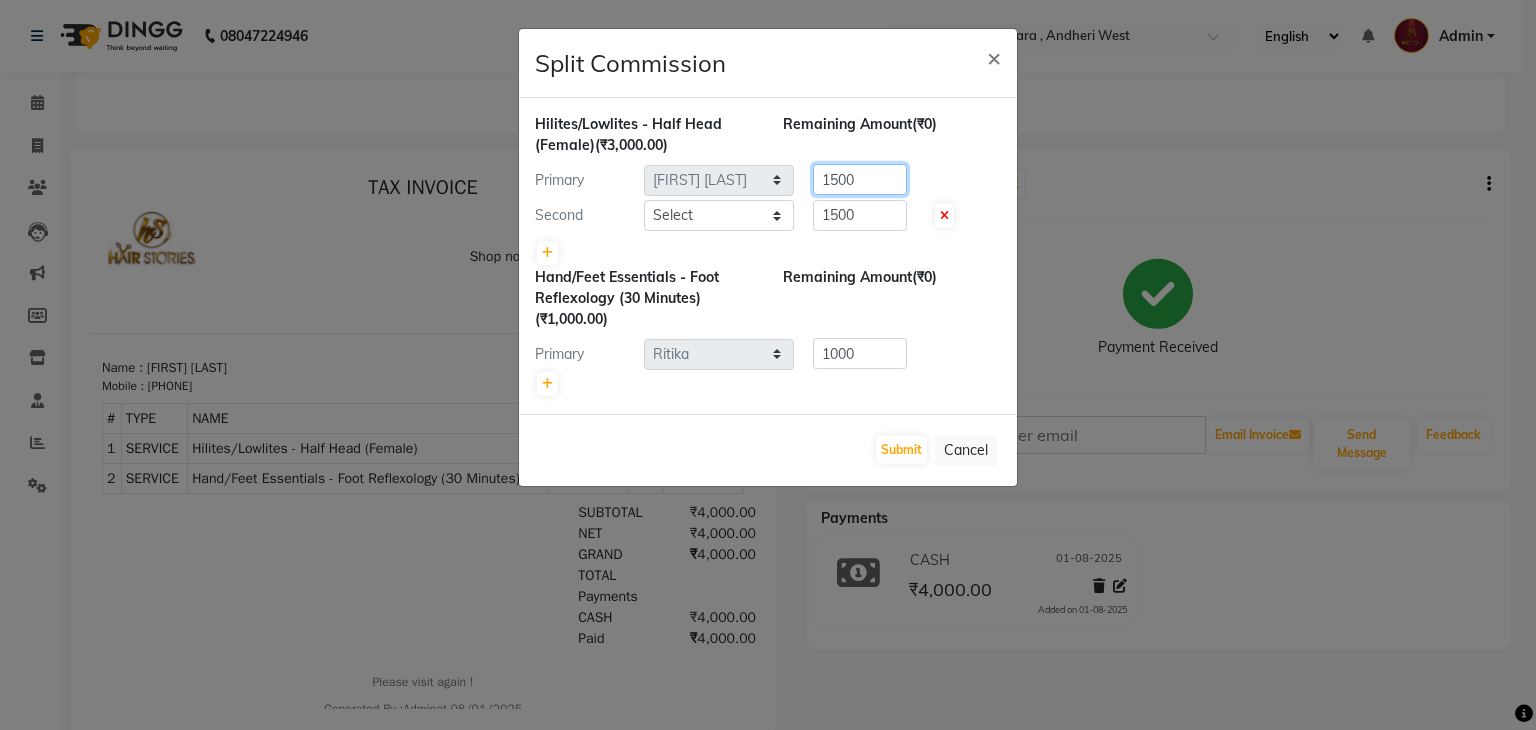 click on "Primary Select Ahmed Amit Amit Savla Freelancer Habiba Neha Tilak Ritika Shilpa Shiraz 1500" 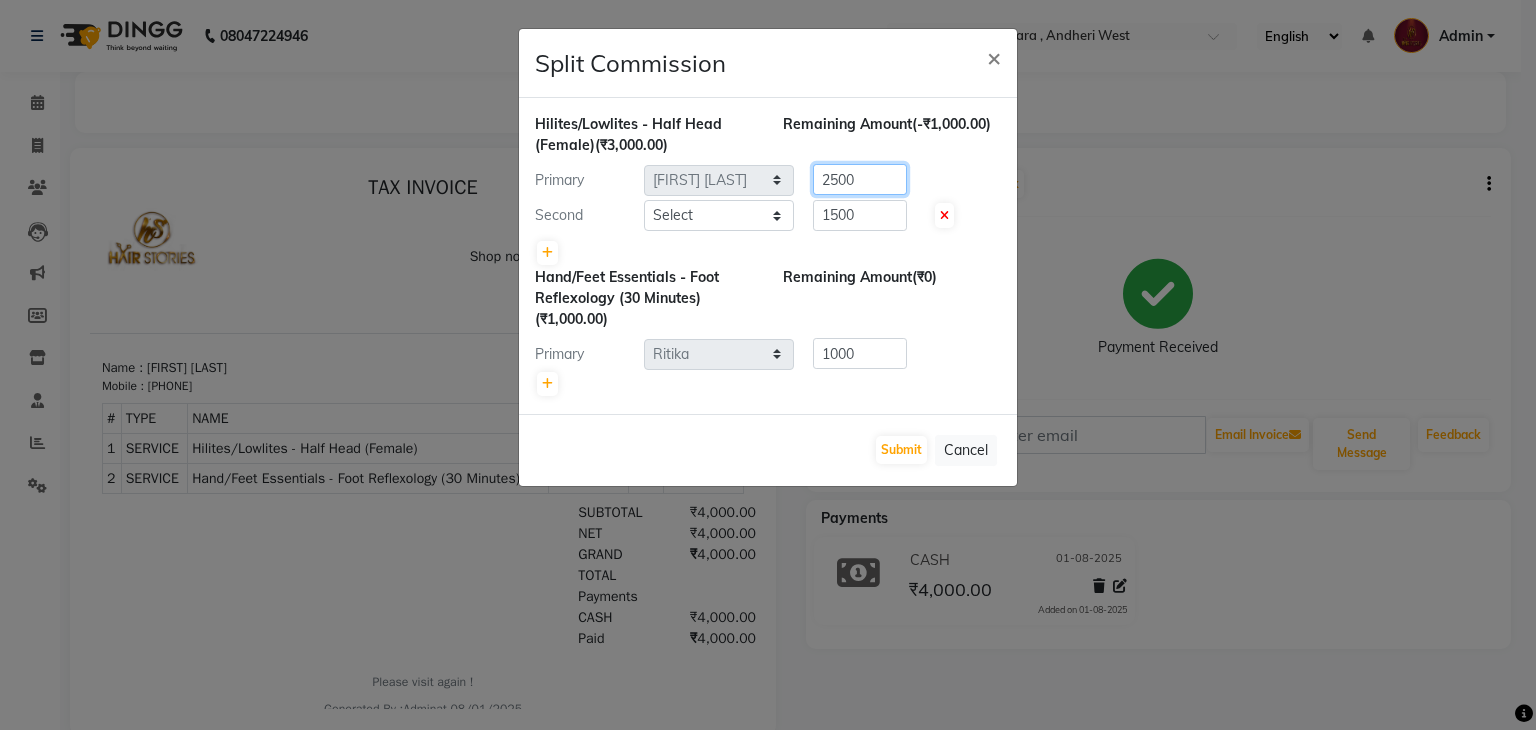 type on "2500" 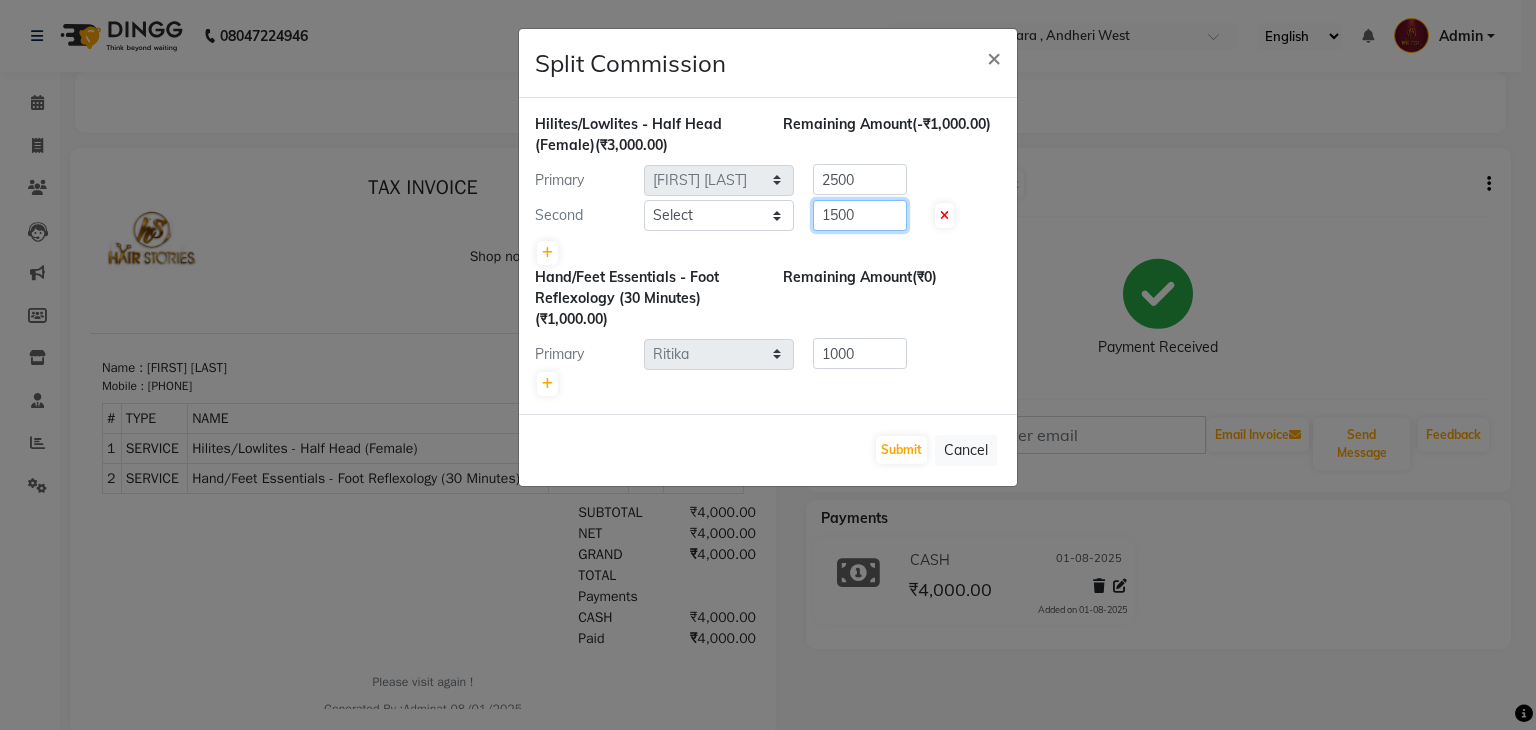 click on "1500" 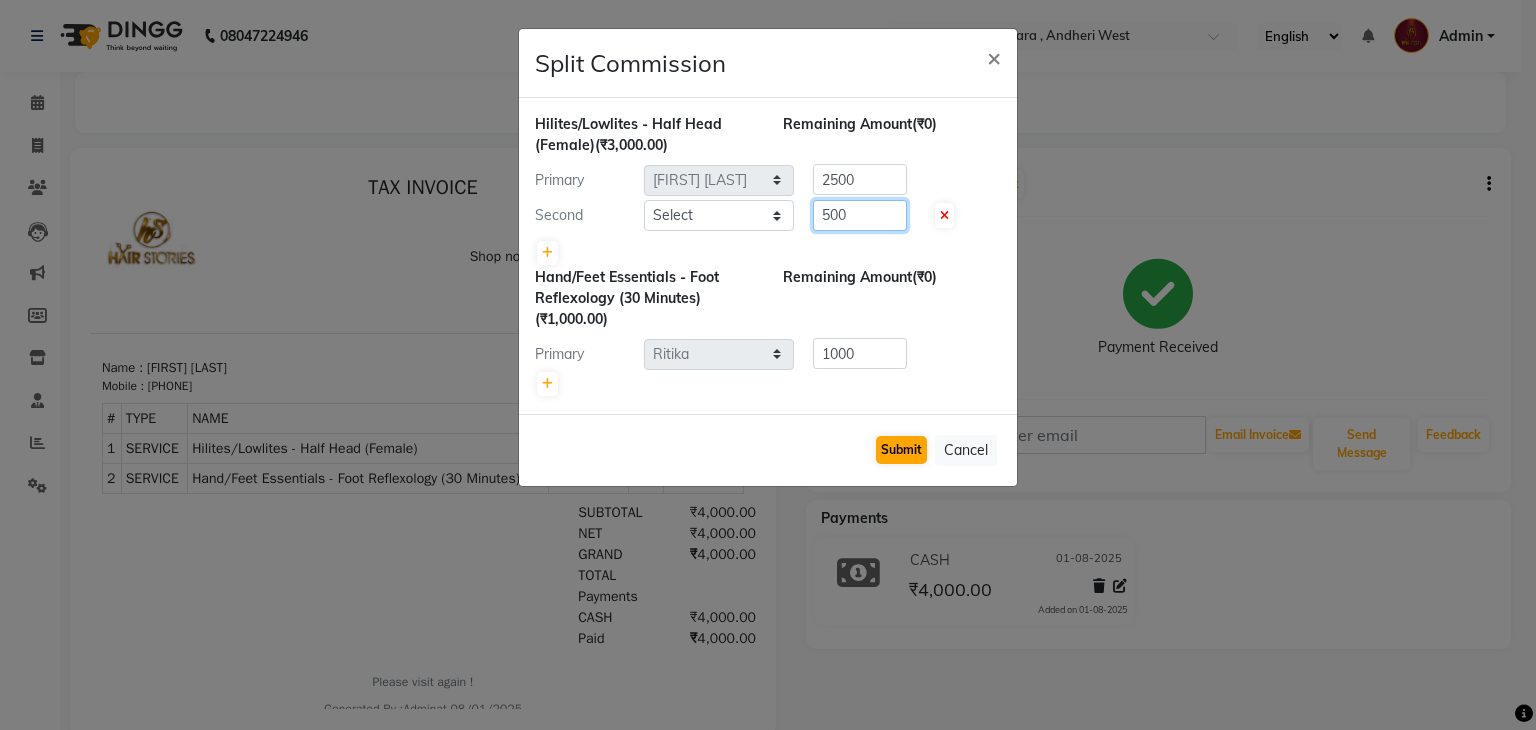 type on "500" 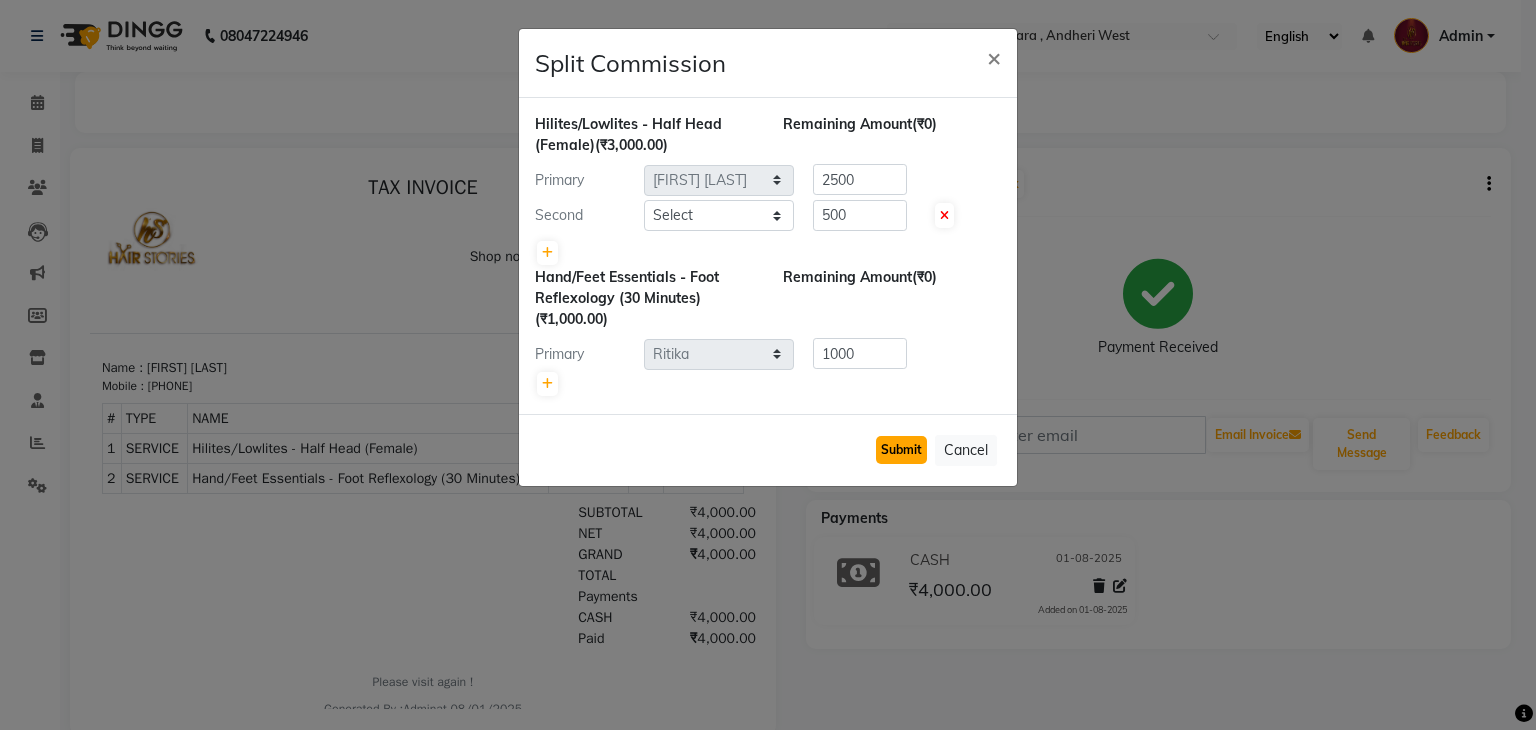 click on "Submit" 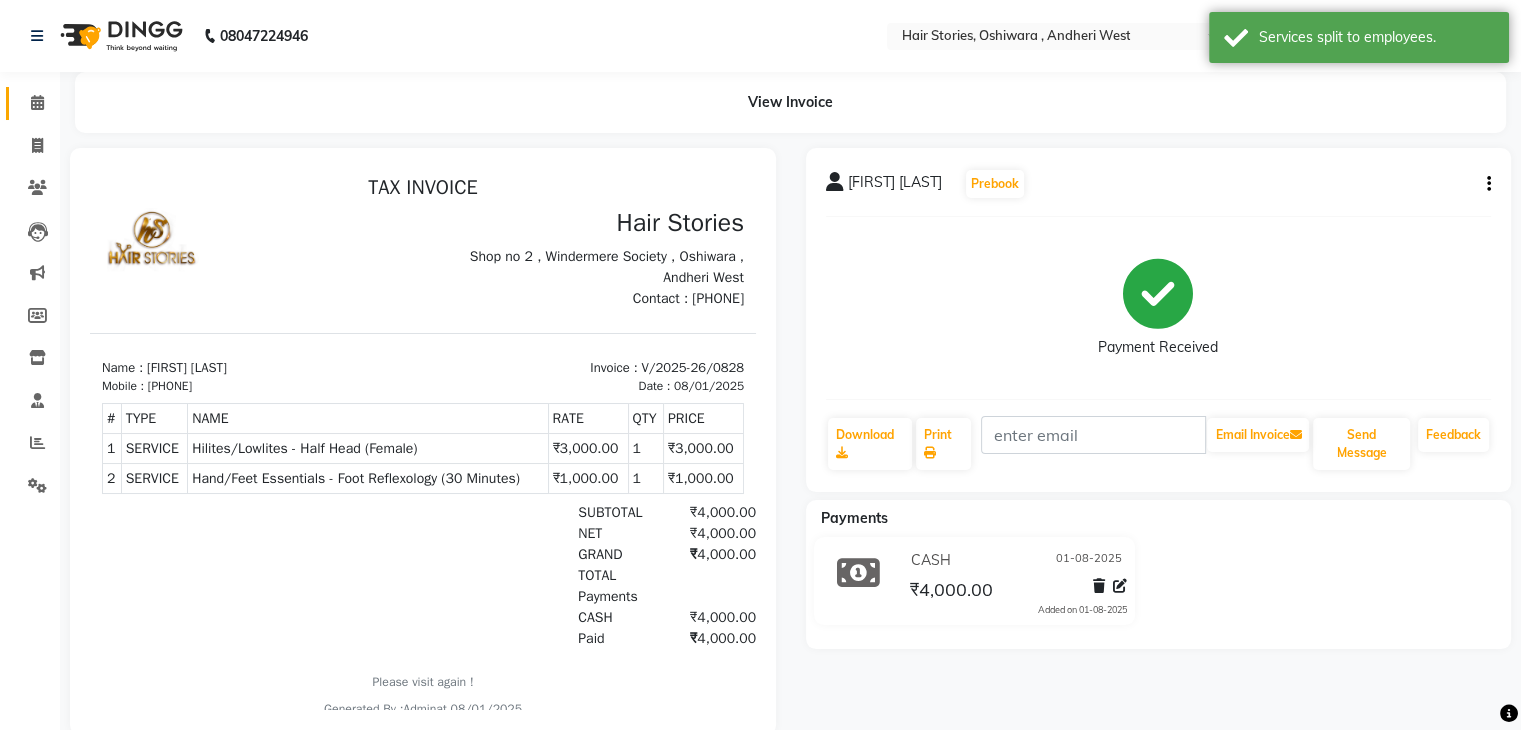 click on "Calendar" 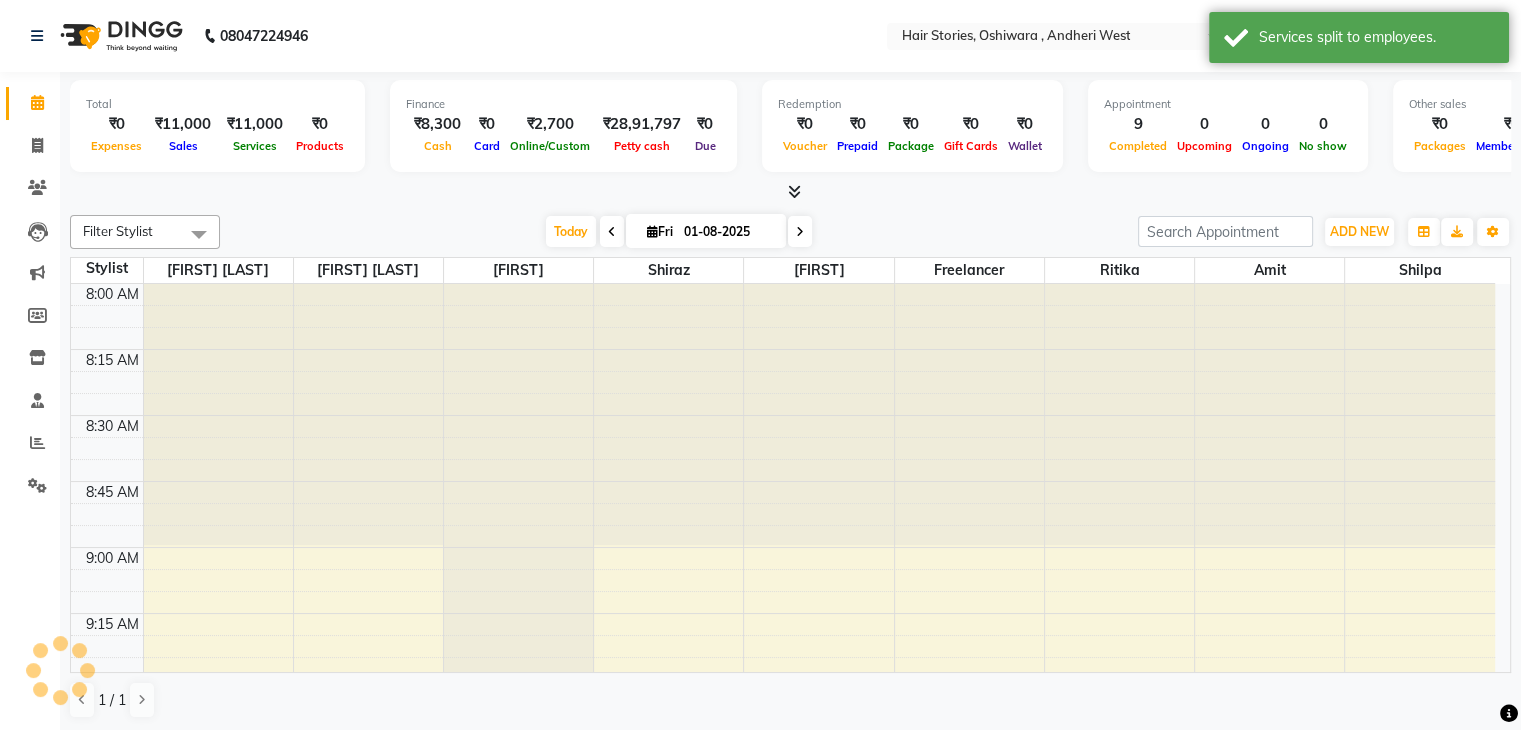 scroll, scrollTop: 0, scrollLeft: 0, axis: both 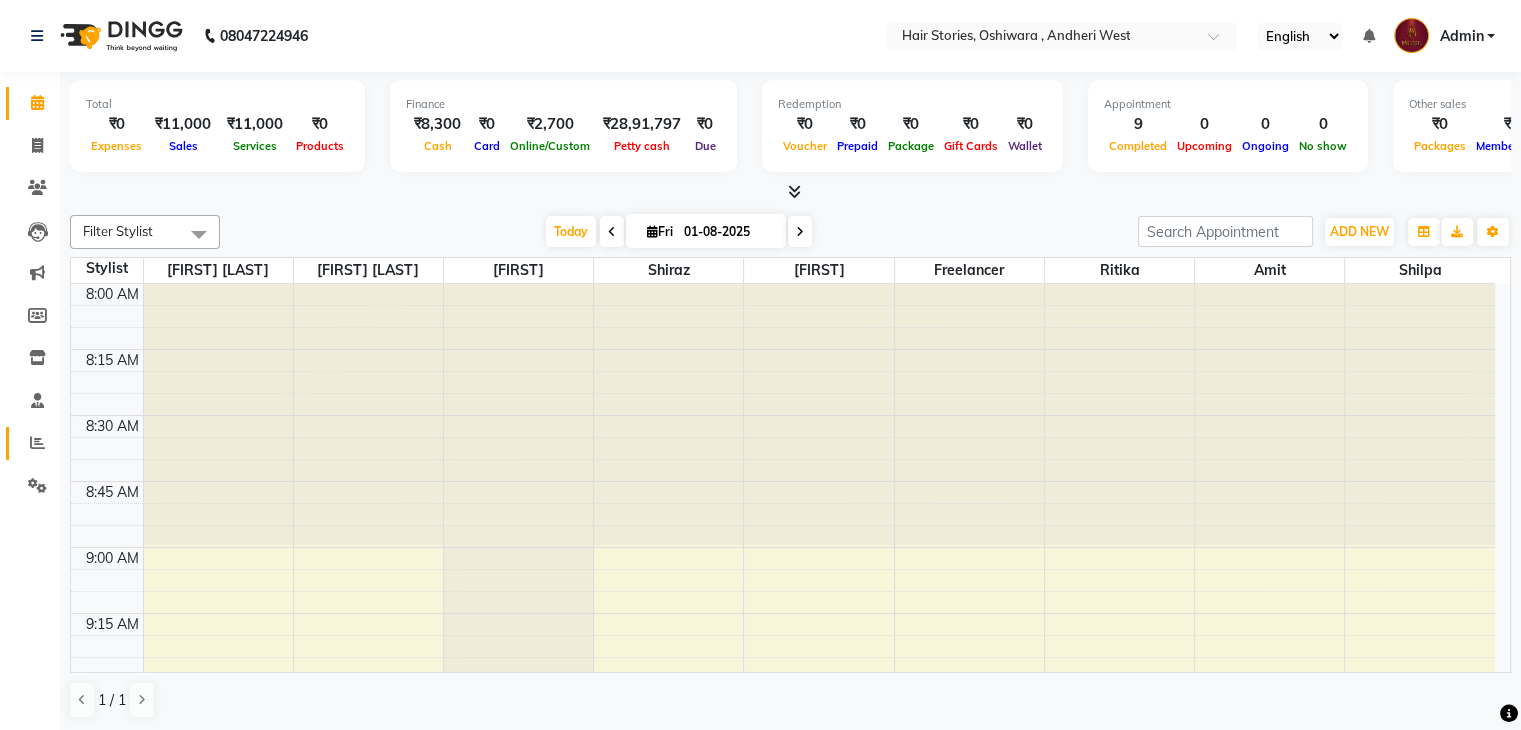 click 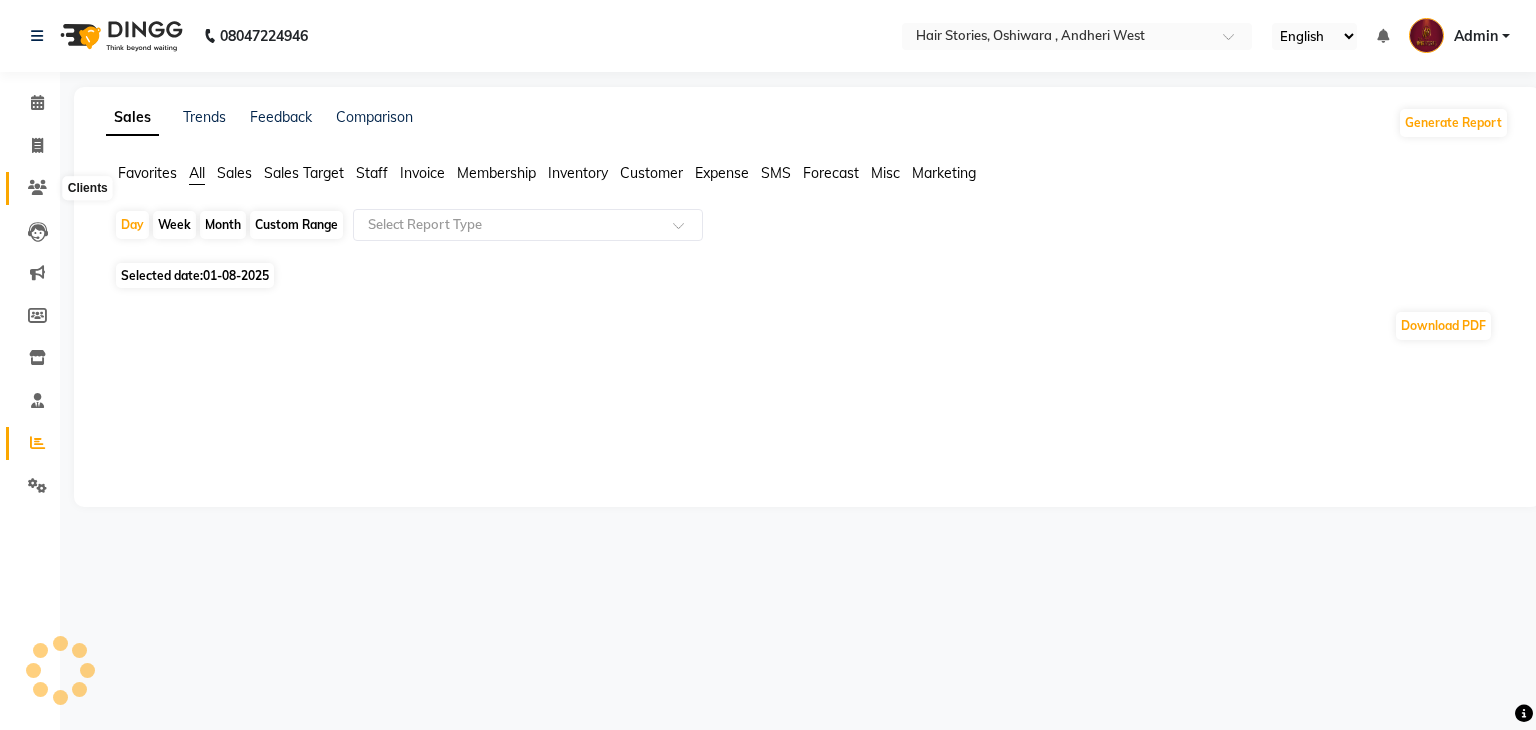 click 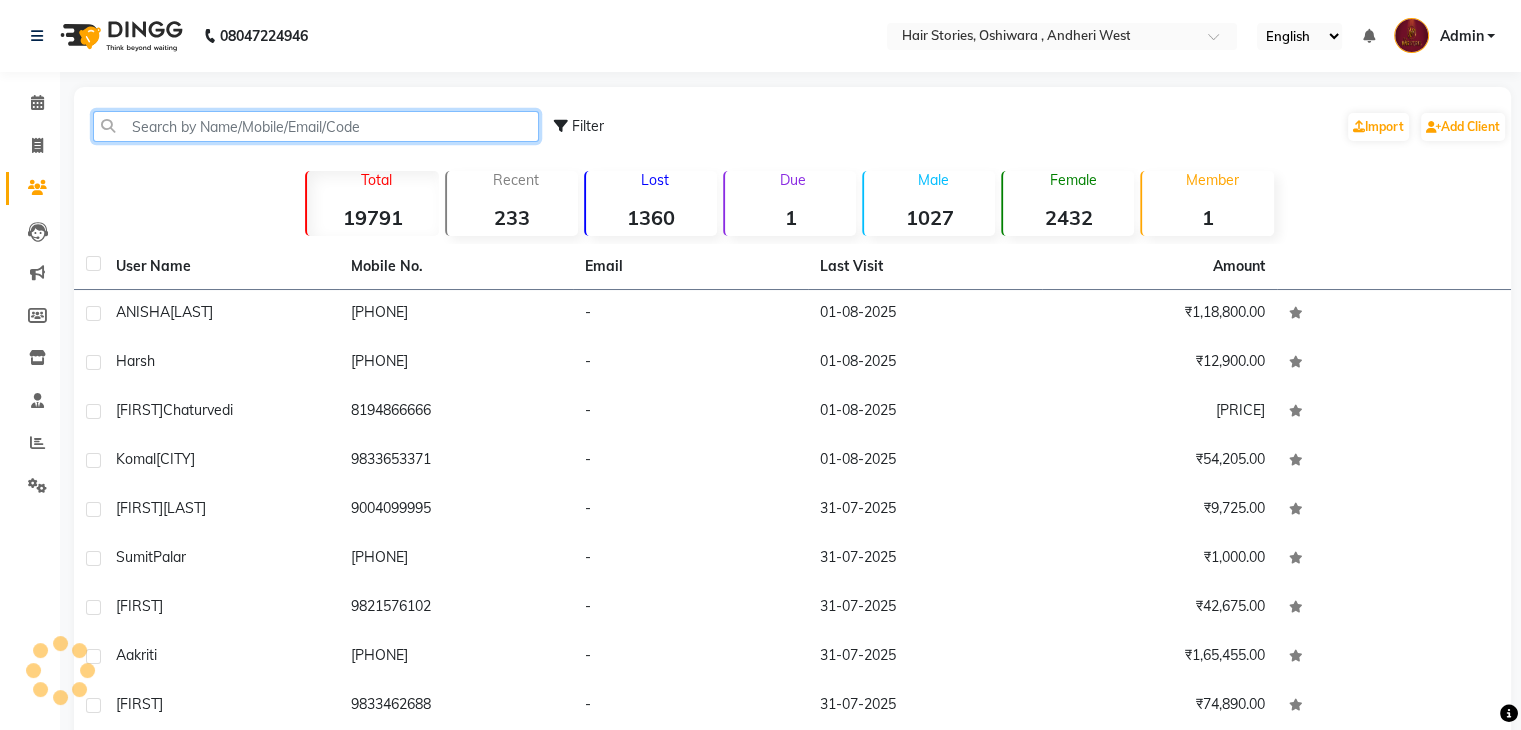 click 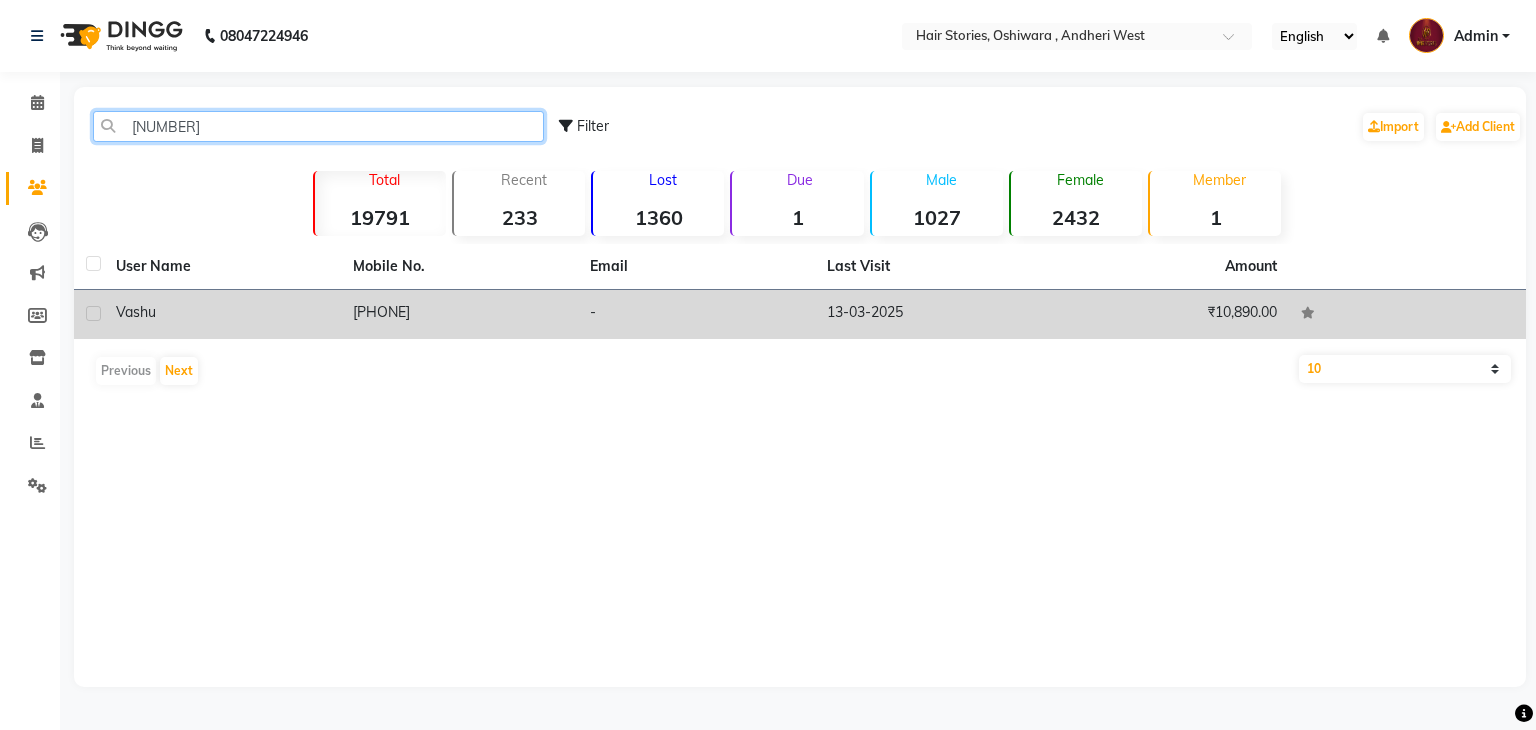 type on "[NUMBER]" 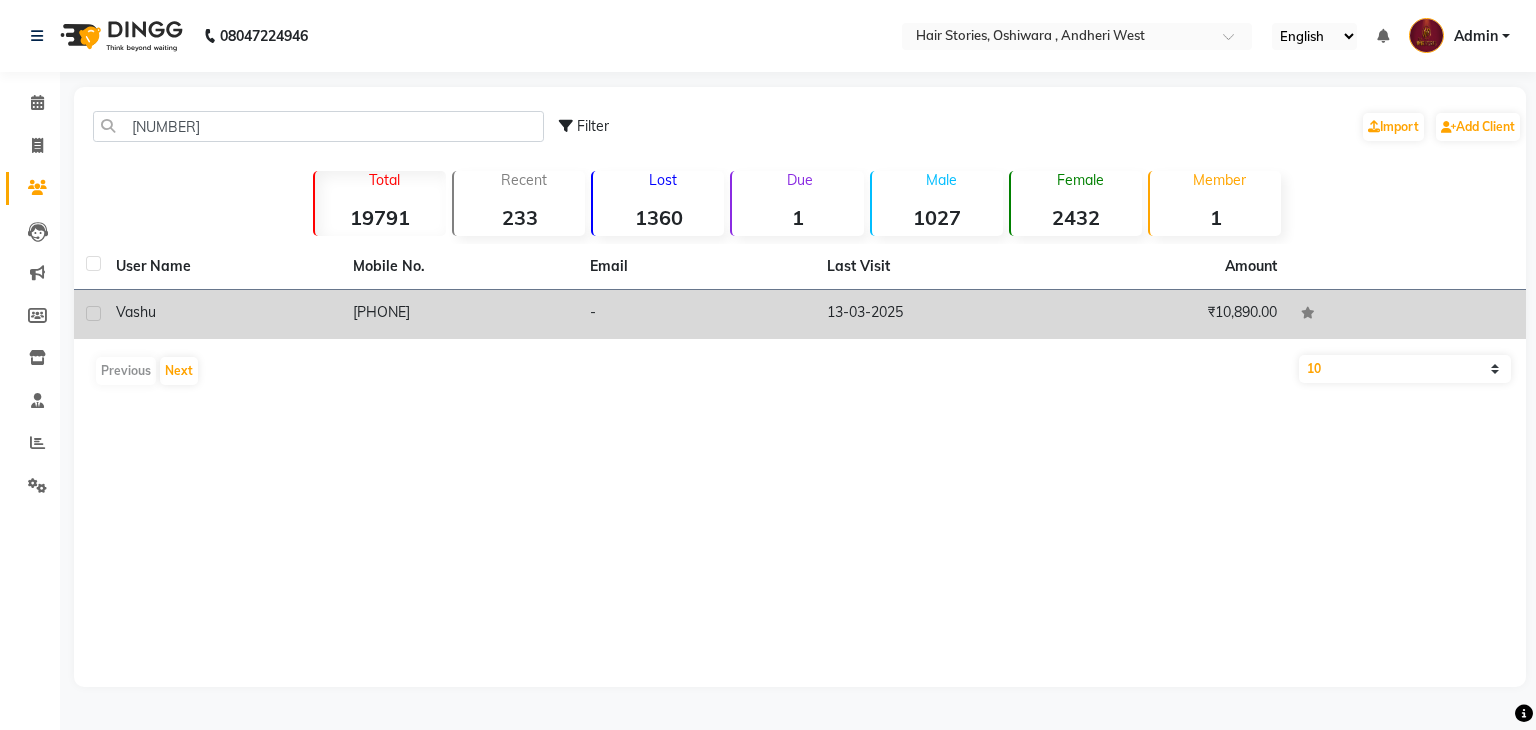 click on "Vashu" 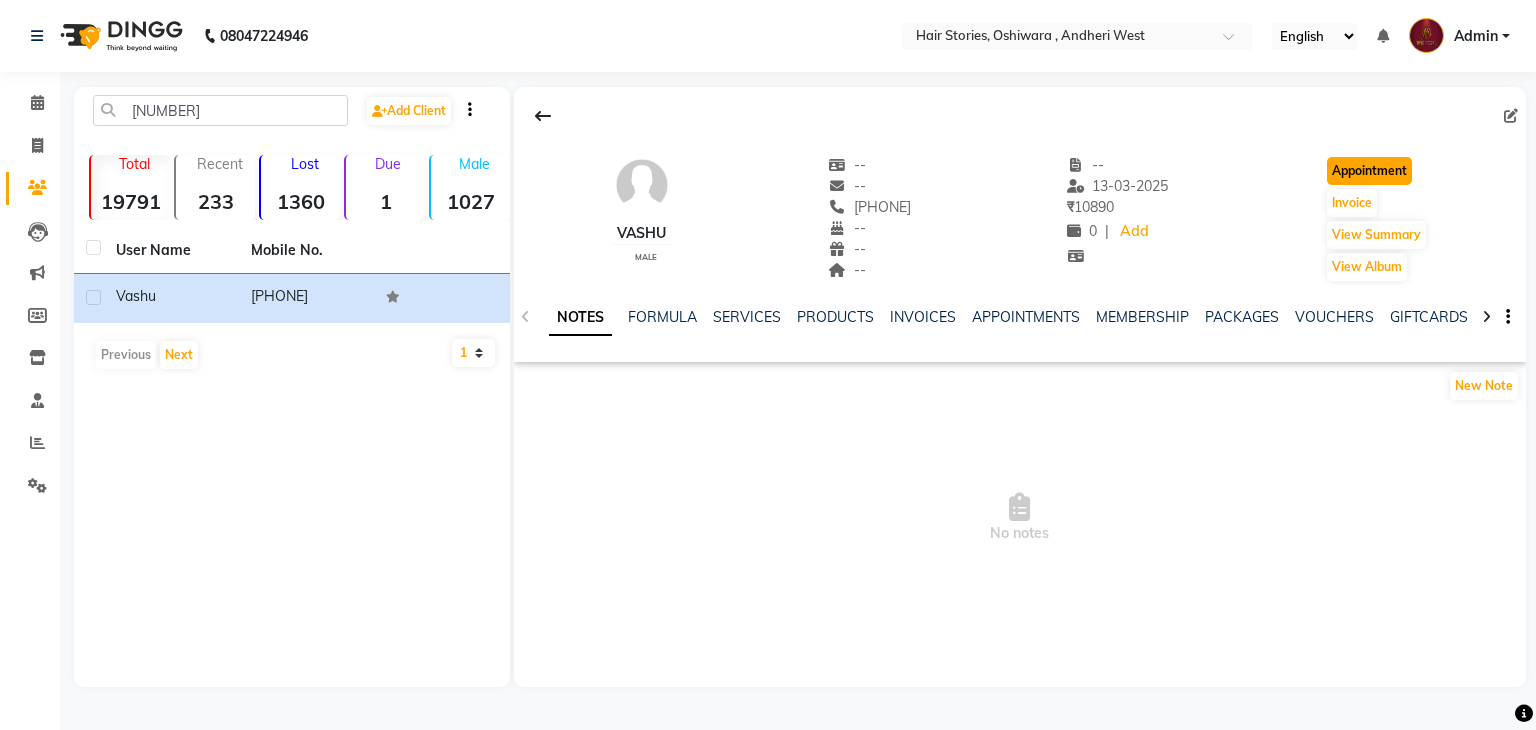 click on "Appointment" 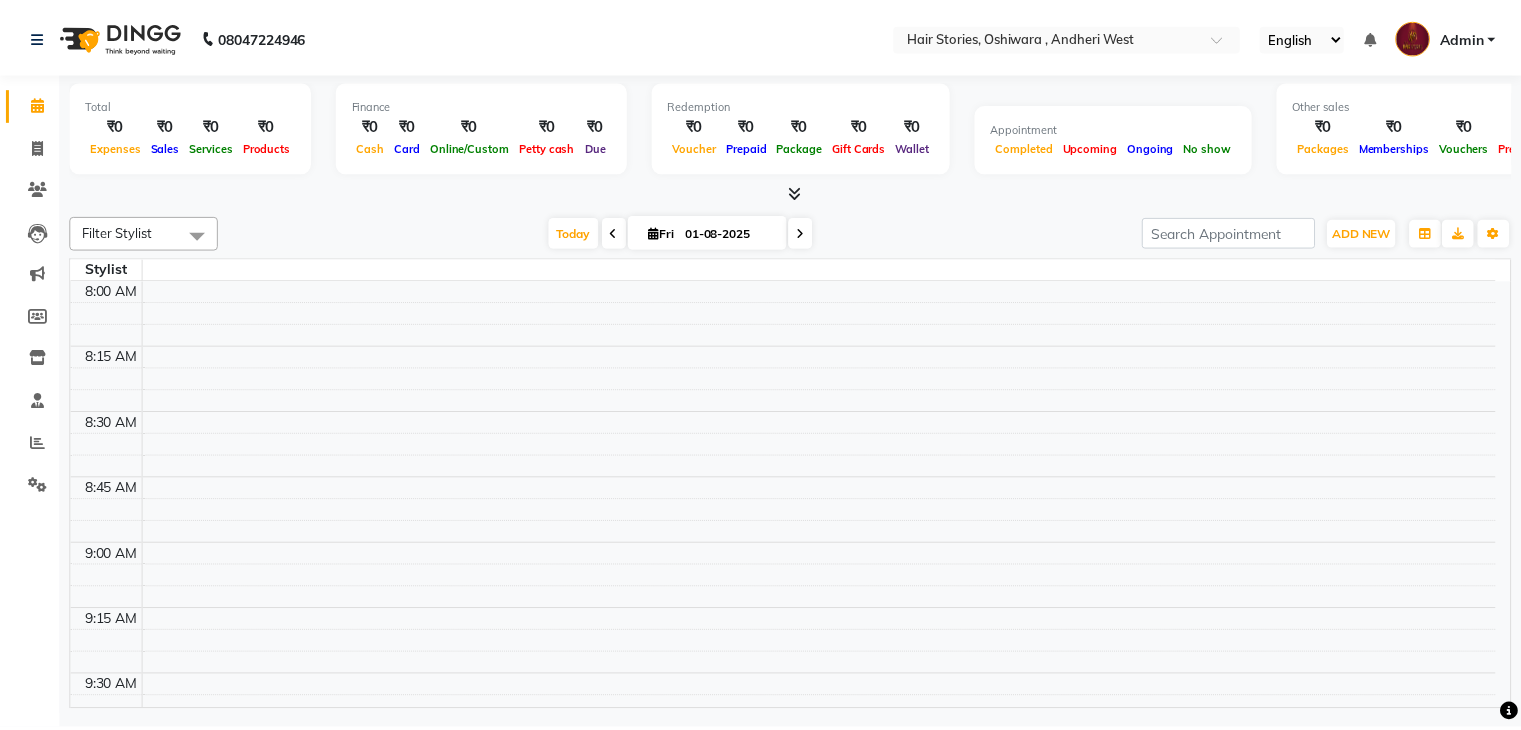 scroll, scrollTop: 0, scrollLeft: 0, axis: both 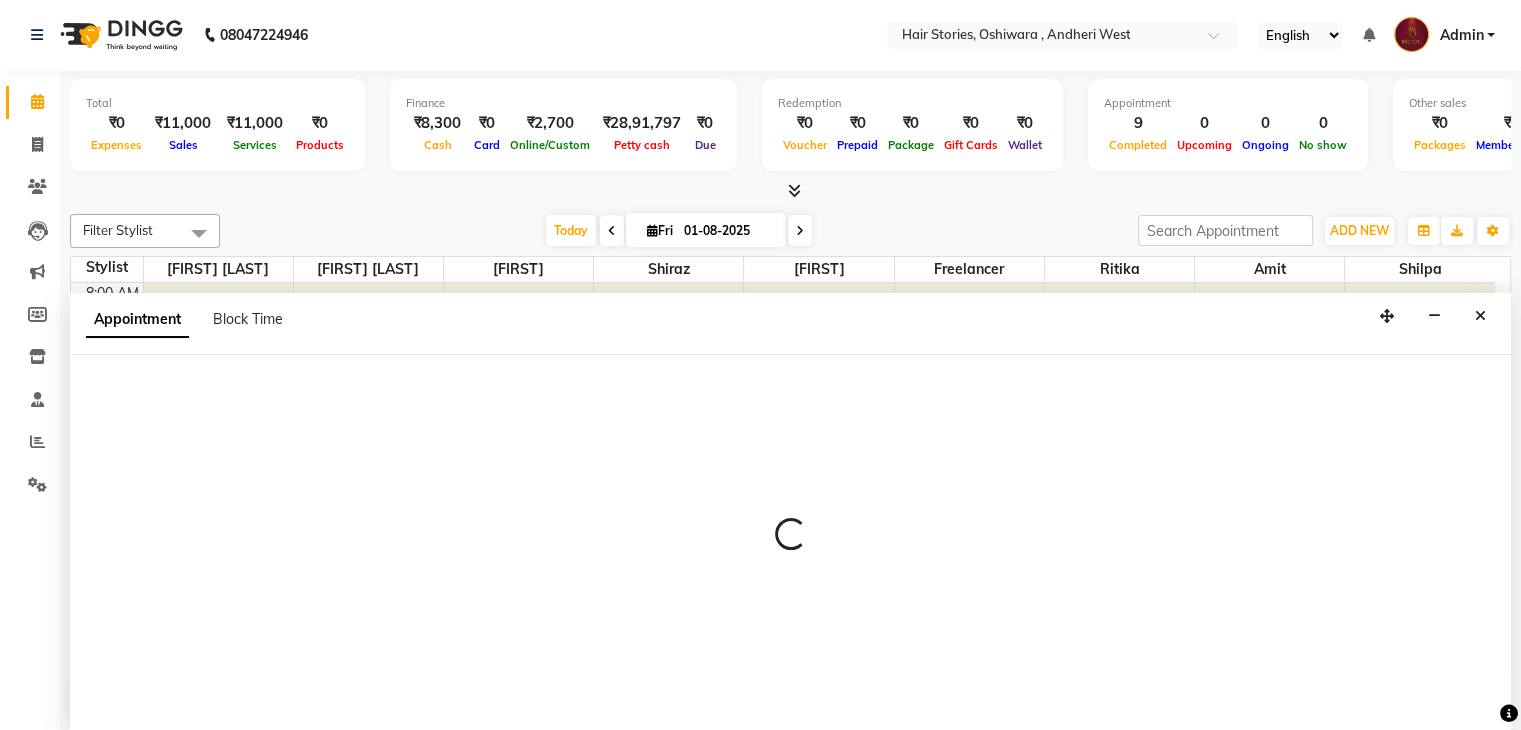 select on "540" 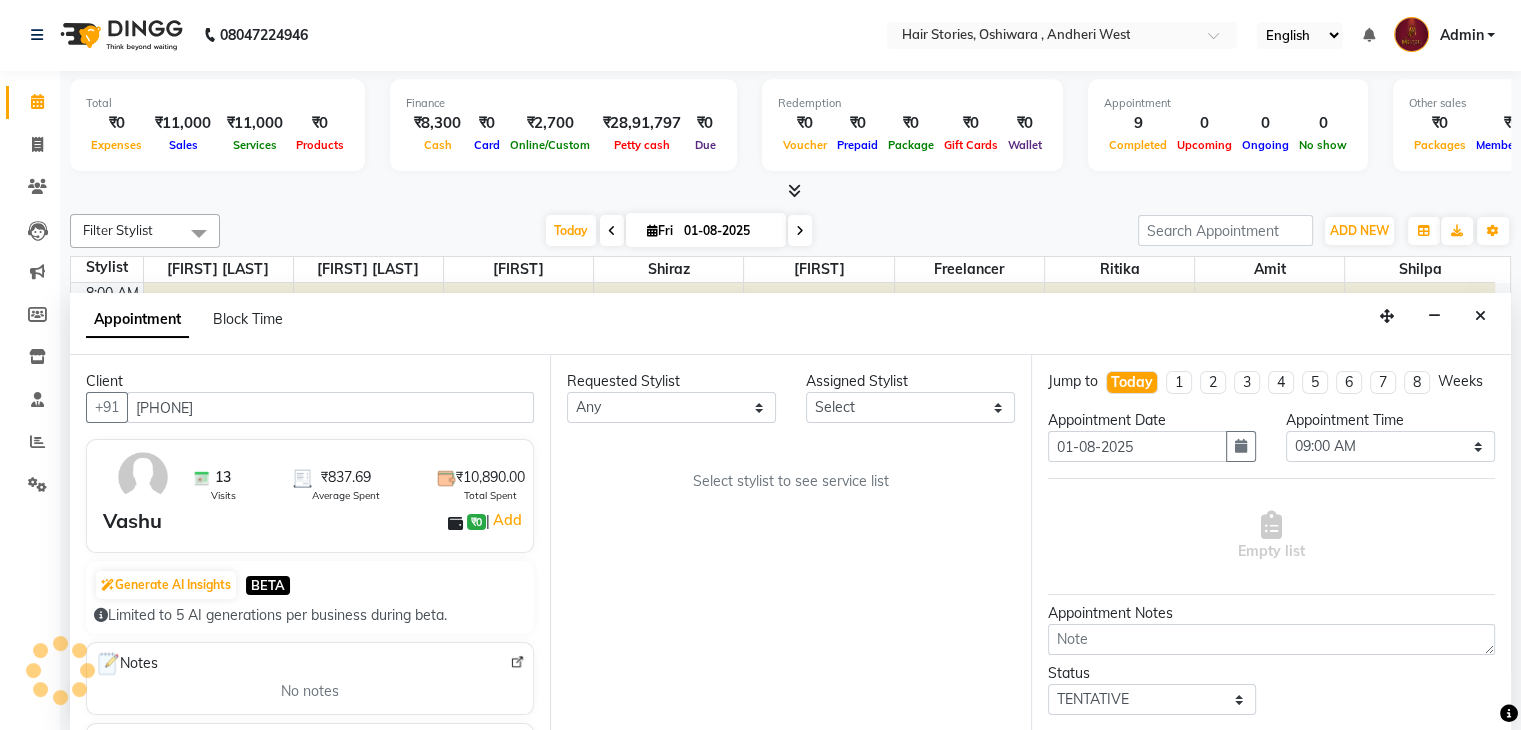 scroll, scrollTop: 2616, scrollLeft: 0, axis: vertical 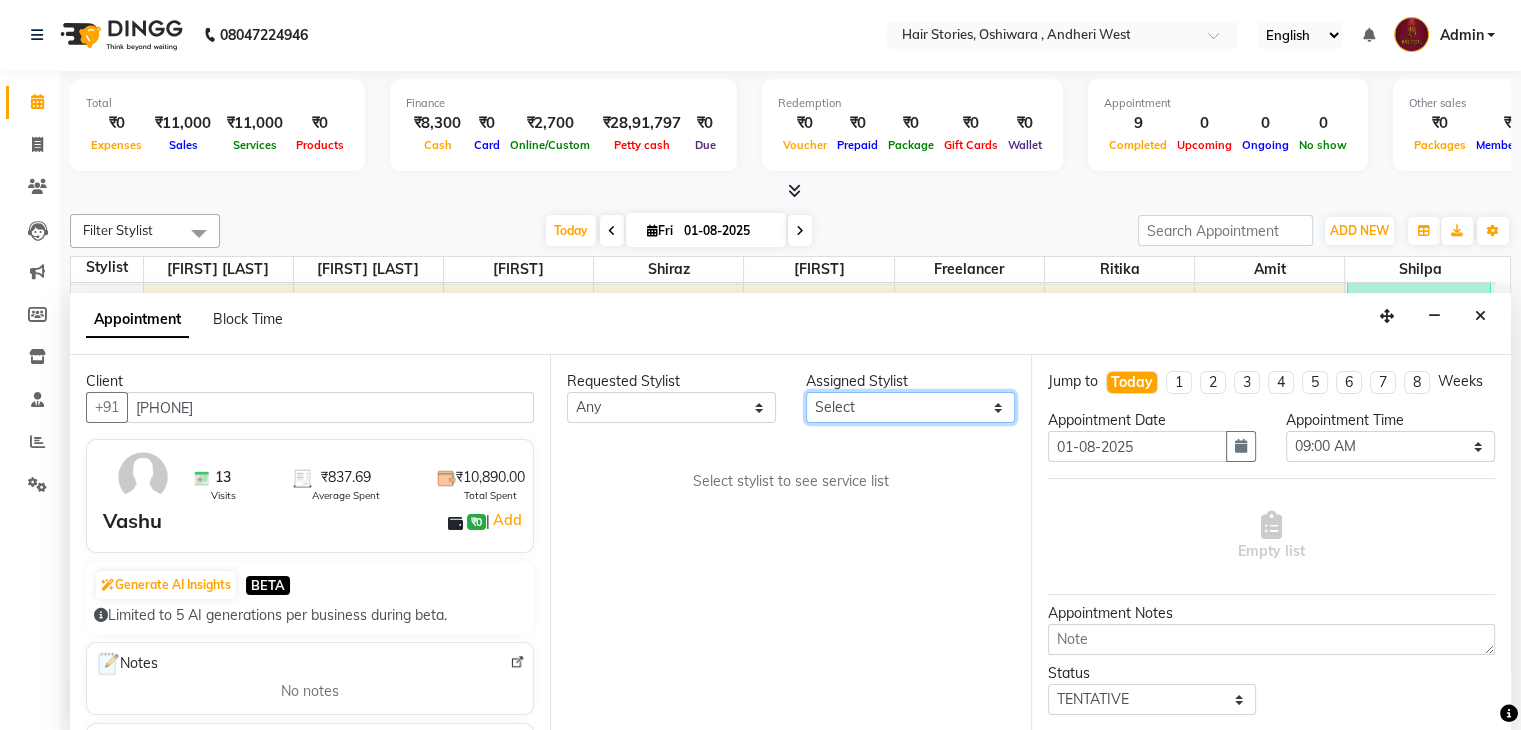 click on "Select [FIRST] [FIRST] [FIRST] [LAST] Freelancer [FIRST] [FIRST] [LAST] [FIRST] [FIRST] [FIRST]" at bounding box center (910, 407) 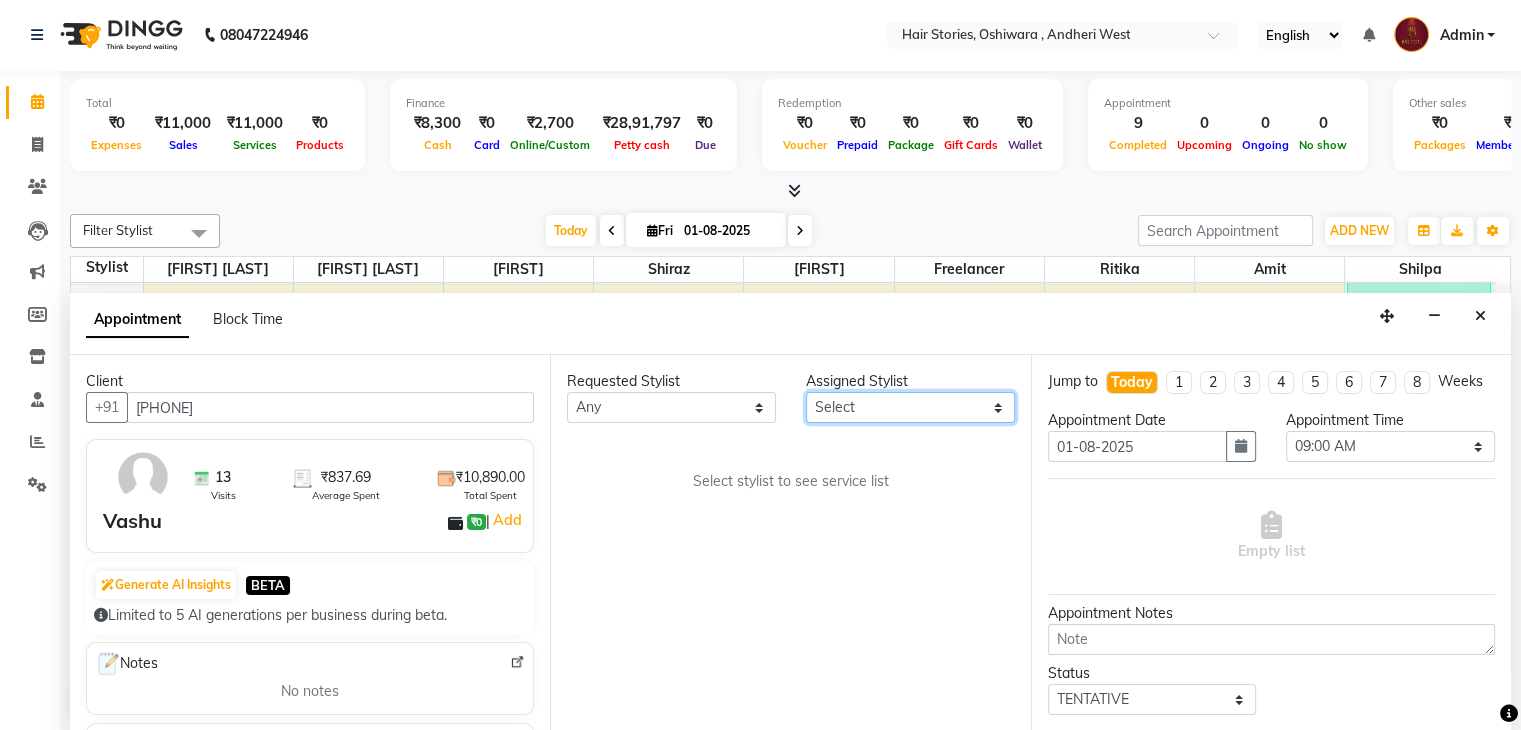 select on "[PHONE]" 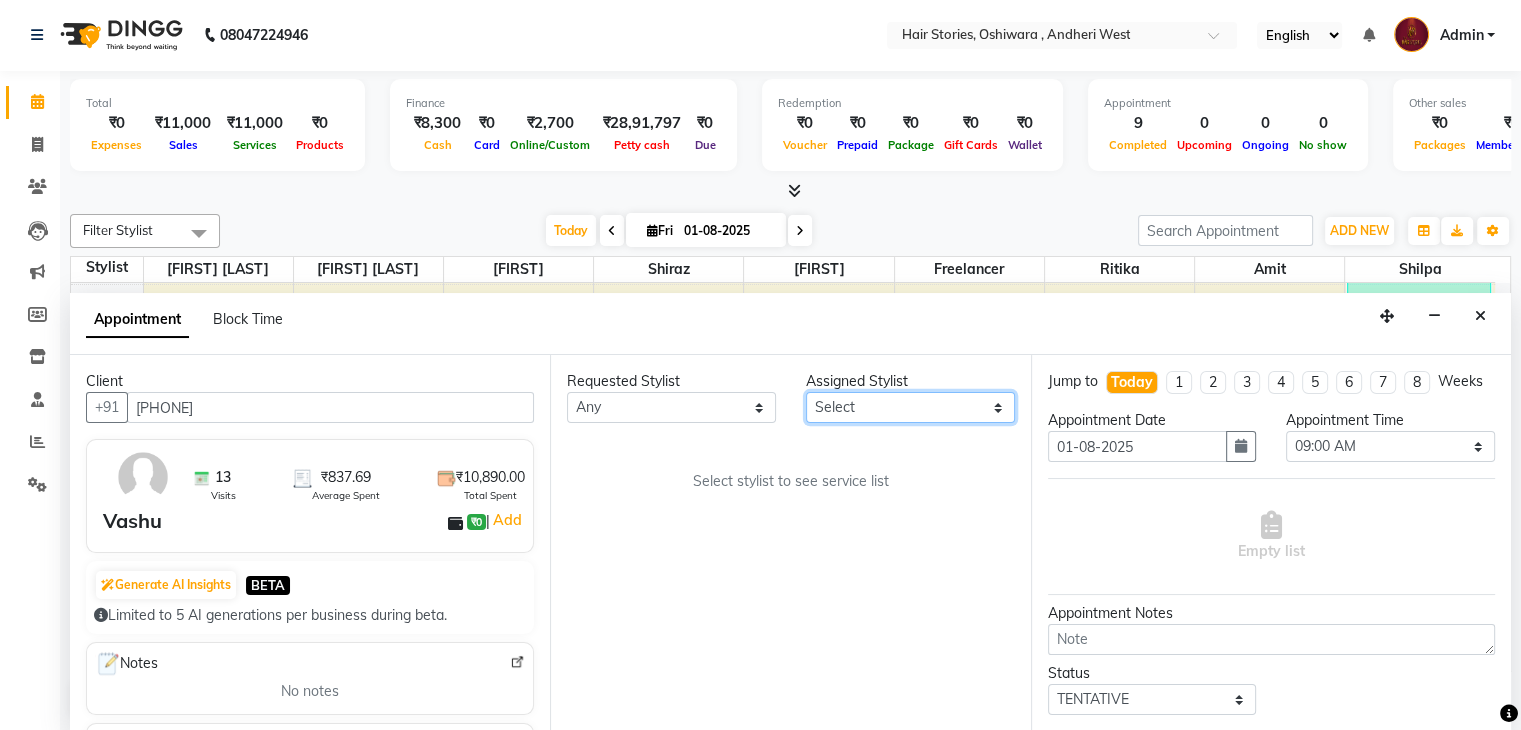 click on "Select [FIRST] [FIRST] [FIRST] [LAST] Freelancer [FIRST] [FIRST] [LAST] [FIRST] [FIRST] [FIRST]" at bounding box center (910, 407) 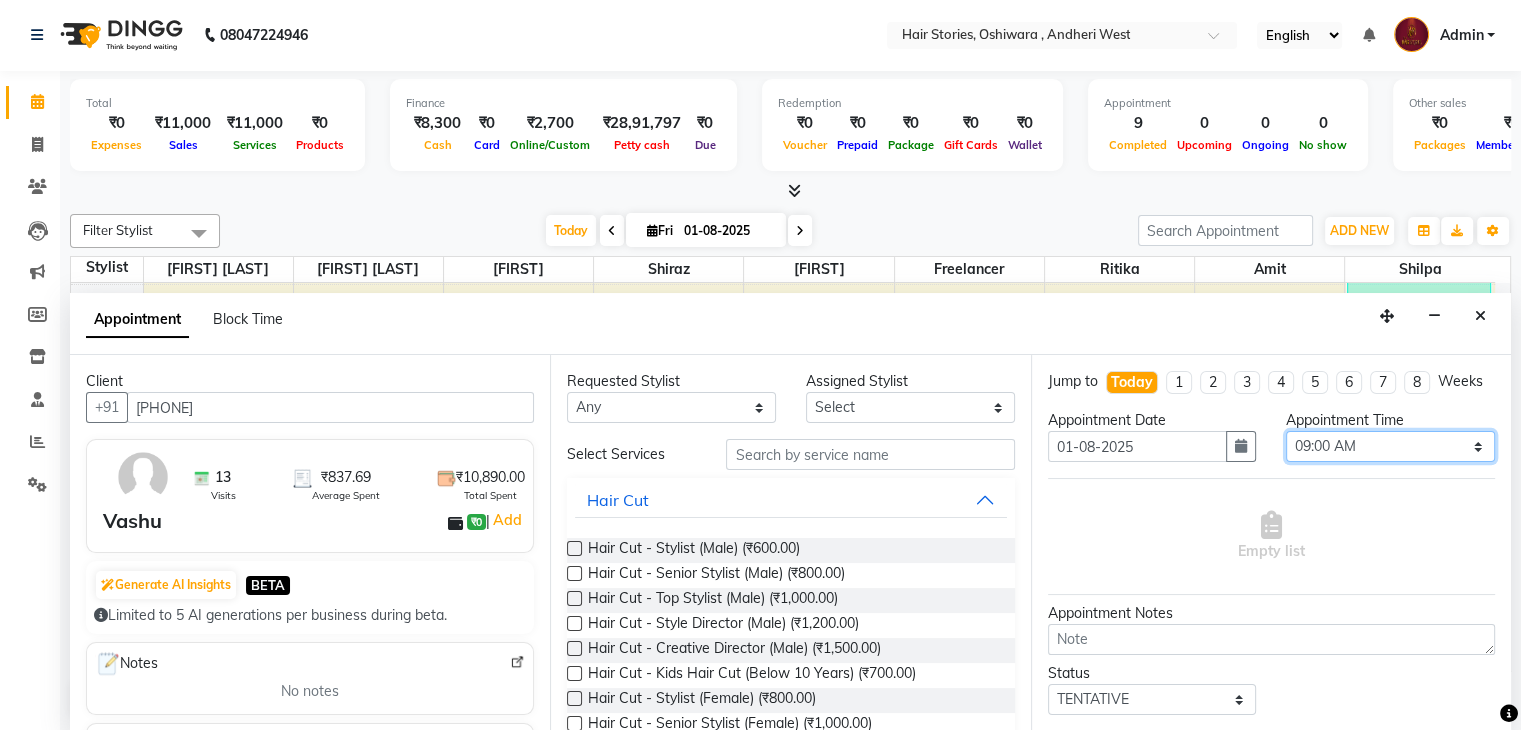click on "Select 09:00 AM 09:15 AM 09:30 AM 09:45 AM 10:00 AM 10:15 AM 10:30 AM 10:45 AM 11:00 AM 11:15 AM 11:30 AM 11:45 AM 12:00 PM 12:15 PM 12:30 PM 12:45 PM 01:00 PM 01:15 PM 01:30 PM 01:45 PM 02:00 PM 02:15 PM 02:30 PM 02:45 PM 03:00 PM 03:15 PM 03:30 PM 03:45 PM 04:00 PM 04:15 PM 04:30 PM 04:45 PM 05:00 PM 05:15 PM 05:30 PM 05:45 PM 06:00 PM 06:15 PM 06:30 PM 06:45 PM 07:00 PM 07:15 PM 07:30 PM 07:45 PM 08:00 PM 08:15 PM 08:30 PM 08:45 PM 09:00 PM 09:15 PM 09:30 PM 09:45 PM 10:00 PM 10:15 PM 10:30 PM" at bounding box center (1390, 446) 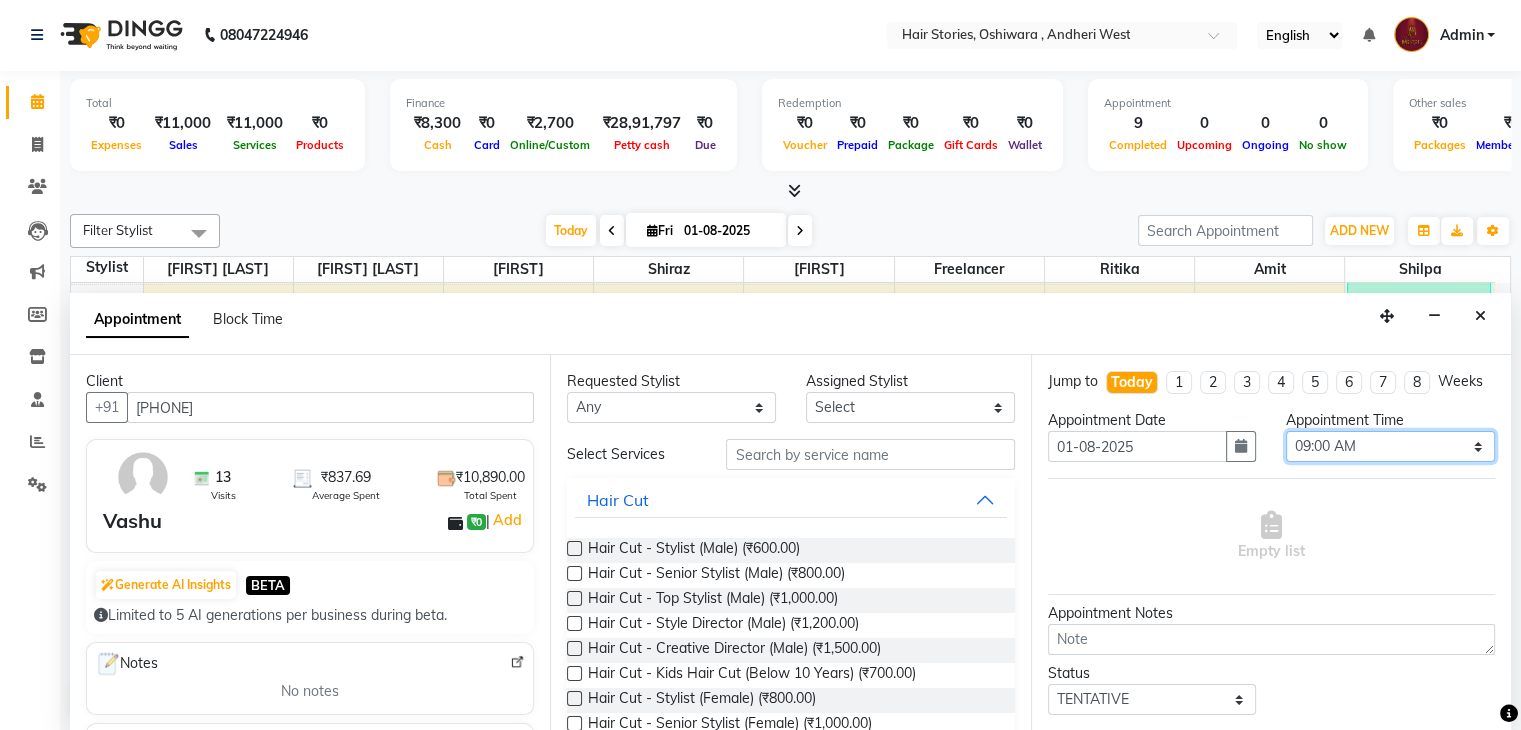 select on "900" 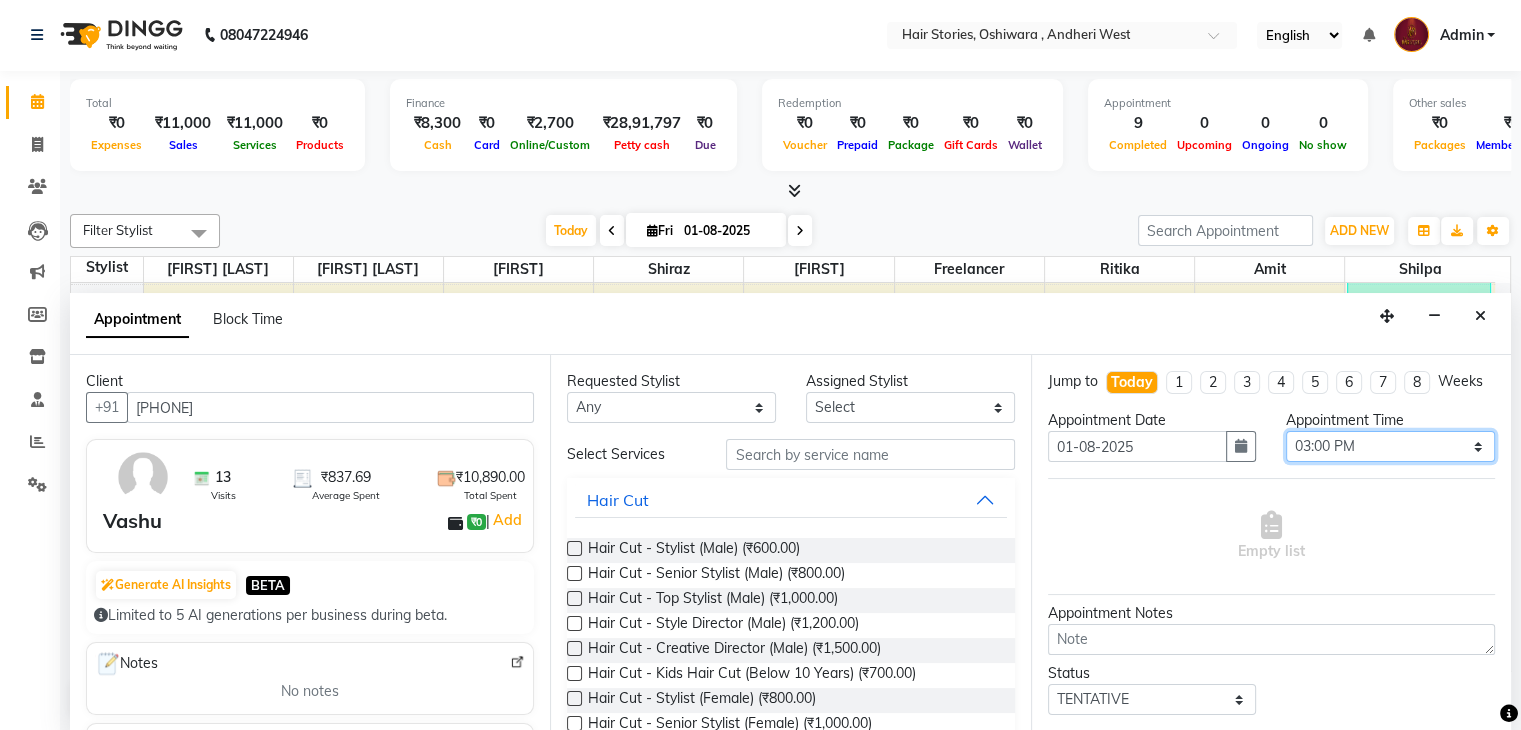 click on "Select 09:00 AM 09:15 AM 09:30 AM 09:45 AM 10:00 AM 10:15 AM 10:30 AM 10:45 AM 11:00 AM 11:15 AM 11:30 AM 11:45 AM 12:00 PM 12:15 PM 12:30 PM 12:45 PM 01:00 PM 01:15 PM 01:30 PM 01:45 PM 02:00 PM 02:15 PM 02:30 PM 02:45 PM 03:00 PM 03:15 PM 03:30 PM 03:45 PM 04:00 PM 04:15 PM 04:30 PM 04:45 PM 05:00 PM 05:15 PM 05:30 PM 05:45 PM 06:00 PM 06:15 PM 06:30 PM 06:45 PM 07:00 PM 07:15 PM 07:30 PM 07:45 PM 08:00 PM 08:15 PM 08:30 PM 08:45 PM 09:00 PM 09:15 PM 09:30 PM 09:45 PM 10:00 PM 10:15 PM 10:30 PM" at bounding box center [1390, 446] 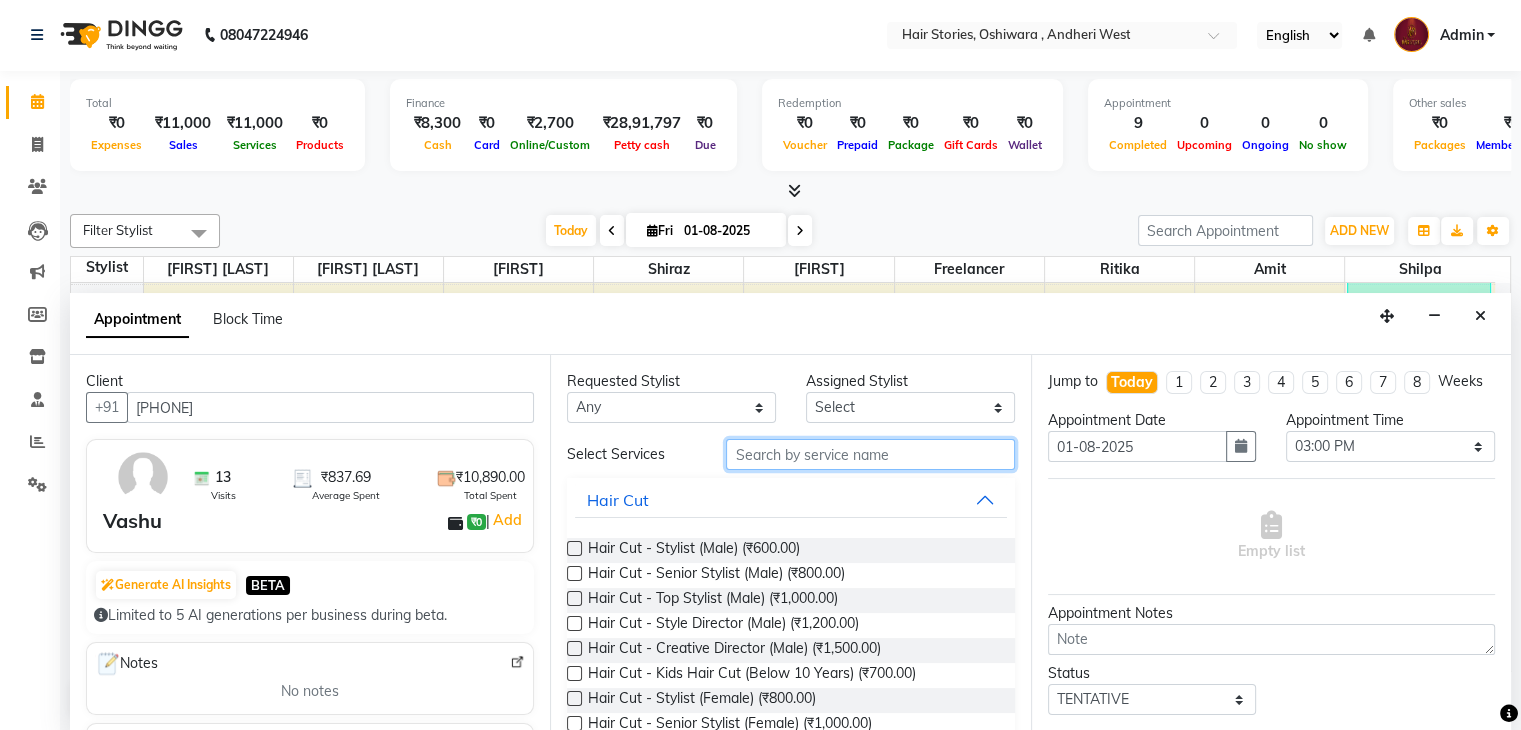 click at bounding box center [870, 454] 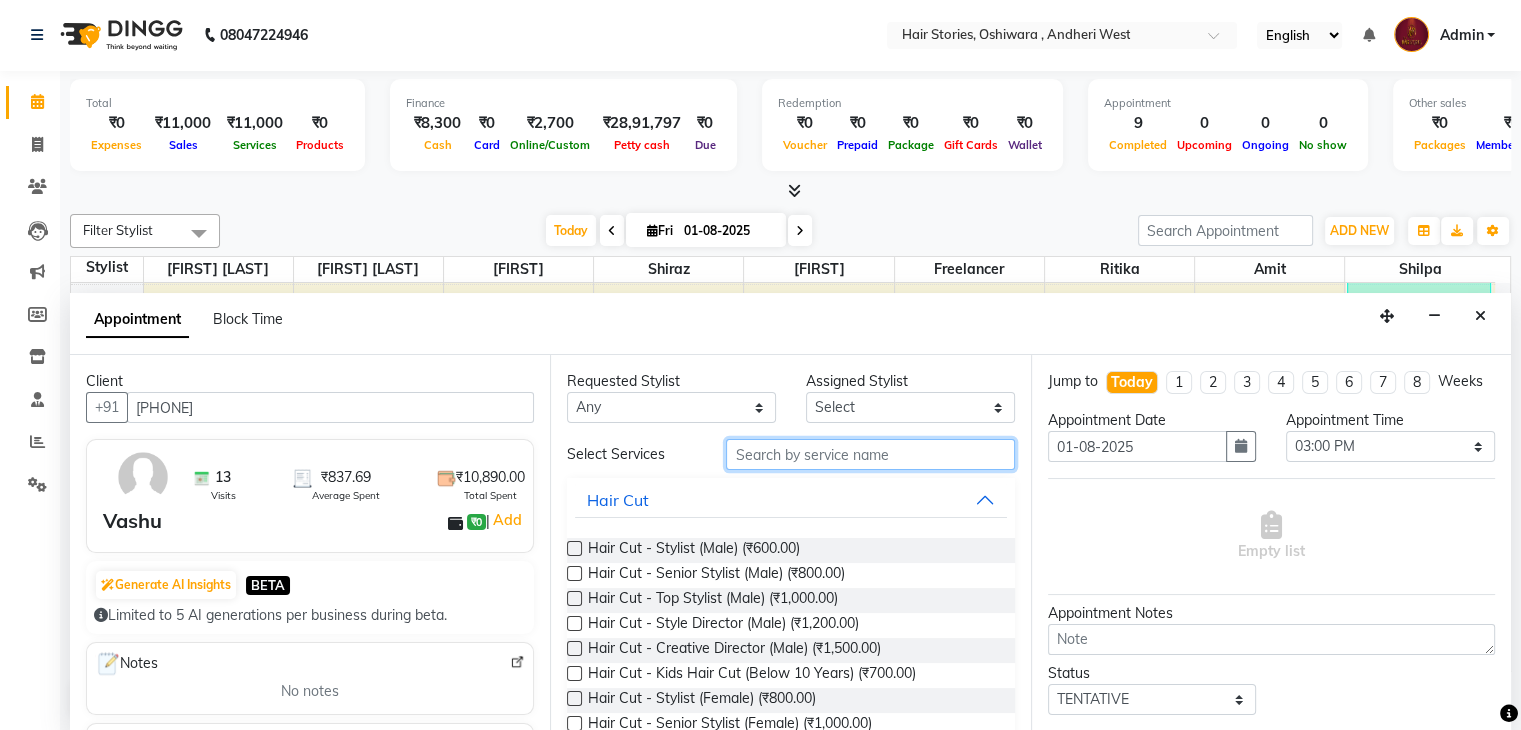 type on "g" 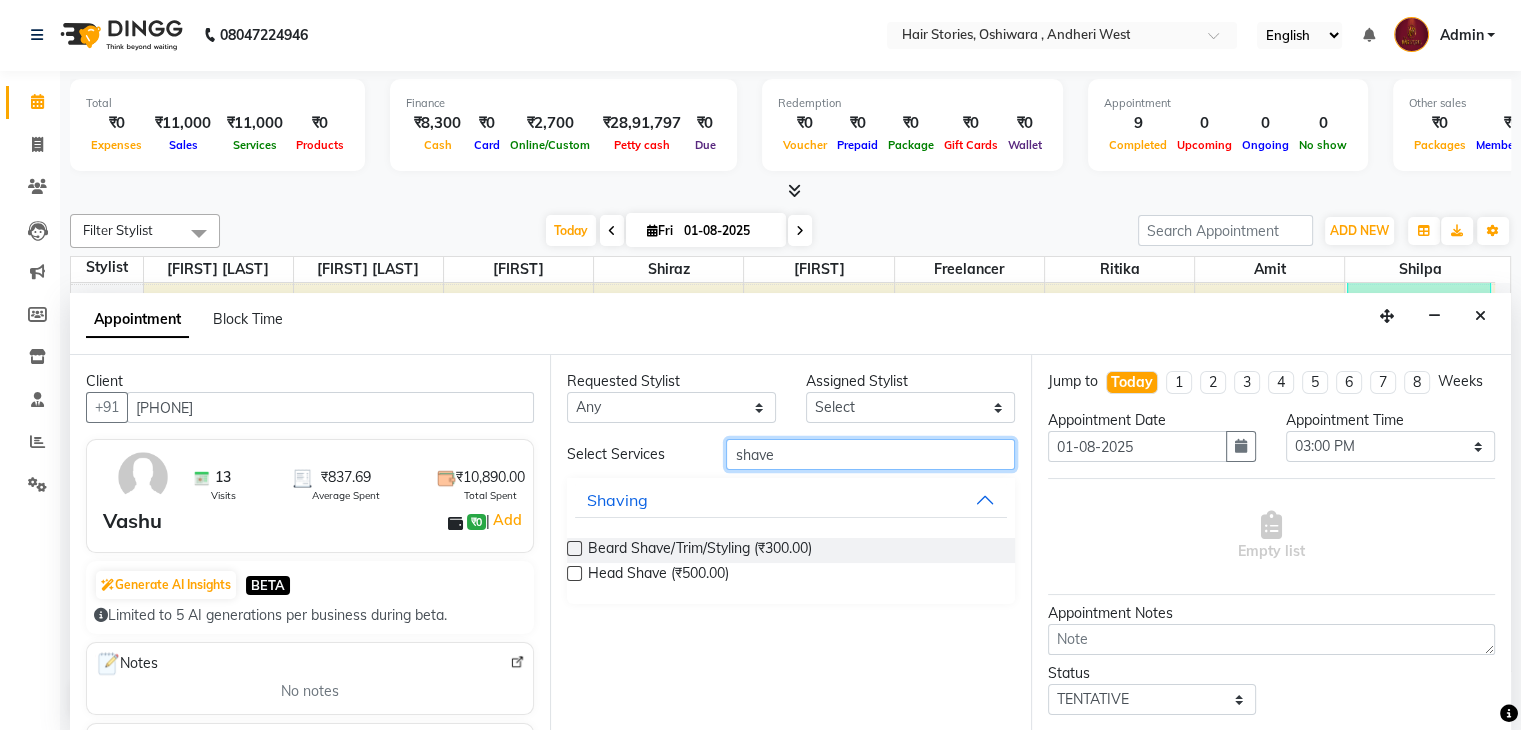type on "shave" 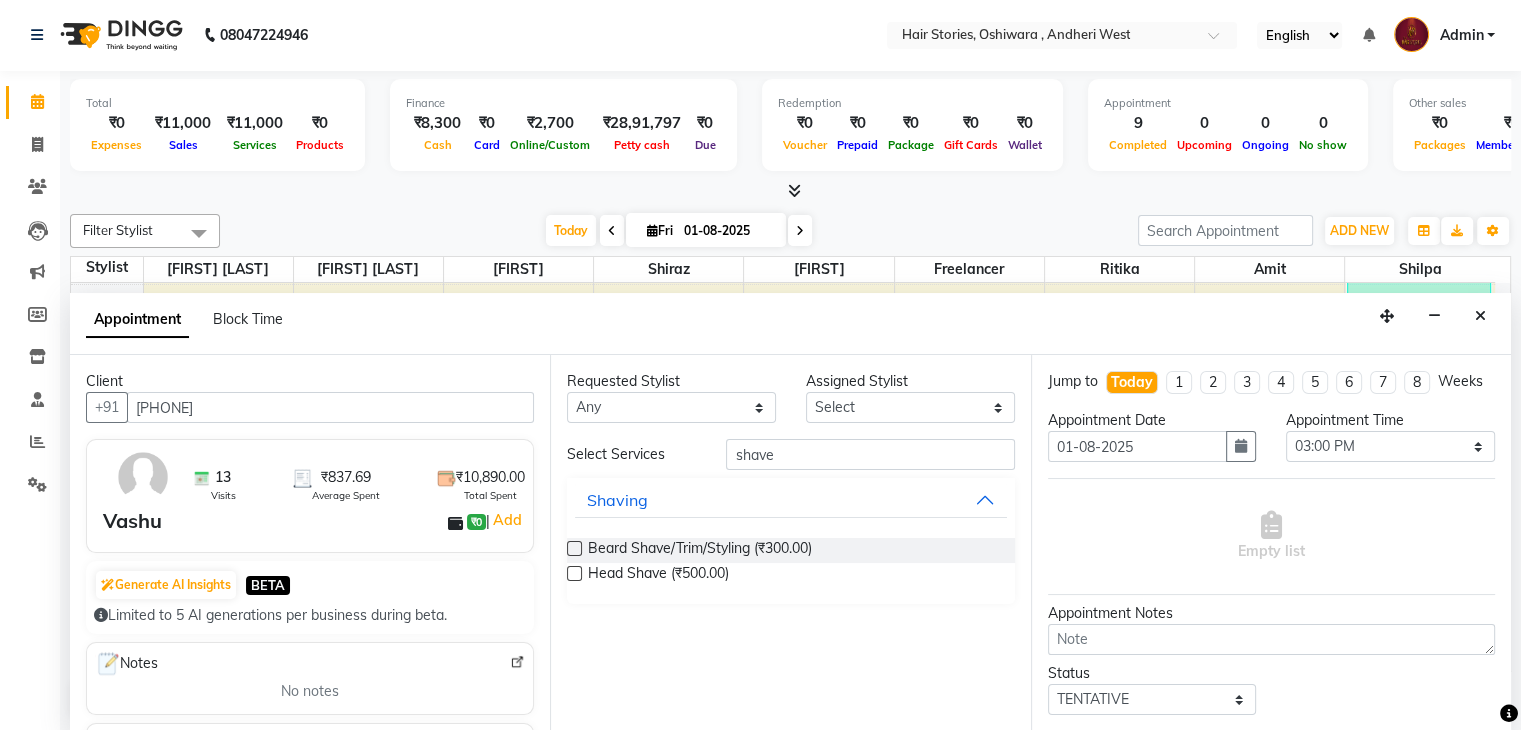 click at bounding box center [574, 548] 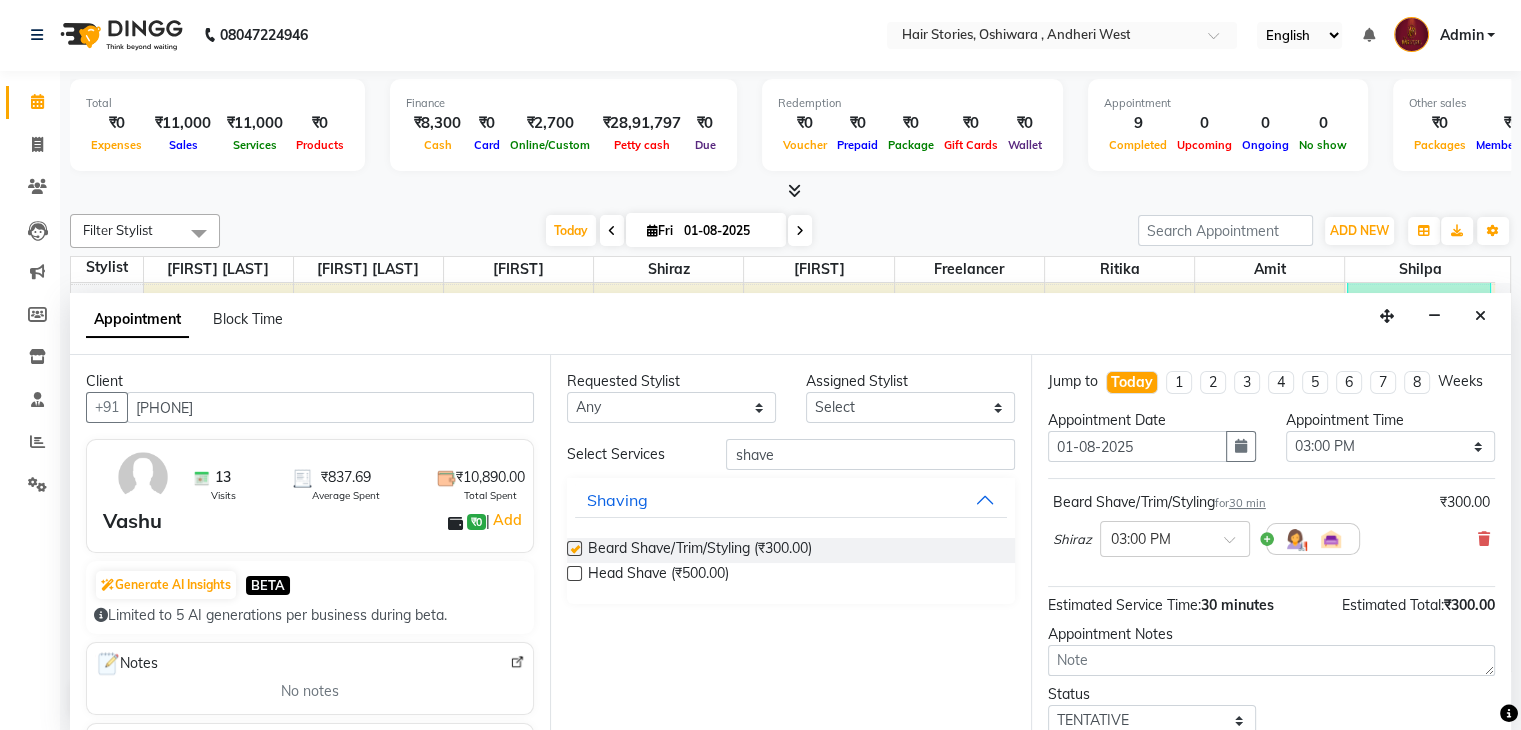 checkbox on "false" 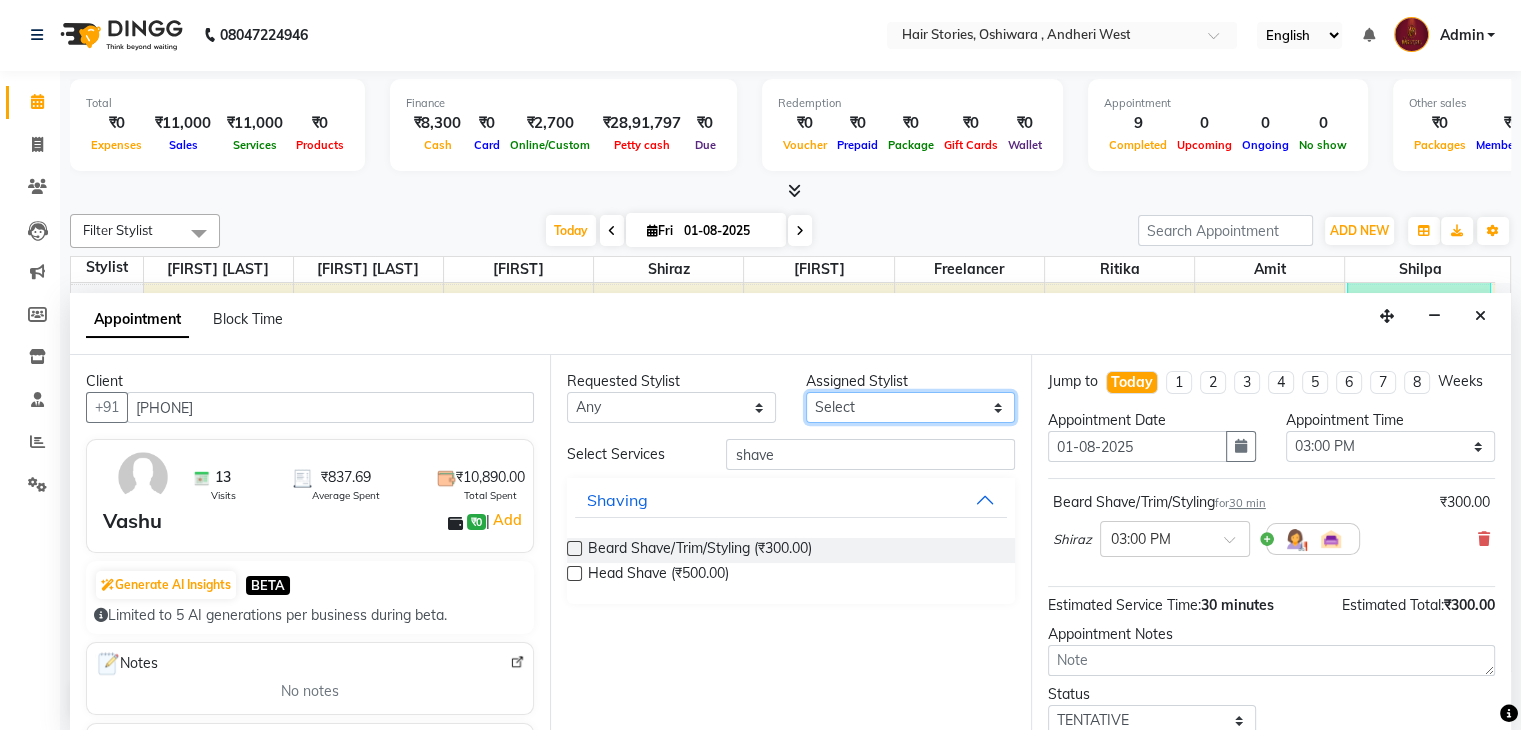click on "Select [FIRST] [FIRST] [FIRST] [LAST] Freelancer [FIRST] [FIRST] [LAST] [FIRST] [FIRST] [FIRST]" at bounding box center [910, 407] 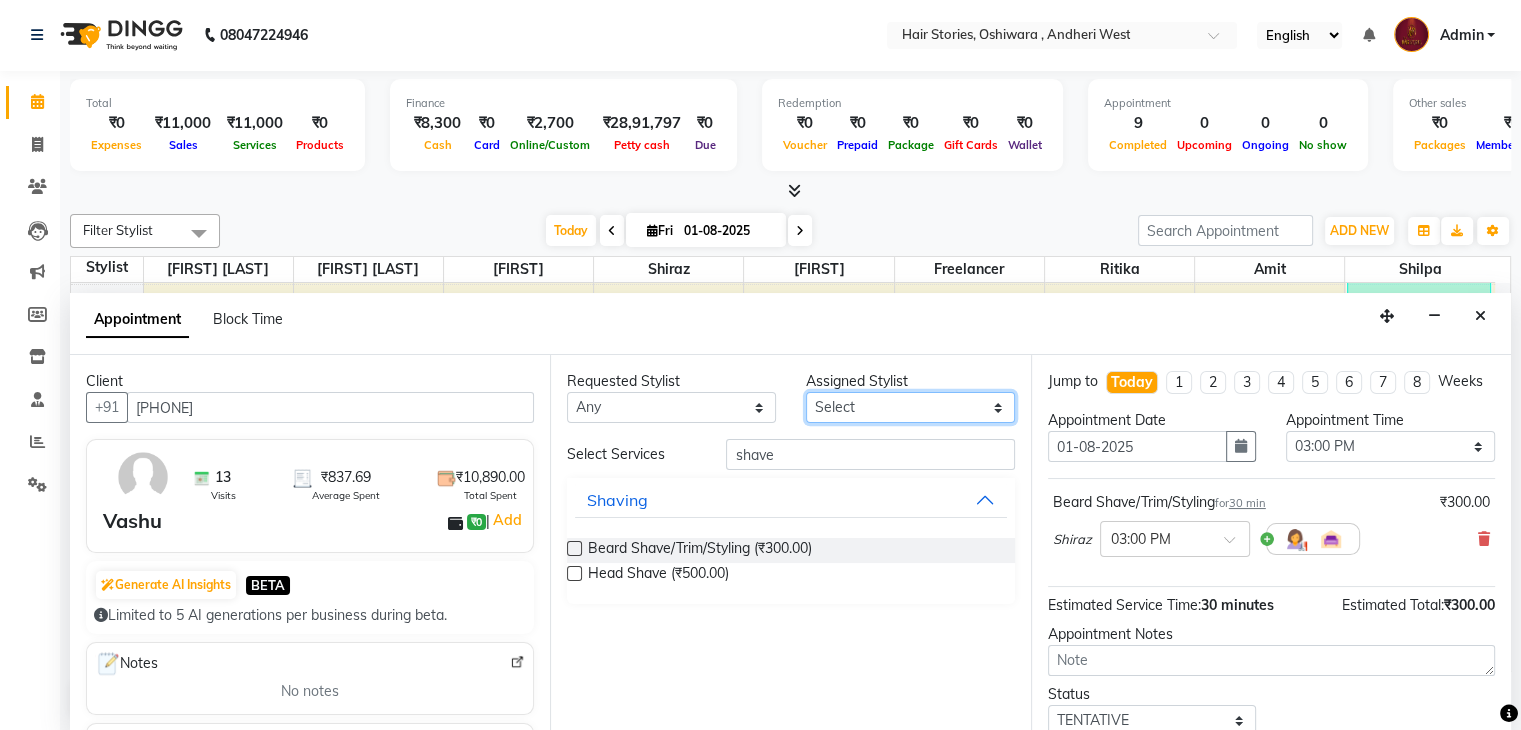 select on "47604" 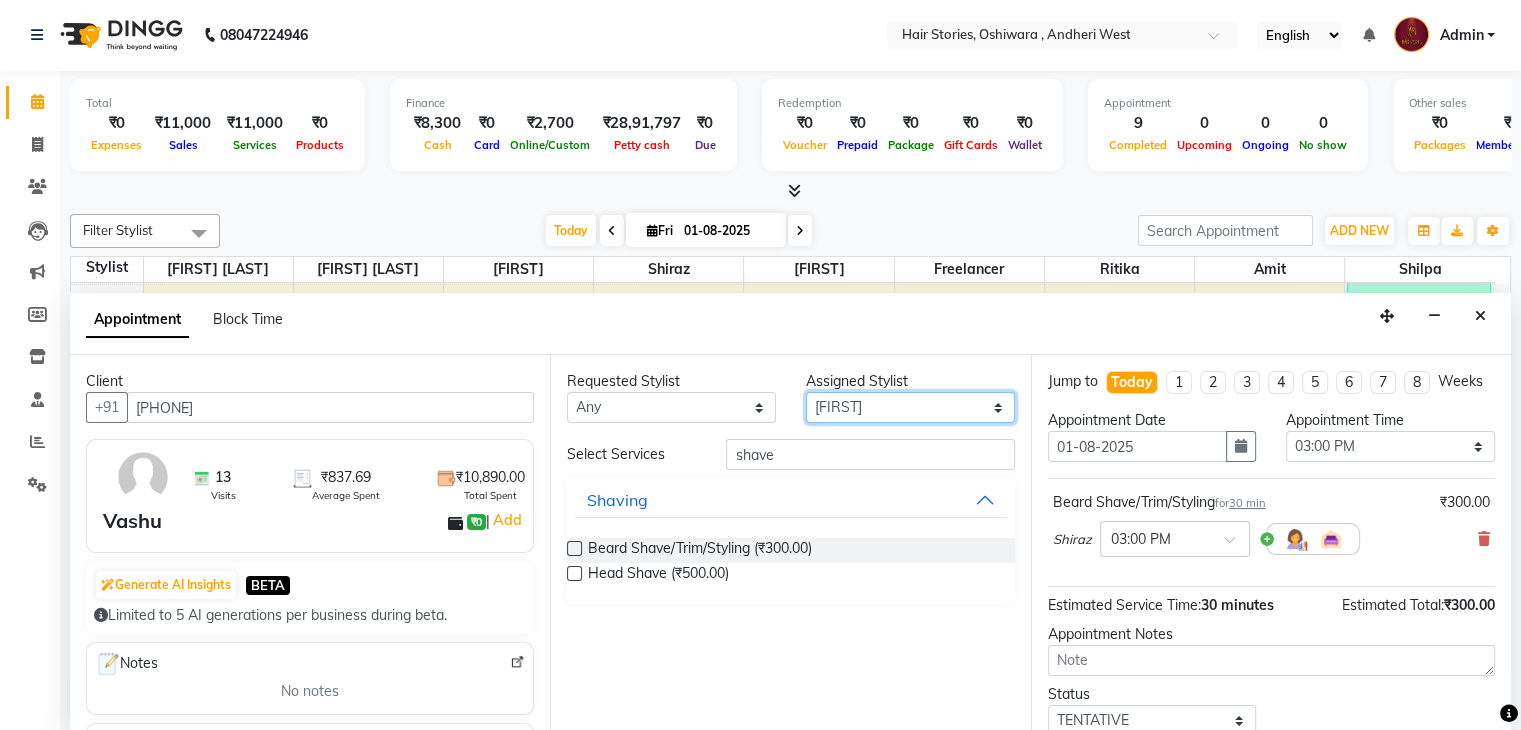 click on "Select [FIRST] [FIRST] [FIRST] [LAST] Freelancer [FIRST] [FIRST] [LAST] [FIRST] [FIRST] [FIRST]" at bounding box center [910, 407] 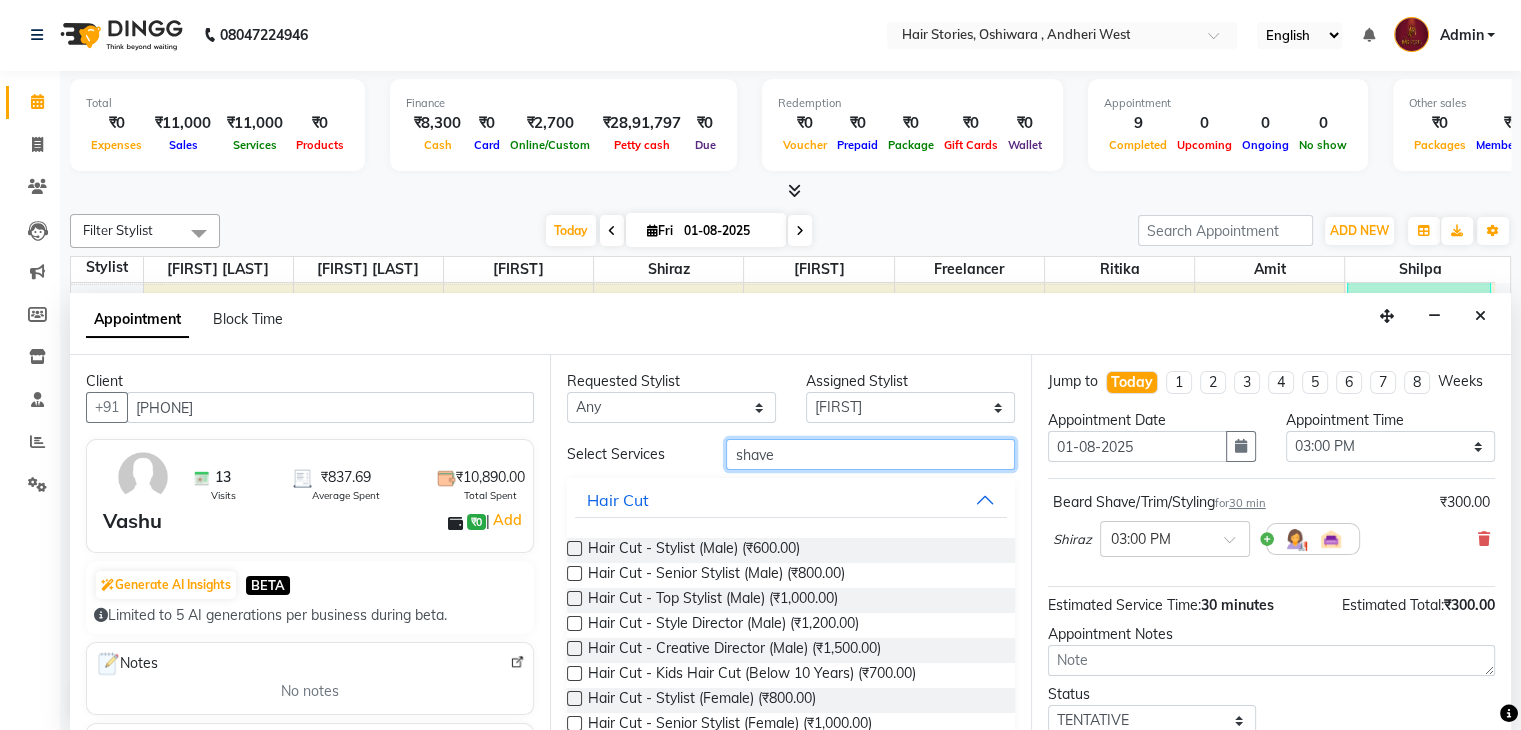 drag, startPoint x: 778, startPoint y: 456, endPoint x: 664, endPoint y: 457, distance: 114.00439 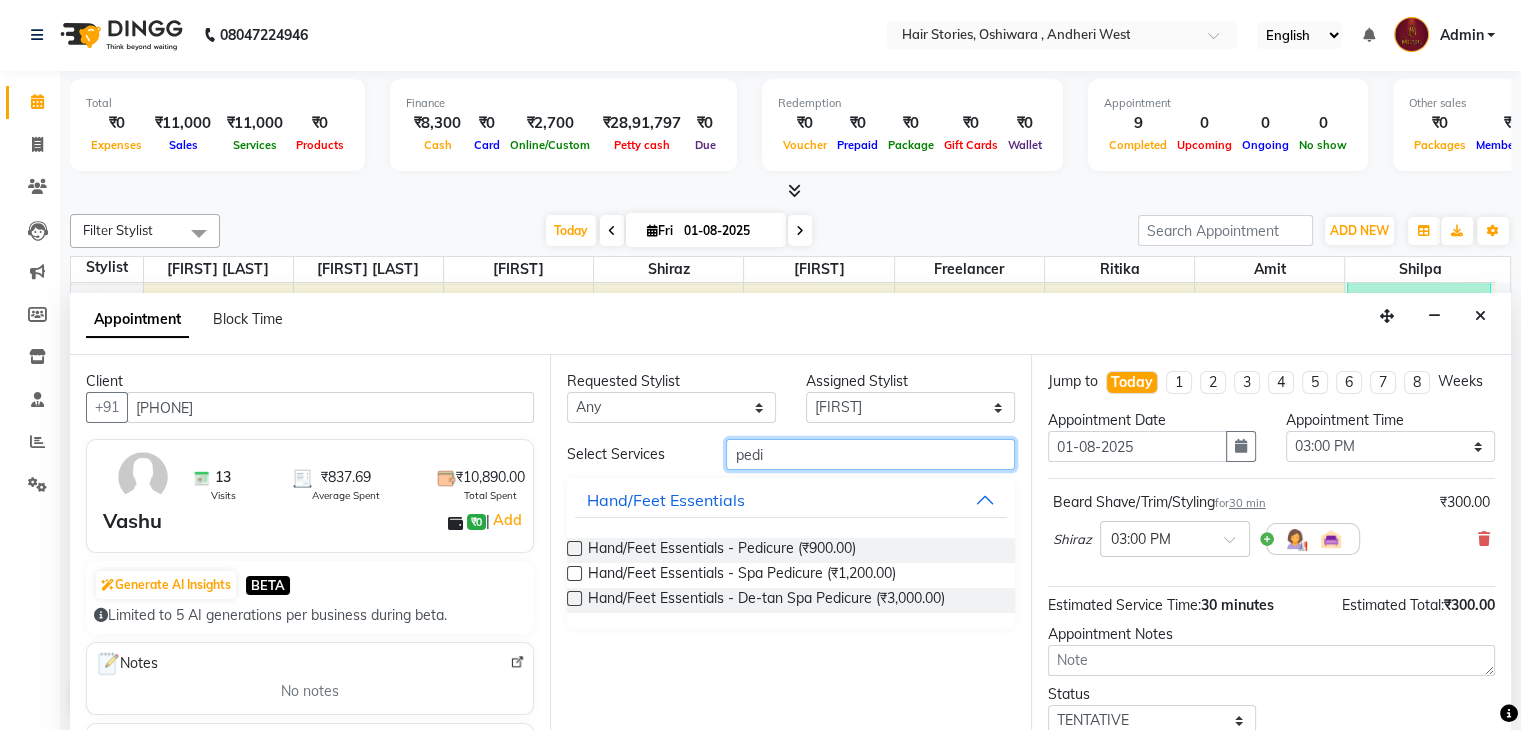 type on "pedi" 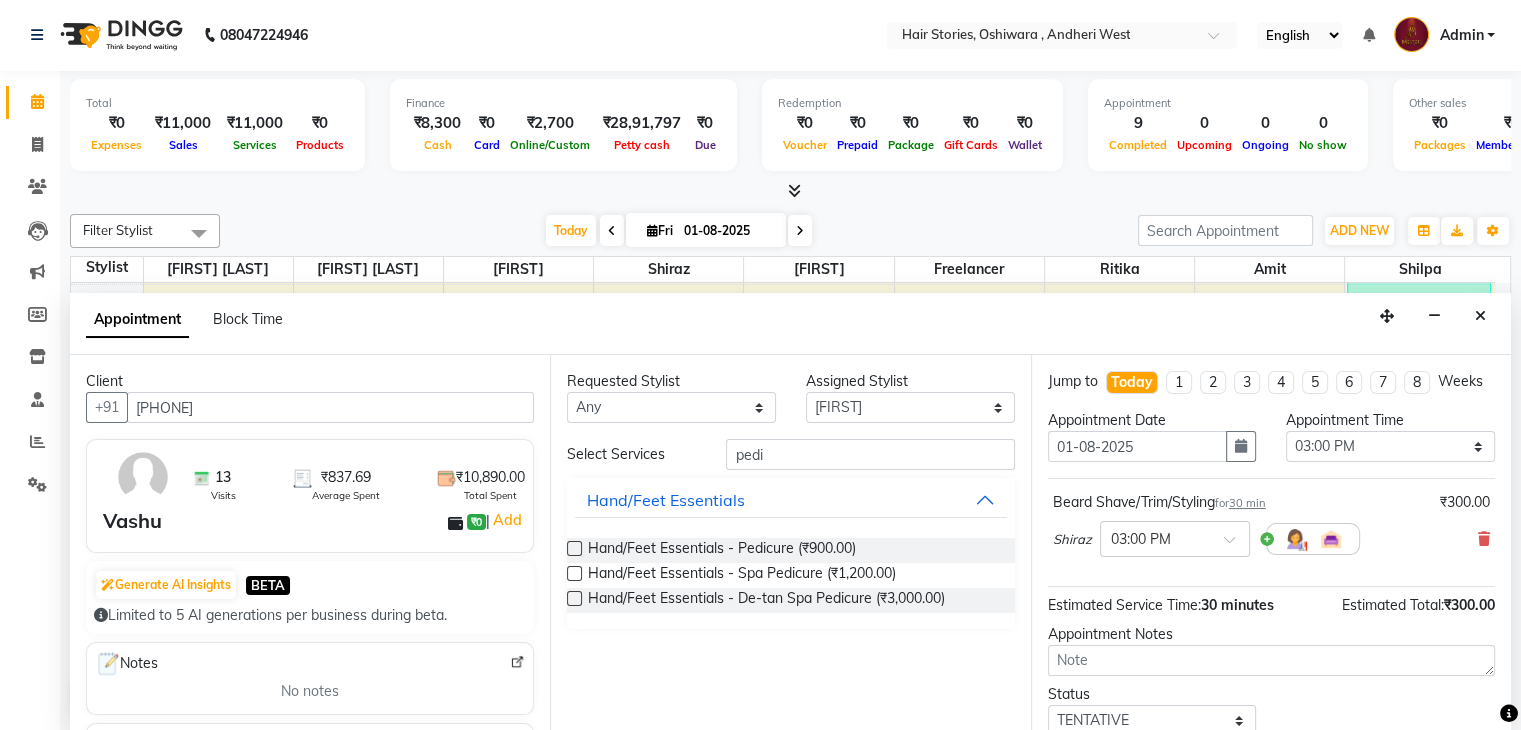 click at bounding box center (574, 548) 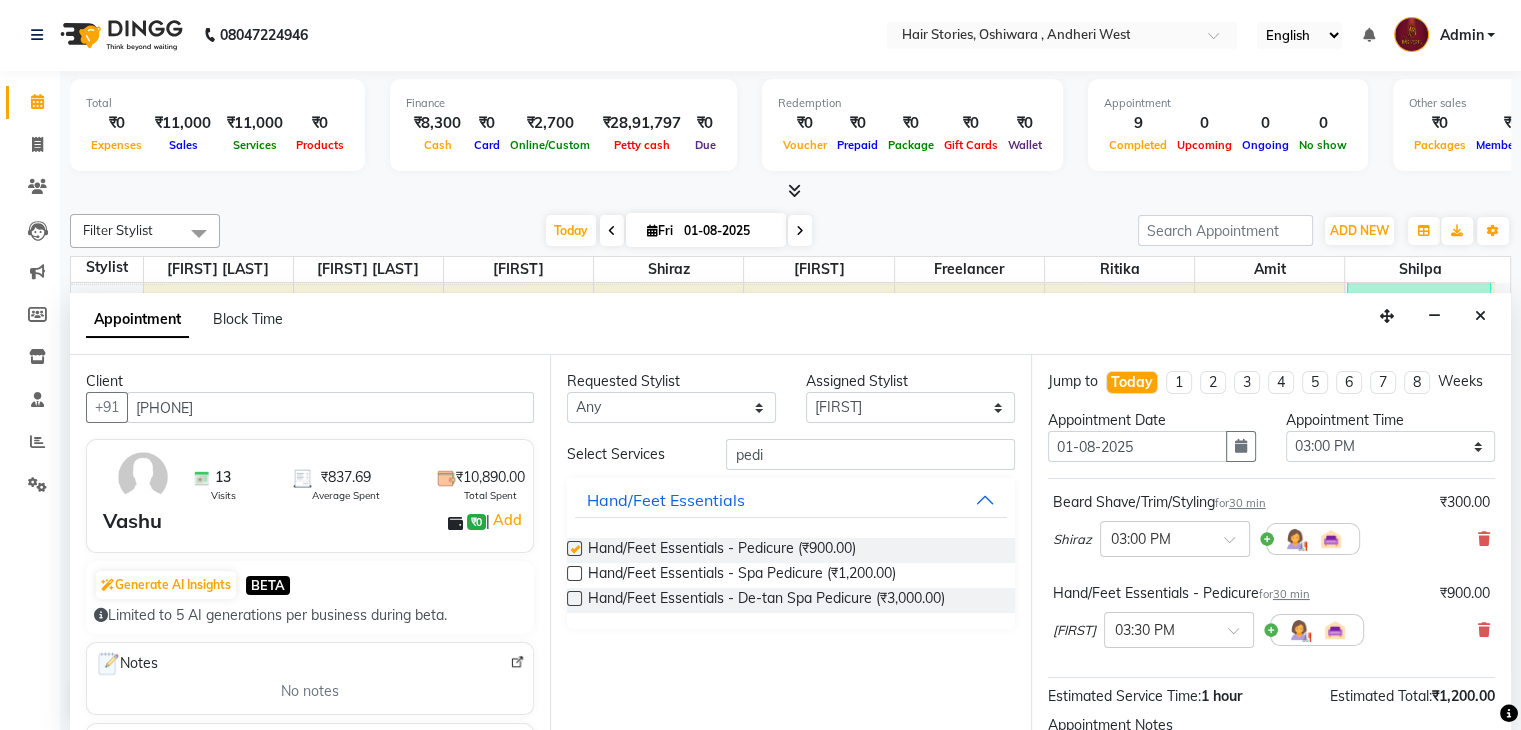 checkbox on "false" 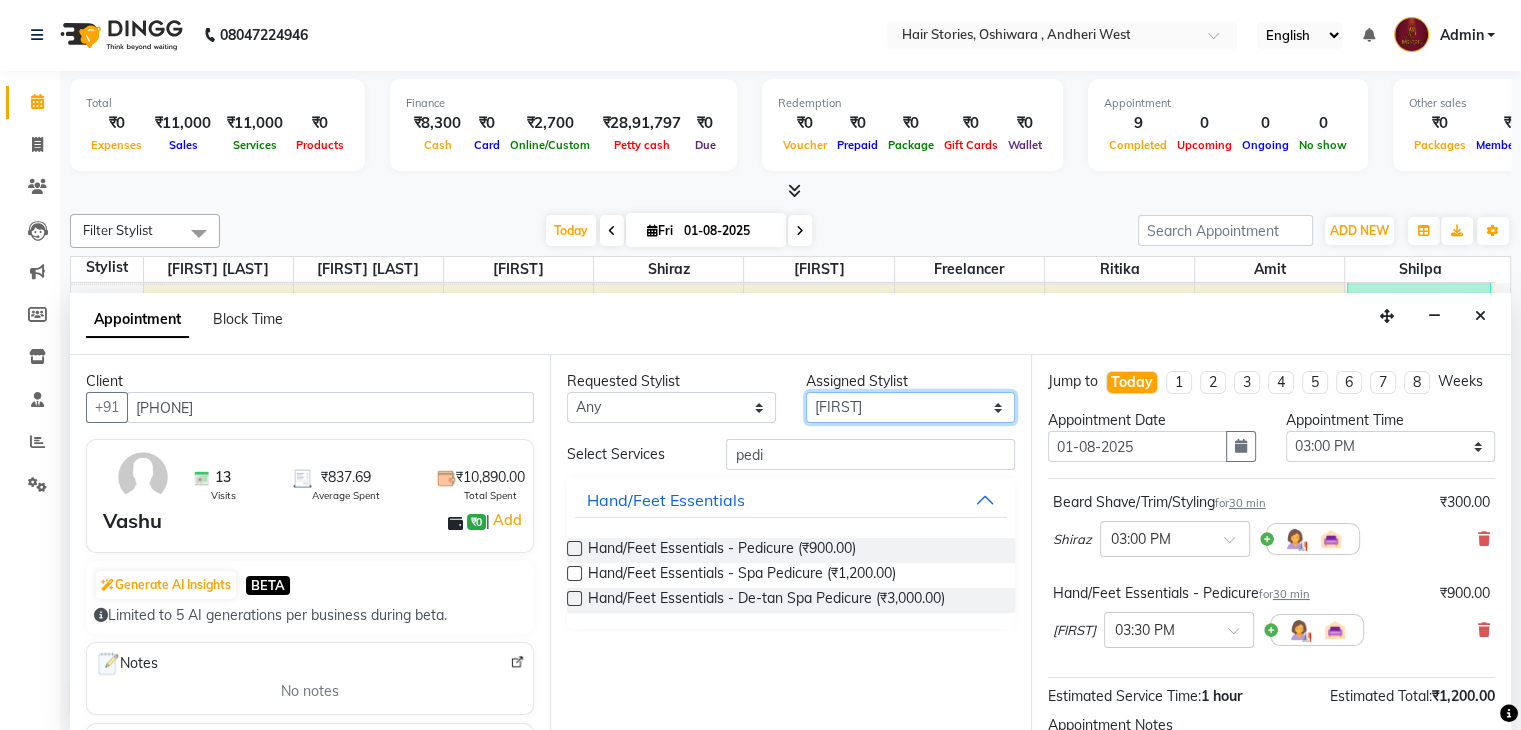 click on "Select [FIRST] [FIRST] [FIRST] [LAST] Freelancer [FIRST] [FIRST] [LAST] [FIRST] [FIRST] [FIRST]" at bounding box center [910, 407] 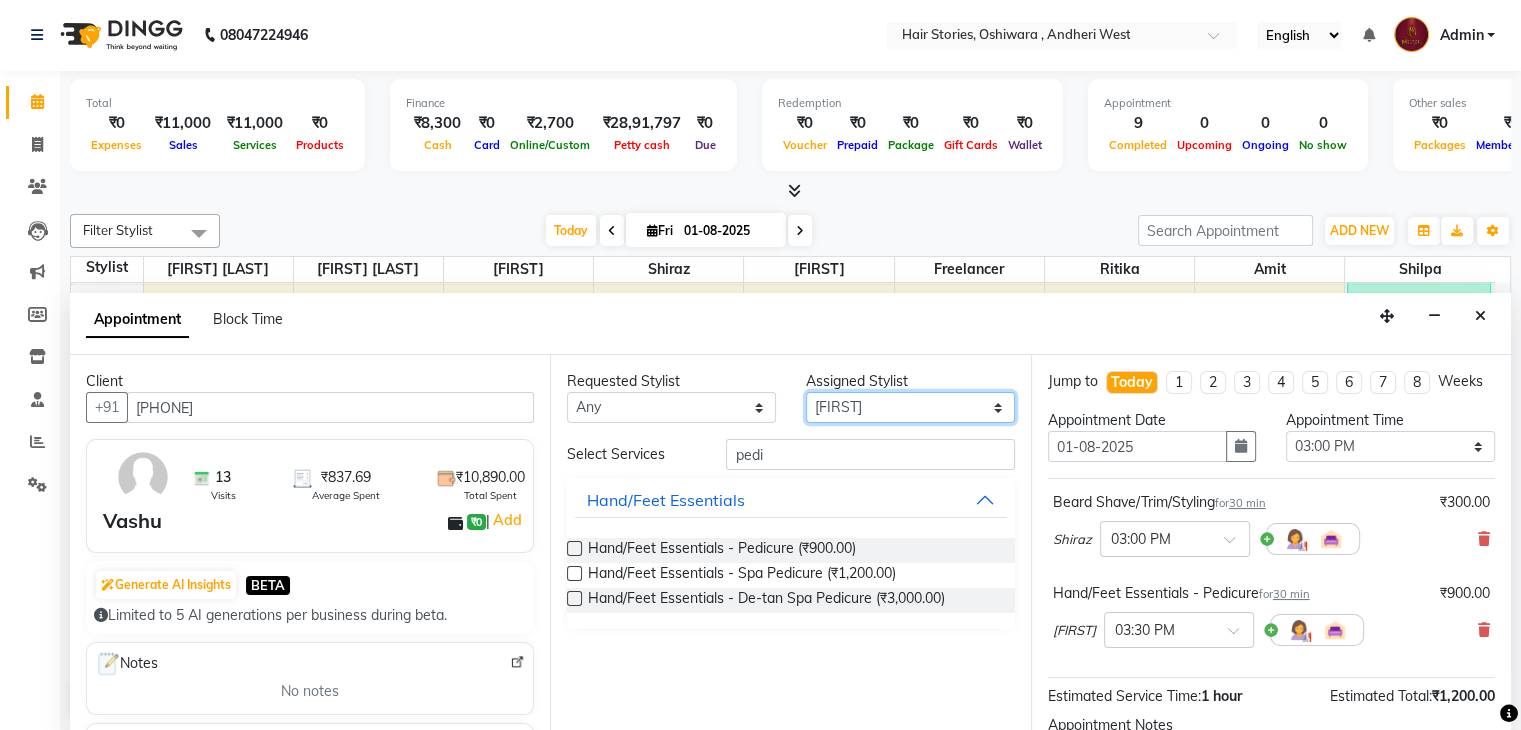 select on "65391" 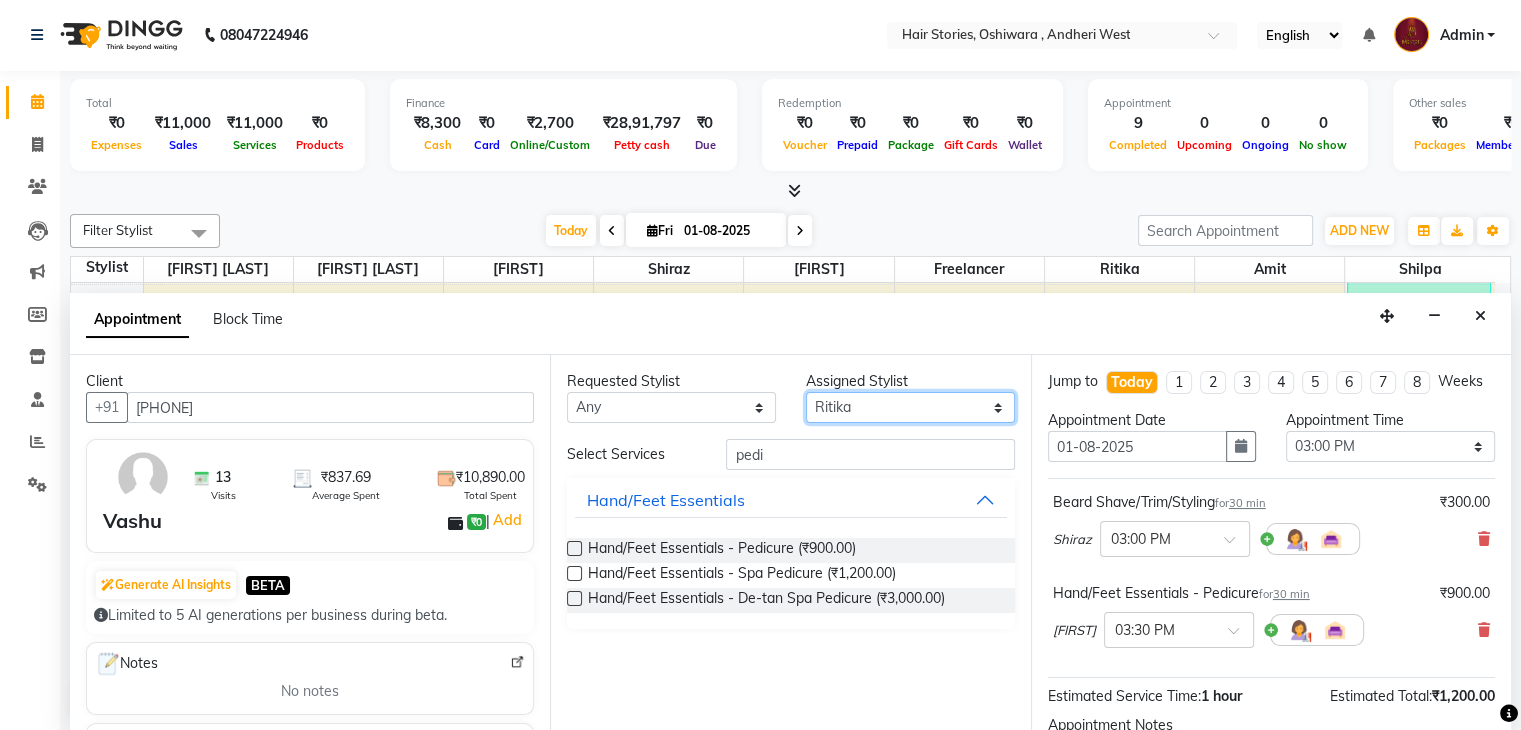 click on "Select [FIRST] [FIRST] [FIRST] [LAST] Freelancer [FIRST] [FIRST] [LAST] [FIRST] [FIRST] [FIRST]" at bounding box center (910, 407) 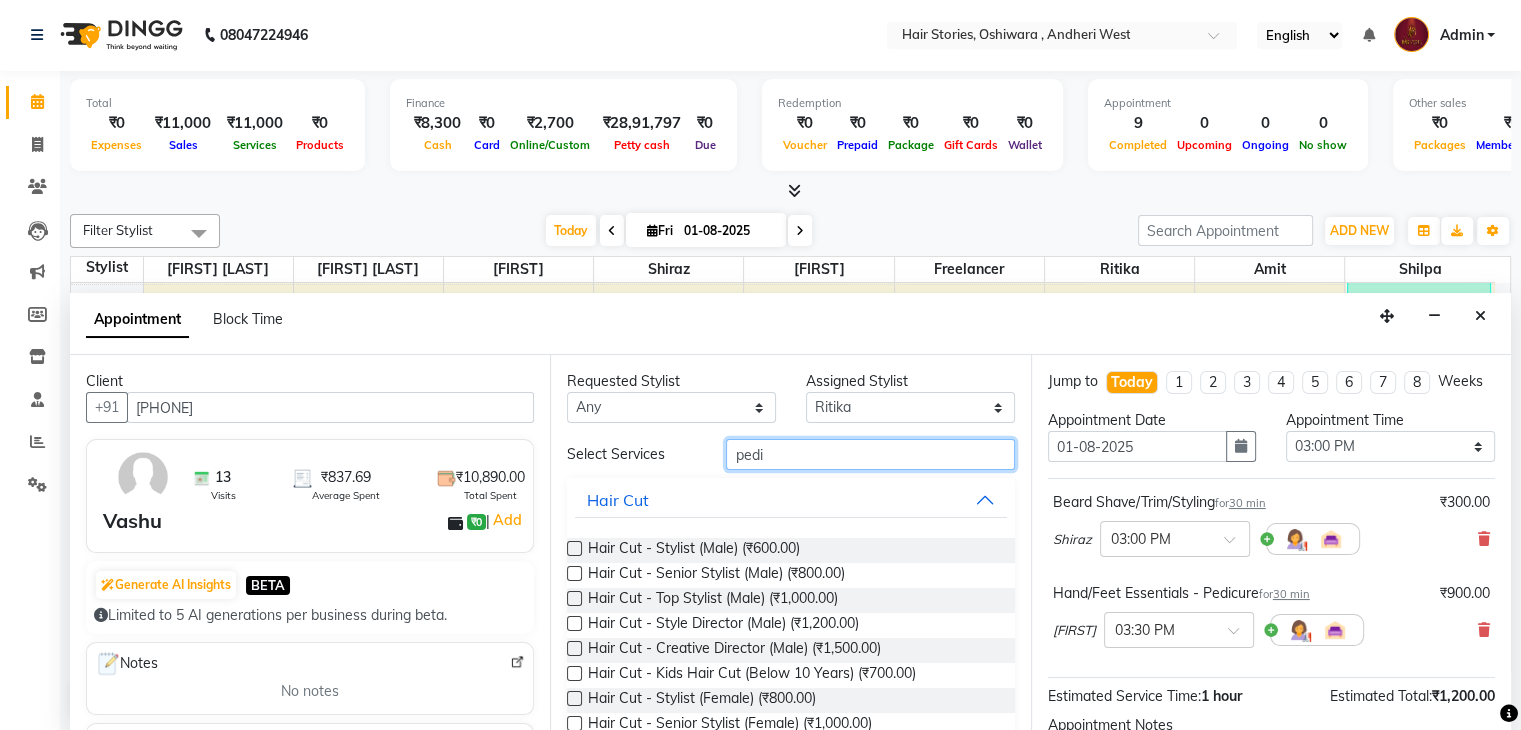 drag, startPoint x: 768, startPoint y: 457, endPoint x: 610, endPoint y: 474, distance: 158.91193 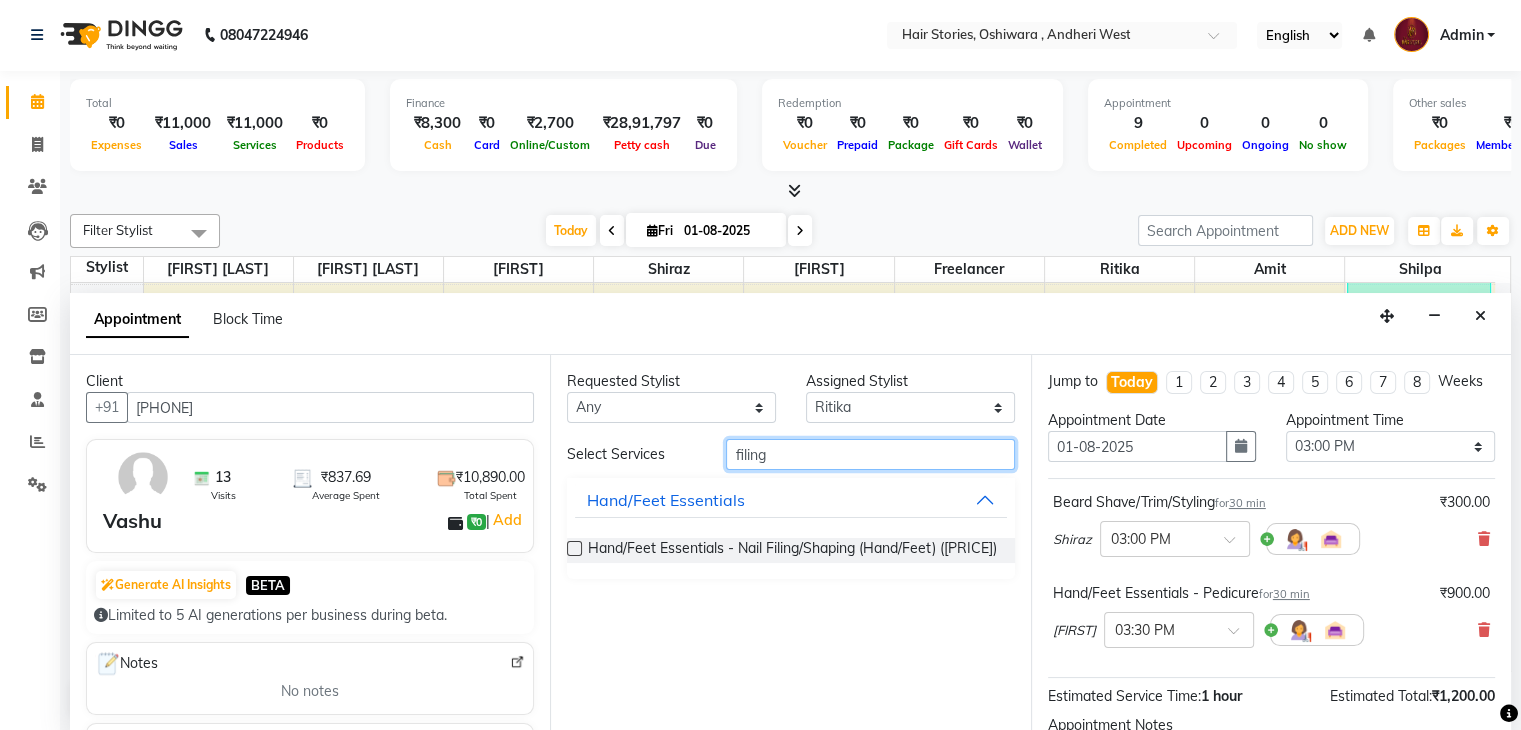 type on "filing" 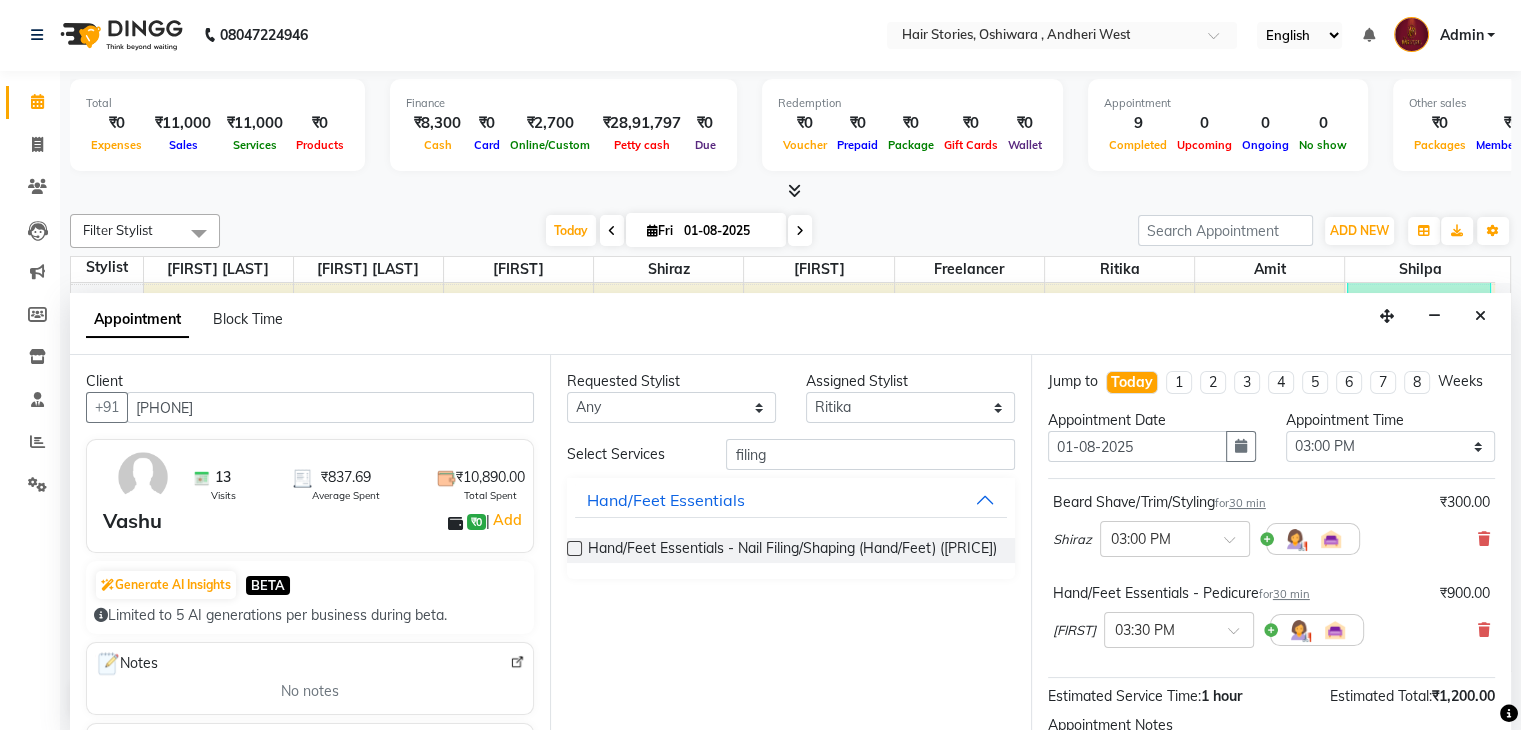 click at bounding box center (574, 548) 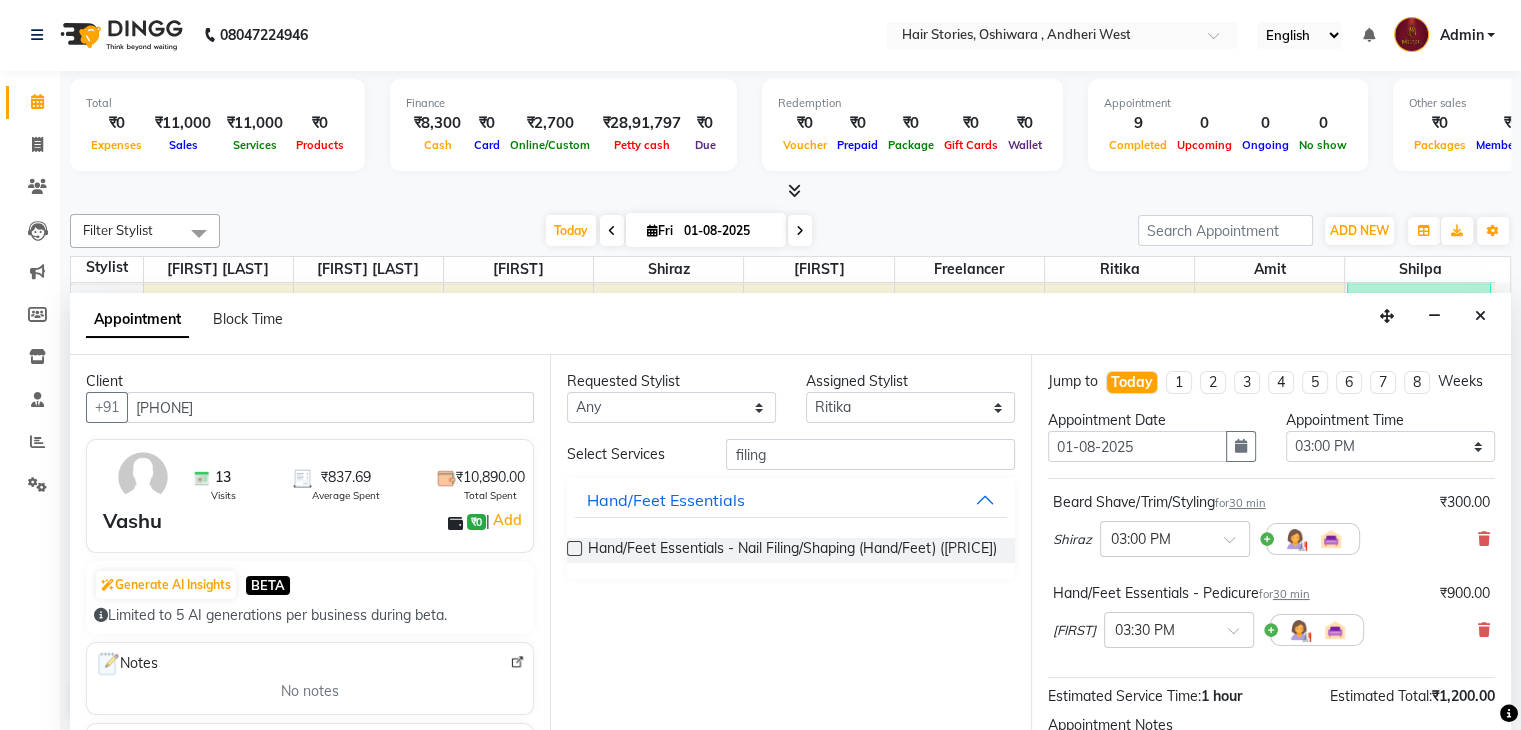 click at bounding box center (573, 550) 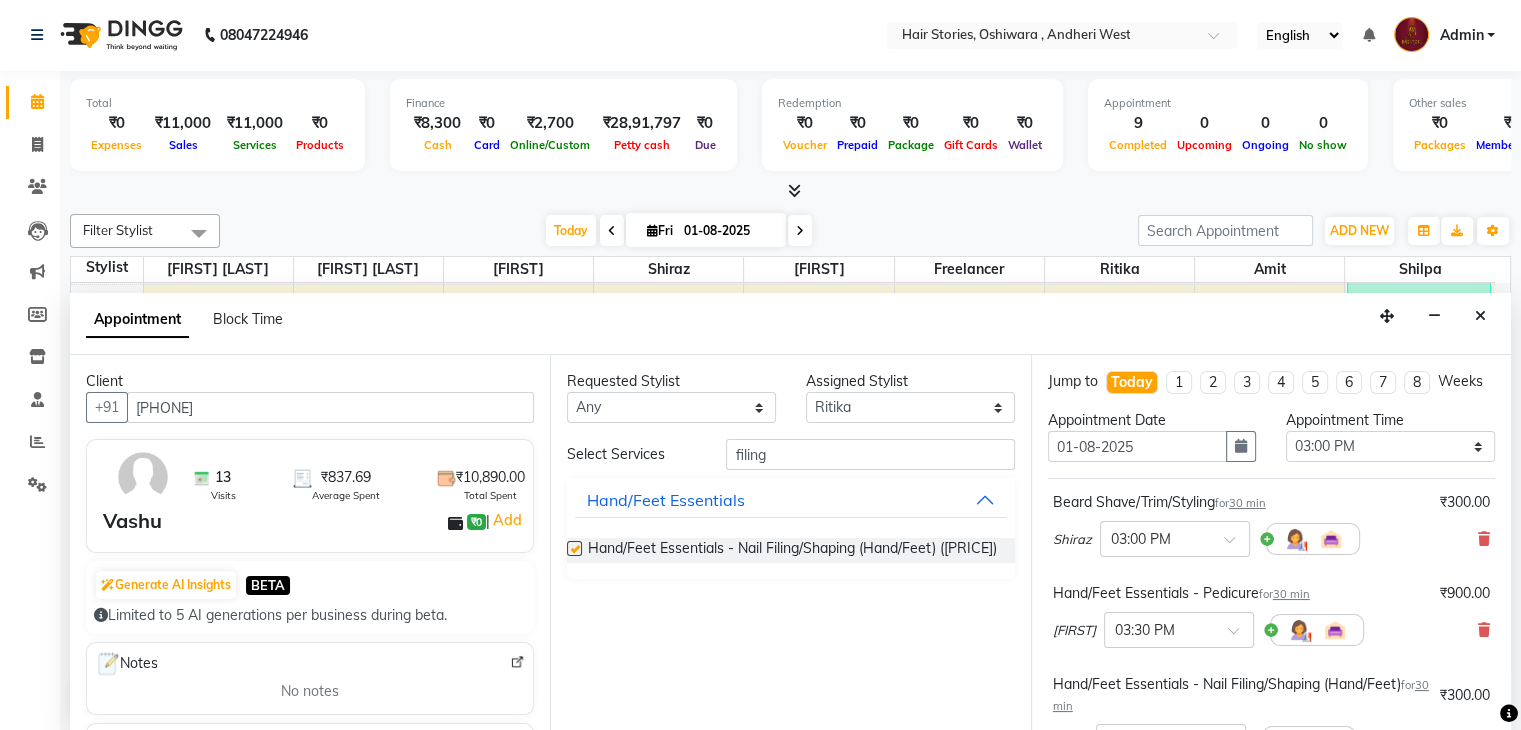 checkbox on "false" 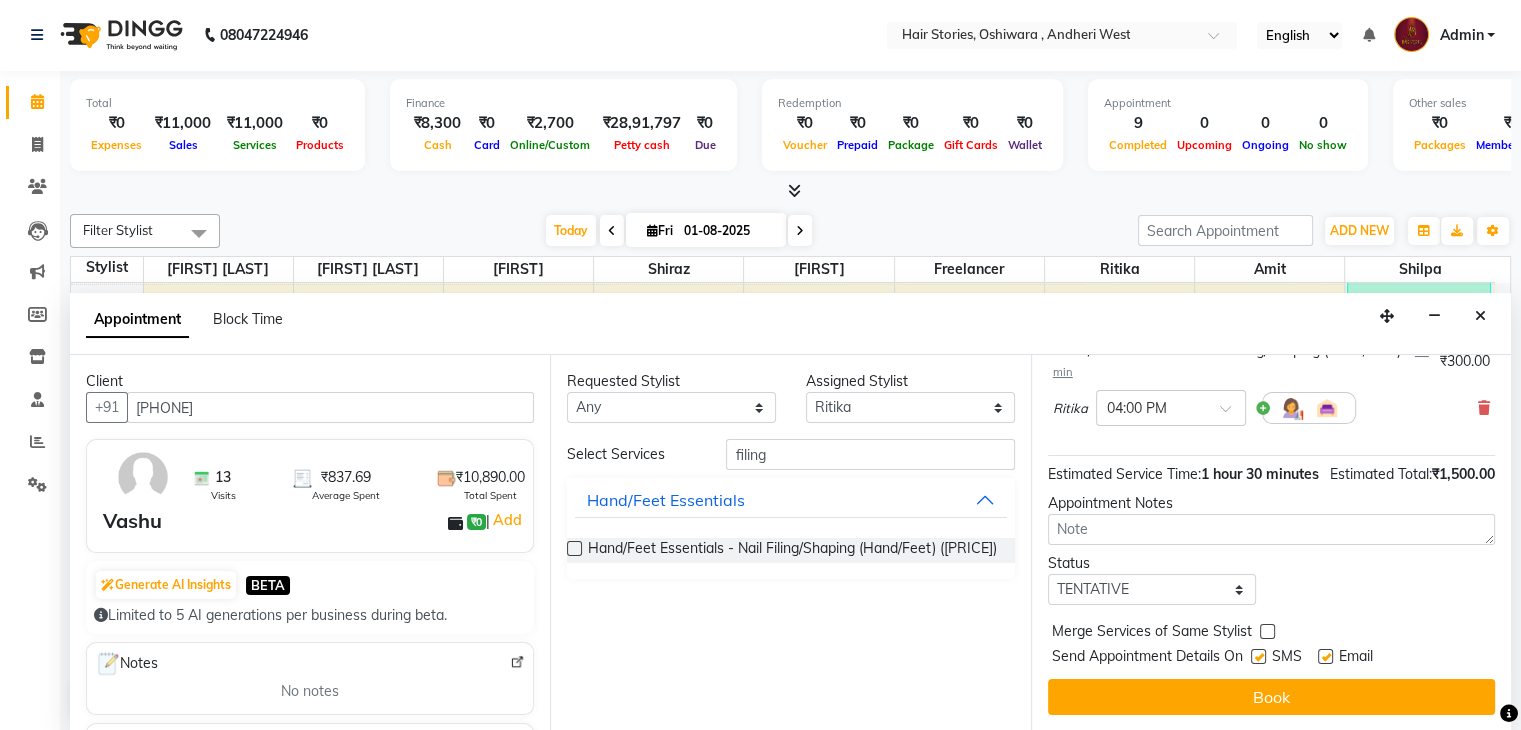 scroll, scrollTop: 373, scrollLeft: 0, axis: vertical 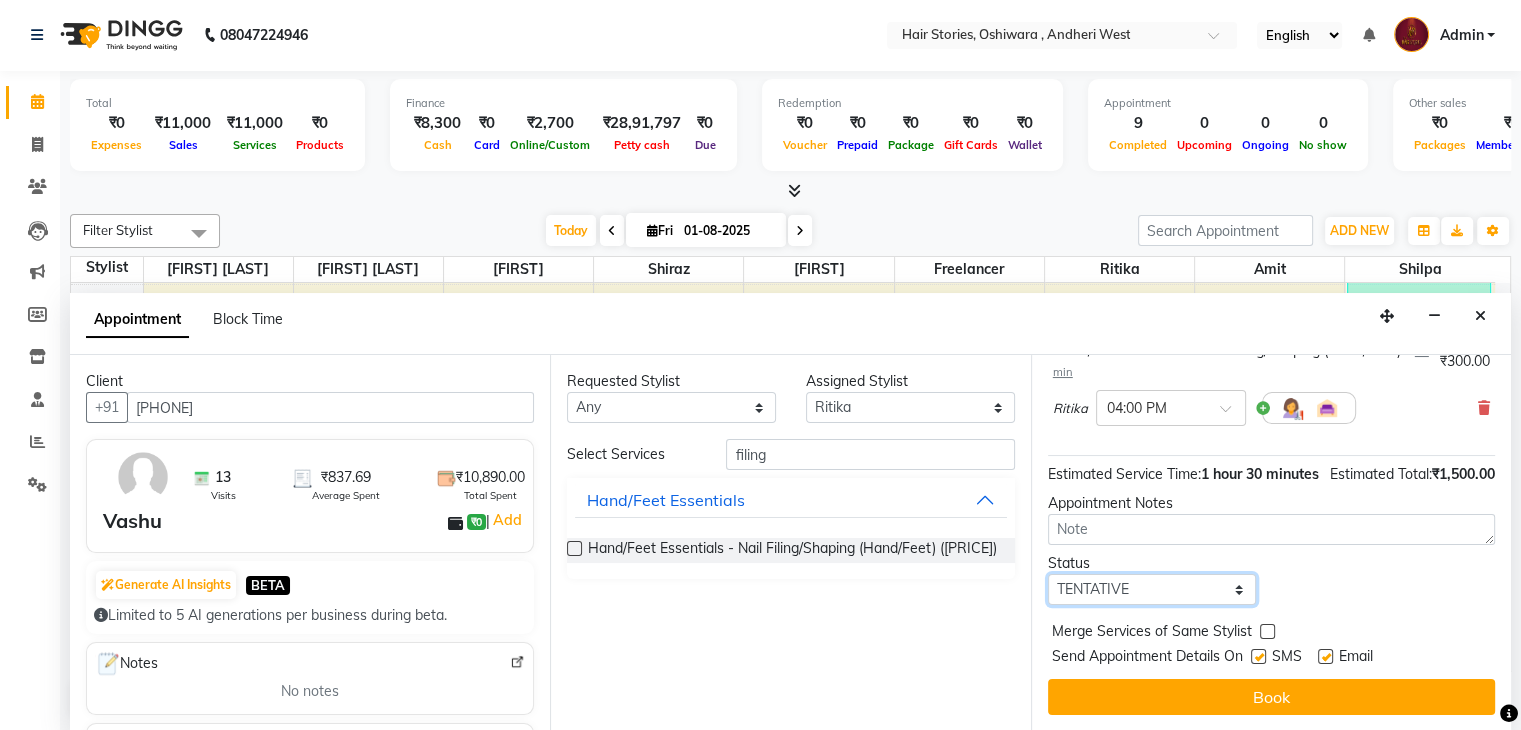 click on "Select TENTATIVE CONFIRM CHECK-IN UPCOMING" at bounding box center [1152, 589] 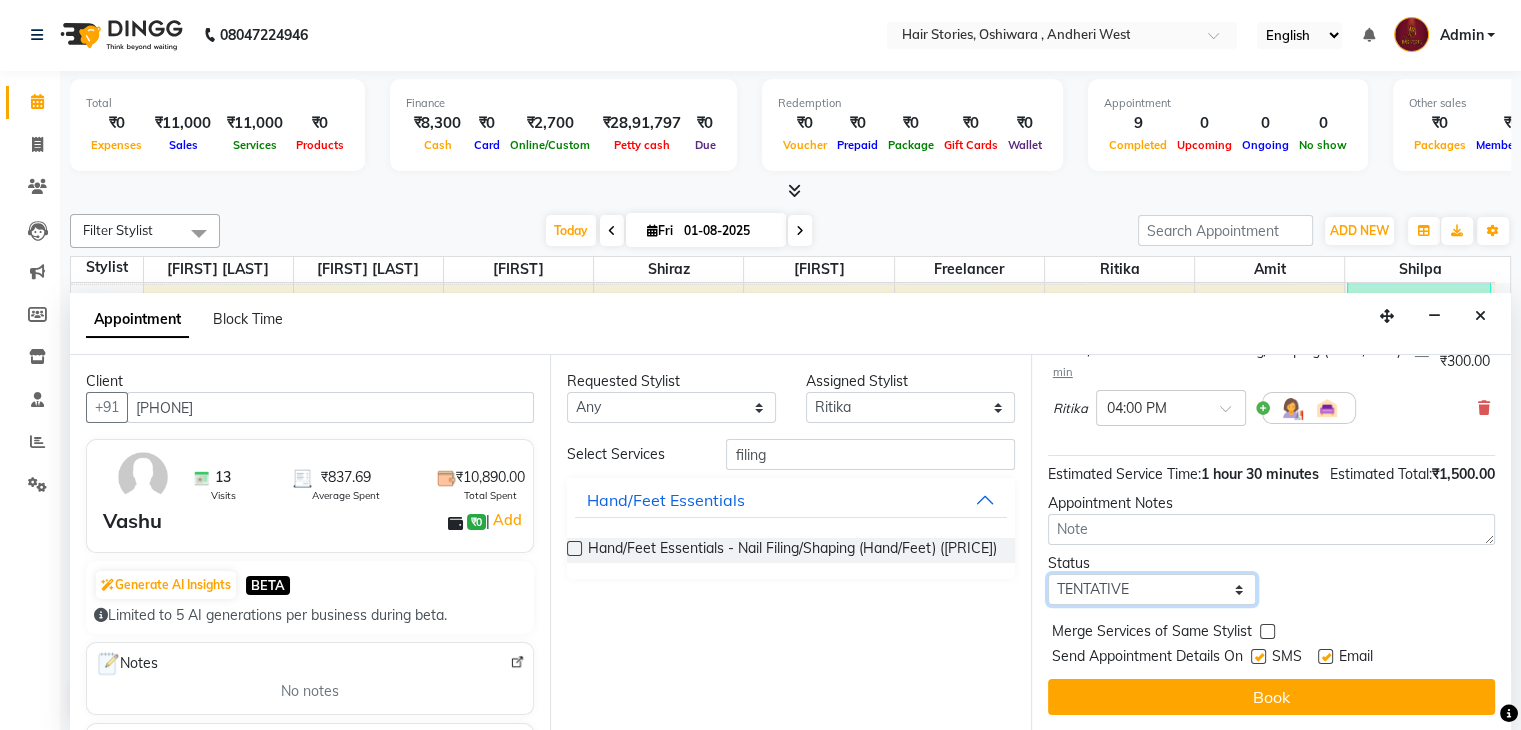 select on "confirm booking" 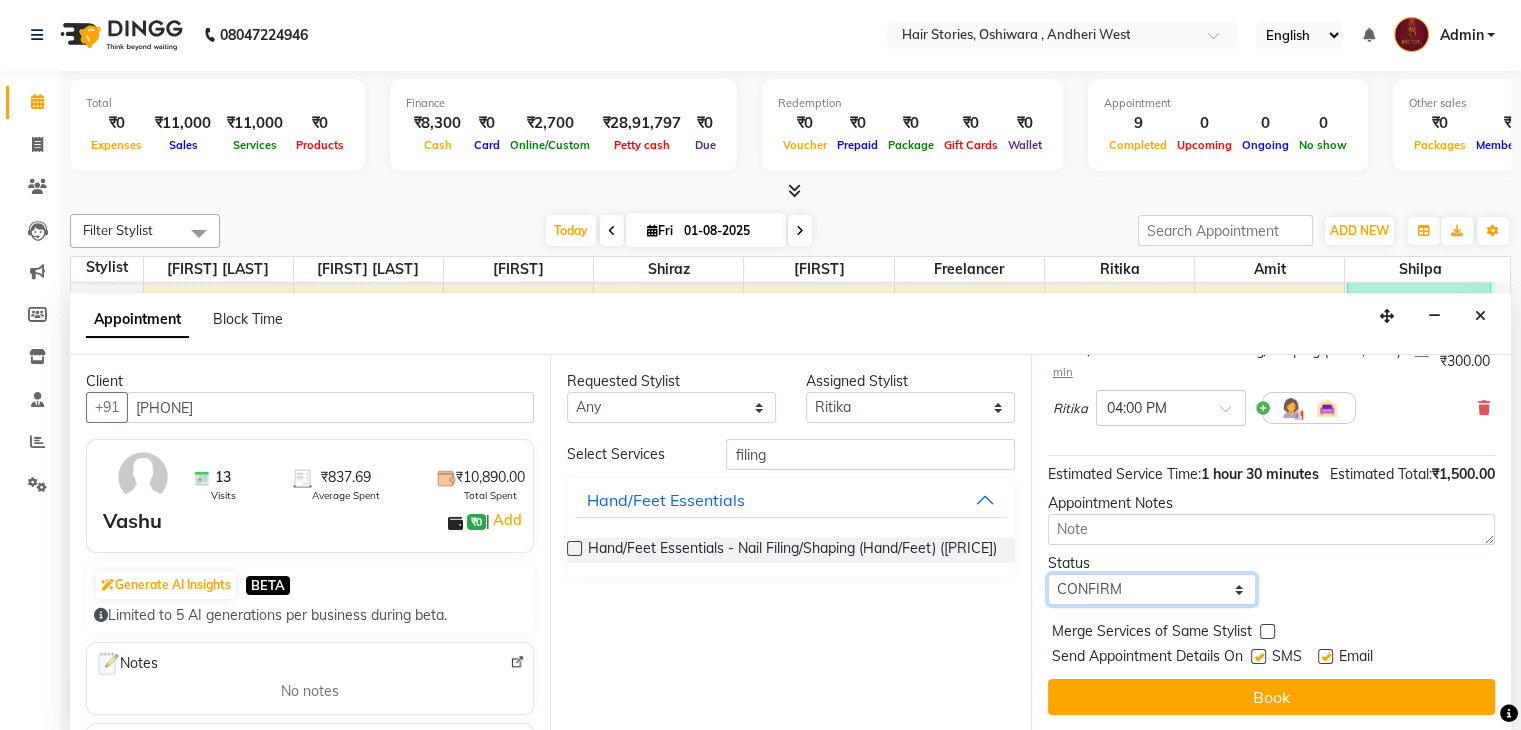 click on "Select TENTATIVE CONFIRM CHECK-IN UPCOMING" at bounding box center [1152, 589] 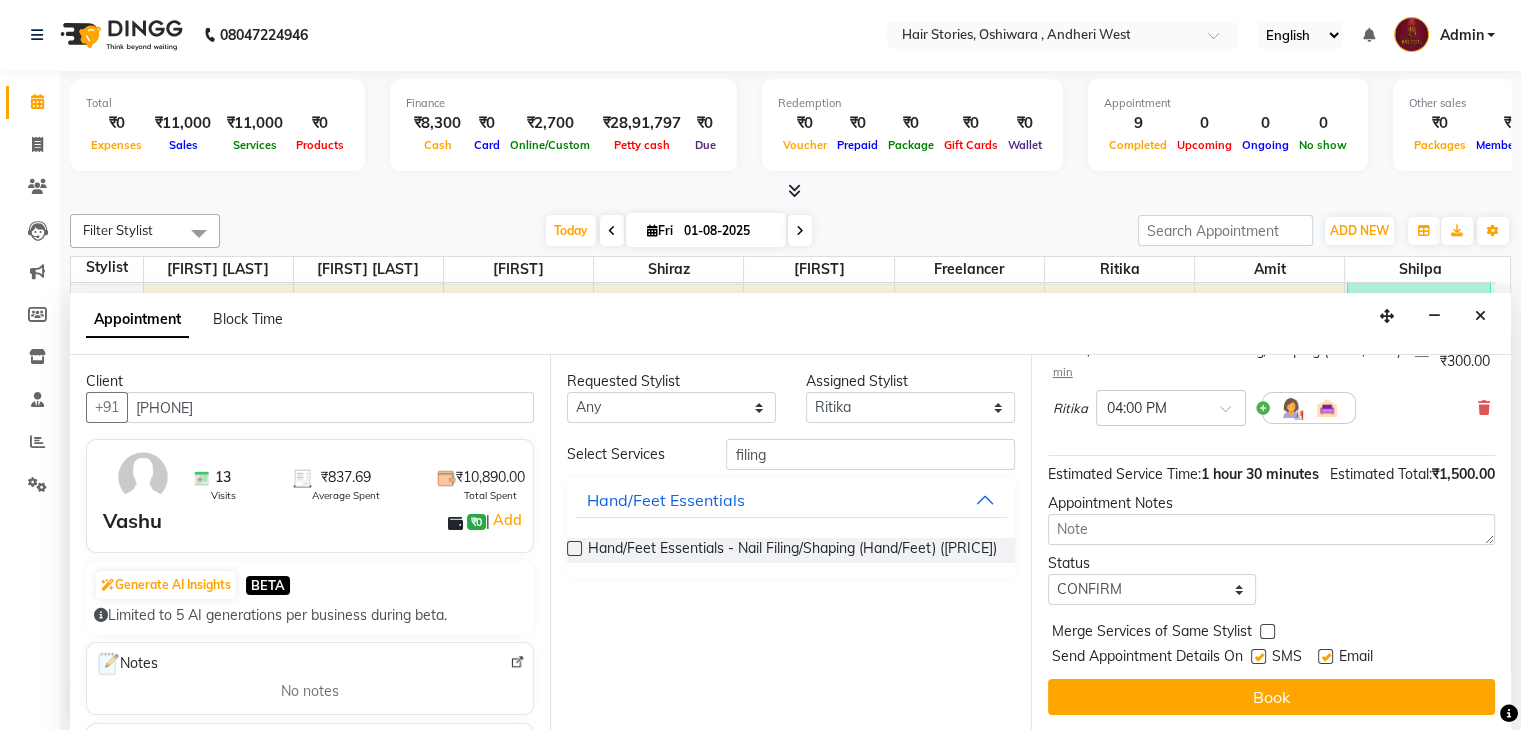 click at bounding box center [1258, 656] 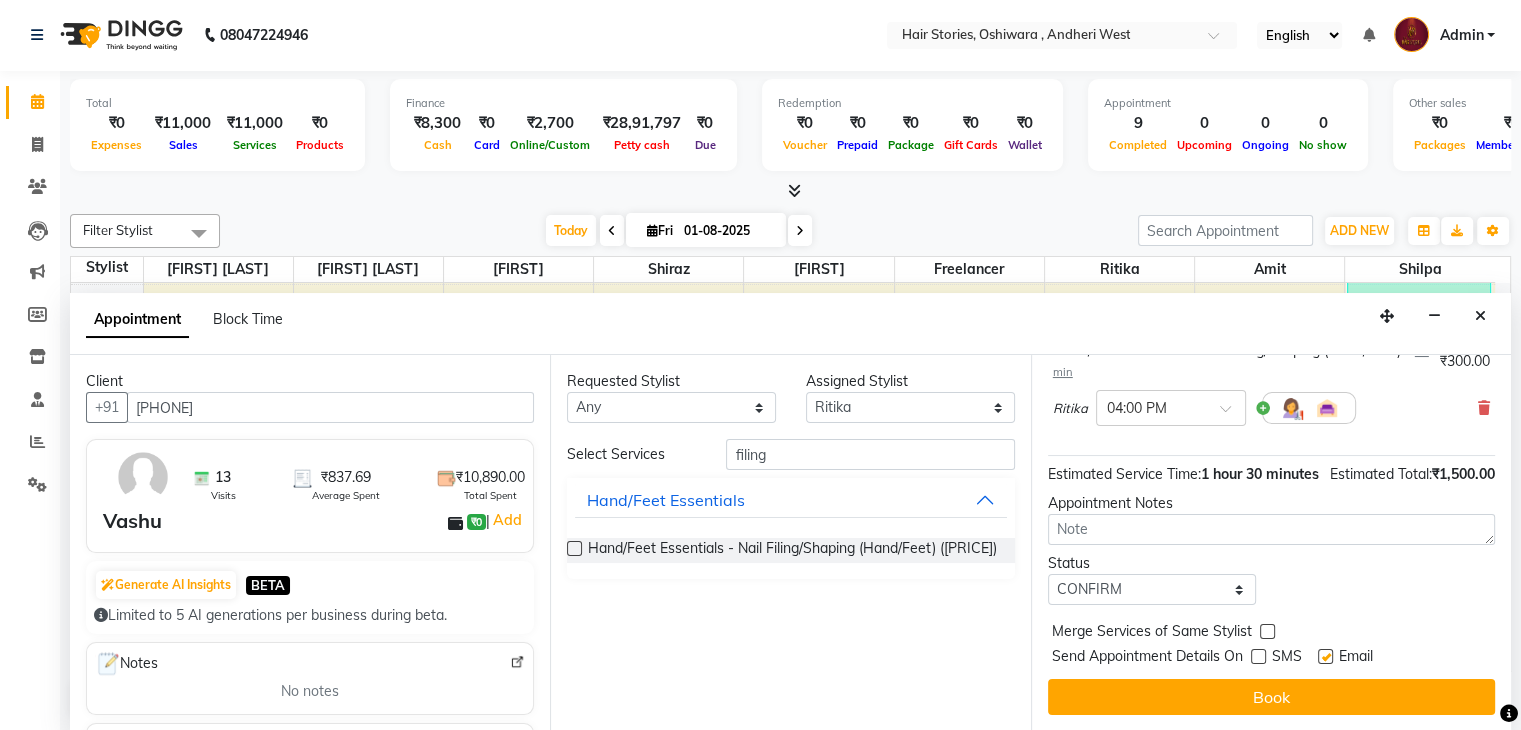 click at bounding box center [1325, 656] 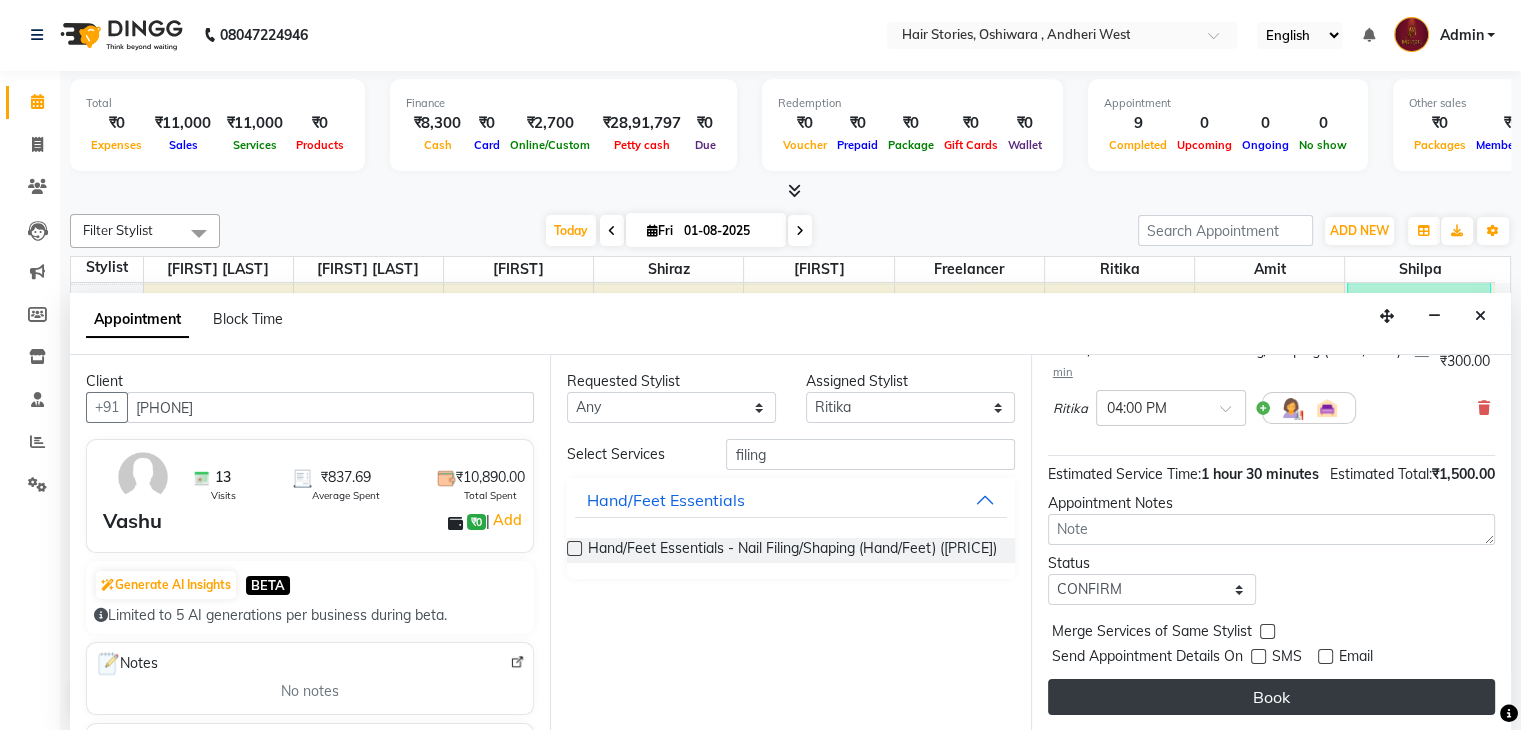 click on "Book" at bounding box center [1271, 697] 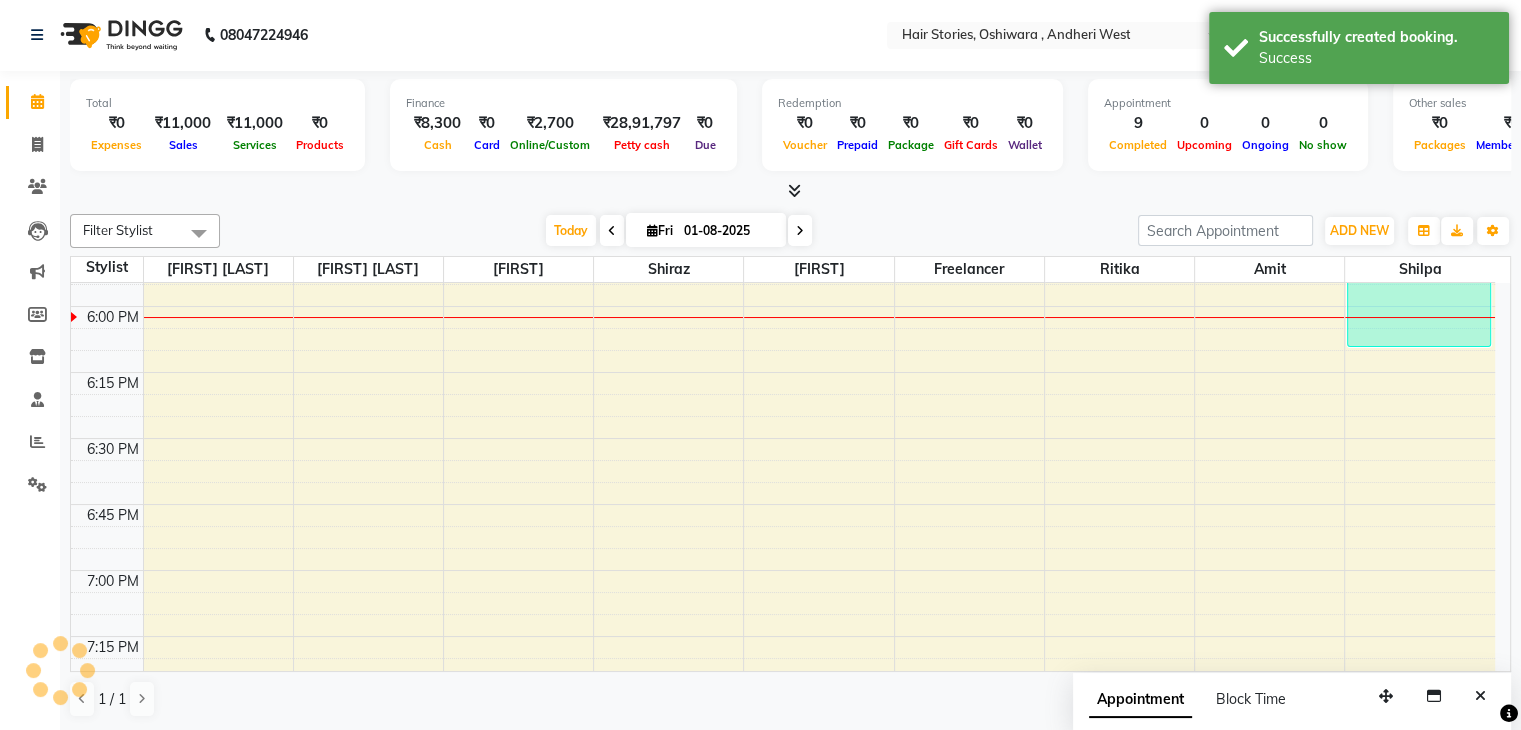 scroll, scrollTop: 0, scrollLeft: 0, axis: both 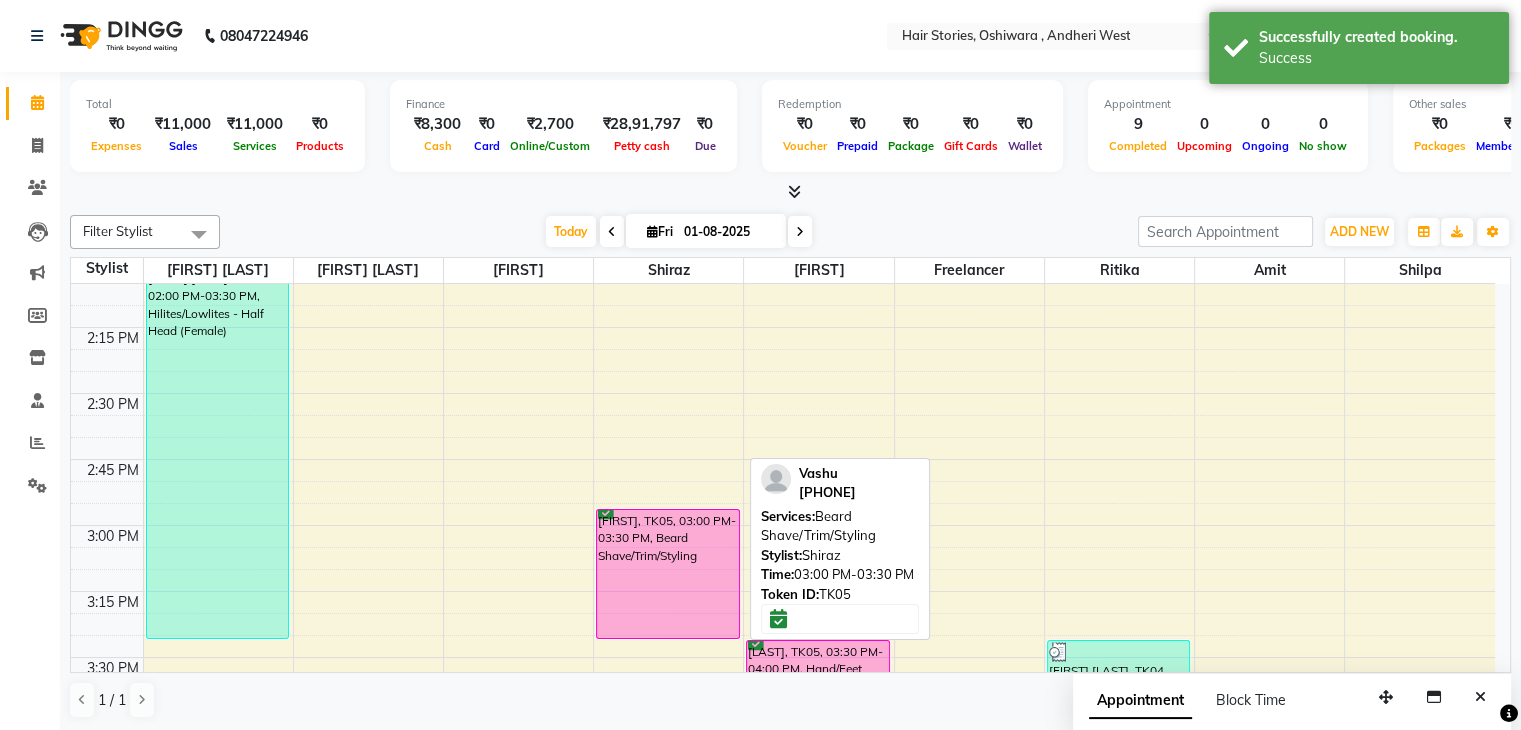 click on "[FIRST], TK05, 03:00 PM-03:30 PM, Beard Shave/Trim/Styling" at bounding box center (668, 574) 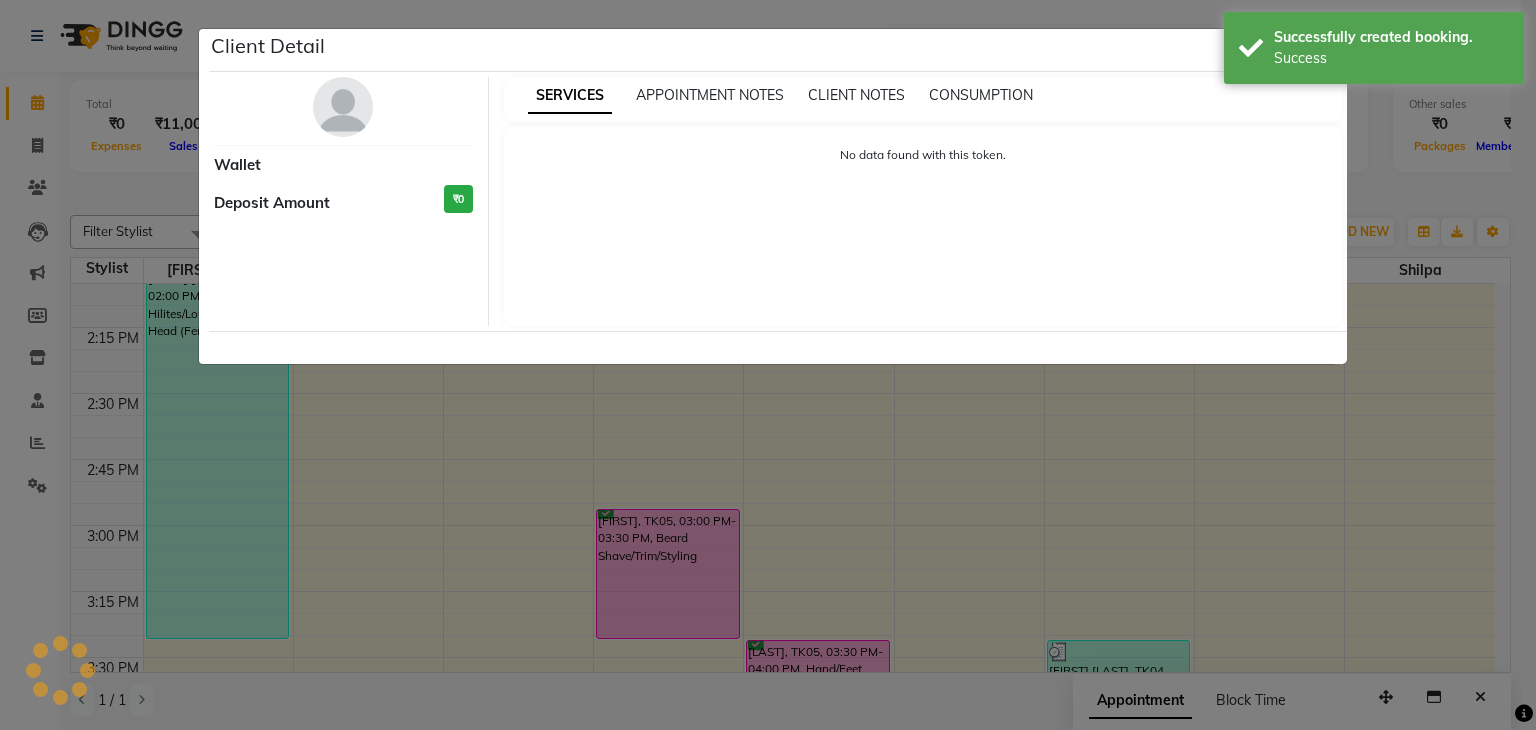 select on "6" 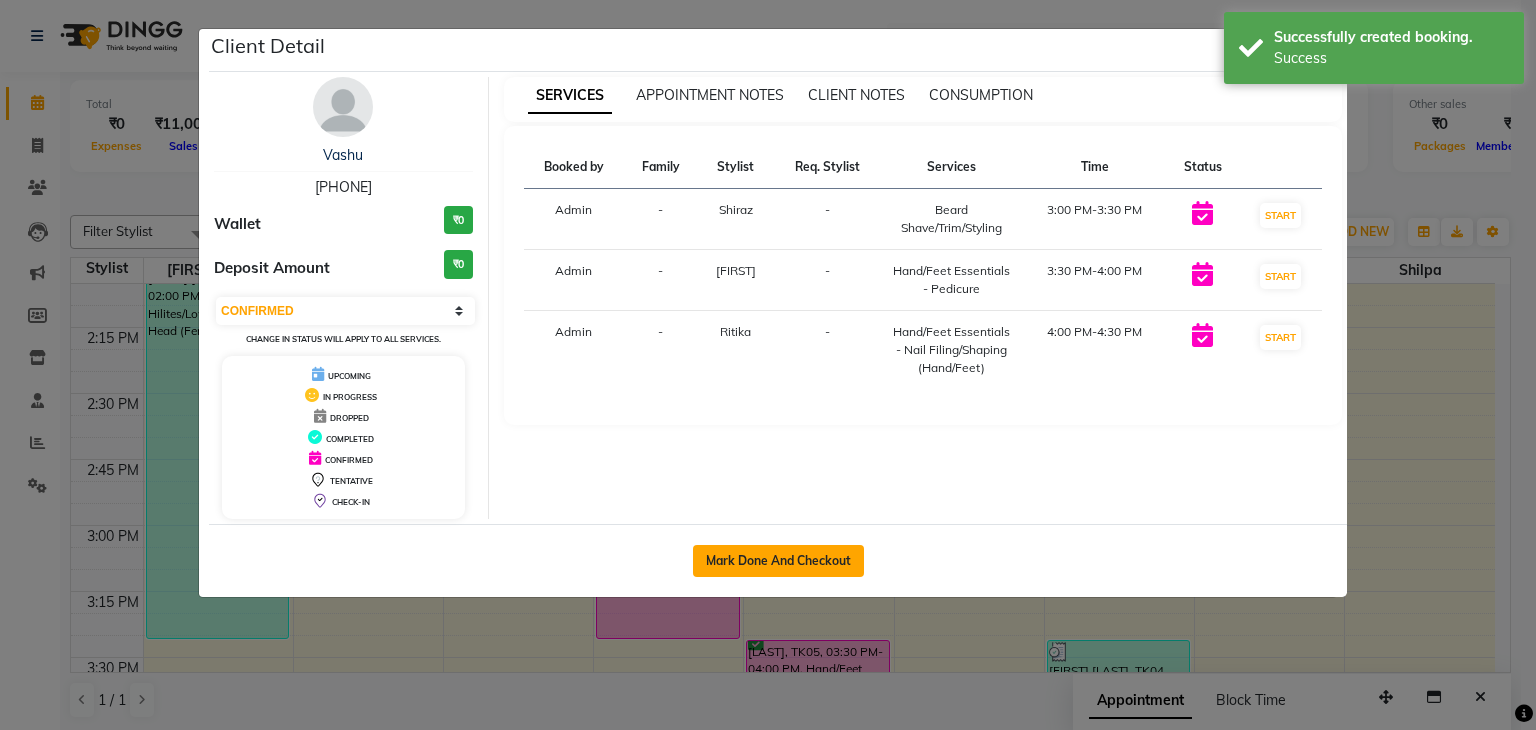 click on "Mark Done And Checkout" 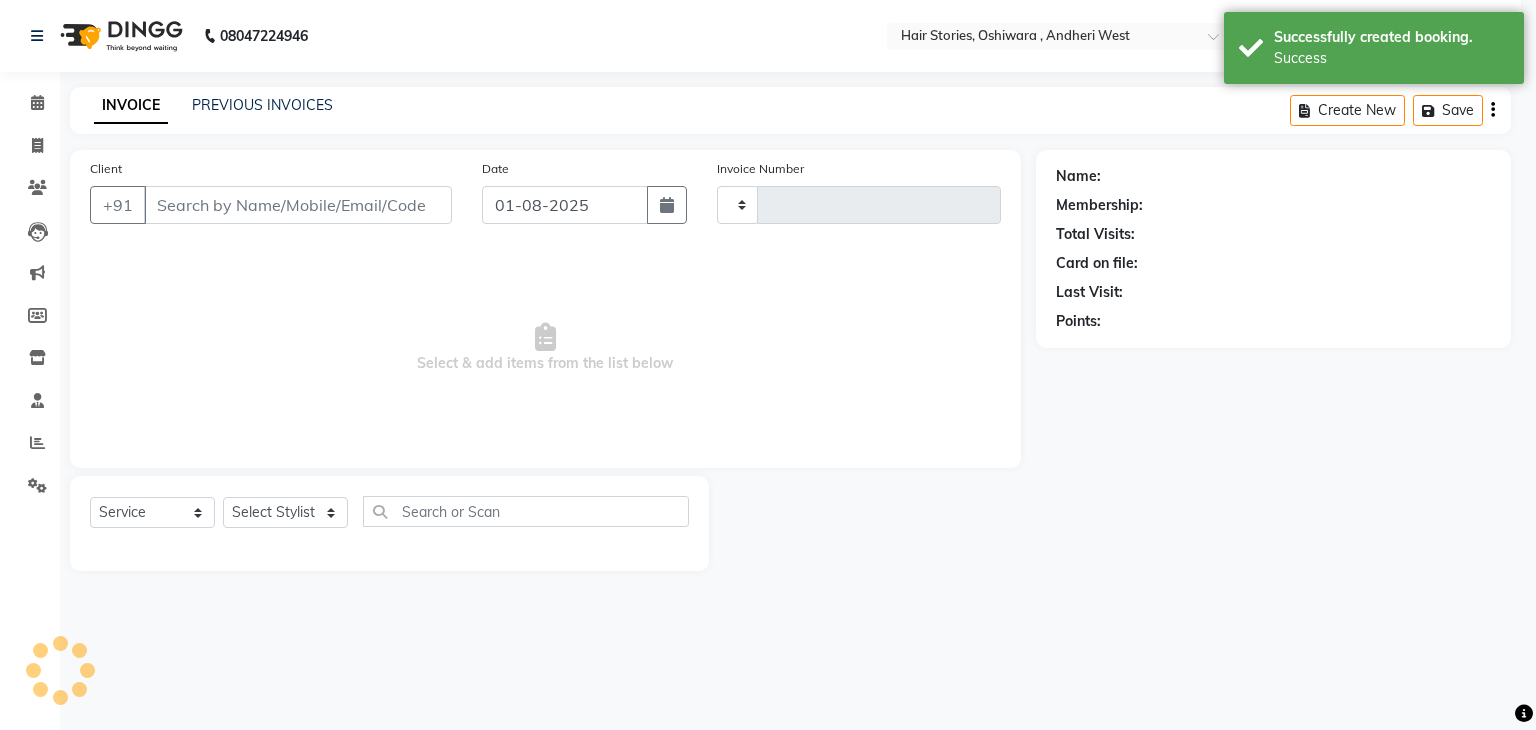 type on "0829" 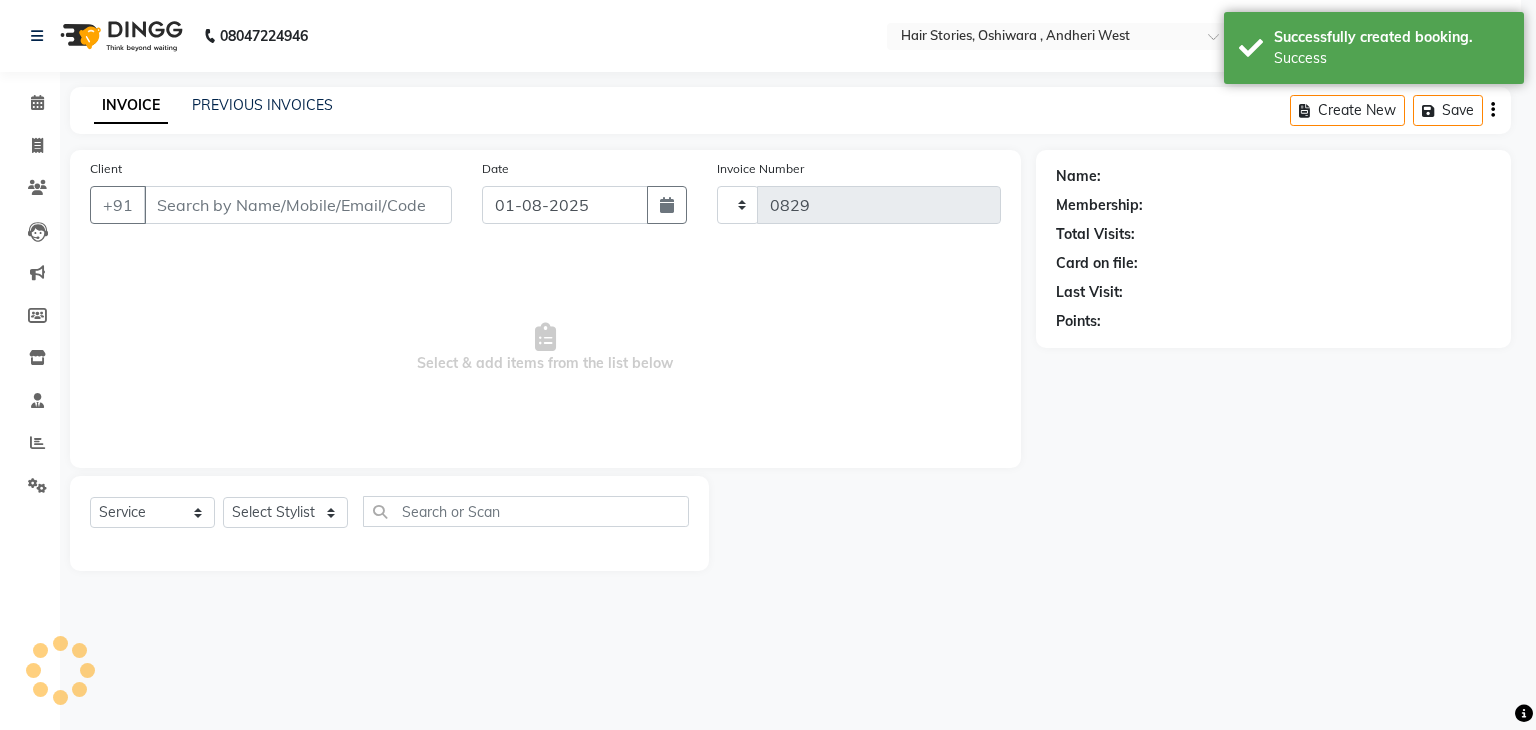 select on "550" 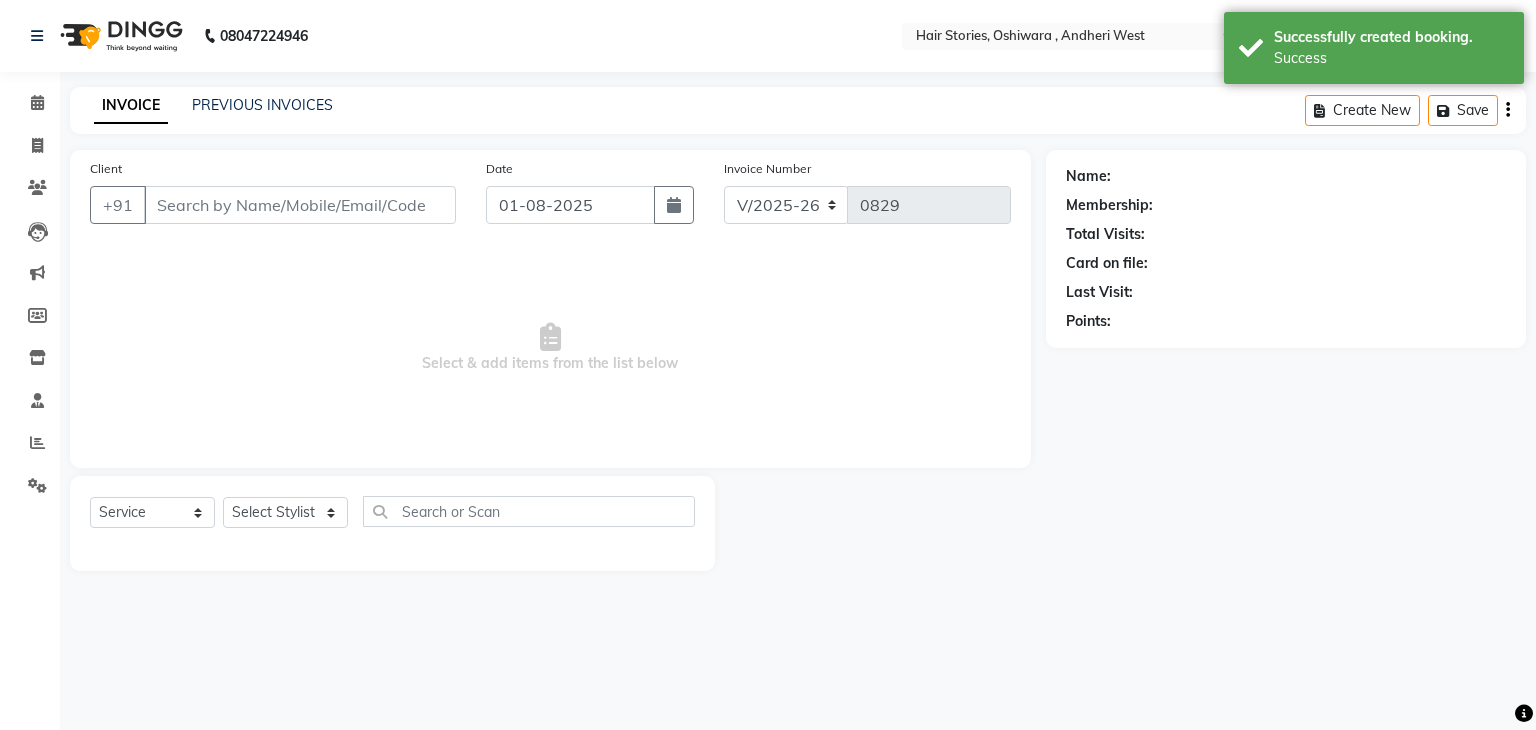 type on "[PHONE]" 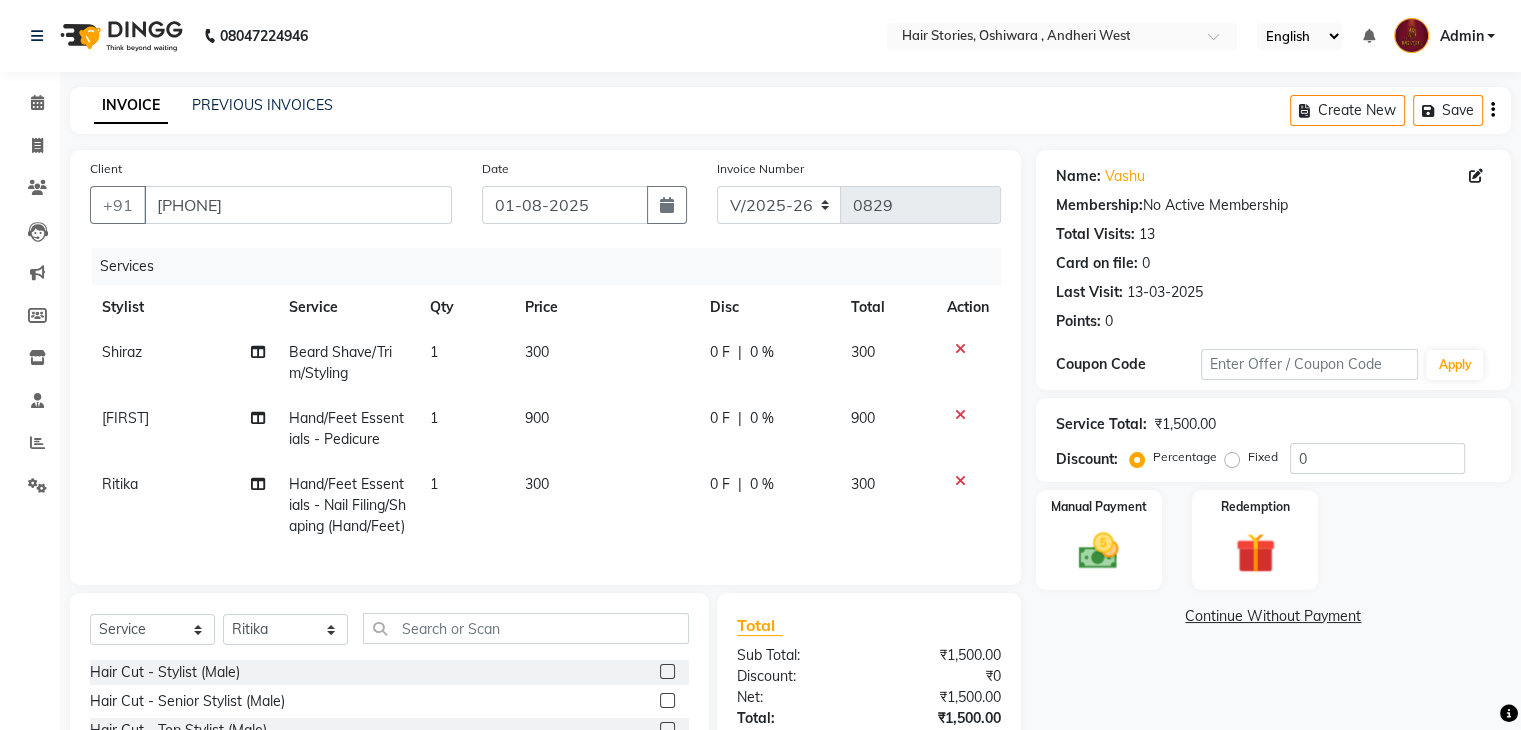 click on "900" 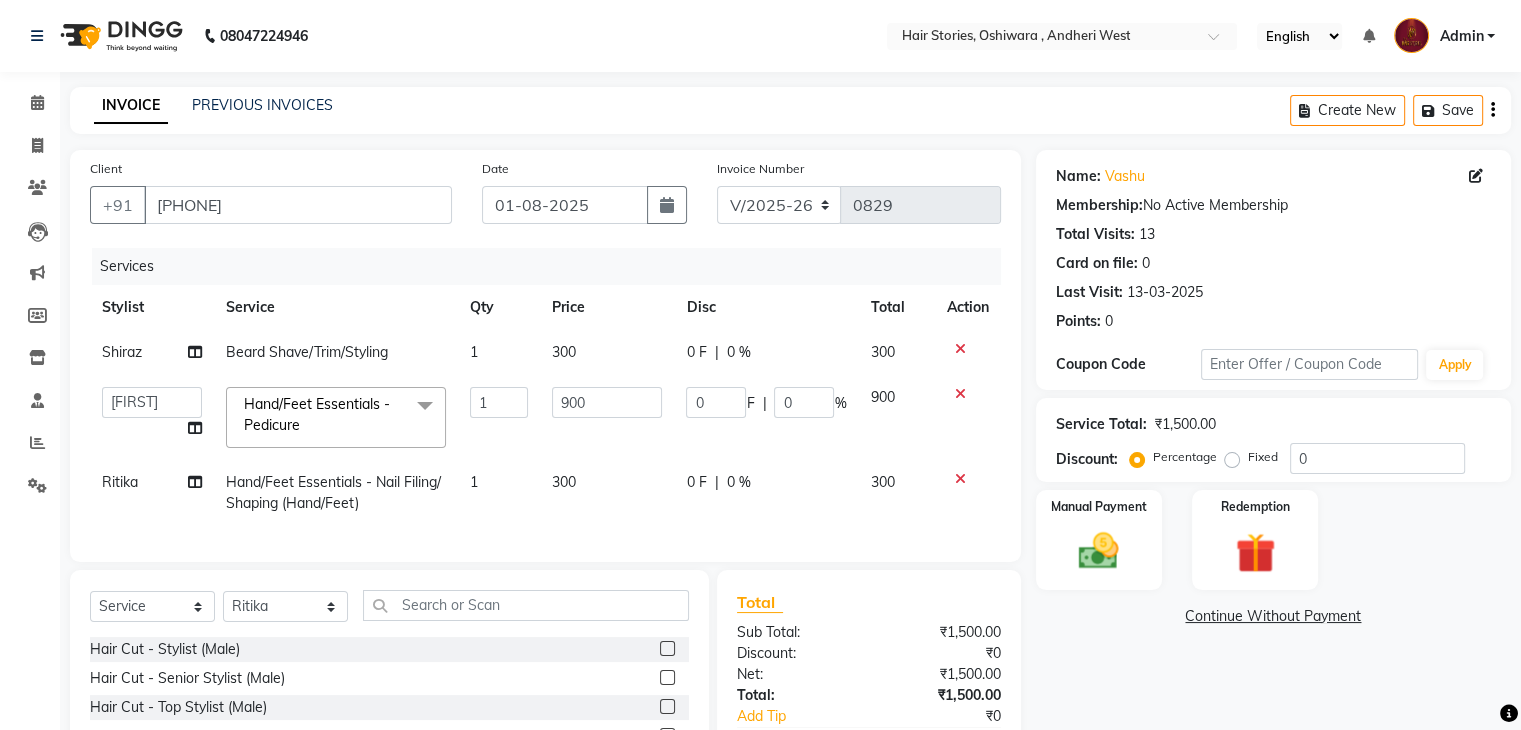 click on "300" 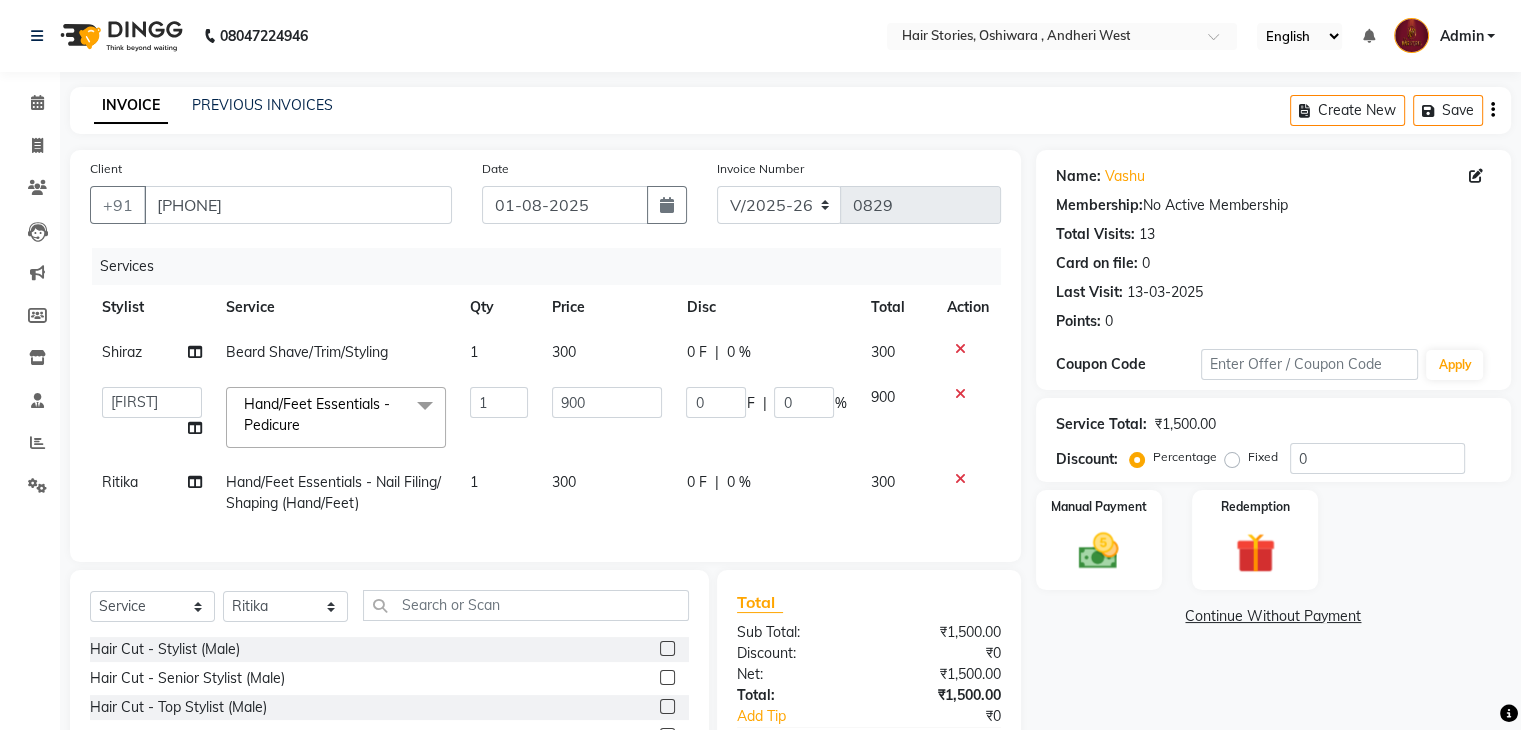select on "65391" 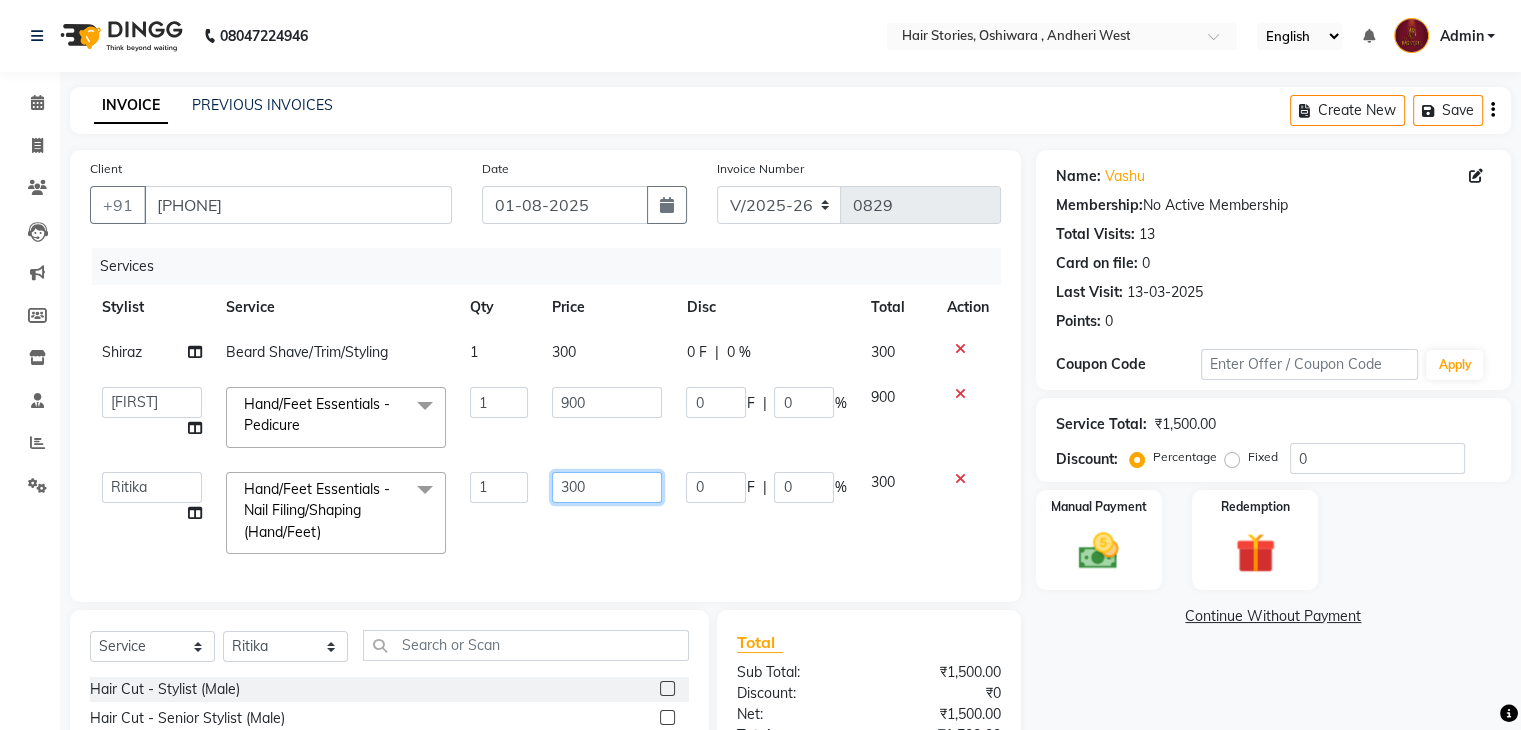 drag, startPoint x: 556, startPoint y: 493, endPoint x: 513, endPoint y: 494, distance: 43.011627 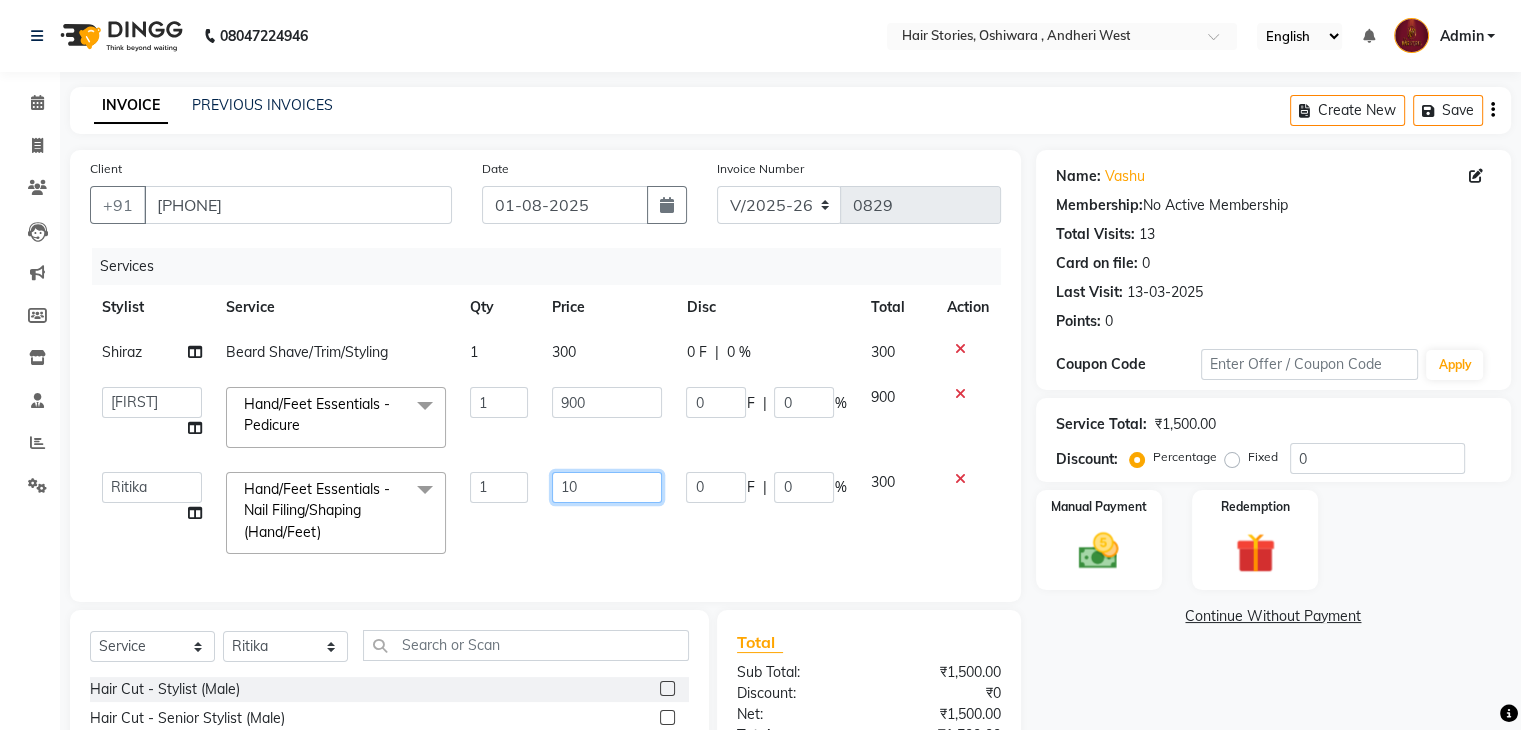 type on "100" 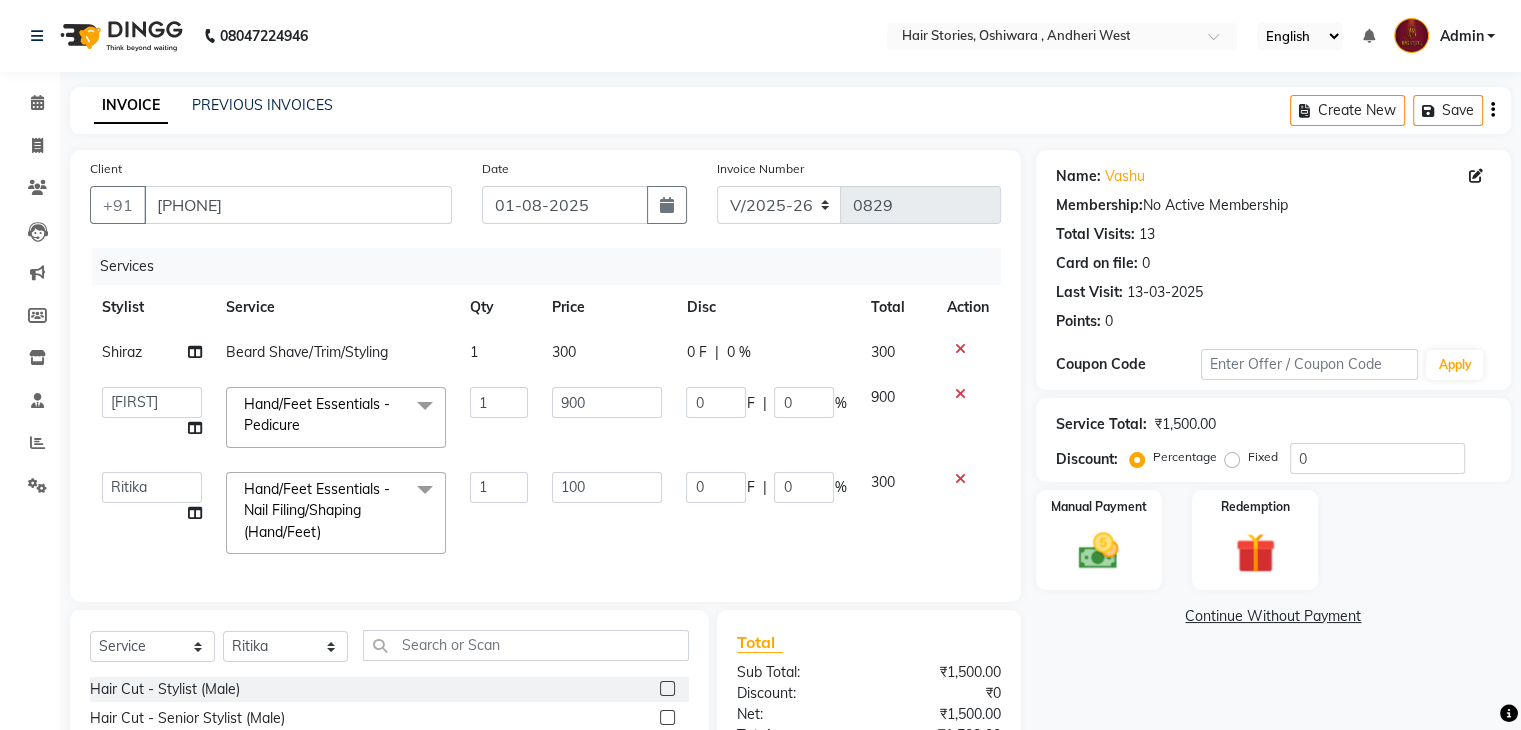 click on "Name: [FIRST] [LAST] Membership:  No Active Membership  Total Visits:  13 Card on file:  0 Last Visit:   [DATE] Points:   0  Coupon Code Apply Service Total:  ₹1,500.00  Discount:  Percentage   Fixed  0 Manual Payment Redemption  Continue Without Payment" 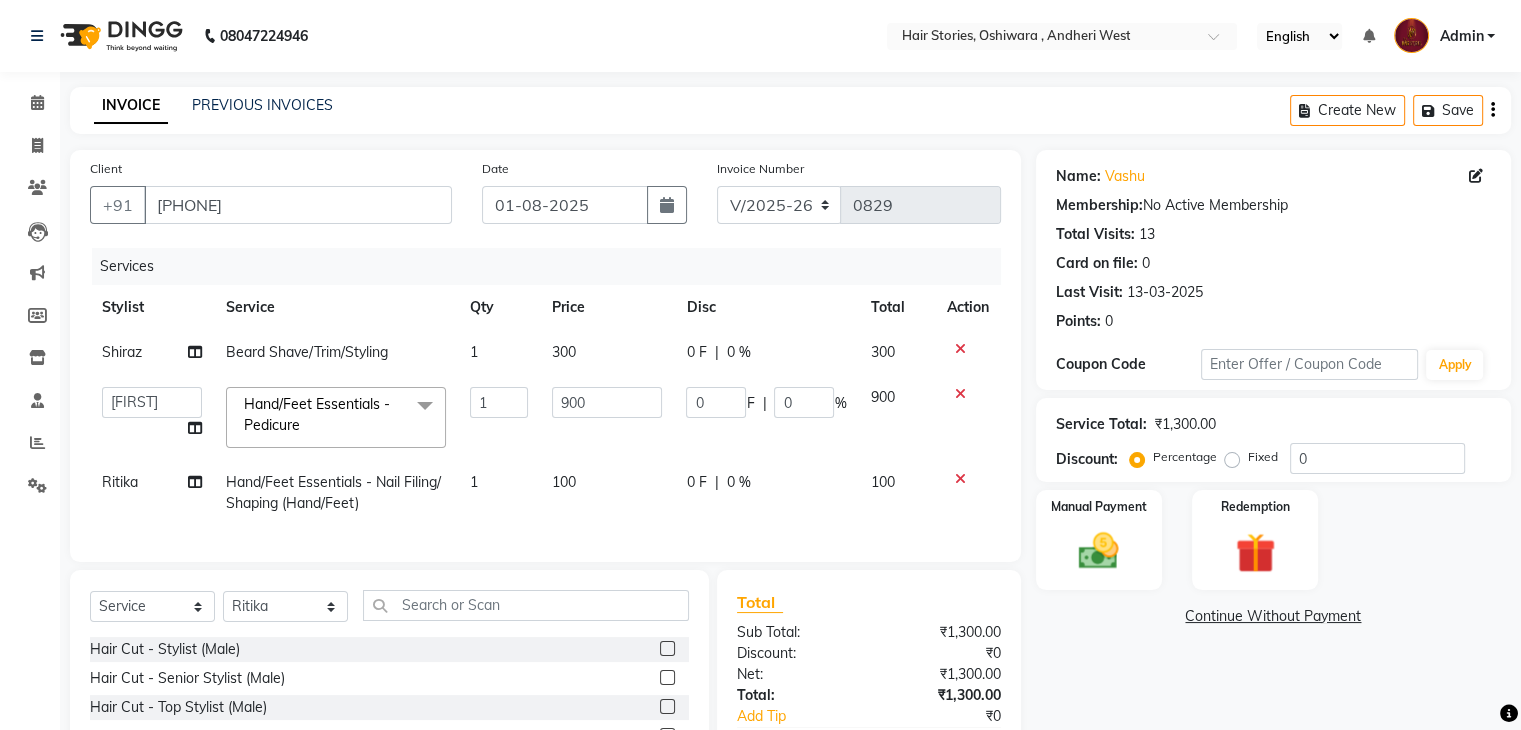 click on "Name: [FIRST]  Membership:  No Active Membership  Total Visits:  13 Card on file:  0 Last Visit:   13-03-2025 Points:   0  Coupon Code Apply Service Total:  [PRICE]  Discount:  Percentage   Fixed  0 Manual Payment Redemption  Continue Without Payment" 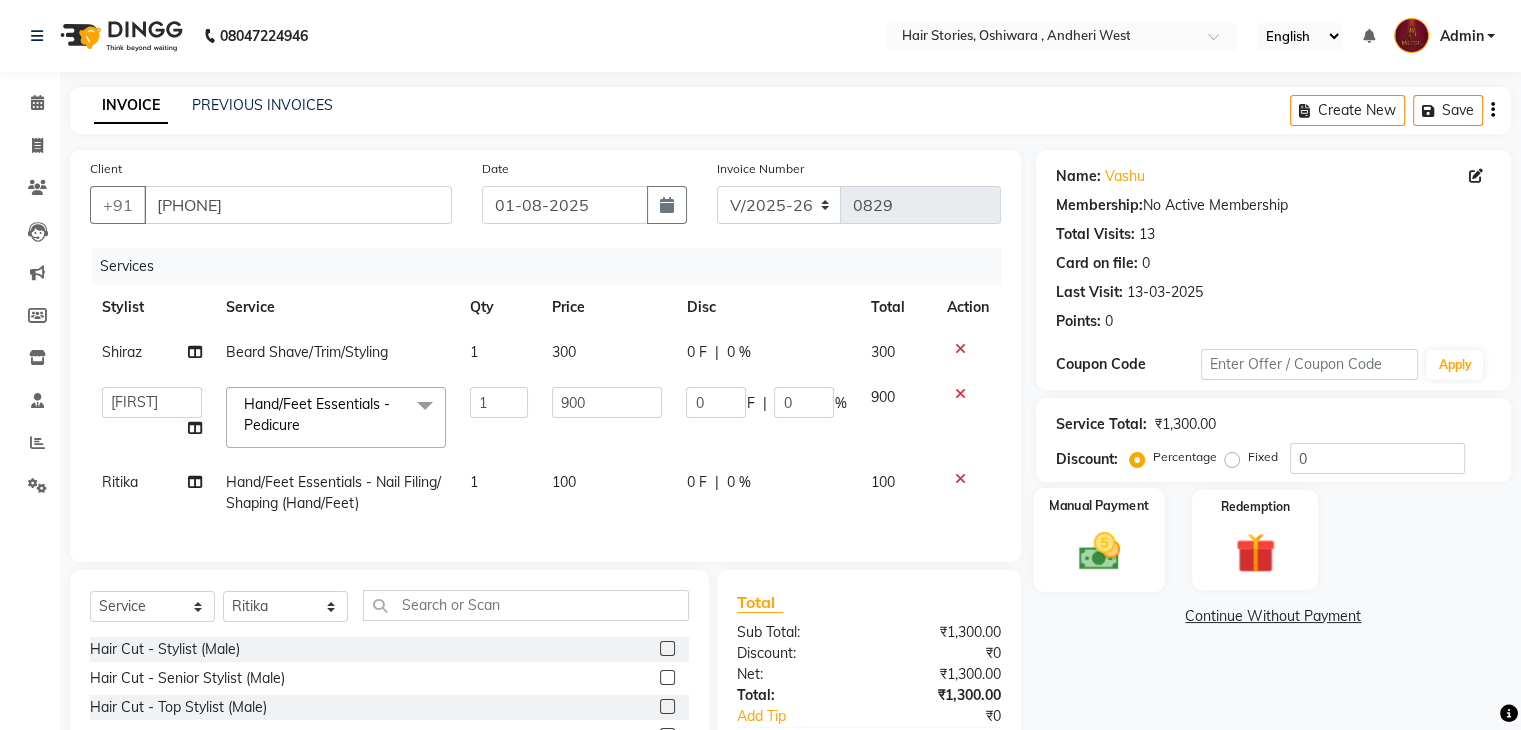 click on "Manual Payment" 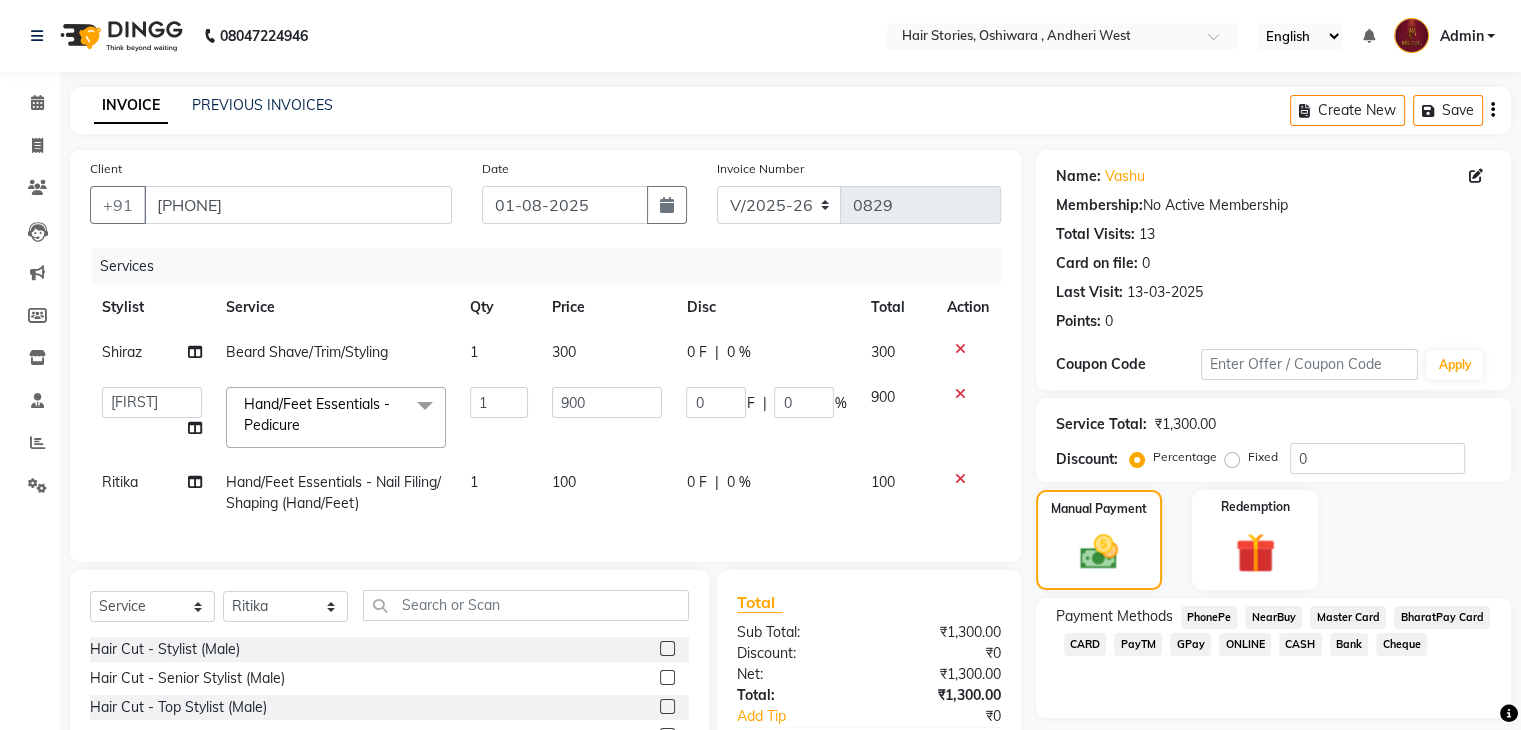 click on "GPay" 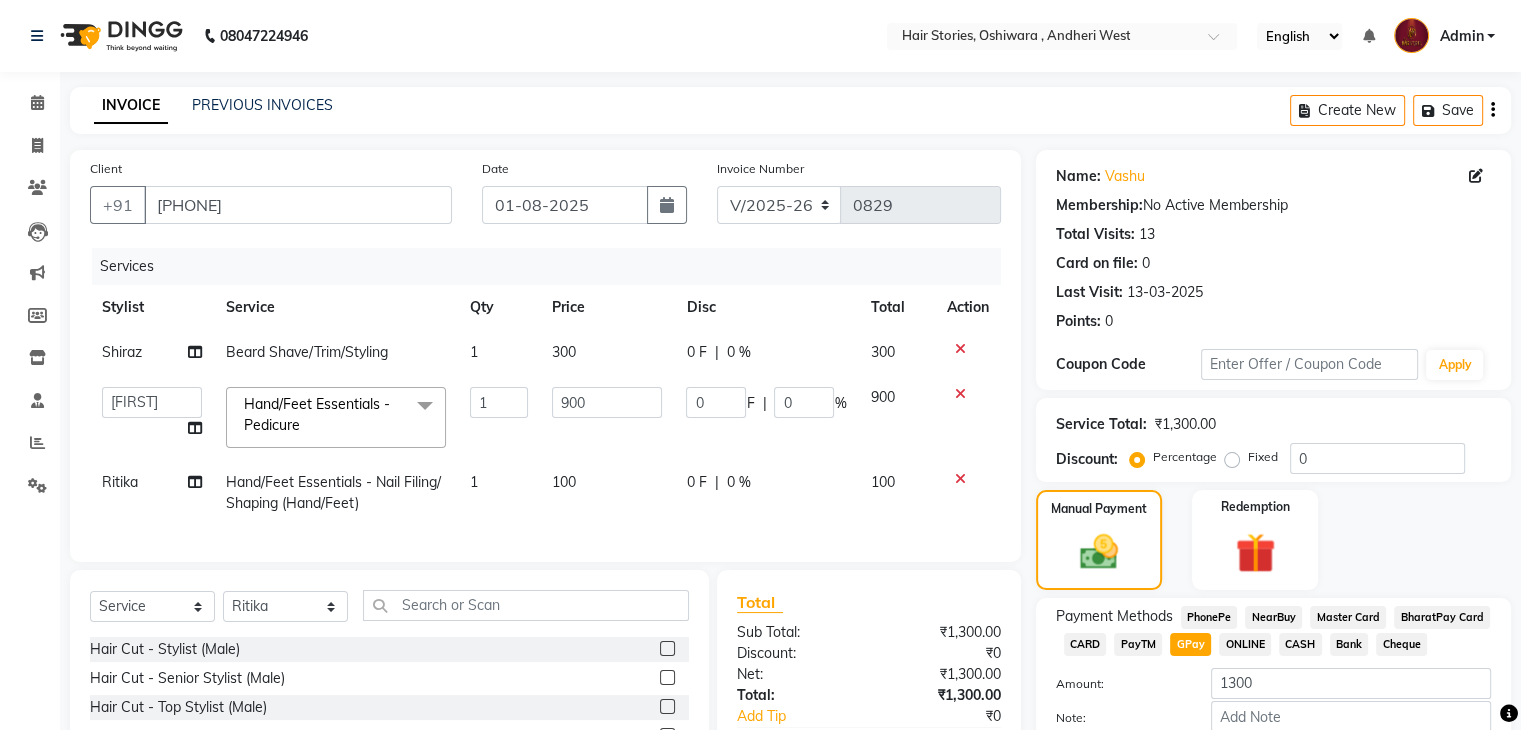 scroll, scrollTop: 180, scrollLeft: 0, axis: vertical 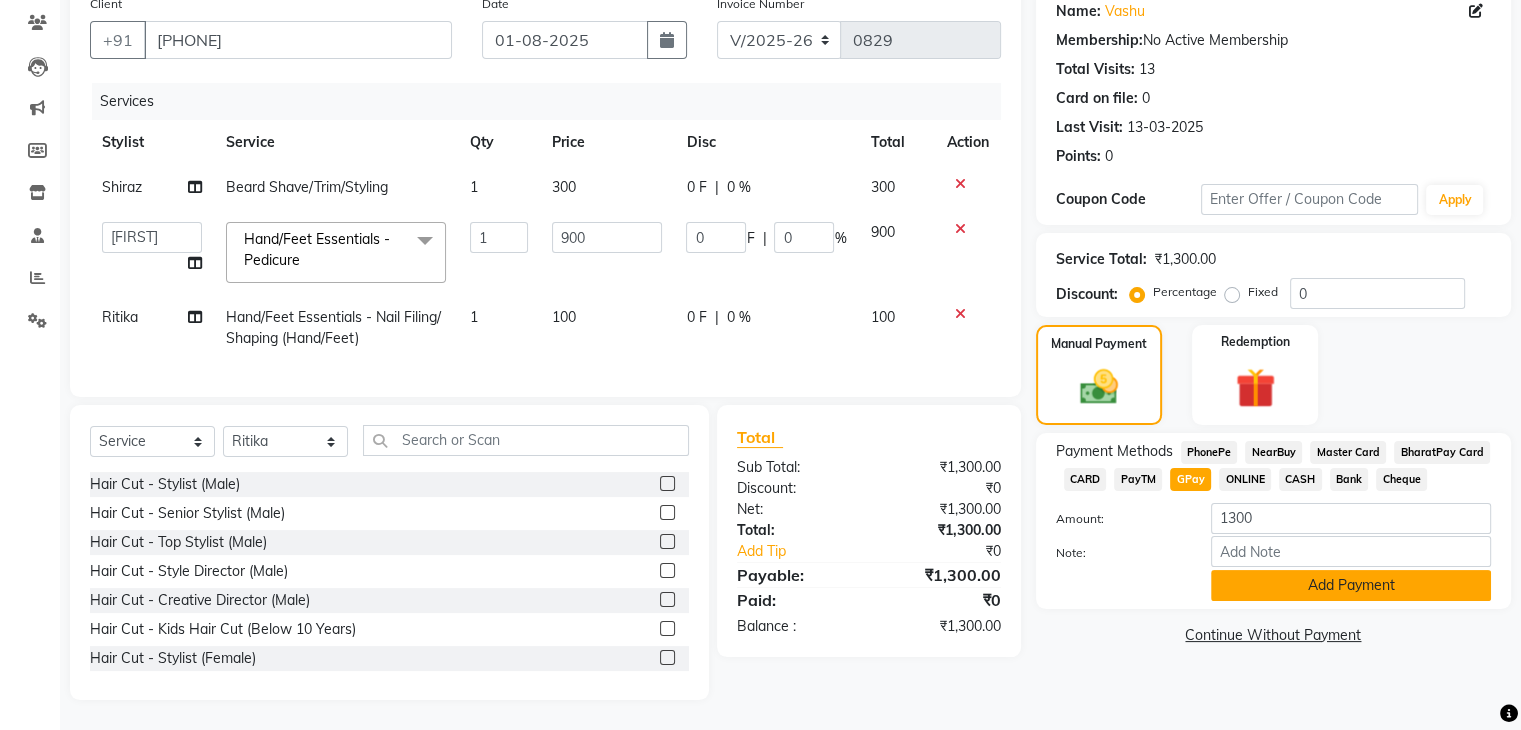 click on "Add Payment" 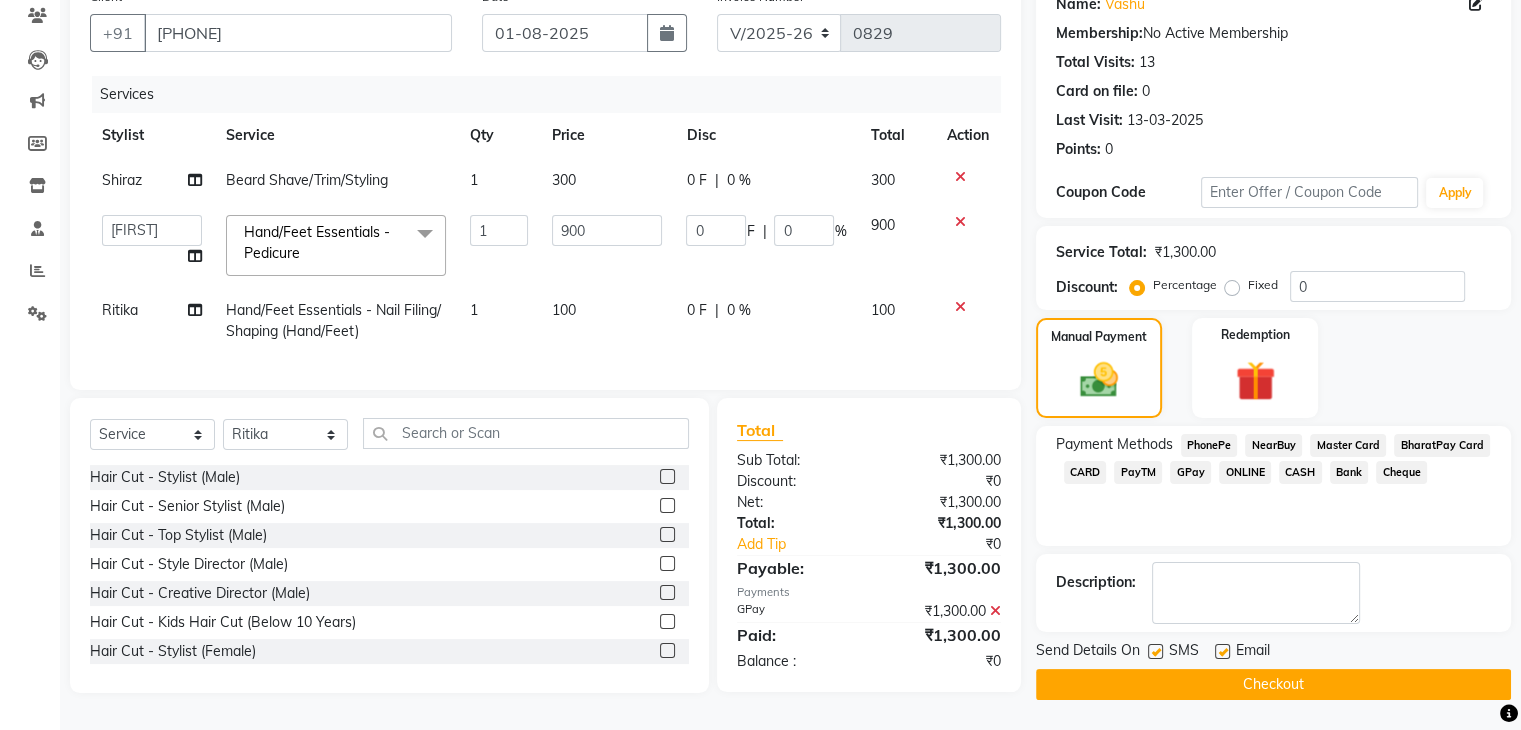 click 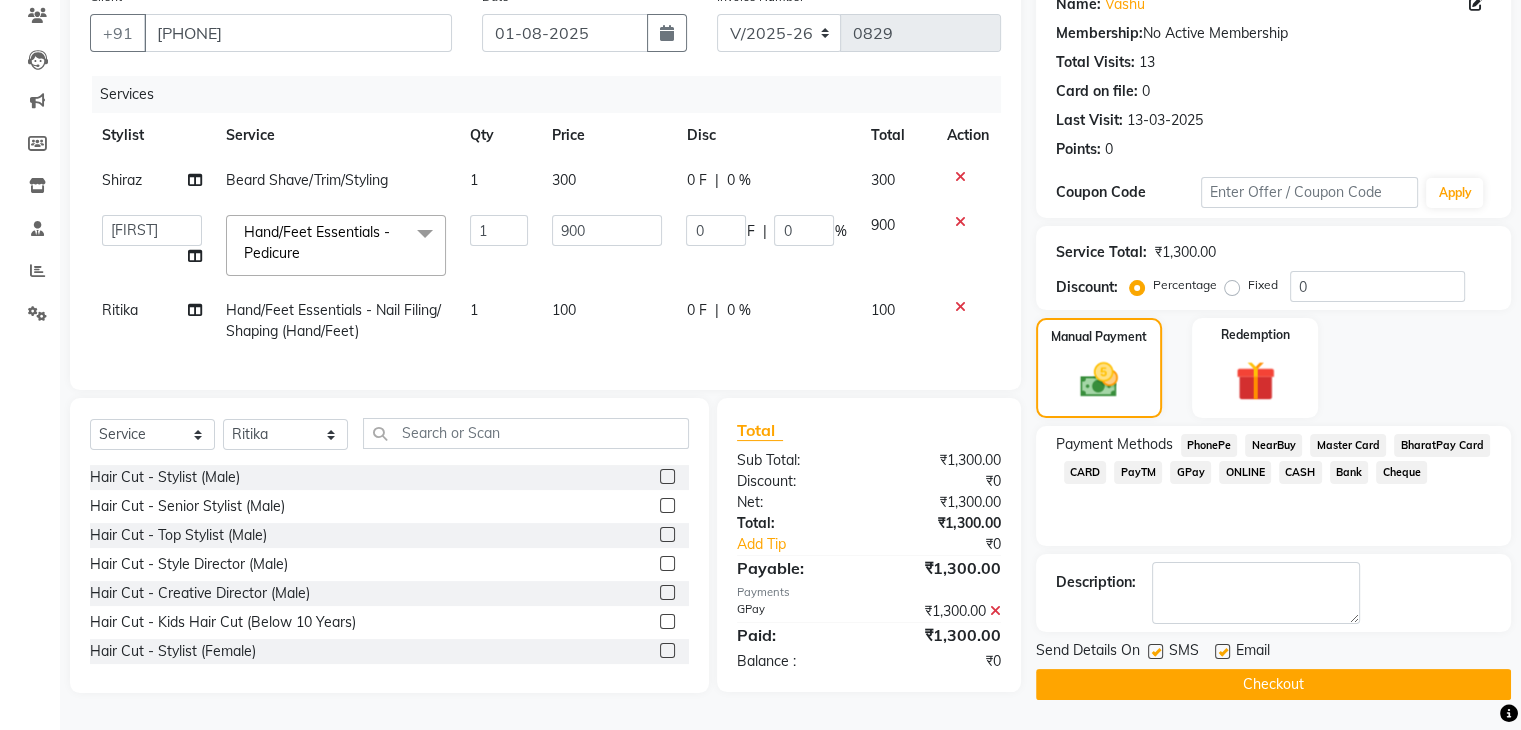 click at bounding box center (1221, 652) 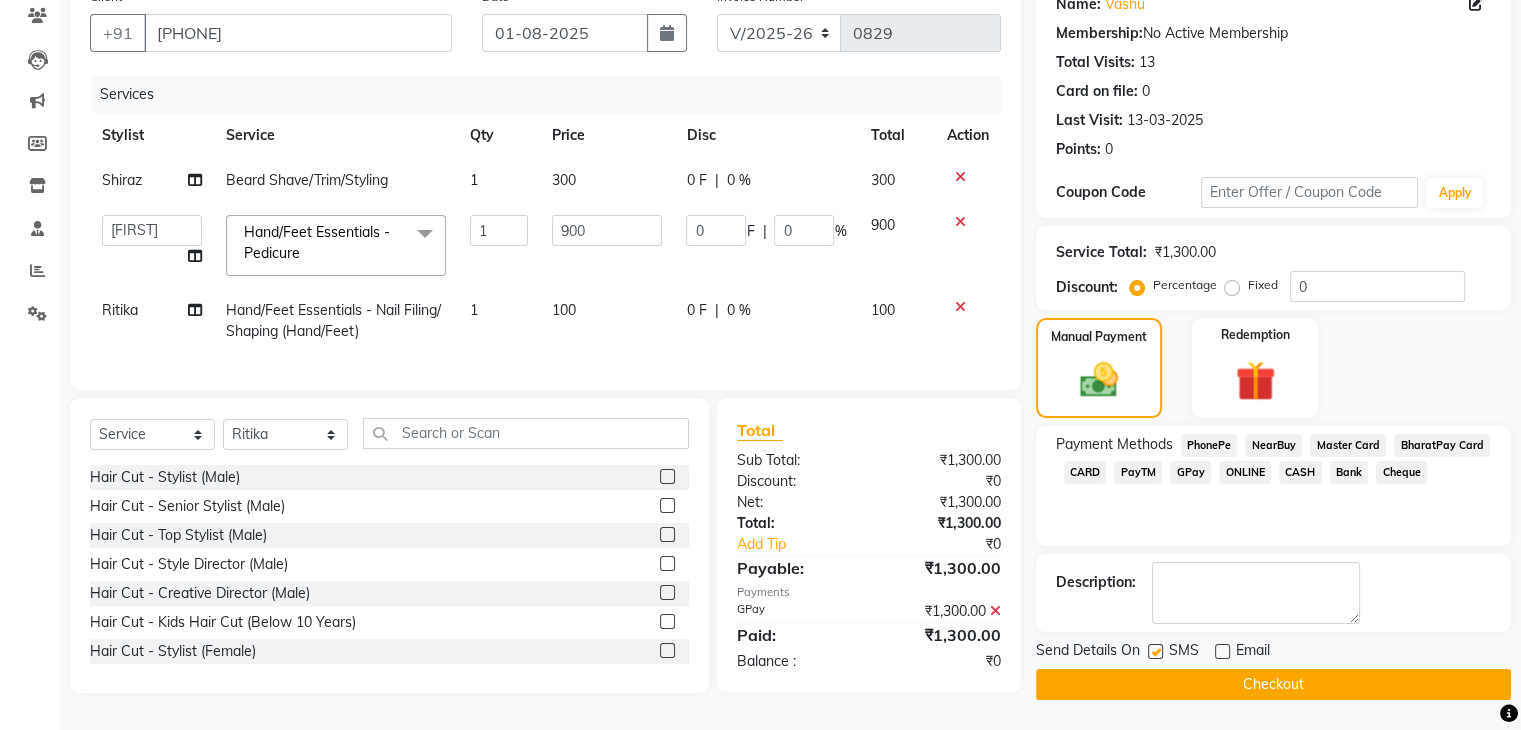 click 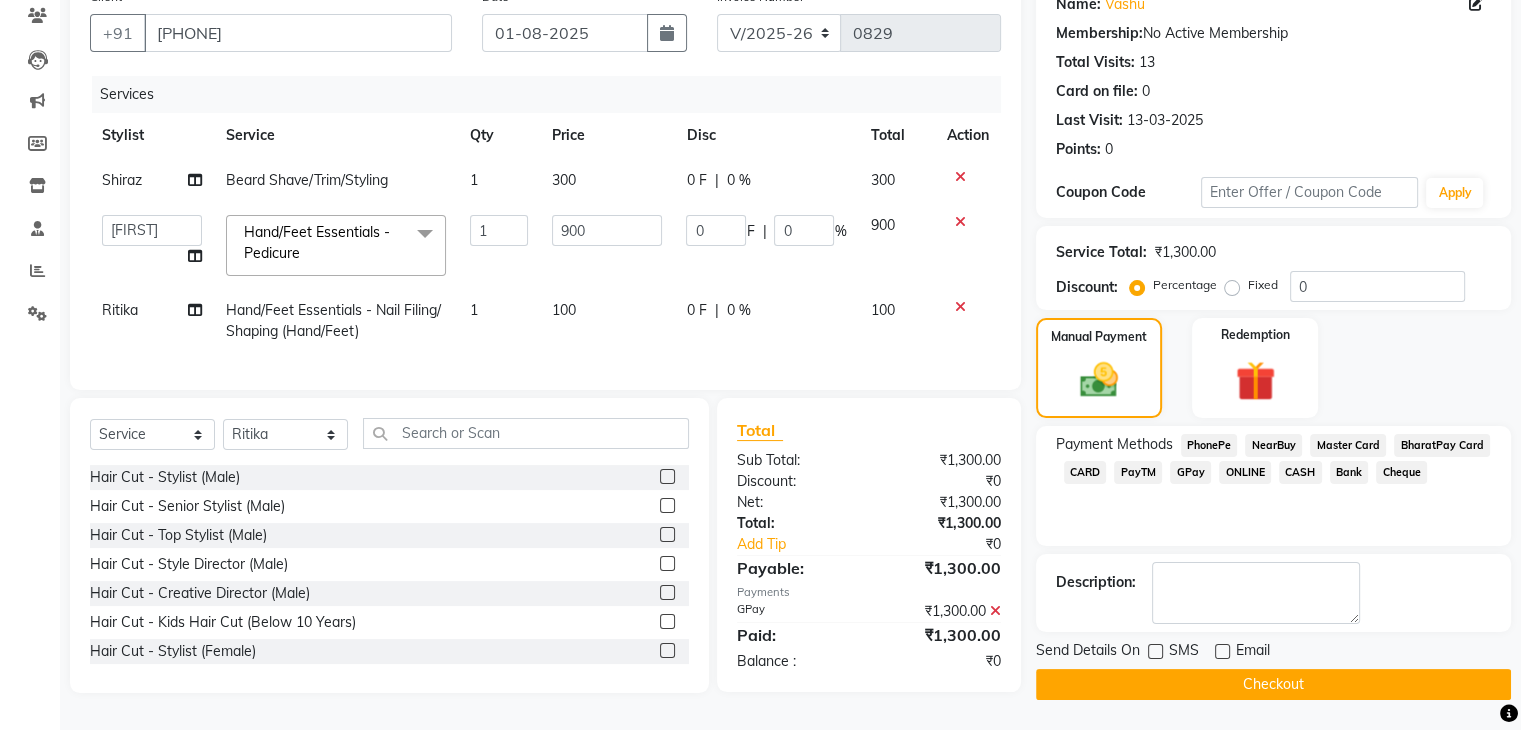 click on "Checkout" 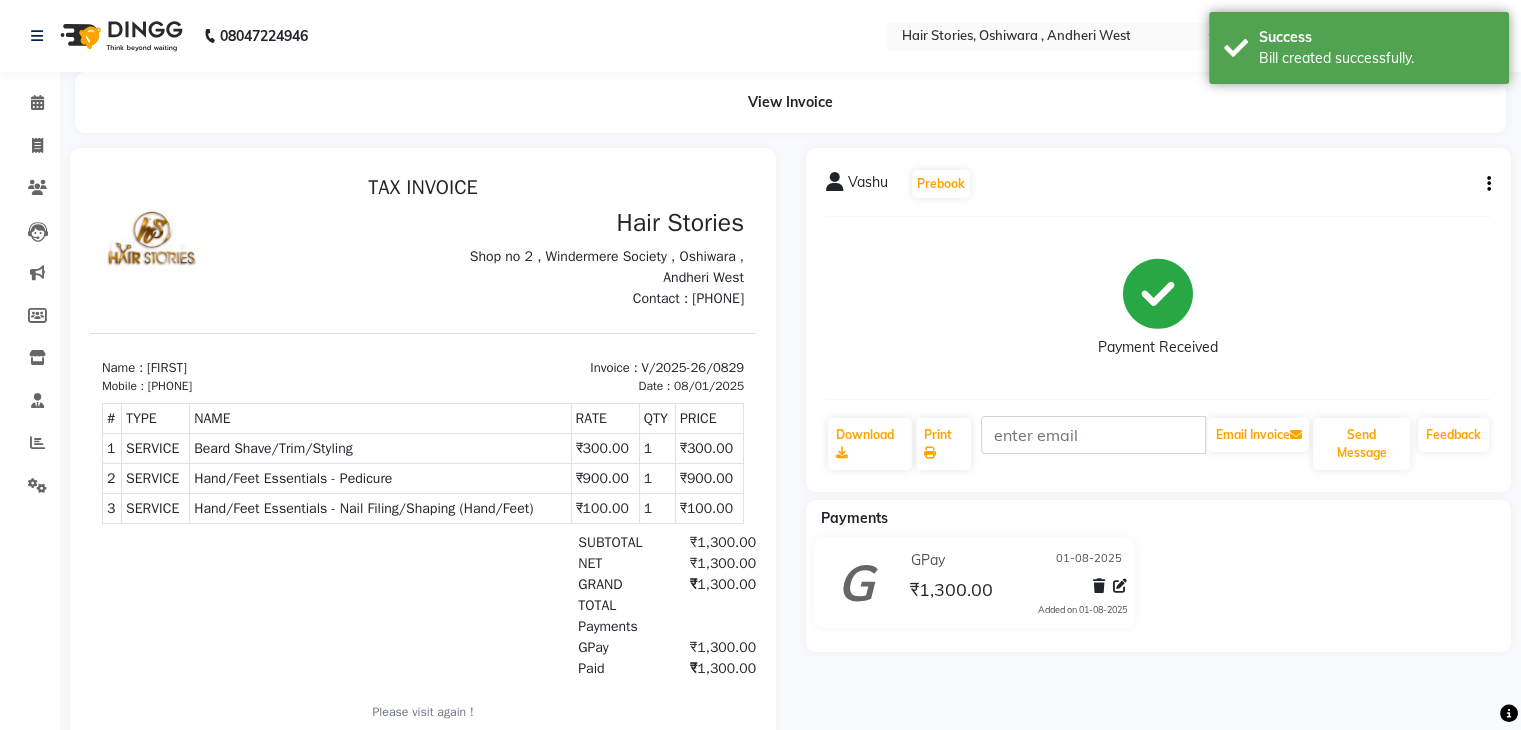 scroll, scrollTop: 0, scrollLeft: 0, axis: both 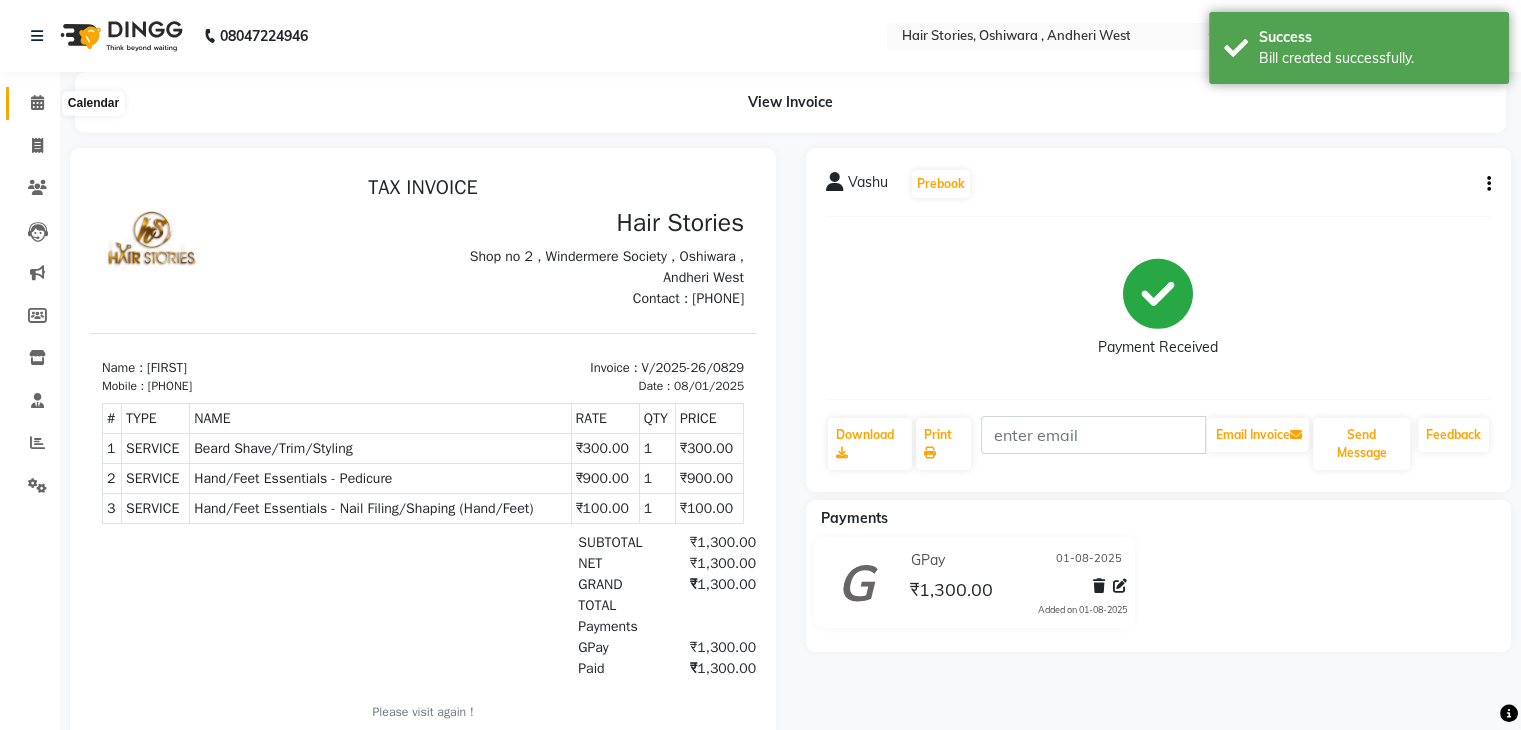 click 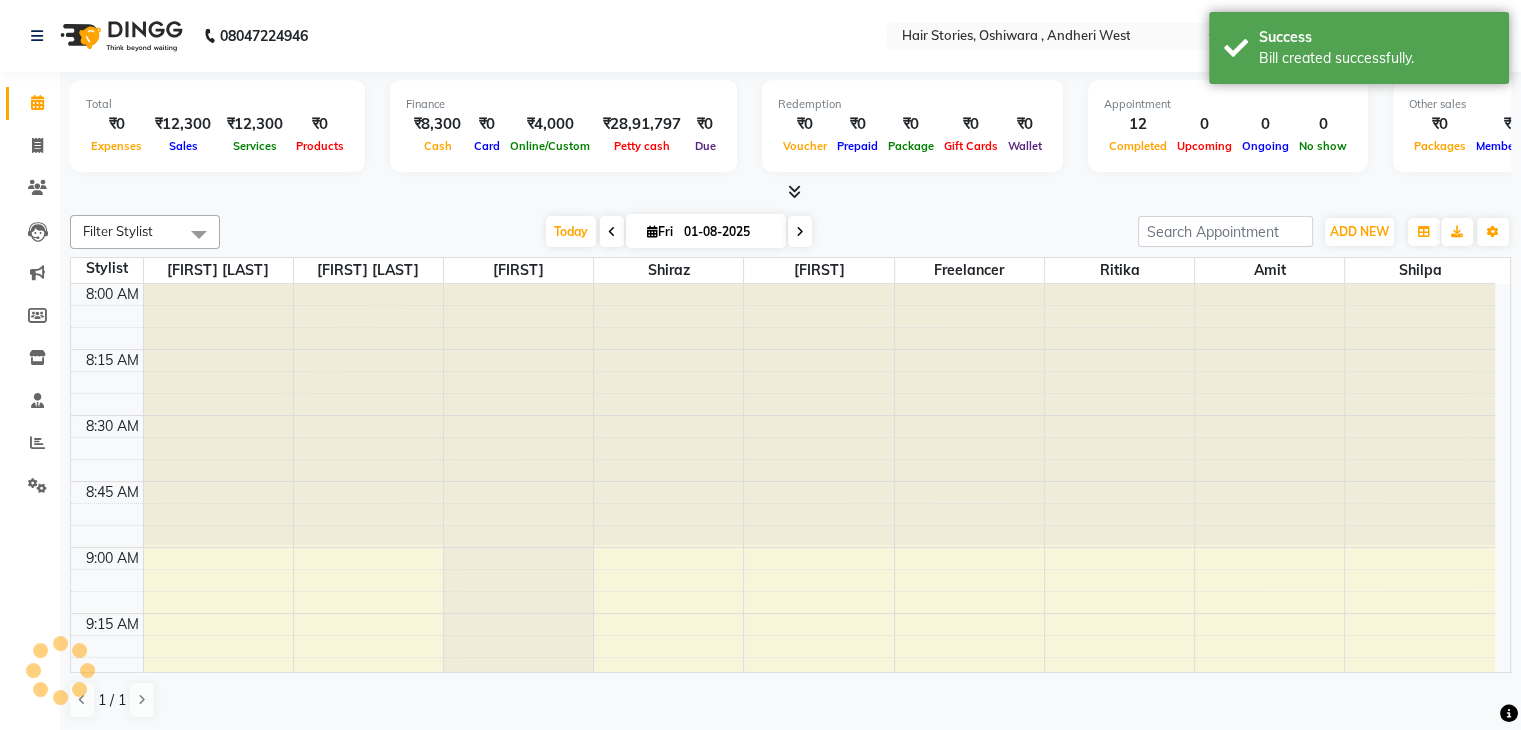 scroll, scrollTop: 0, scrollLeft: 0, axis: both 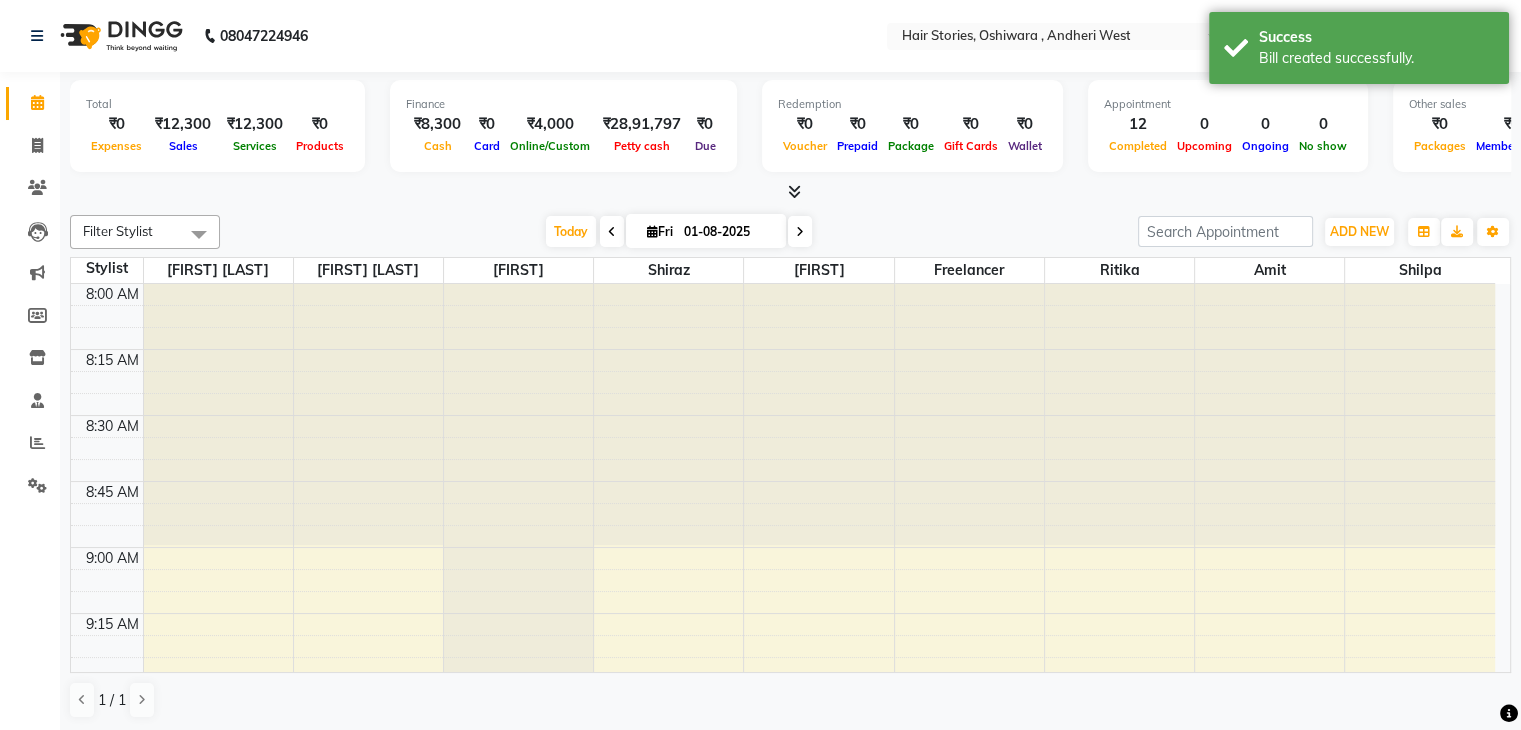 click at bounding box center (794, 191) 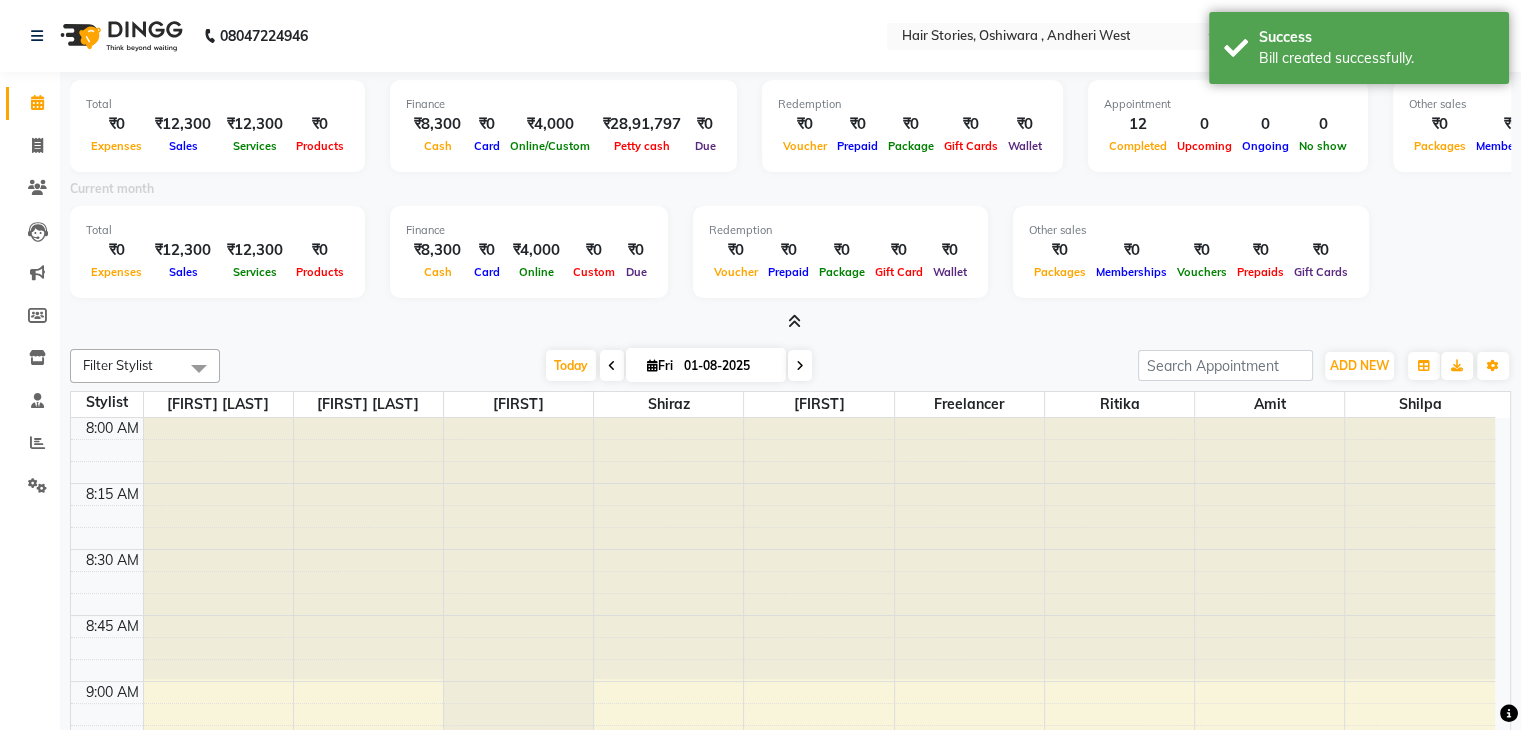 click at bounding box center (794, 321) 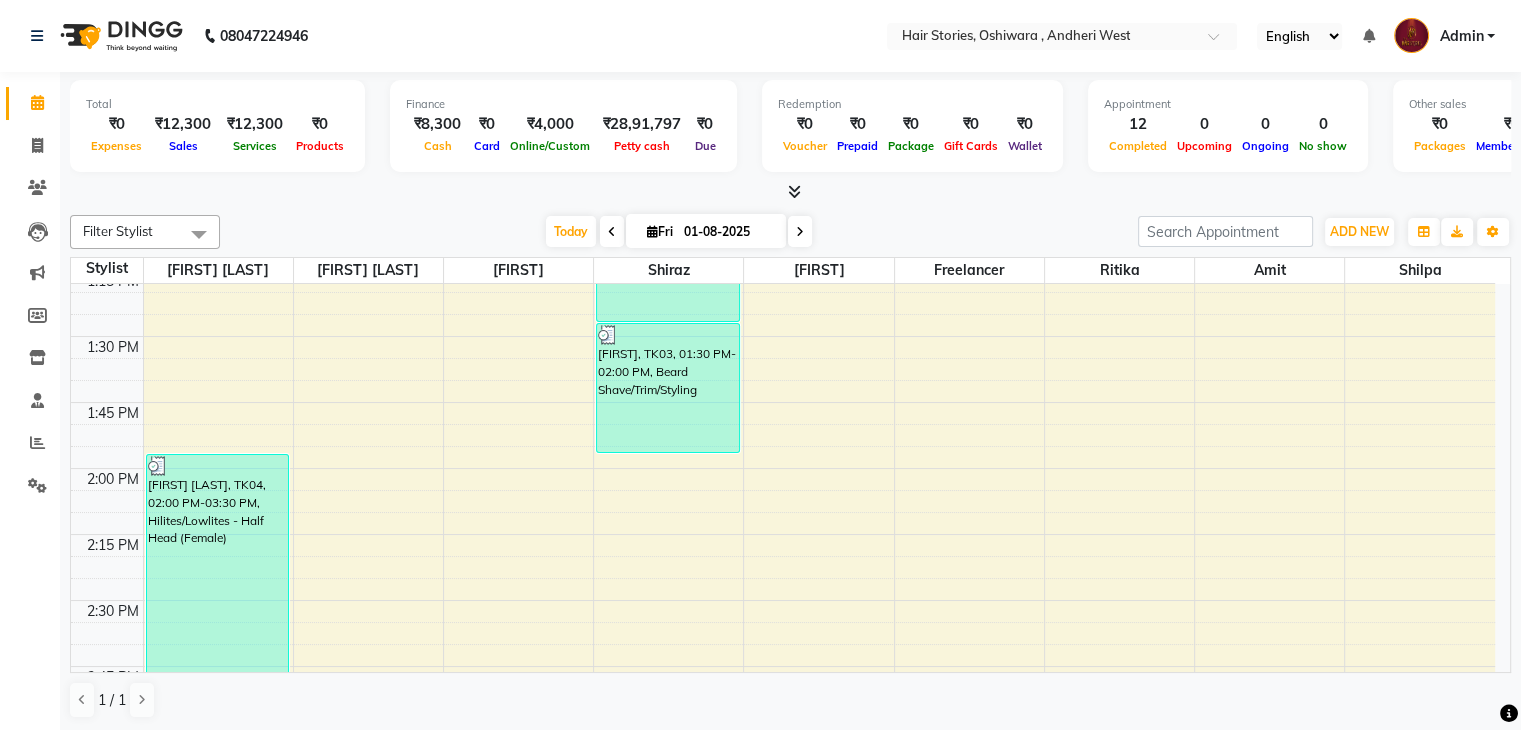 scroll, scrollTop: 1444, scrollLeft: 0, axis: vertical 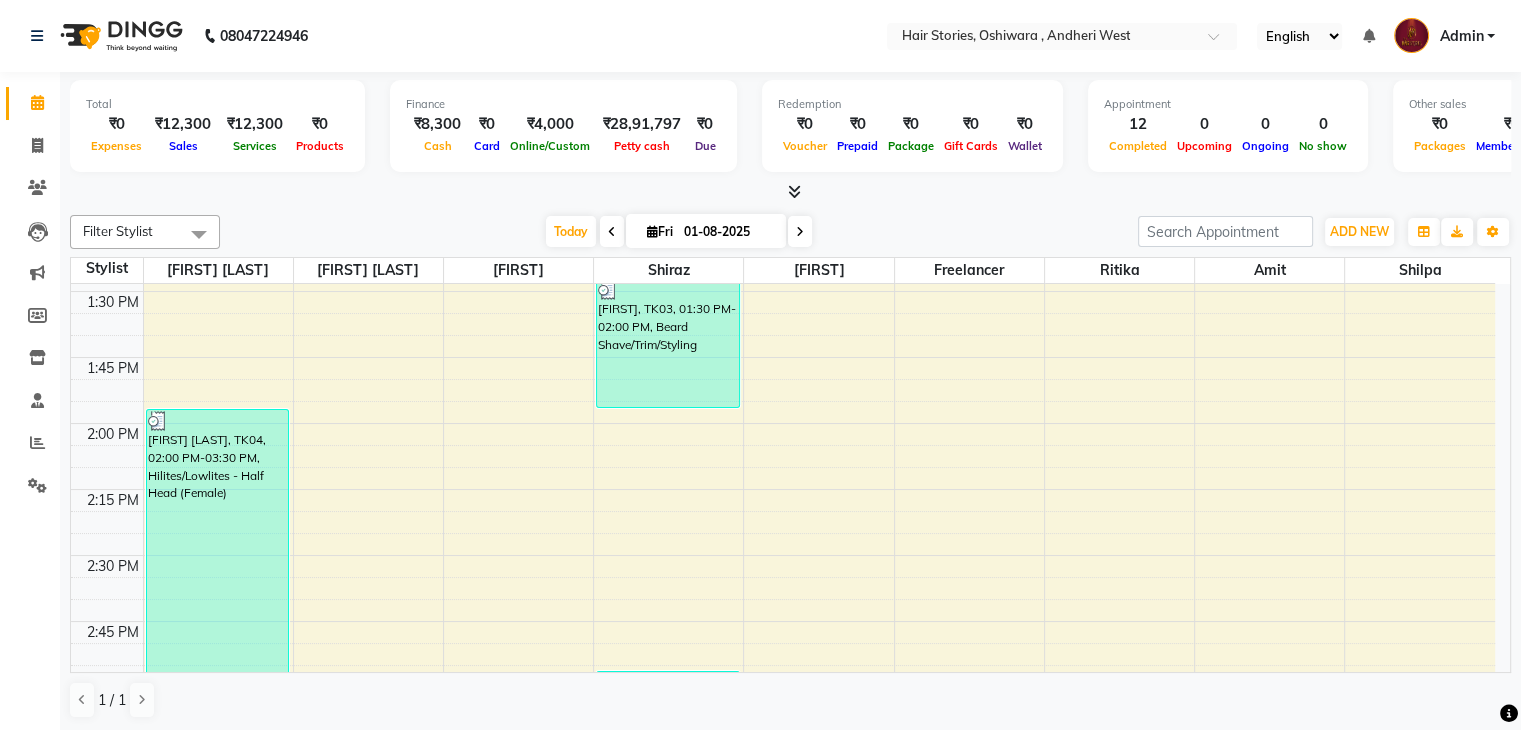 click on "[FIRST] [LAST], TK02, 10:45 AM-11:15 AM, Hair Cut - Creative Director (Male)     [FIRST] [LAST], TK02, 11:15 AM-12:00 PM, Technical Hair Colour - Global Colour Ammonia Free (Male)     ANISHA CHATURDEVI, TK04, 02:00 PM-03:30 PM, Hilites/Lowlites - Half Head (Female)     [FIRST] [LAST], TK02, 12:00 PM-12:30 PM, Beard Shave/Trim/Styling     [FIRST] [LAST], TK02, 12:30 PM-01:00 PM, Hair Cut - Top Stylist (Male)     Harsh, TK03, 01:00 PM-01:30 PM, Hair Cut - Stylist (Male)" at bounding box center (783, 819) 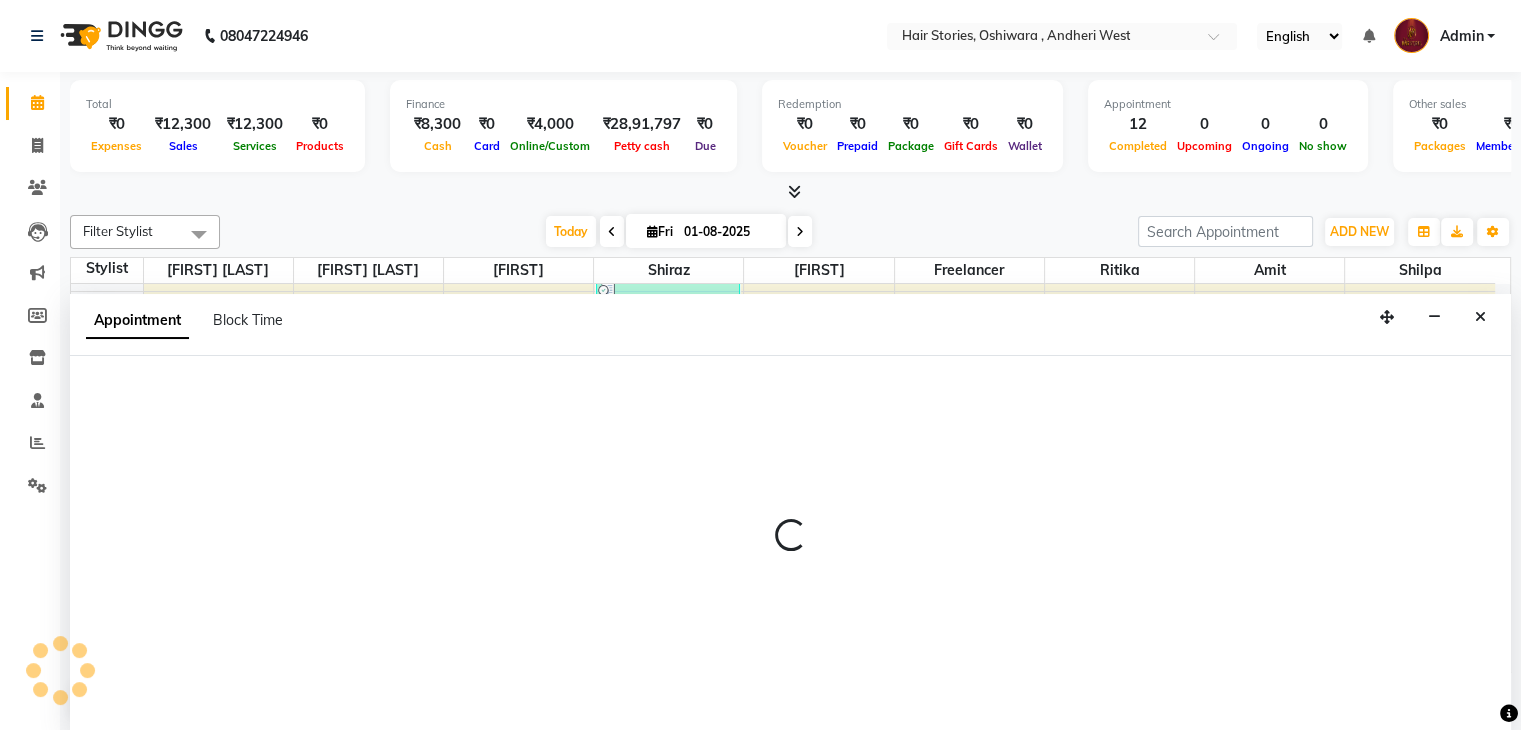 scroll, scrollTop: 1, scrollLeft: 0, axis: vertical 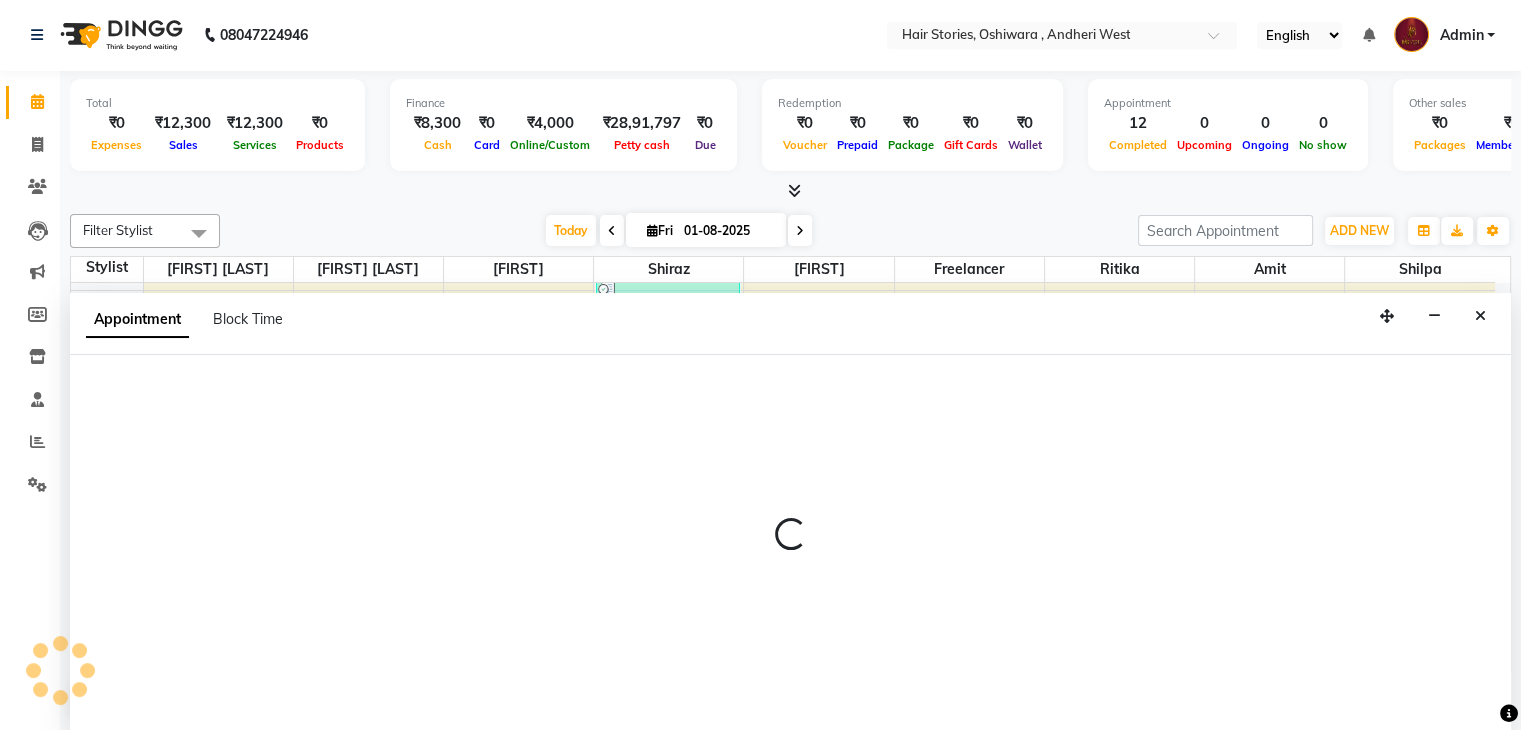 select on "[PHONE]" 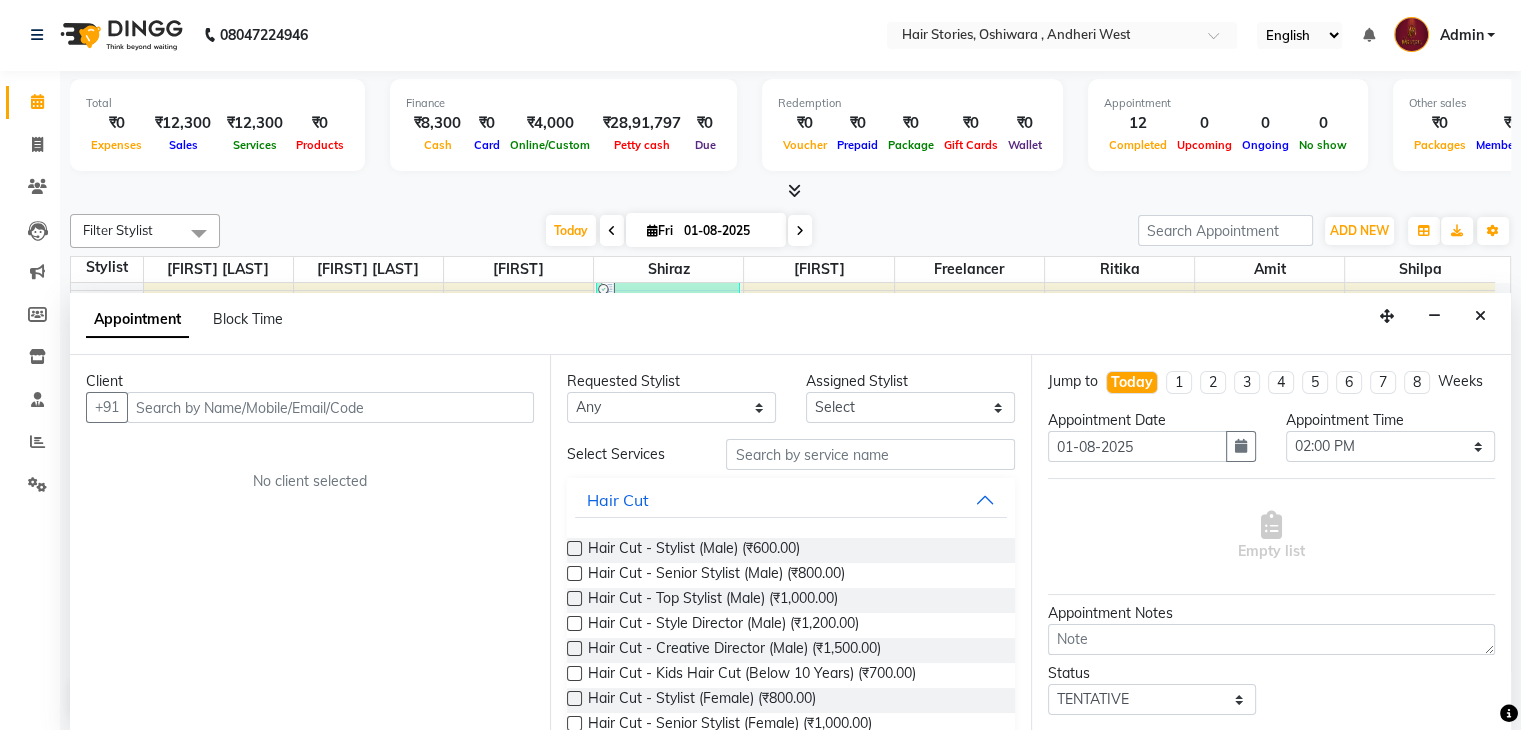 click at bounding box center (330, 407) 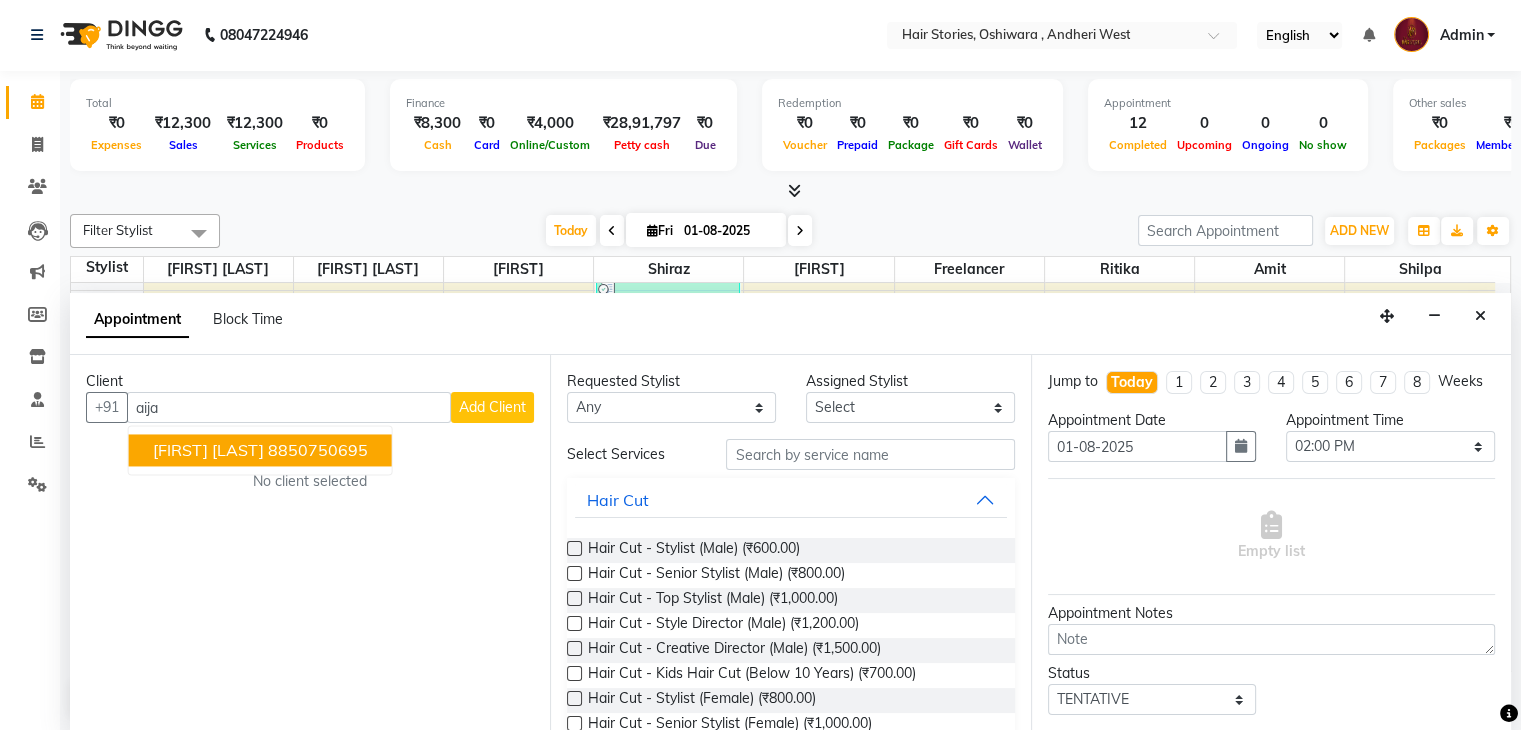 click on "8850750695" at bounding box center [318, 451] 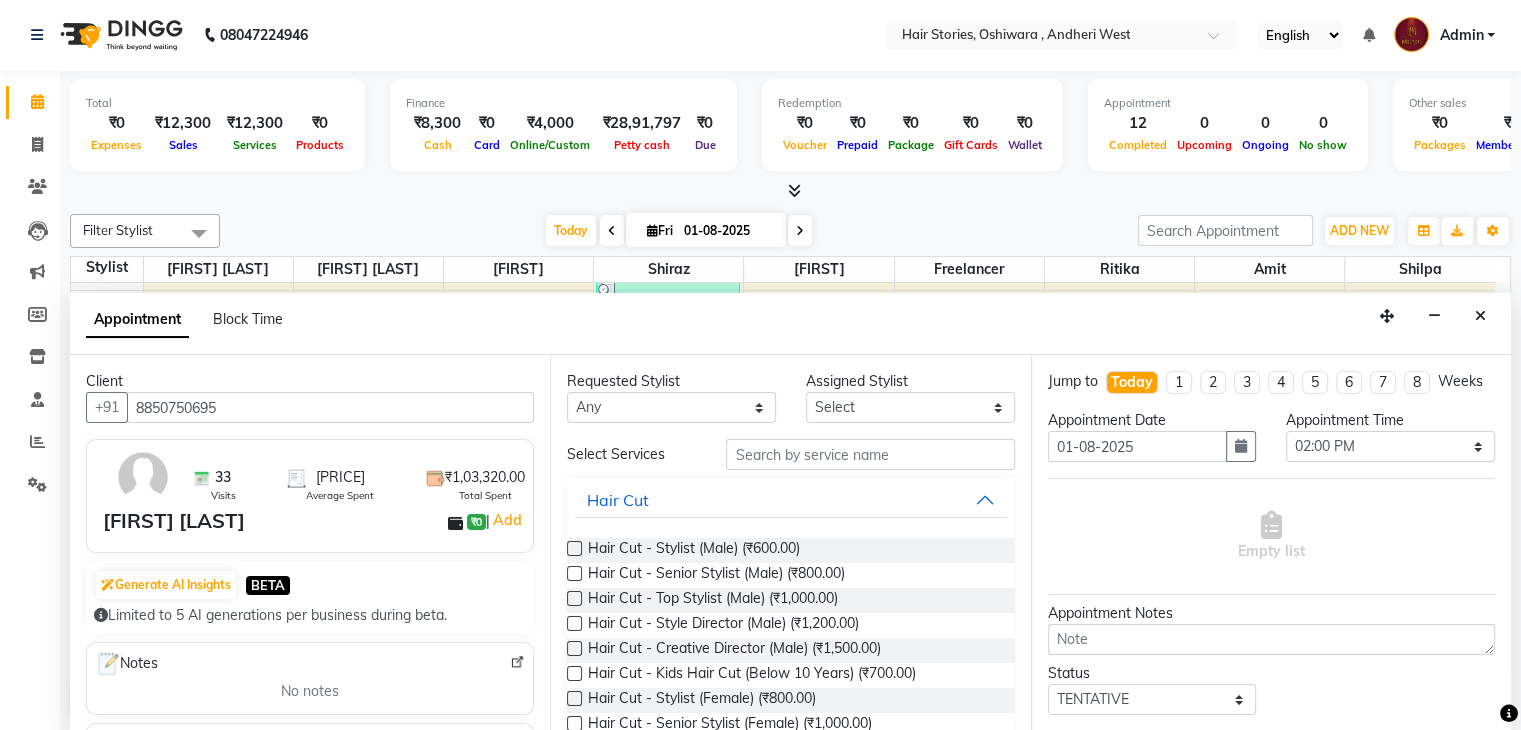 type on "8850750695" 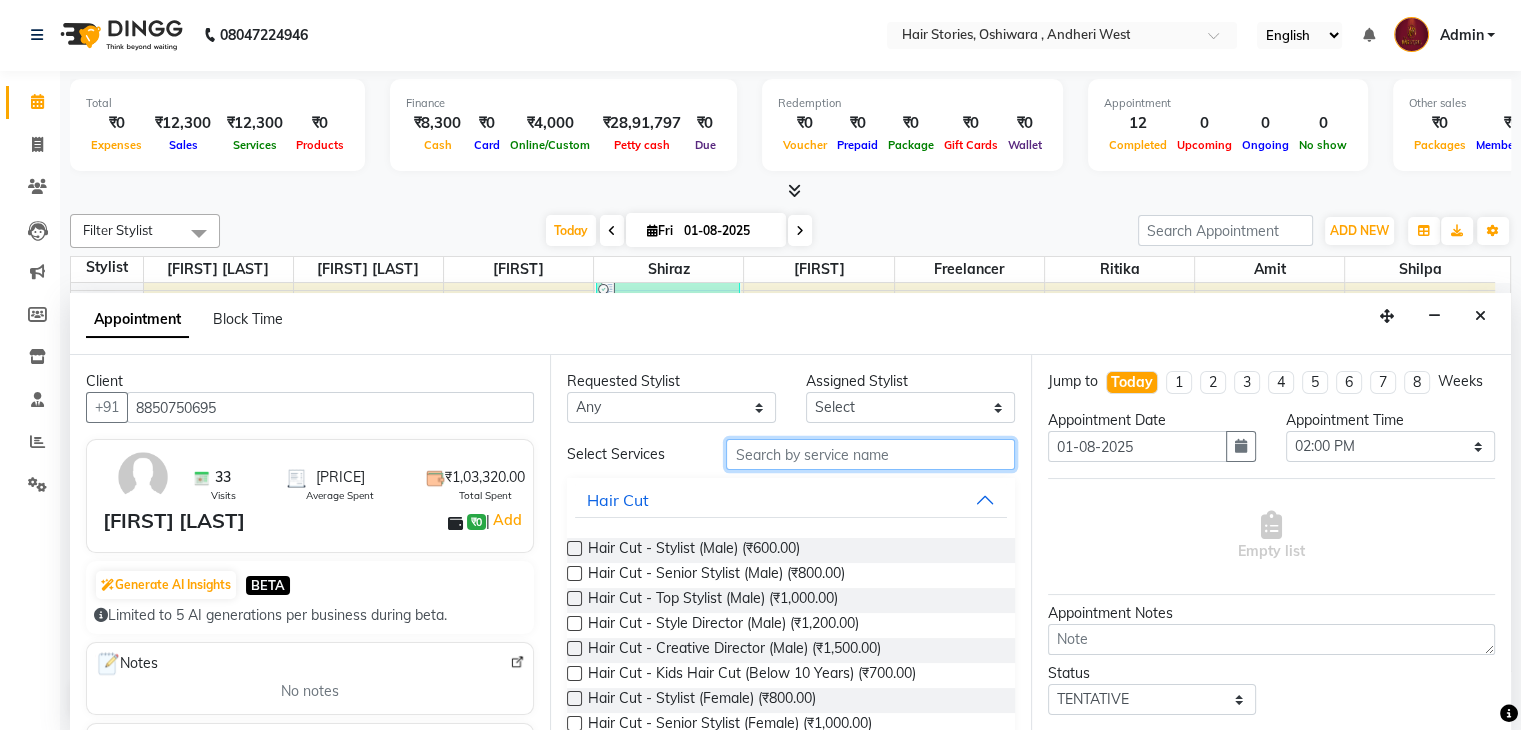 click at bounding box center (870, 454) 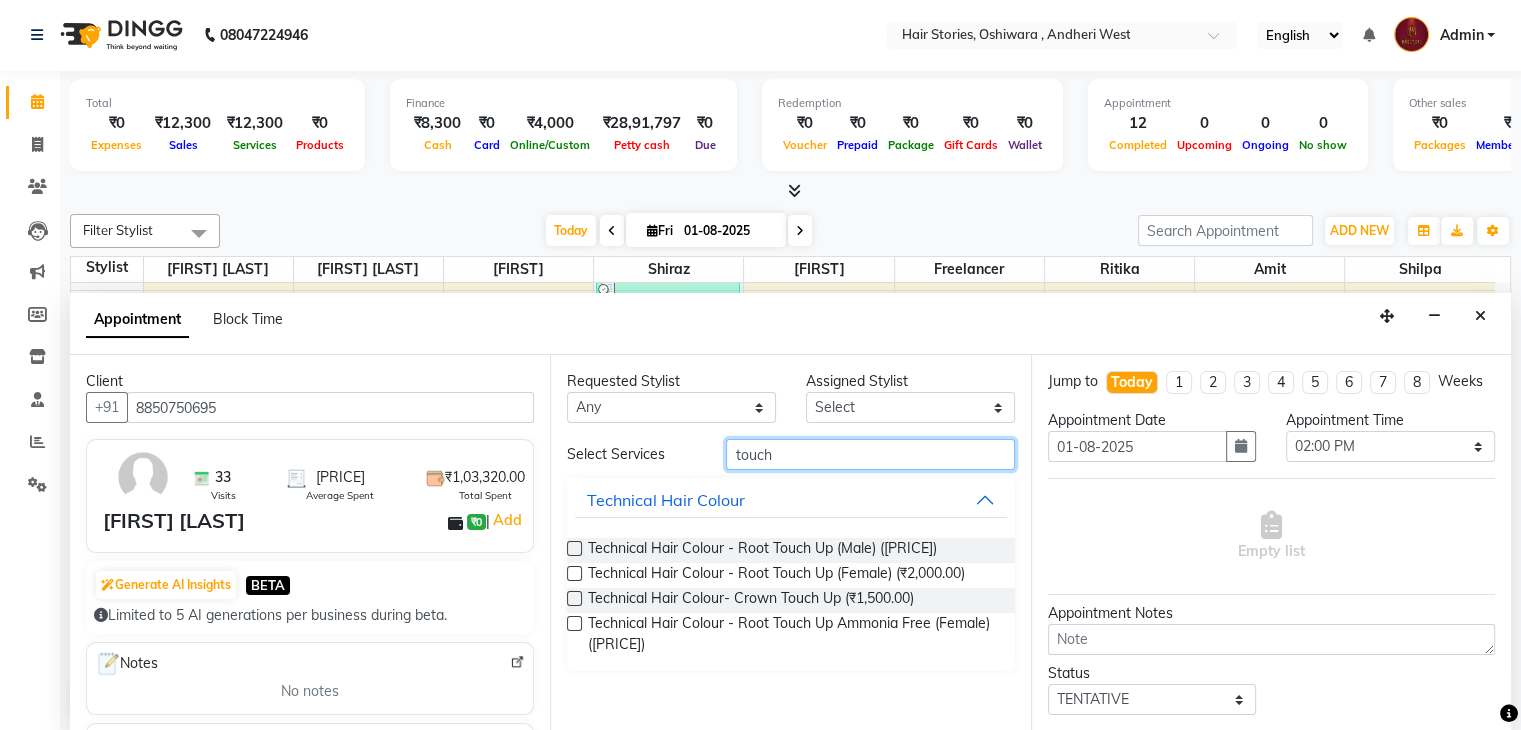 type on "touch" 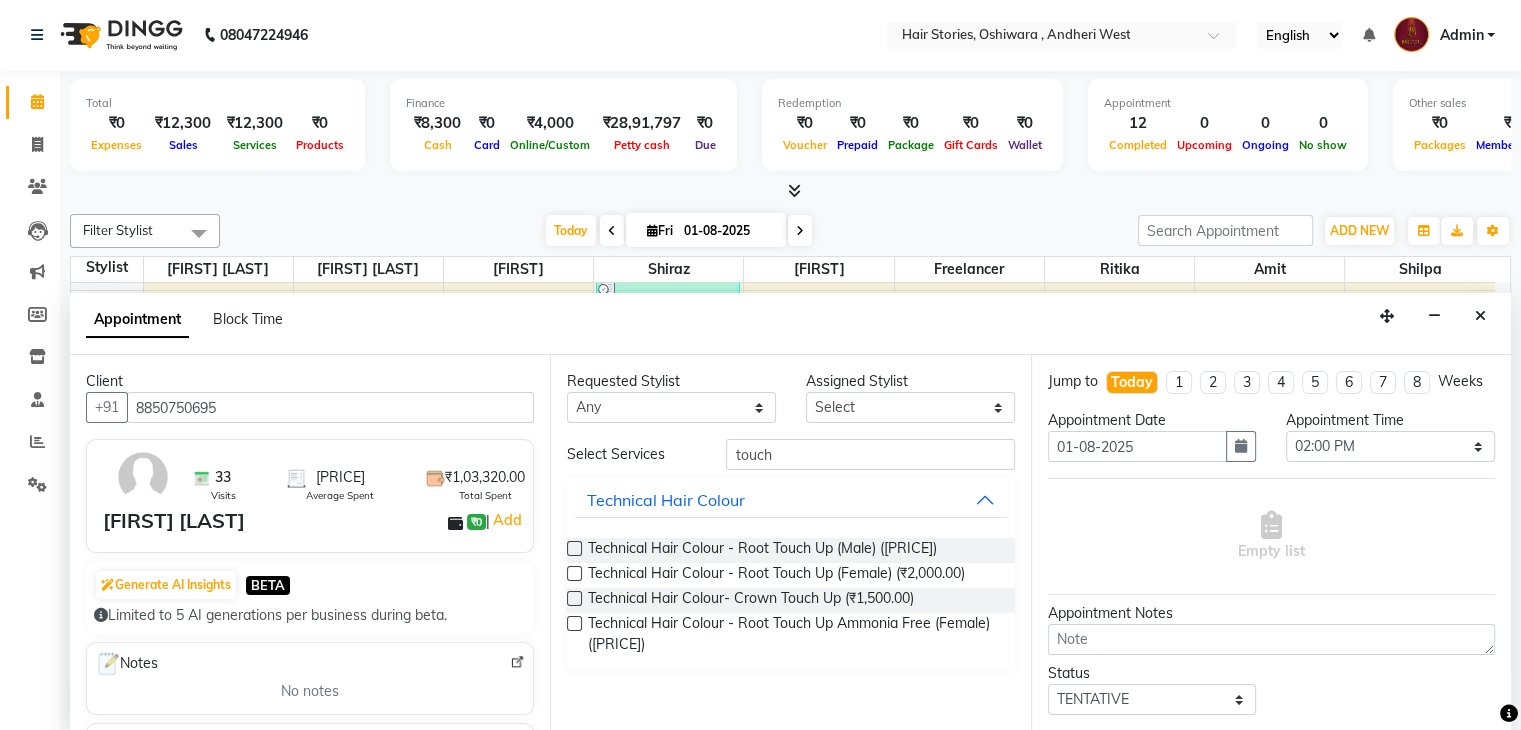 click at bounding box center (574, 548) 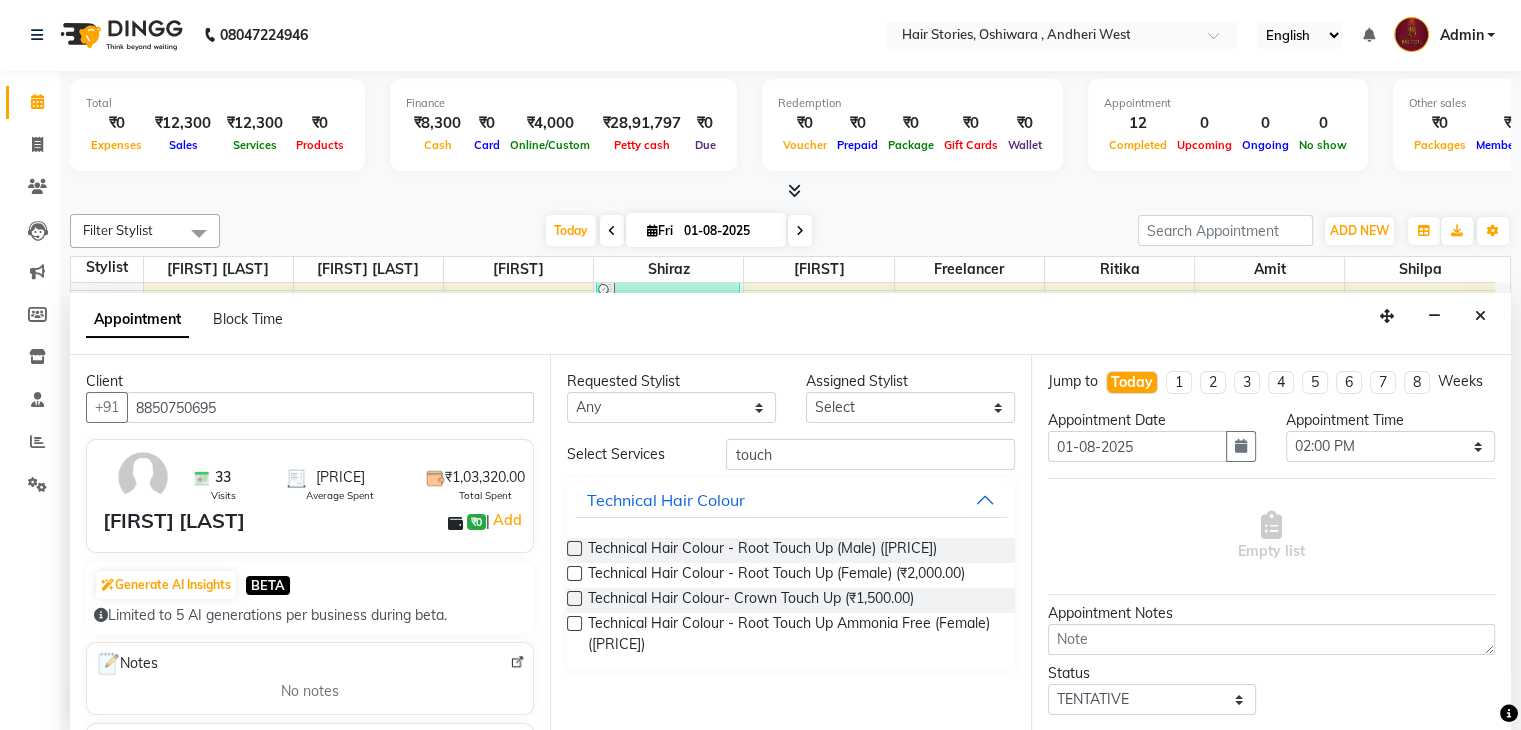 click at bounding box center [573, 550] 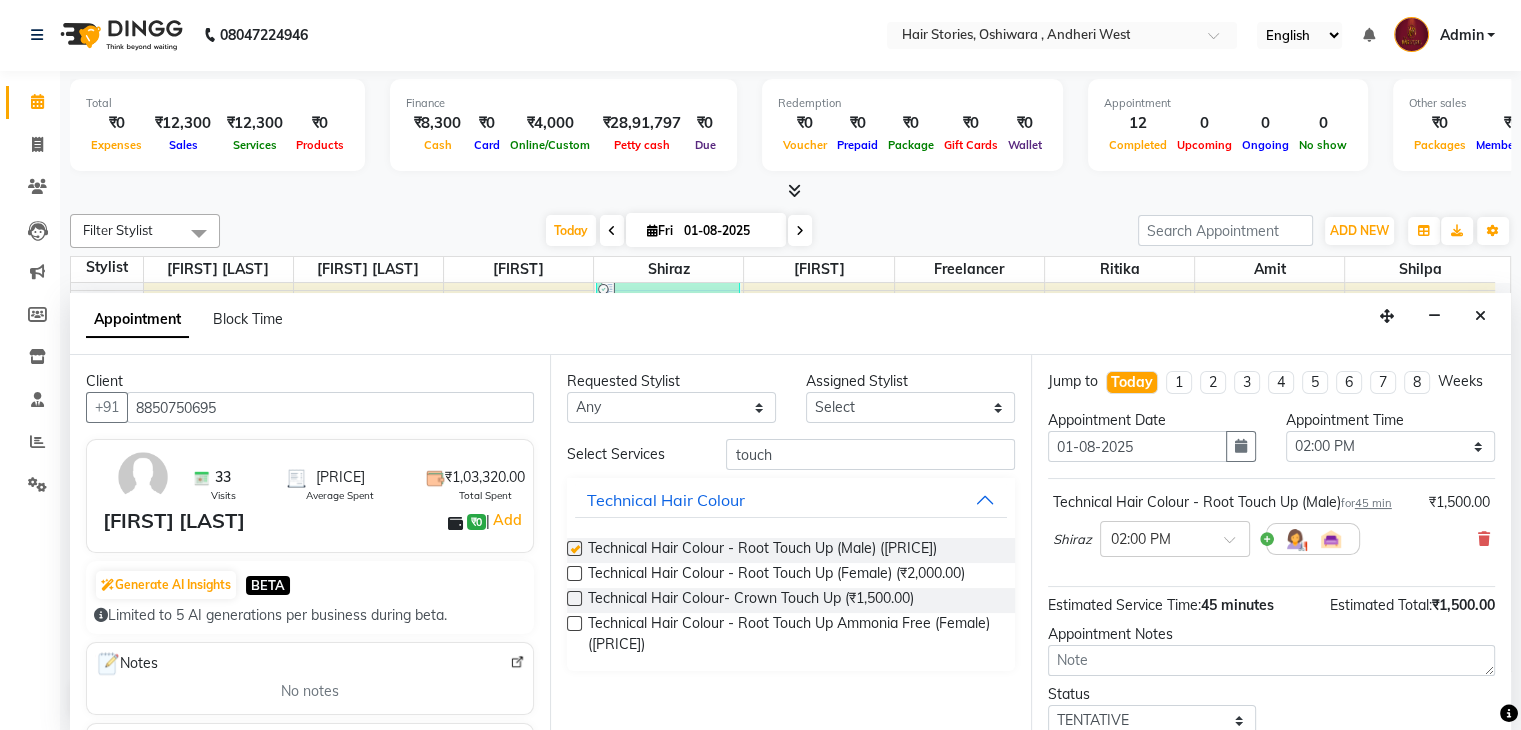 checkbox on "false" 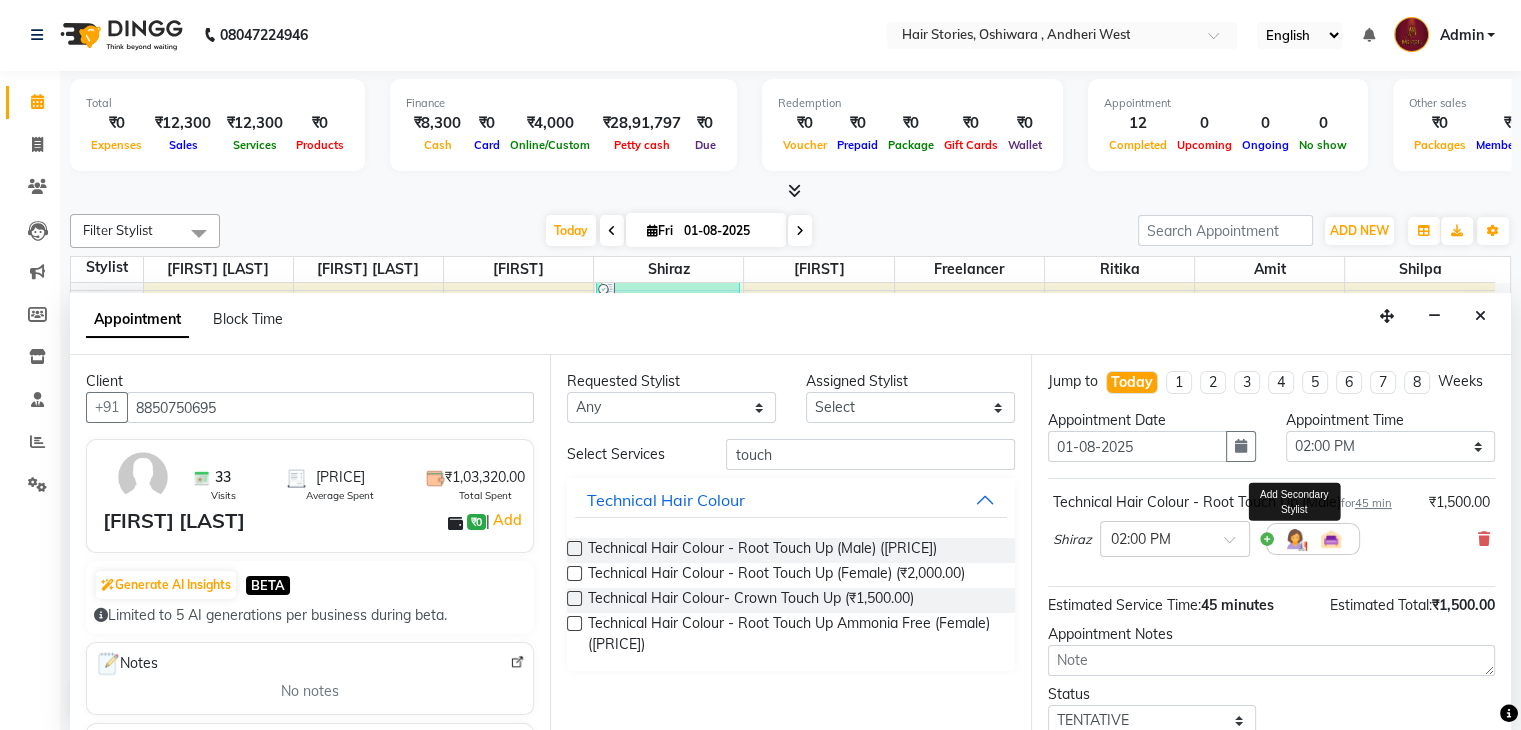 click at bounding box center (1295, 539) 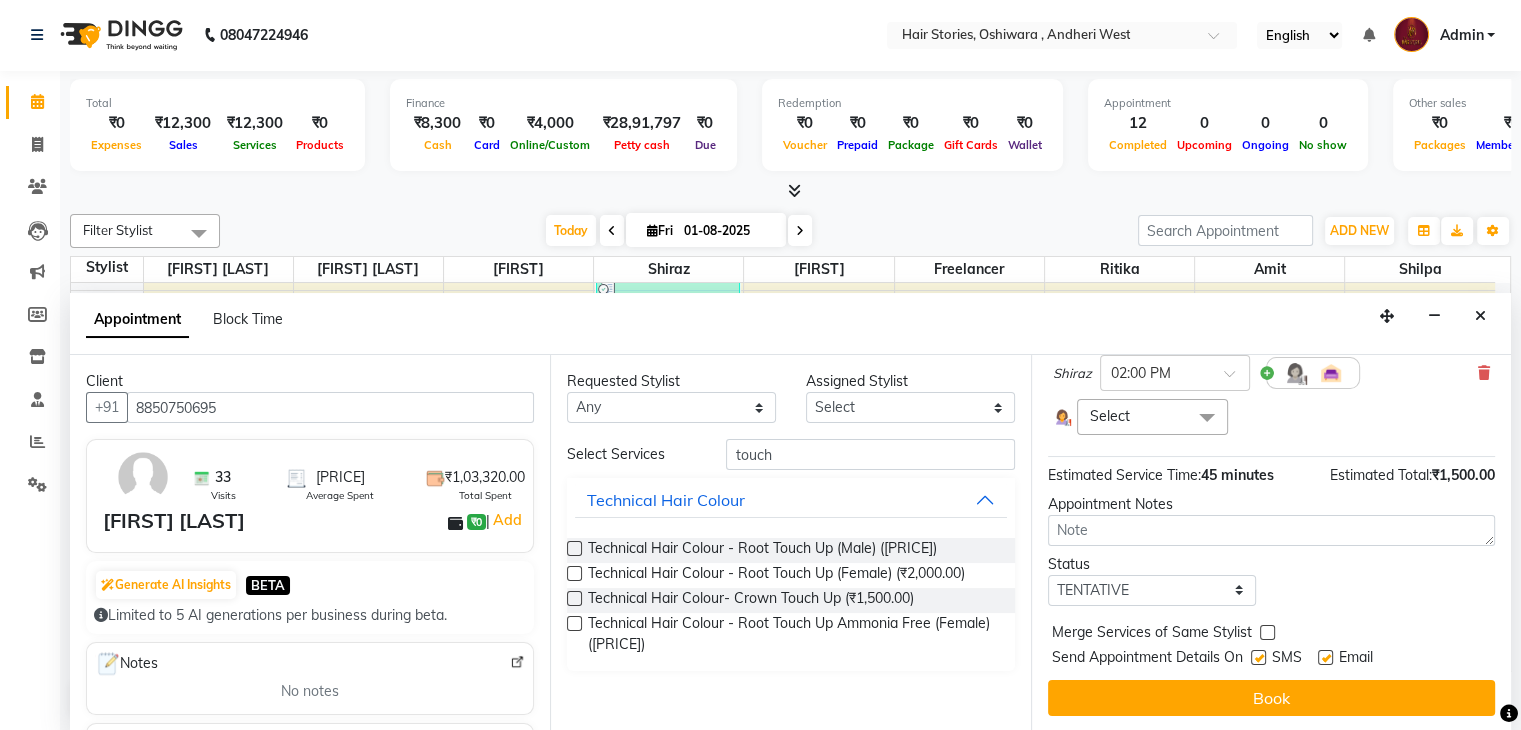 scroll, scrollTop: 176, scrollLeft: 0, axis: vertical 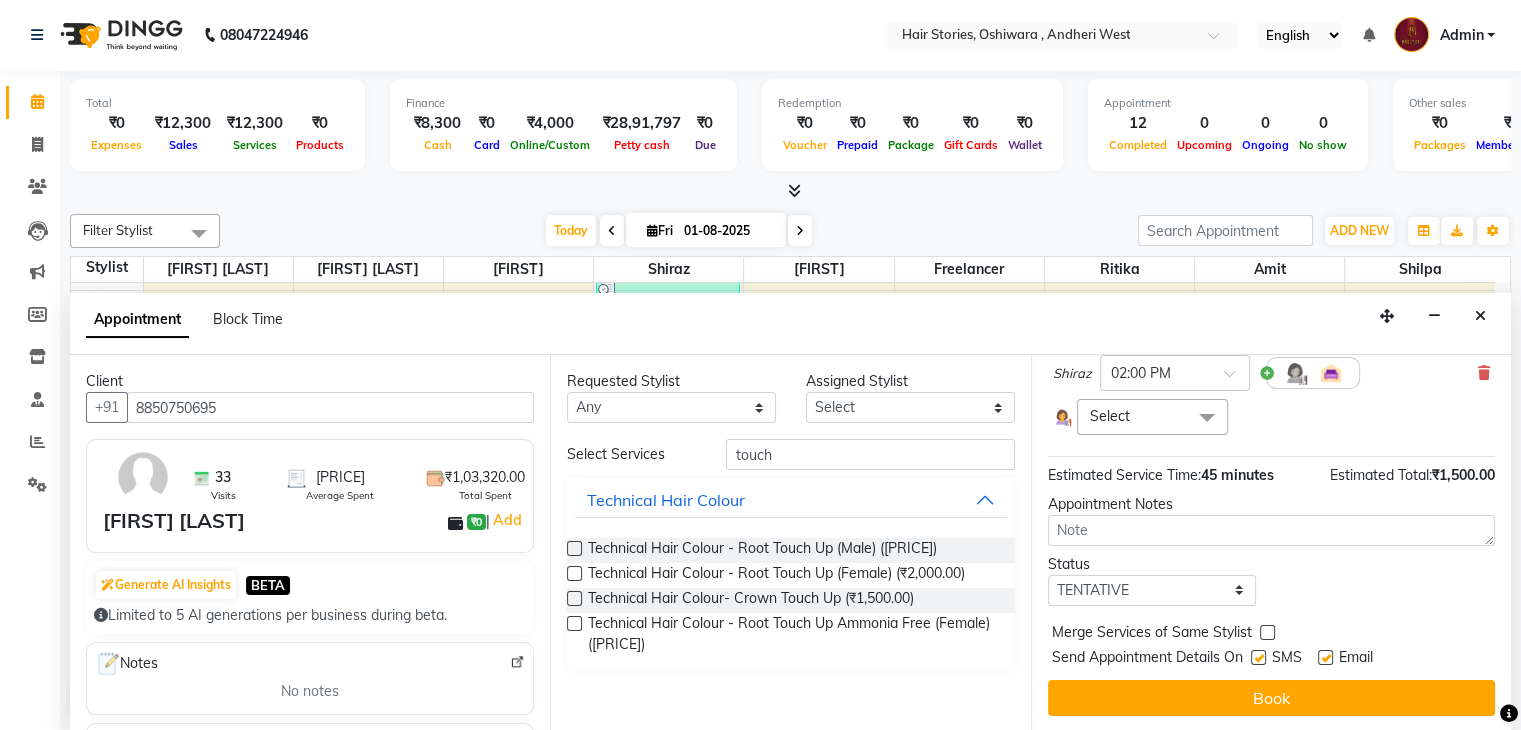 click on "Select" at bounding box center (1152, 416) 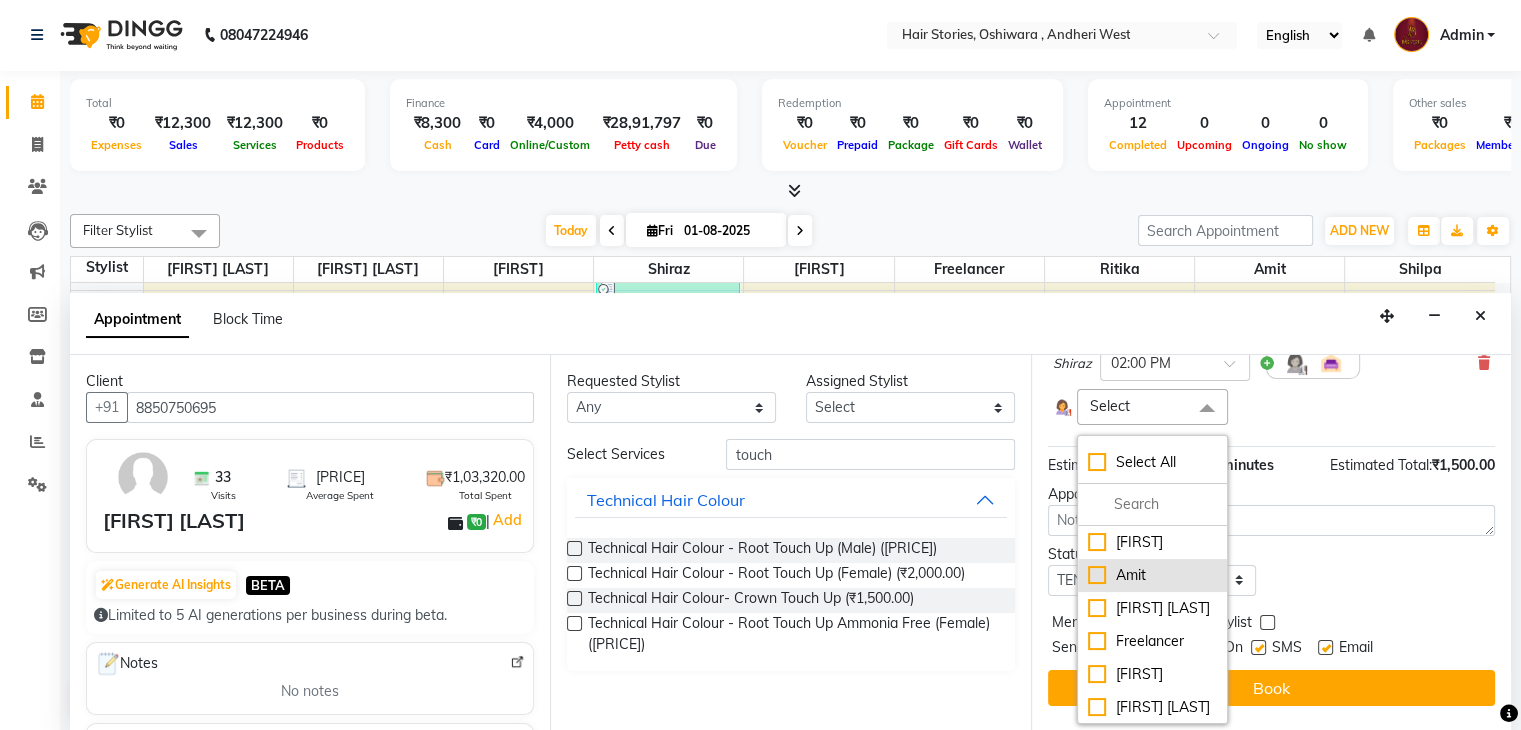 click on "Amit" at bounding box center (1152, 575) 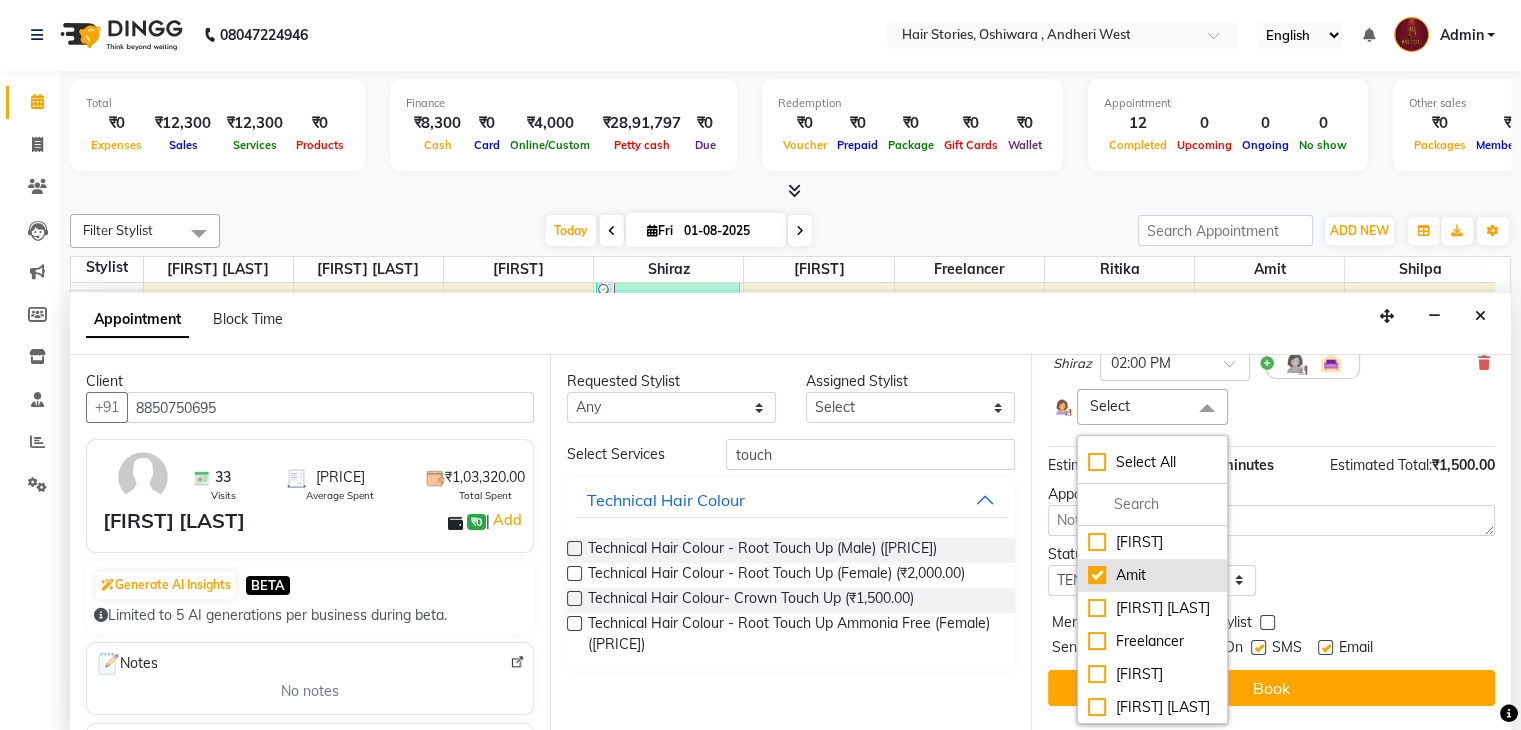 checkbox on "true" 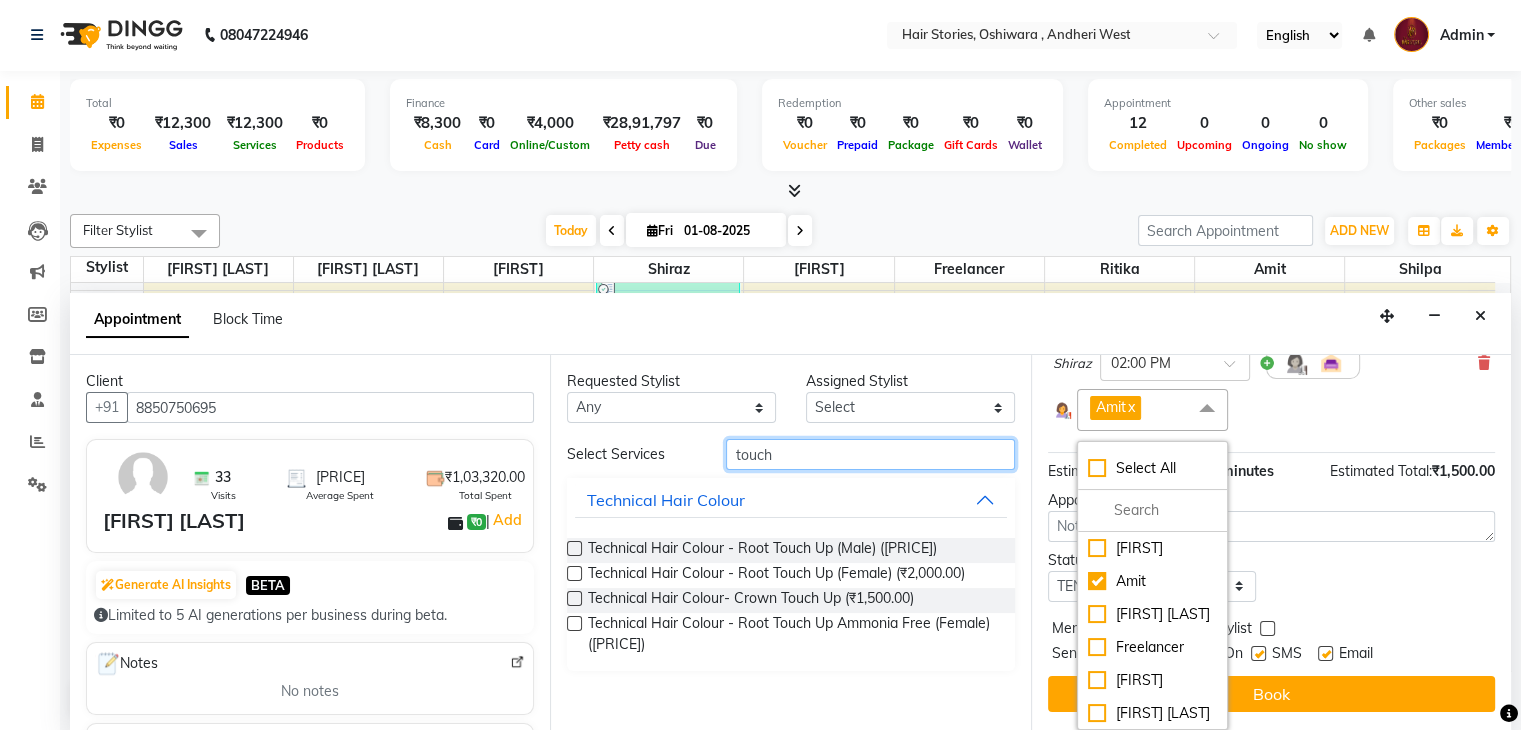 drag, startPoint x: 789, startPoint y: 466, endPoint x: 673, endPoint y: 479, distance: 116.72617 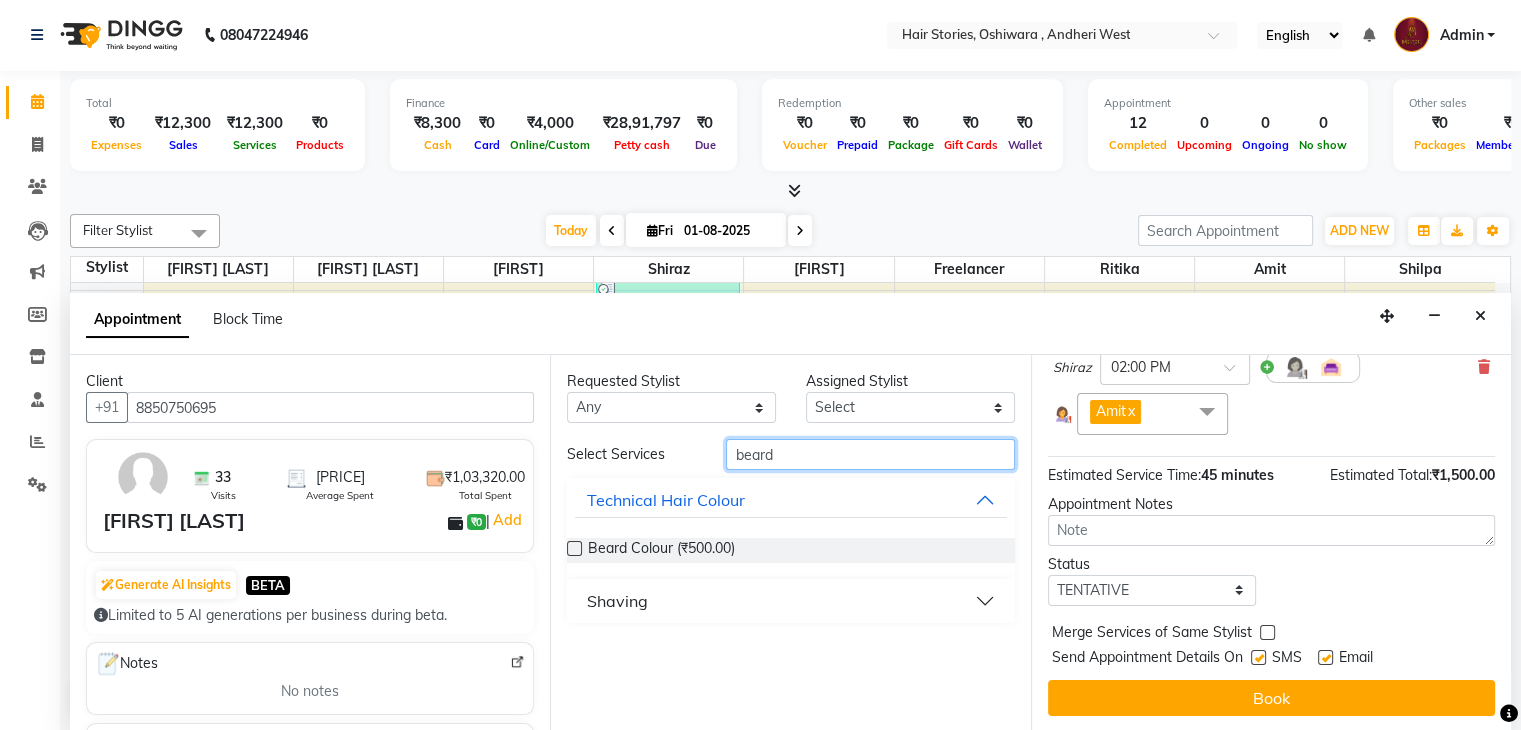 type on "beard" 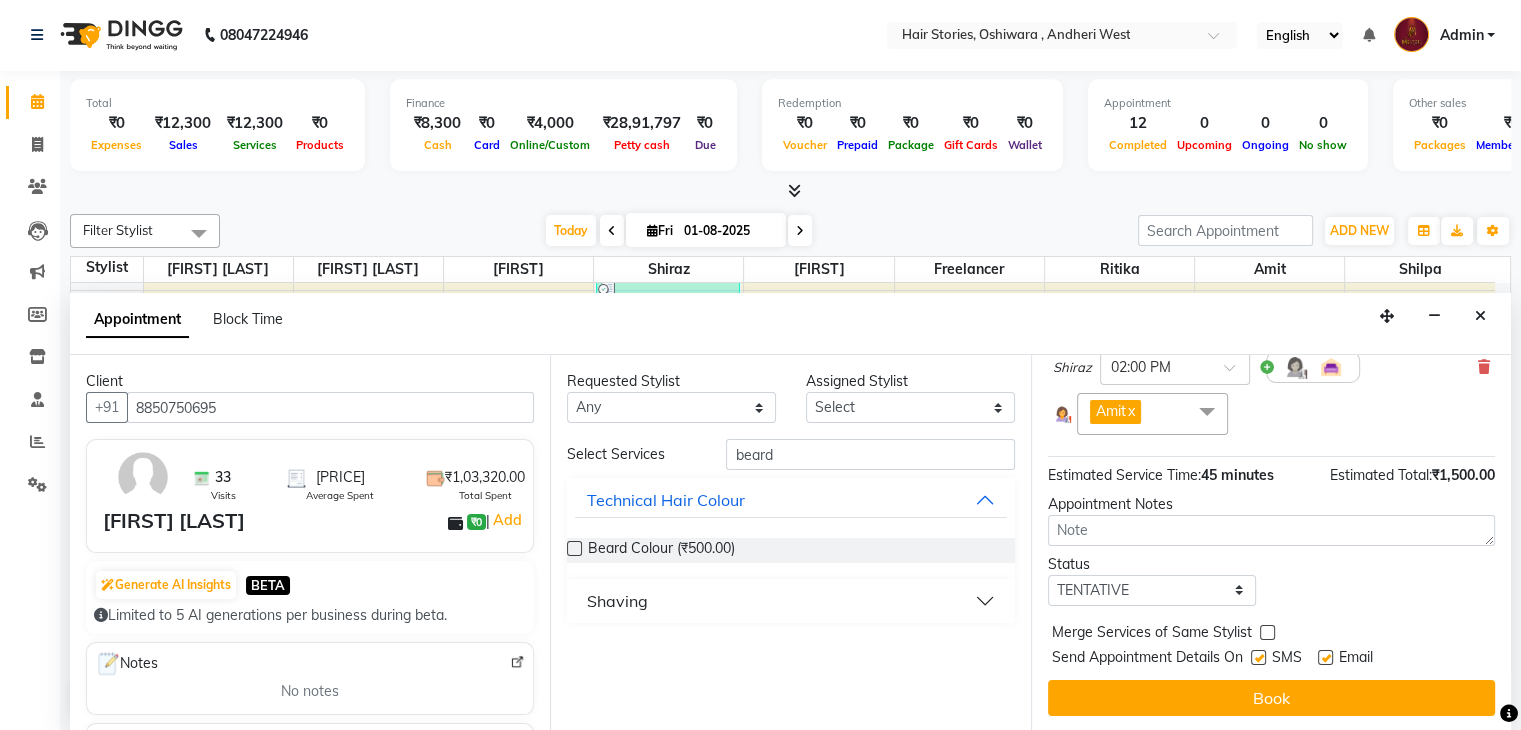 click at bounding box center (574, 548) 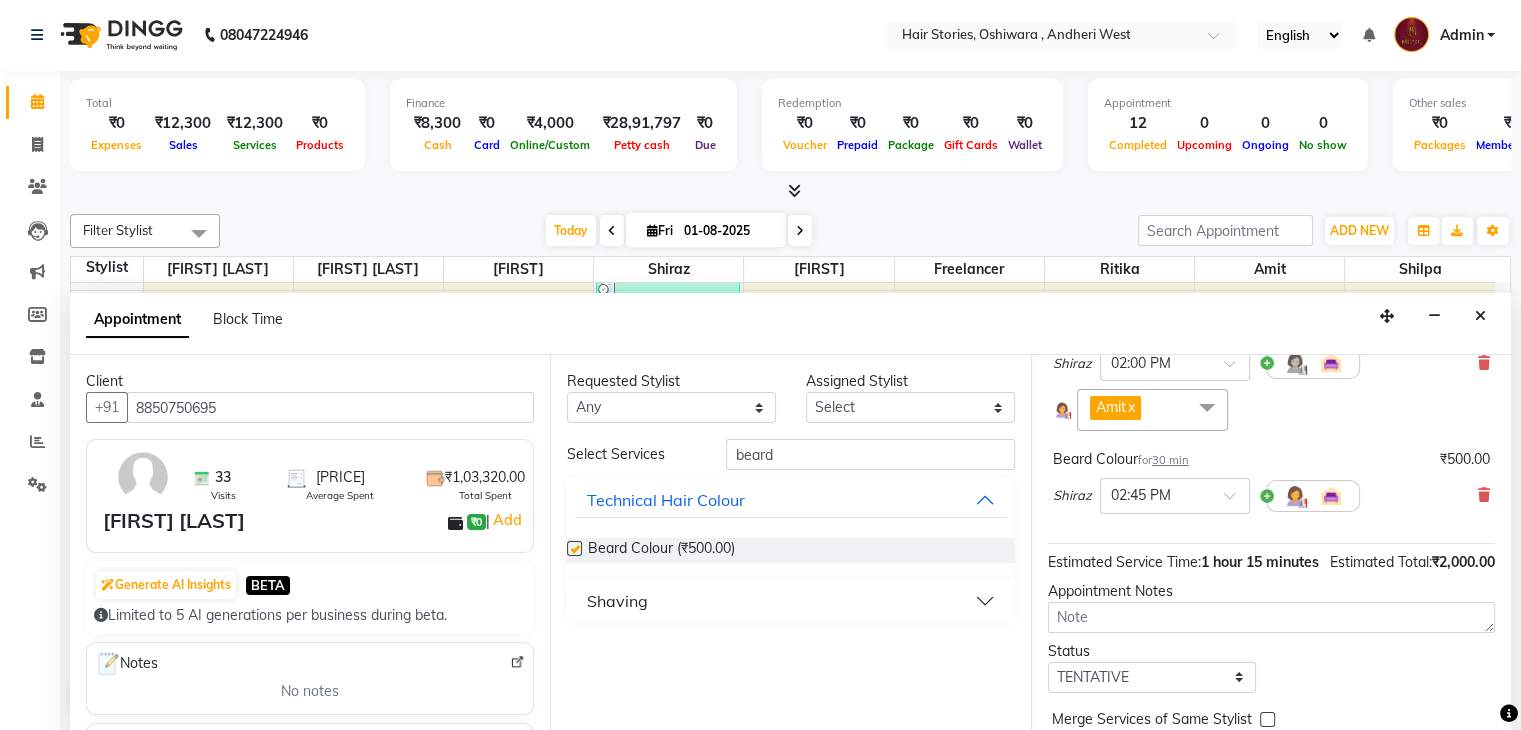 checkbox on "false" 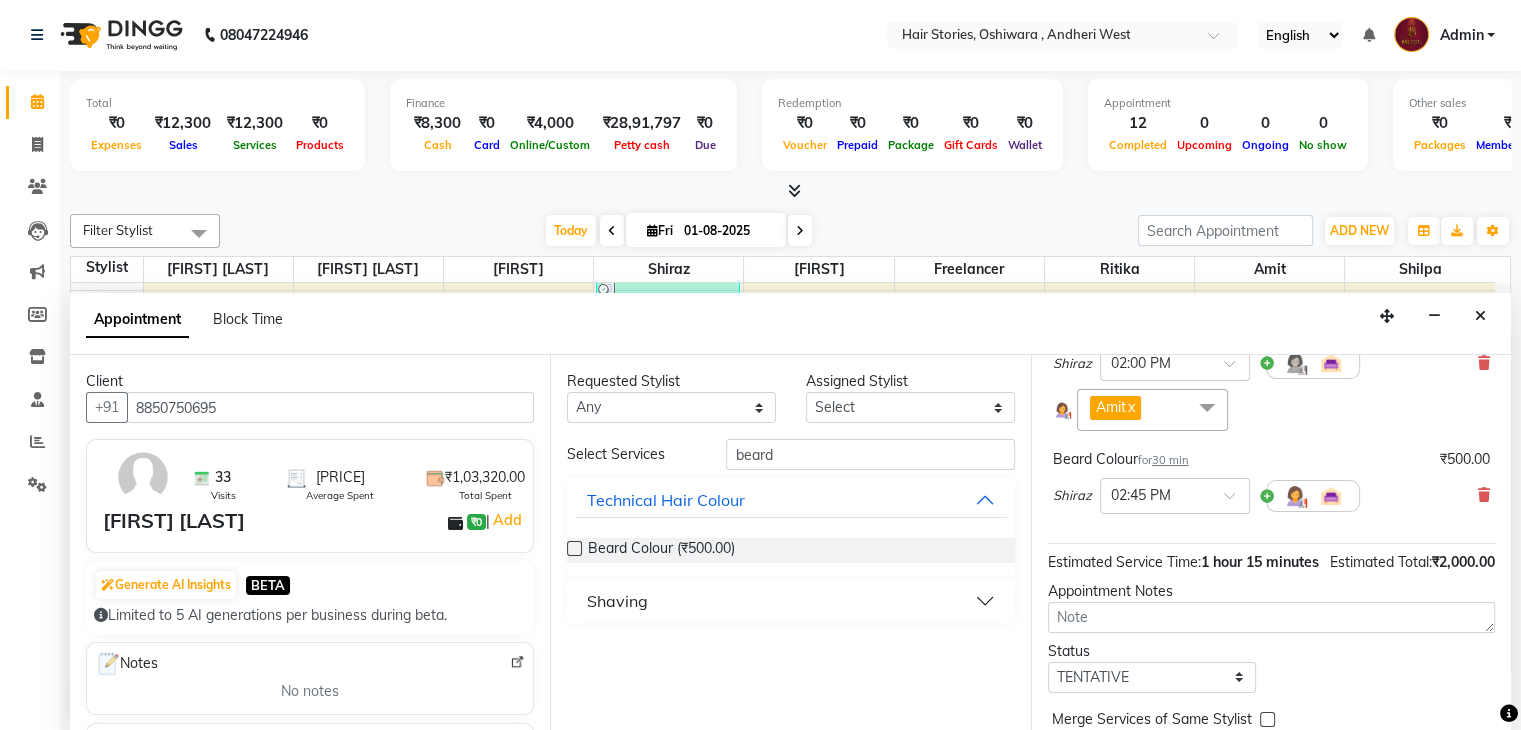 click on "Shaving" at bounding box center (790, 601) 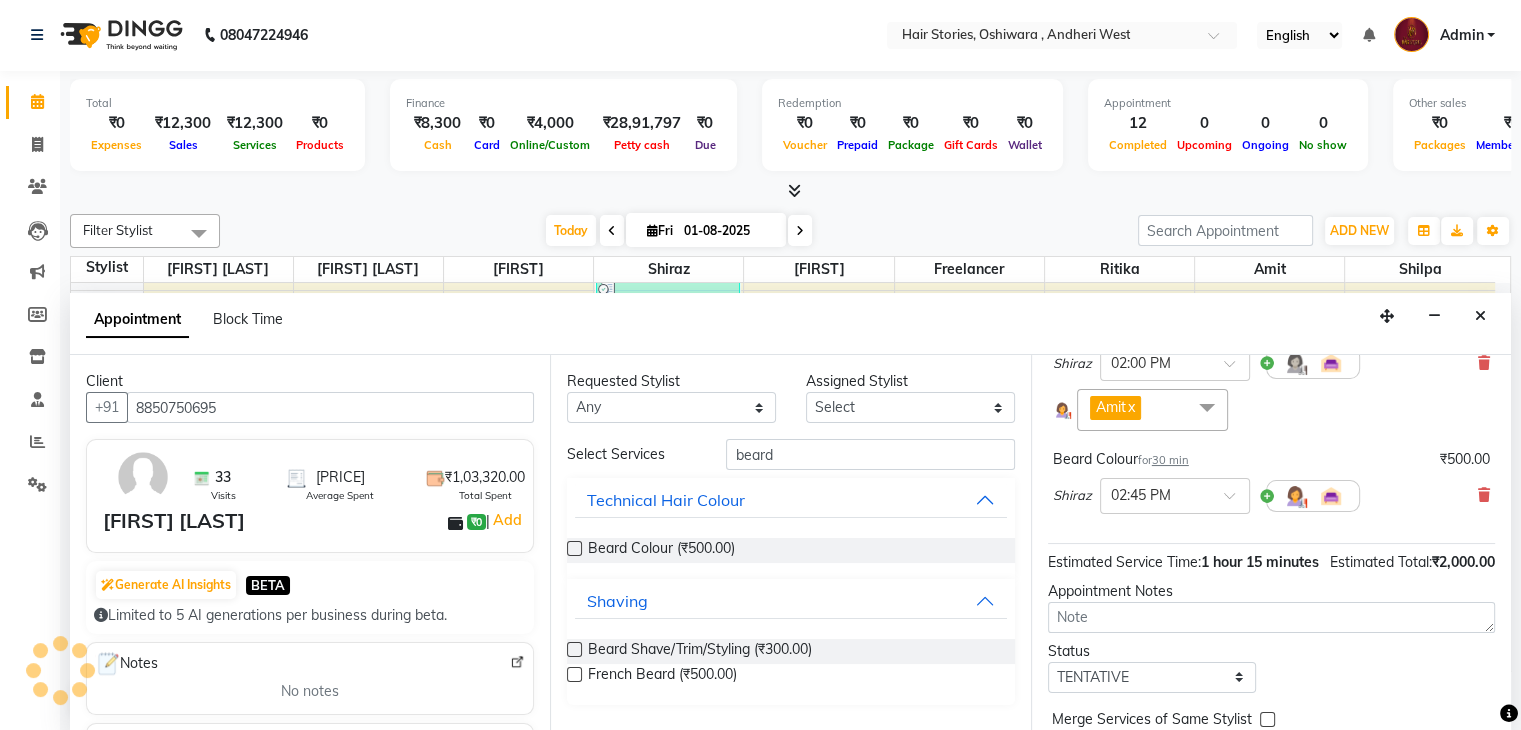 click at bounding box center [574, 649] 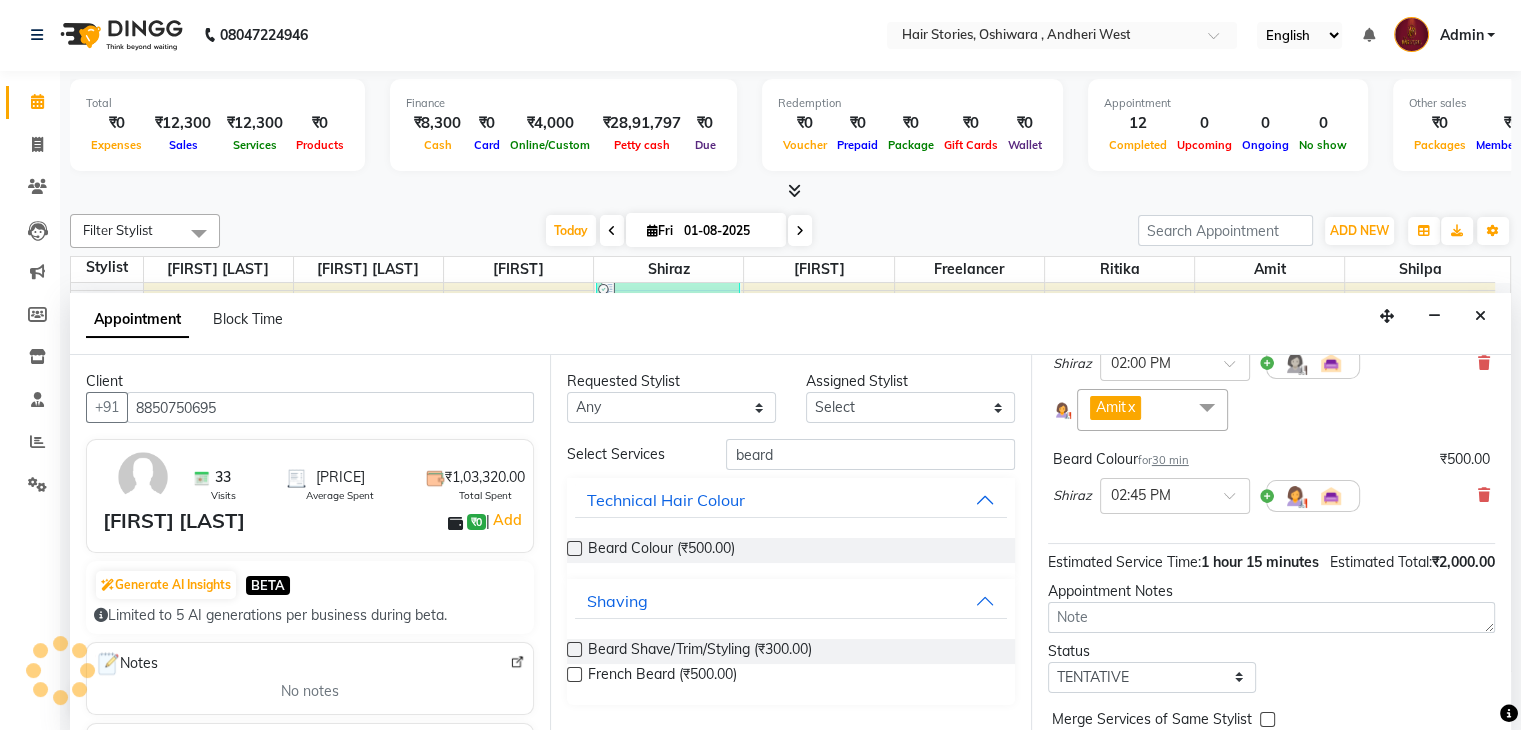 click at bounding box center (573, 651) 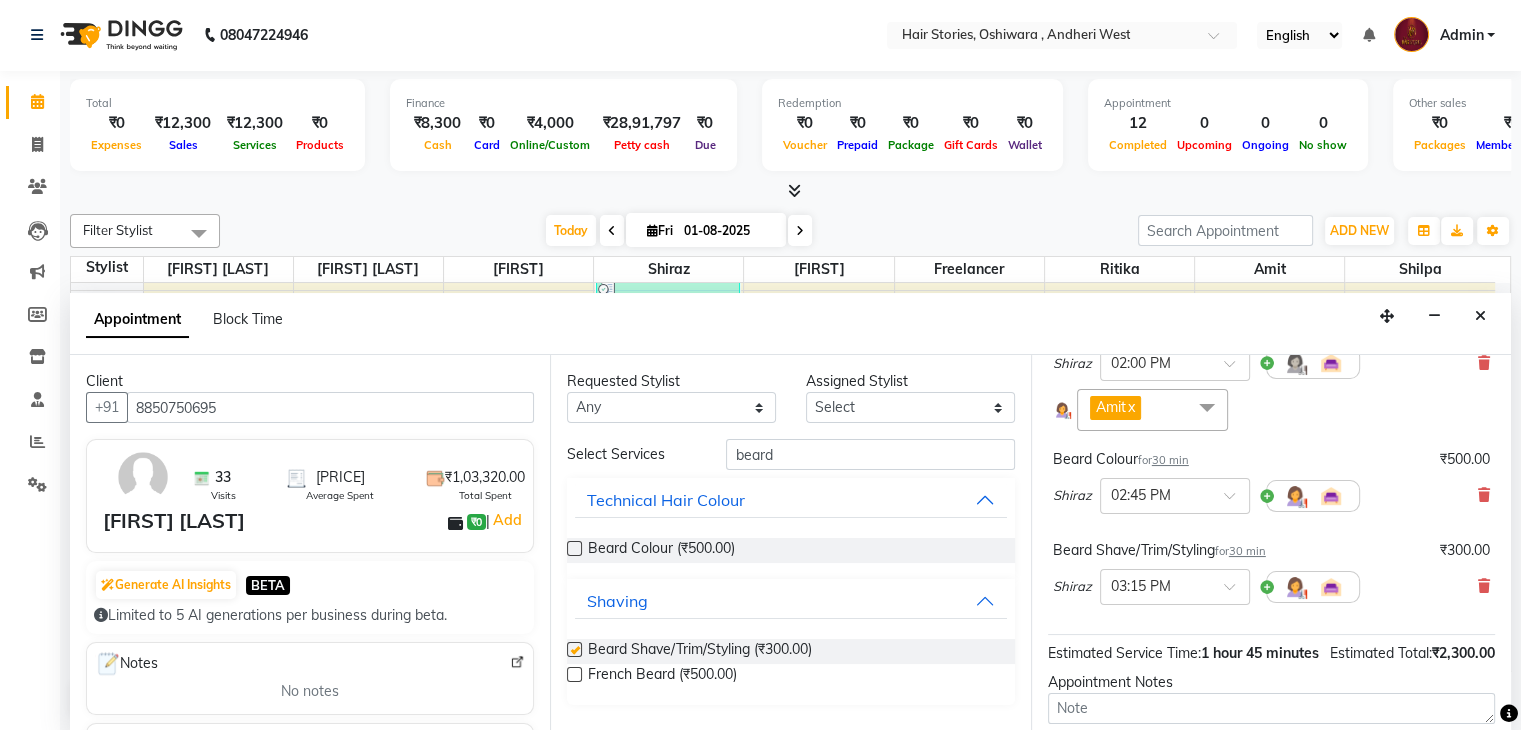 checkbox on "false" 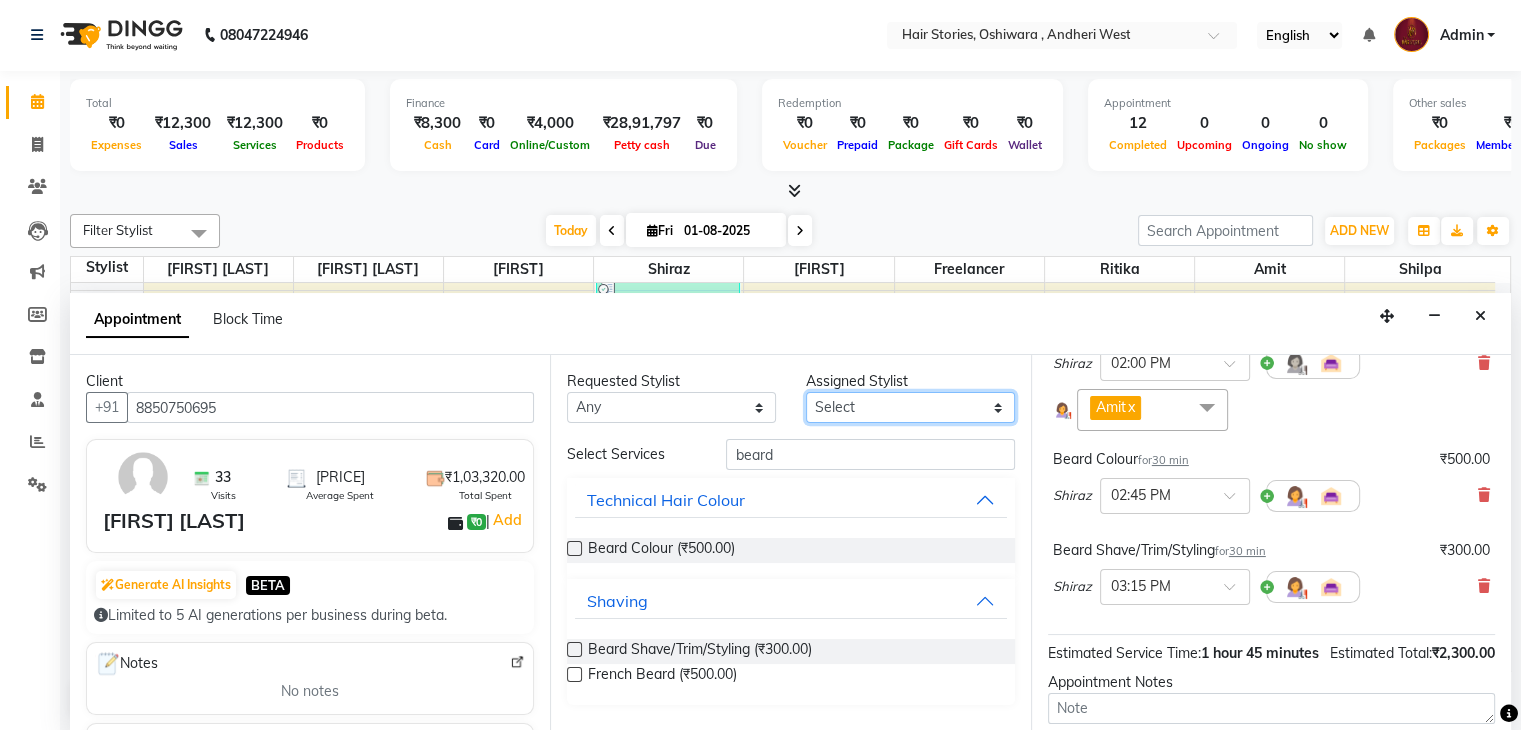 click on "Select [FIRST] [FIRST] [FIRST] [LAST] Freelancer [FIRST] [FIRST] [LAST] [FIRST] [FIRST] [FIRST]" at bounding box center [910, 407] 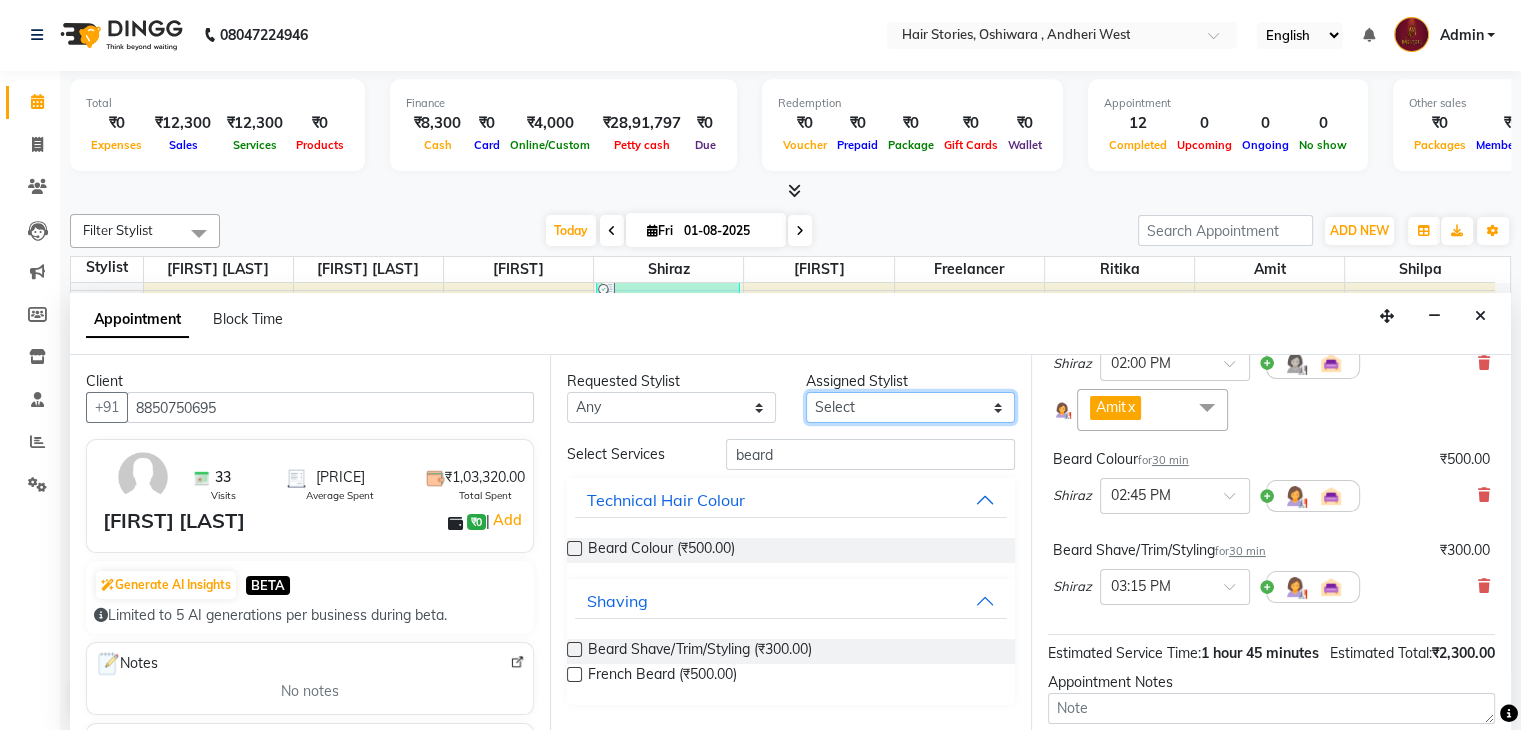 select on "65391" 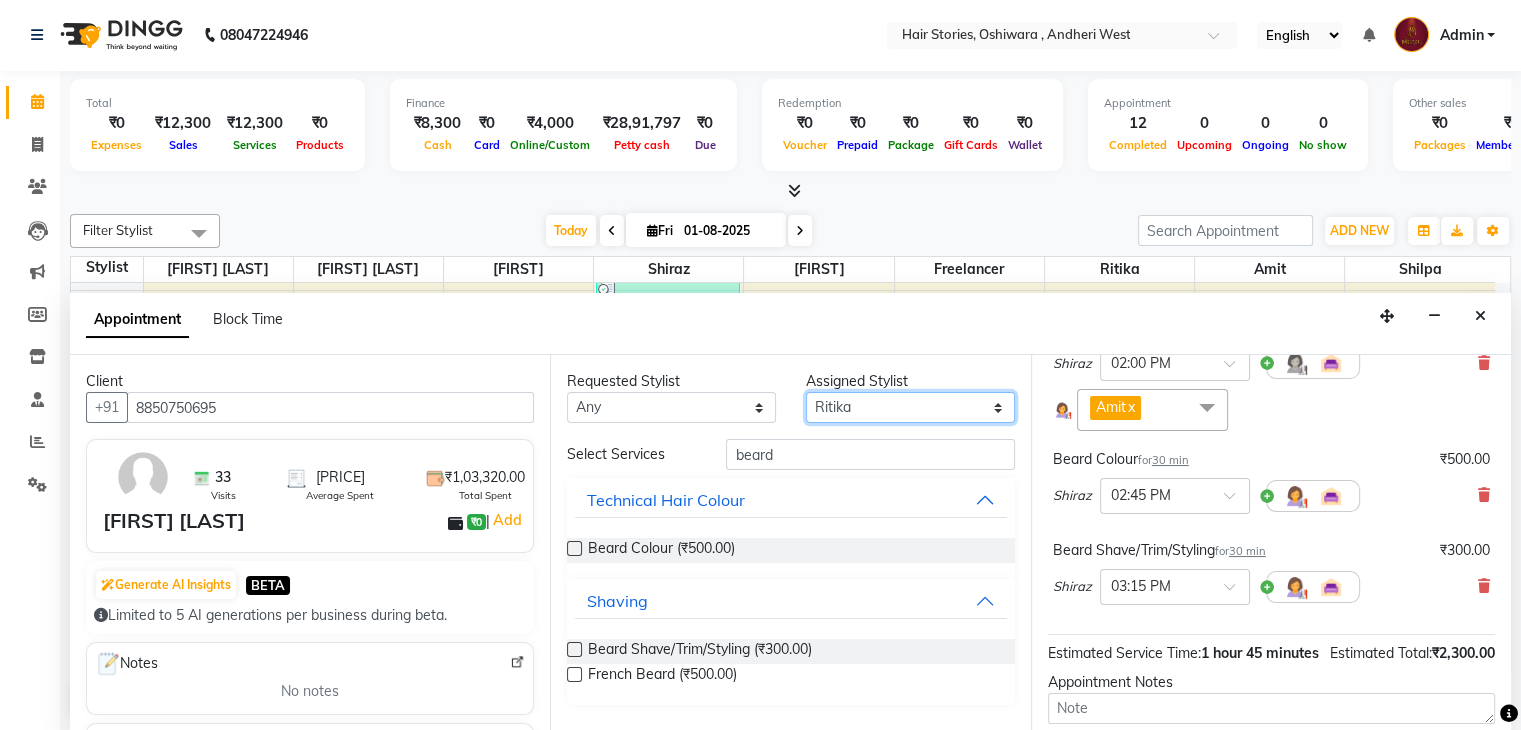 click on "Select [FIRST] [FIRST] [FIRST] [LAST] Freelancer [FIRST] [FIRST] [LAST] [FIRST] [FIRST] [FIRST]" at bounding box center [910, 407] 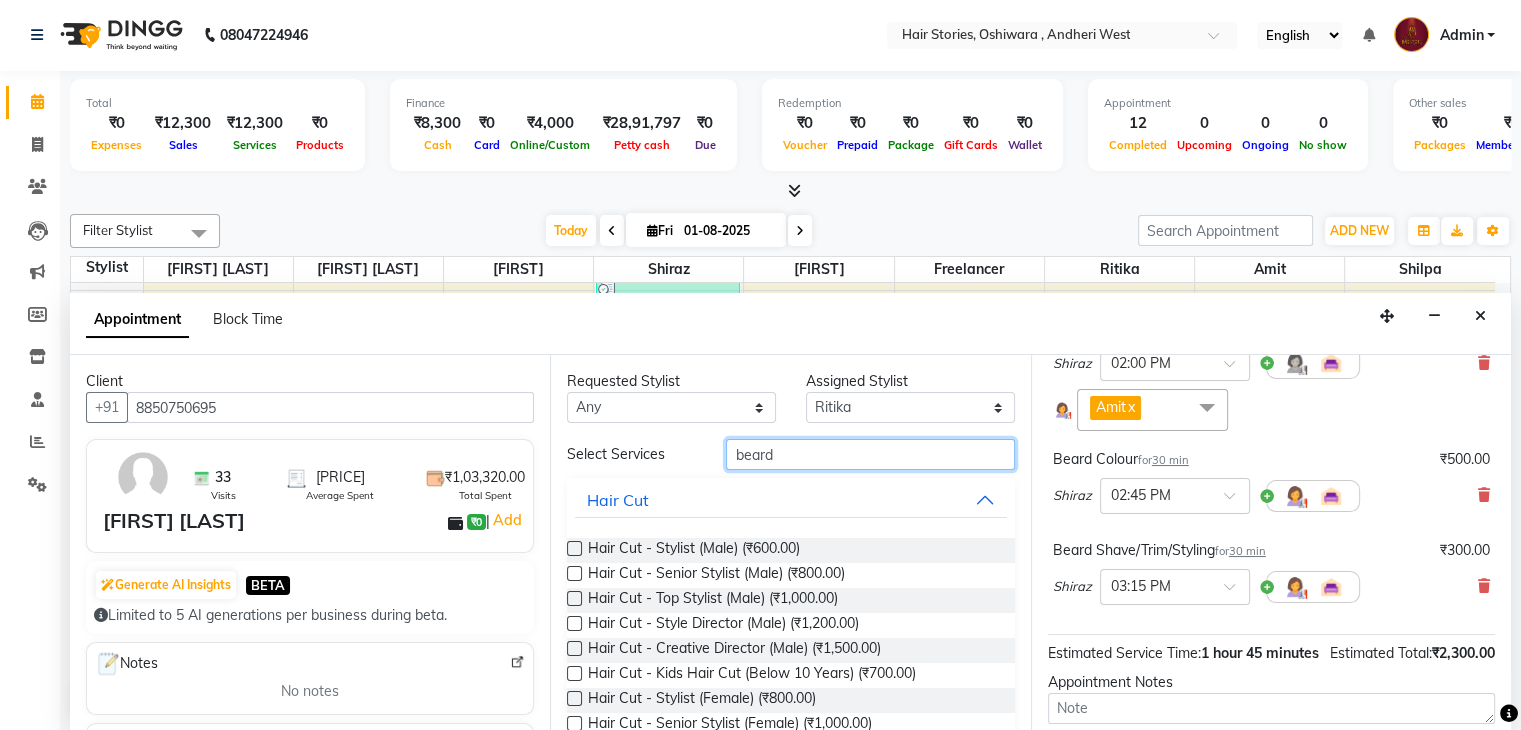 drag, startPoint x: 785, startPoint y: 459, endPoint x: 656, endPoint y: 462, distance: 129.03488 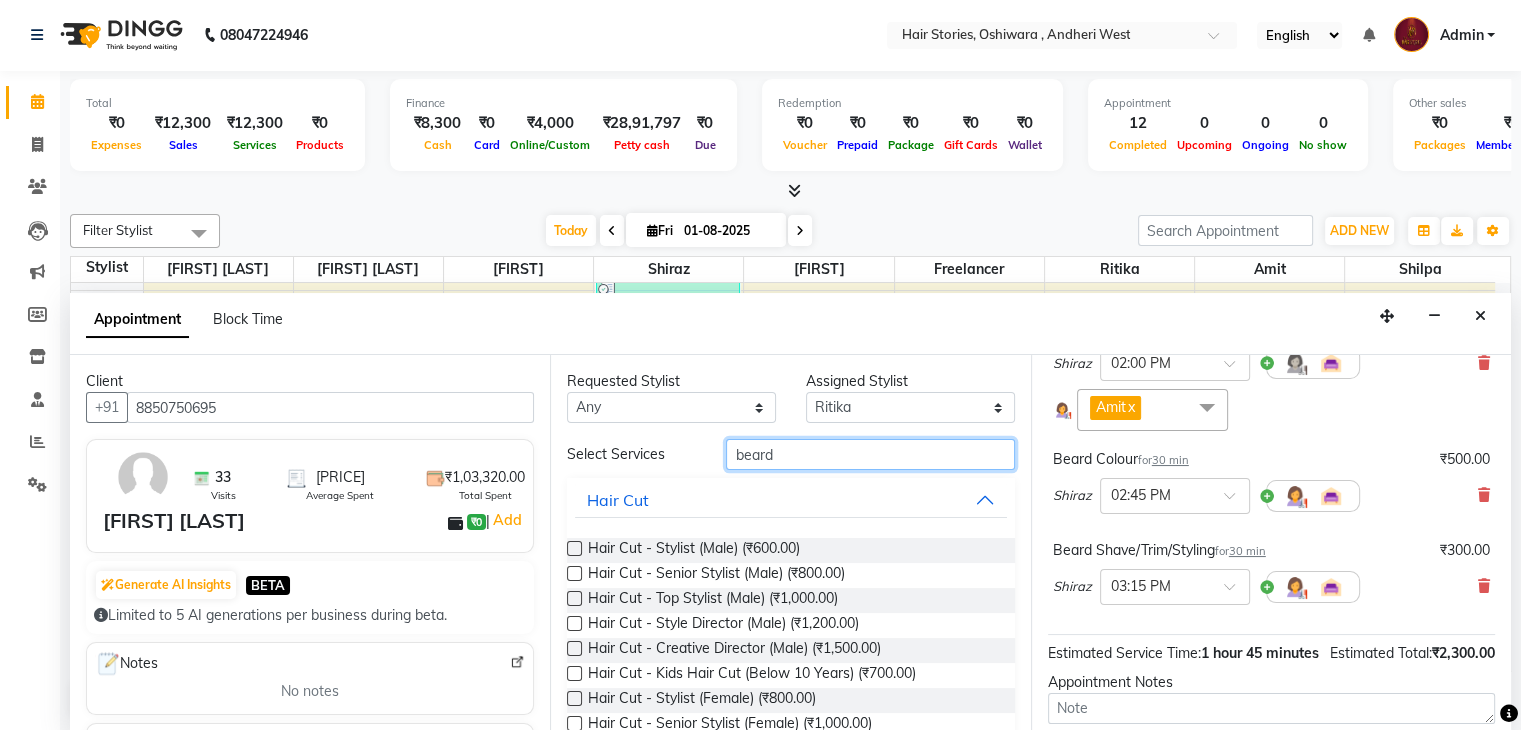 click on "Select Services beard" at bounding box center [790, 454] 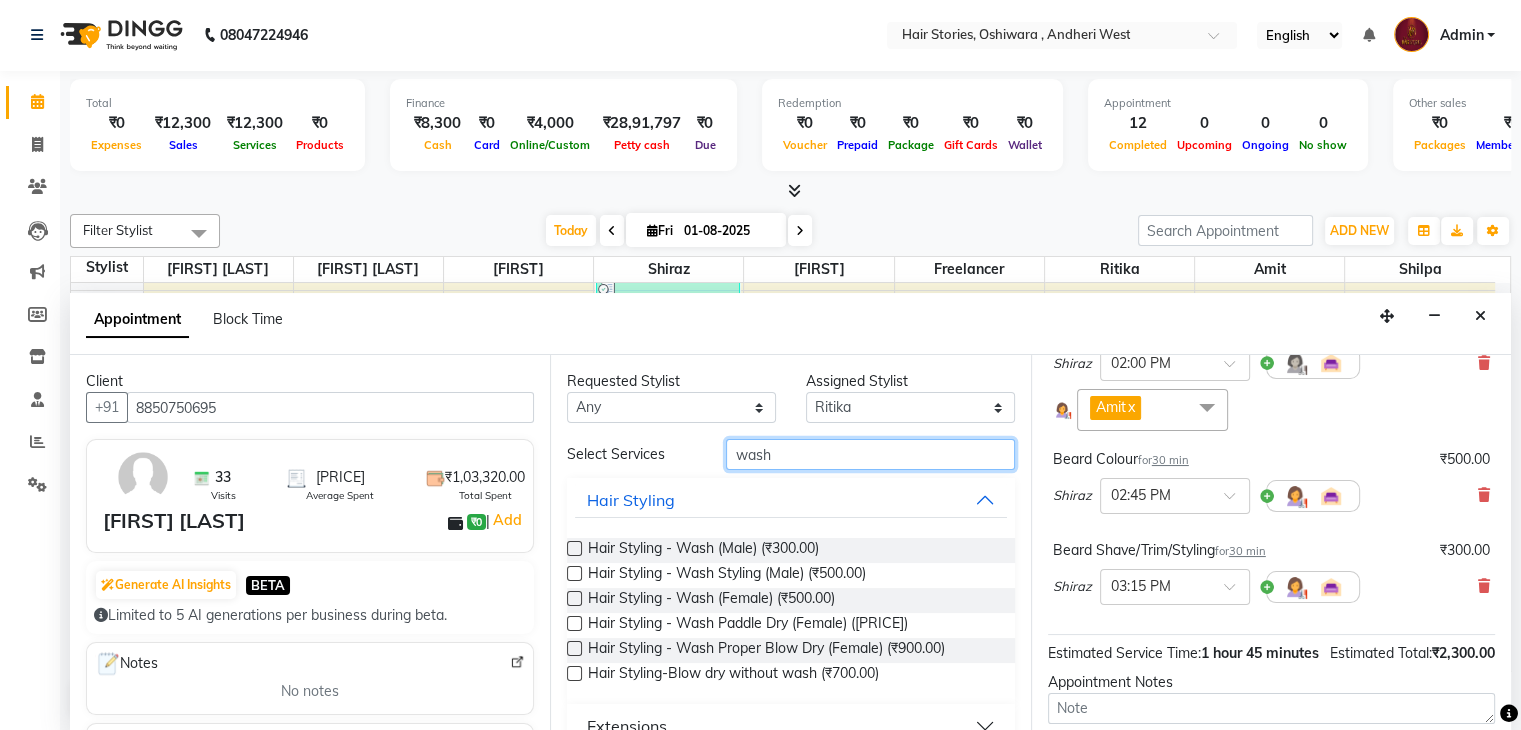 type on "wash" 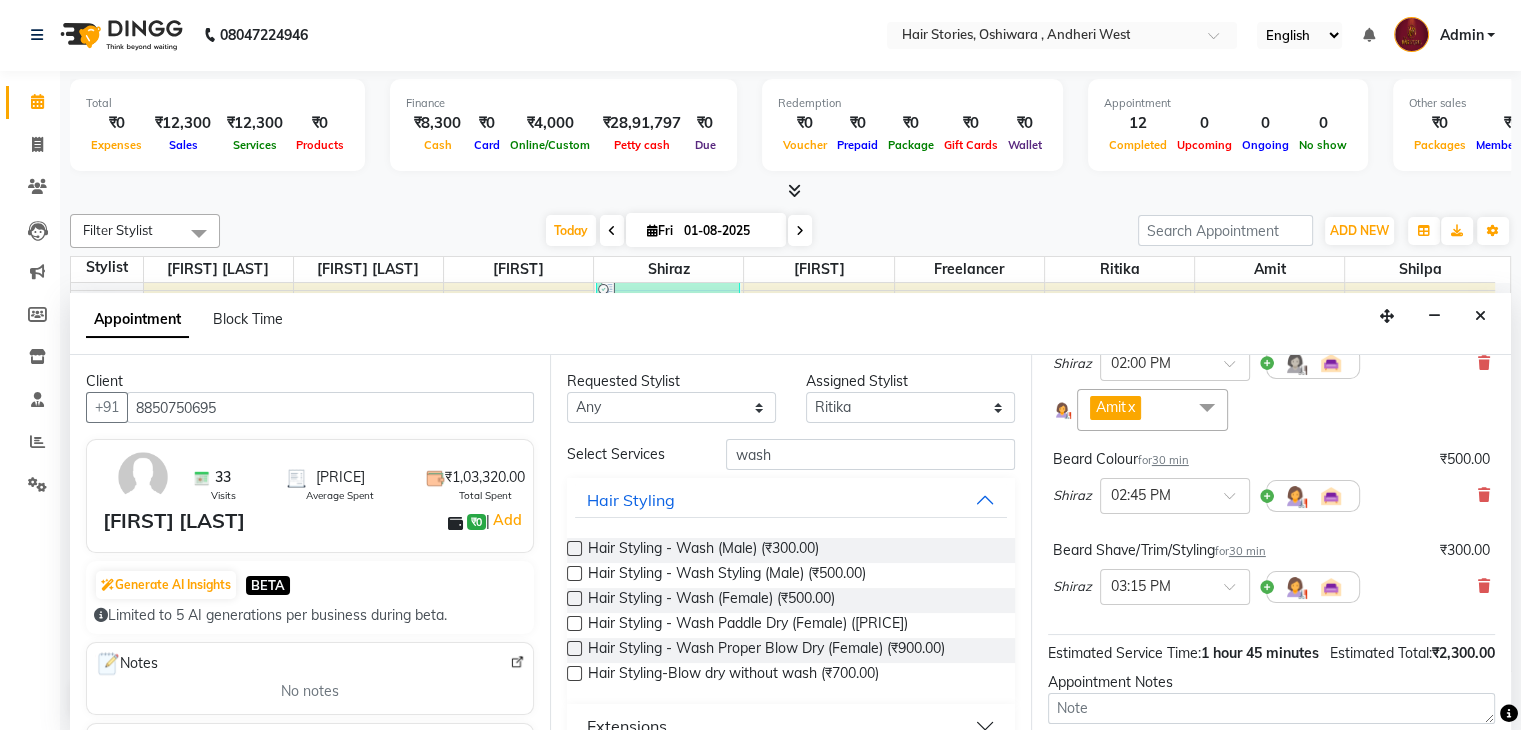 click at bounding box center [574, 548] 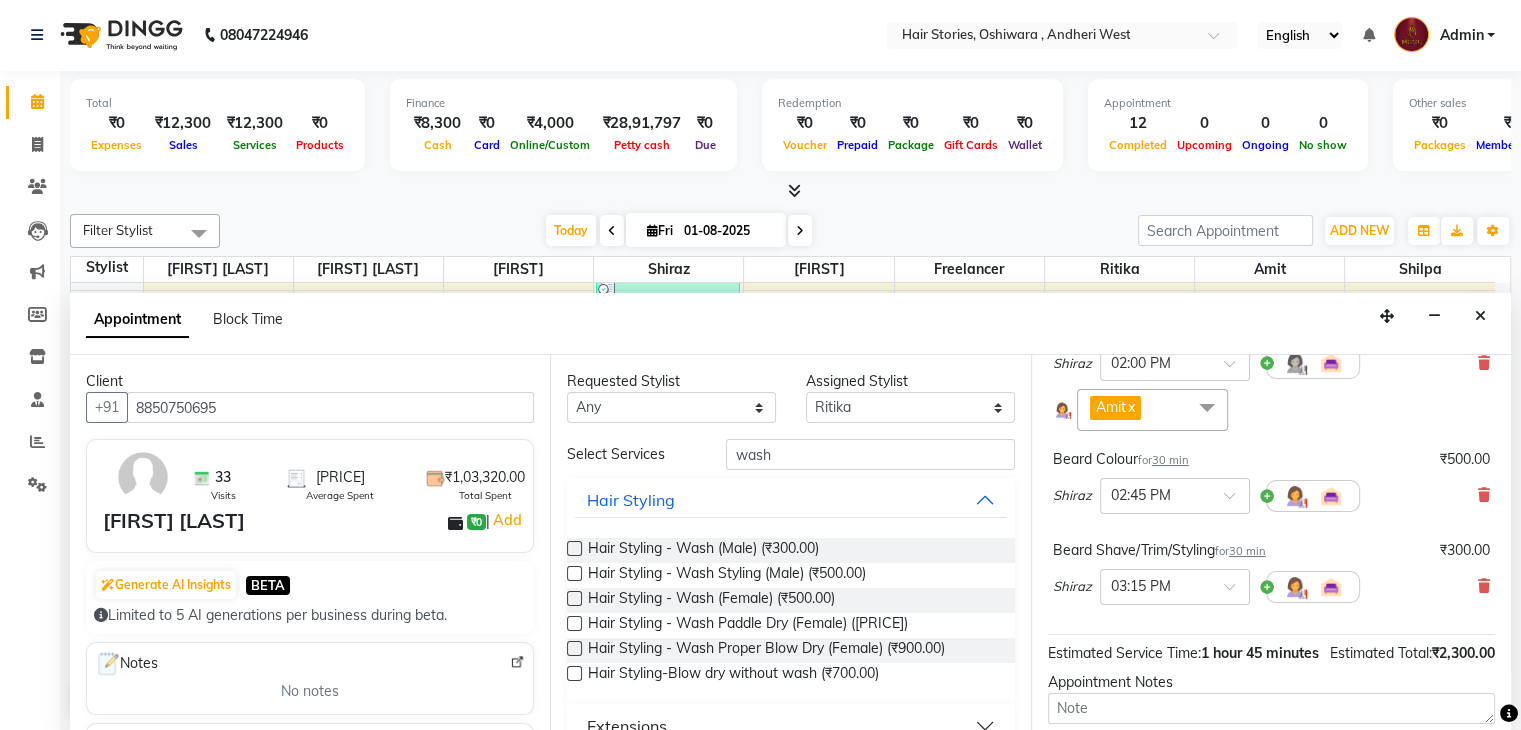 click at bounding box center [573, 550] 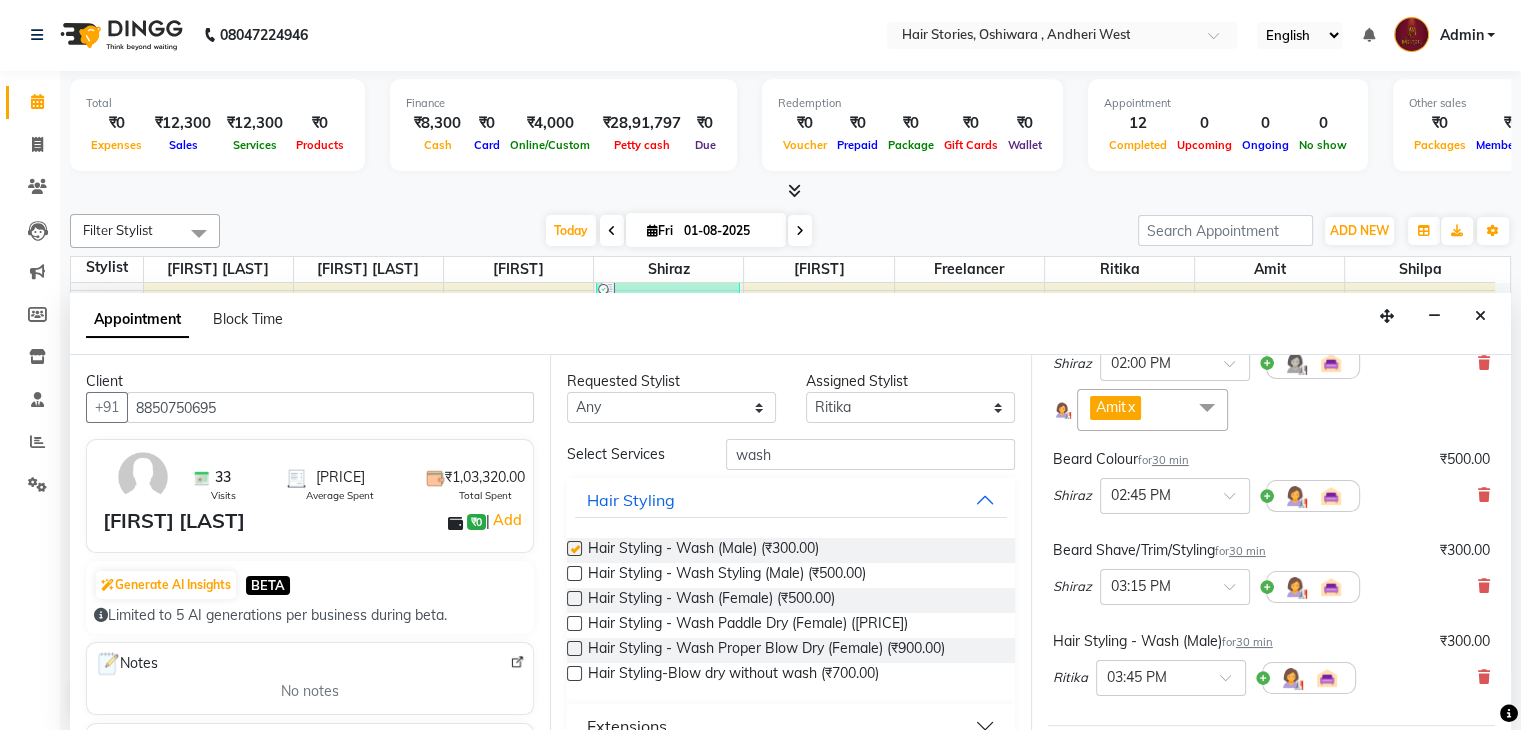 checkbox on "false" 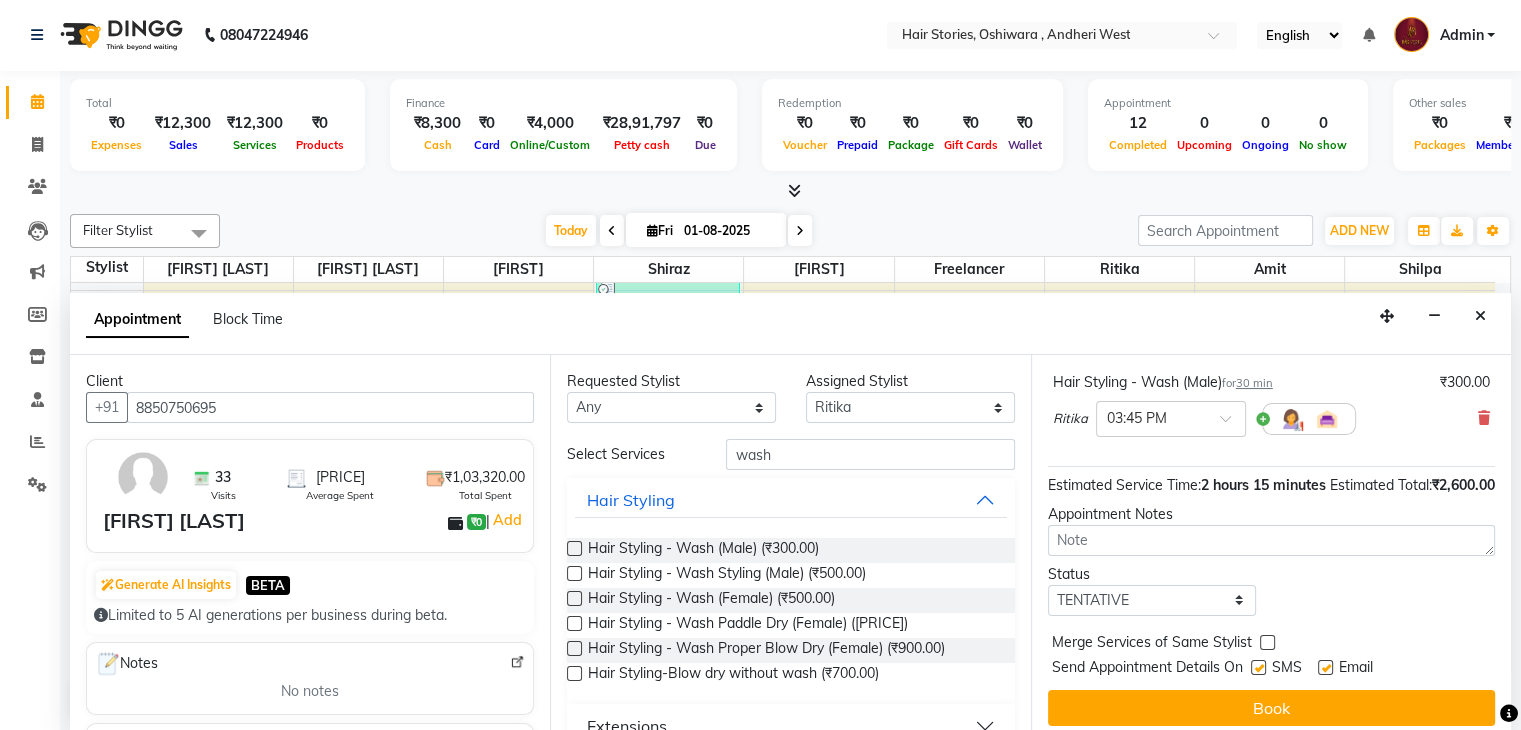 scroll, scrollTop: 484, scrollLeft: 0, axis: vertical 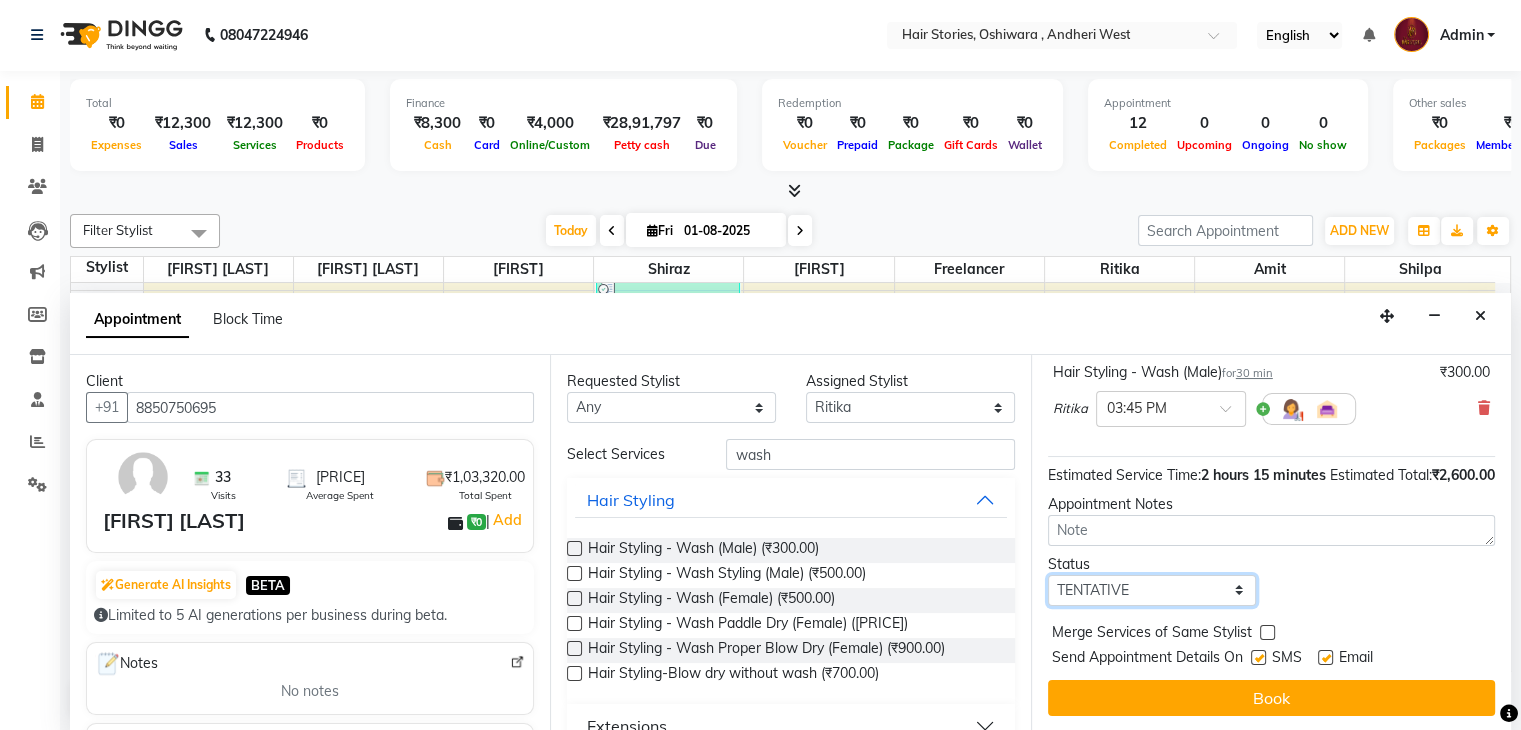 click on "Select TENTATIVE CONFIRM CHECK-IN UPCOMING" at bounding box center [1152, 590] 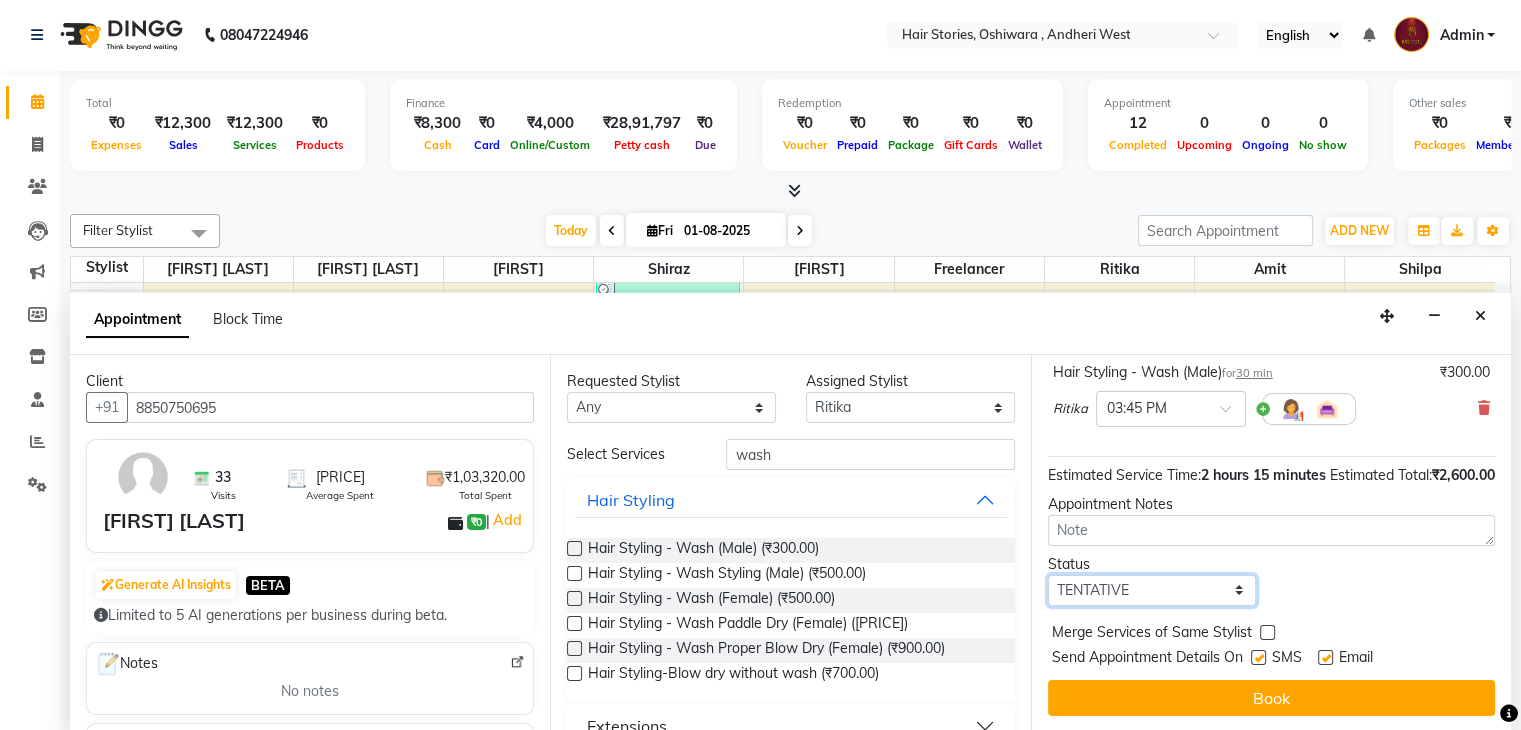 select on "confirm booking" 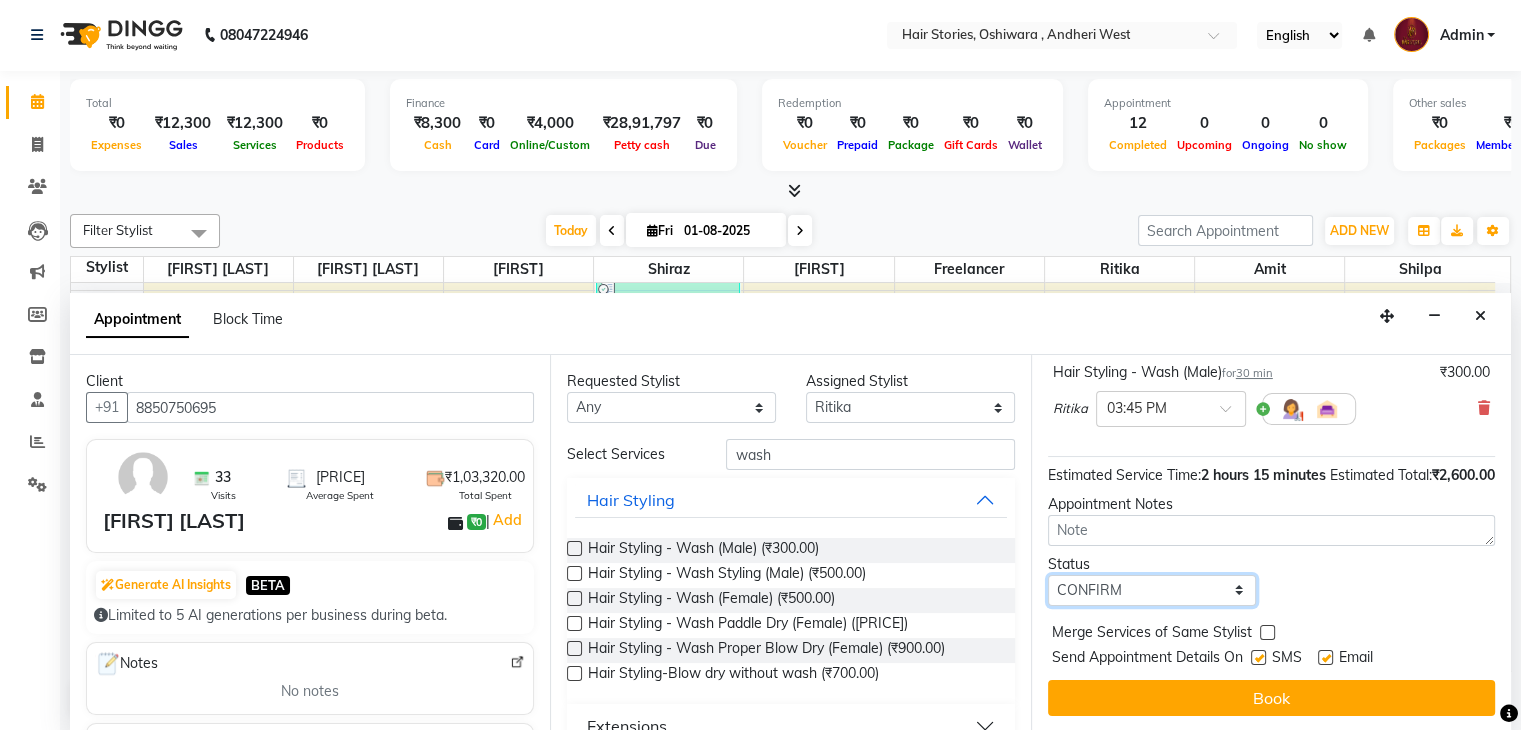 click on "Select TENTATIVE CONFIRM CHECK-IN UPCOMING" at bounding box center [1152, 590] 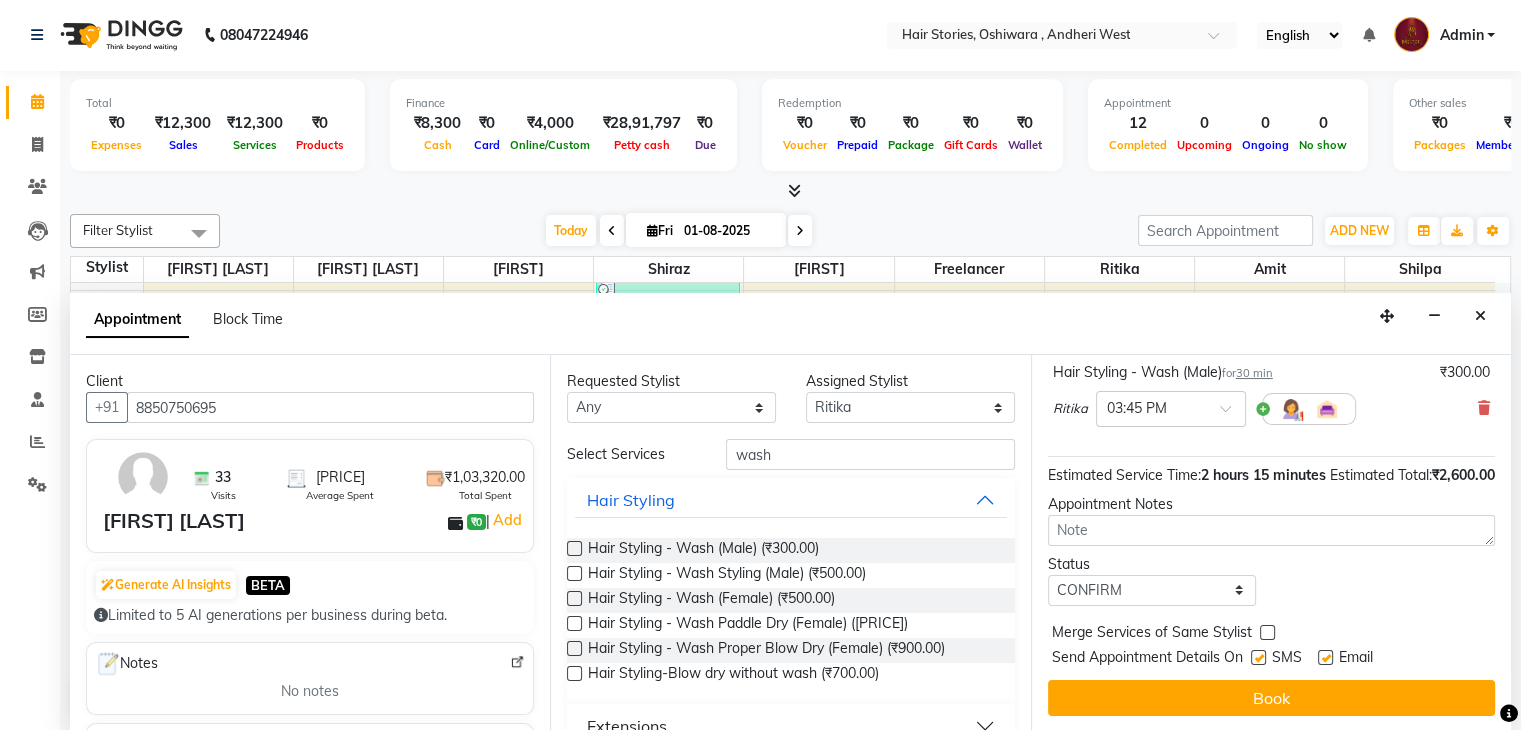 click at bounding box center (1258, 657) 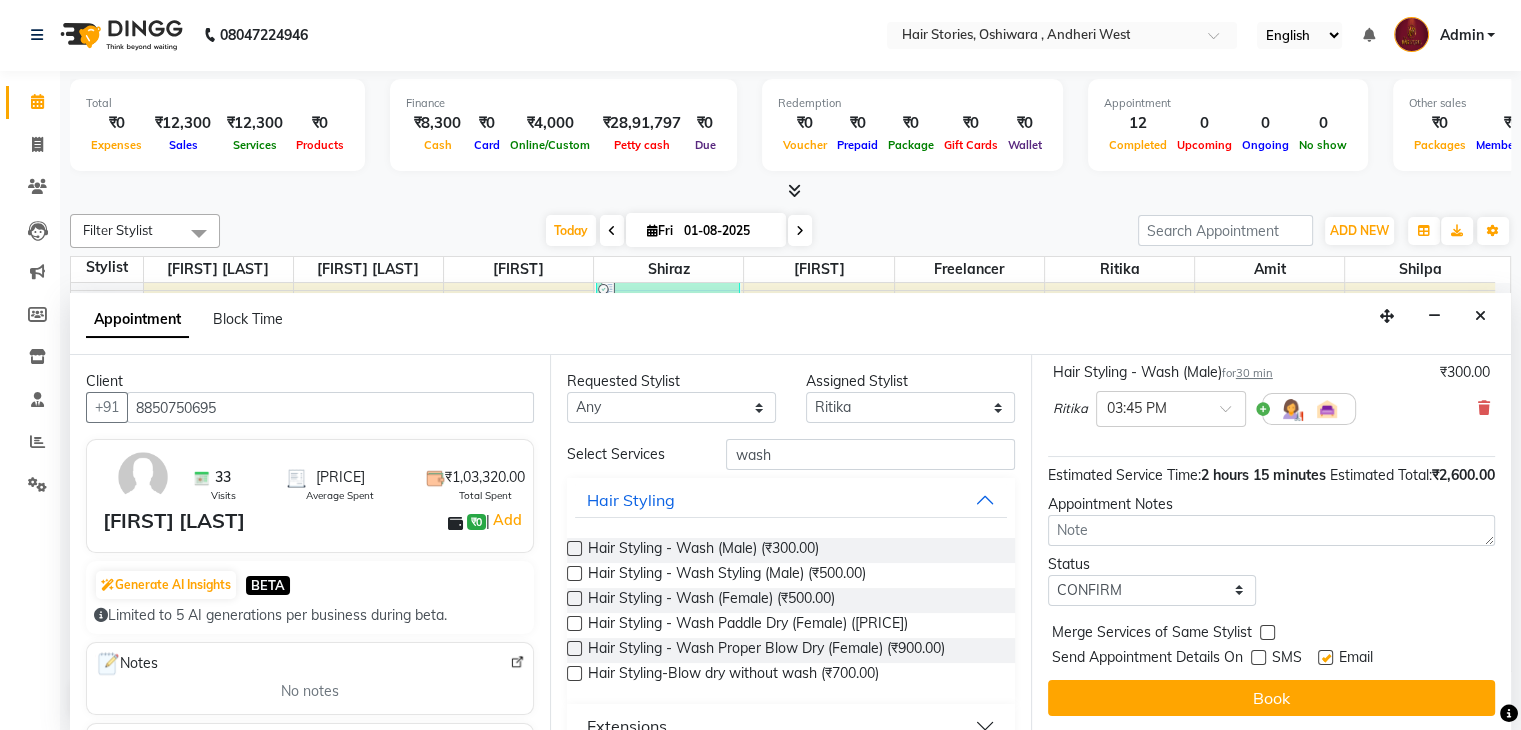 click at bounding box center [1325, 657] 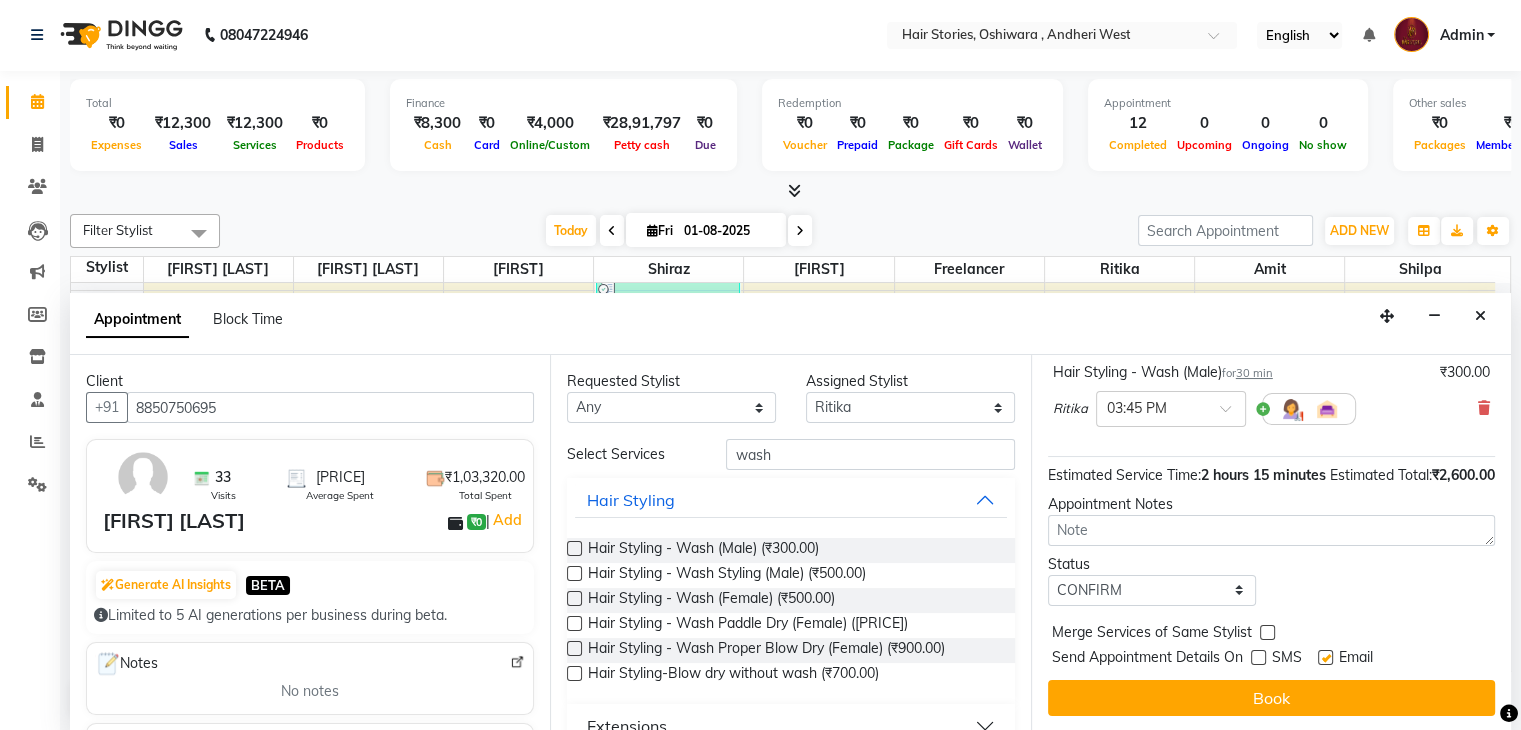 click at bounding box center (1324, 659) 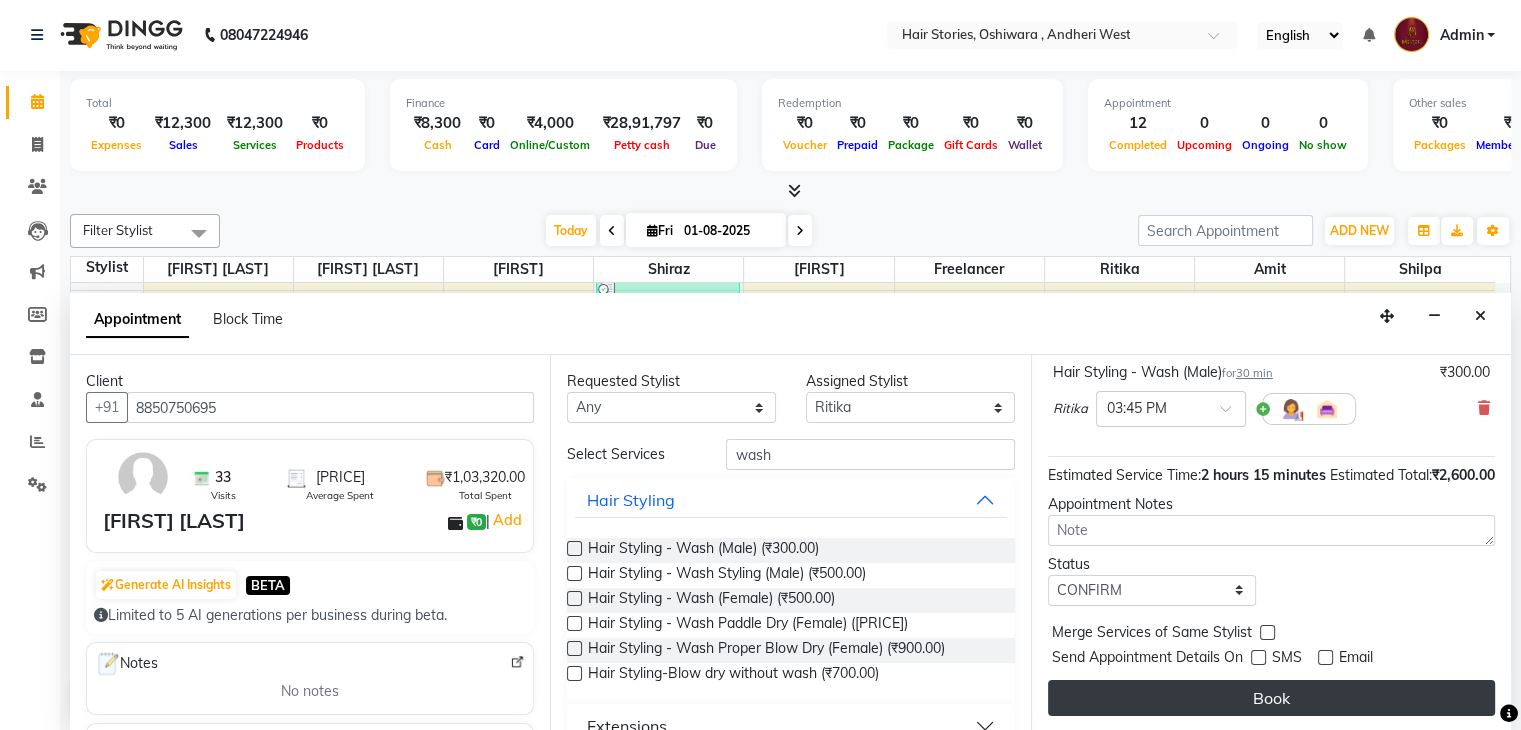 click on "Book" at bounding box center [1271, 698] 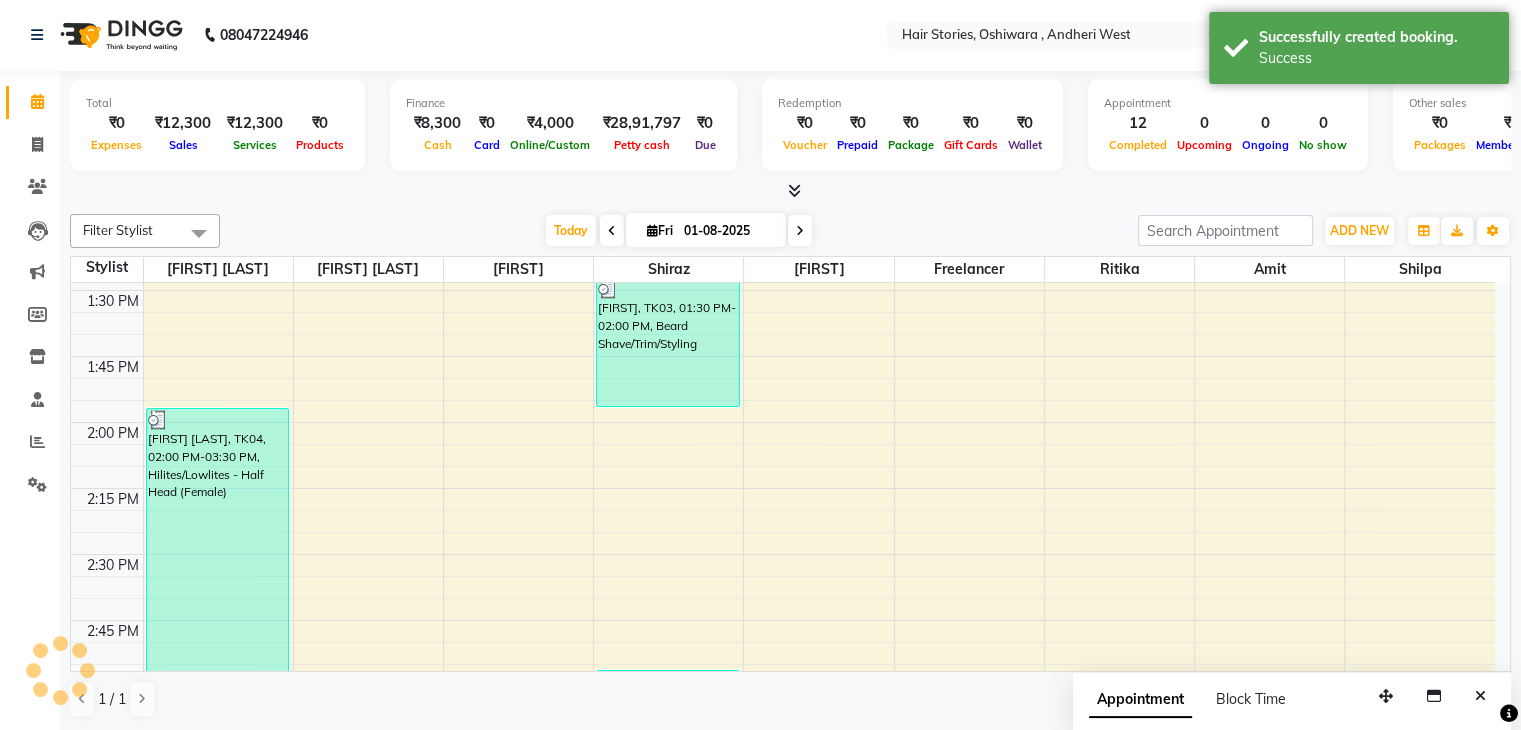 scroll, scrollTop: 0, scrollLeft: 0, axis: both 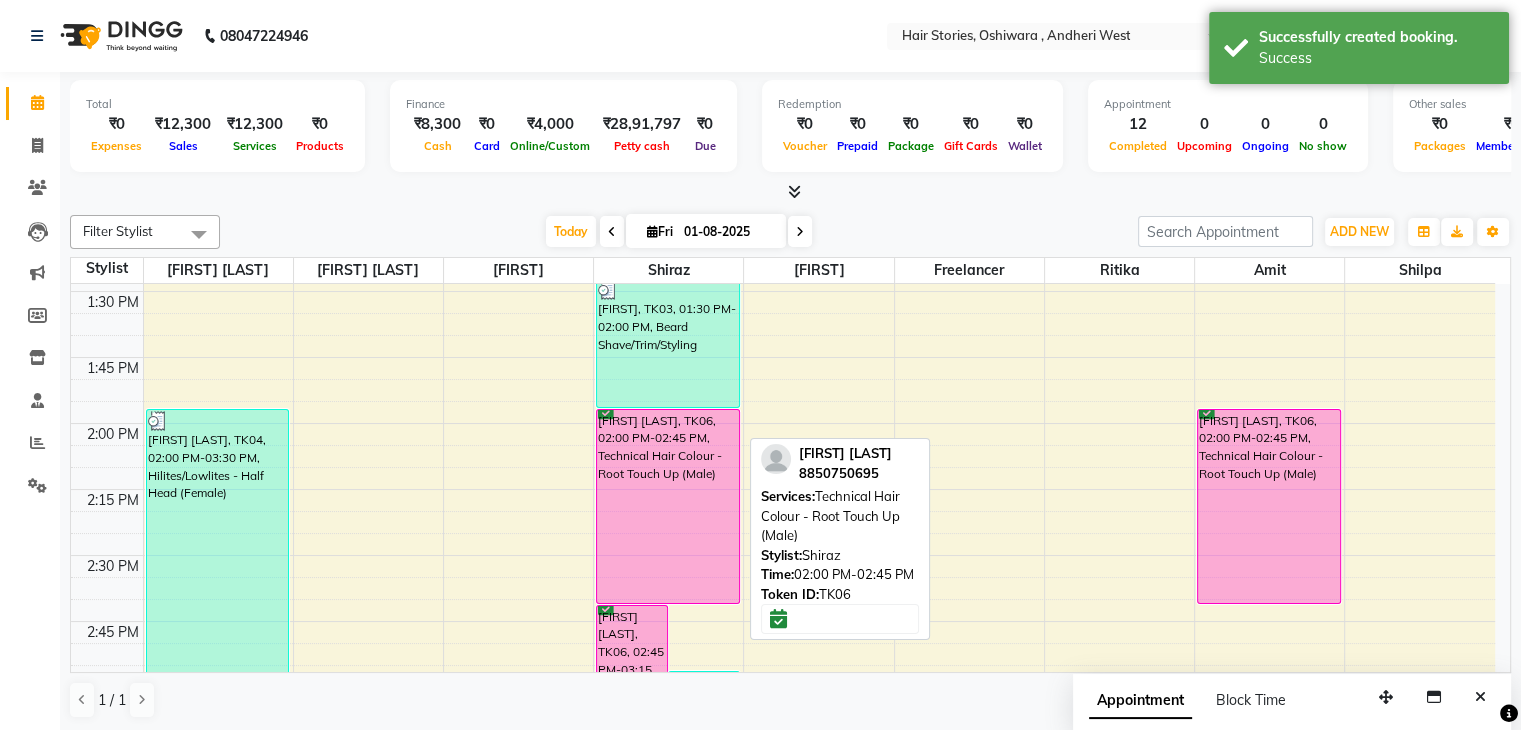 click on "[FIRST] [LAST], TK06, 02:00 PM-02:45 PM, Technical Hair Colour - Root Touch Up (Male)" at bounding box center [668, 506] 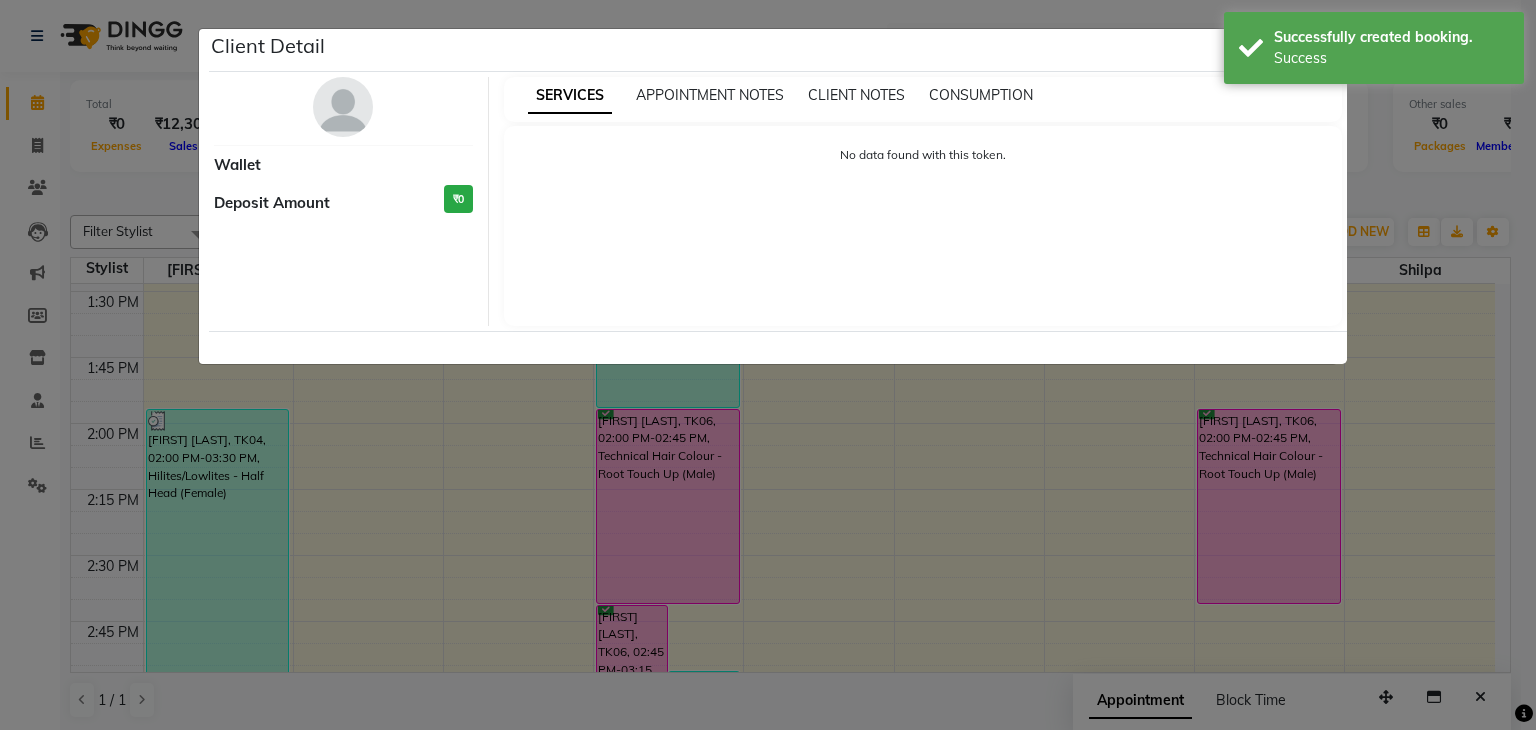 select on "6" 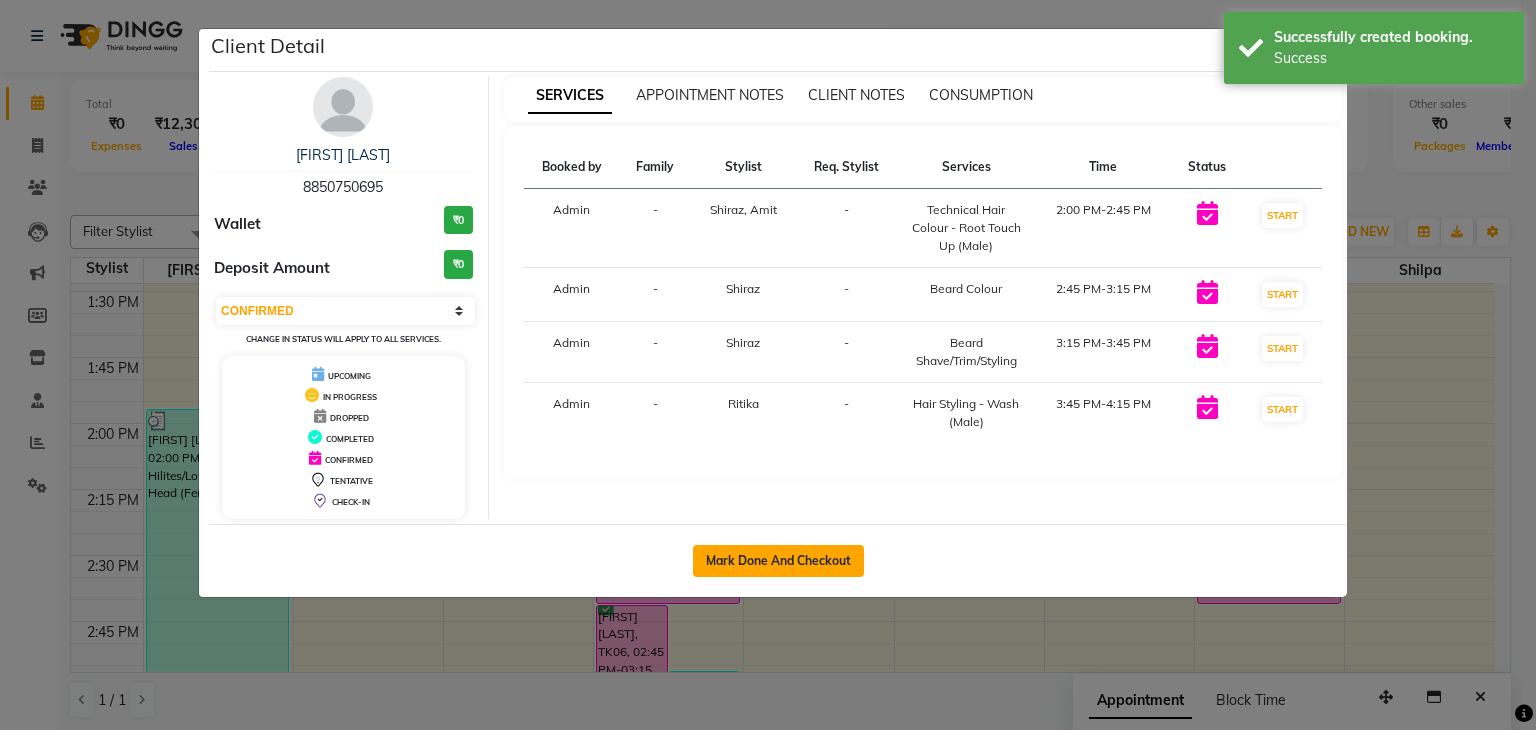 click on "Mark Done And Checkout" 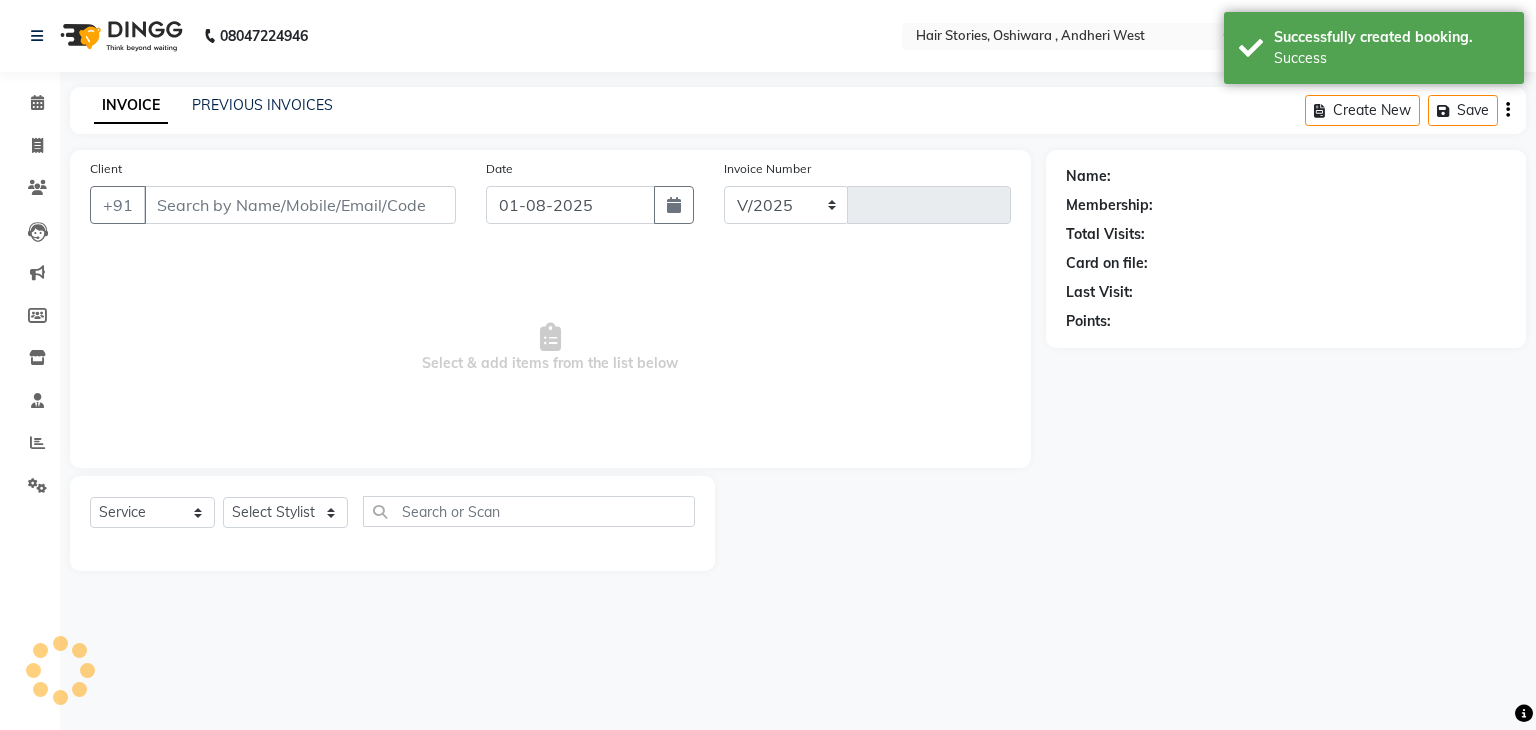 select on "550" 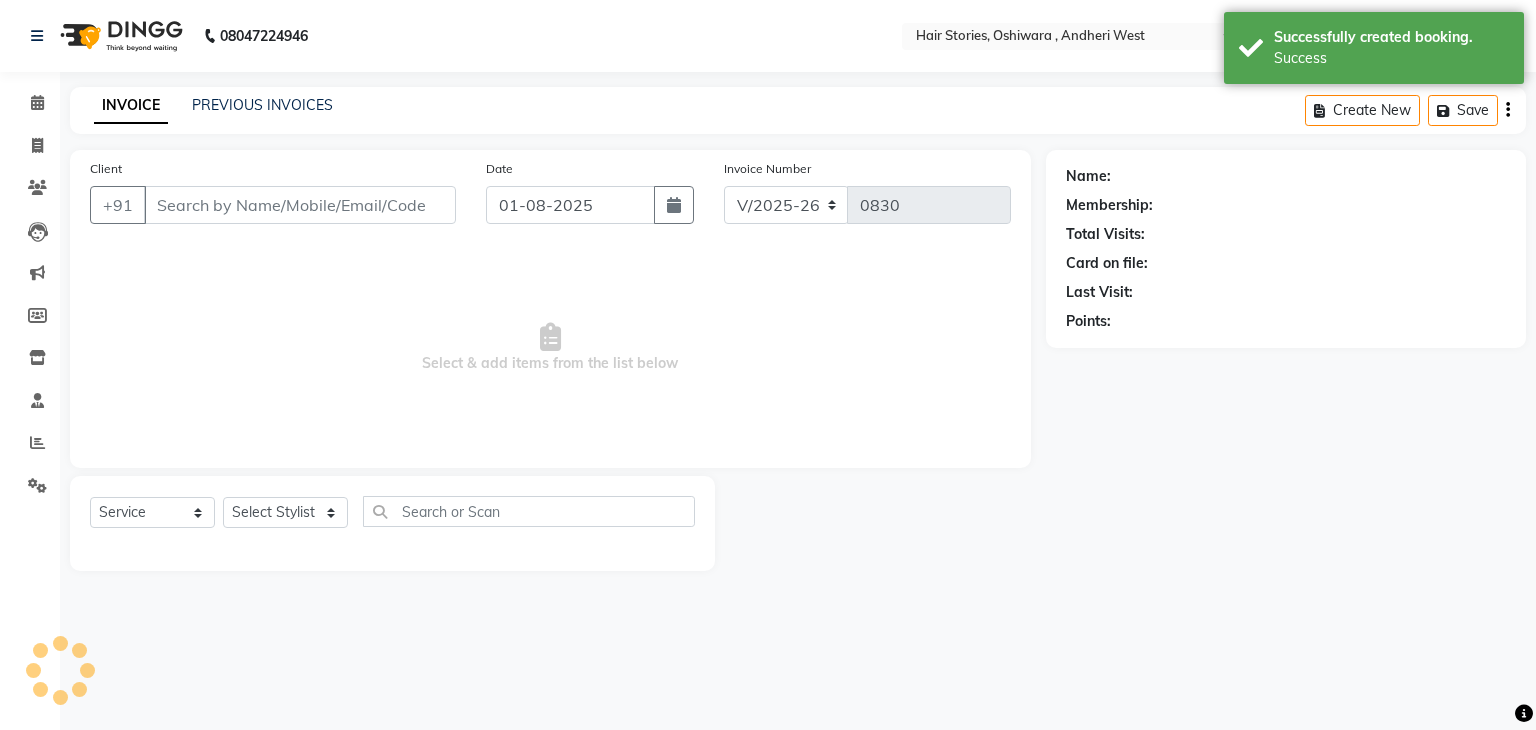 type on "8850750695" 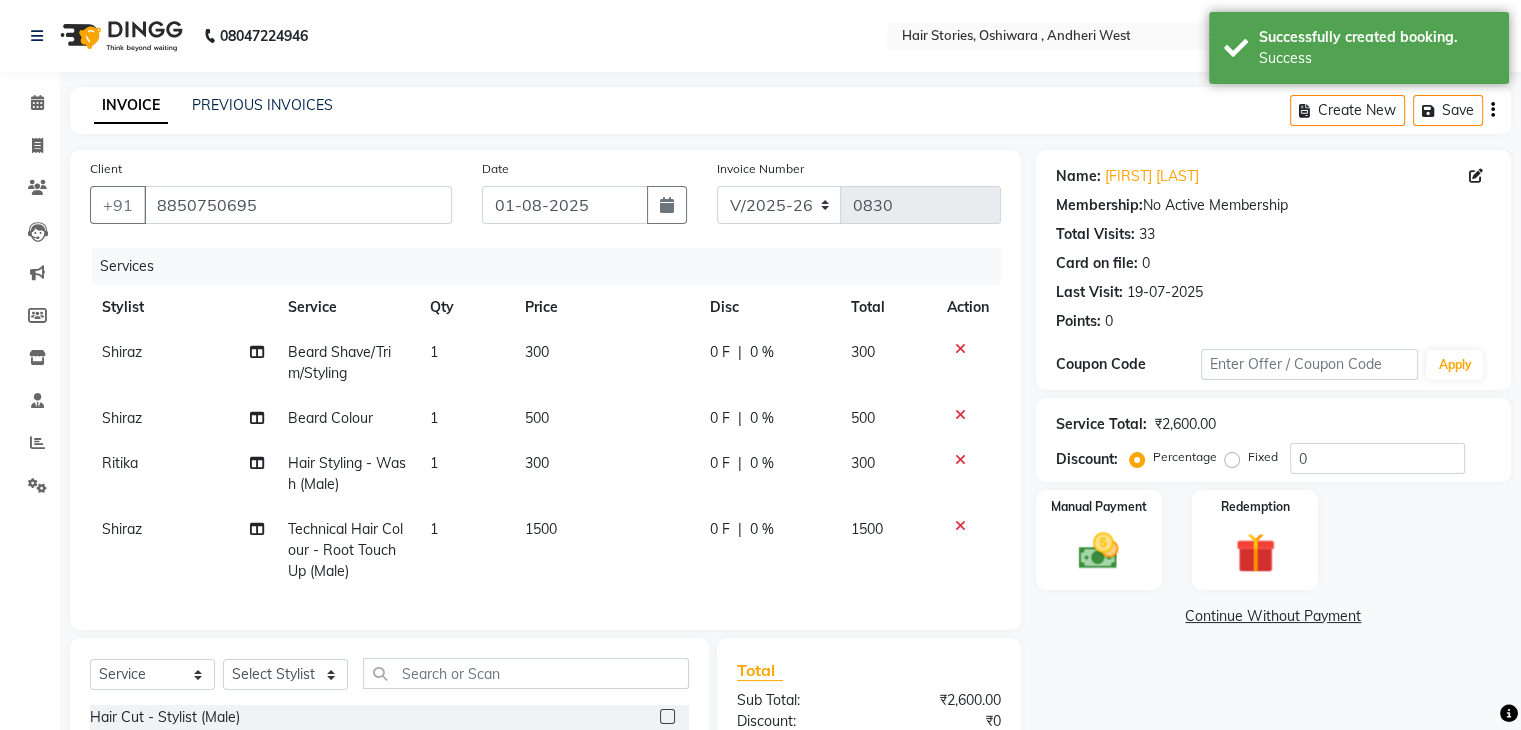 click on "300" 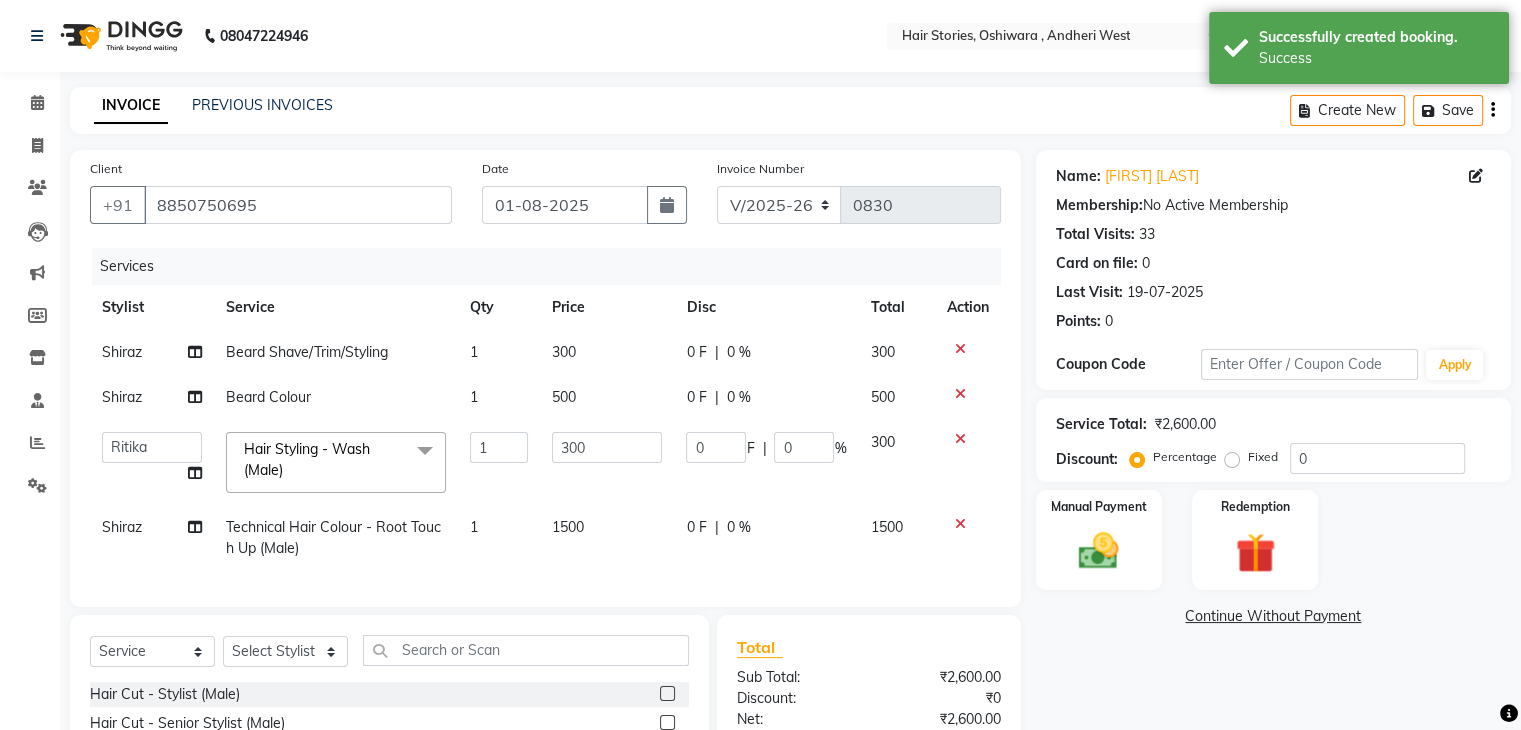 click on "1500" 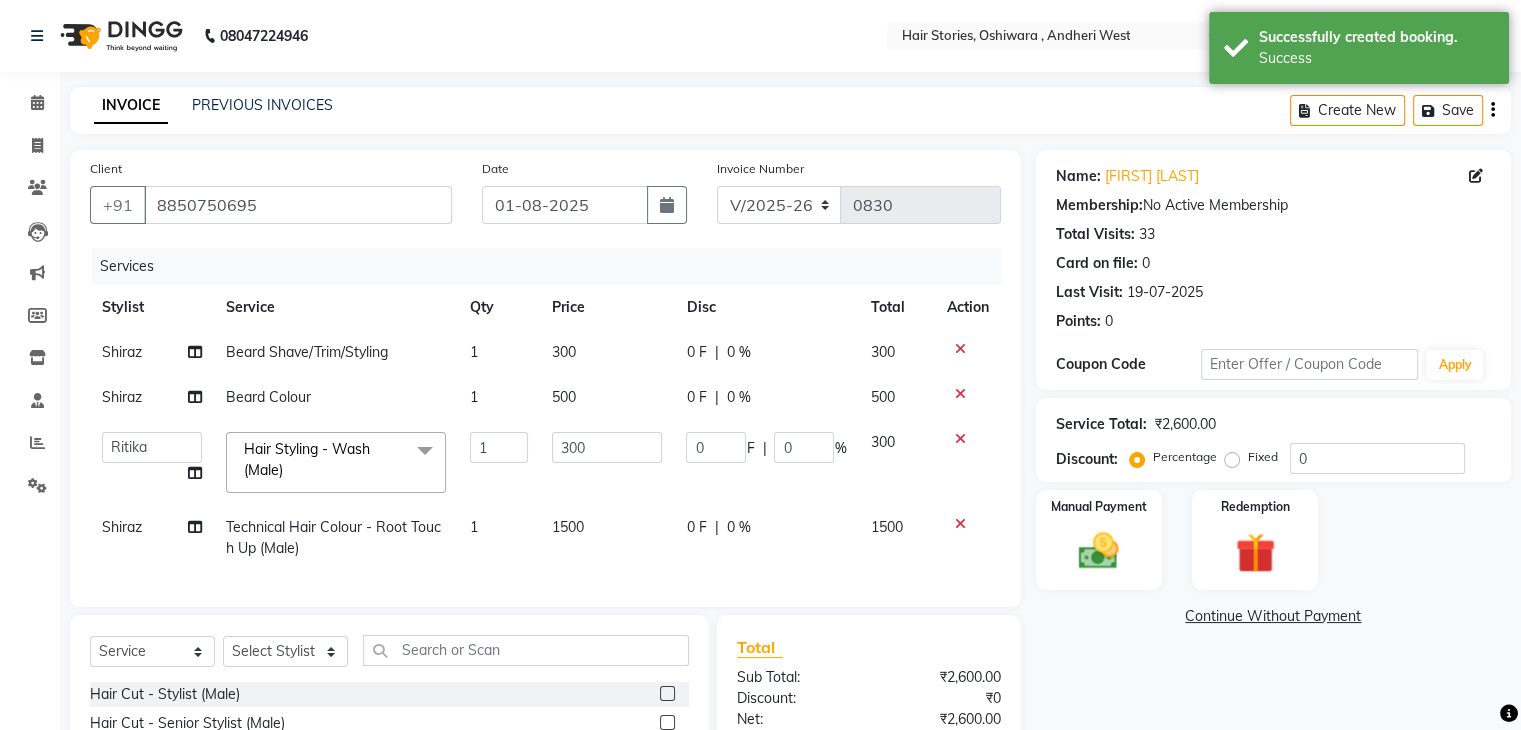 select on "[PHONE]" 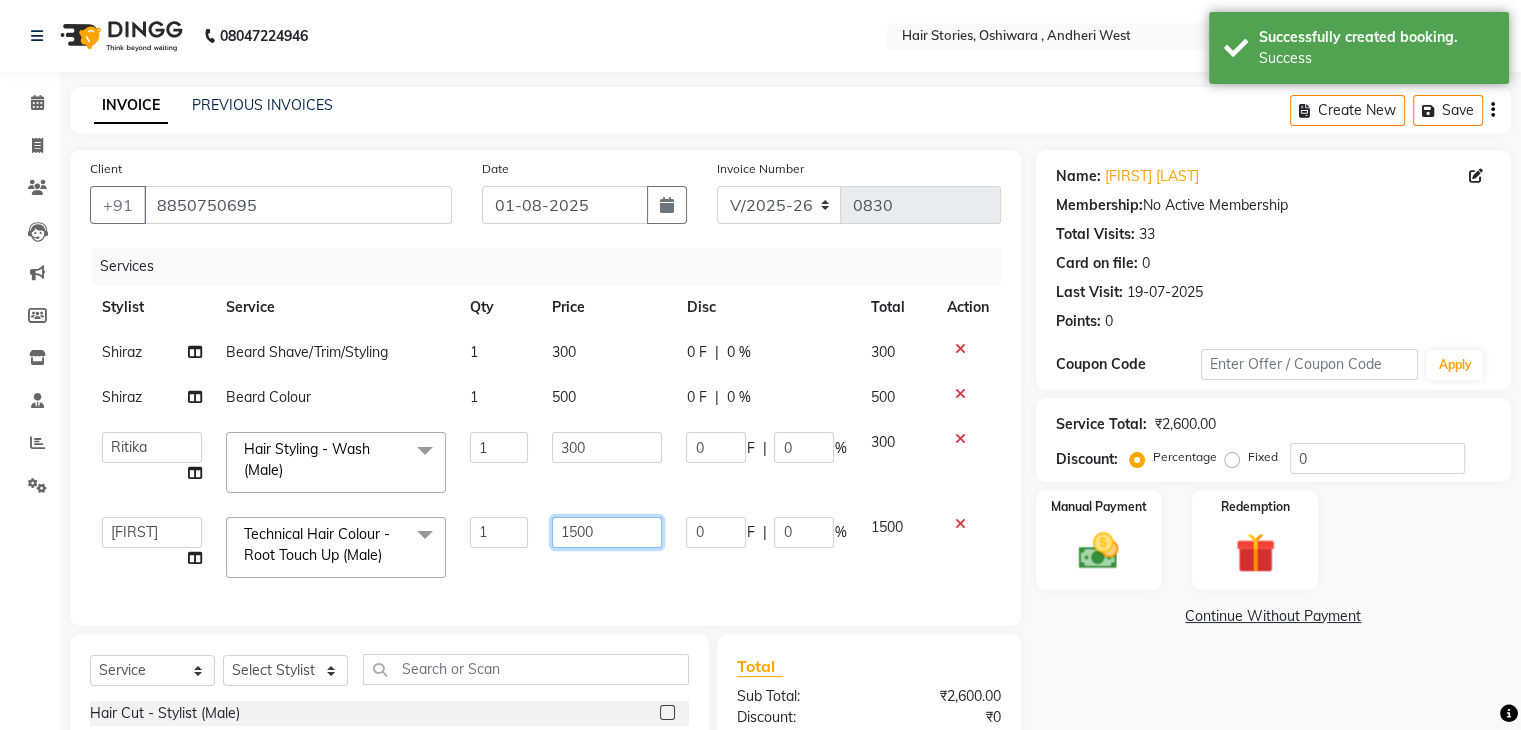 drag, startPoint x: 605, startPoint y: 531, endPoint x: 490, endPoint y: 531, distance: 115 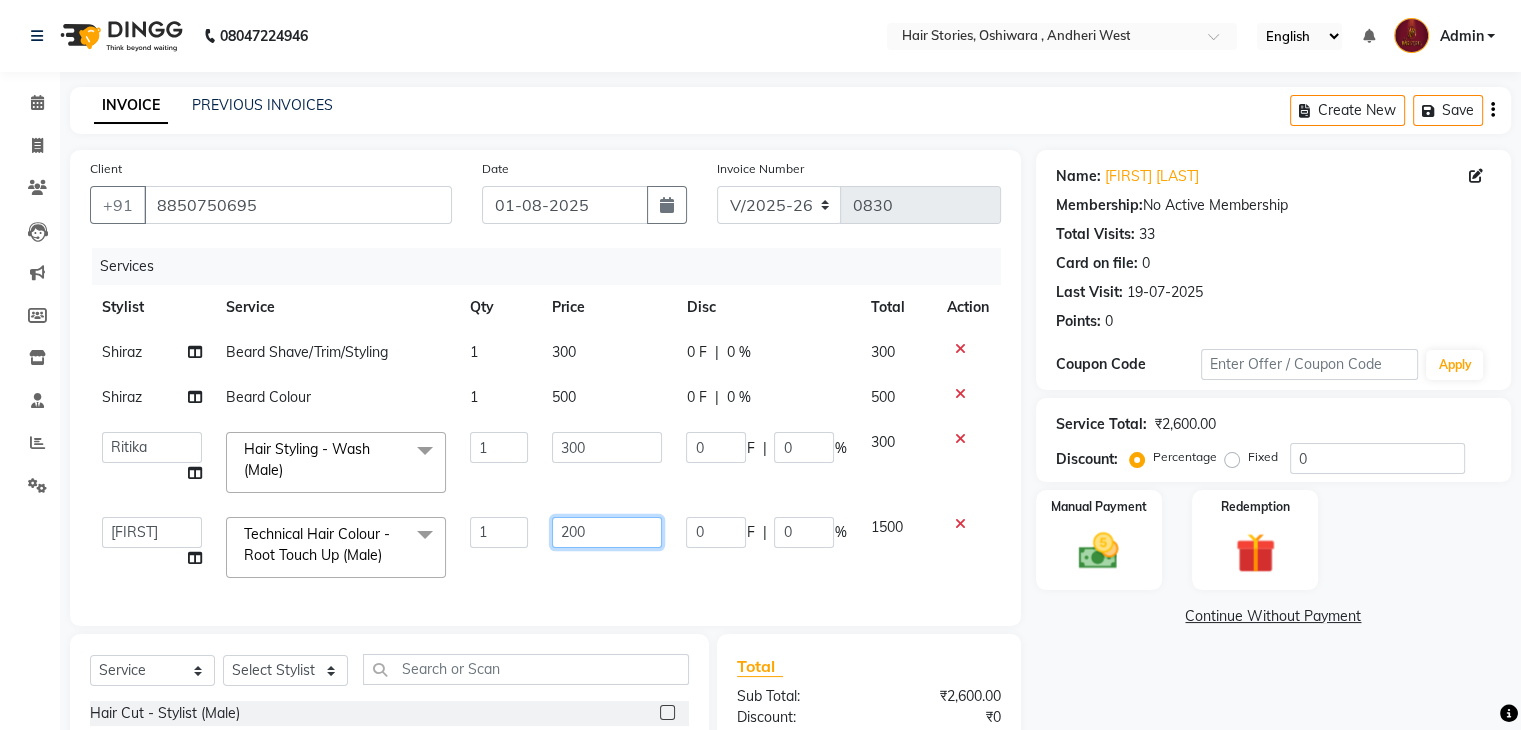 type on "2000" 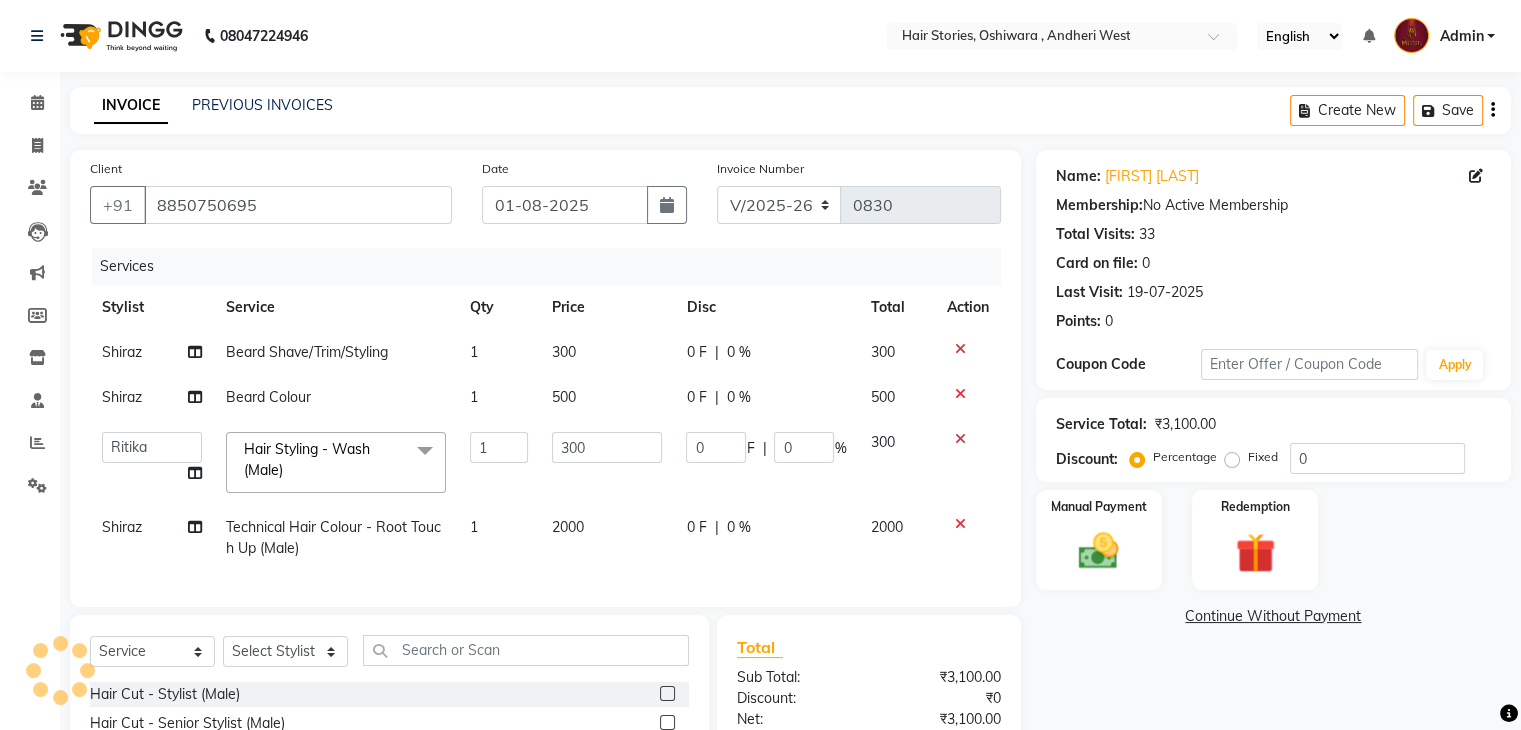 click on "Name: [FIRST] [LAST] Membership:  No Active Membership  Total Visits:  33 Card on file:  0 Last Visit:   19-07-2025 Points:   0  Coupon Code Apply Service Total:  [PRICE]  Discount:  Percentage   Fixed  0 Manual Payment Redemption  Continue Without Payment" 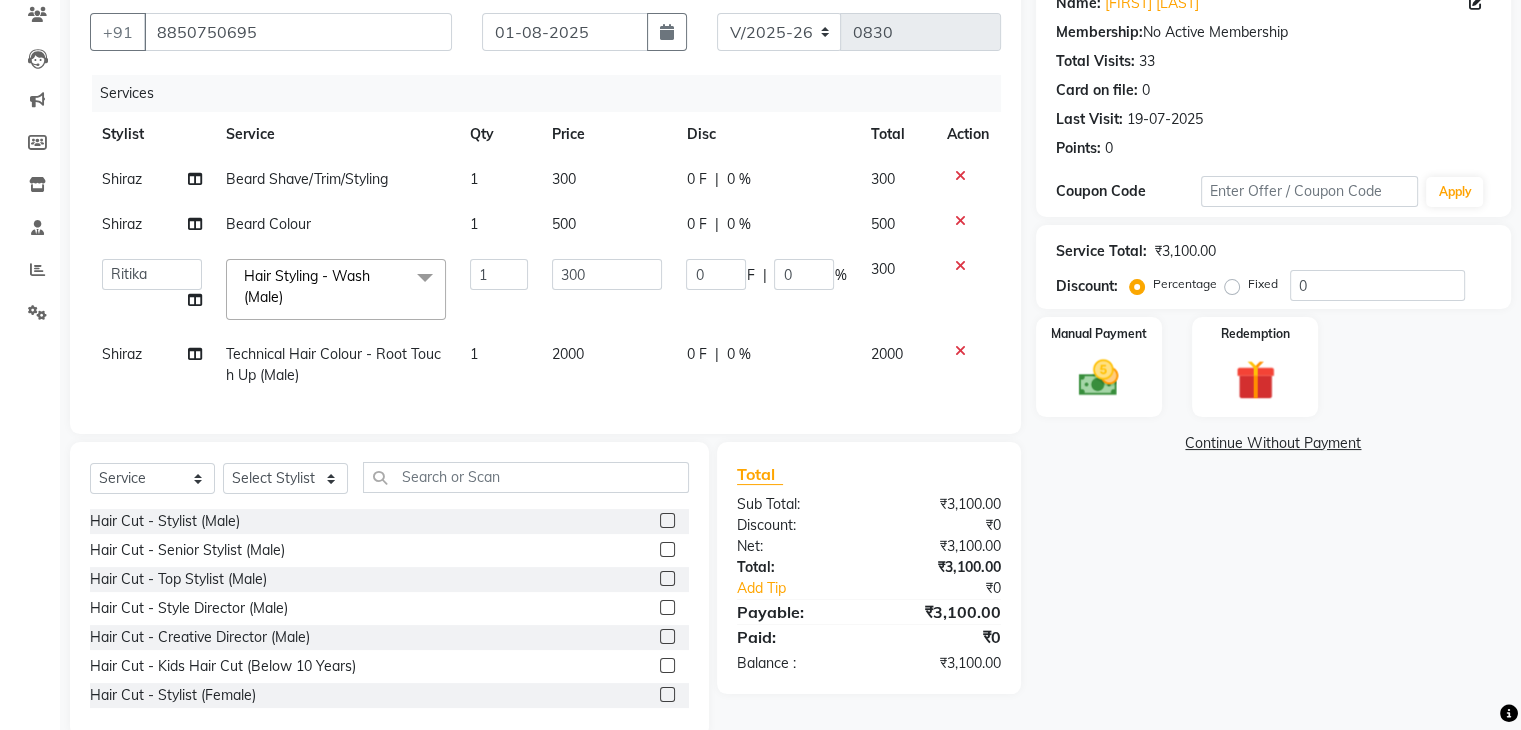 scroll, scrollTop: 176, scrollLeft: 0, axis: vertical 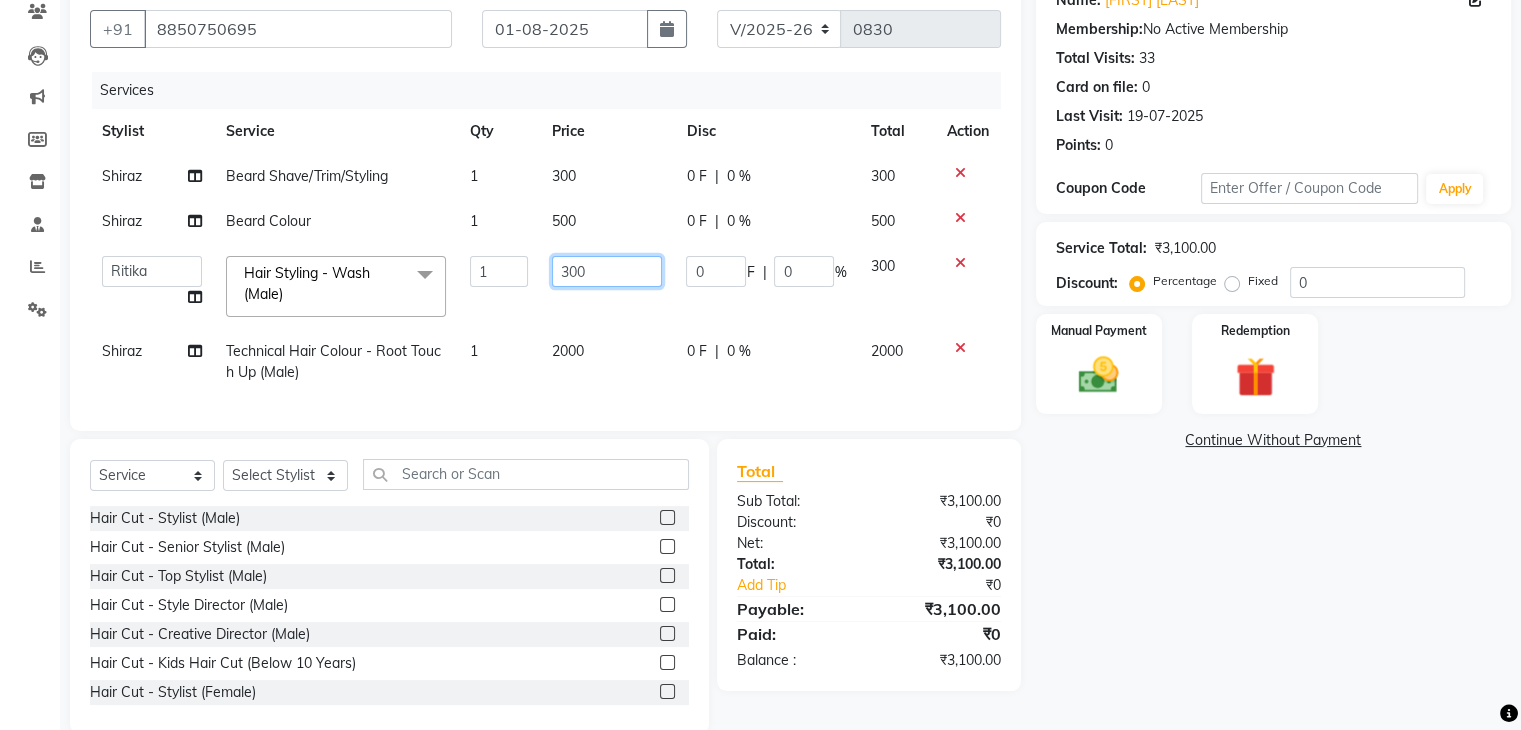 drag, startPoint x: 603, startPoint y: 277, endPoint x: 418, endPoint y: 328, distance: 191.90102 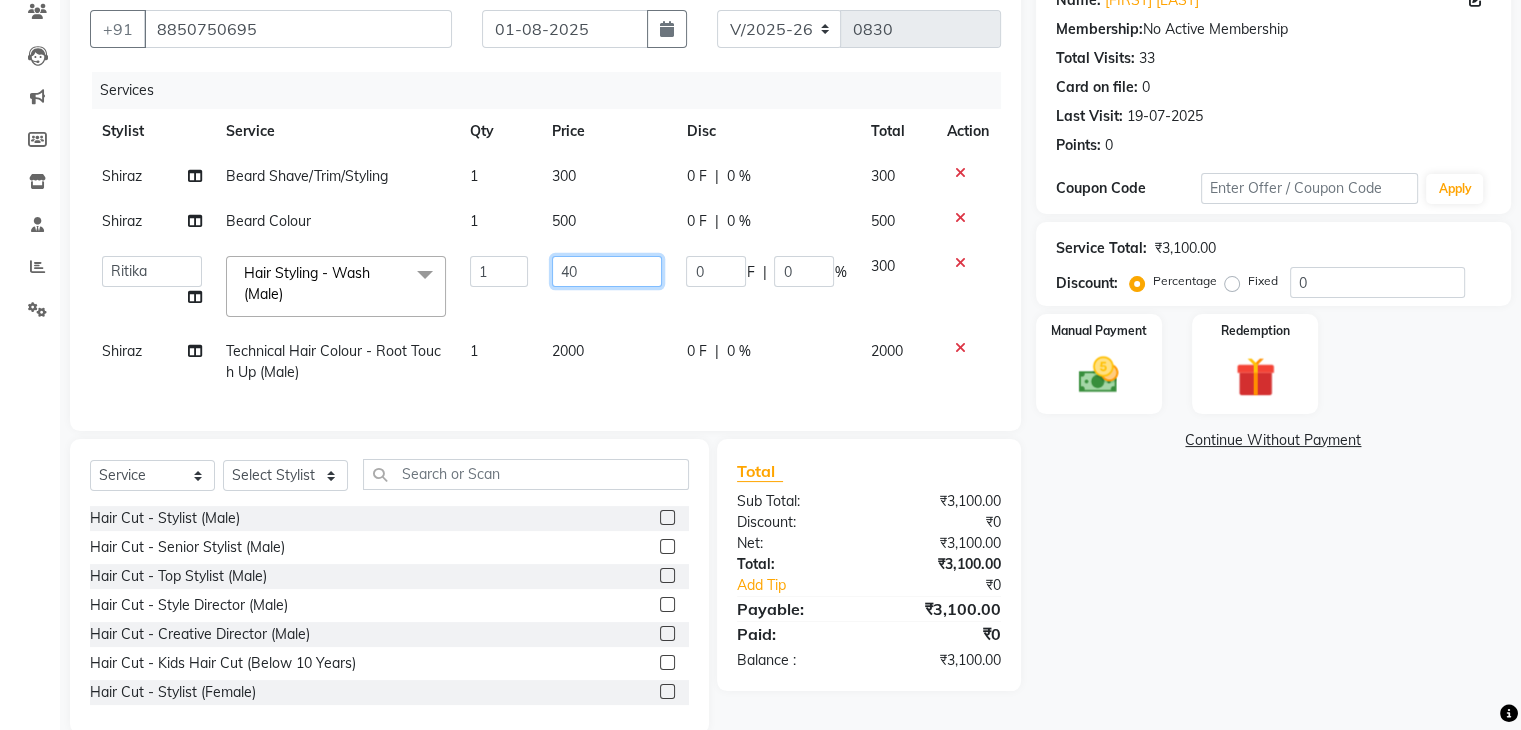 type on "400" 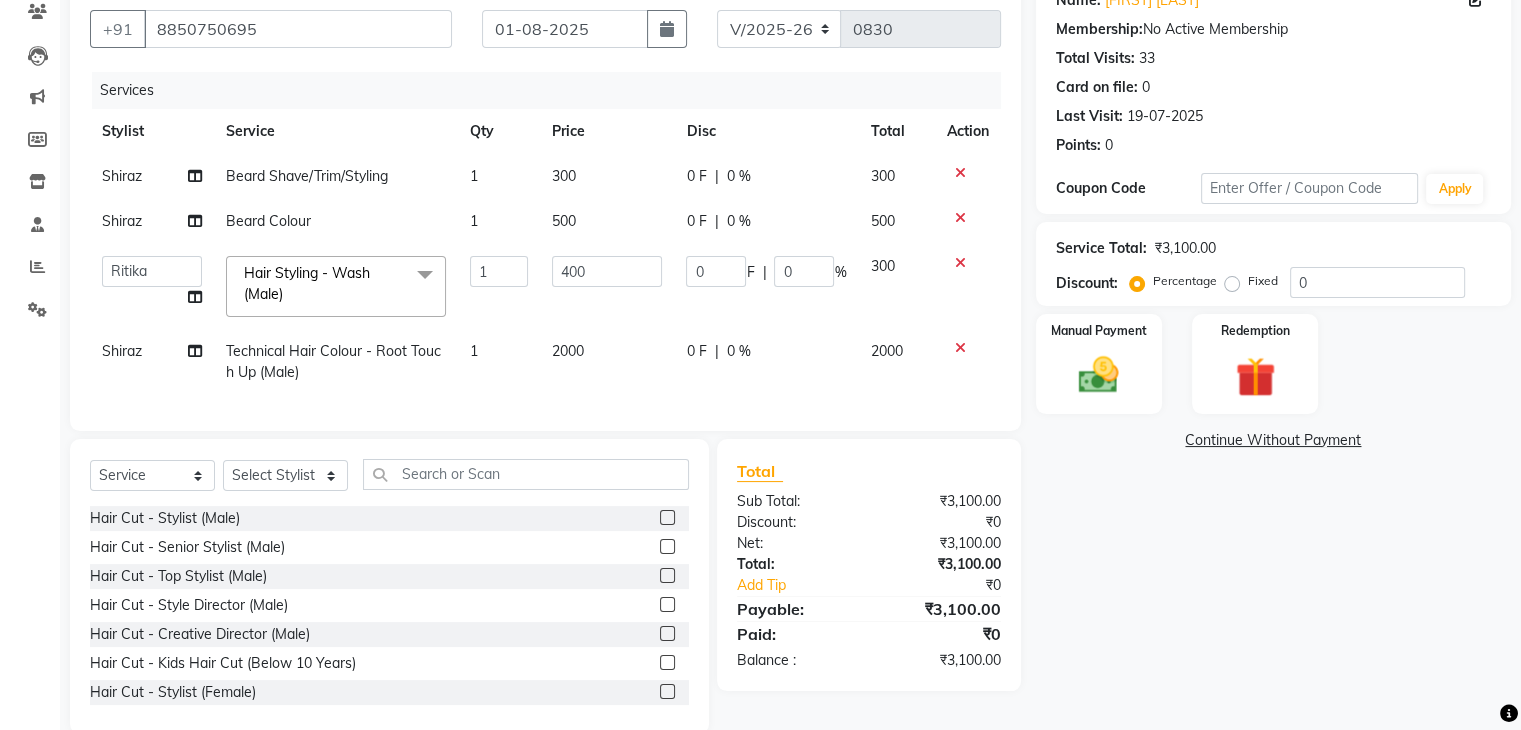 click on "Name: [FIRST] [LAST] Membership:  No Active Membership  Total Visits:  33 Card on file:  0 Last Visit:   19-07-2025 Points:   0  Coupon Code Apply Service Total:  [PRICE]  Discount:  Percentage   Fixed  0 Manual Payment Redemption  Continue Without Payment" 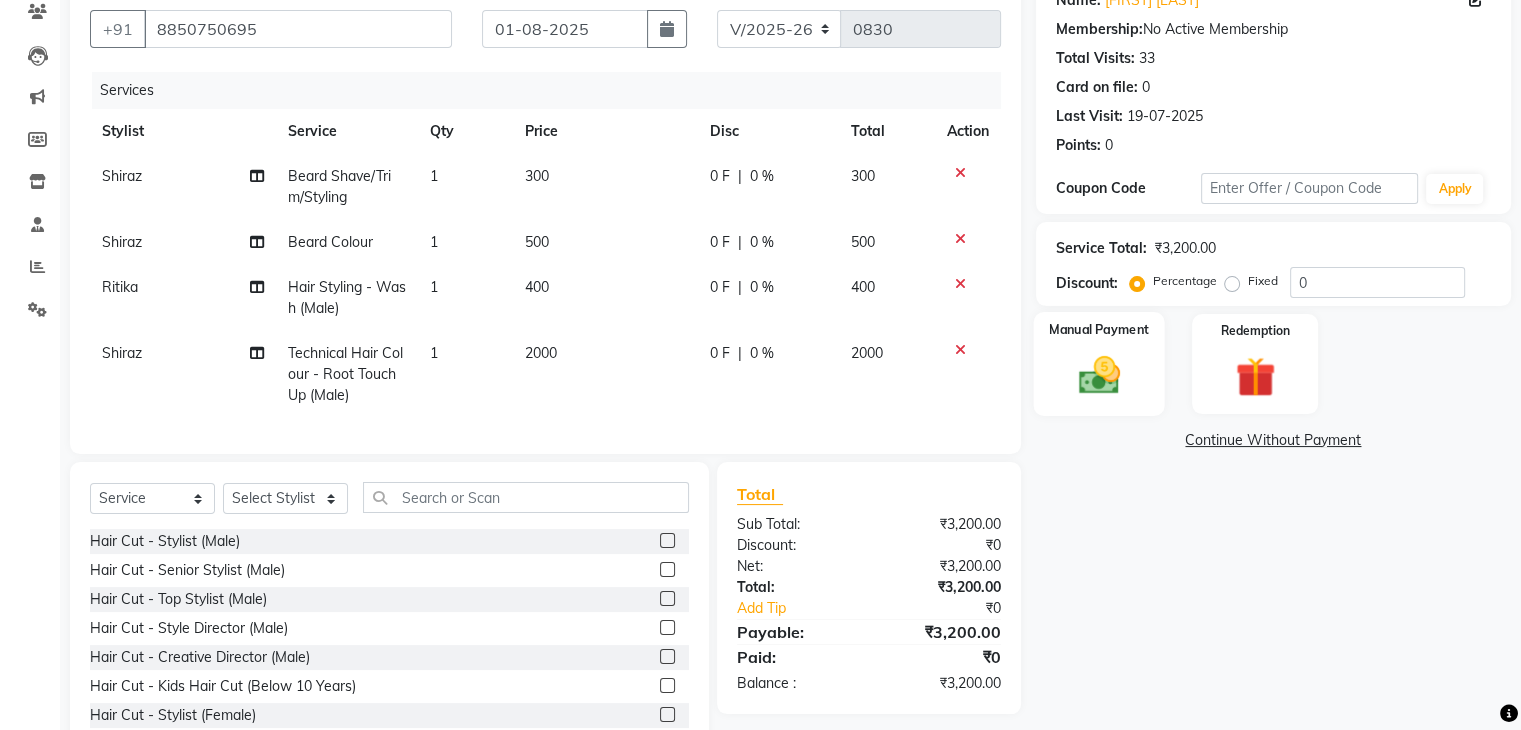 click 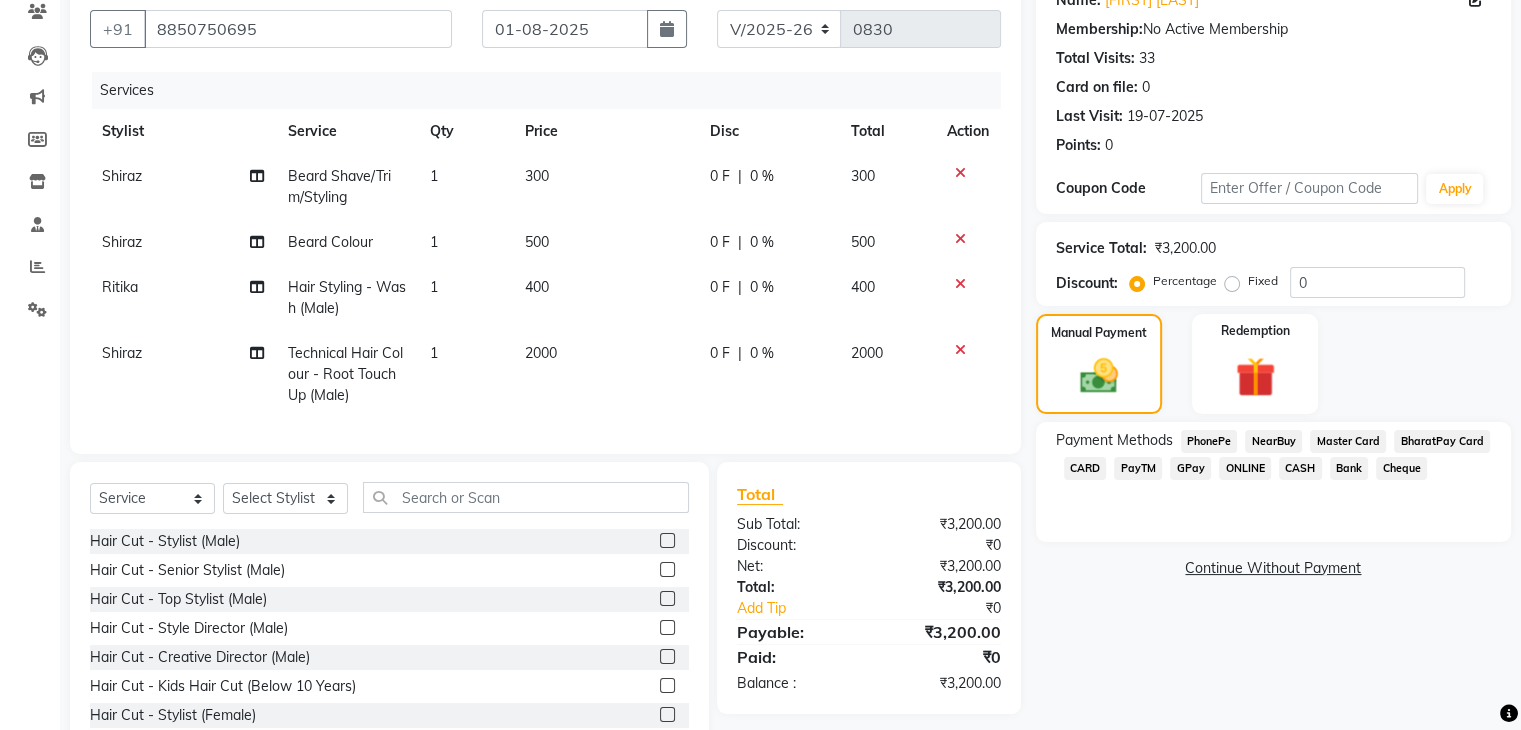 click on "GPay" 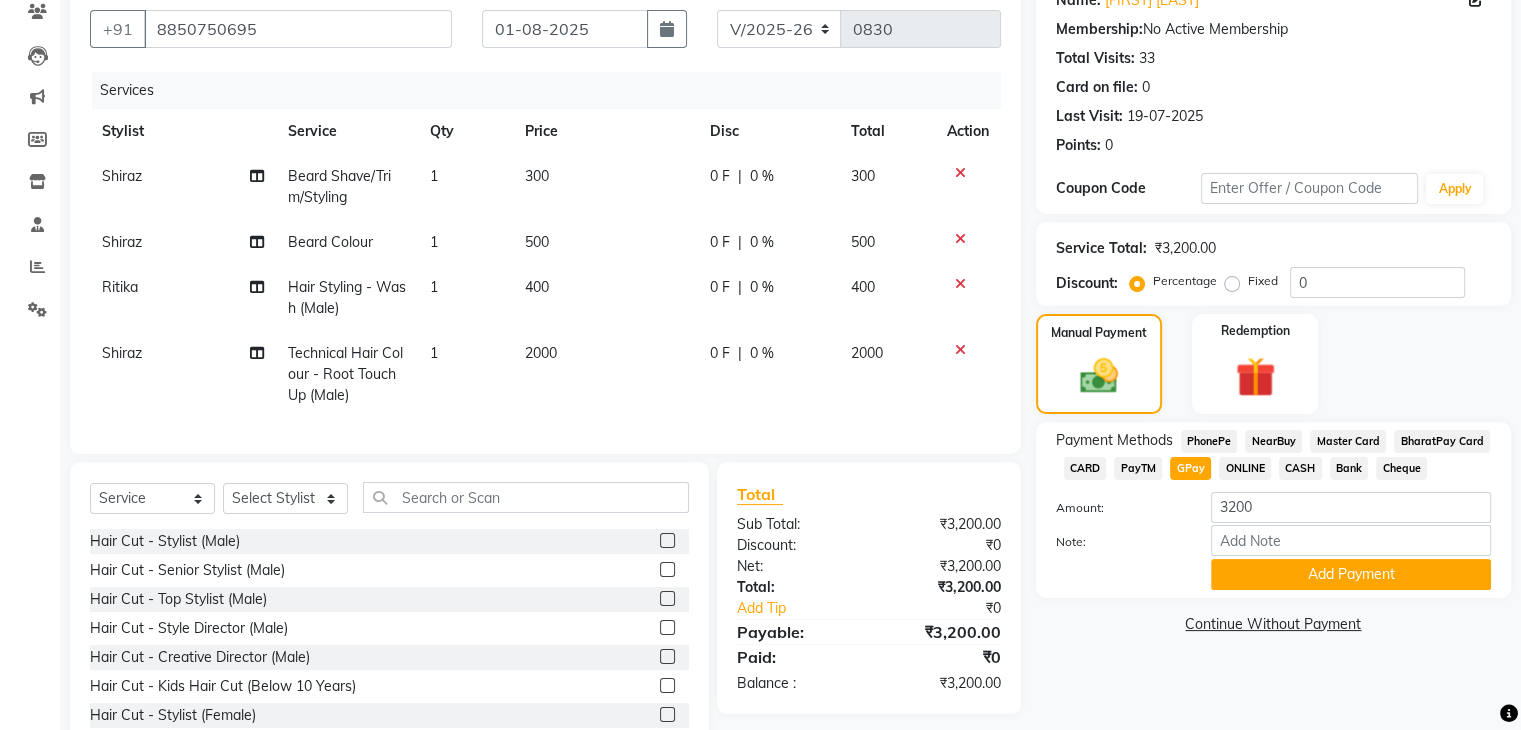 scroll, scrollTop: 249, scrollLeft: 0, axis: vertical 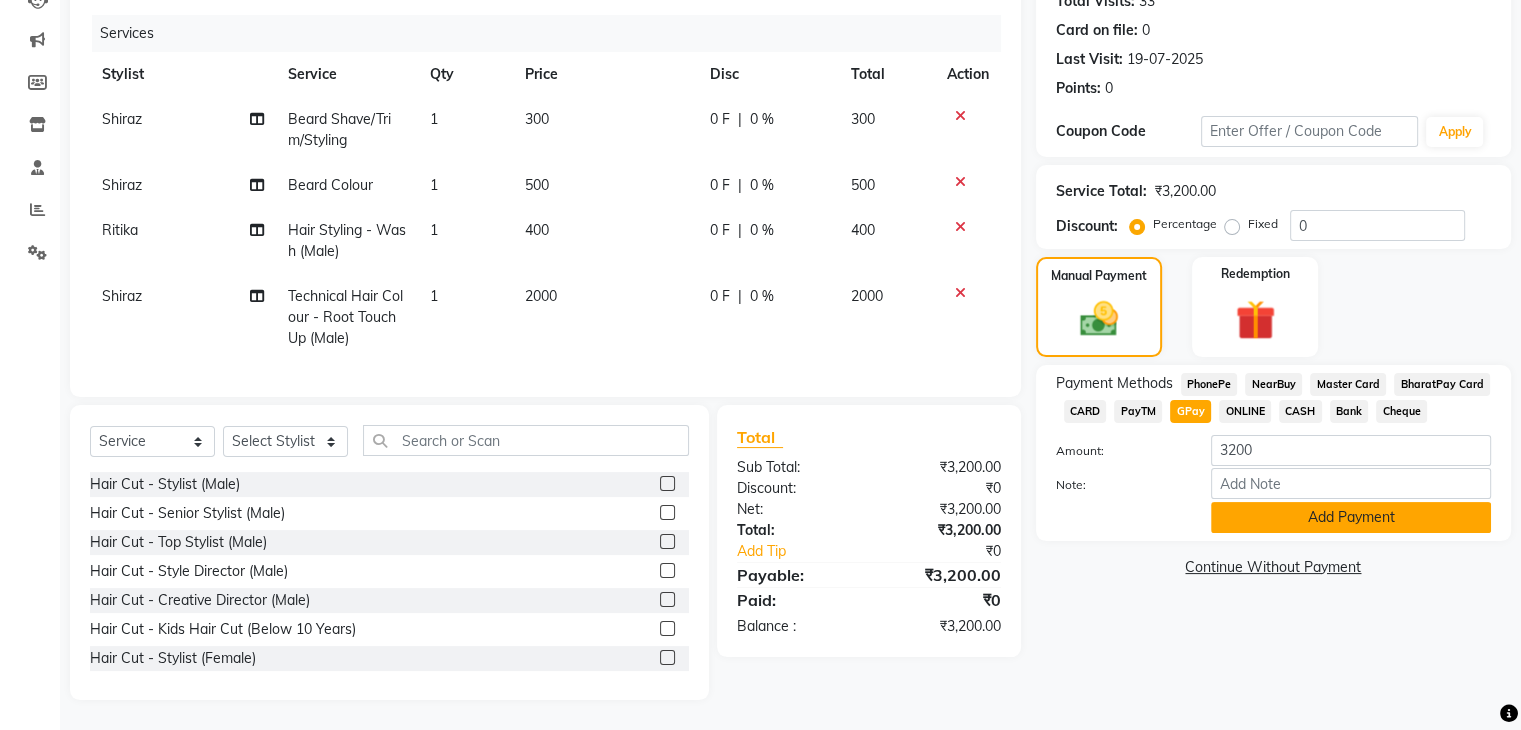 click on "Add Payment" 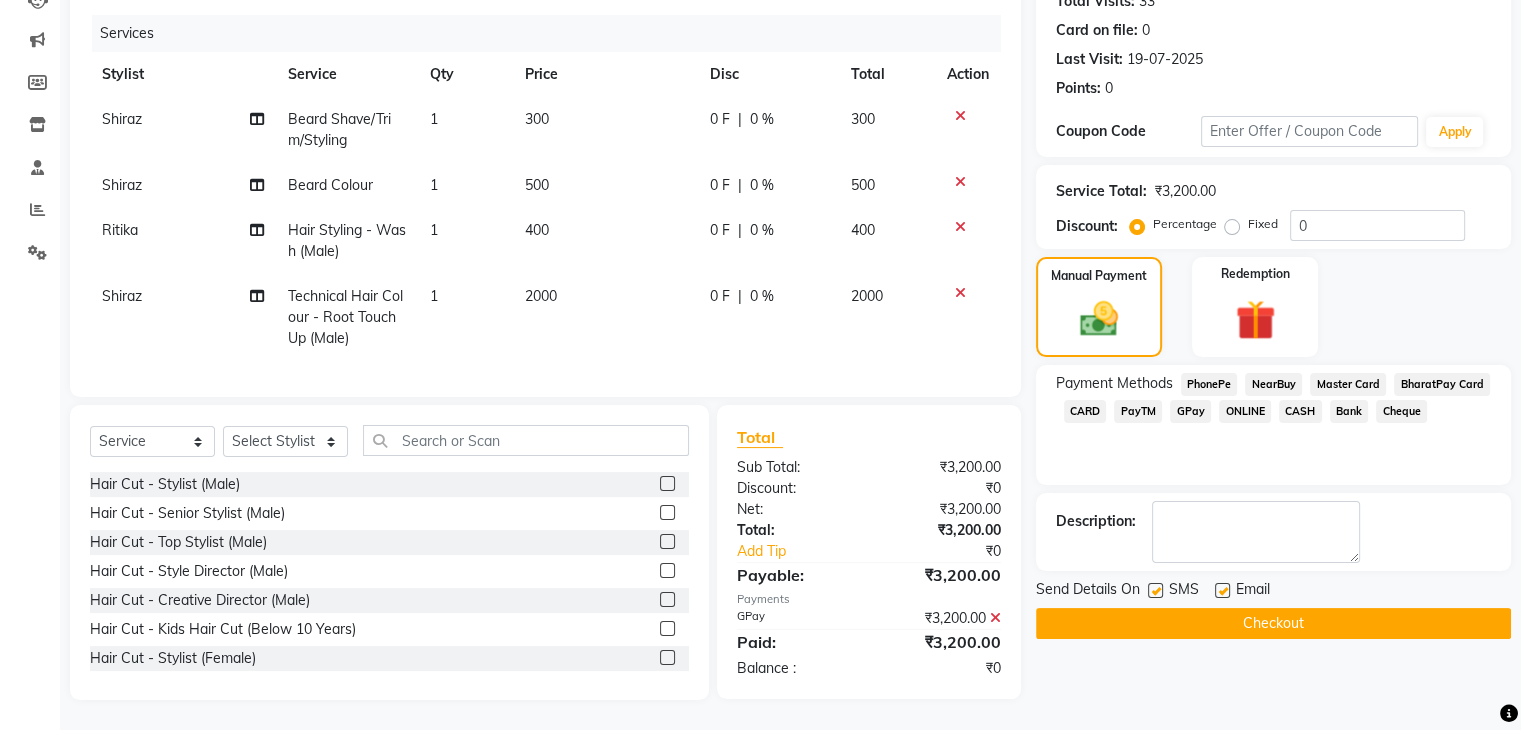 click 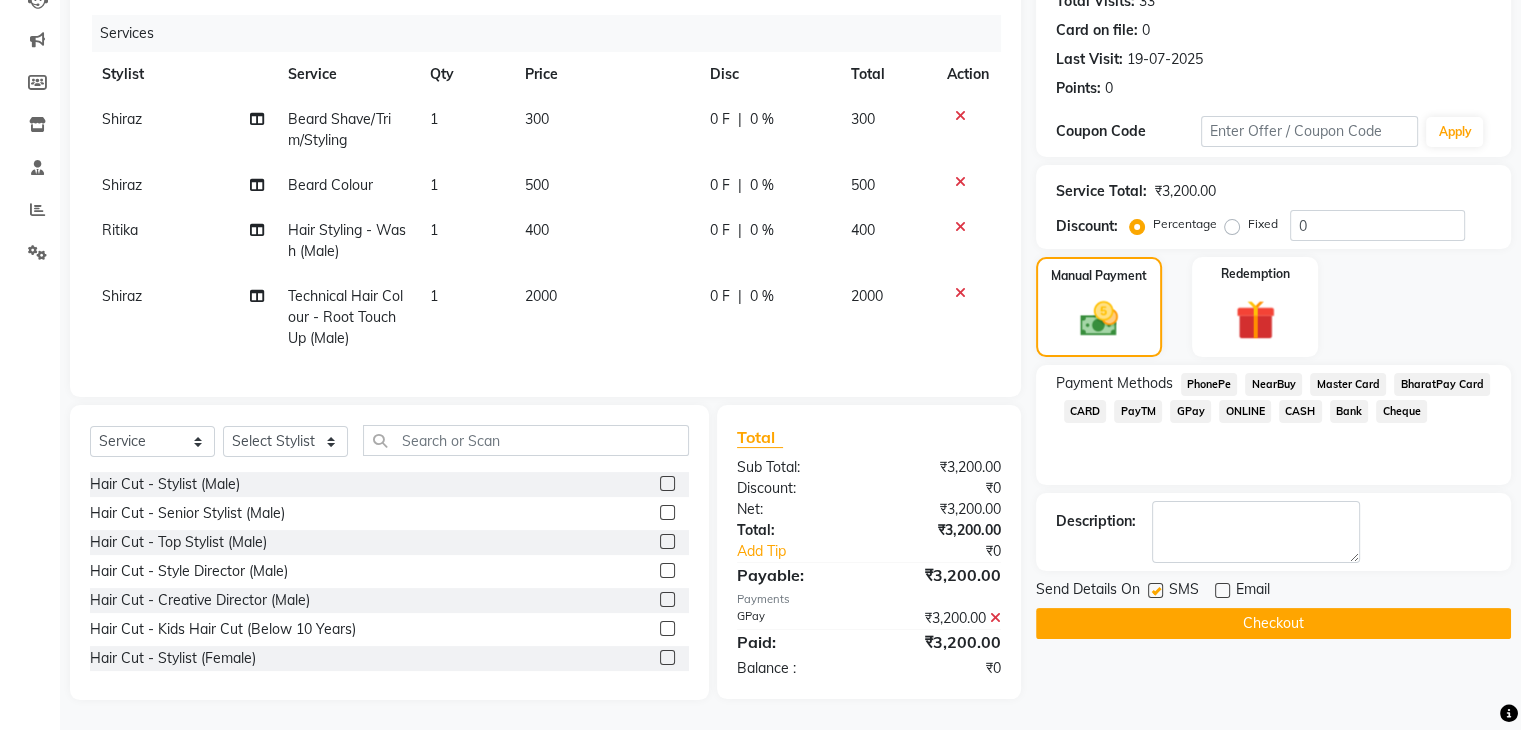 click 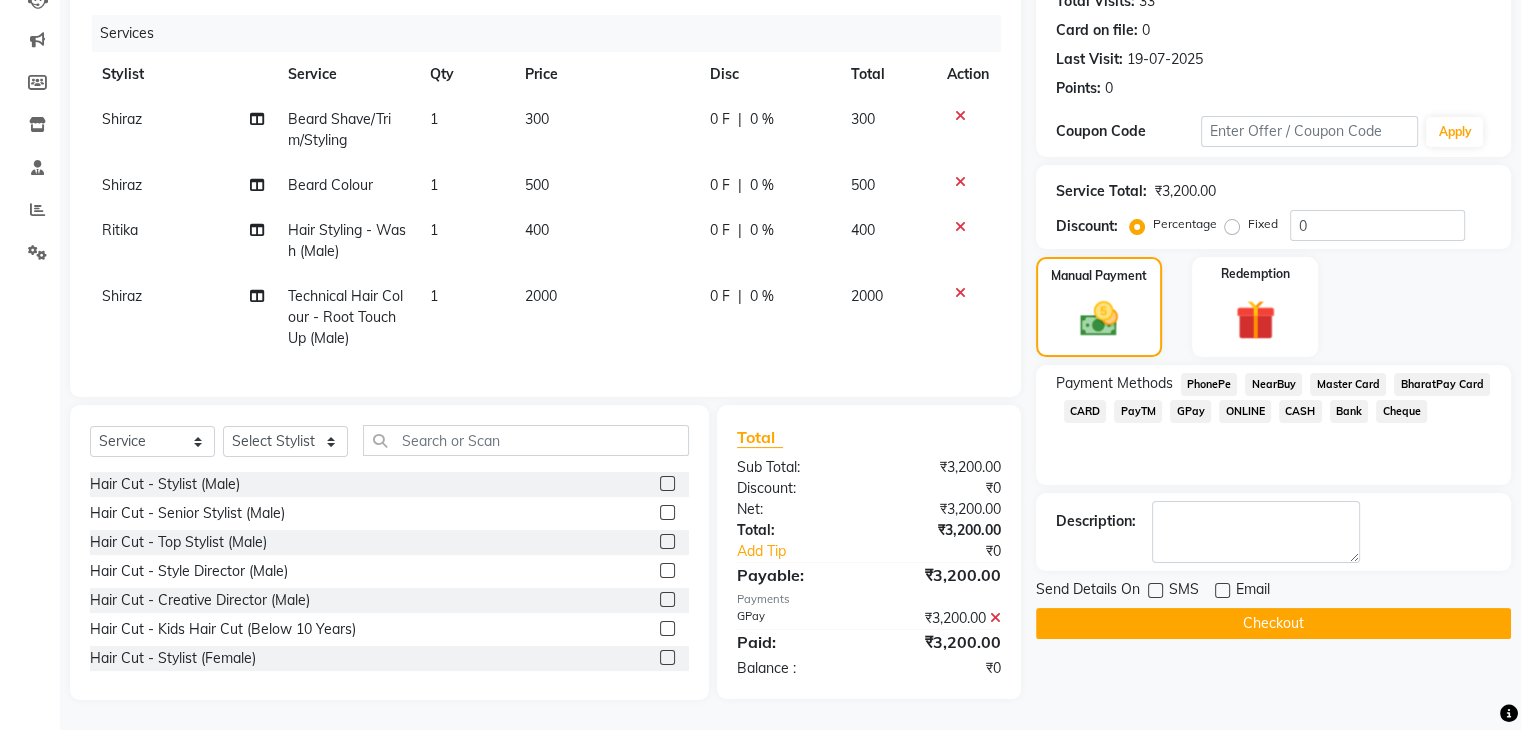 click on "Send Details On SMS Email  Checkout" 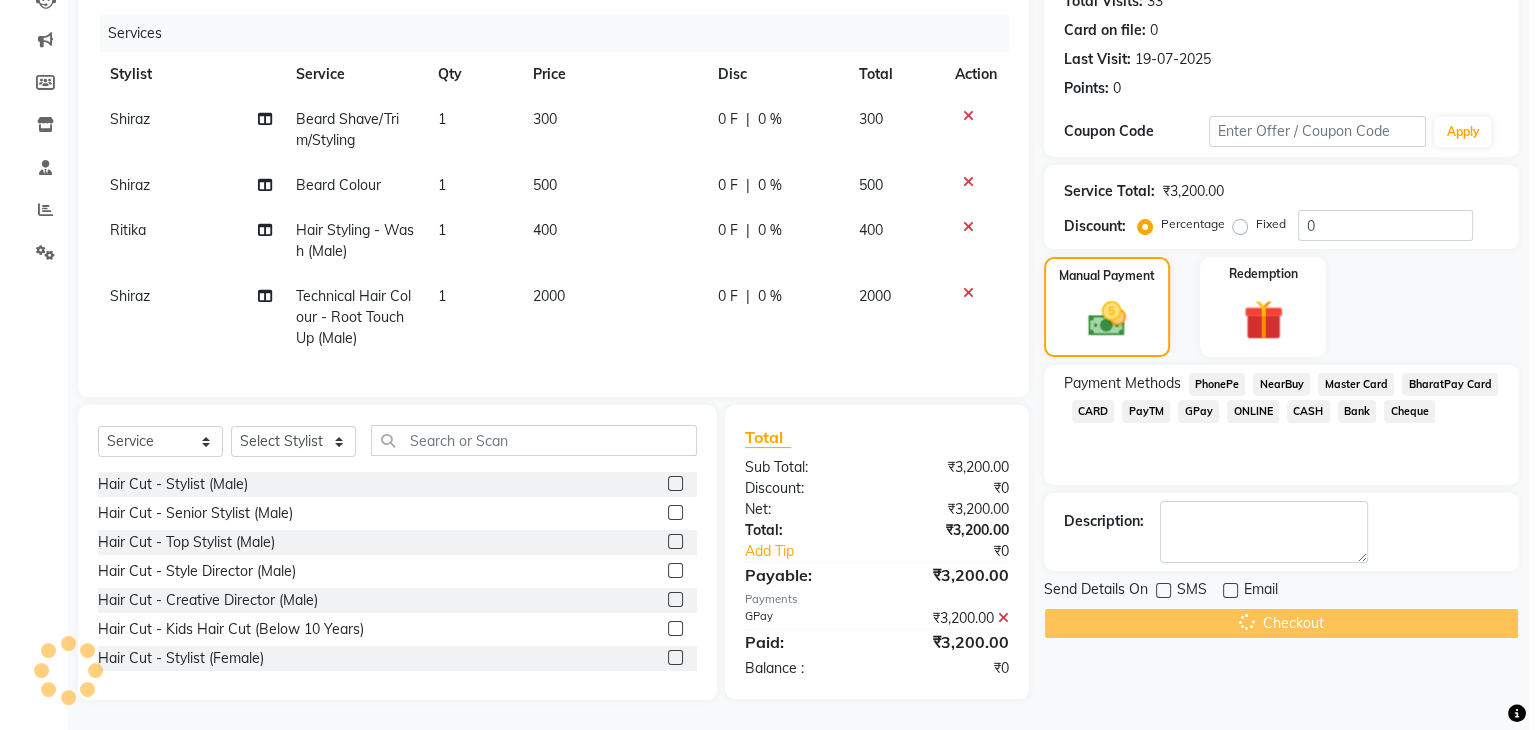 scroll, scrollTop: 0, scrollLeft: 0, axis: both 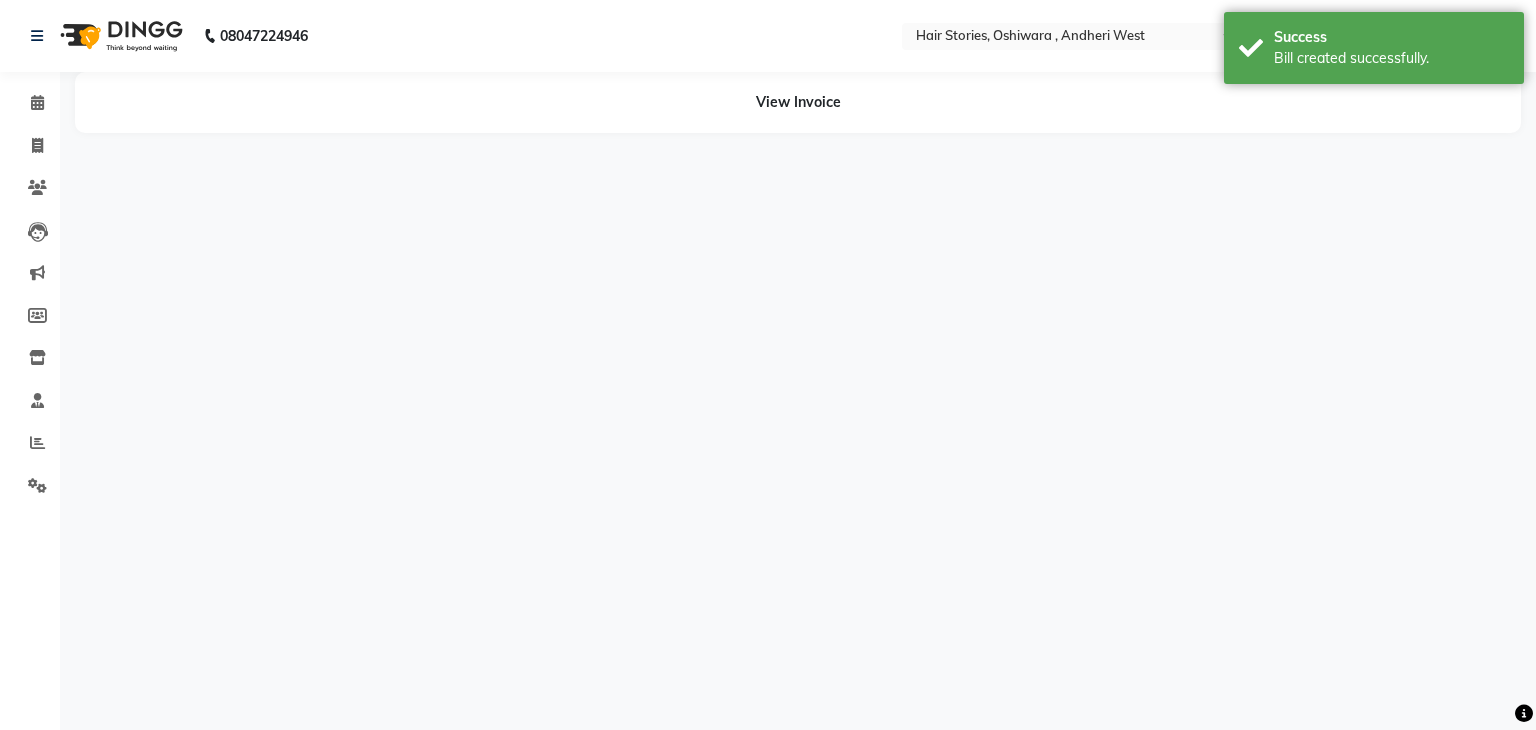 select on "[PHONE]" 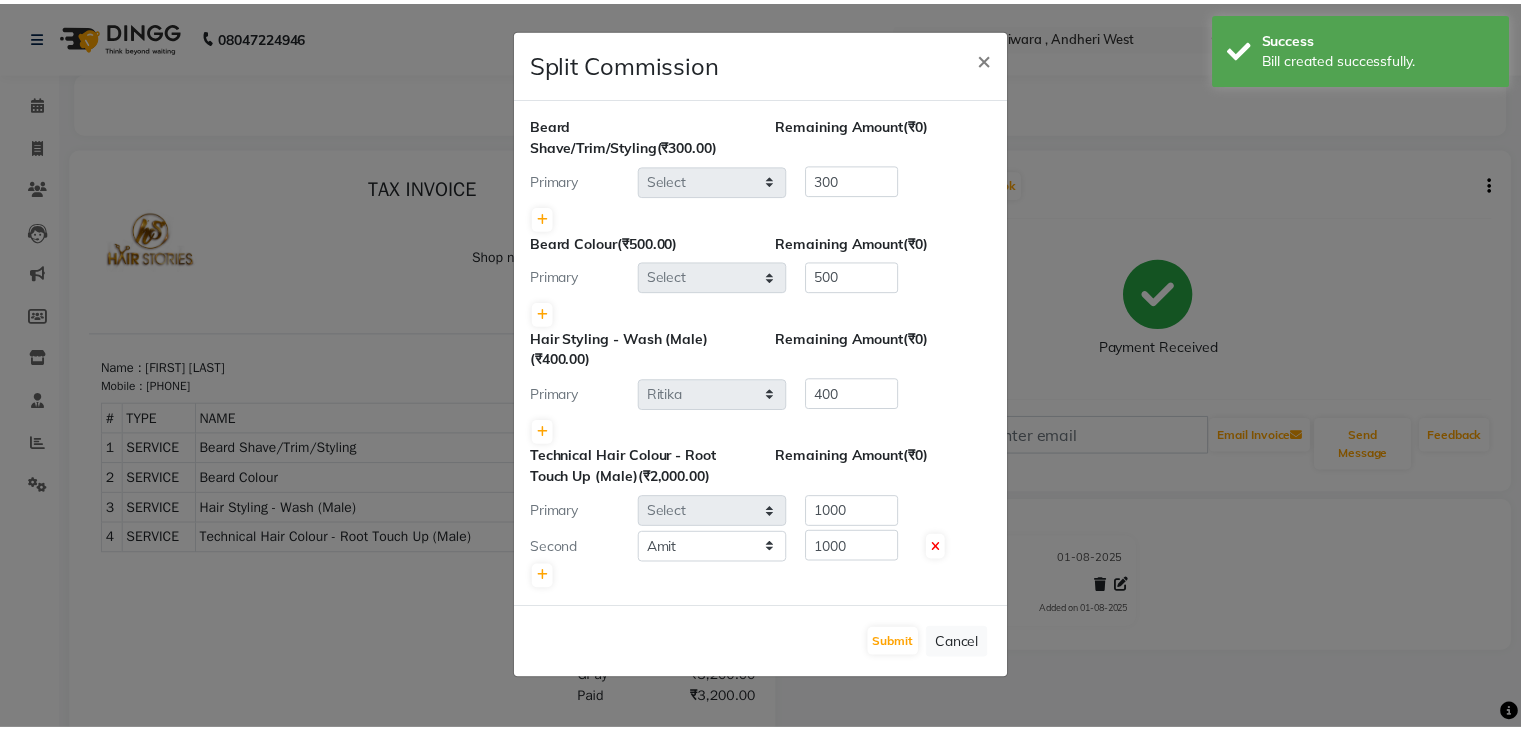 scroll, scrollTop: 0, scrollLeft: 0, axis: both 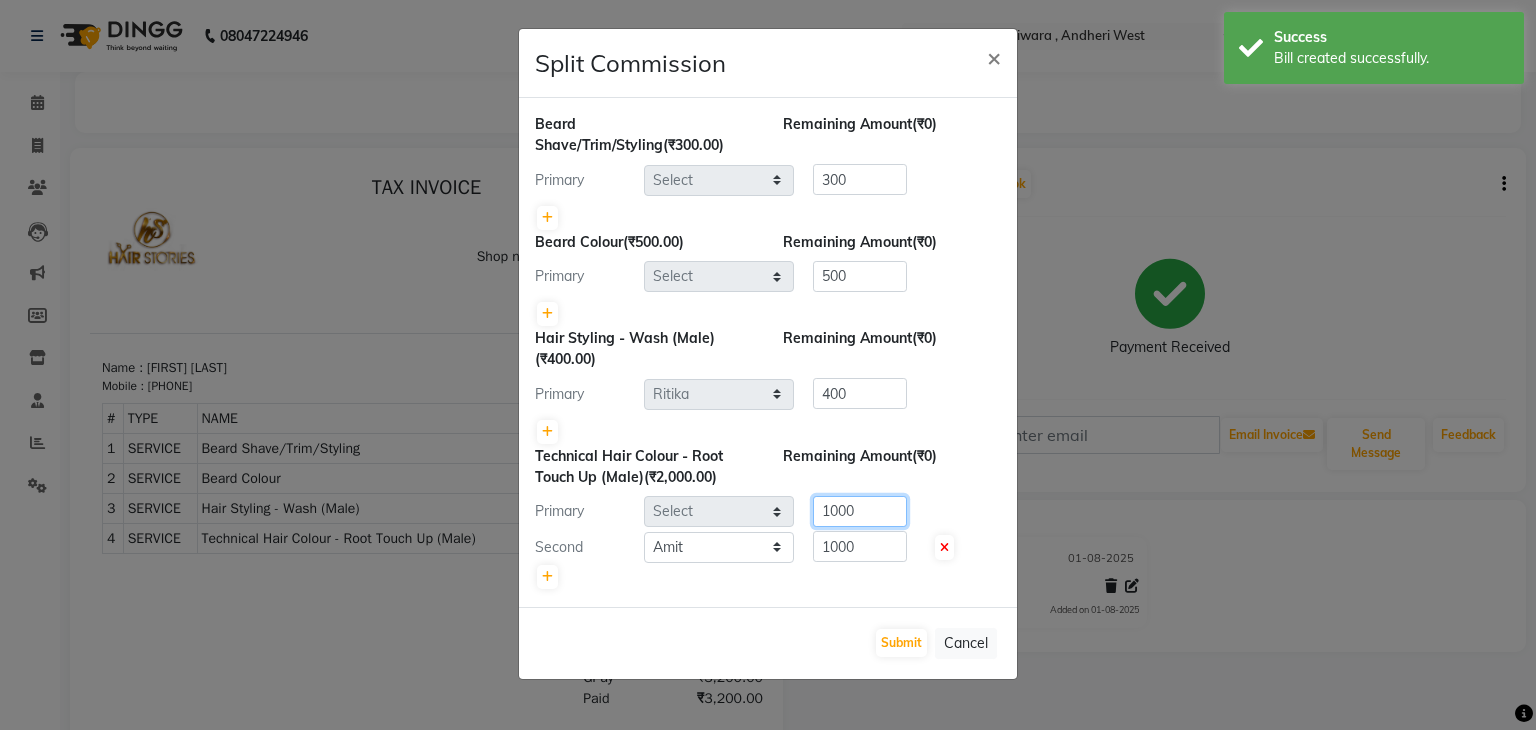click on "Primary Select  [FIRST]   [FIRST]   [FIRST] [LAST]   Freelancer   [FIRST]   [FIRST] [LAST]   [FIRST]   [FIRST]   [FIRST]  1000" 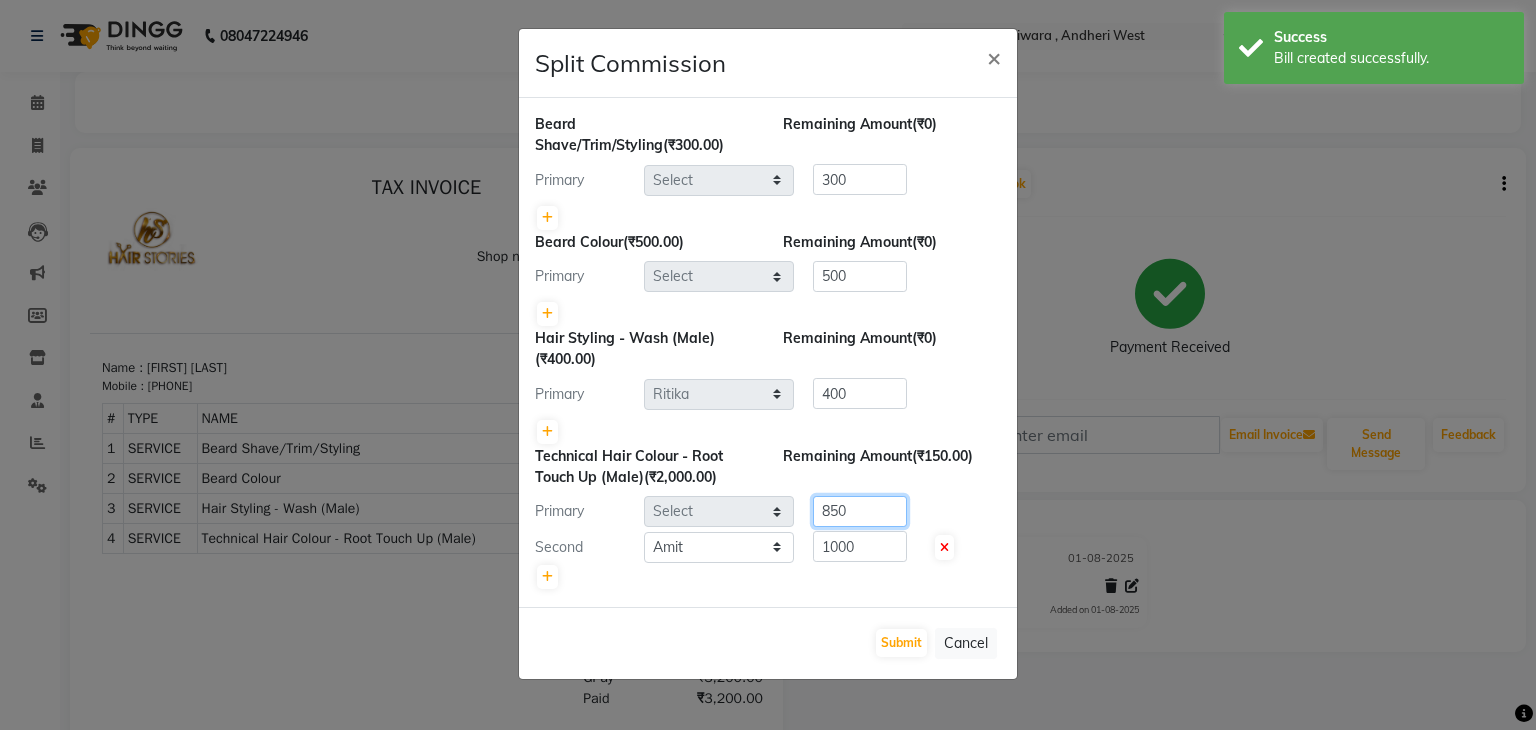 type on "850" 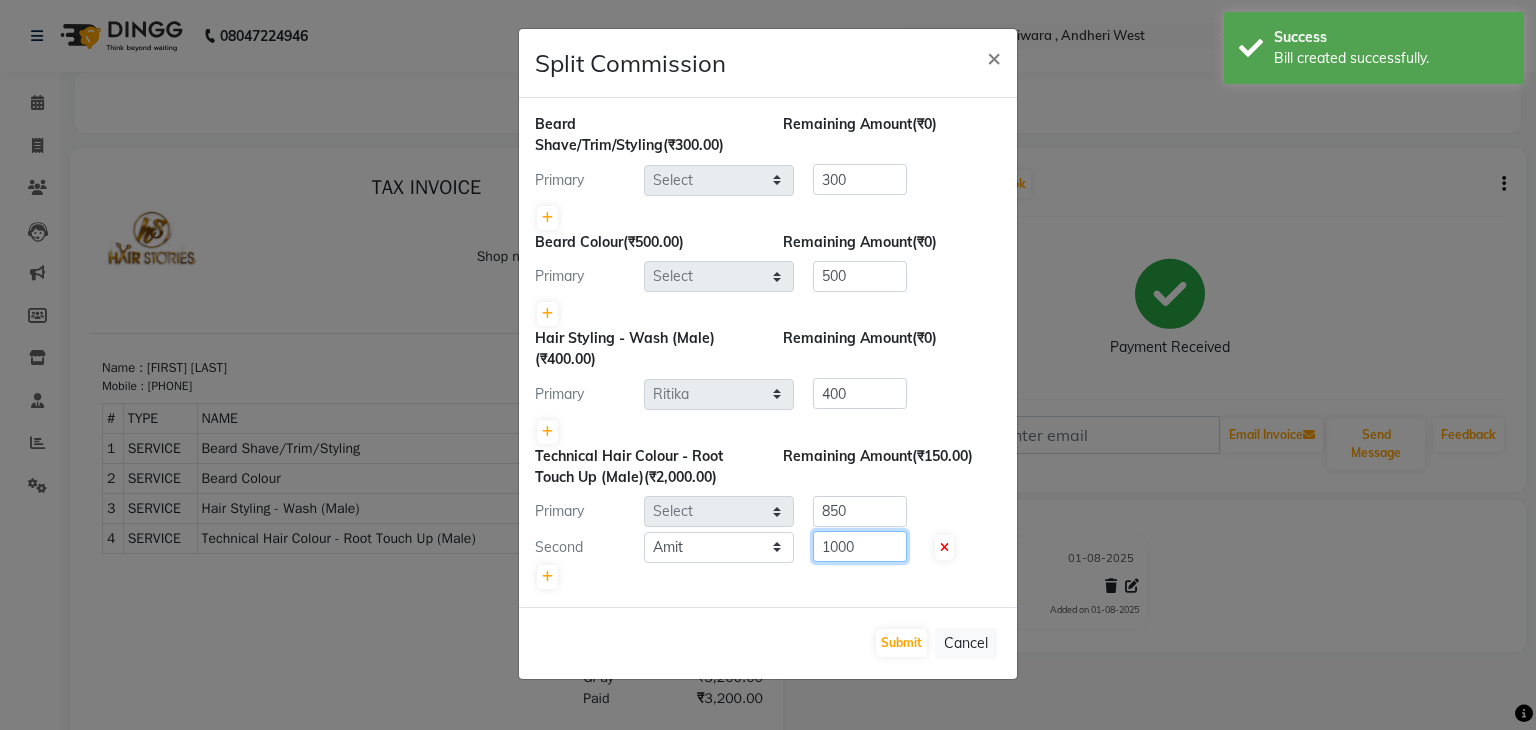 drag, startPoint x: 897, startPoint y: 536, endPoint x: 760, endPoint y: 529, distance: 137.17871 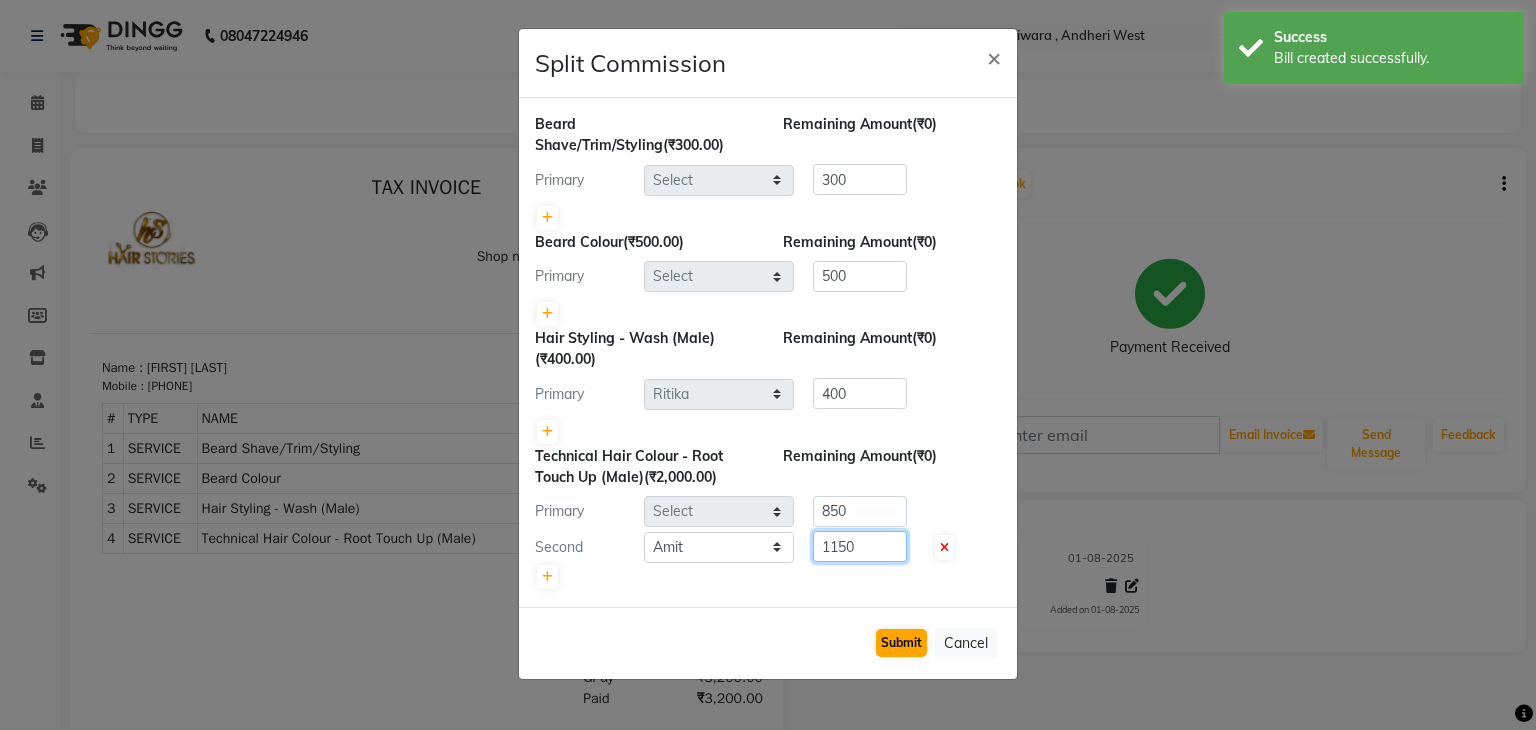 type on "1150" 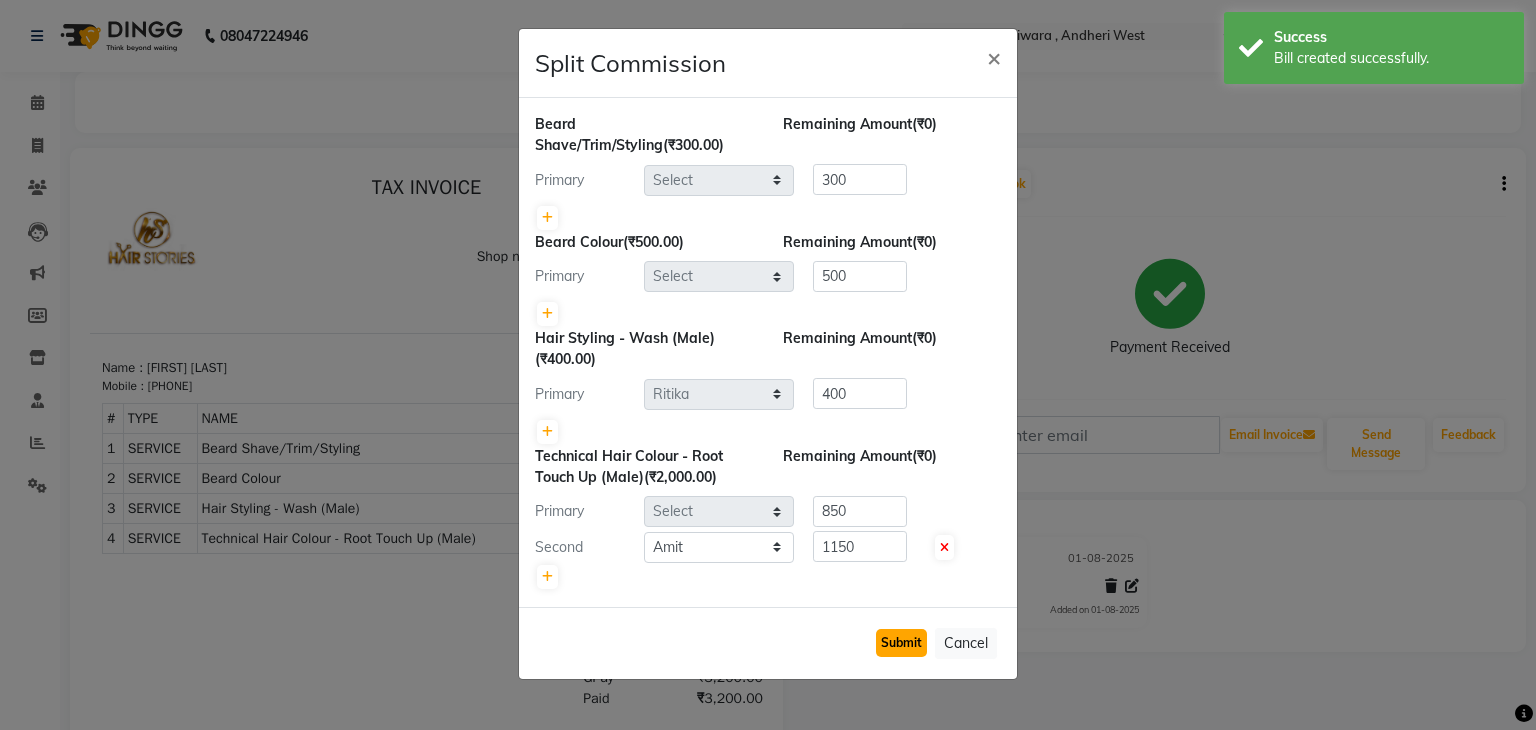 click on "Submit" 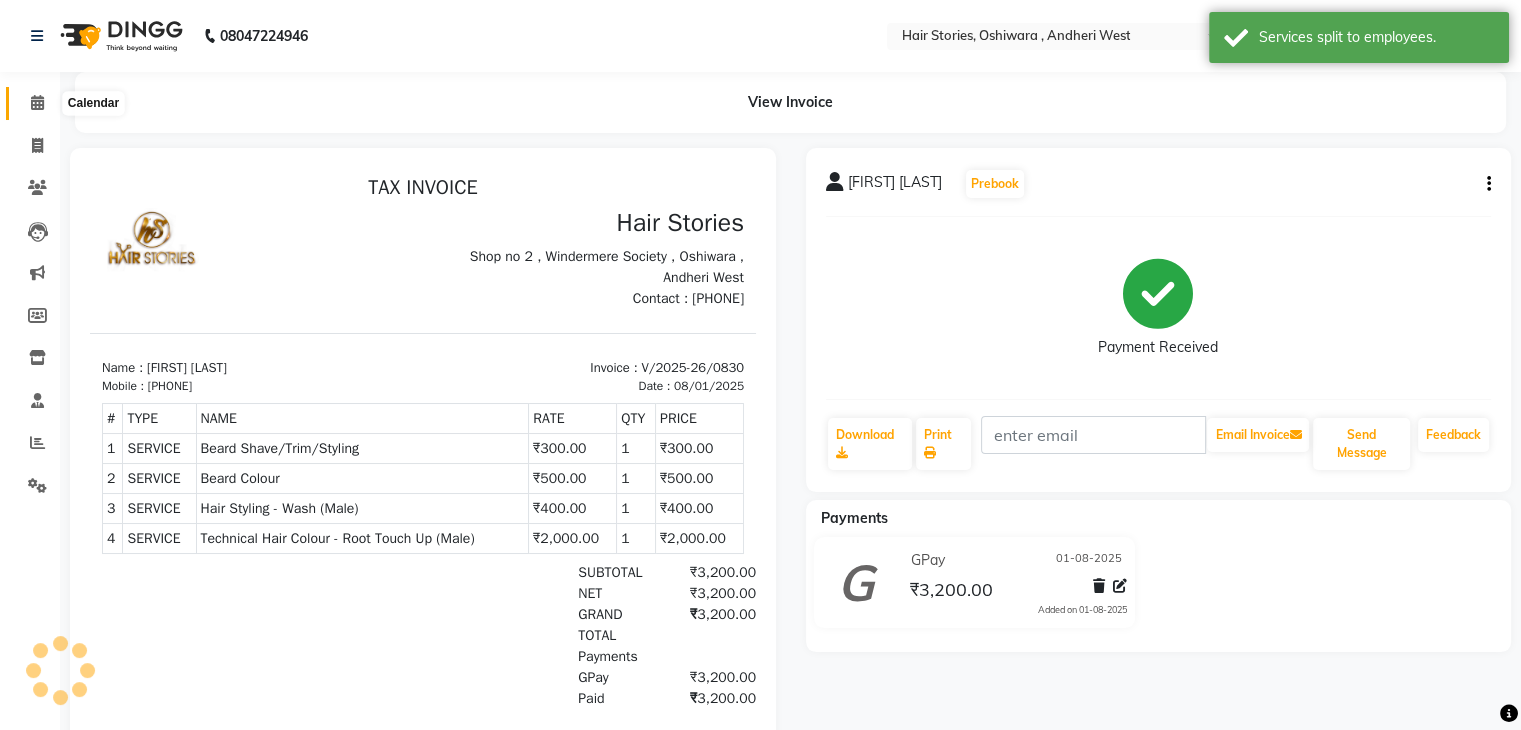 click 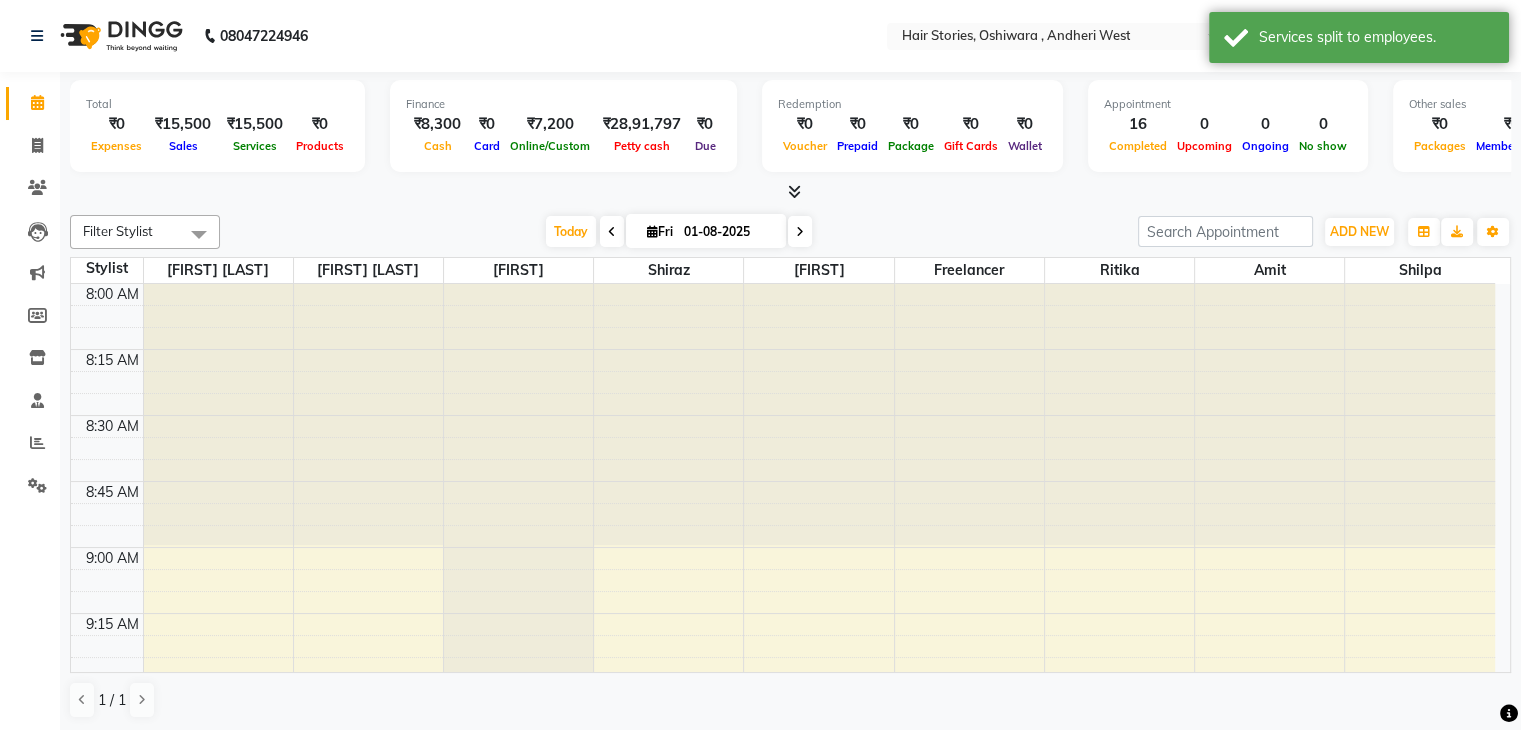 click at bounding box center [794, 191] 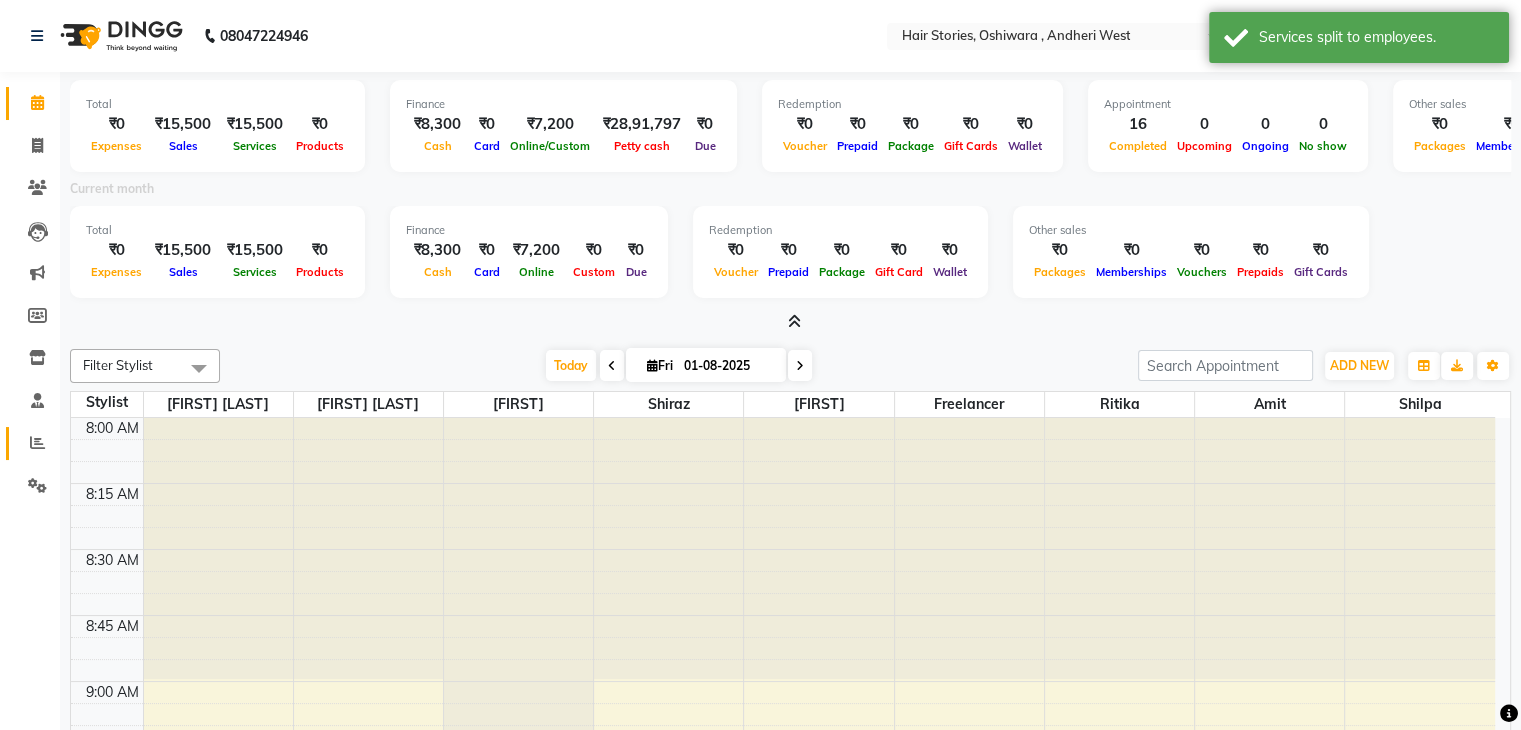 click on "Reports" 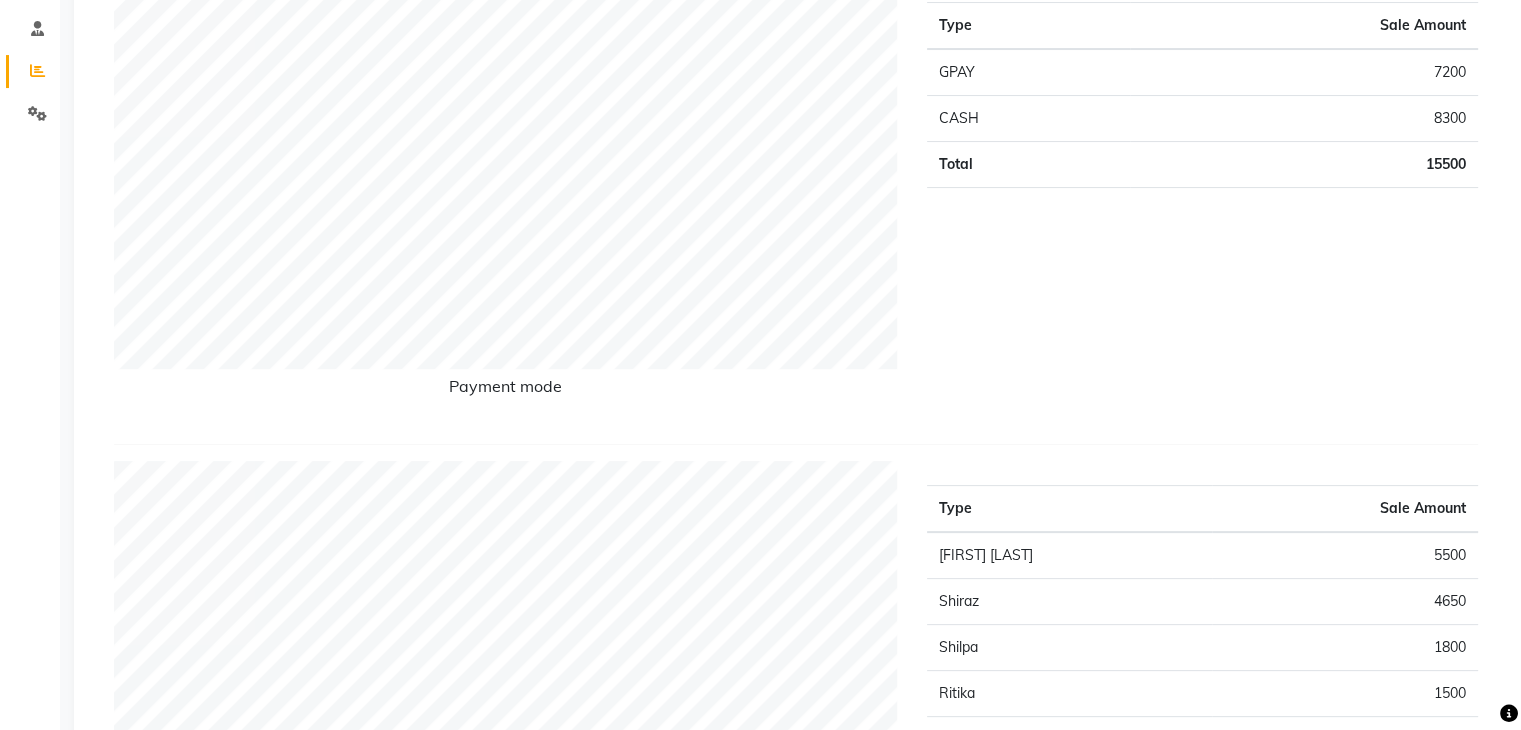 scroll, scrollTop: 0, scrollLeft: 0, axis: both 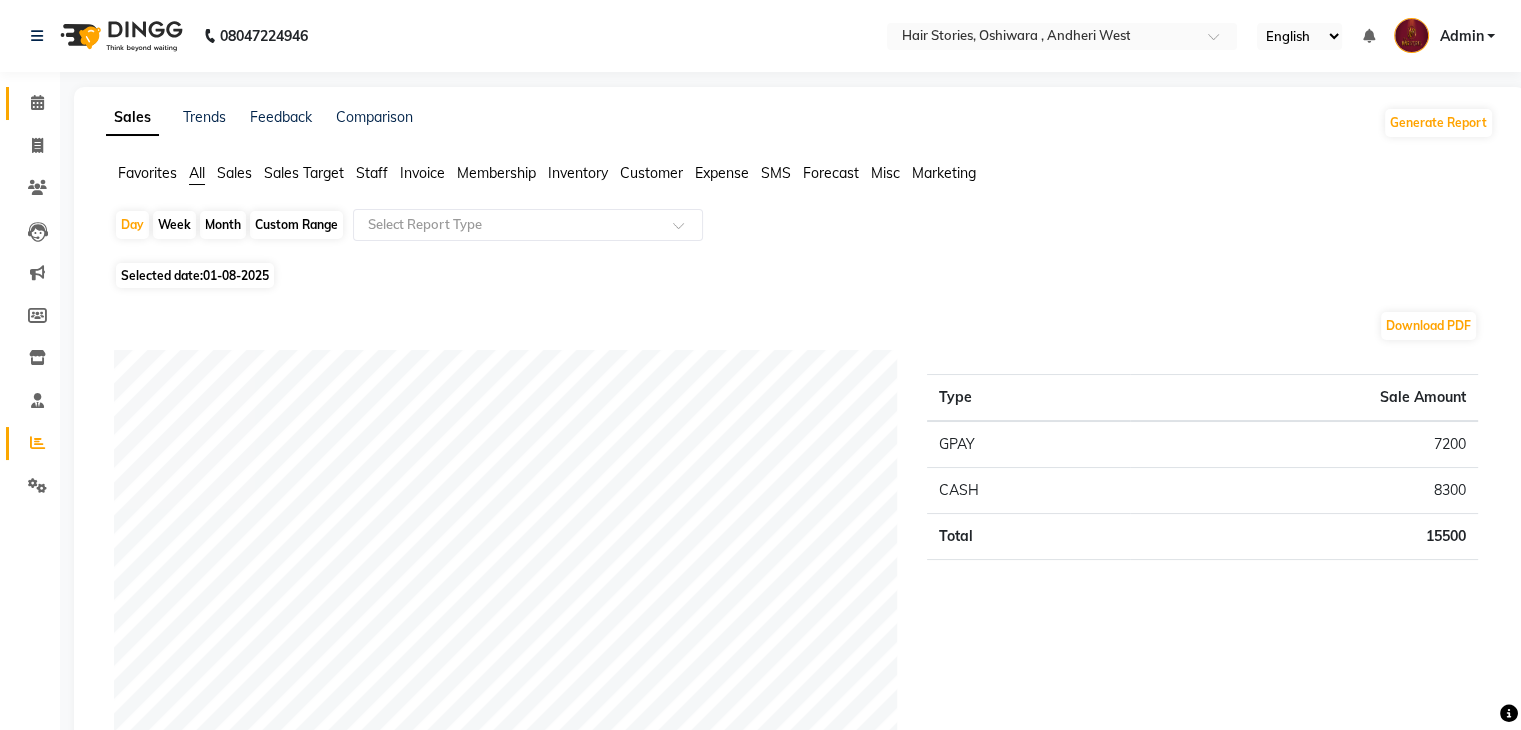 click on "Calendar" 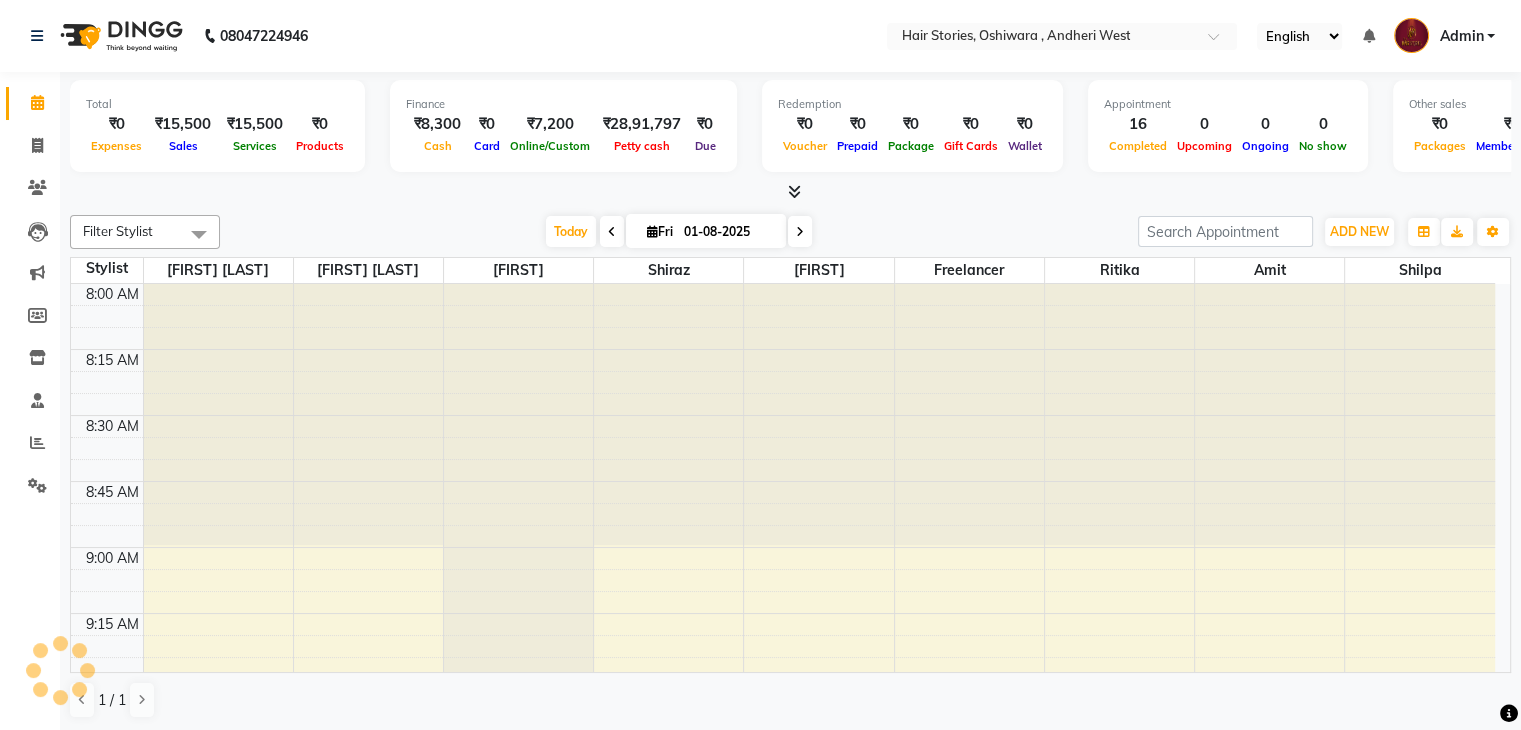 scroll, scrollTop: 0, scrollLeft: 0, axis: both 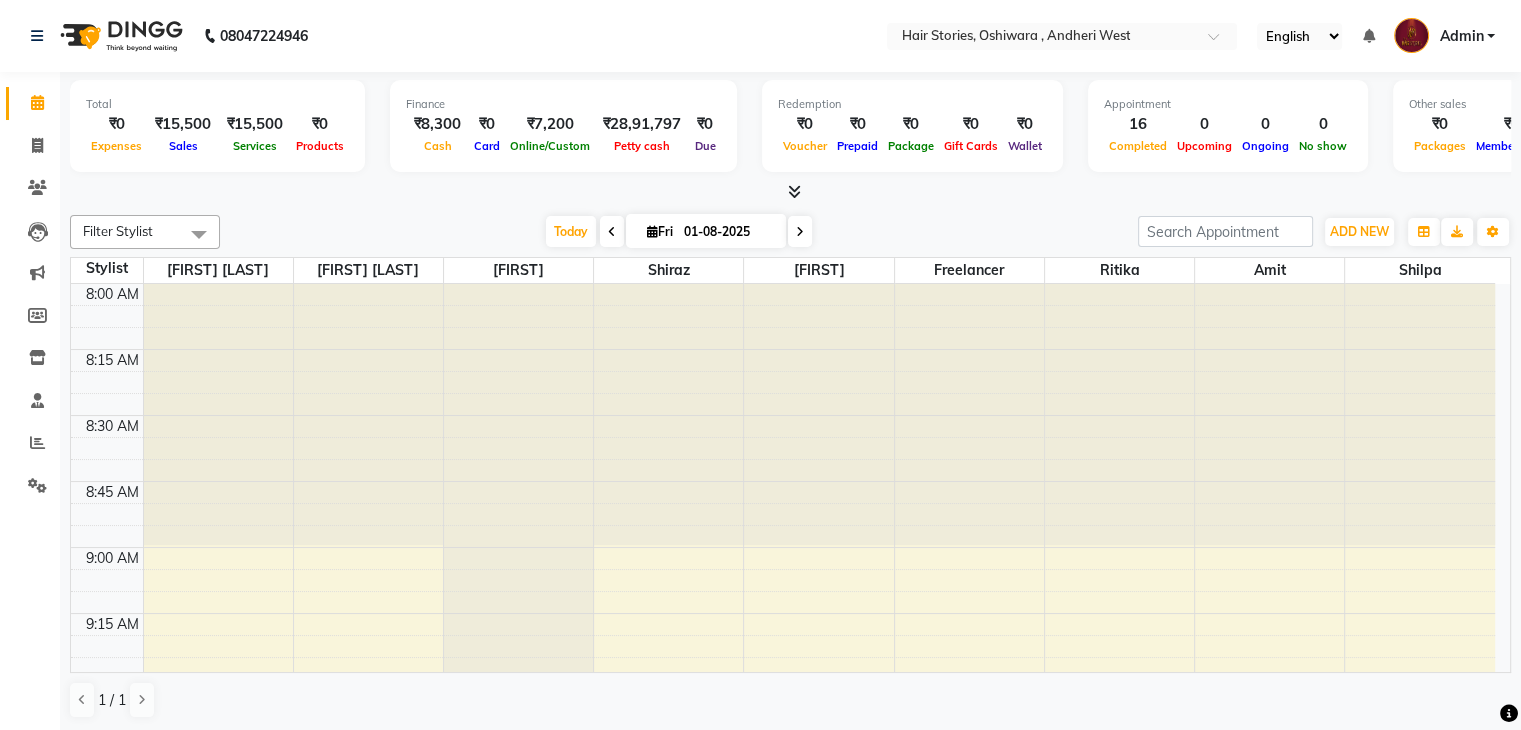click at bounding box center [794, 191] 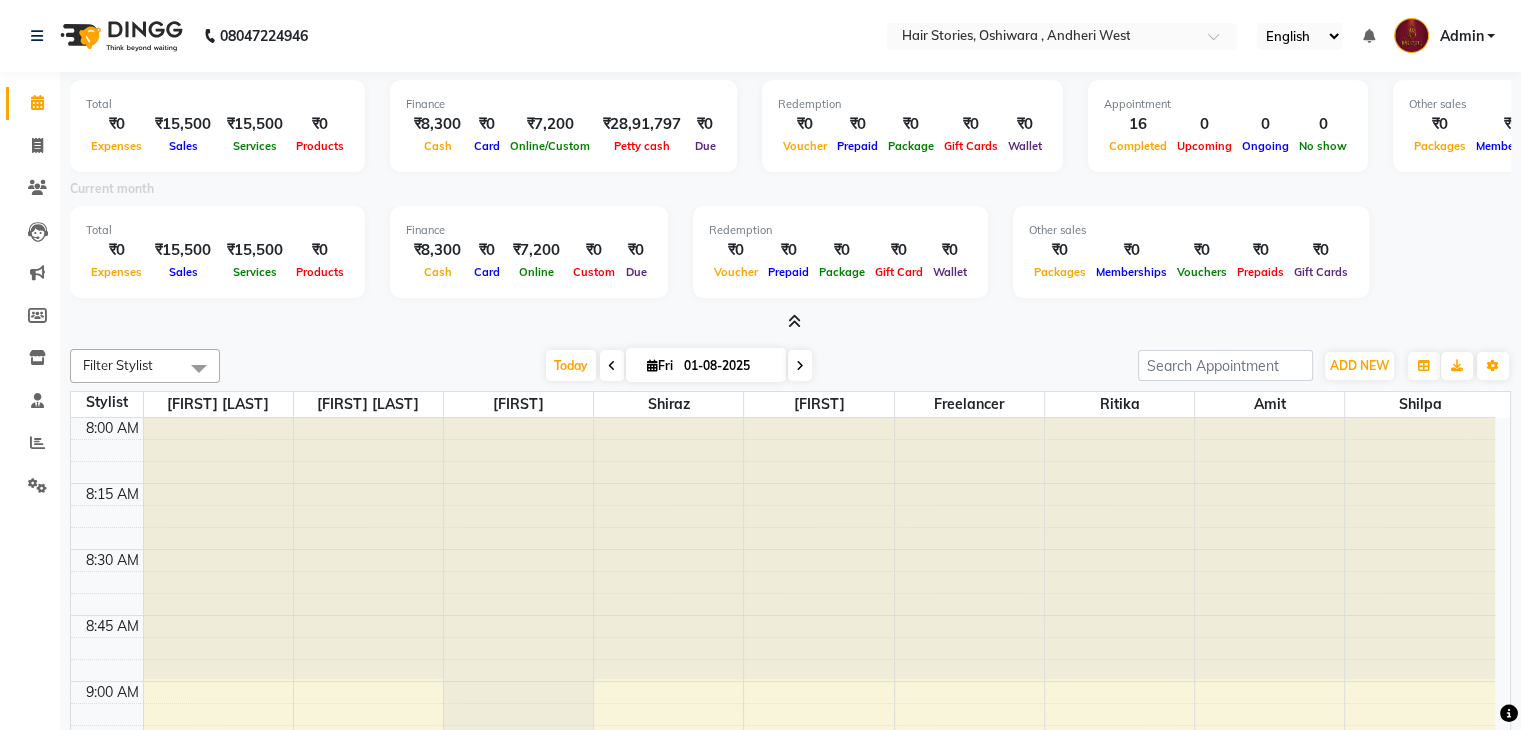 click at bounding box center [790, 322] 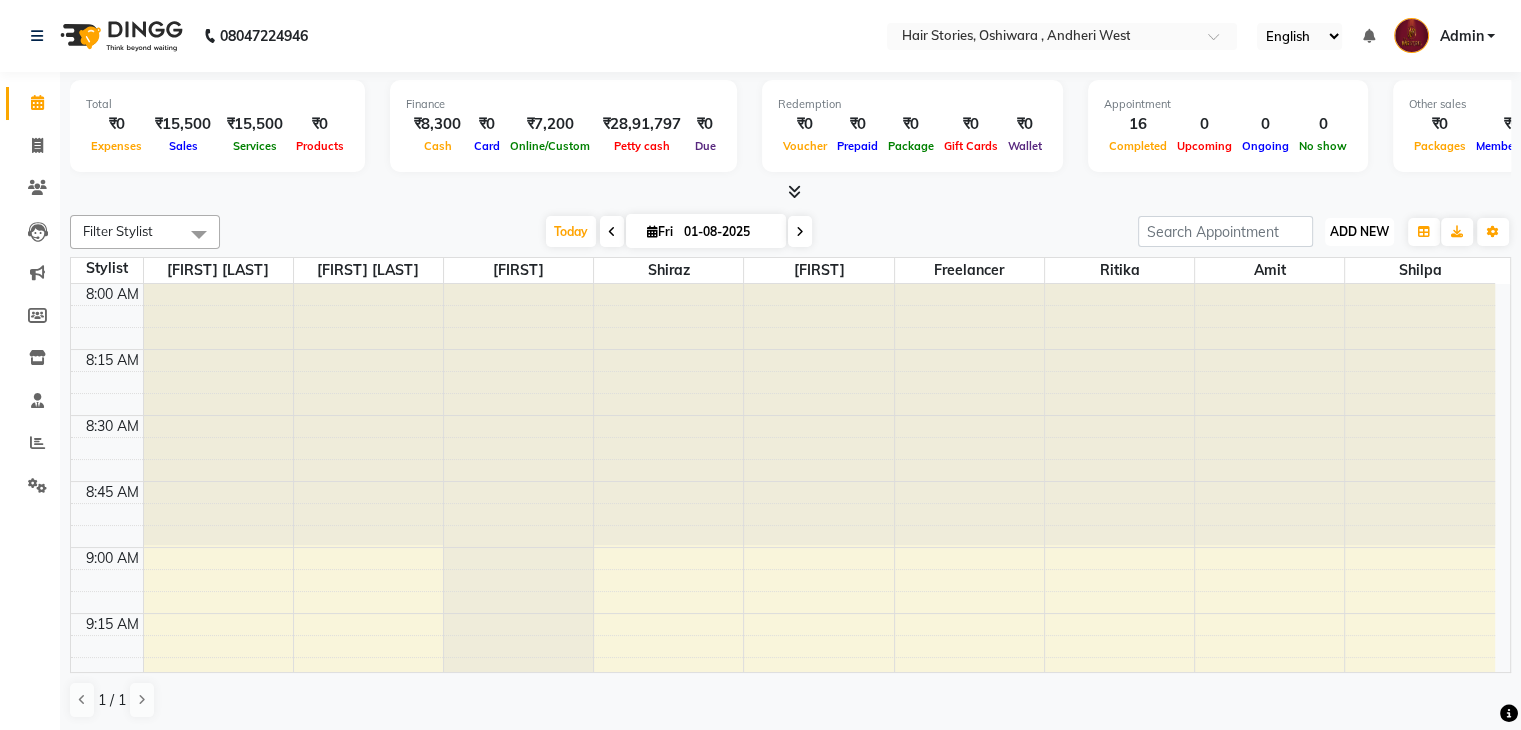 click on "ADD NEW" at bounding box center [1359, 231] 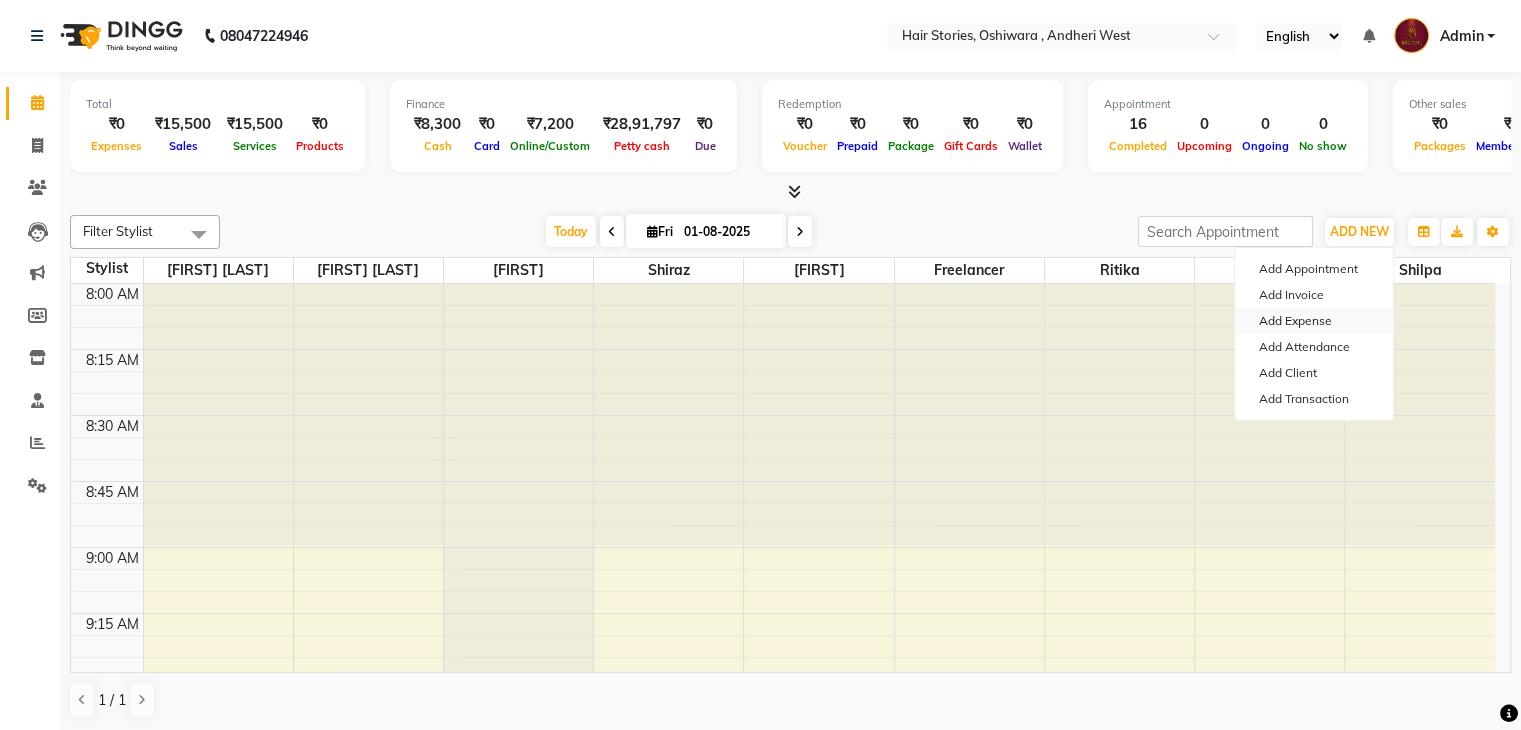 click on "Add Expense" at bounding box center (1314, 321) 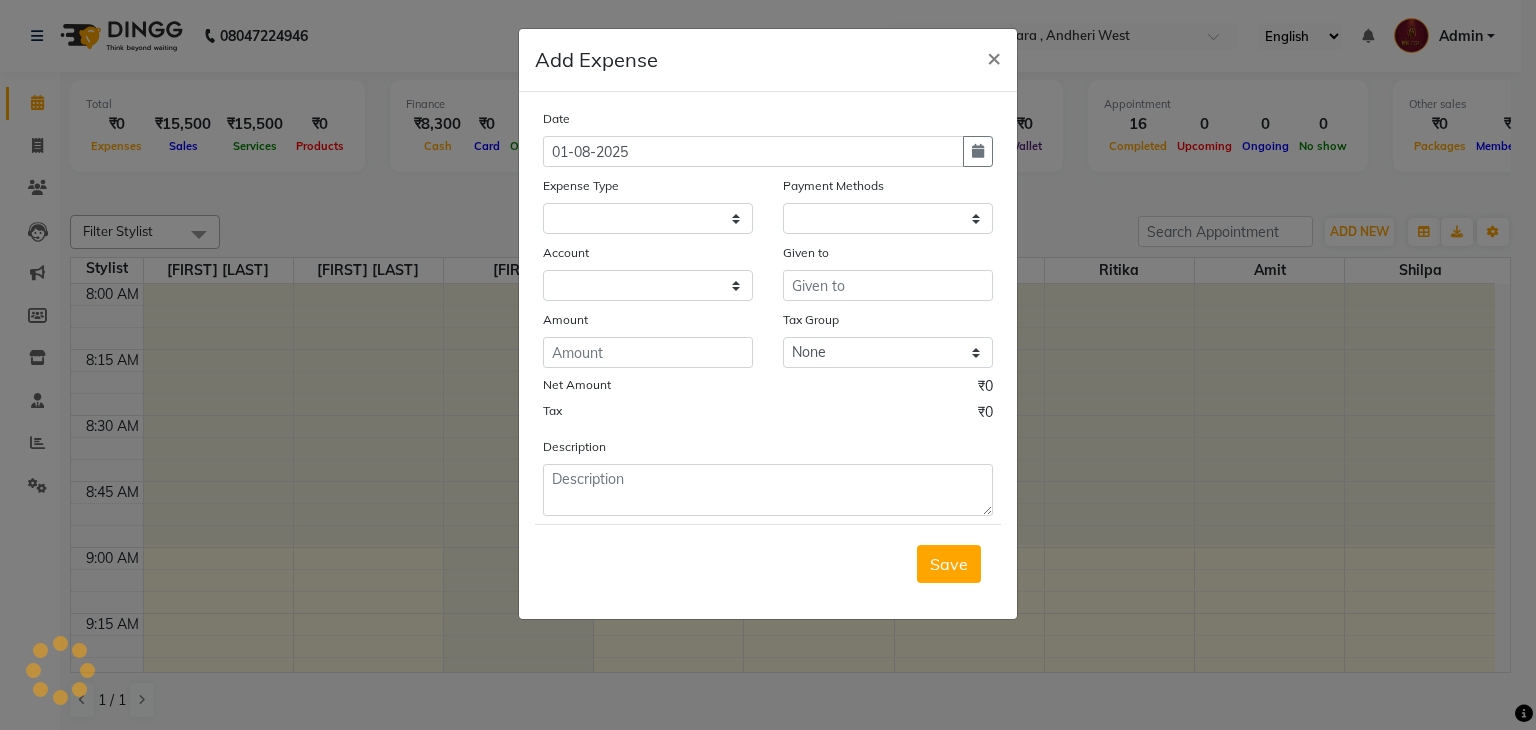 select 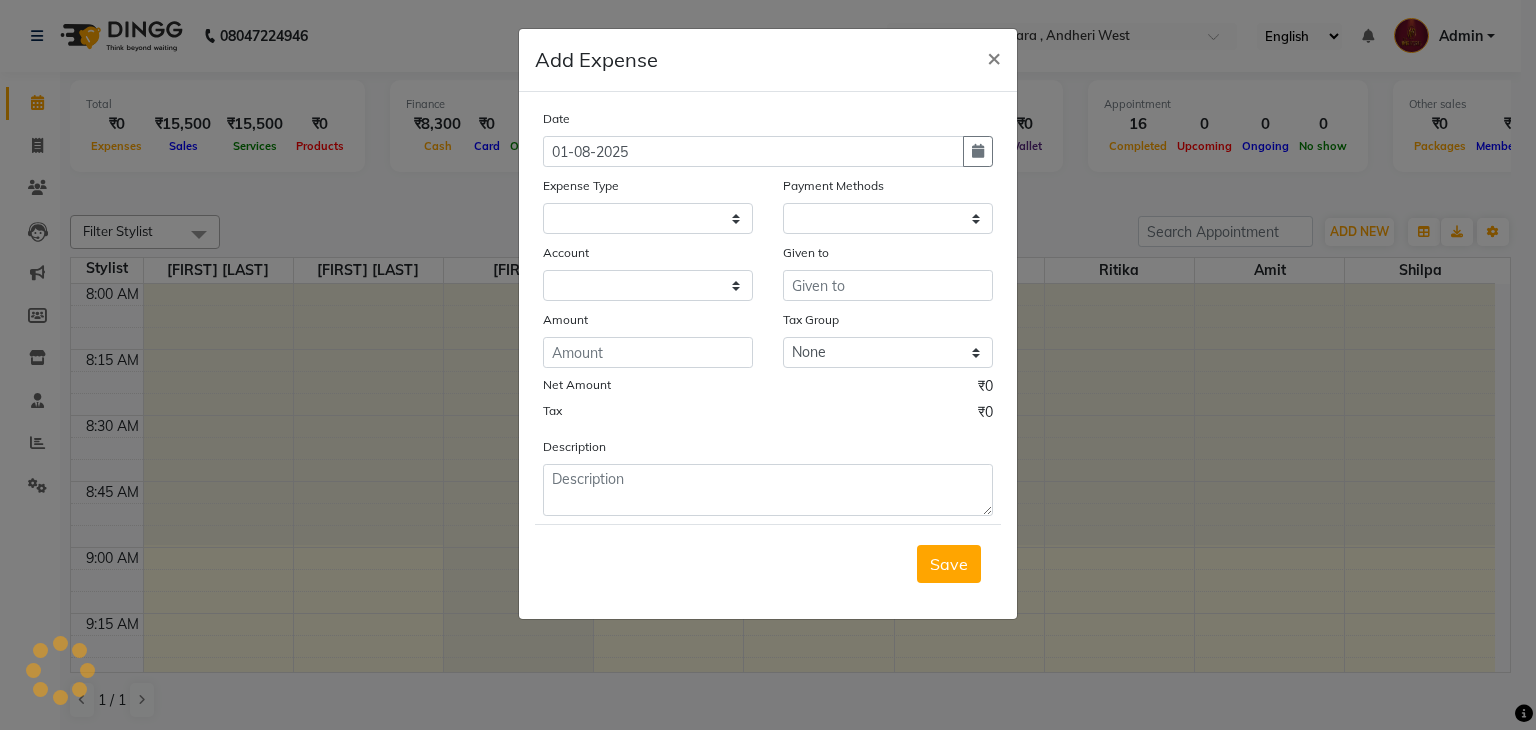 select on "1" 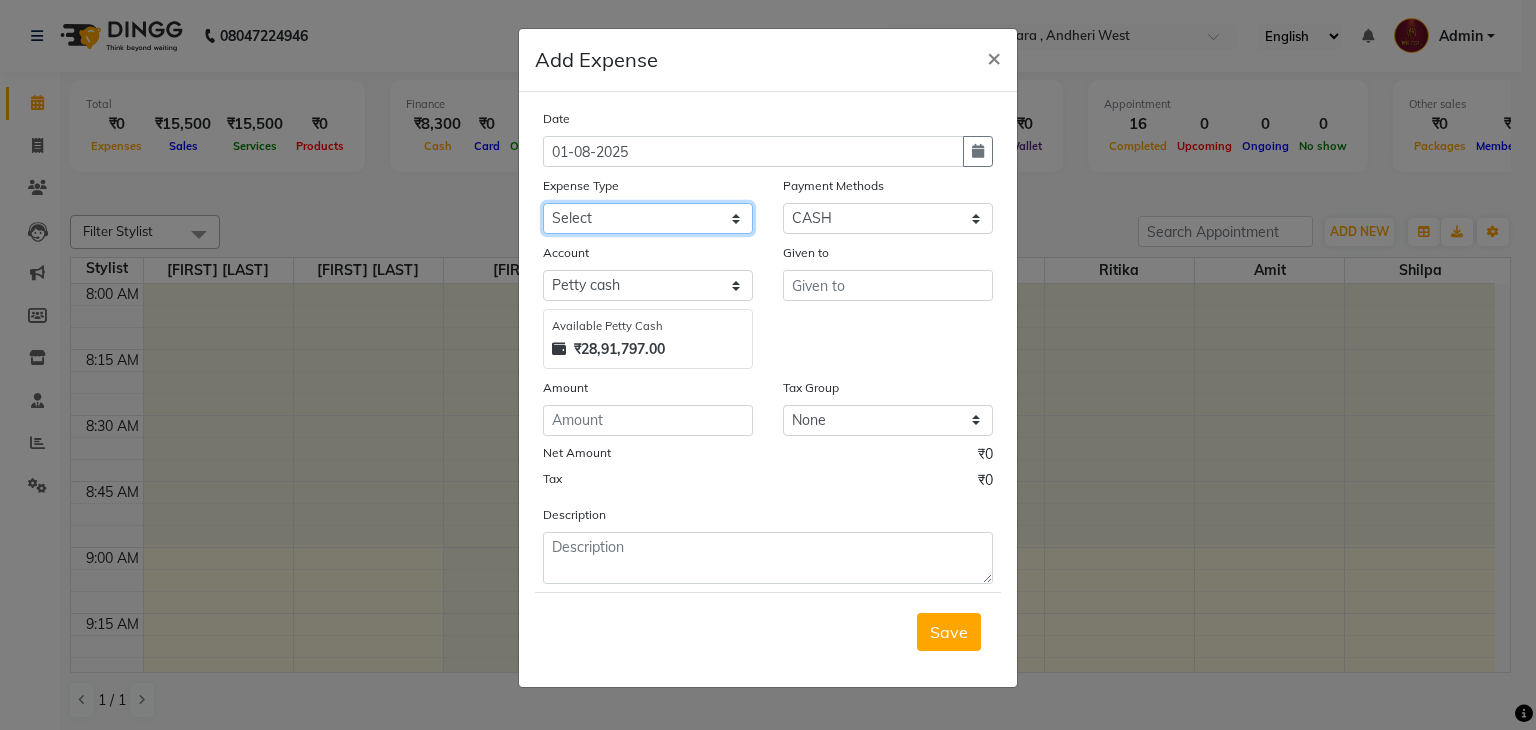 click on "Select Advance Salary Amits Expense Bank charges Car maintenance  Cash transfer to bank Cash transfer to hub Chartered Accountant Fees Client Snacks Clinical charges Credit Card Payment Diwali Expenses Electricity EMI Equipment Fuel Gaurd Govt fee Incentive Insurance International purchase Laundary Lawyer Fees Loan Repayment Maintenance Marketing Medicine Miscellaneous MRA Other Pantry Petrol Product Rent Salary Staff Snacks Tax Tea & Refreshment Travelling Utilities WeFast" 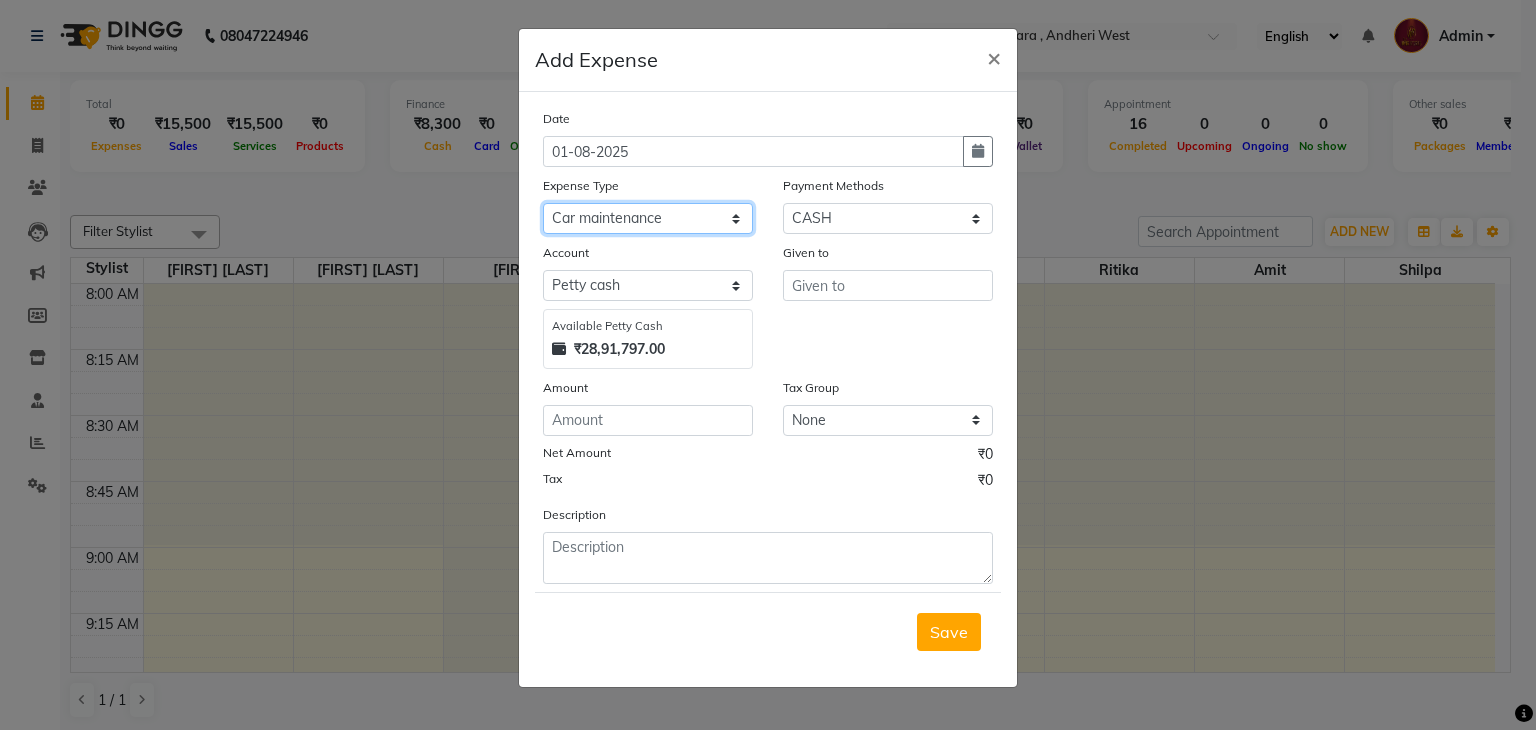 click on "Select Advance Salary Amits Expense Bank charges Car maintenance  Cash transfer to bank Cash transfer to hub Chartered Accountant Fees Client Snacks Clinical charges Credit Card Payment Diwali Expenses Electricity EMI Equipment Fuel Gaurd Govt fee Incentive Insurance International purchase Laundary Lawyer Fees Loan Repayment Maintenance Marketing Medicine Miscellaneous MRA Other Pantry Petrol Product Rent Salary Staff Snacks Tax Tea & Refreshment Travelling Utilities WeFast" 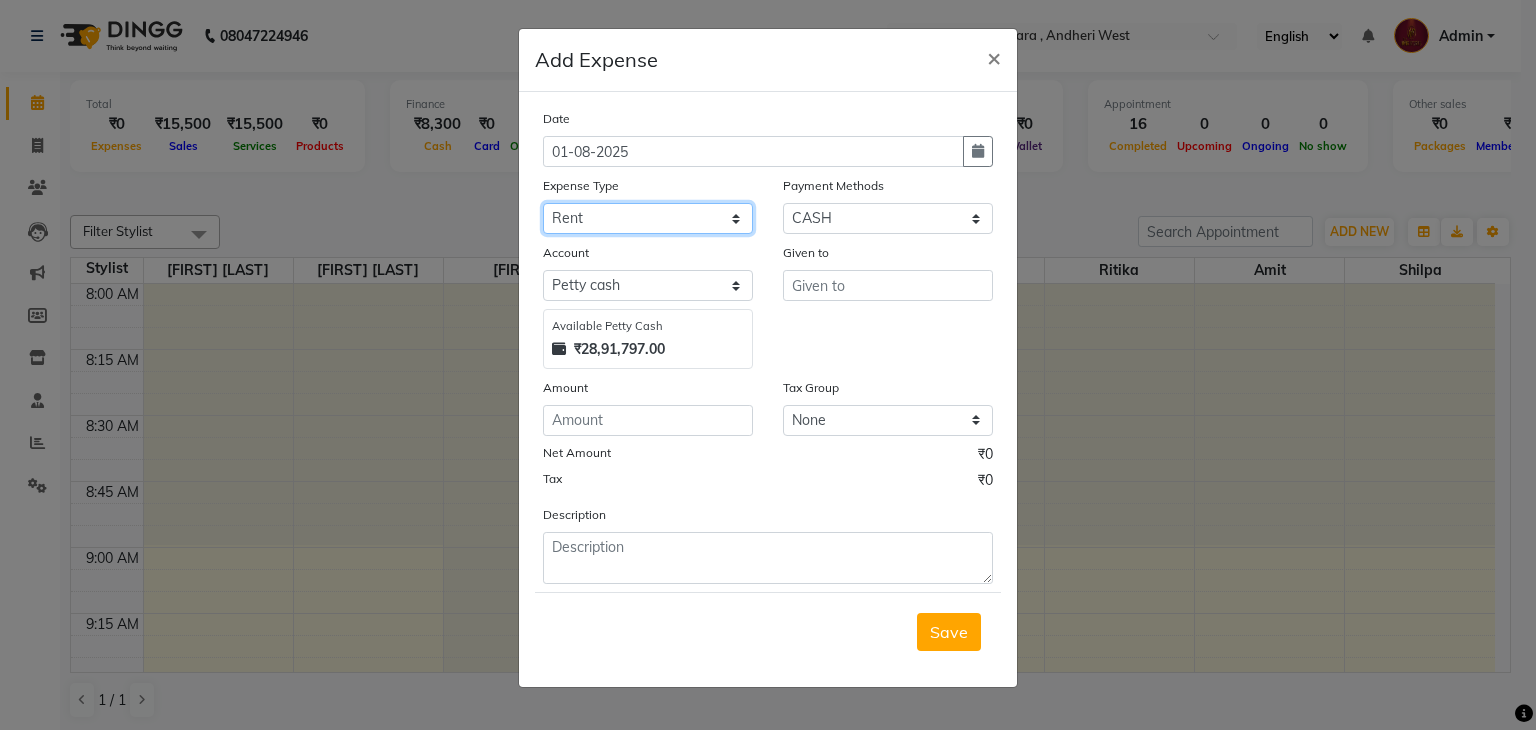 click on "Select Advance Salary Amits Expense Bank charges Car maintenance  Cash transfer to bank Cash transfer to hub Chartered Accountant Fees Client Snacks Clinical charges Credit Card Payment Diwali Expenses Electricity EMI Equipment Fuel Gaurd Govt fee Incentive Insurance International purchase Laundary Lawyer Fees Loan Repayment Maintenance Marketing Medicine Miscellaneous MRA Other Pantry Petrol Product Rent Salary Staff Snacks Tax Tea & Refreshment Travelling Utilities WeFast" 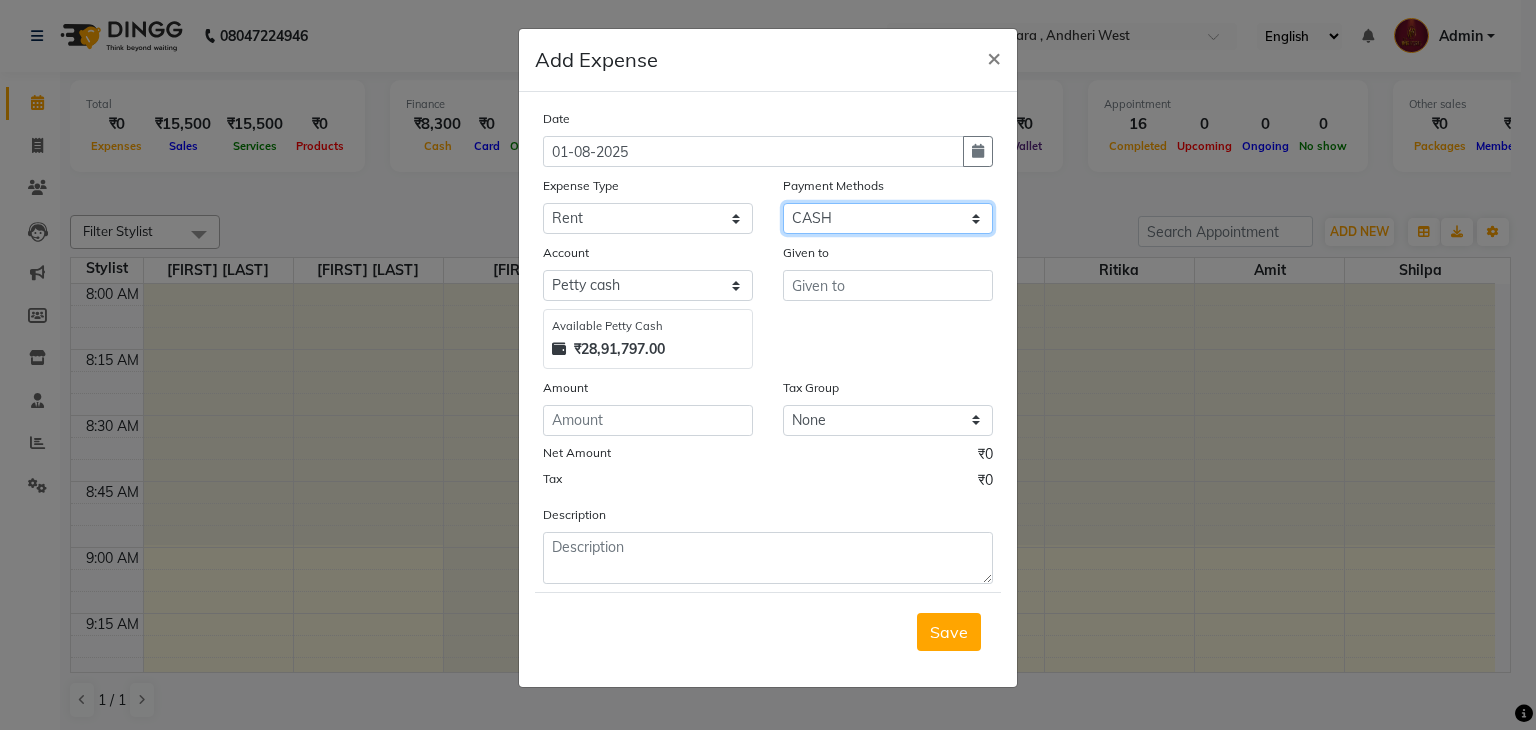 click on "Select PhonePe NearBuy Package Master Card BharatPay Card CARD PayTM Prepaid Voucher GPay ONLINE CASH Bank Cheque Wallet" 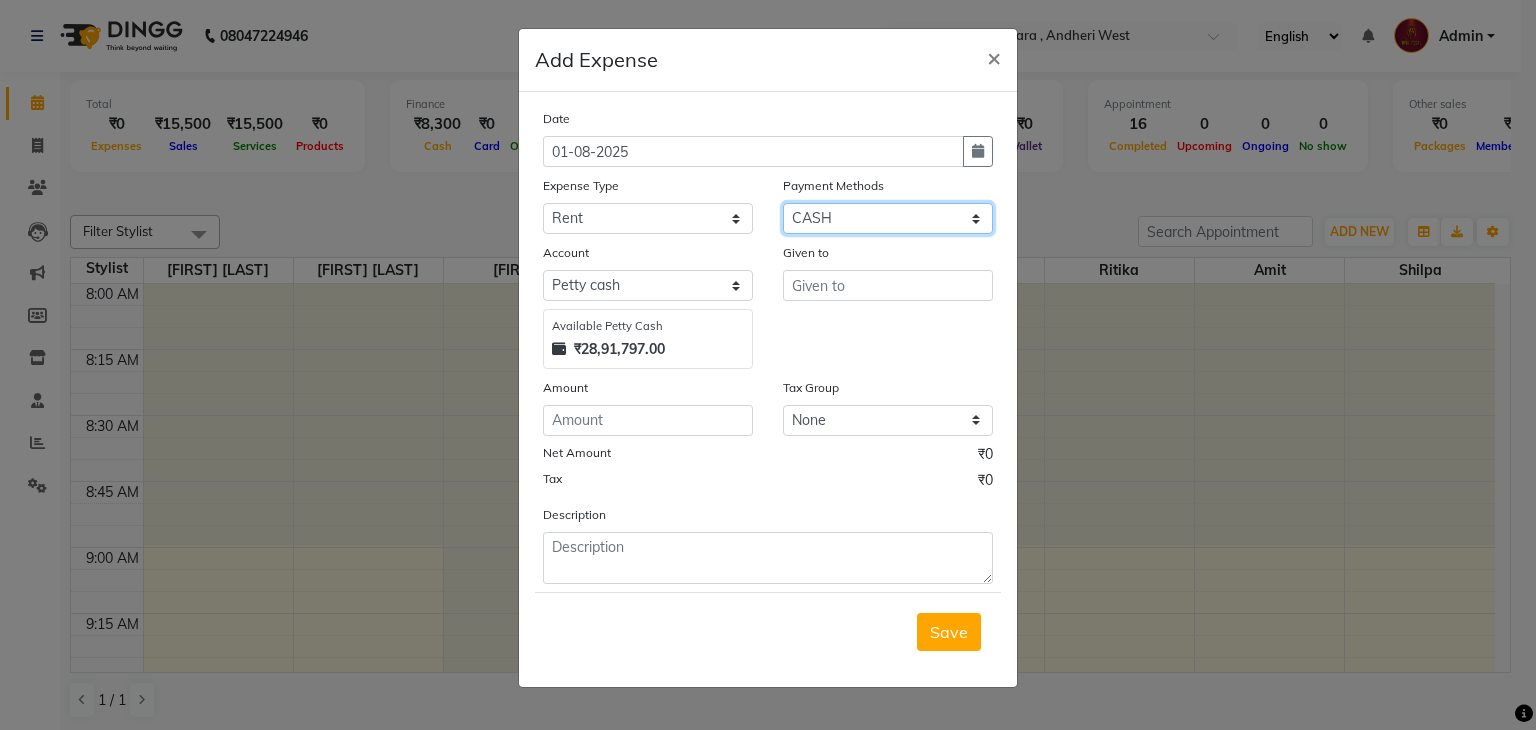 select on "17" 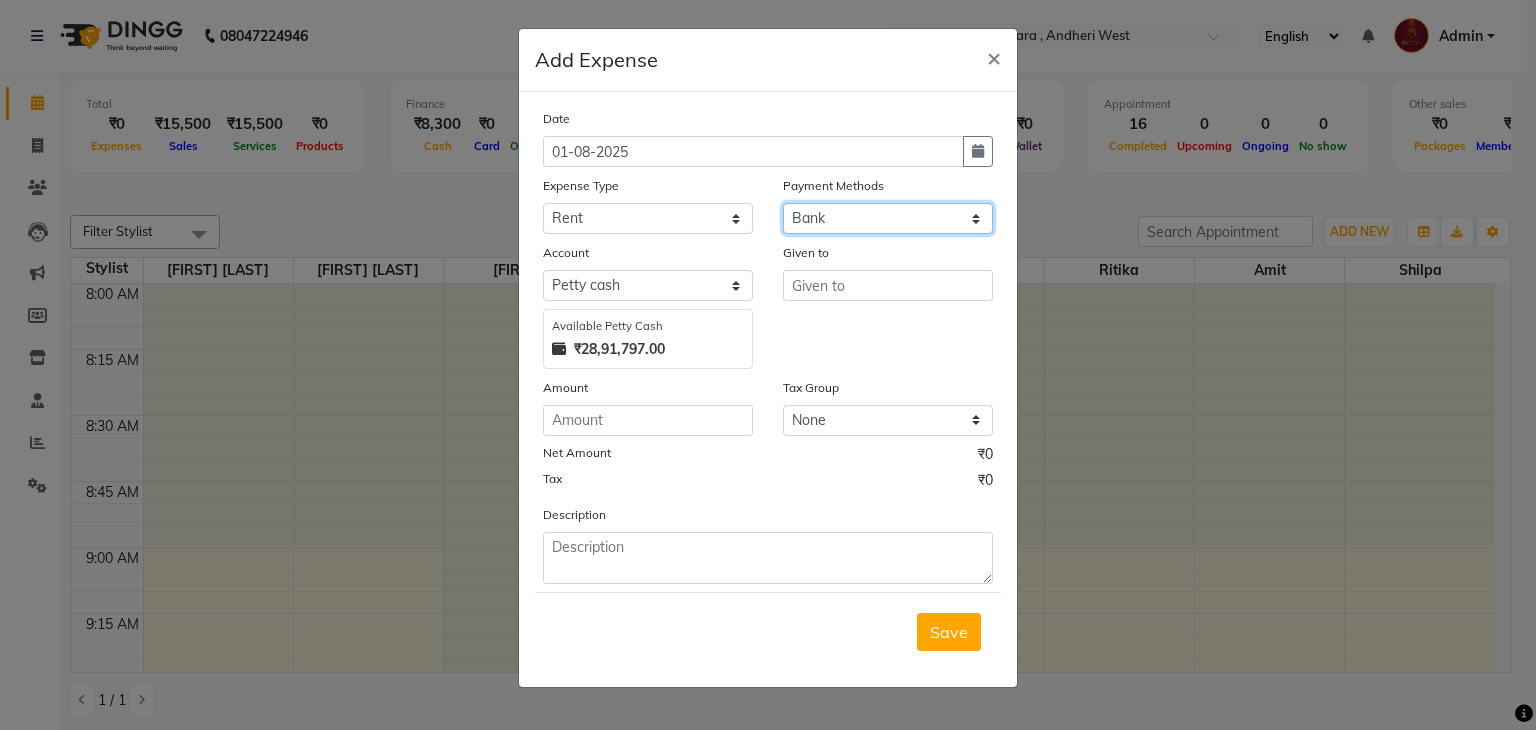 click on "Select PhonePe NearBuy Package Master Card BharatPay Card CARD PayTM Prepaid Voucher GPay ONLINE CASH Bank Cheque Wallet" 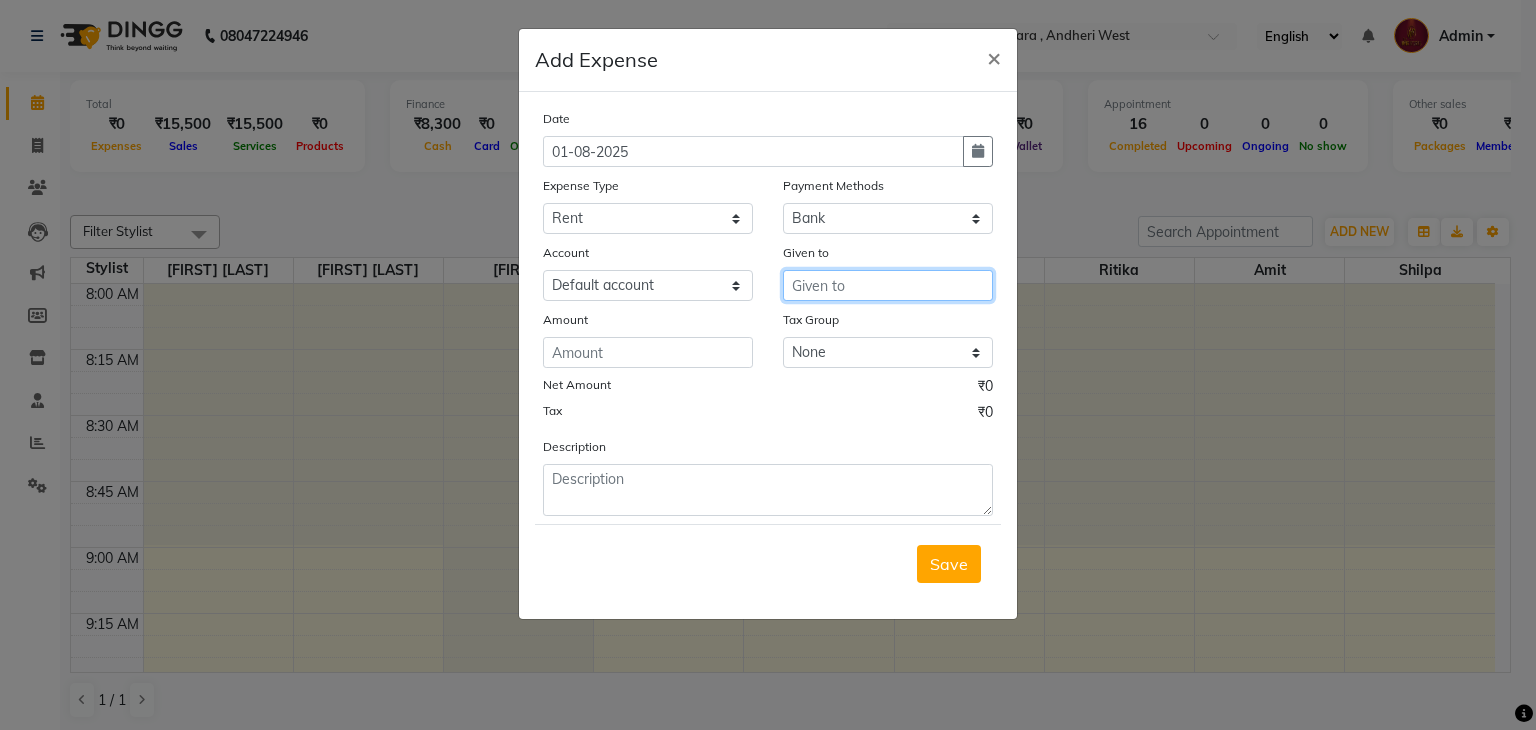 click at bounding box center (888, 285) 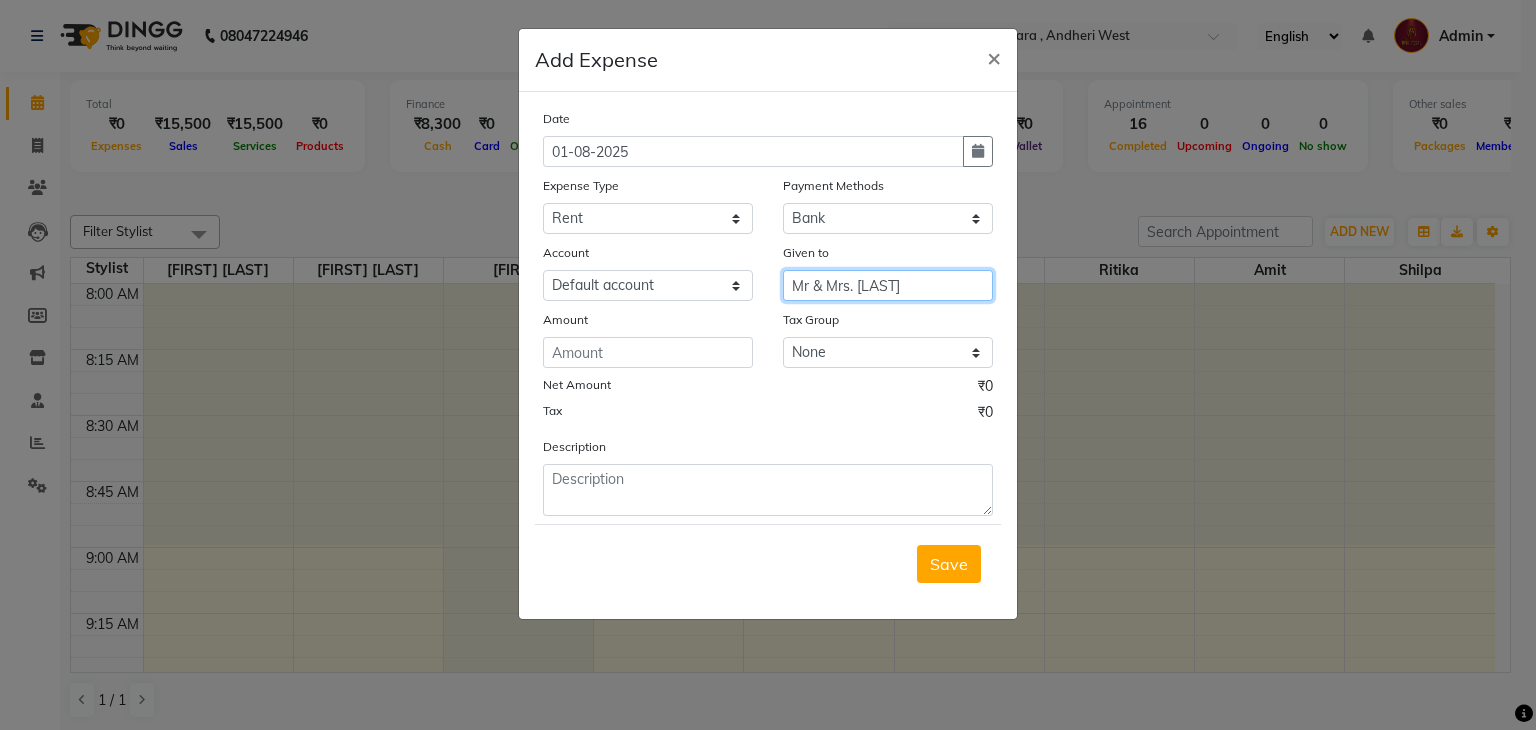 type on "Mr & Mrs. [LAST]" 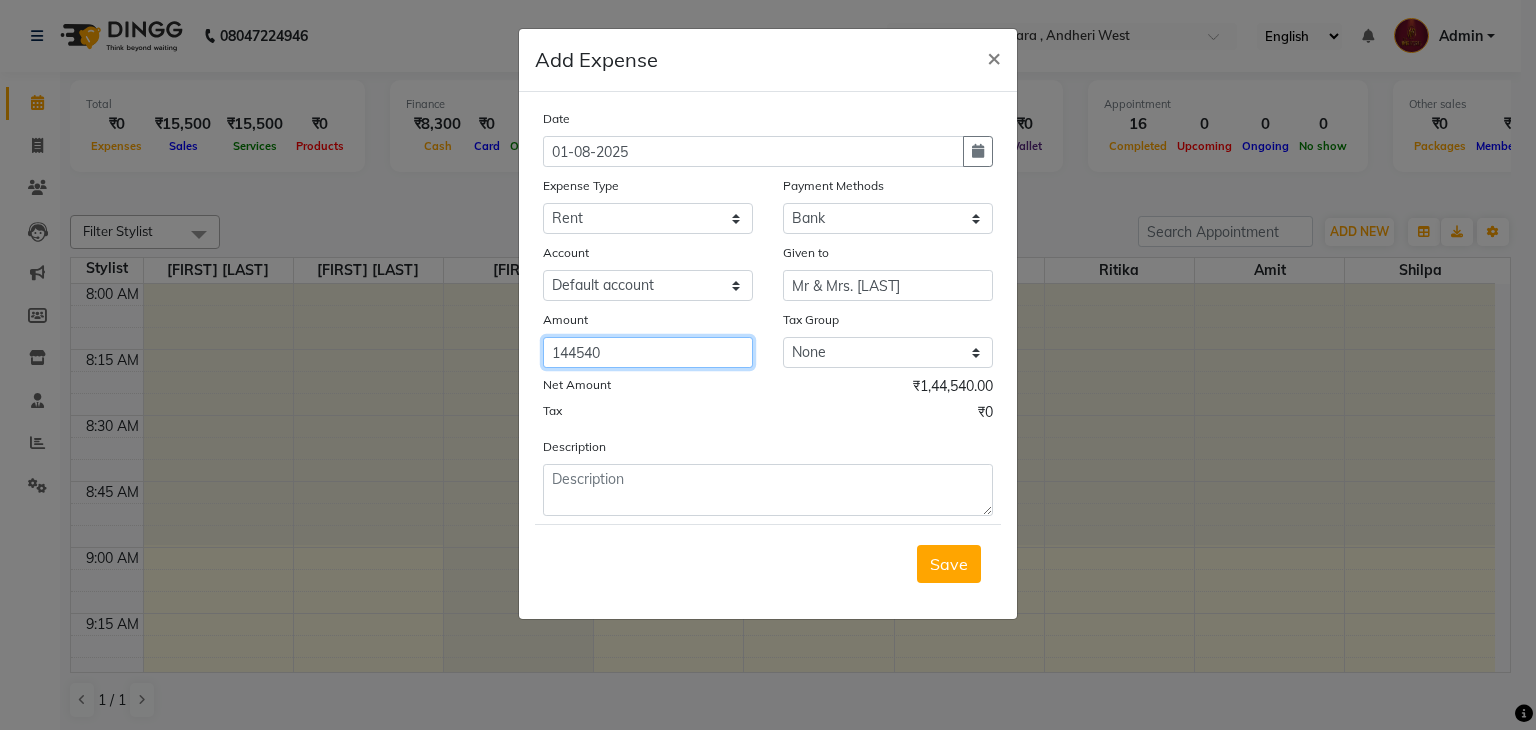 type on "144540" 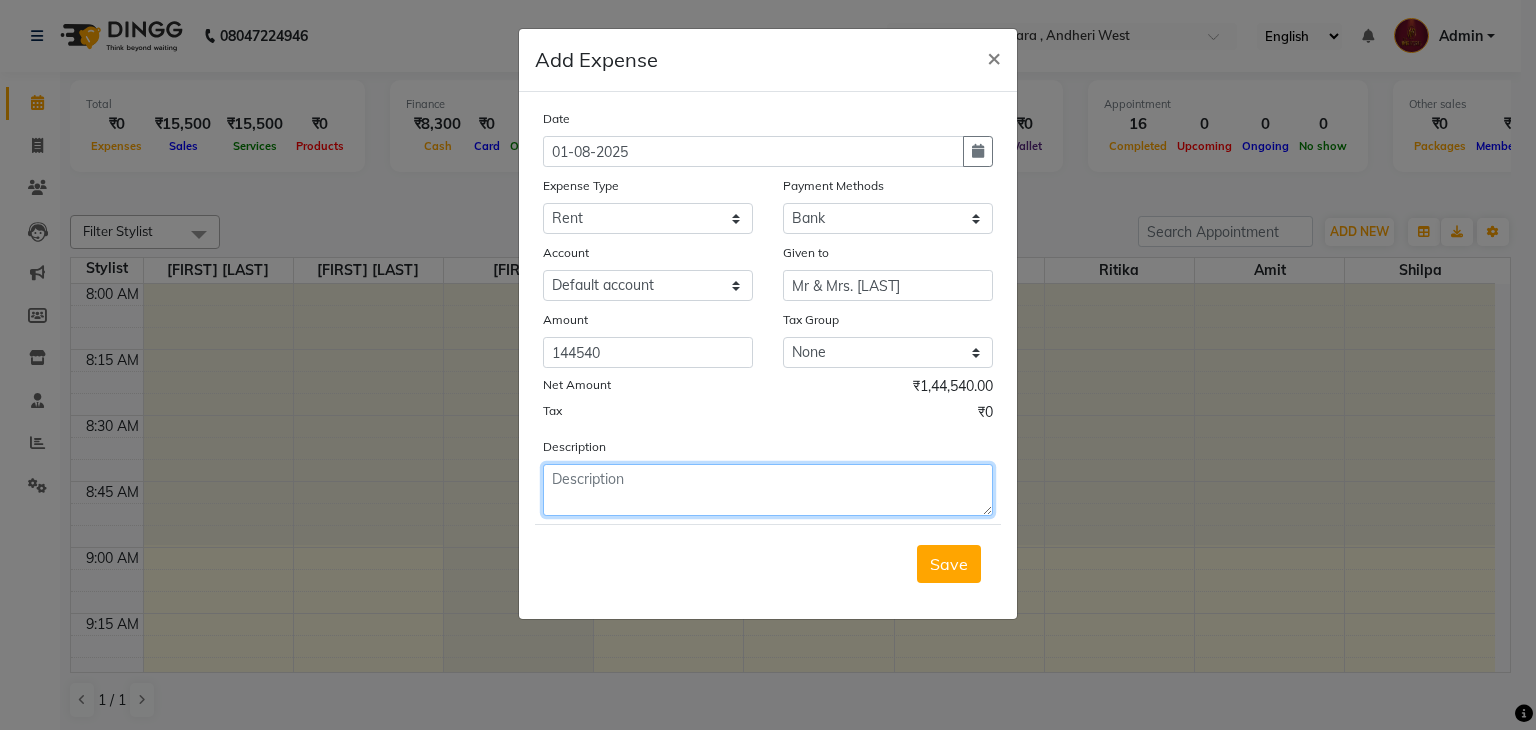 click 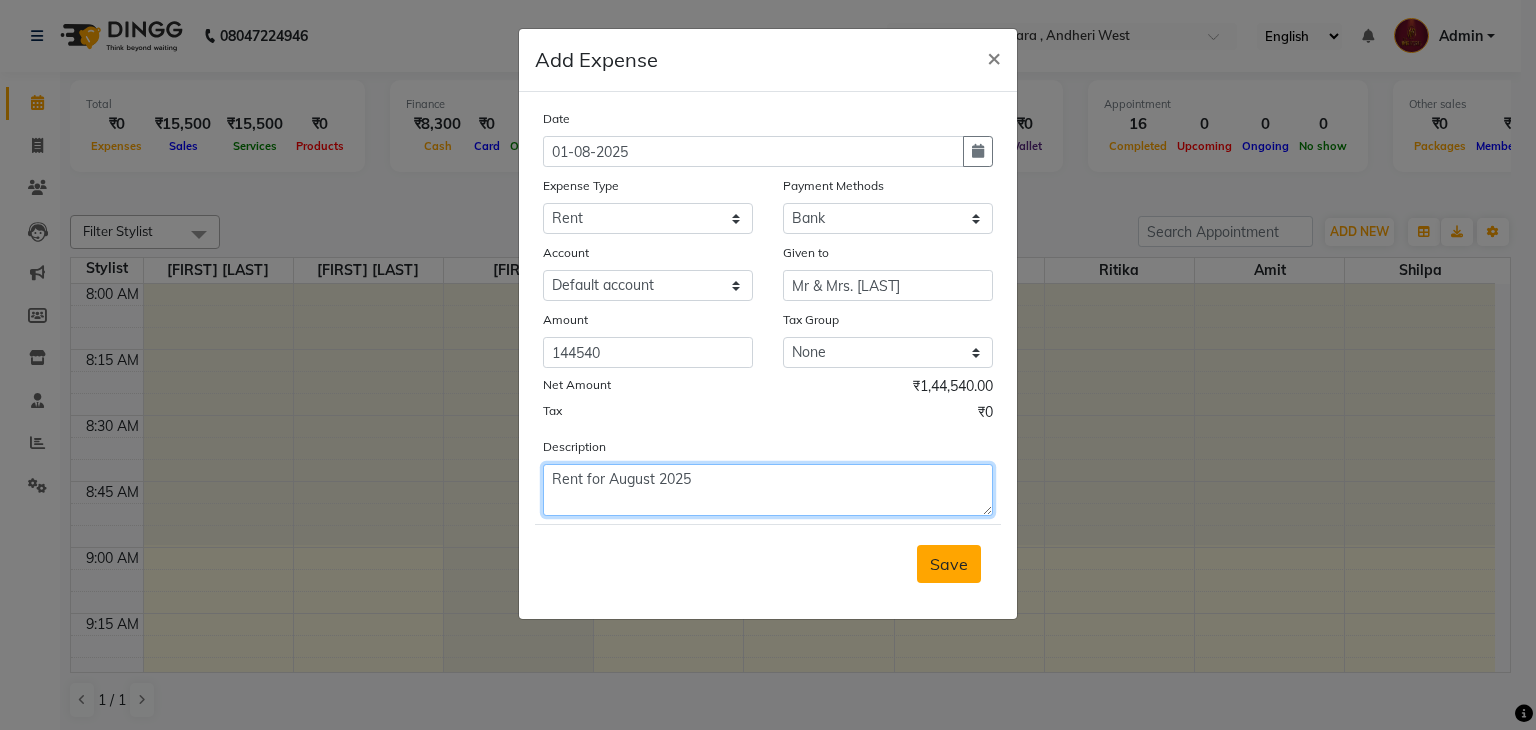 type on "Rent for August 2025" 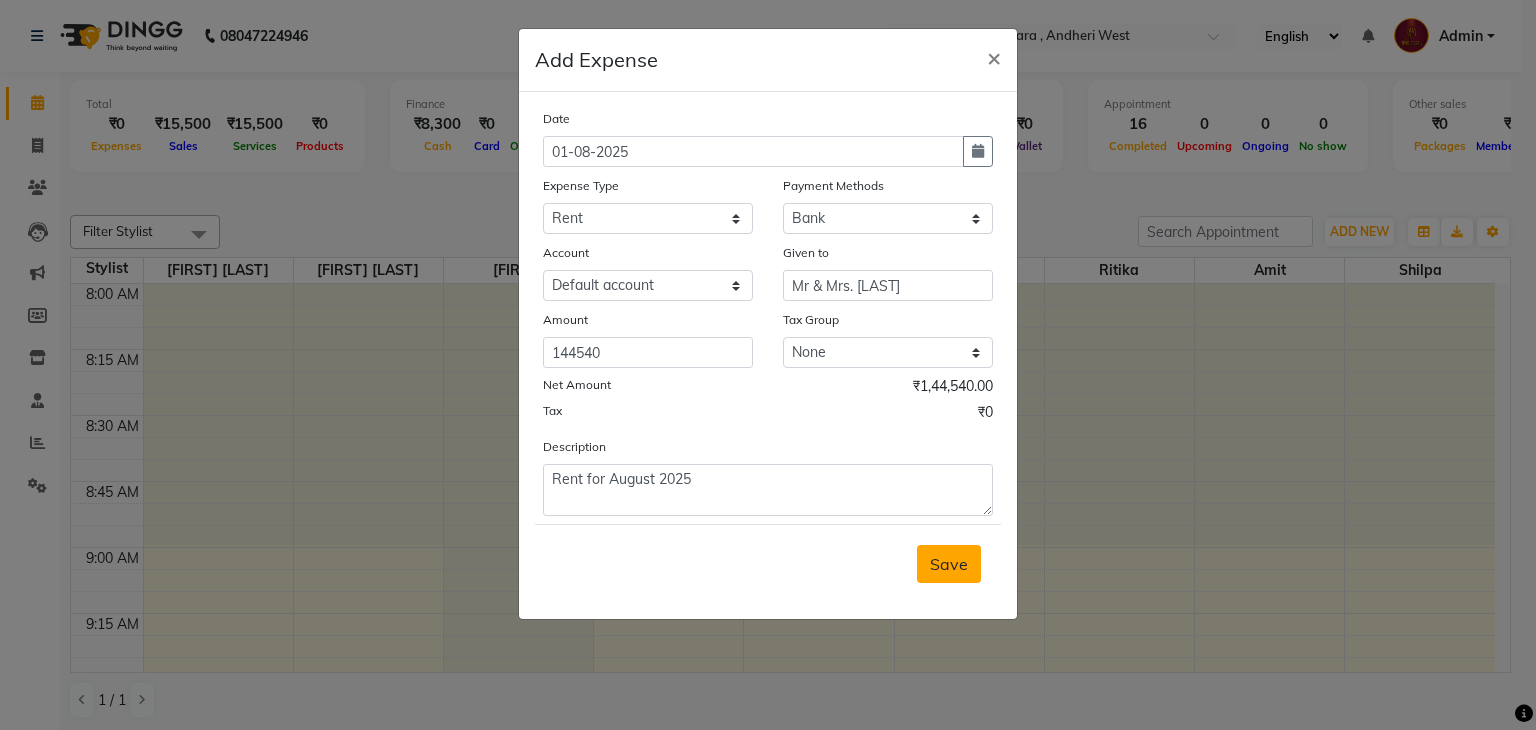 click on "Save" at bounding box center (949, 564) 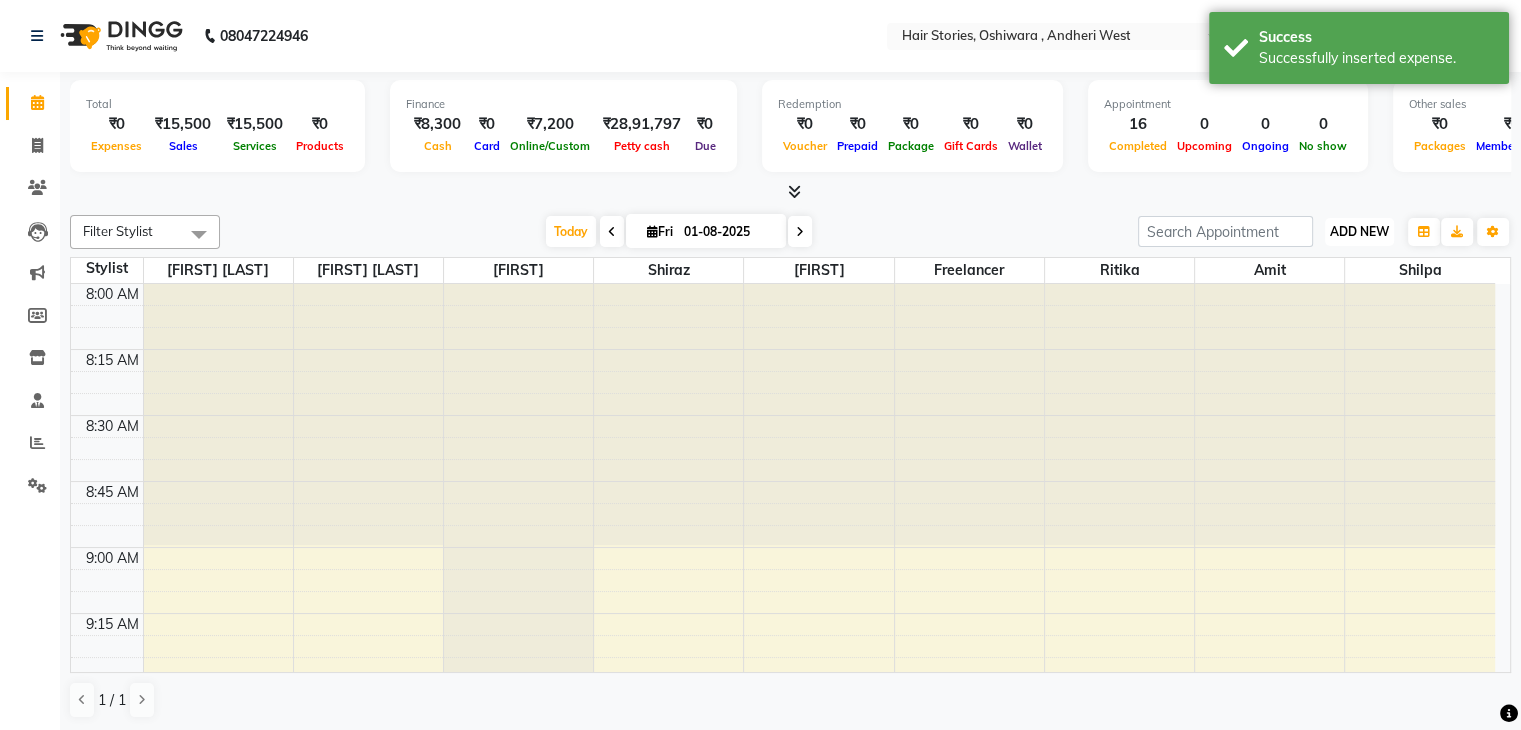 click on "ADD NEW" at bounding box center (1359, 231) 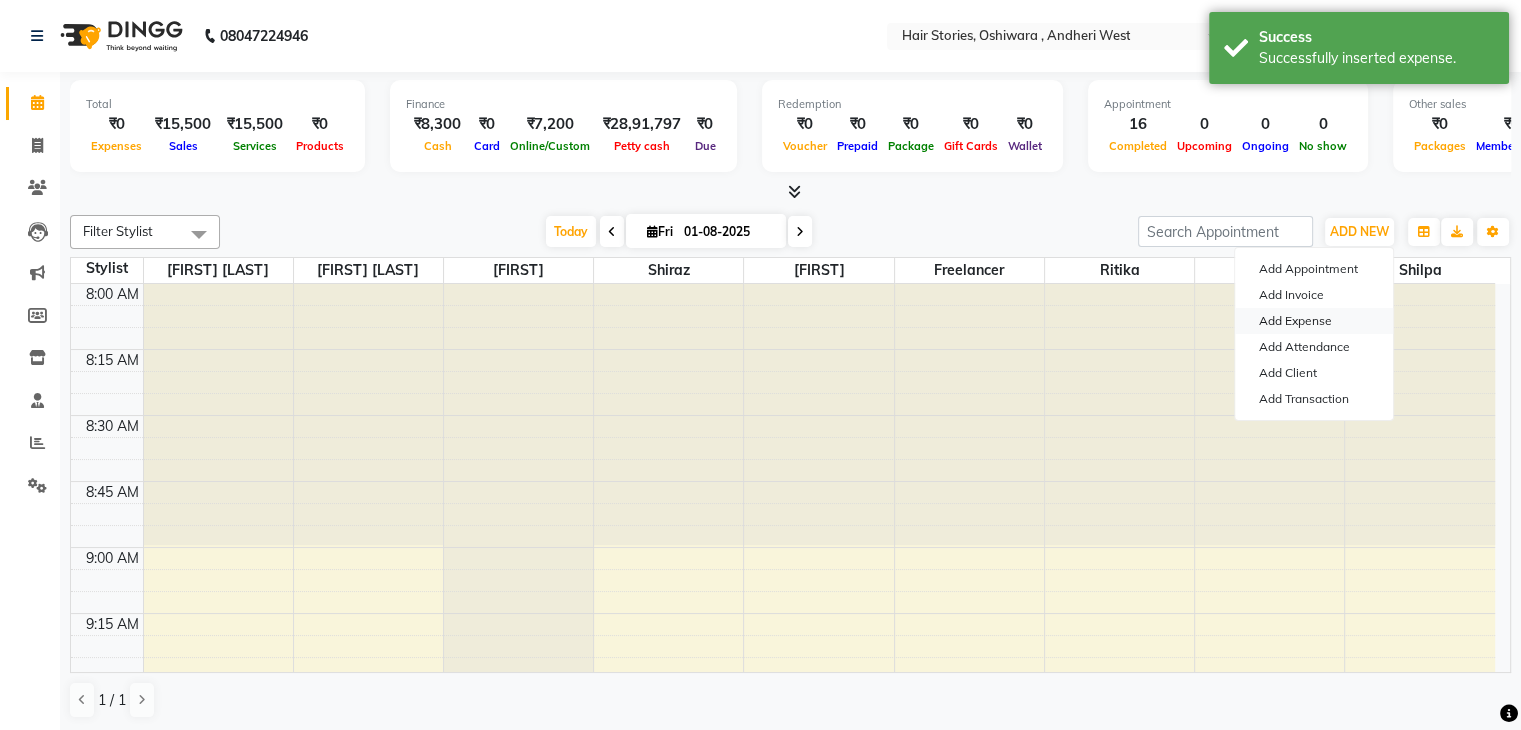 click on "Add Expense" at bounding box center (1314, 321) 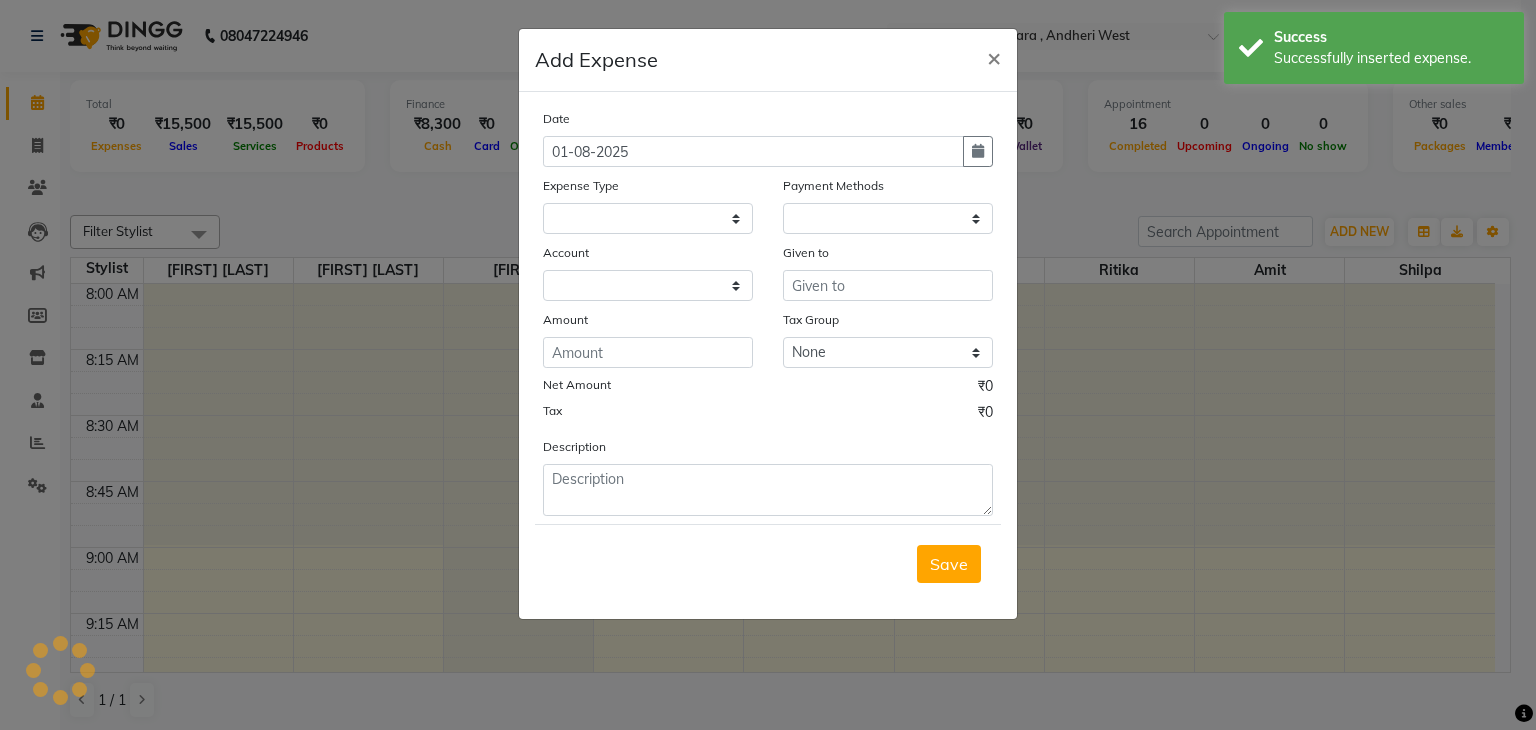 select on "1" 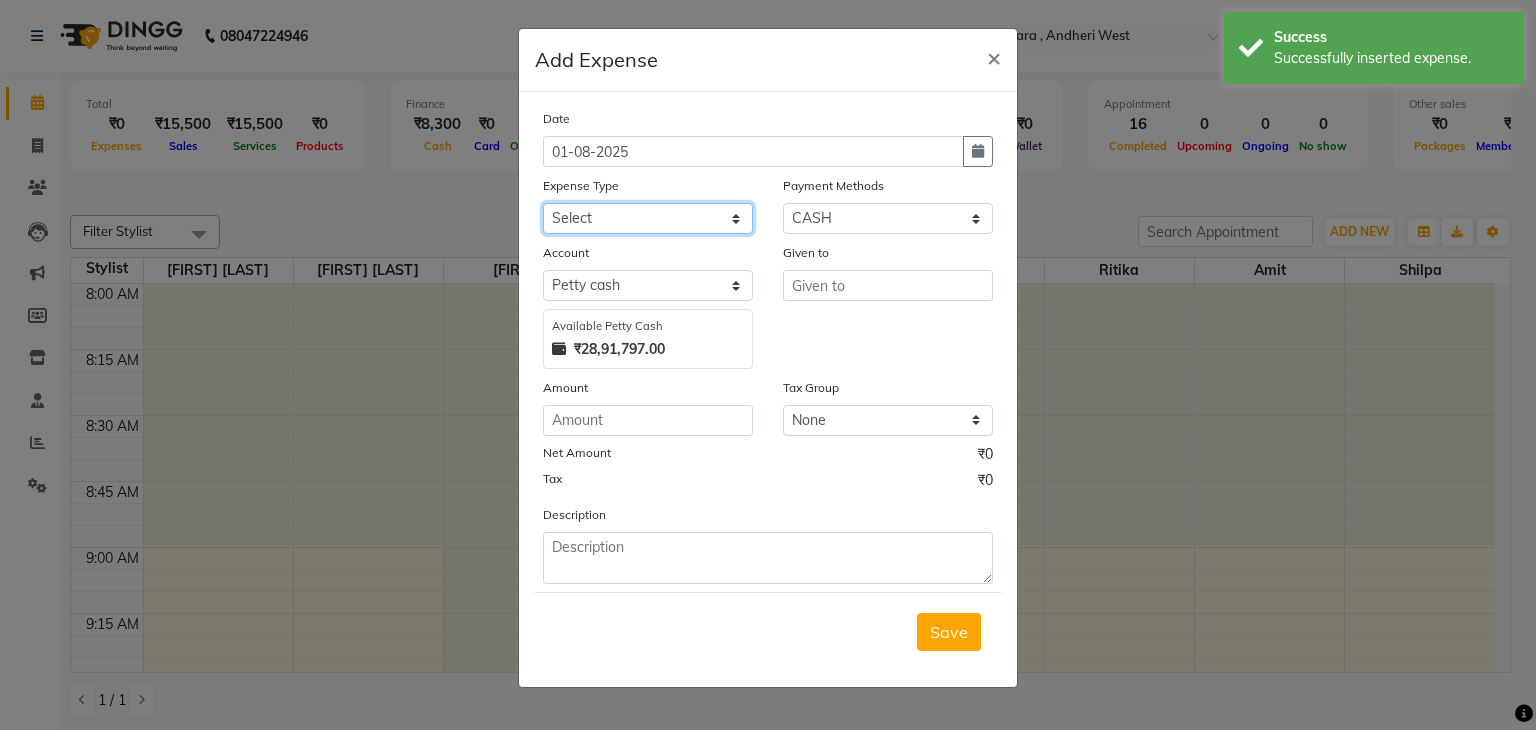 click on "Select Advance Salary Amits Expense Bank charges Car maintenance  Cash transfer to bank Cash transfer to hub Chartered Accountant Fees Client Snacks Clinical charges Credit Card Payment Diwali Expenses Electricity EMI Equipment Fuel Gaurd Govt fee Incentive Insurance International purchase Laundary Lawyer Fees Loan Repayment Maintenance Marketing Medicine Miscellaneous MRA Other Pantry Petrol Product Rent Salary Staff Snacks Tax Tea & Refreshment Travelling Utilities WeFast" 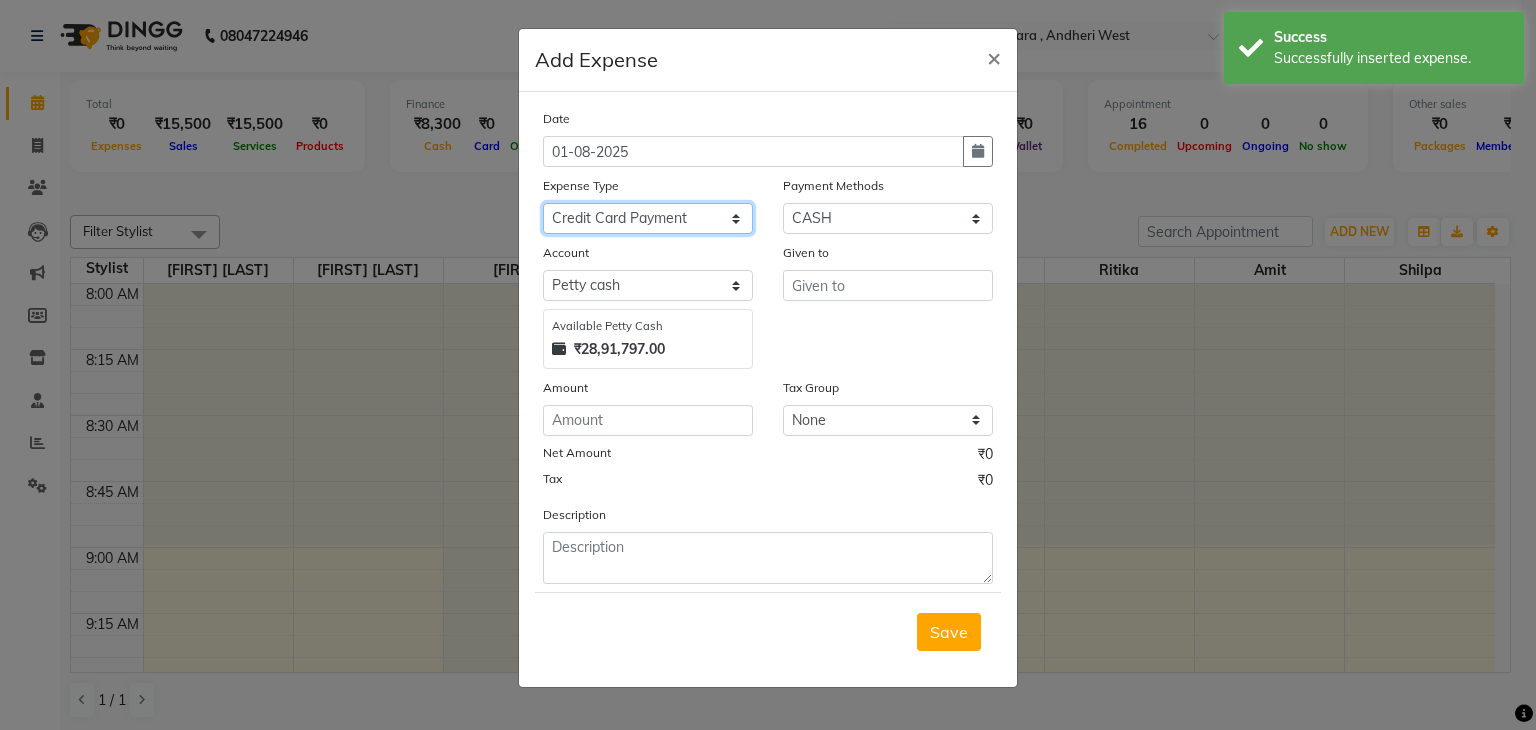 click on "Select Advance Salary Amits Expense Bank charges Car maintenance  Cash transfer to bank Cash transfer to hub Chartered Accountant Fees Client Snacks Clinical charges Credit Card Payment Diwali Expenses Electricity EMI Equipment Fuel Gaurd Govt fee Incentive Insurance International purchase Laundary Lawyer Fees Loan Repayment Maintenance Marketing Medicine Miscellaneous MRA Other Pantry Petrol Product Rent Salary Staff Snacks Tax Tea & Refreshment Travelling Utilities WeFast" 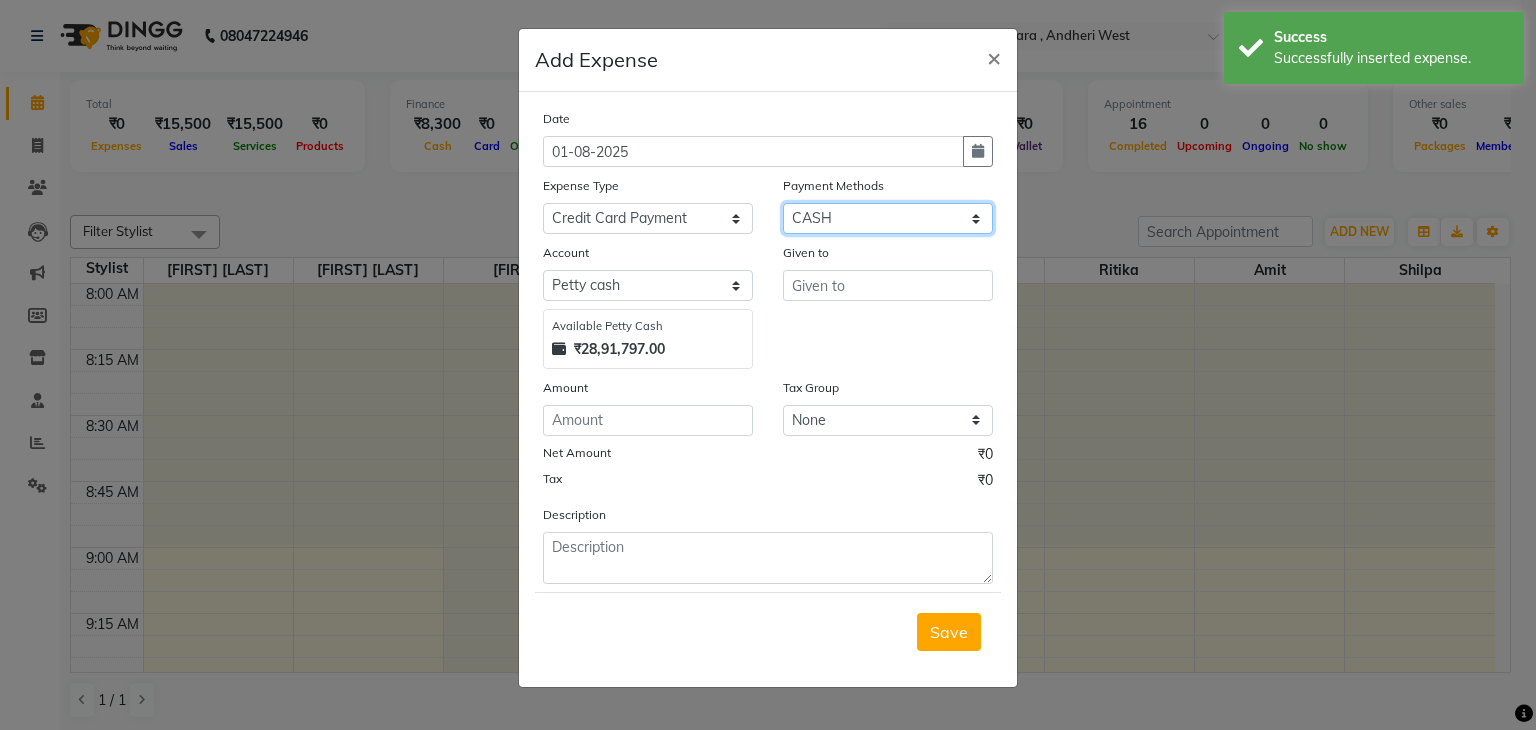 click on "Select PhonePe NearBuy Package Master Card BharatPay Card CARD PayTM Prepaid Voucher GPay ONLINE CASH Bank Cheque Wallet" 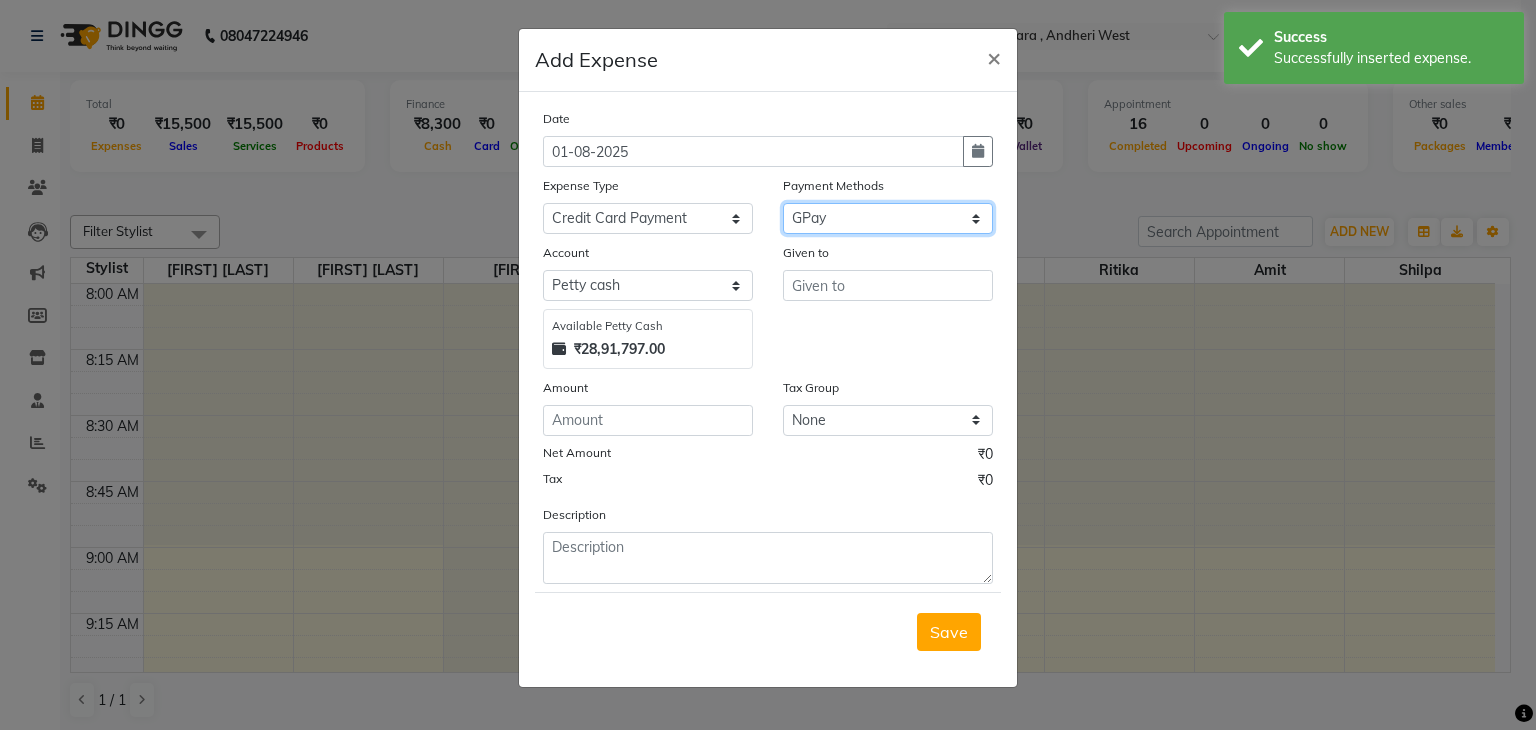 click on "Select PhonePe NearBuy Package Master Card BharatPay Card CARD PayTM Prepaid Voucher GPay ONLINE CASH Bank Cheque Wallet" 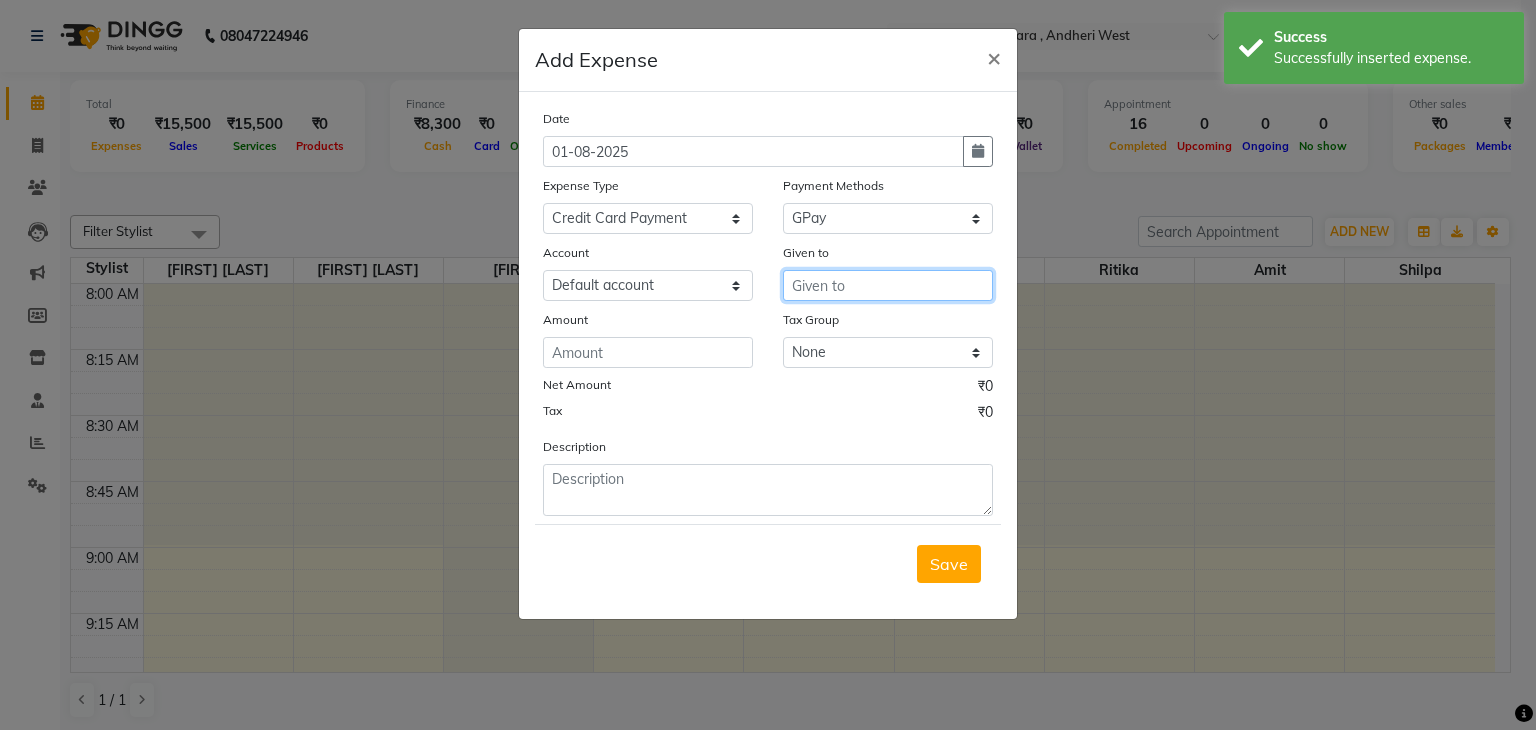 click at bounding box center (888, 285) 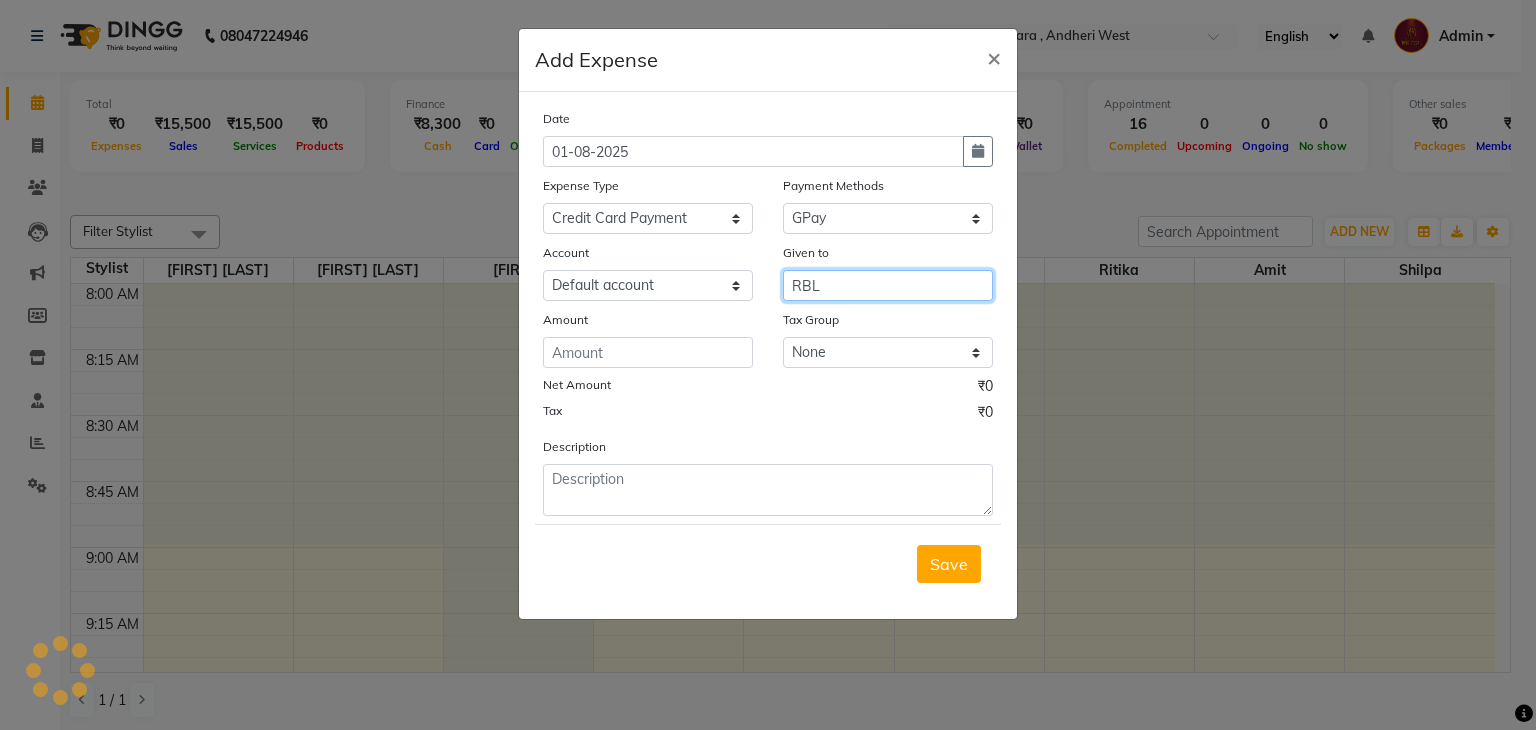 type on "RBL" 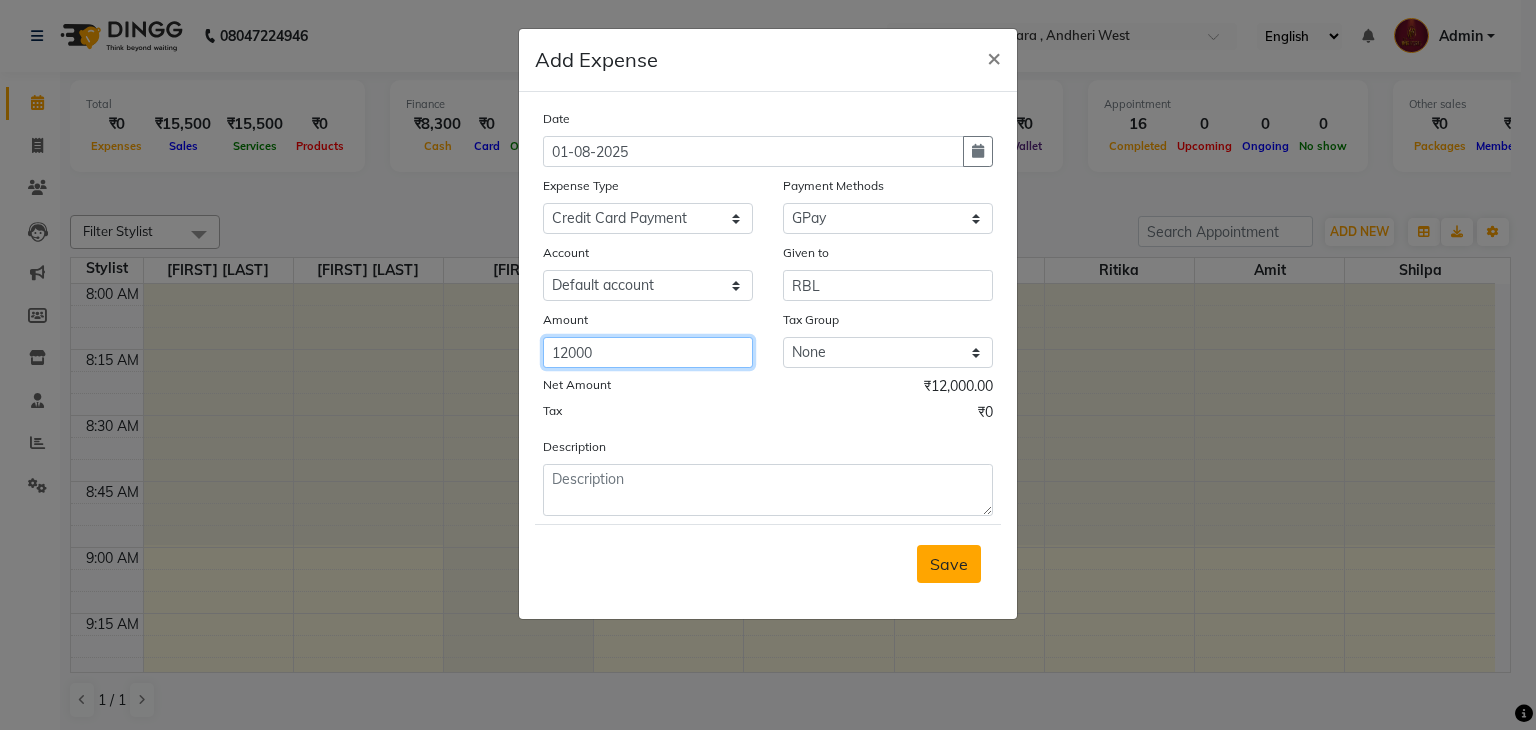 type on "12000" 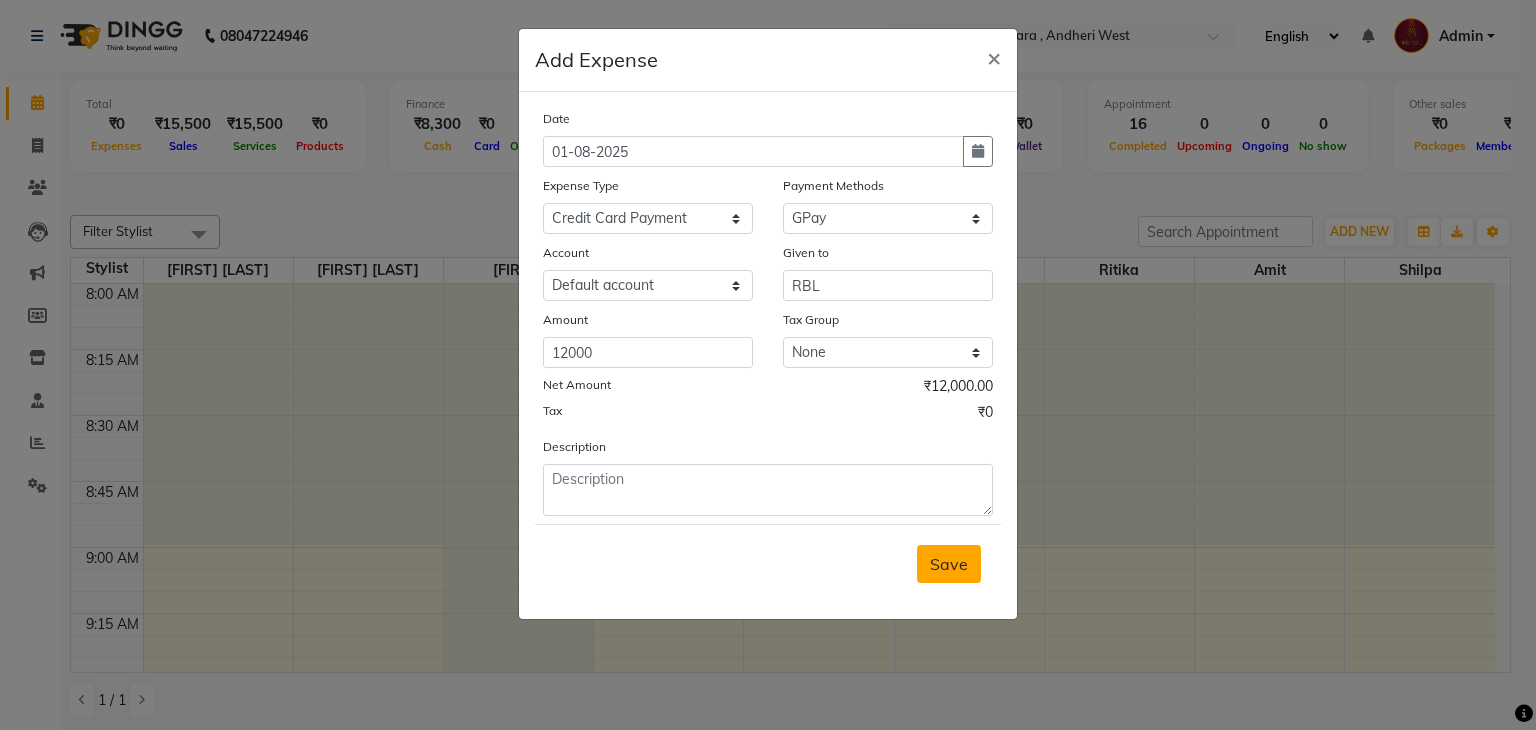 click on "Save" at bounding box center [949, 564] 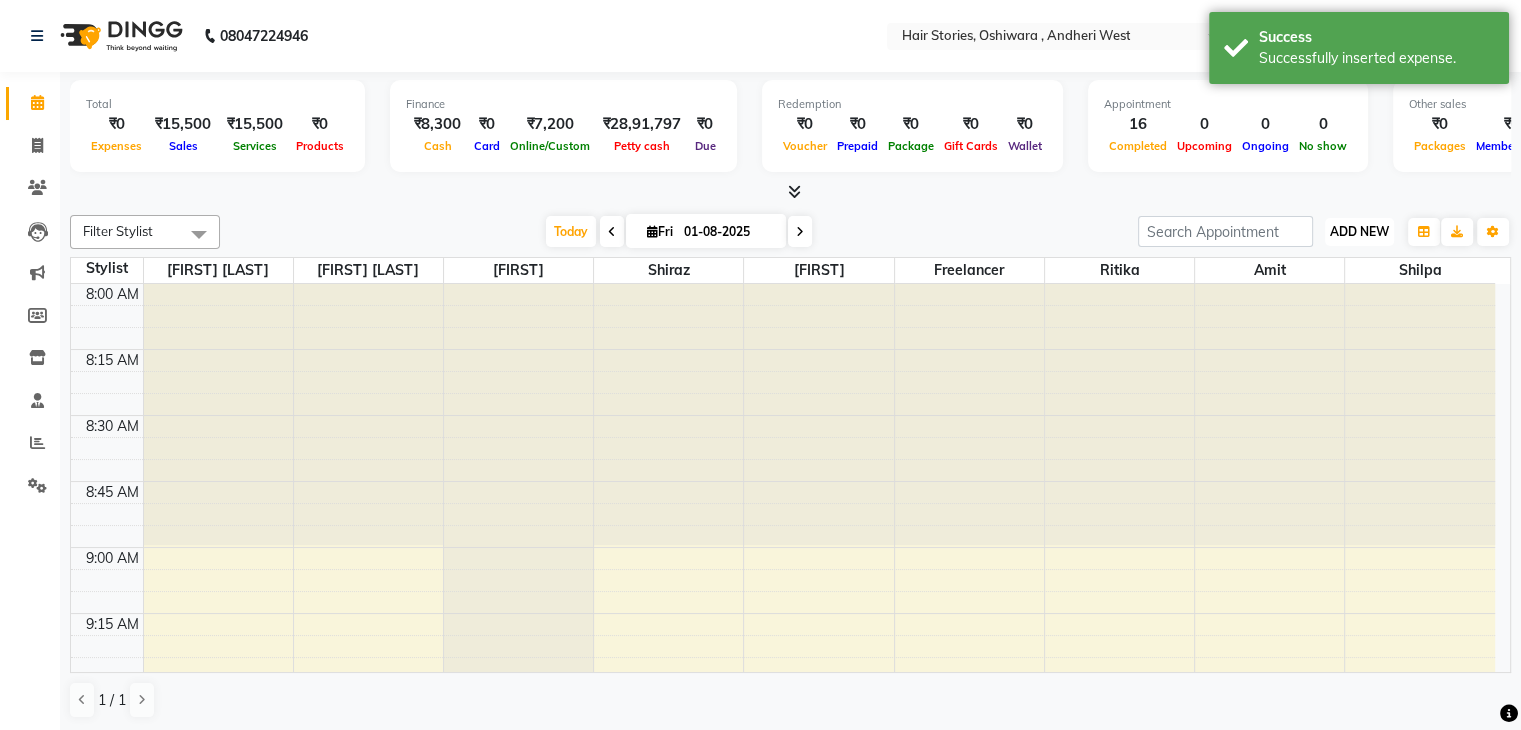 click on "ADD NEW Toggle Dropdown" at bounding box center [1359, 232] 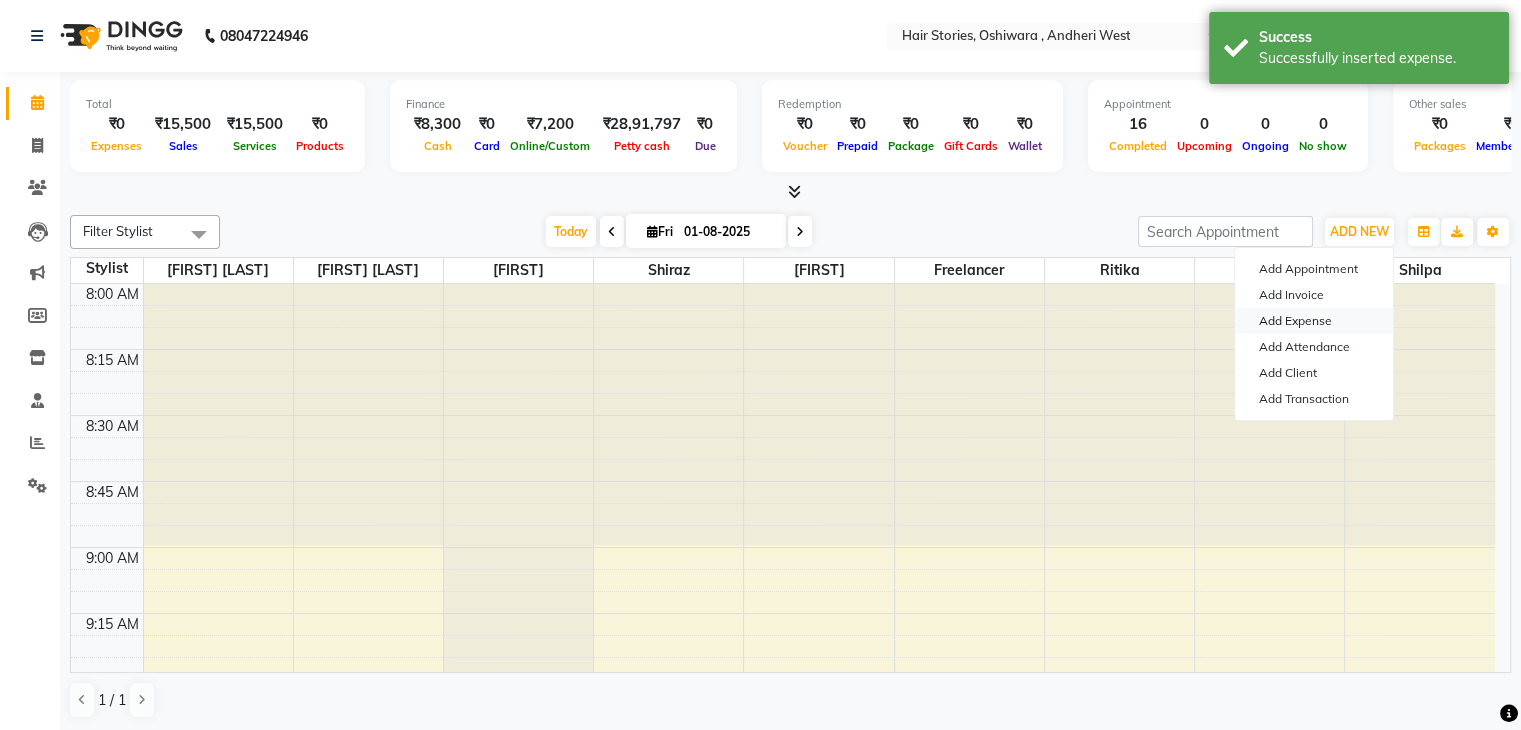 click on "Add Expense" at bounding box center [1314, 321] 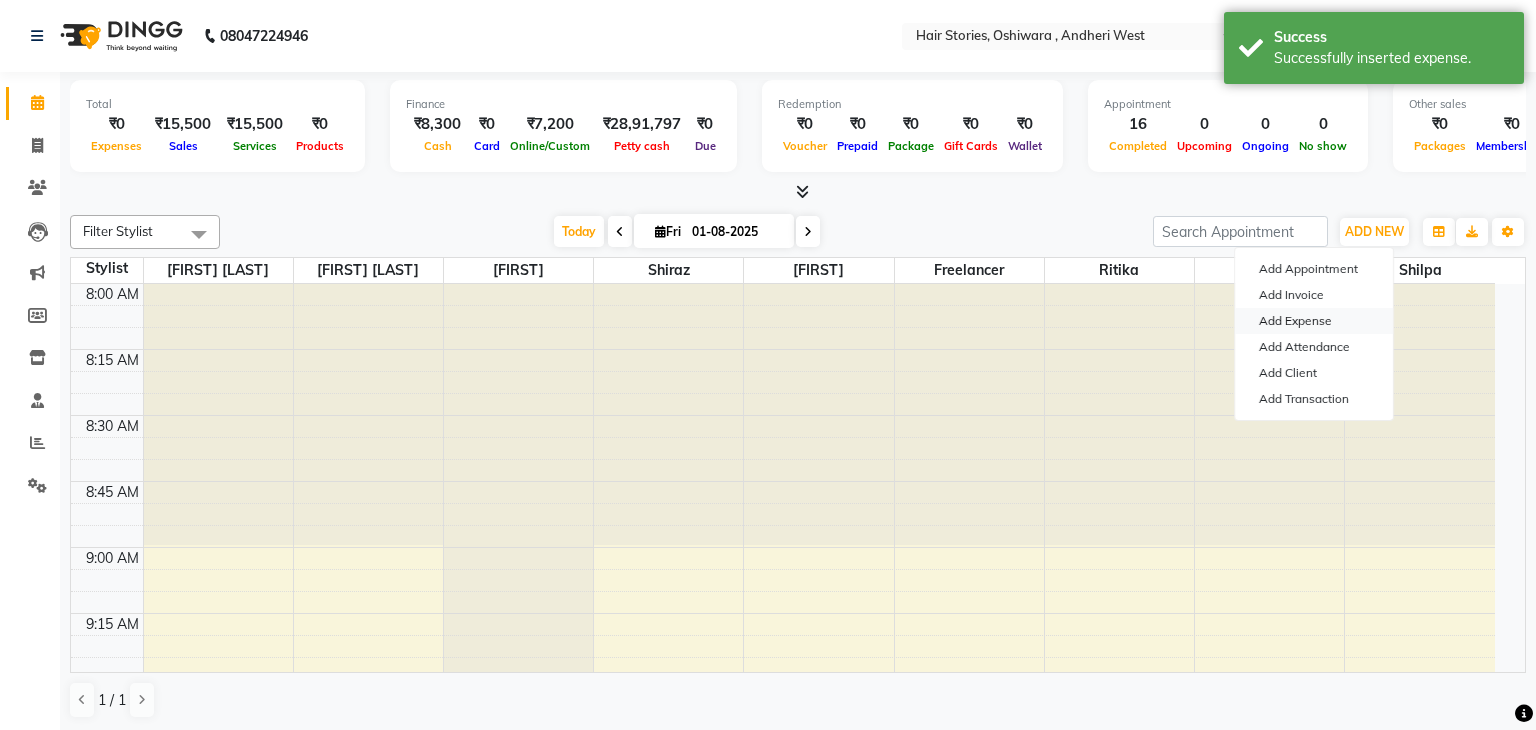 select on "560" 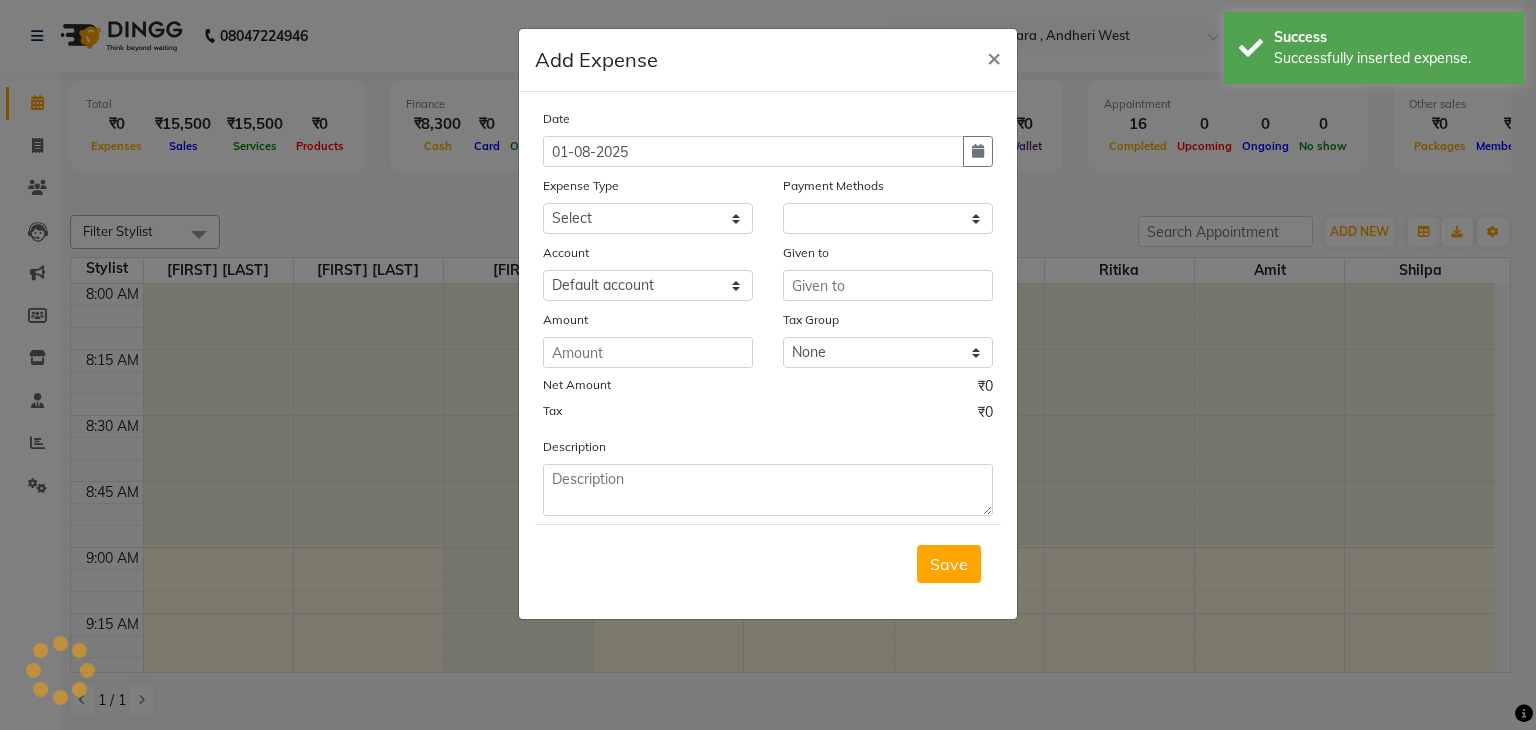 select on "1" 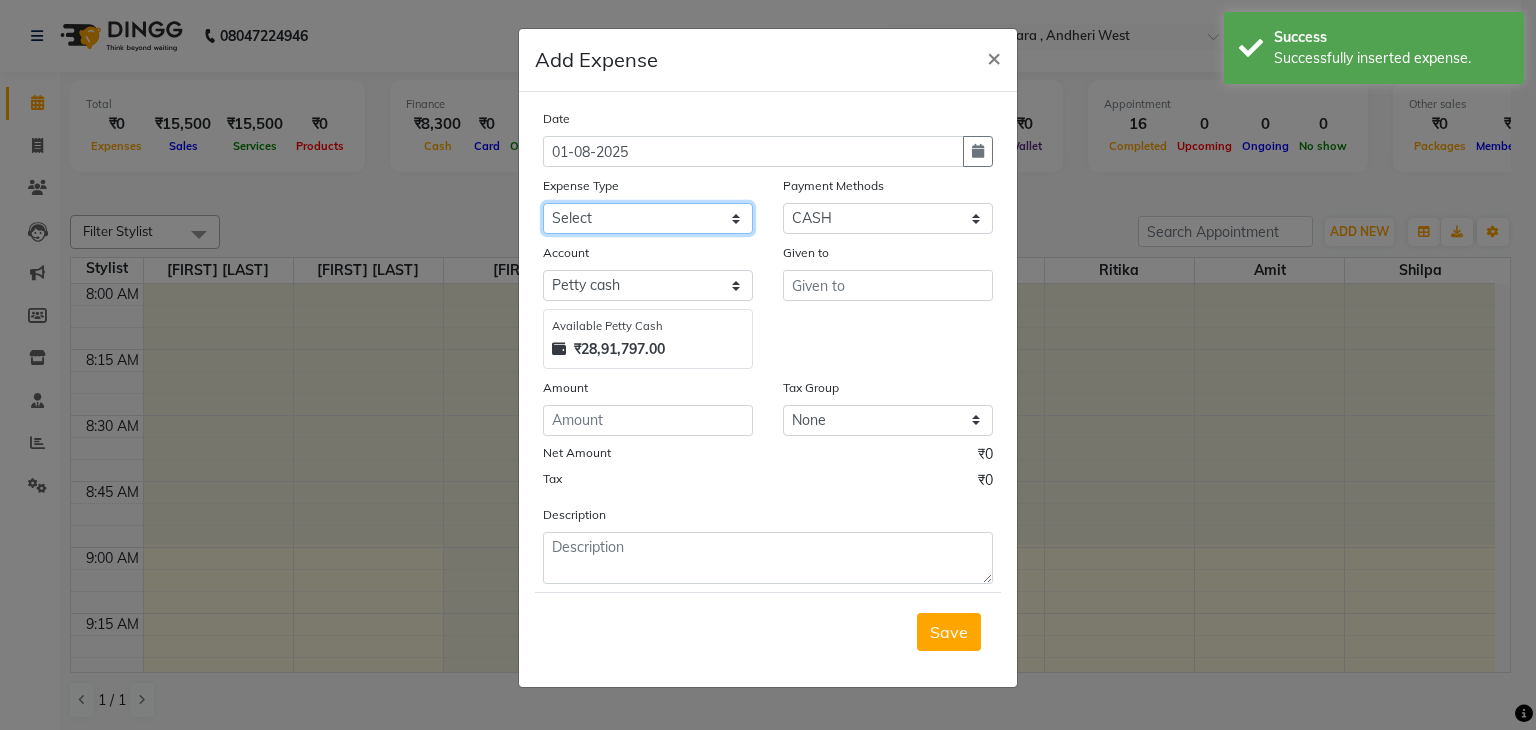 click on "Select Advance Salary Amits Expense Bank charges Car maintenance  Cash transfer to bank Cash transfer to hub Chartered Accountant Fees Client Snacks Clinical charges Credit Card Payment Diwali Expenses Electricity EMI Equipment Fuel Gaurd Govt fee Incentive Insurance International purchase Laundary Lawyer Fees Loan Repayment Maintenance Marketing Medicine Miscellaneous MRA Other Pantry Petrol Product Rent Salary Staff Snacks Tax Tea & Refreshment Travelling Utilities WeFast" 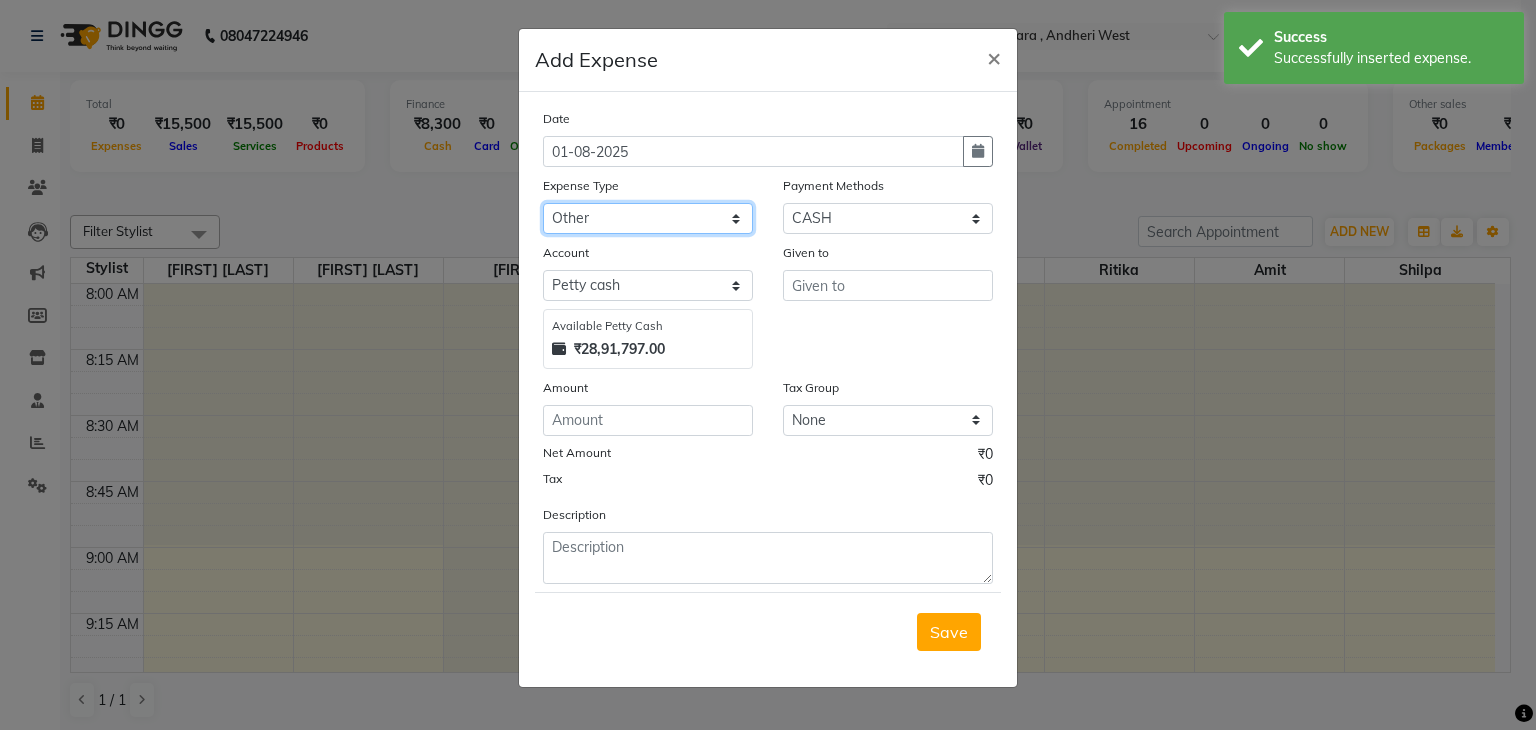 click on "Select Advance Salary Amits Expense Bank charges Car maintenance  Cash transfer to bank Cash transfer to hub Chartered Accountant Fees Client Snacks Clinical charges Credit Card Payment Diwali Expenses Electricity EMI Equipment Fuel Gaurd Govt fee Incentive Insurance International purchase Laundary Lawyer Fees Loan Repayment Maintenance Marketing Medicine Miscellaneous MRA Other Pantry Petrol Product Rent Salary Staff Snacks Tax Tea & Refreshment Travelling Utilities WeFast" 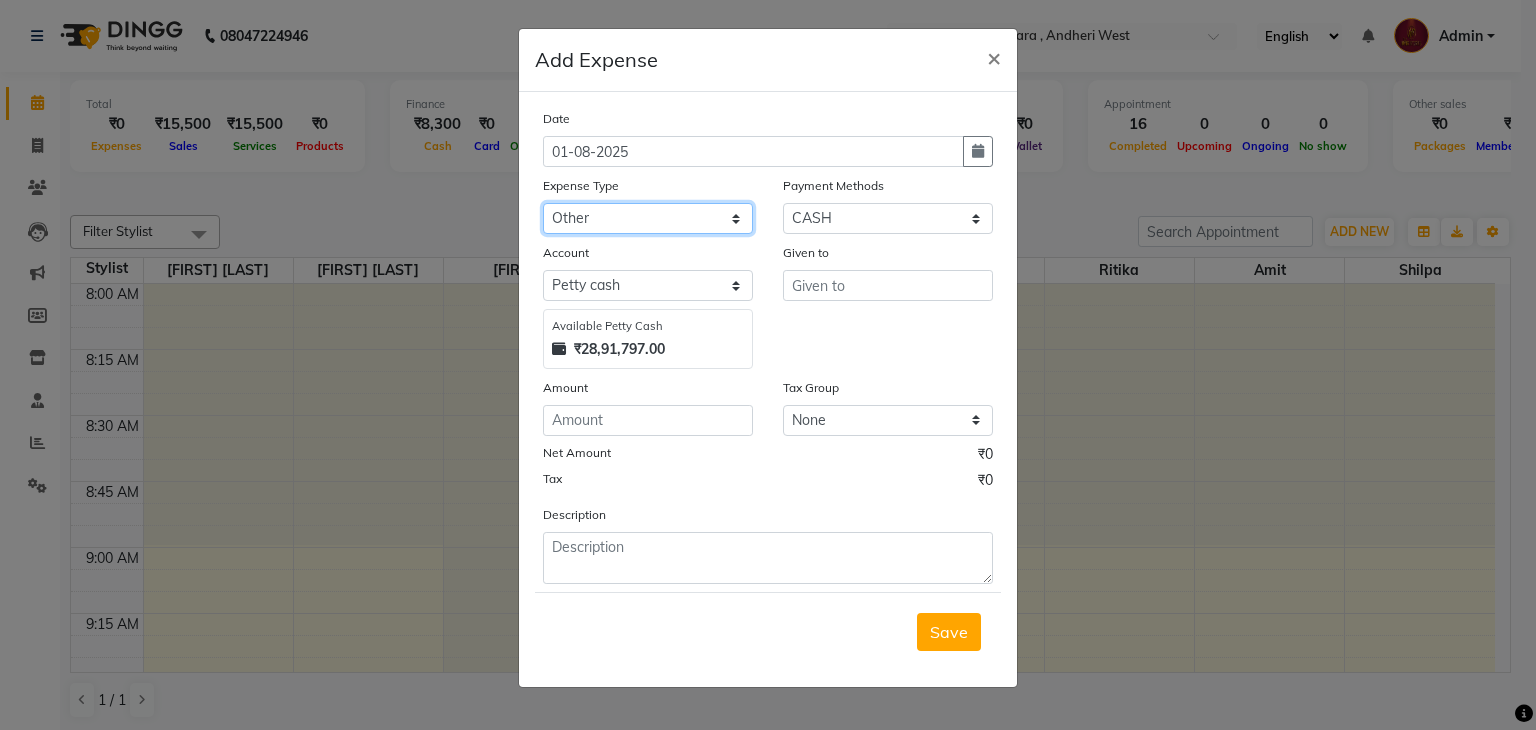 select on "4103" 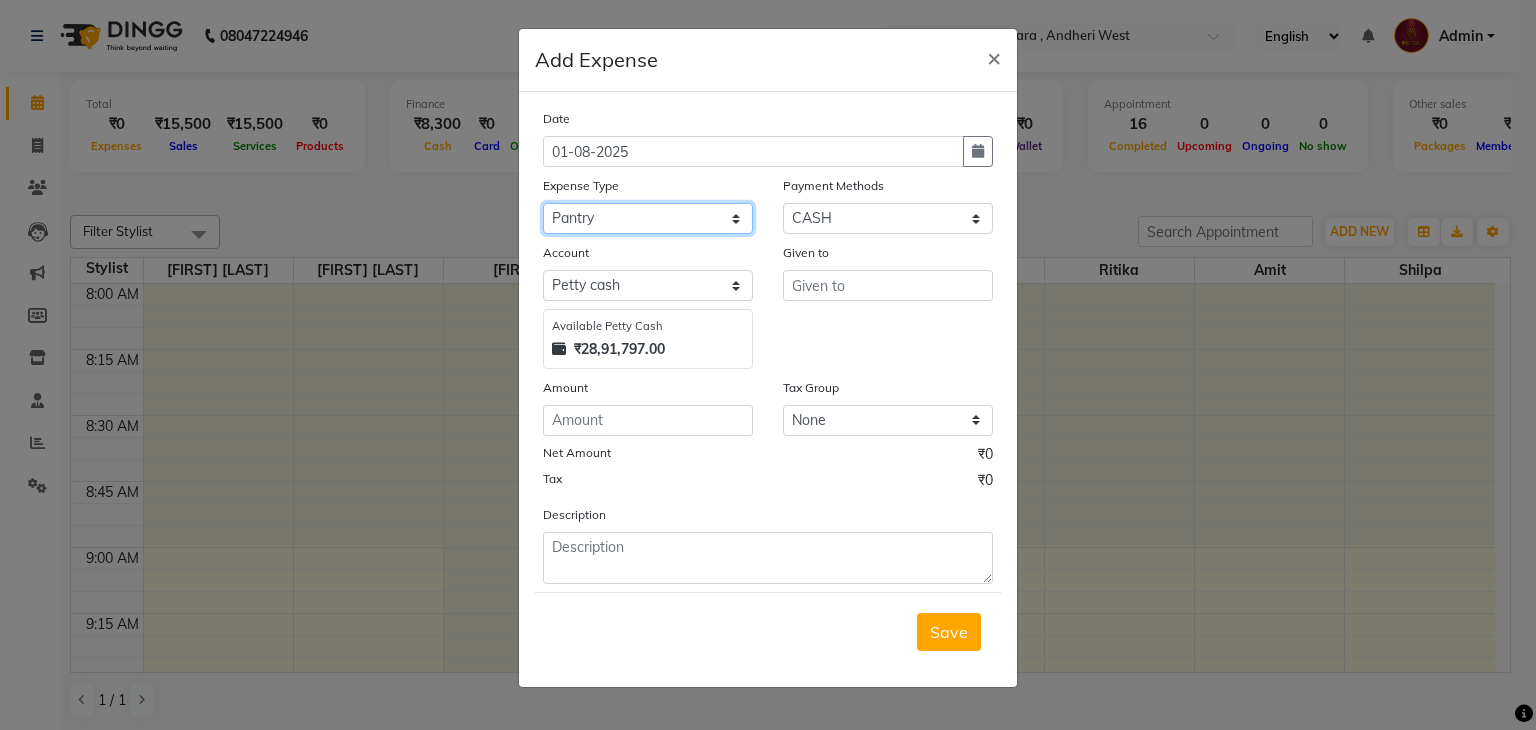 click on "Select Advance Salary Amits Expense Bank charges Car maintenance  Cash transfer to bank Cash transfer to hub Chartered Accountant Fees Client Snacks Clinical charges Credit Card Payment Diwali Expenses Electricity EMI Equipment Fuel Gaurd Govt fee Incentive Insurance International purchase Laundary Lawyer Fees Loan Repayment Maintenance Marketing Medicine Miscellaneous MRA Other Pantry Petrol Product Rent Salary Staff Snacks Tax Tea & Refreshment Travelling Utilities WeFast" 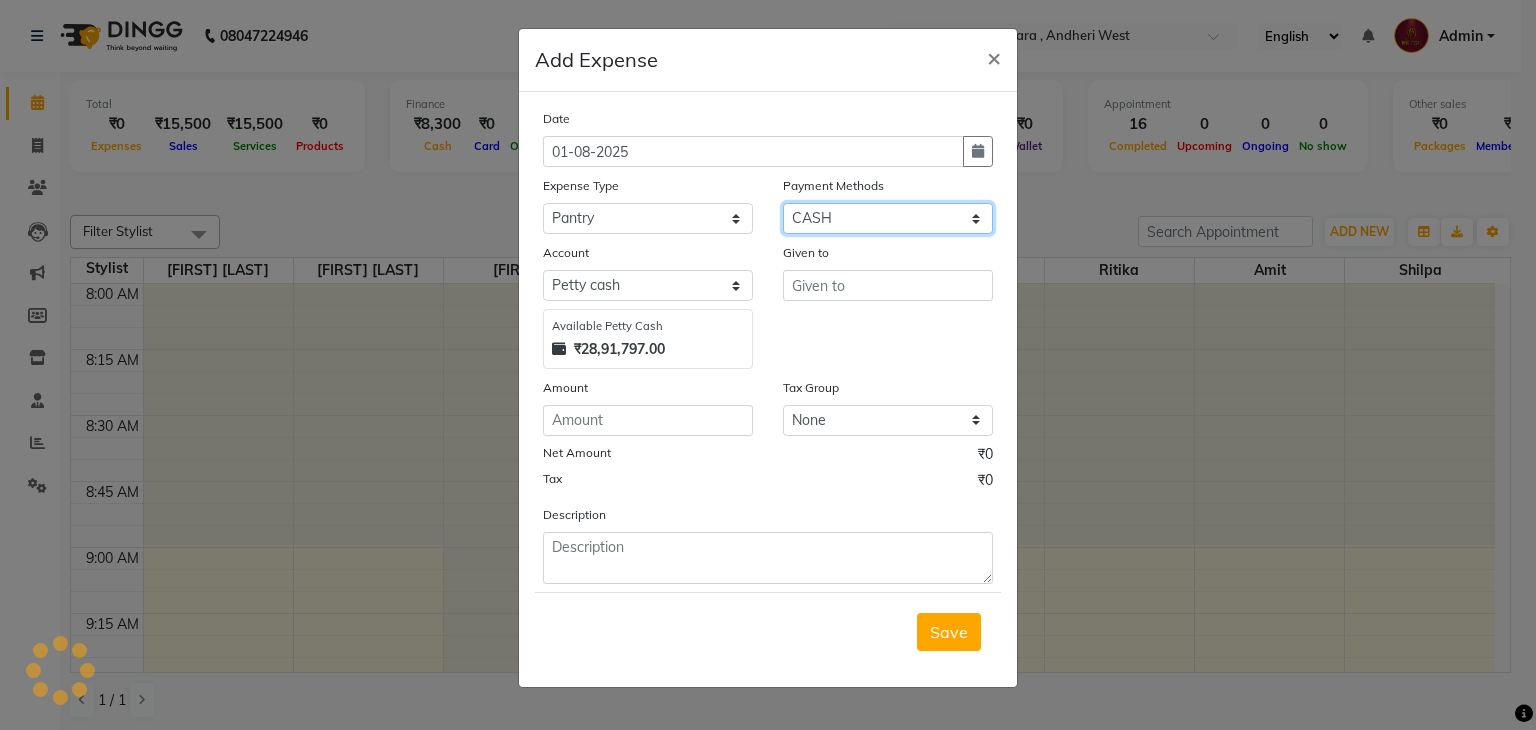 click on "Select PhonePe NearBuy Package Master Card BharatPay Card CARD PayTM Prepaid Voucher GPay ONLINE CASH Bank Cheque Wallet" 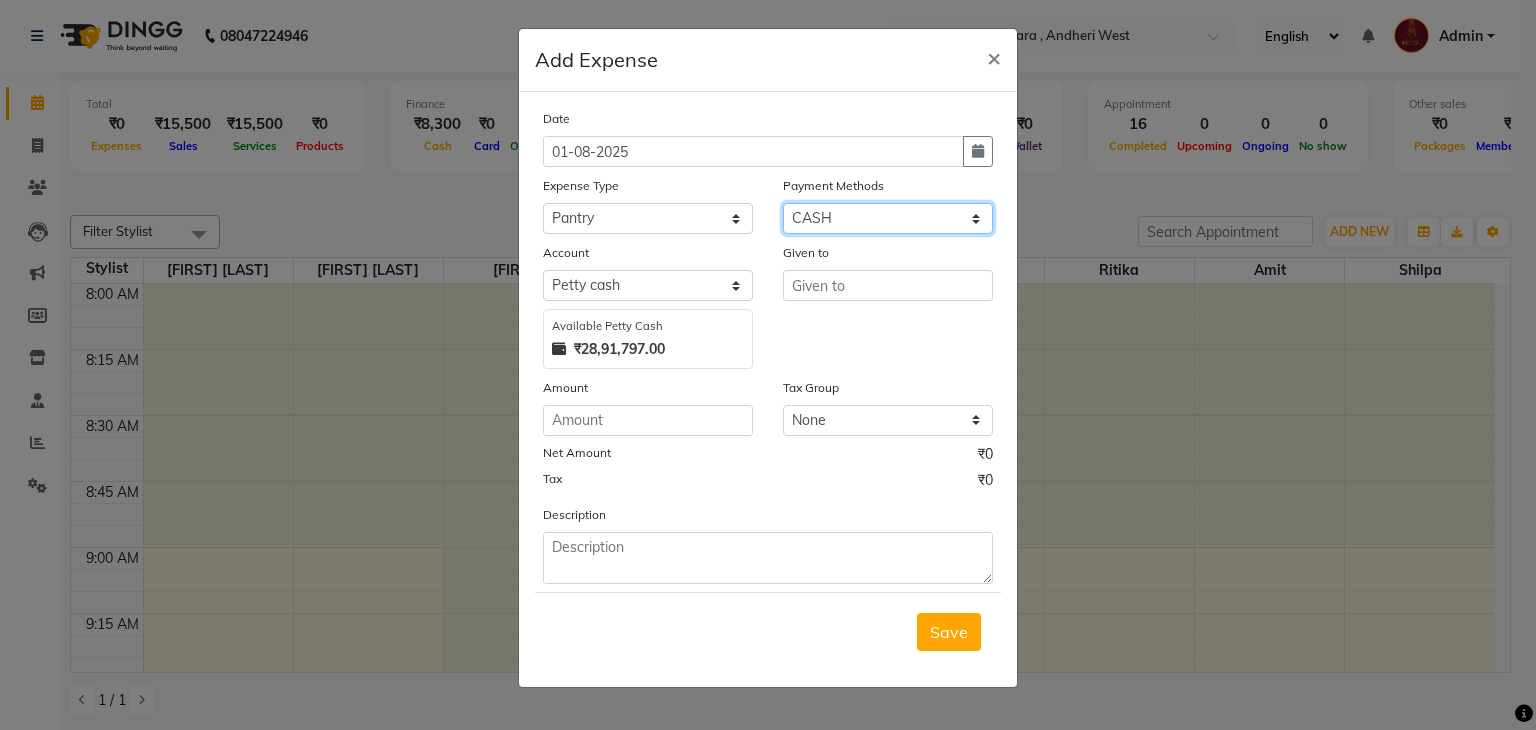 click on "Select PhonePe NearBuy Package Master Card BharatPay Card CARD PayTM Prepaid Voucher GPay ONLINE CASH Bank Cheque Wallet" 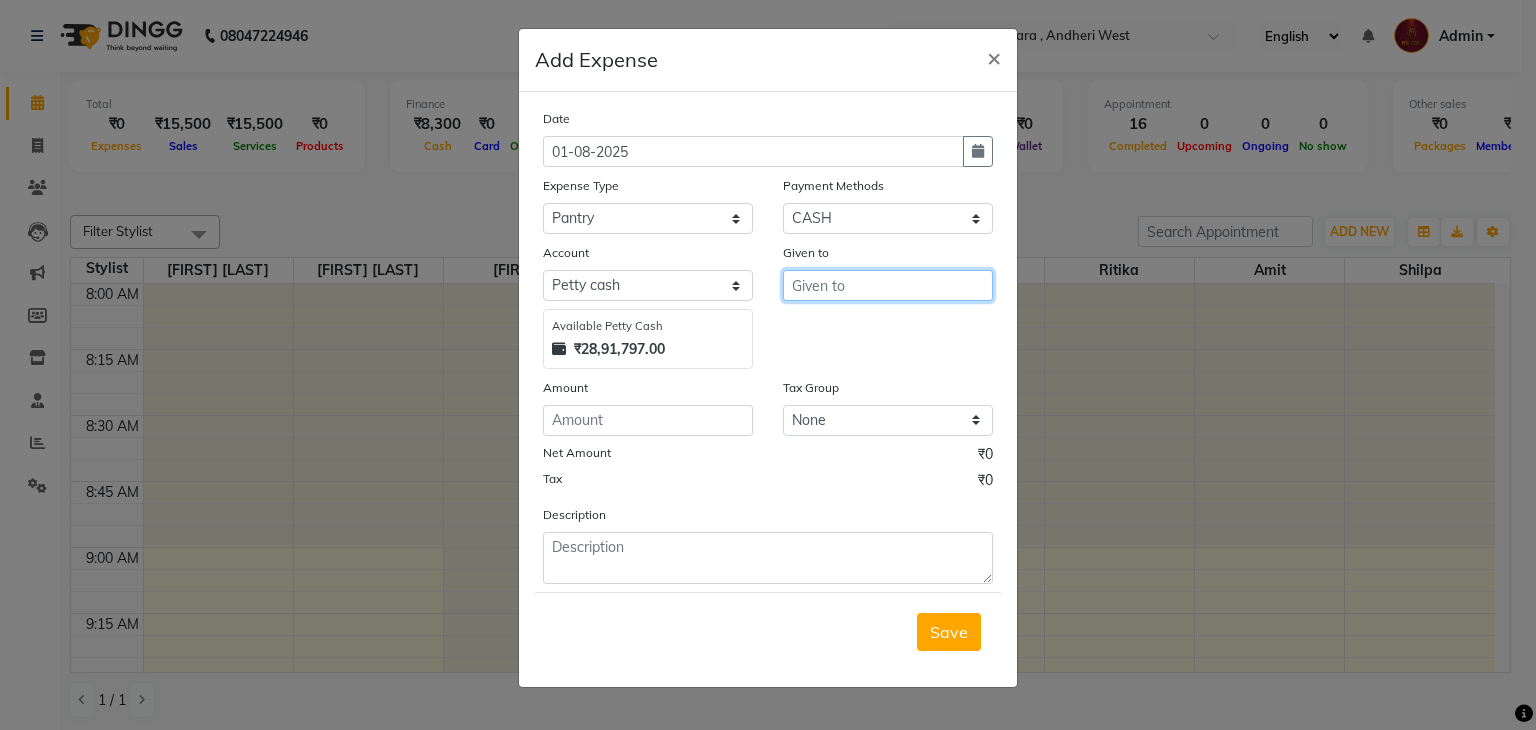 click at bounding box center (888, 285) 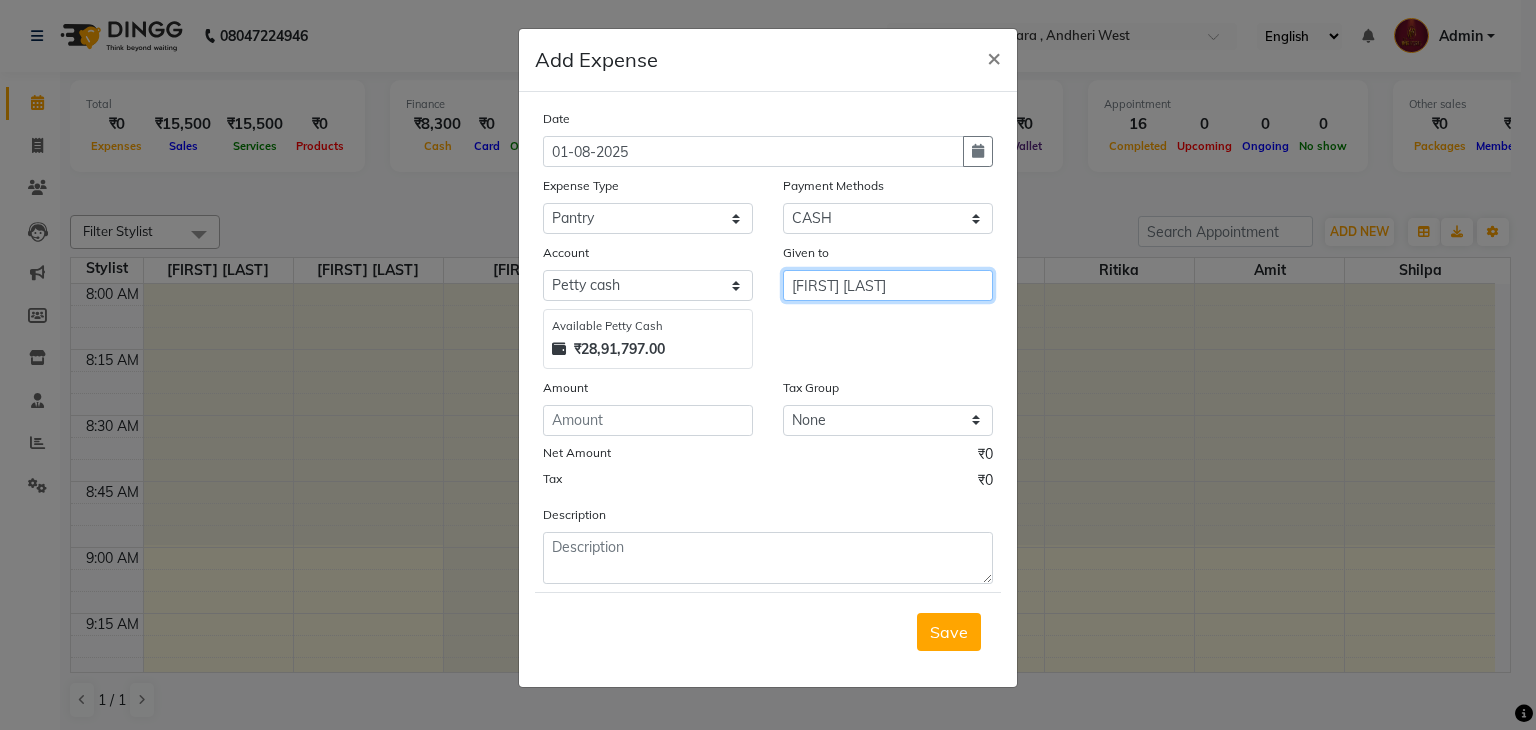 drag, startPoint x: 859, startPoint y: 293, endPoint x: 604, endPoint y: 279, distance: 255.38402 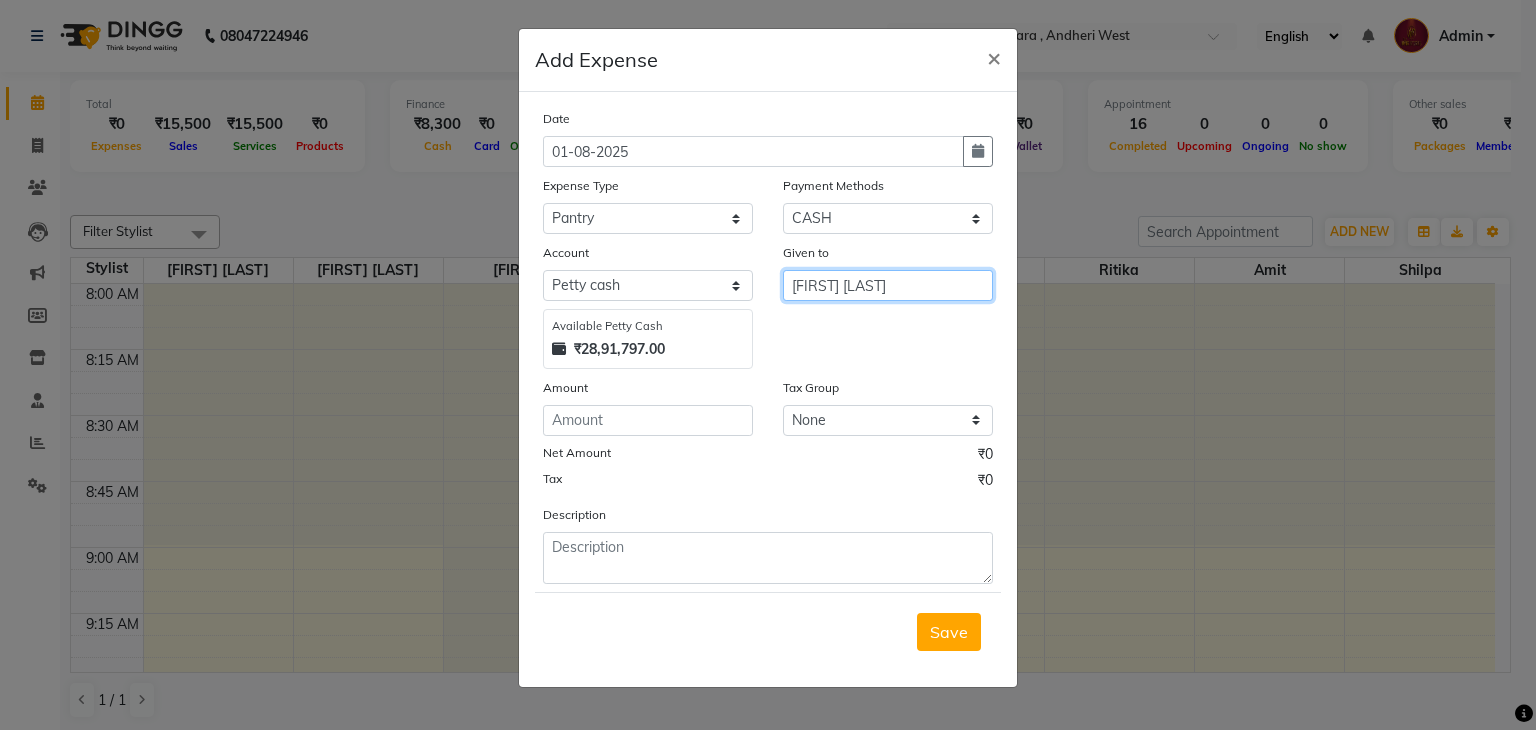 type on "[FIRST] [LAST]" 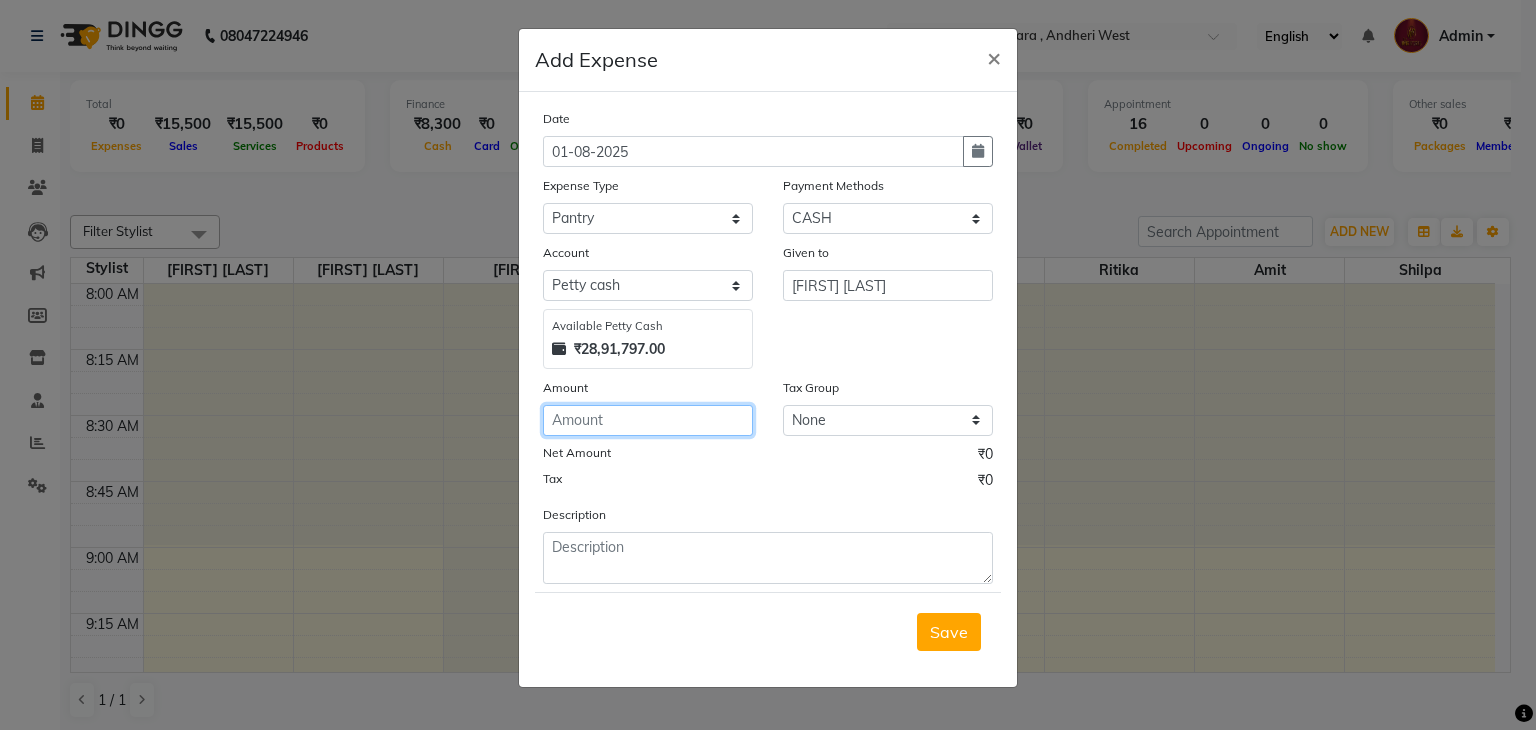 click 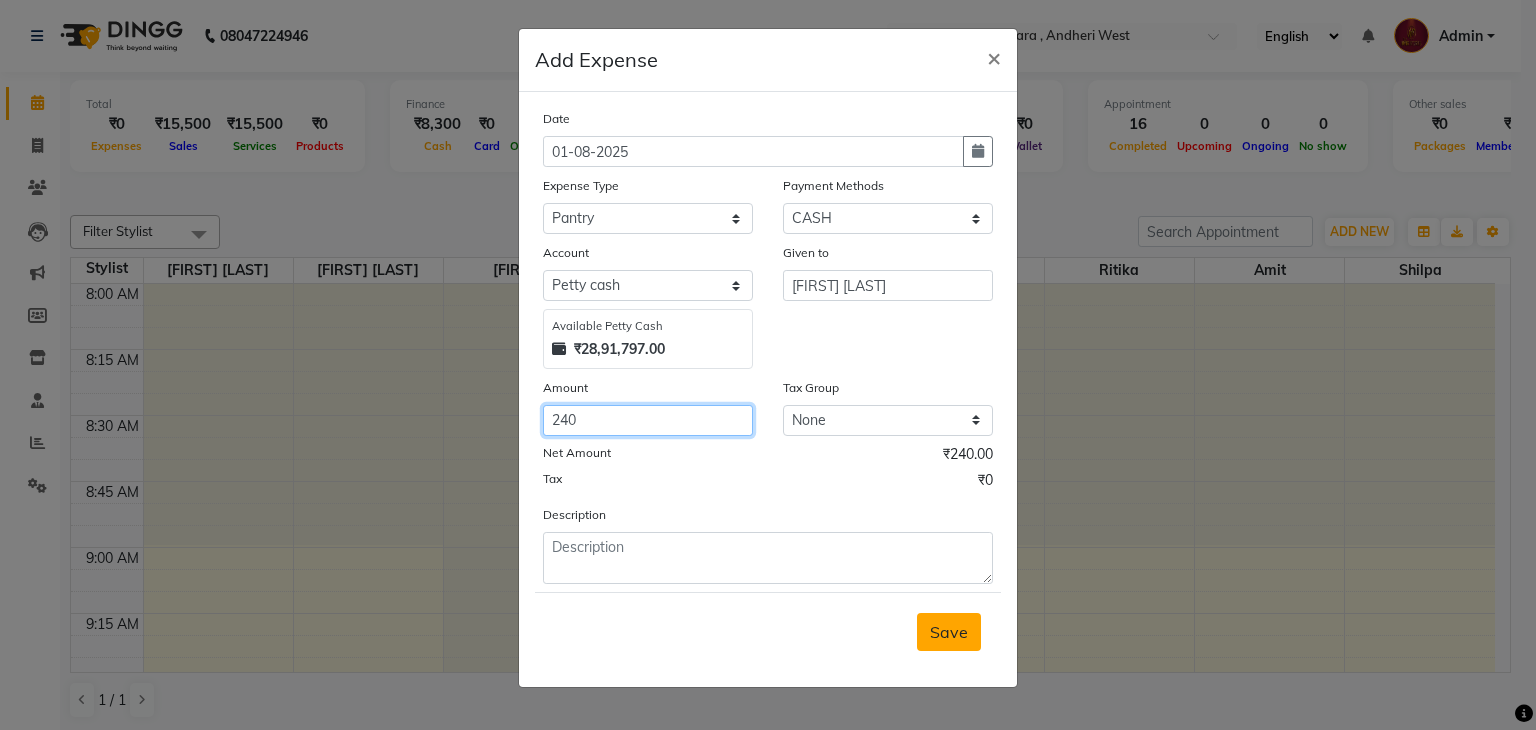 type on "240" 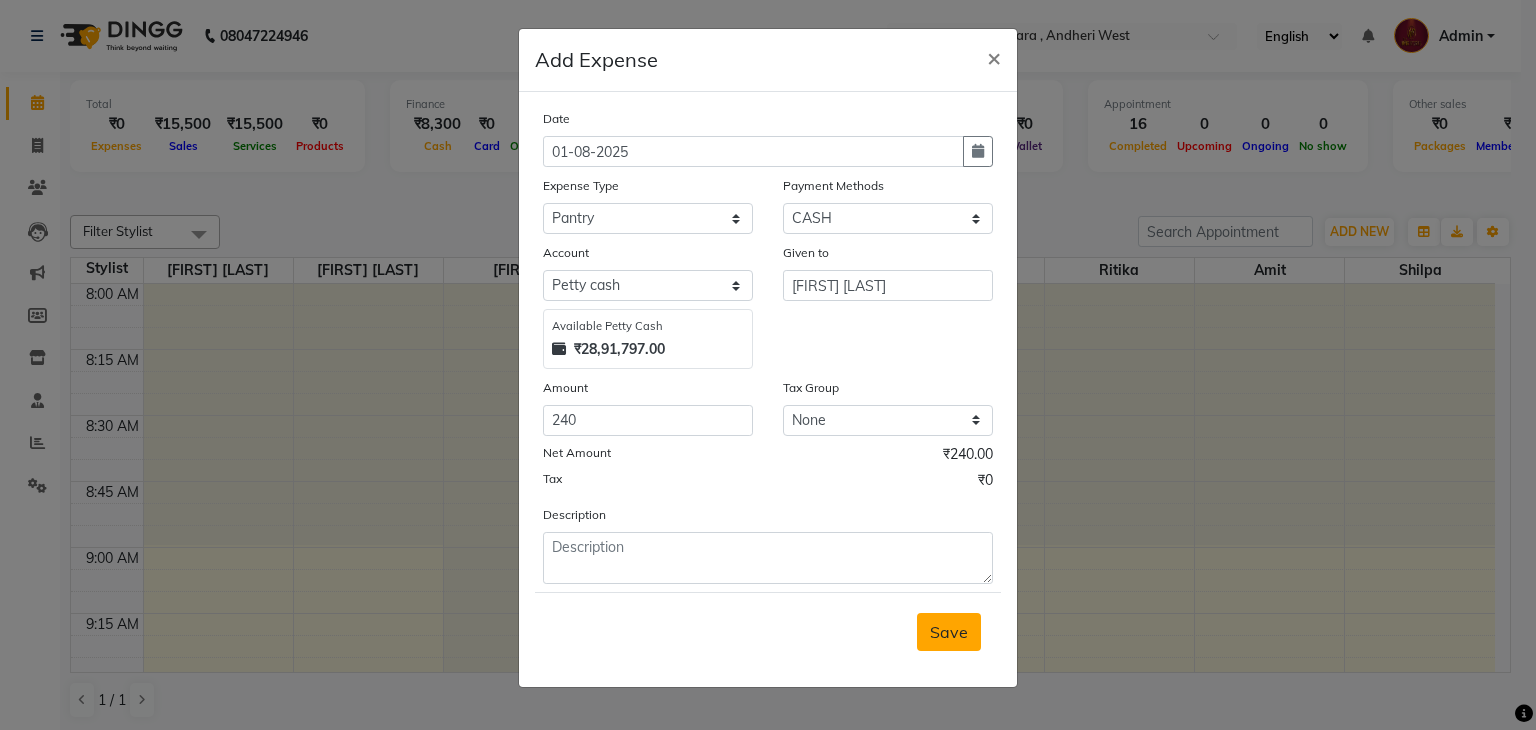 click on "Save" at bounding box center (949, 632) 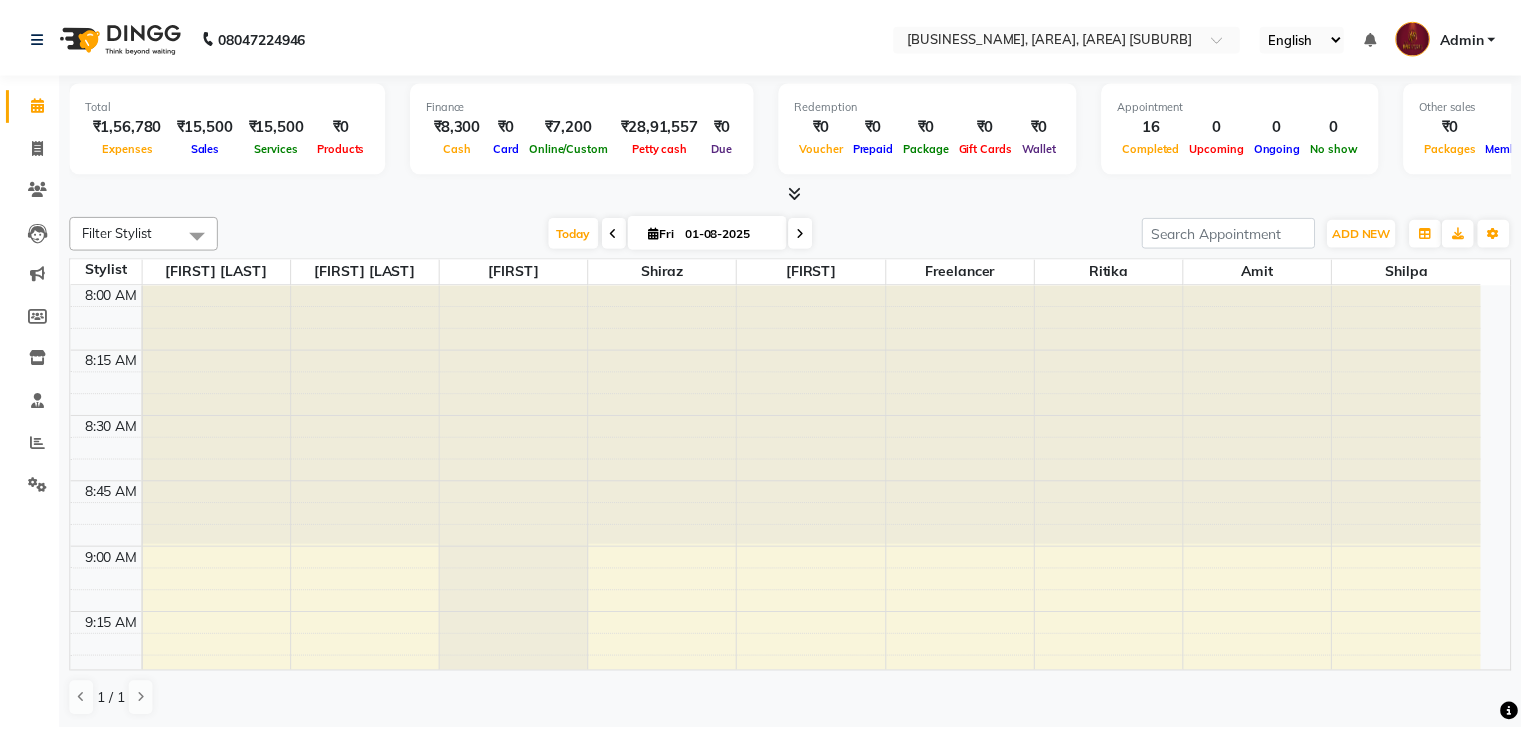 scroll, scrollTop: 0, scrollLeft: 0, axis: both 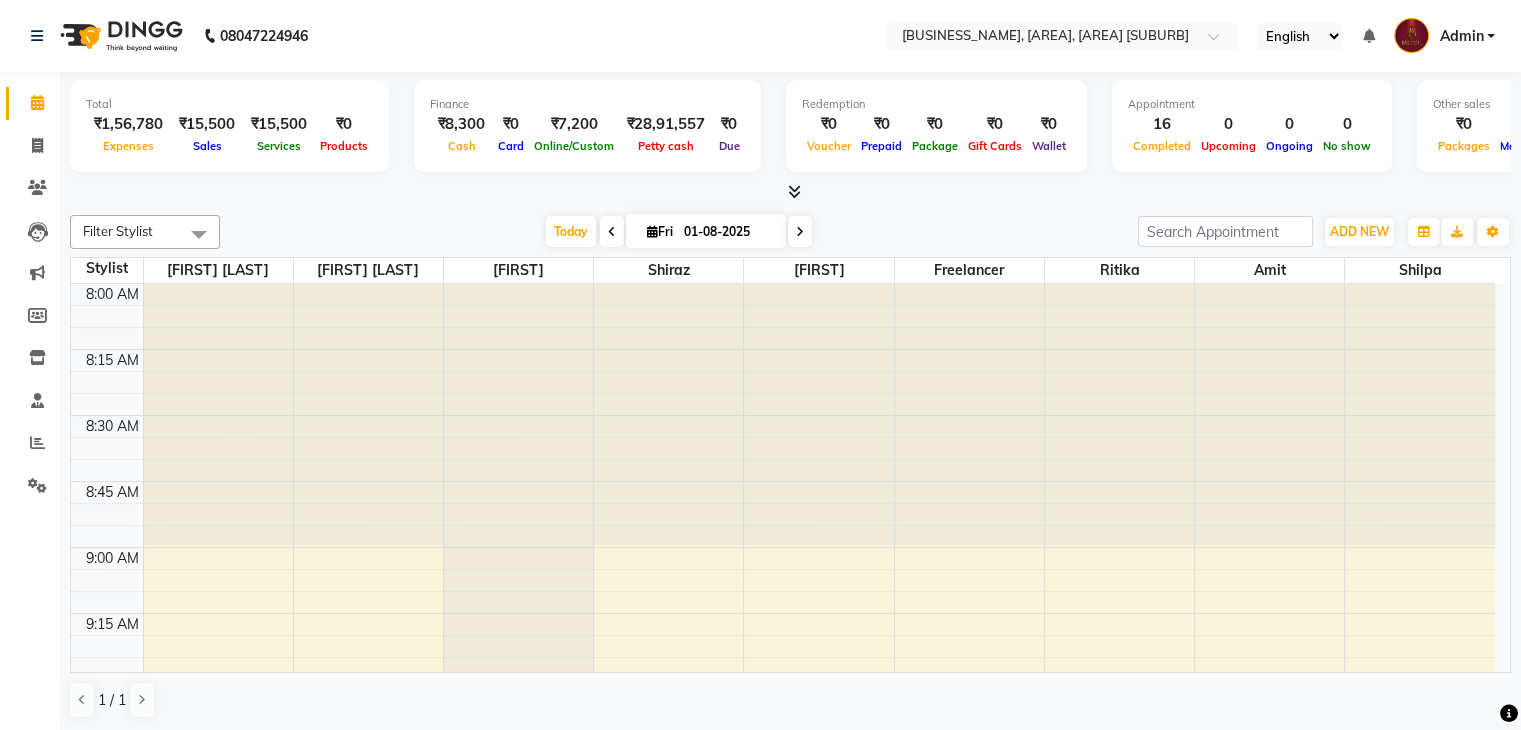 click at bounding box center [794, 191] 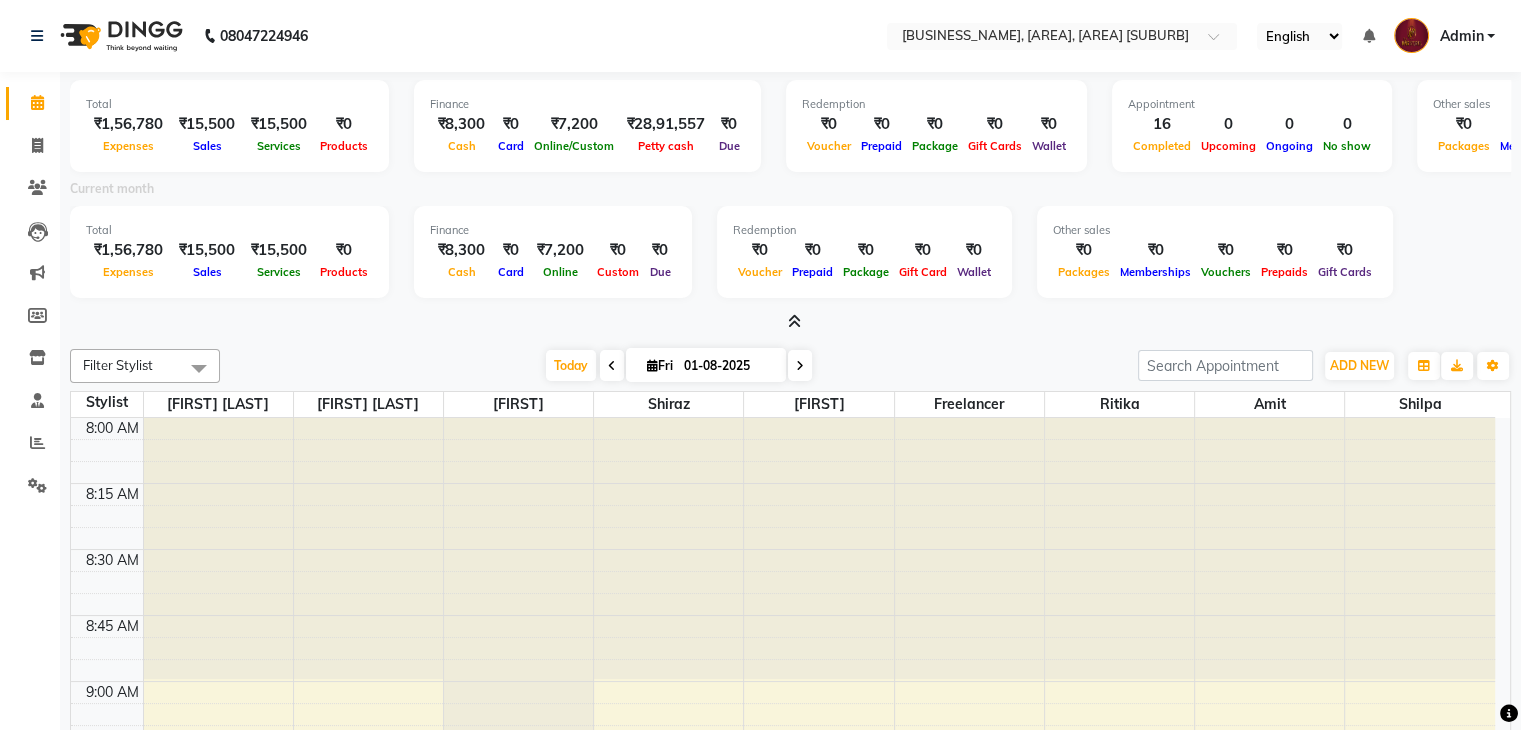 click at bounding box center [794, 321] 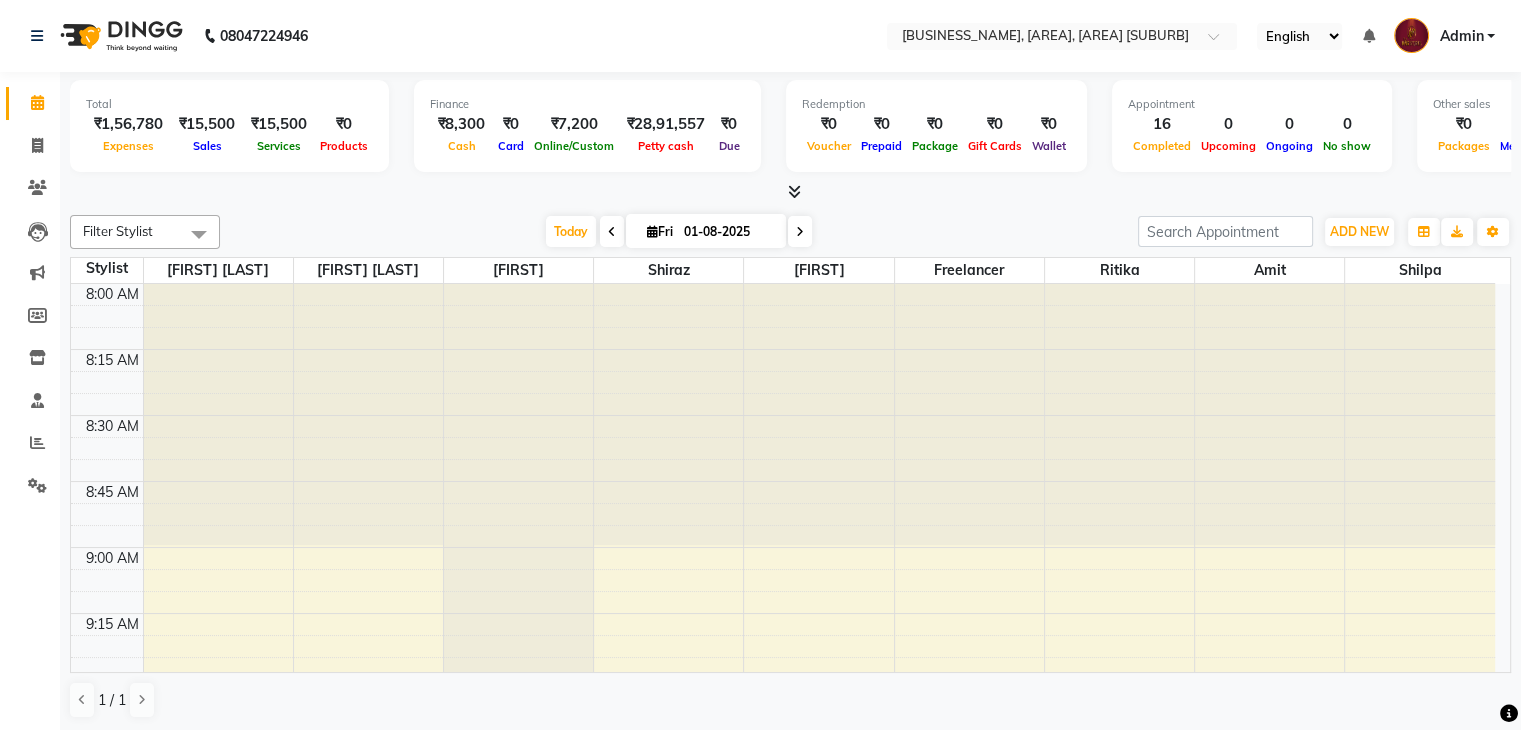 click at bounding box center (794, 191) 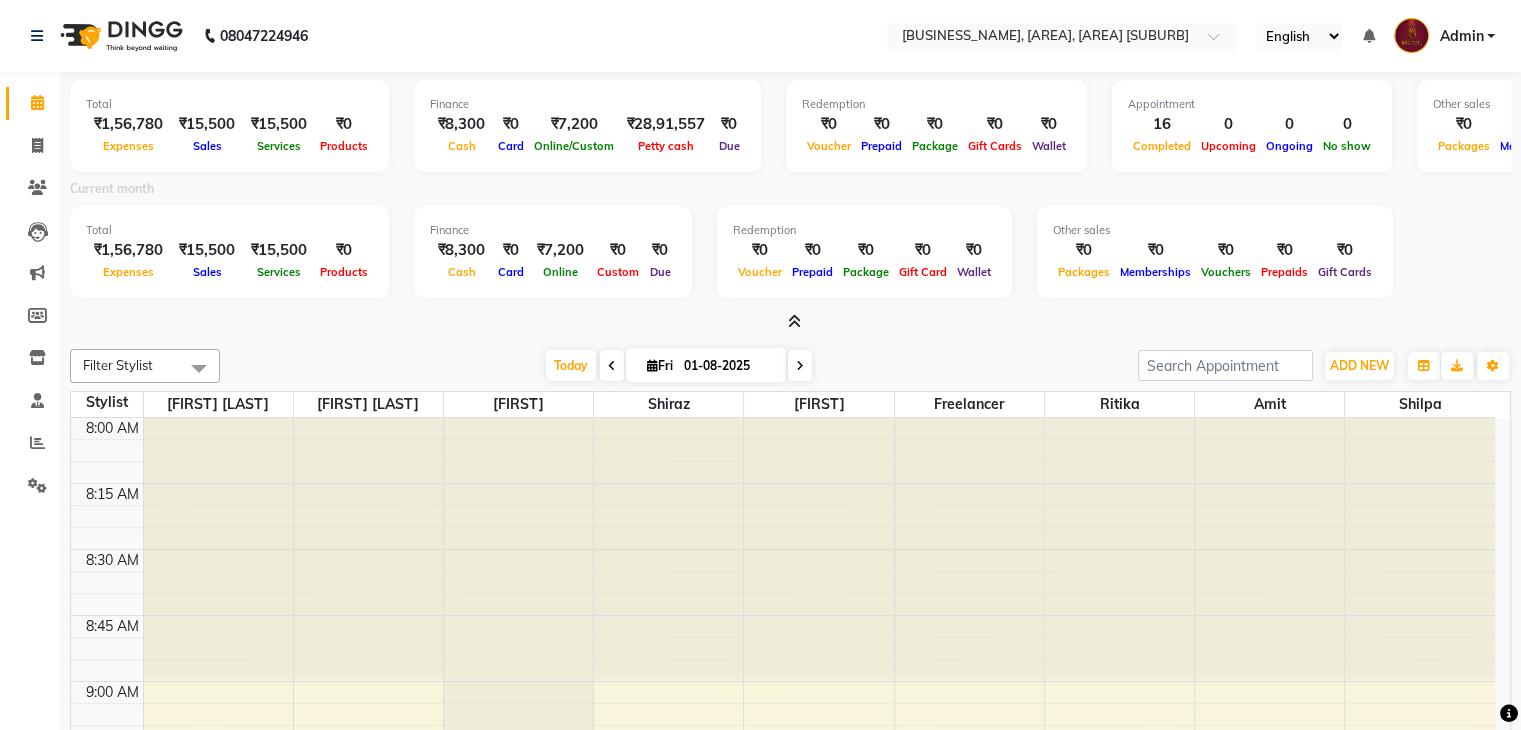 click at bounding box center [794, 321] 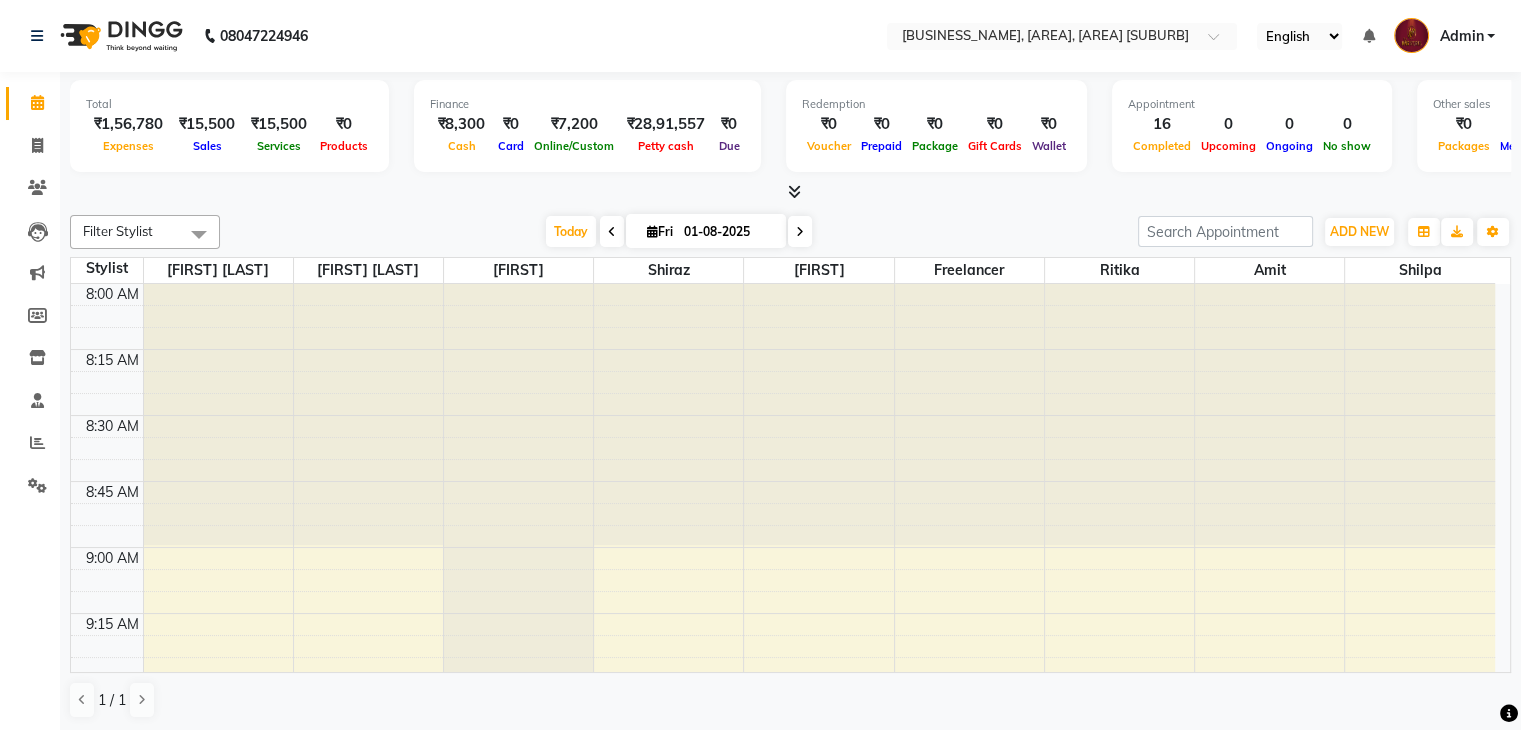 click at bounding box center [790, 192] 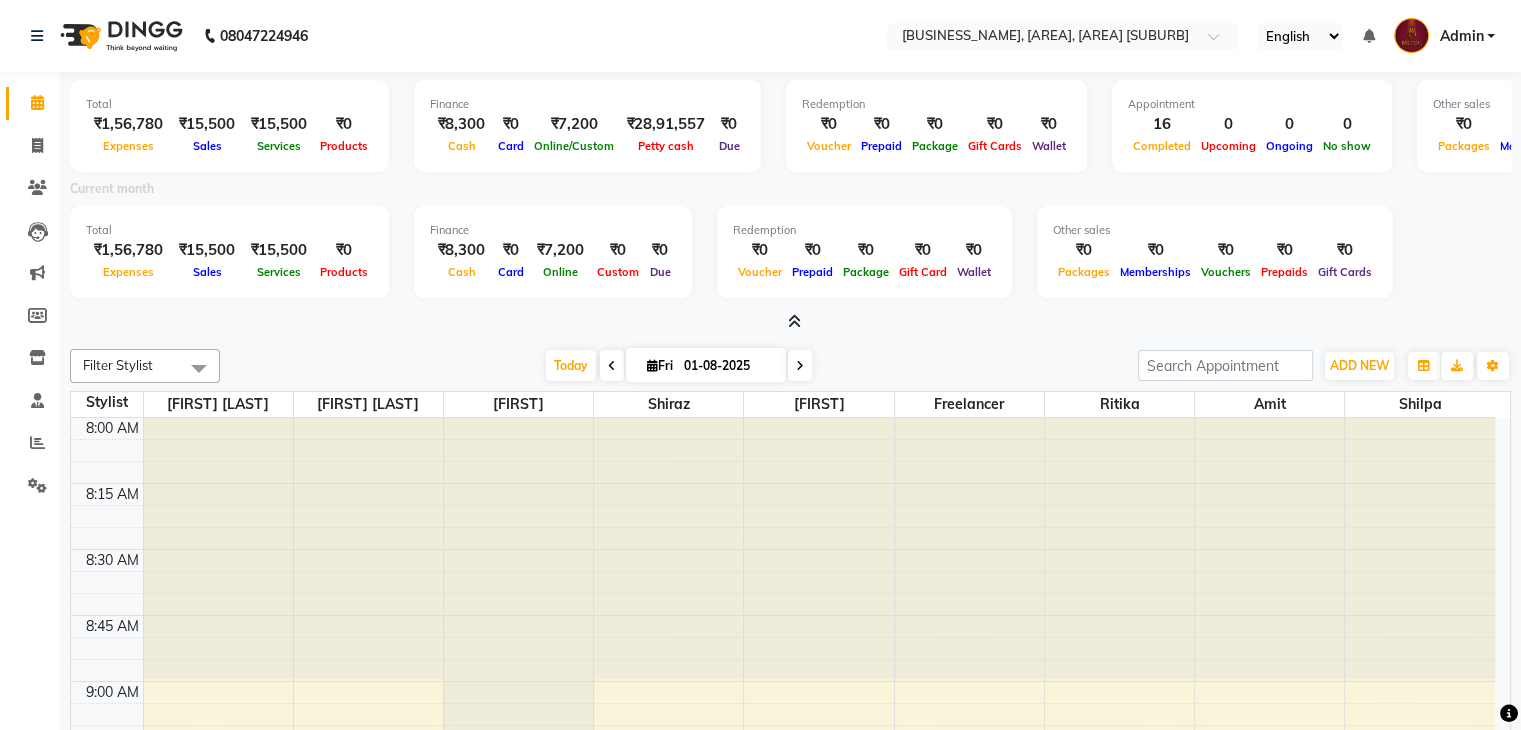 click at bounding box center (794, 321) 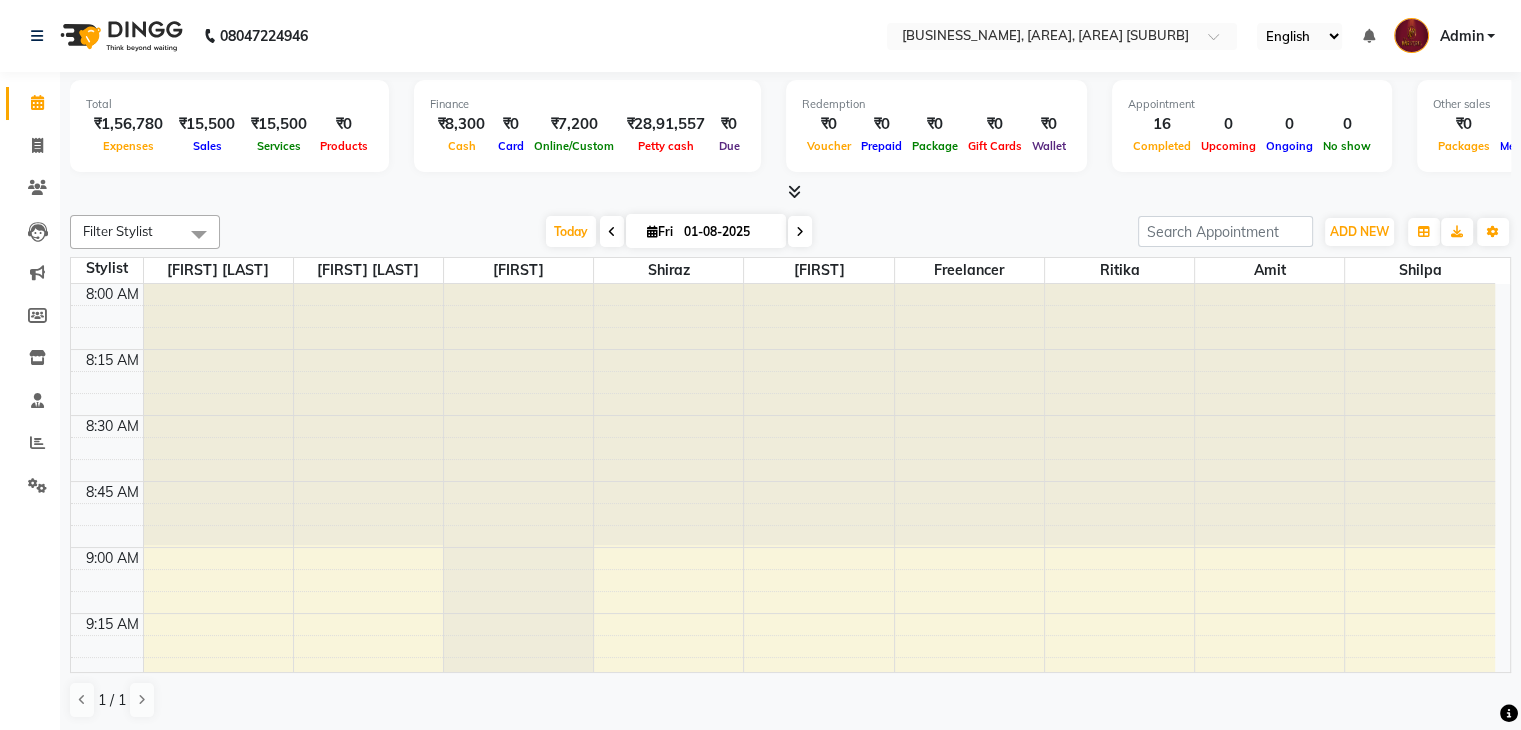click at bounding box center [794, 191] 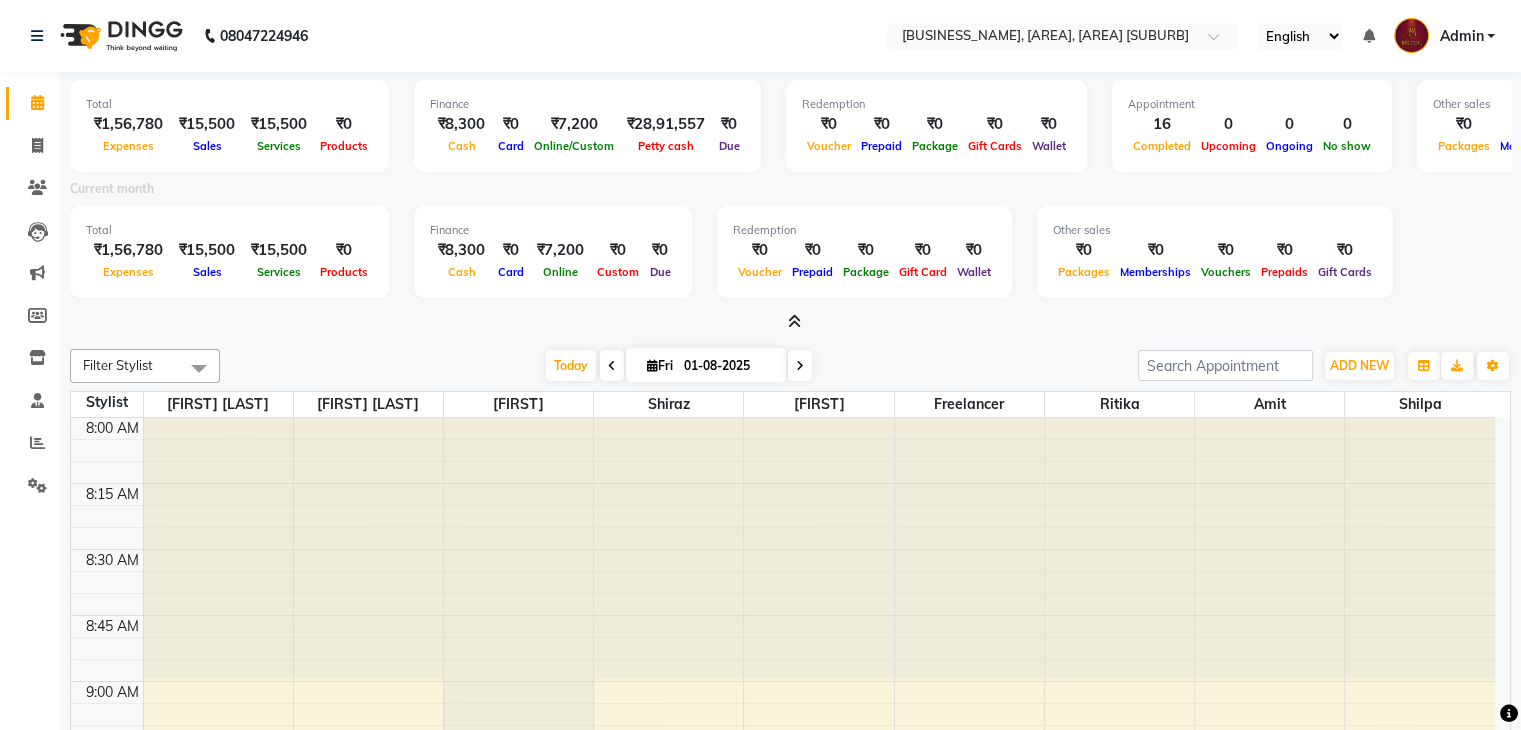 click at bounding box center (794, 321) 